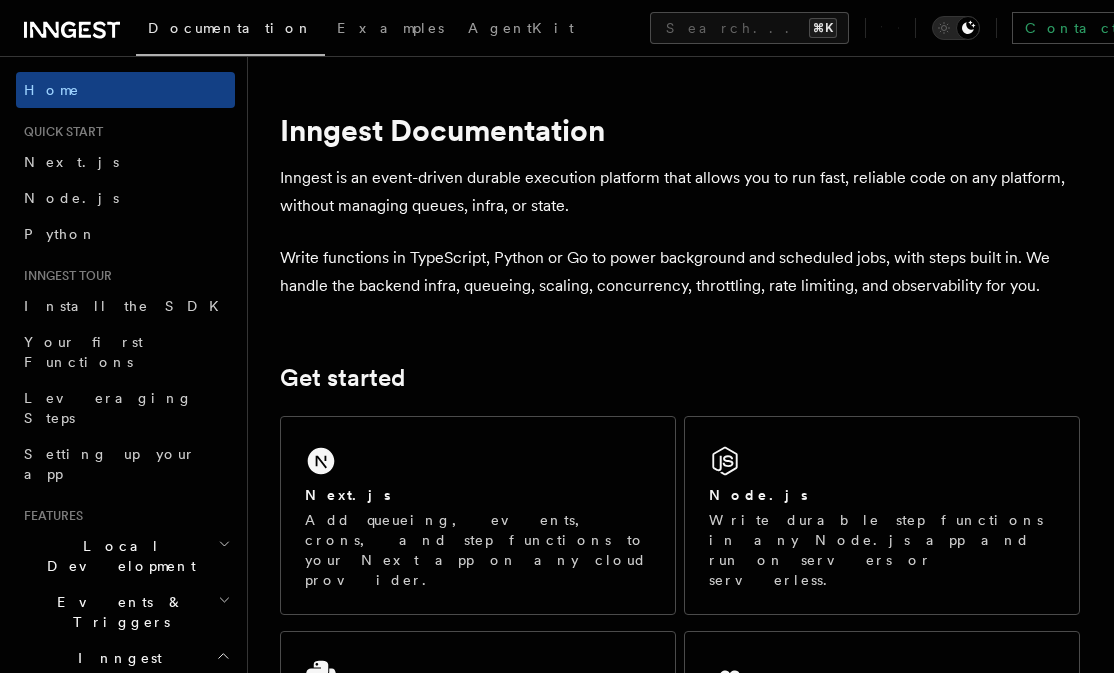 click on "Steps & Workflows" at bounding box center (129, 760) 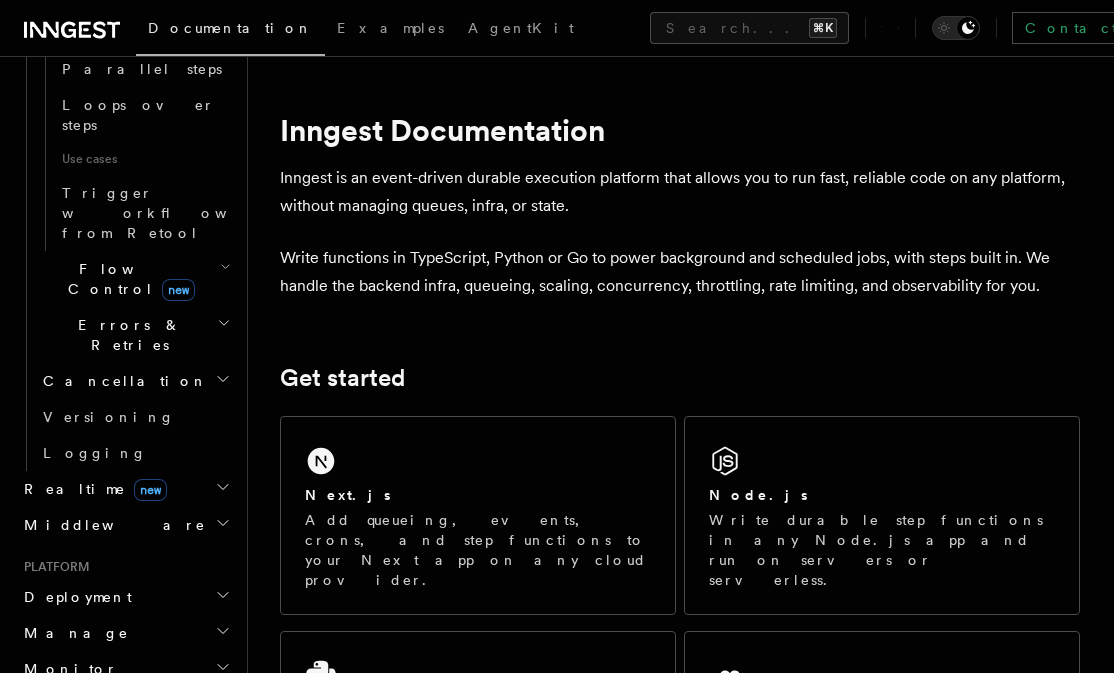 scroll, scrollTop: 1192, scrollLeft: 0, axis: vertical 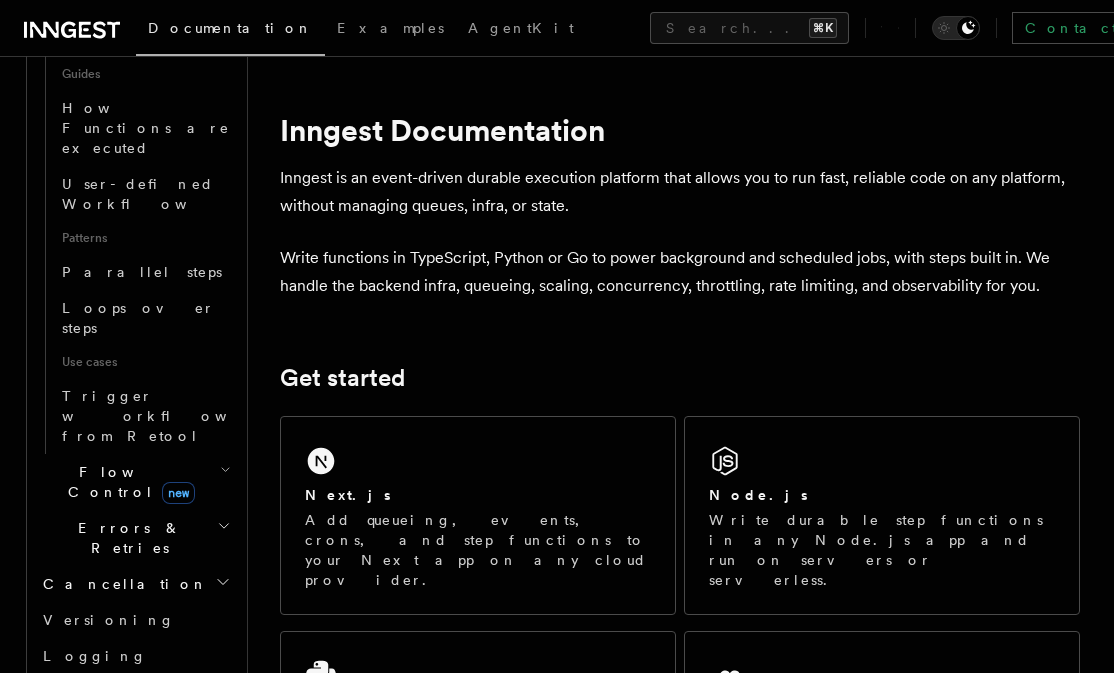 click on "Realtime new" at bounding box center (125, 692) 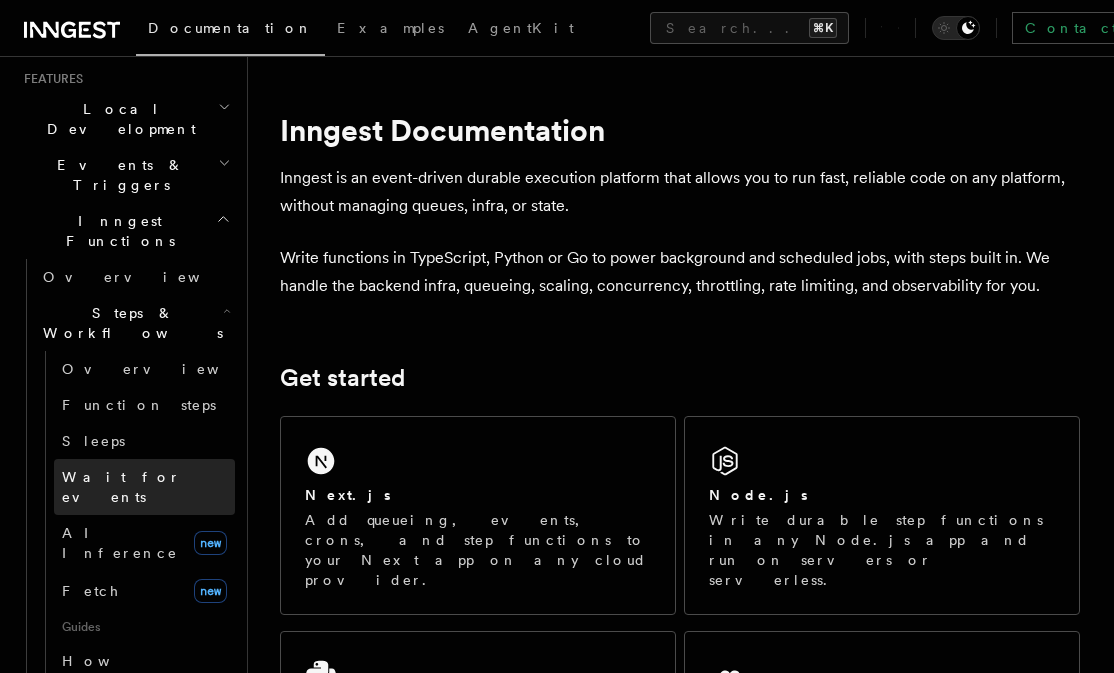 scroll, scrollTop: 436, scrollLeft: 0, axis: vertical 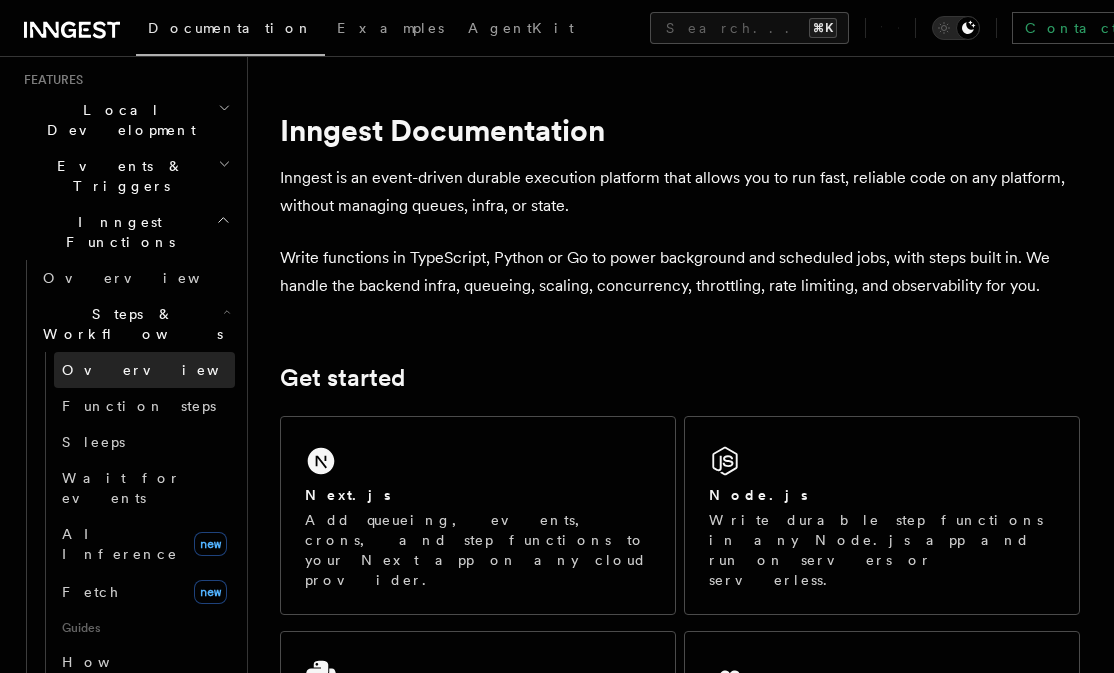 click on "Overview" at bounding box center (144, 370) 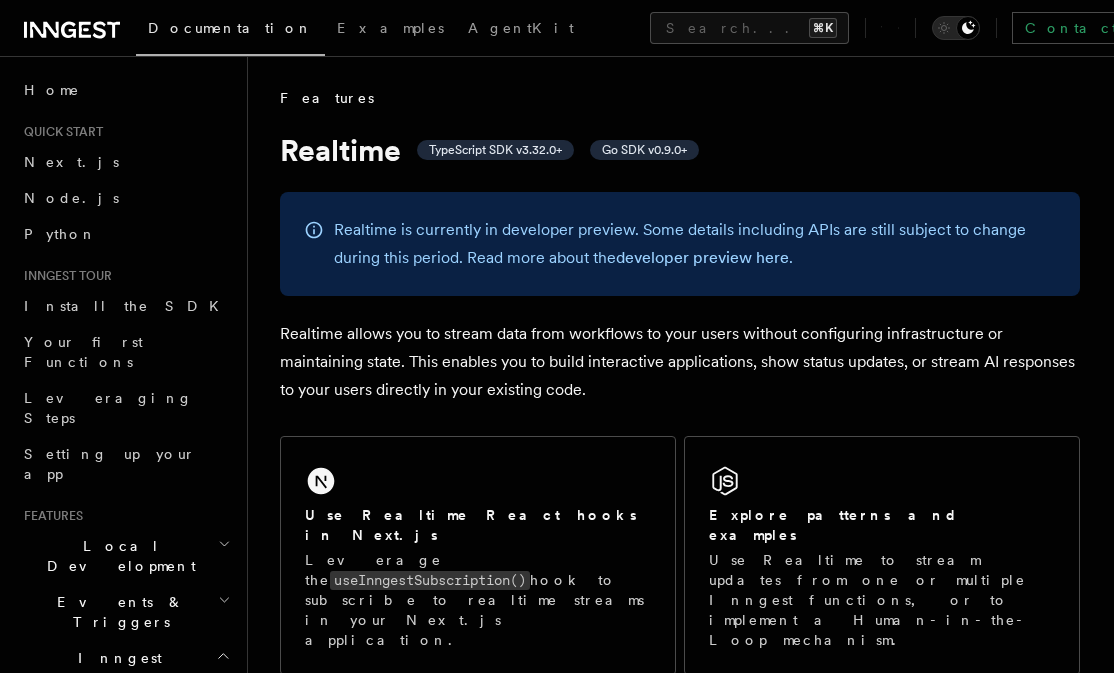 scroll, scrollTop: 0, scrollLeft: 0, axis: both 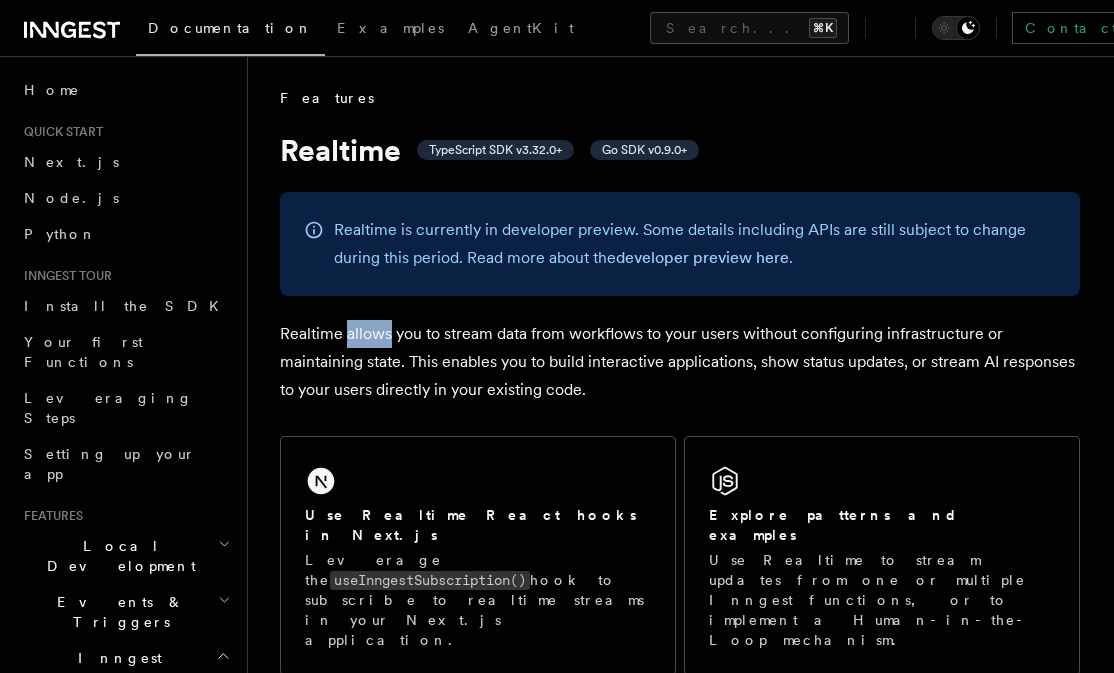 drag, startPoint x: 350, startPoint y: 334, endPoint x: 718, endPoint y: 358, distance: 368.78177 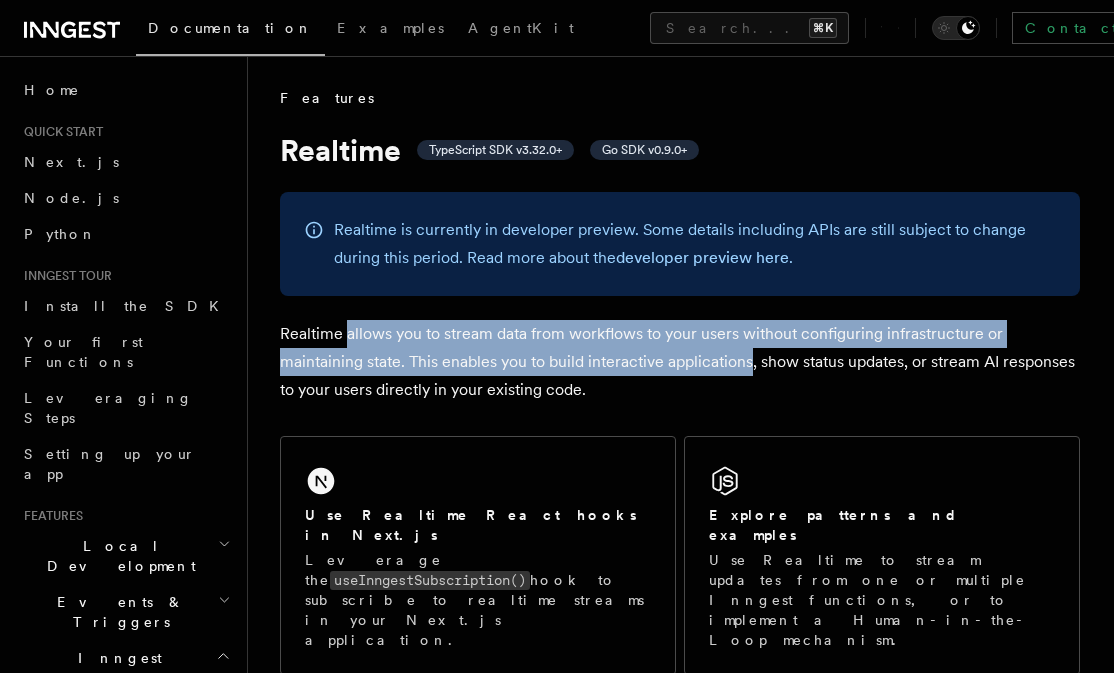 click on "Realtime allows you to stream data from workflows to your users without configuring infrastructure or maintaining state. This enables you to build interactive applications, show status updates, or stream AI responses to your users directly in your existing code." at bounding box center (680, 362) 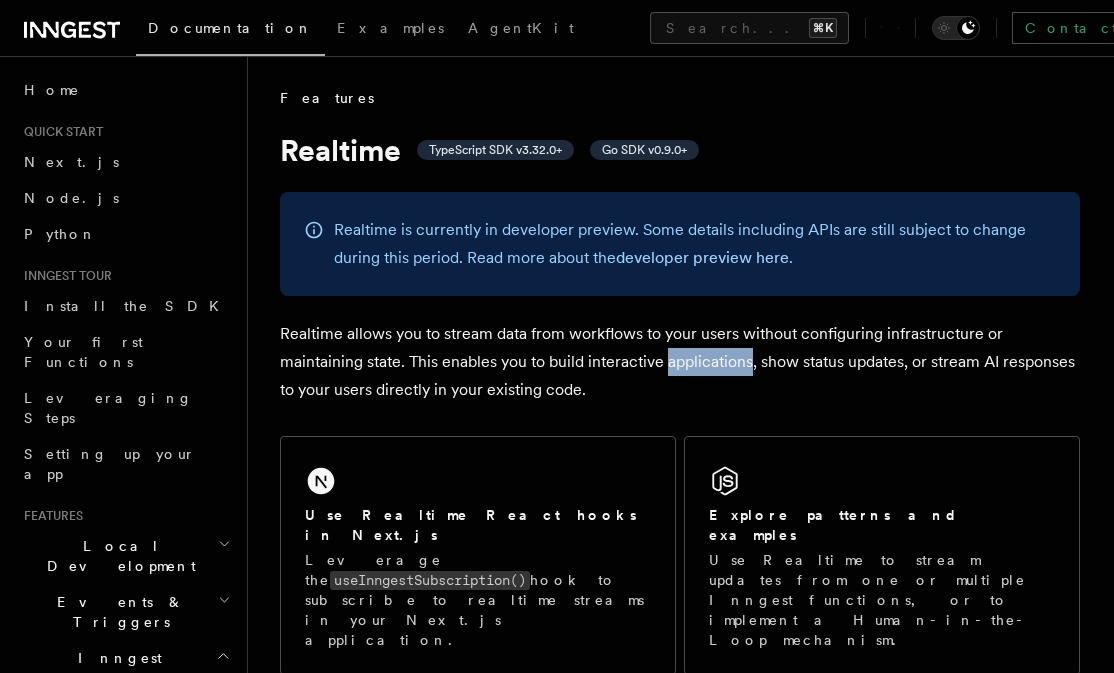 drag, startPoint x: 718, startPoint y: 358, endPoint x: 594, endPoint y: 343, distance: 124.90396 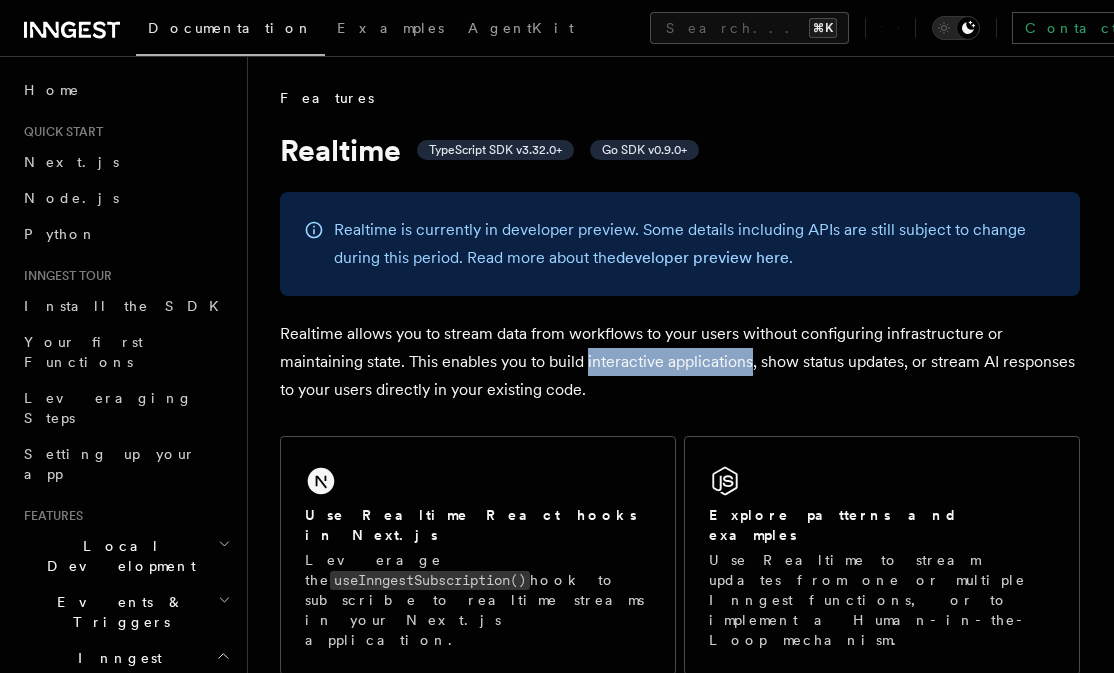 click on "Realtime allows you to stream data from workflows to your users without configuring infrastructure or maintaining state. This enables you to build interactive applications, show status updates, or stream AI responses to your users directly in your existing code." at bounding box center (680, 362) 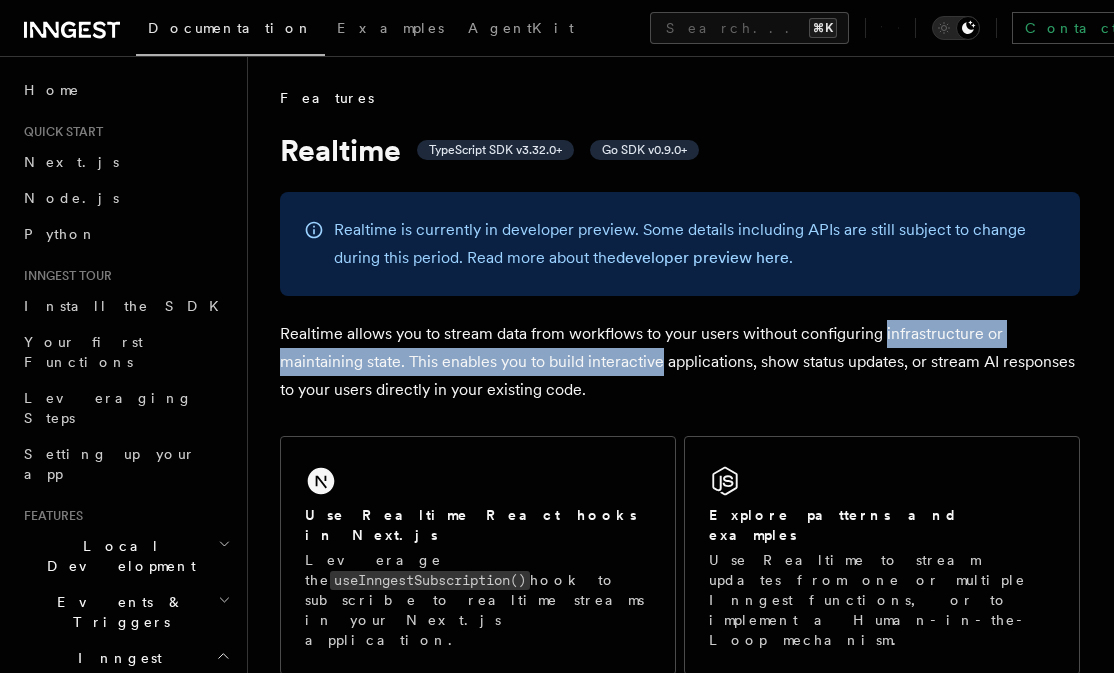 drag, startPoint x: 594, startPoint y: 343, endPoint x: 940, endPoint y: 334, distance: 346.11703 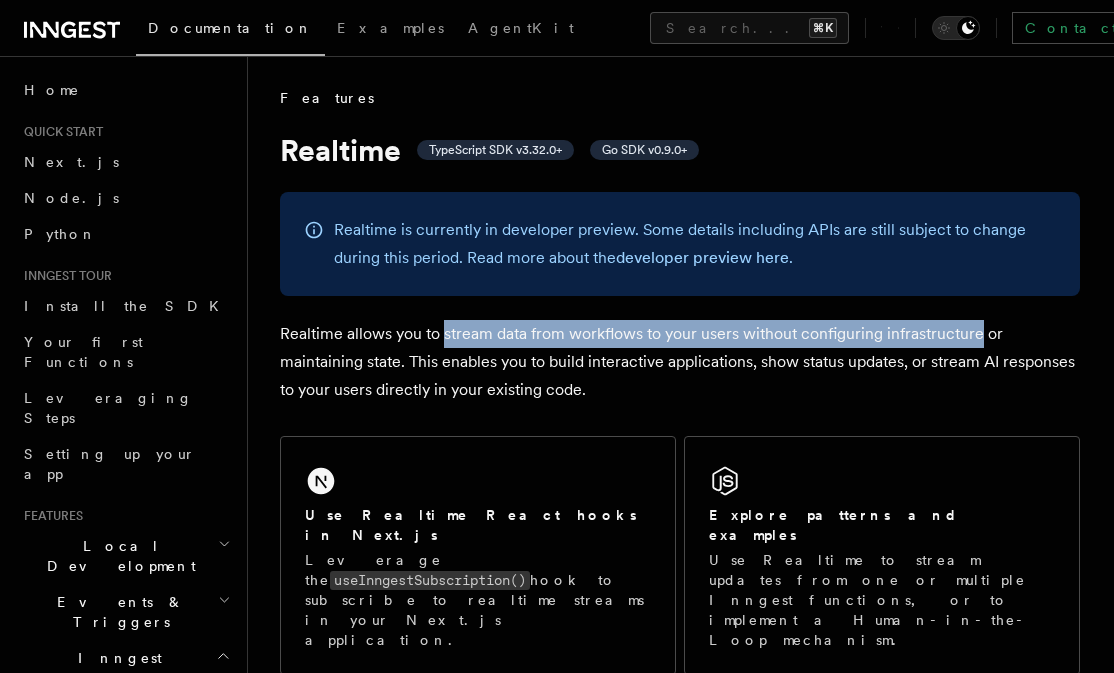 drag, startPoint x: 940, startPoint y: 334, endPoint x: 438, endPoint y: 333, distance: 502.001 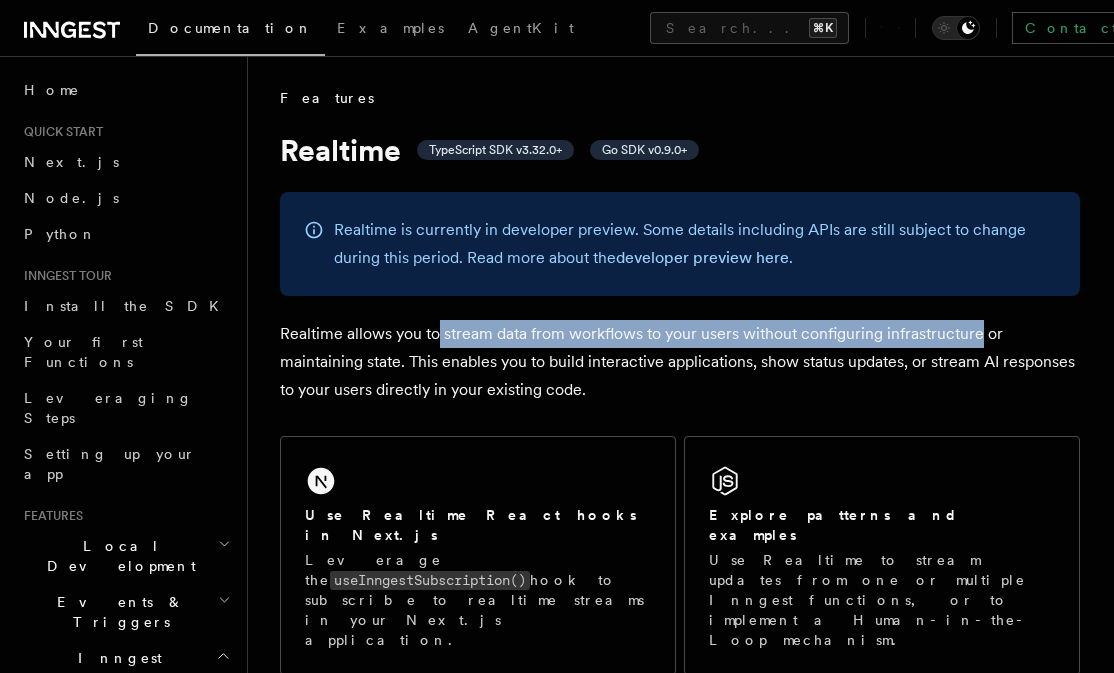 click on "Realtime allows you to stream data from workflows to your users without configuring infrastructure or maintaining state. This enables you to build interactive applications, show status updates, or stream AI responses to your users directly in your existing code." at bounding box center [680, 362] 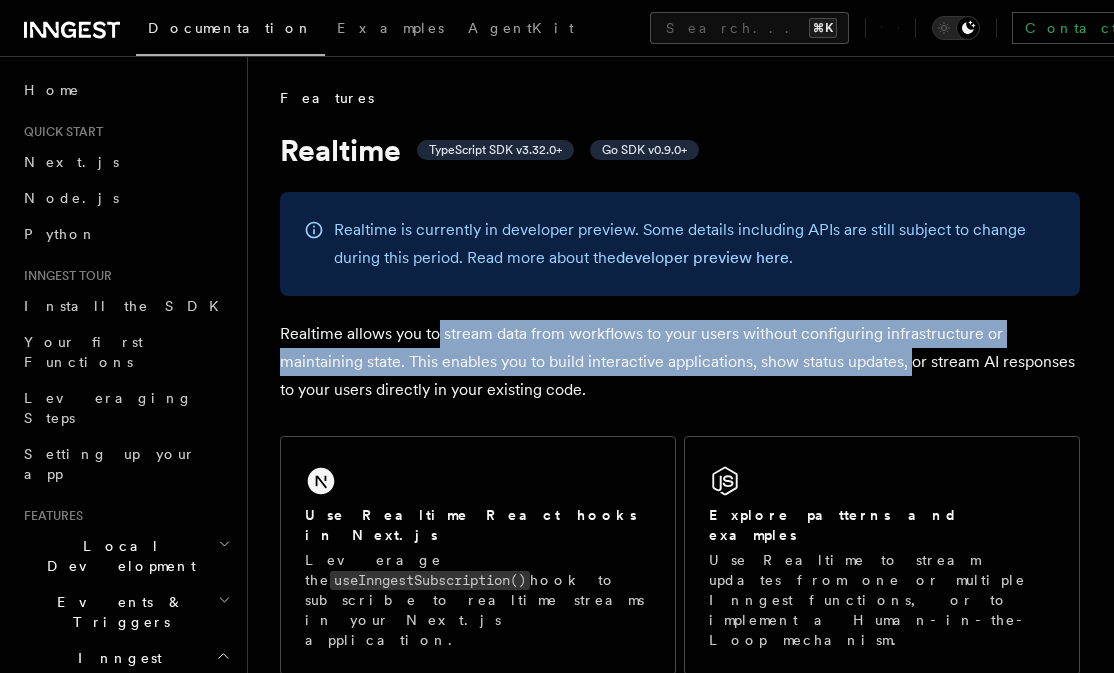 drag, startPoint x: 438, startPoint y: 333, endPoint x: 908, endPoint y: 354, distance: 470.4689 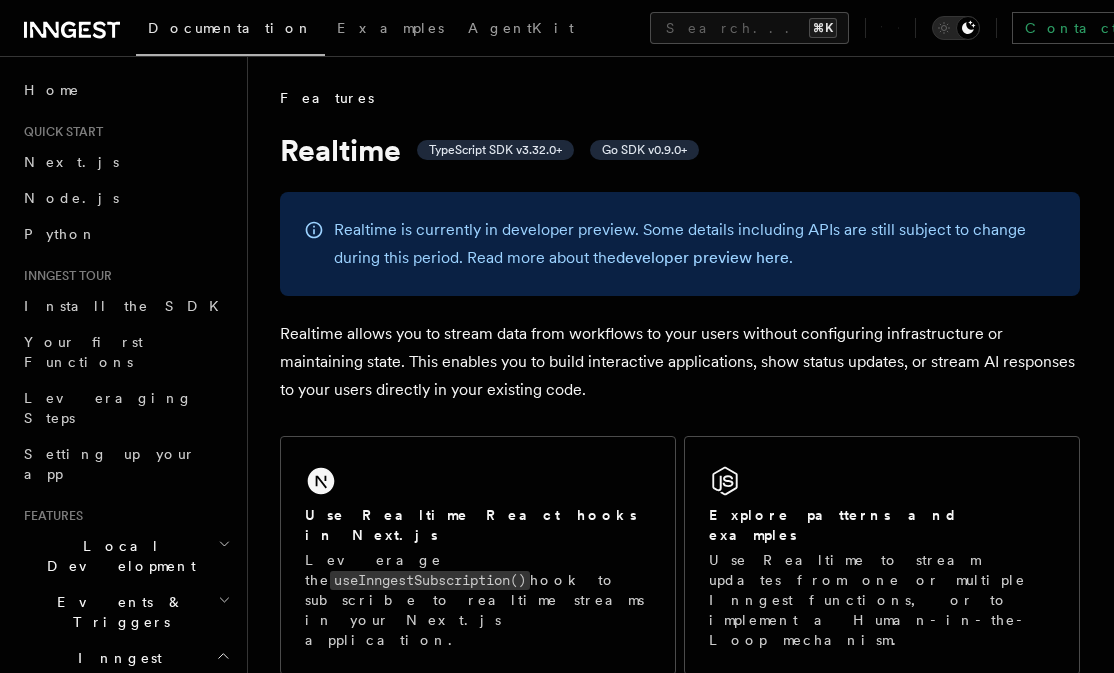 click on "Realtime allows you to stream data from workflows to your users without configuring infrastructure or maintaining state. This enables you to build interactive applications, show status updates, or stream AI responses to your users directly in your existing code." at bounding box center [680, 362] 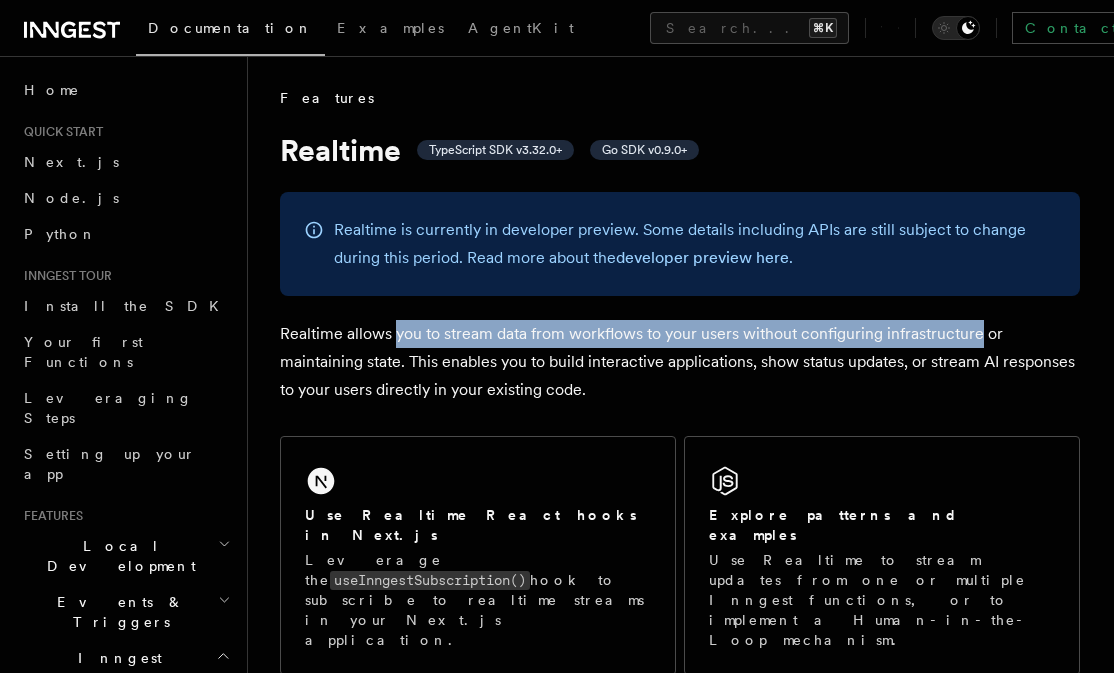 drag, startPoint x: 916, startPoint y: 325, endPoint x: 398, endPoint y: 337, distance: 518.139 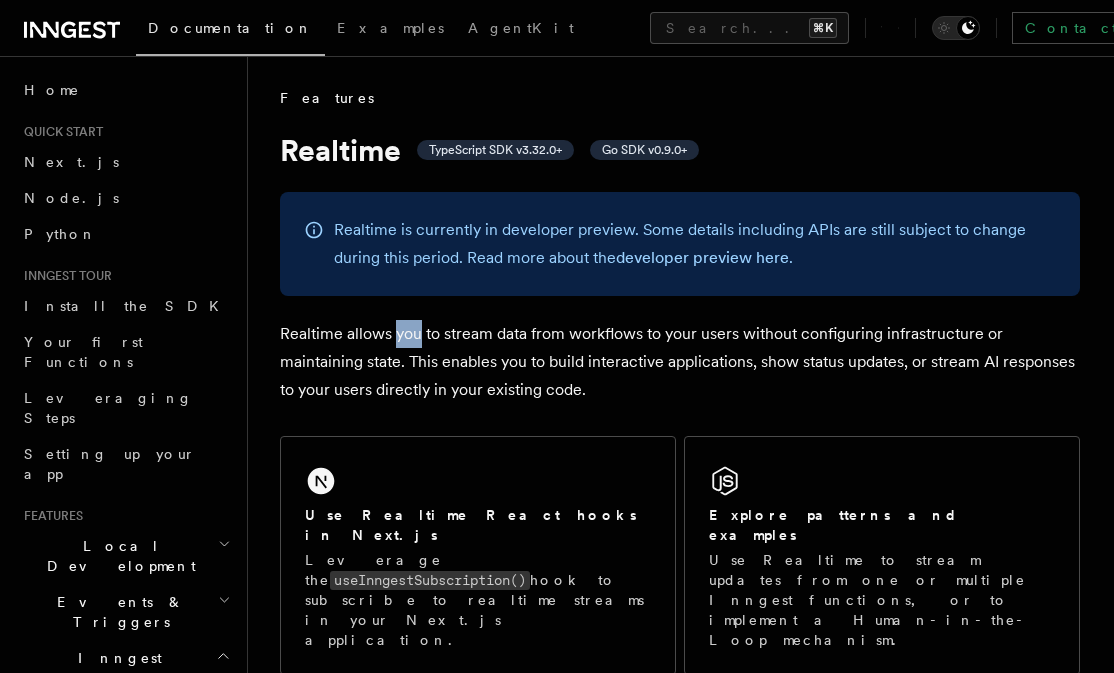 drag, startPoint x: 398, startPoint y: 337, endPoint x: 588, endPoint y: 371, distance: 193.01813 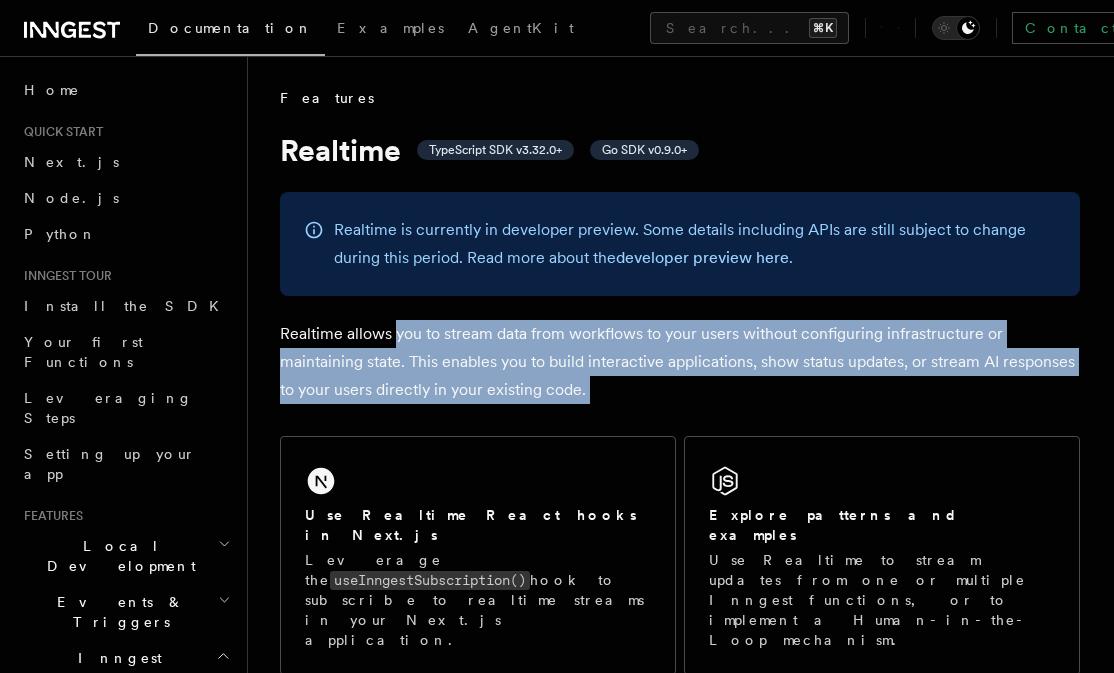 click on "Realtime allows you to stream data from workflows to your users without configuring infrastructure or maintaining state. This enables you to build interactive applications, show status updates, or stream AI responses to your users directly in your existing code." at bounding box center (680, 362) 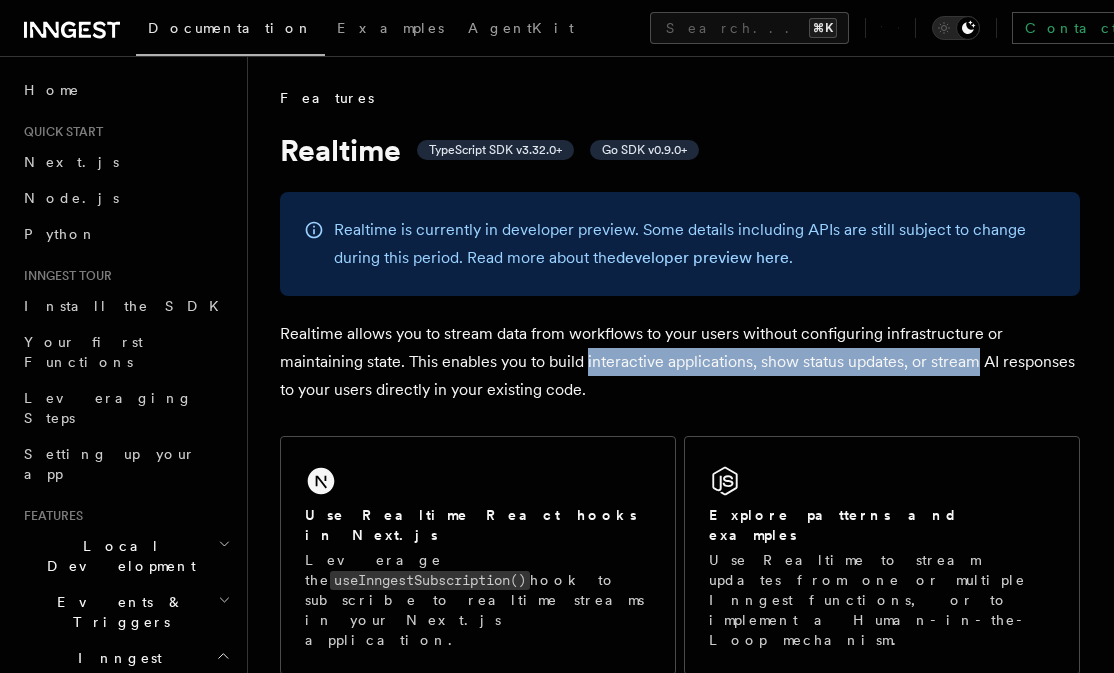 drag, startPoint x: 625, startPoint y: 356, endPoint x: 1054, endPoint y: 378, distance: 429.56372 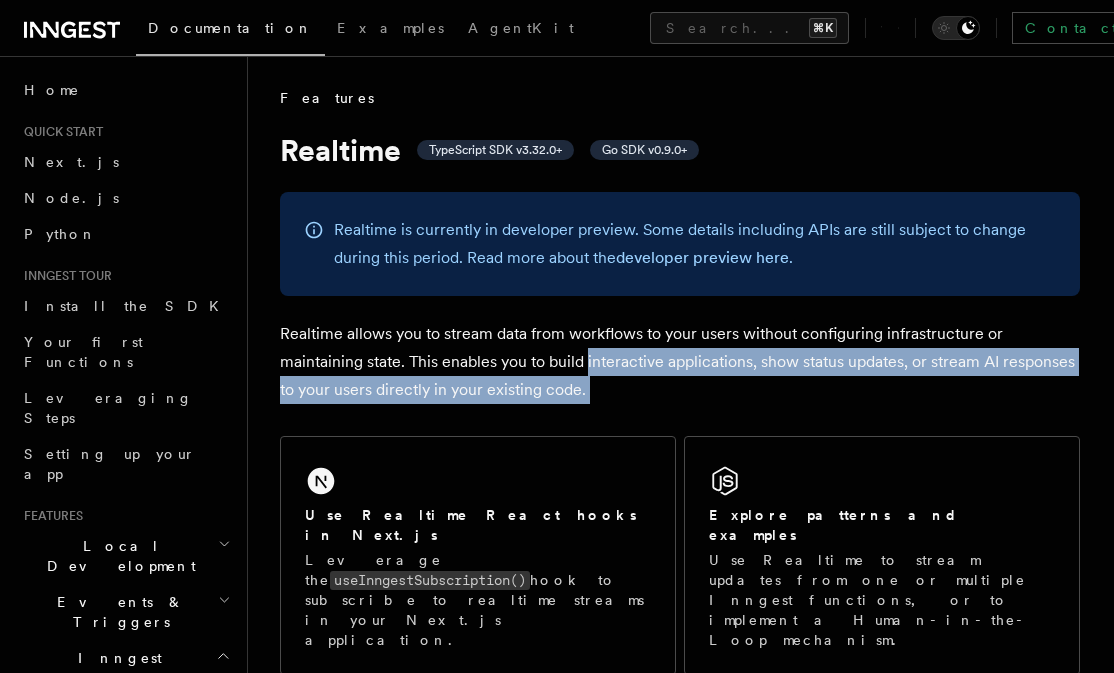 click on "Realtime allows you to stream data from workflows to your users without configuring infrastructure or maintaining state. This enables you to build interactive applications, show status updates, or stream AI responses to your users directly in your existing code." at bounding box center (680, 362) 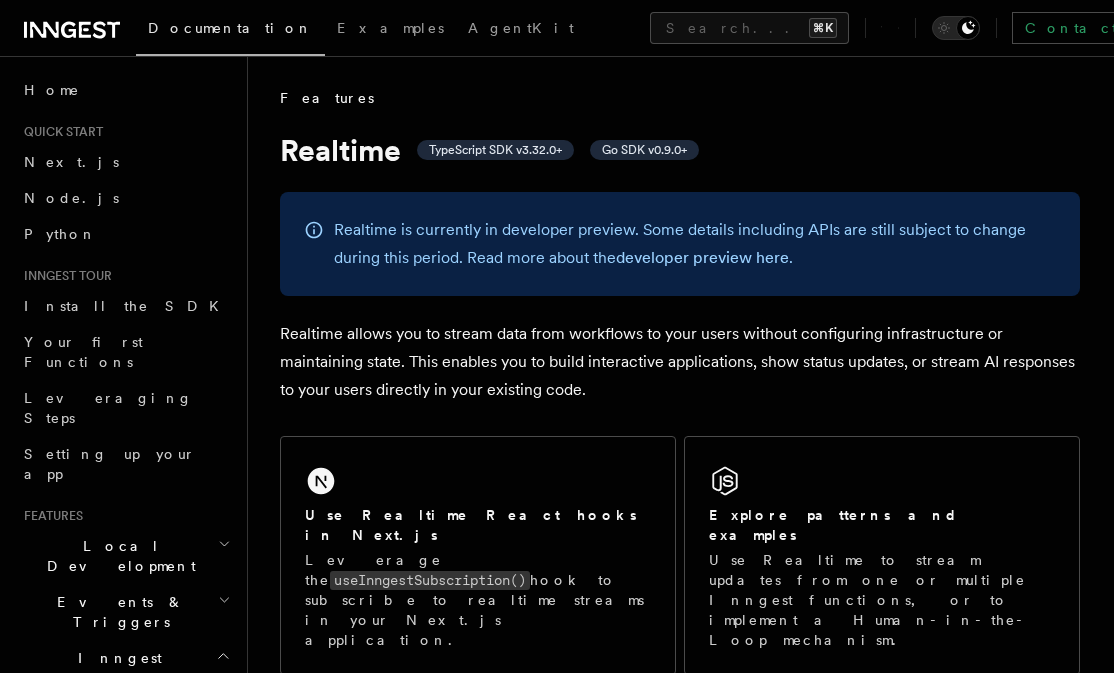 click on "Realtime allows you to stream data from workflows to your users without configuring infrastructure or maintaining state. This enables you to build interactive applications, show status updates, or stream AI responses to your users directly in your existing code." at bounding box center [680, 362] 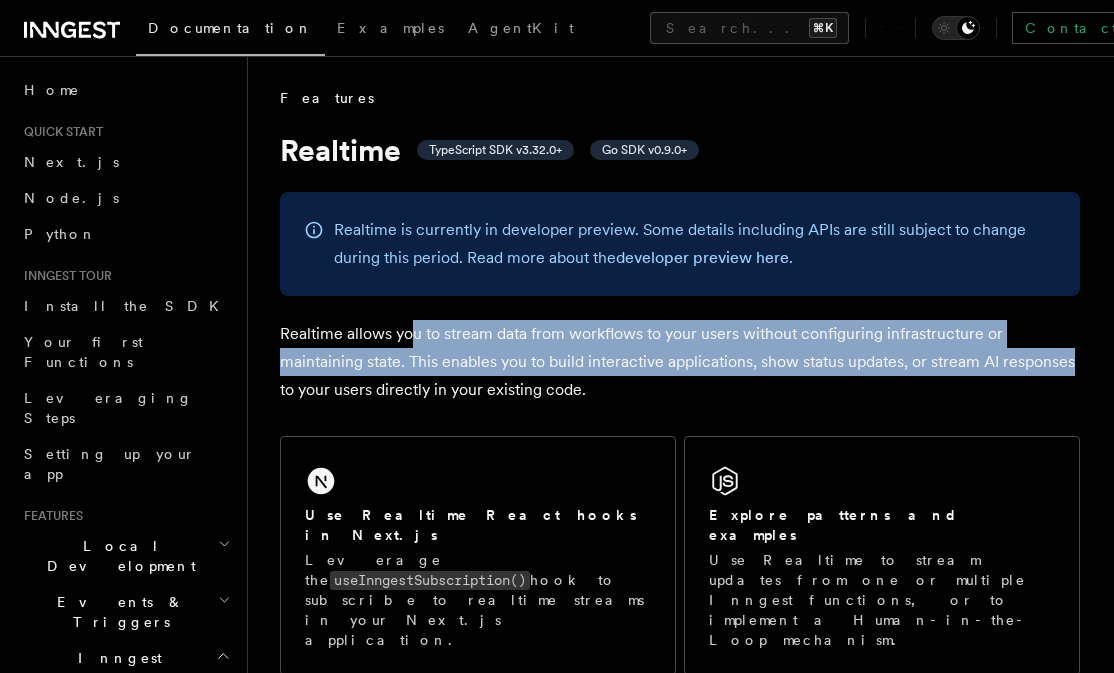drag, startPoint x: 1015, startPoint y: 368, endPoint x: 392, endPoint y: 330, distance: 624.15784 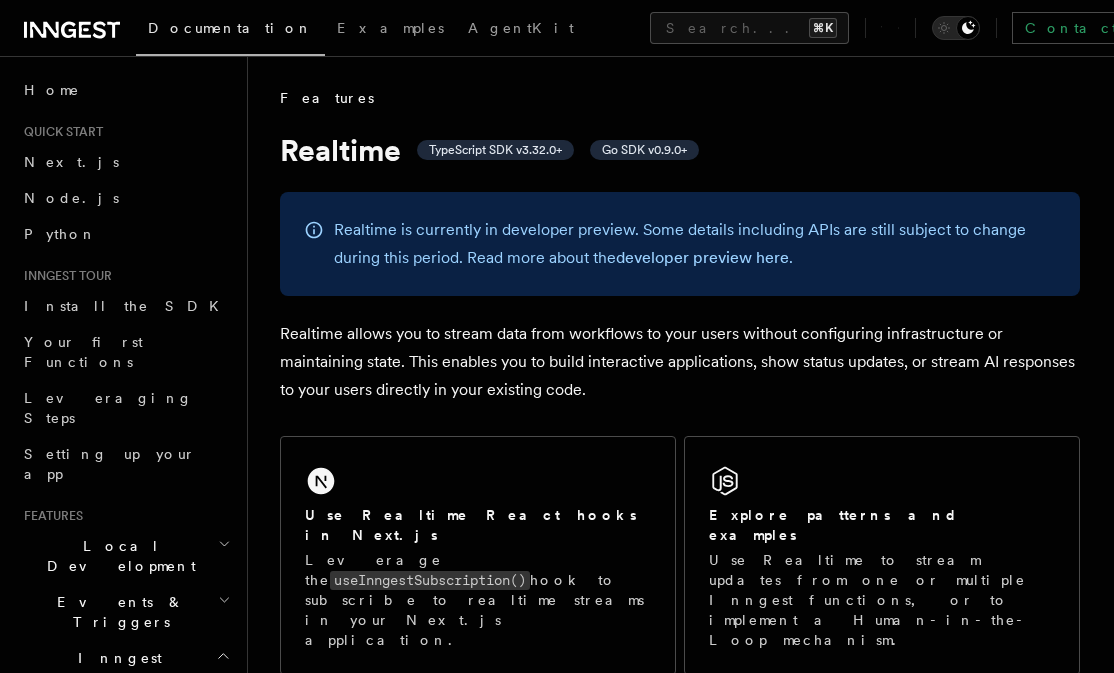 click on "Realtime allows you to stream data from workflows to your users without configuring infrastructure or maintaining state. This enables you to build interactive applications, show status updates, or stream AI responses to your users directly in your existing code." at bounding box center (680, 362) 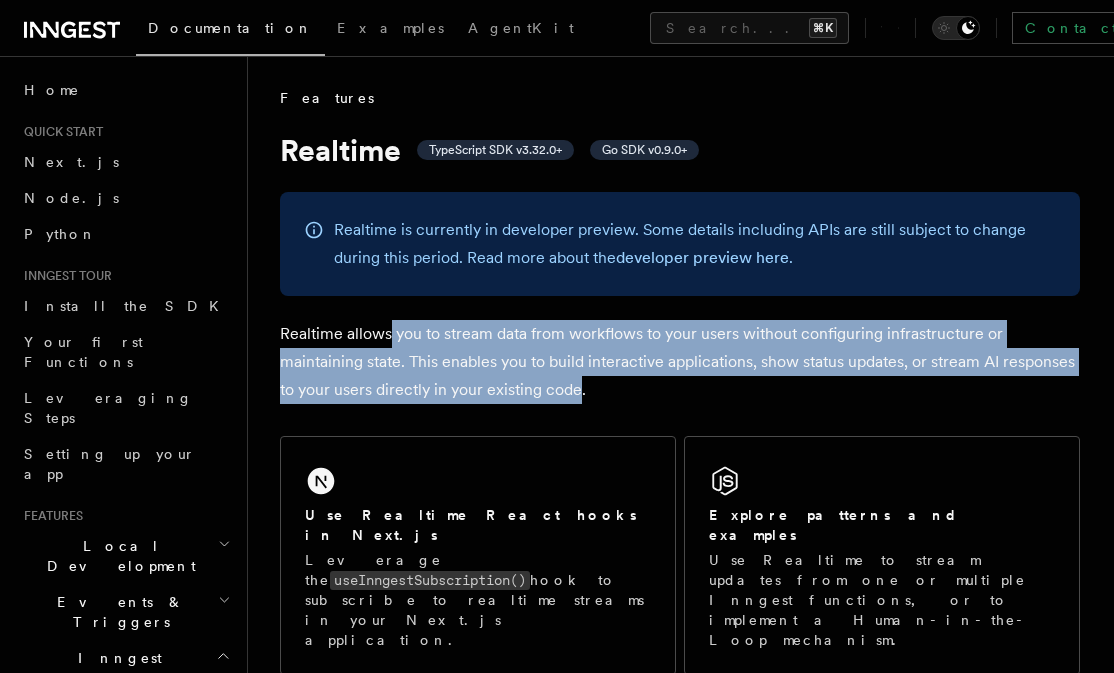 drag, startPoint x: 392, startPoint y: 330, endPoint x: 553, endPoint y: 382, distance: 169.18924 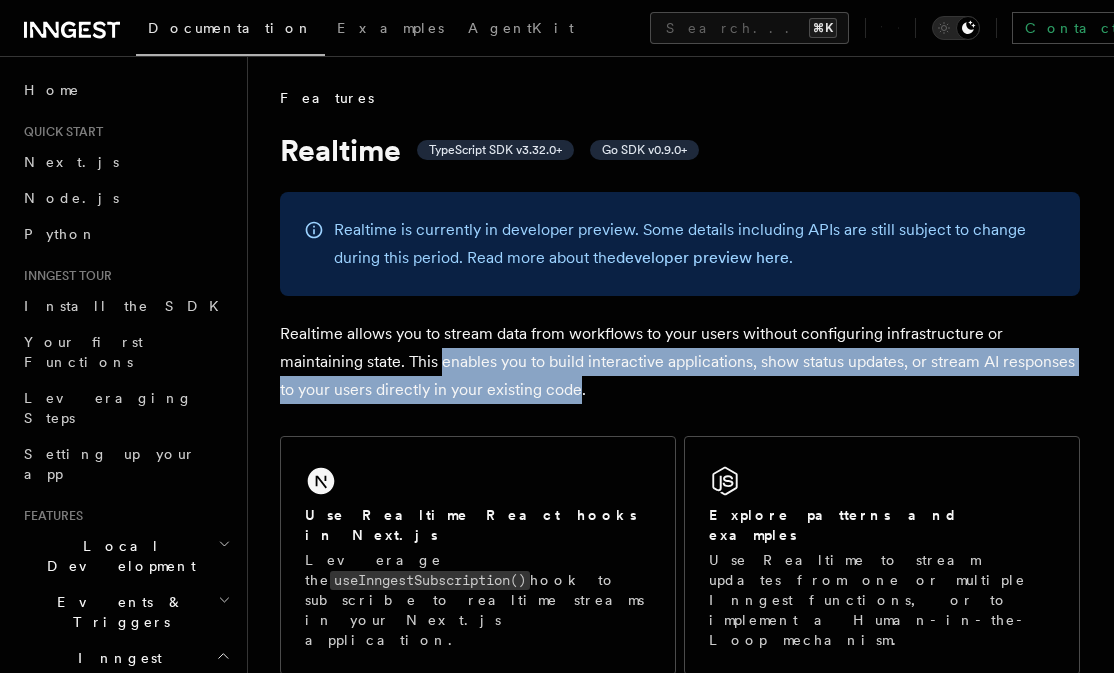 drag, startPoint x: 553, startPoint y: 382, endPoint x: 369, endPoint y: 334, distance: 190.15782 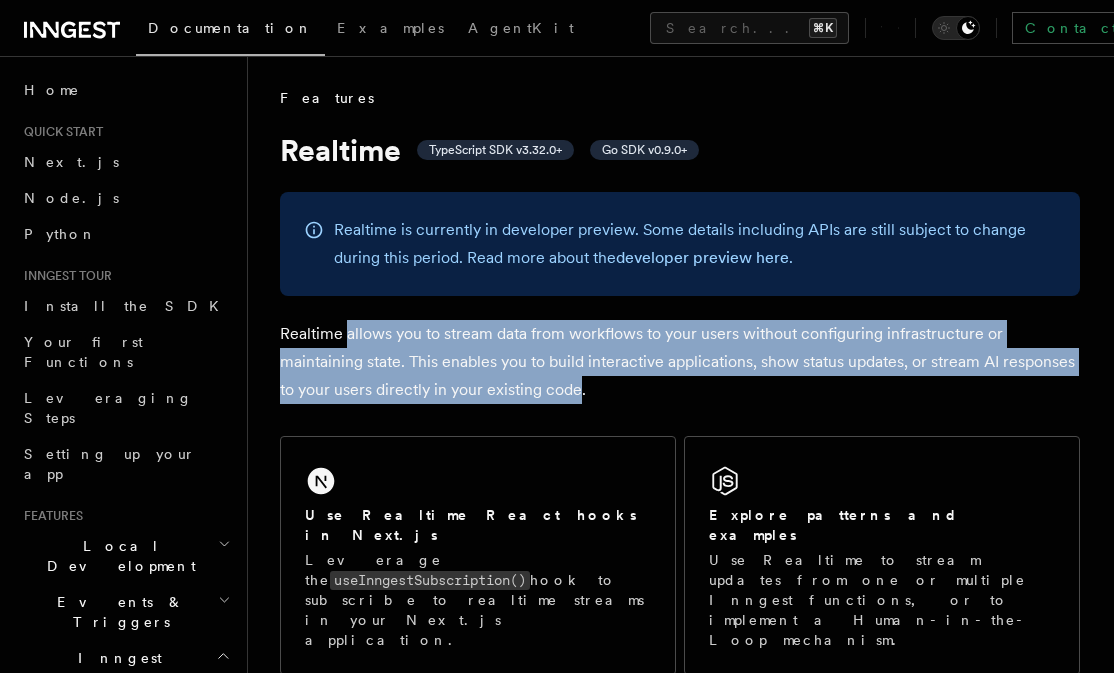 click on "Realtime allows you to stream data from workflows to your users without configuring infrastructure or maintaining state. This enables you to build interactive applications, show status updates, or stream AI responses to your users directly in your existing code." at bounding box center [680, 362] 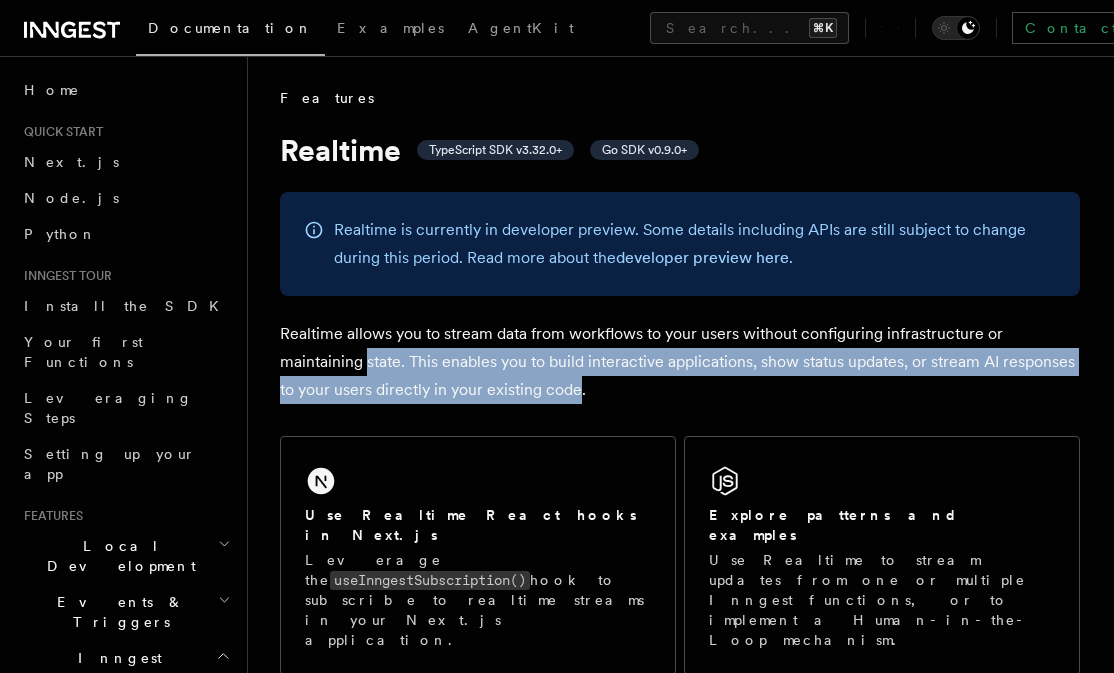 drag, startPoint x: 566, startPoint y: 386, endPoint x: 366, endPoint y: 342, distance: 204.7828 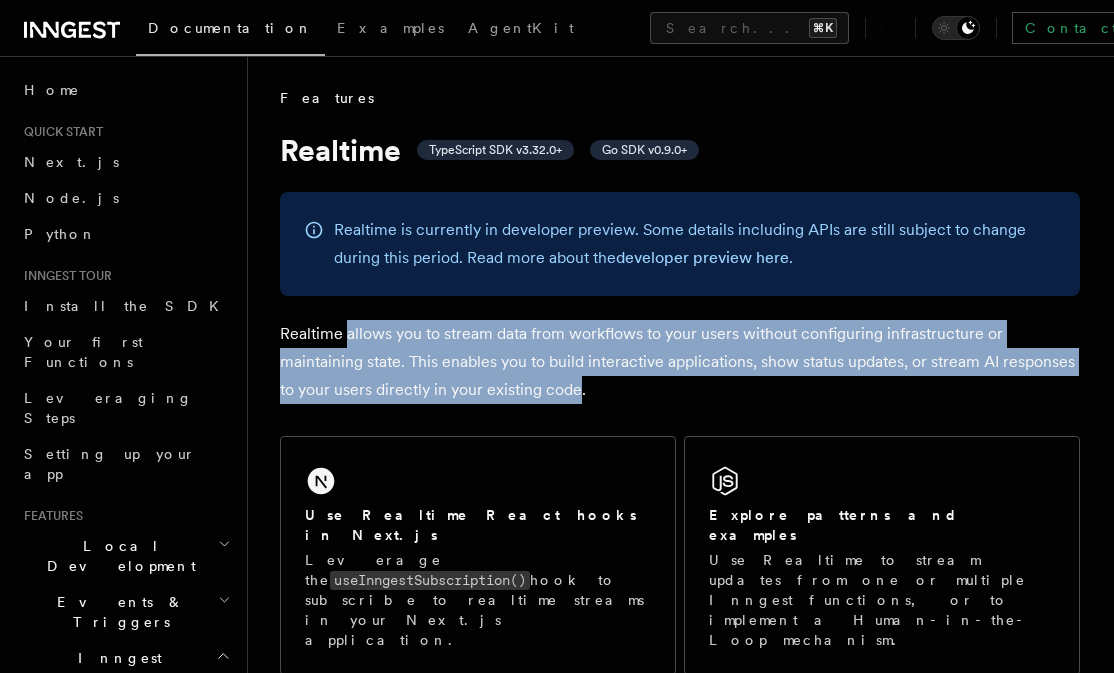 click on "Realtime allows you to stream data from workflows to your users without configuring infrastructure or maintaining state. This enables you to build interactive applications, show status updates, or stream AI responses to your users directly in your existing code." at bounding box center (680, 362) 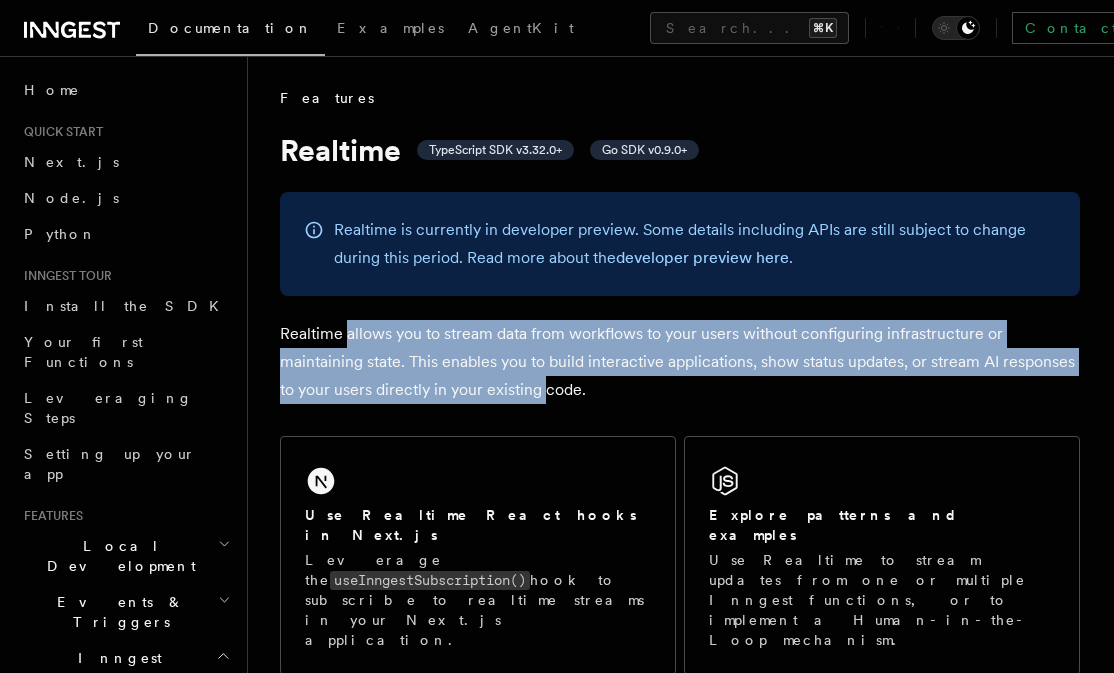 drag, startPoint x: 366, startPoint y: 342, endPoint x: 574, endPoint y: 388, distance: 213.02582 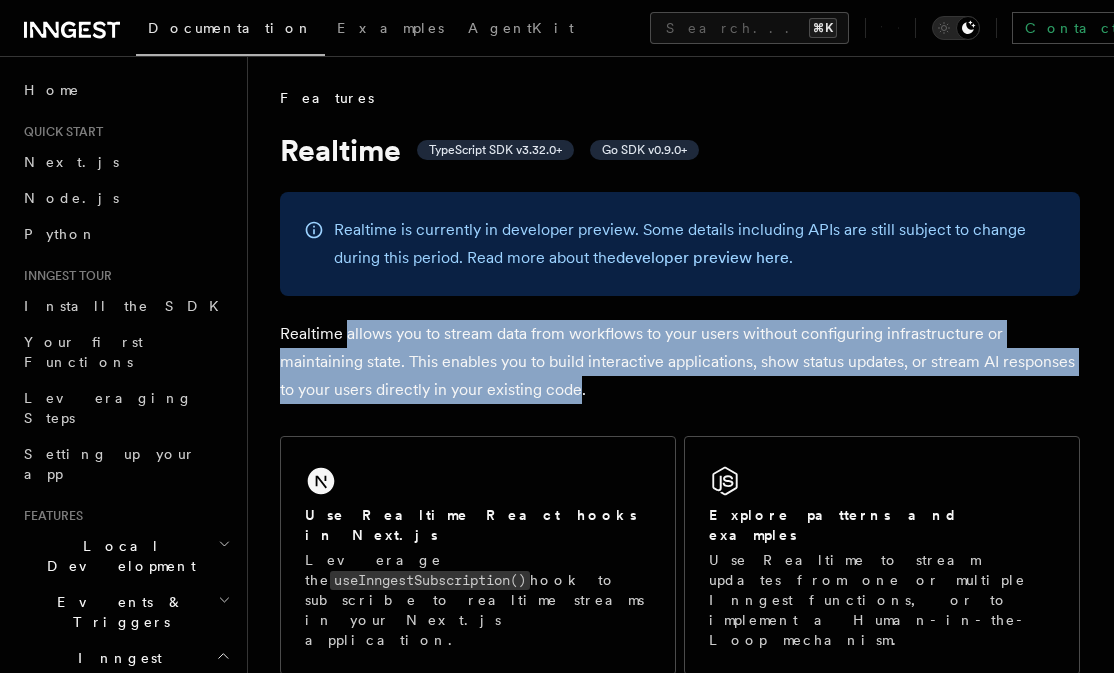 click on "Realtime allows you to stream data from workflows to your users without configuring infrastructure or maintaining state. This enables you to build interactive applications, show status updates, or stream AI responses to your users directly in your existing code." at bounding box center [680, 362] 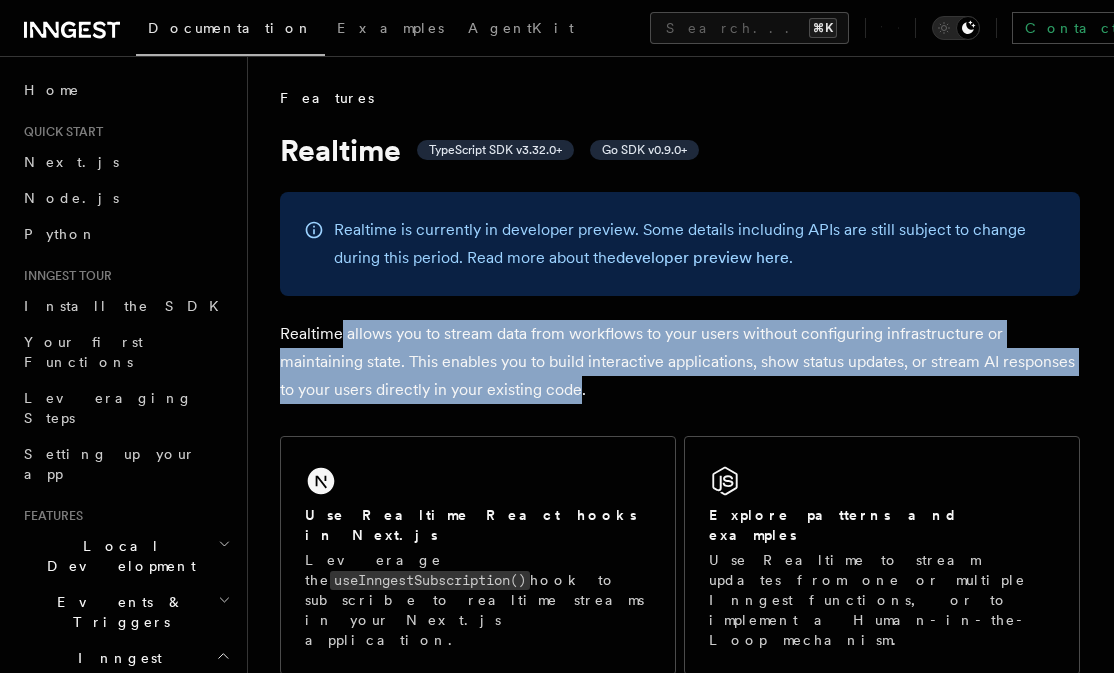 drag, startPoint x: 574, startPoint y: 388, endPoint x: 341, endPoint y: 329, distance: 240.35391 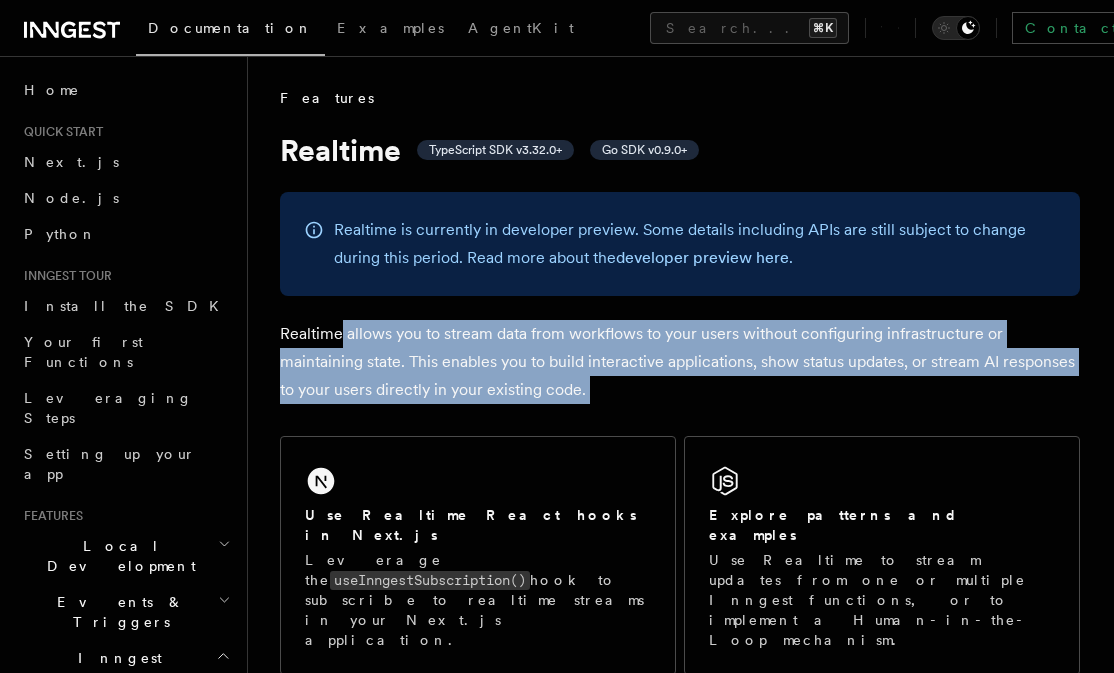 drag, startPoint x: 341, startPoint y: 329, endPoint x: 591, endPoint y: 380, distance: 255.14897 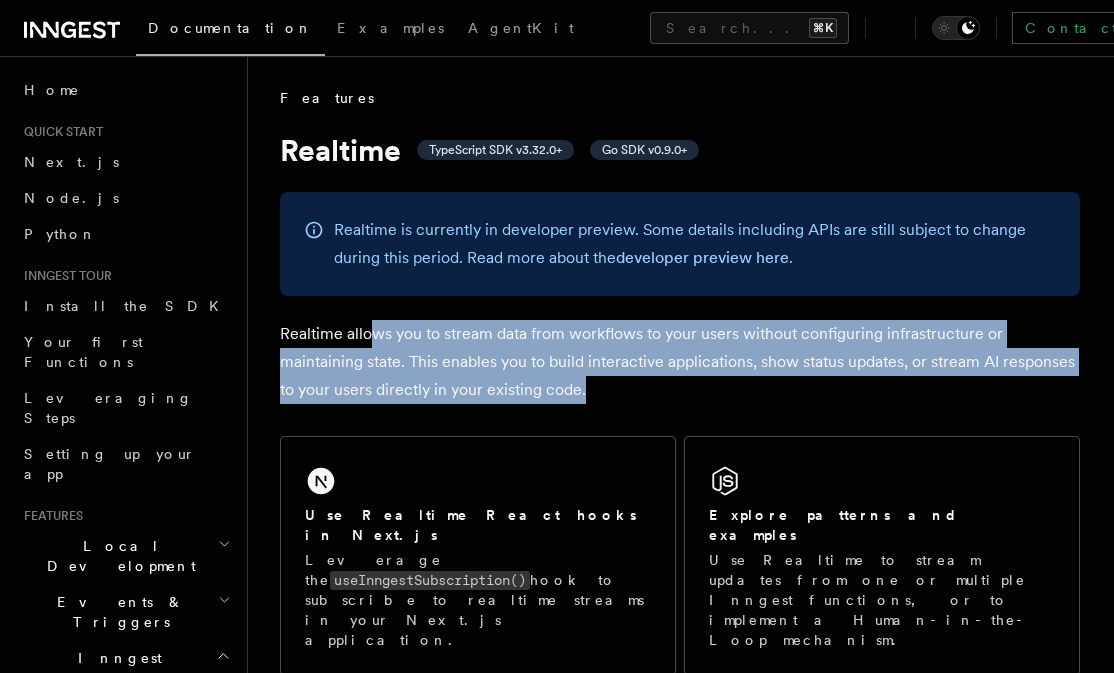 drag, startPoint x: 591, startPoint y: 380, endPoint x: 360, endPoint y: 333, distance: 235.7329 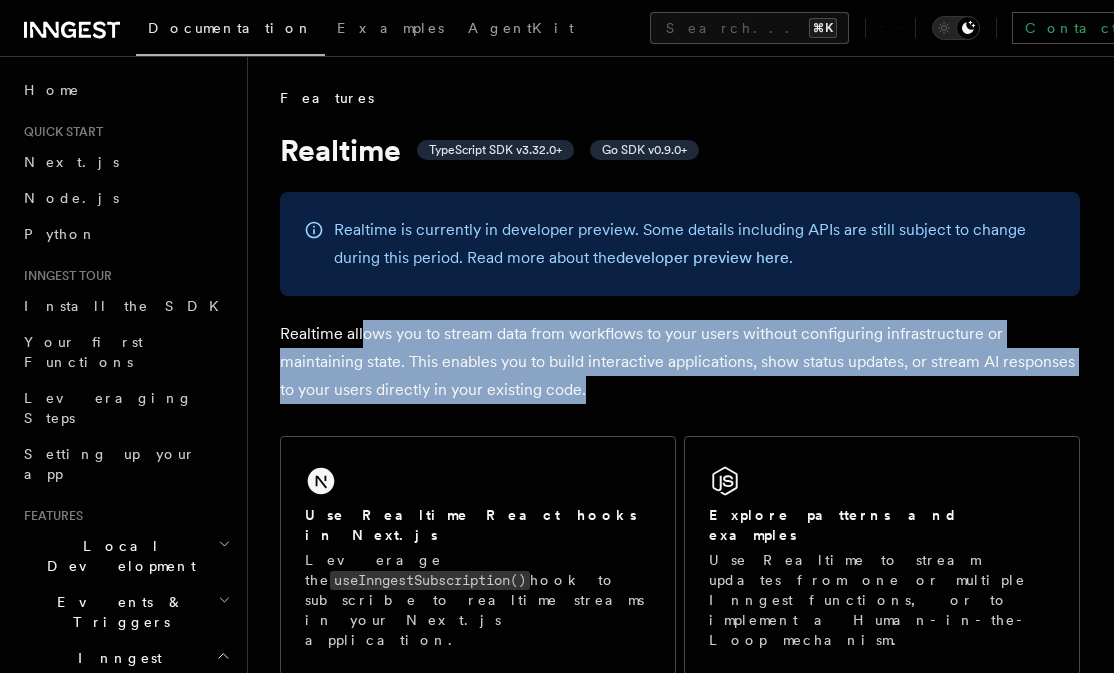 click on "Realtime allows you to stream data from workflows to your users without configuring infrastructure or maintaining state. This enables you to build interactive applications, show status updates, or stream AI responses to your users directly in your existing code." at bounding box center [680, 362] 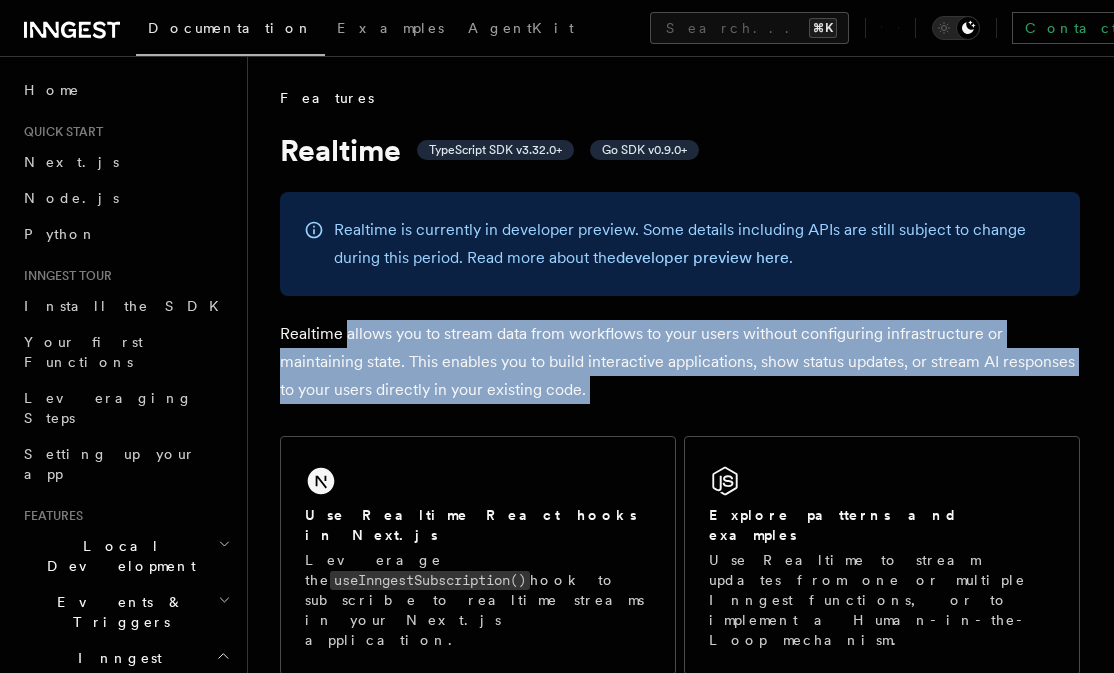 drag, startPoint x: 360, startPoint y: 333, endPoint x: 584, endPoint y: 390, distance: 231.13849 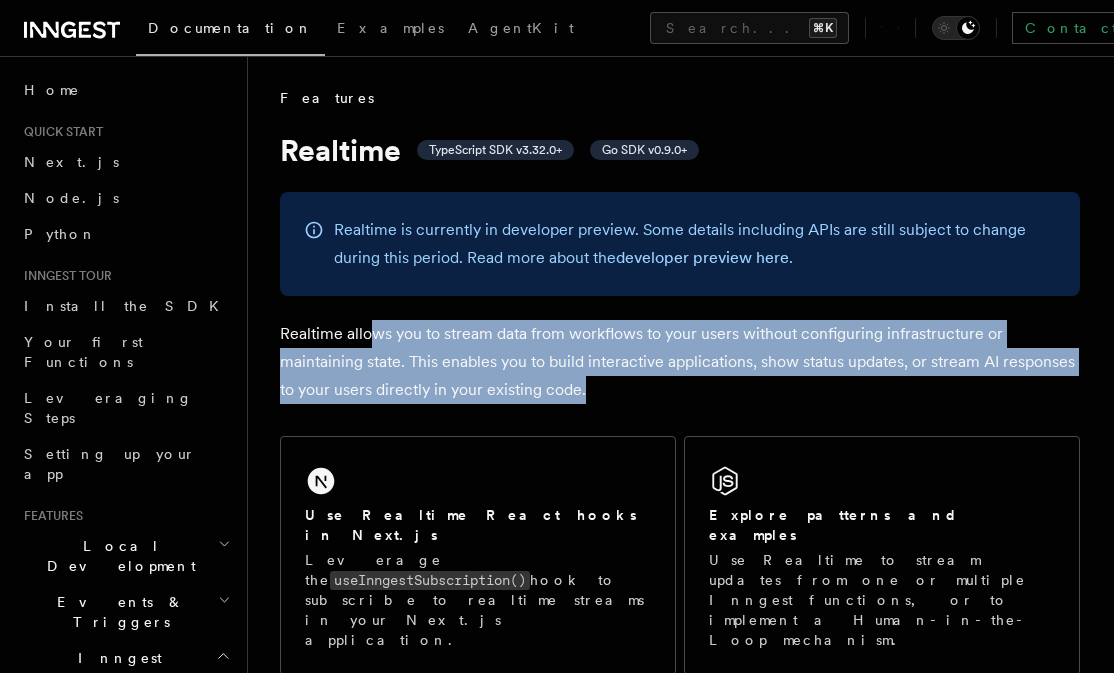 drag, startPoint x: 584, startPoint y: 390, endPoint x: 363, endPoint y: 339, distance: 226.80829 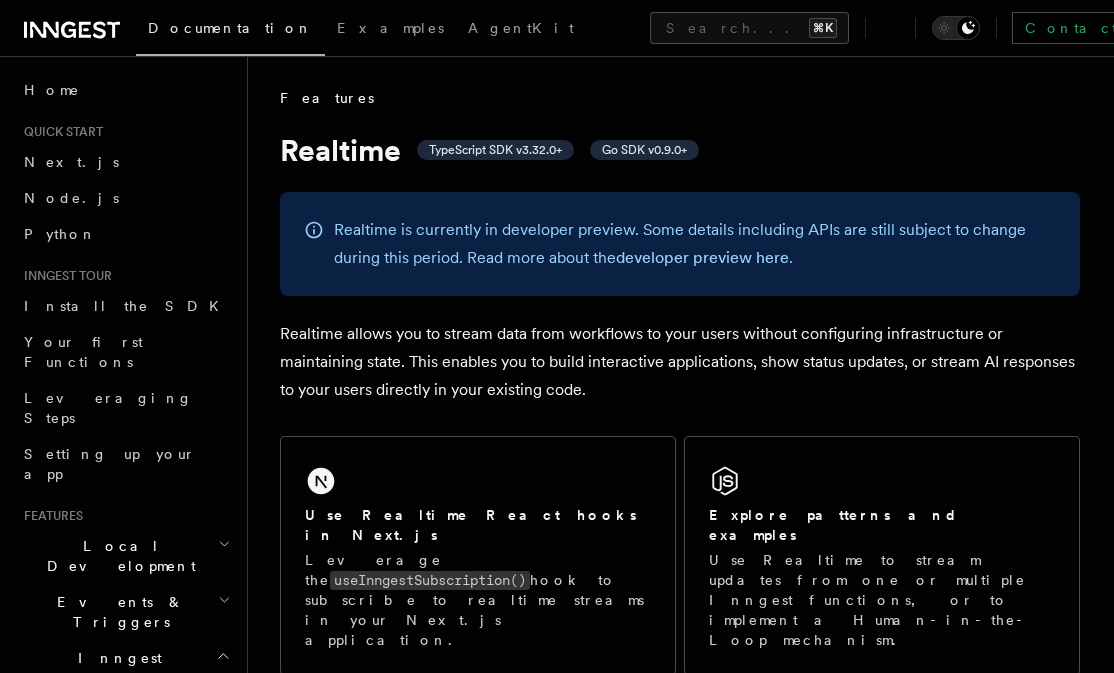 click on "Realtime allows you to stream data from workflows to your users without configuring infrastructure or maintaining state. This enables you to build interactive applications, show status updates, or stream AI responses to your users directly in your existing code." at bounding box center (680, 362) 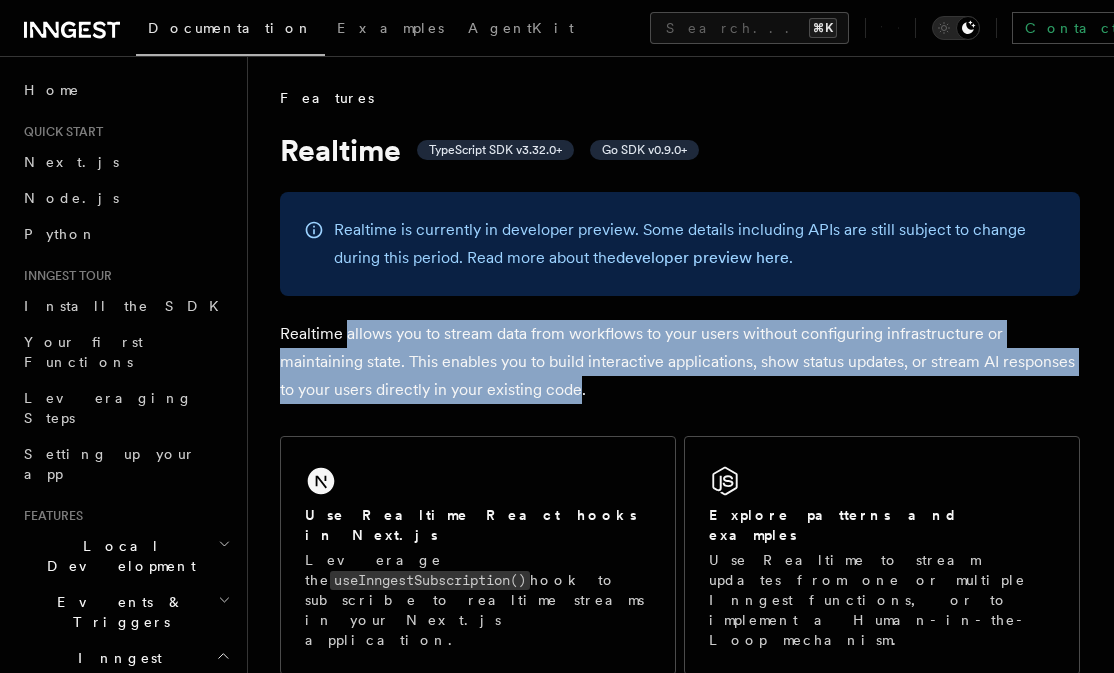 drag, startPoint x: 358, startPoint y: 336, endPoint x: 565, endPoint y: 379, distance: 211.41902 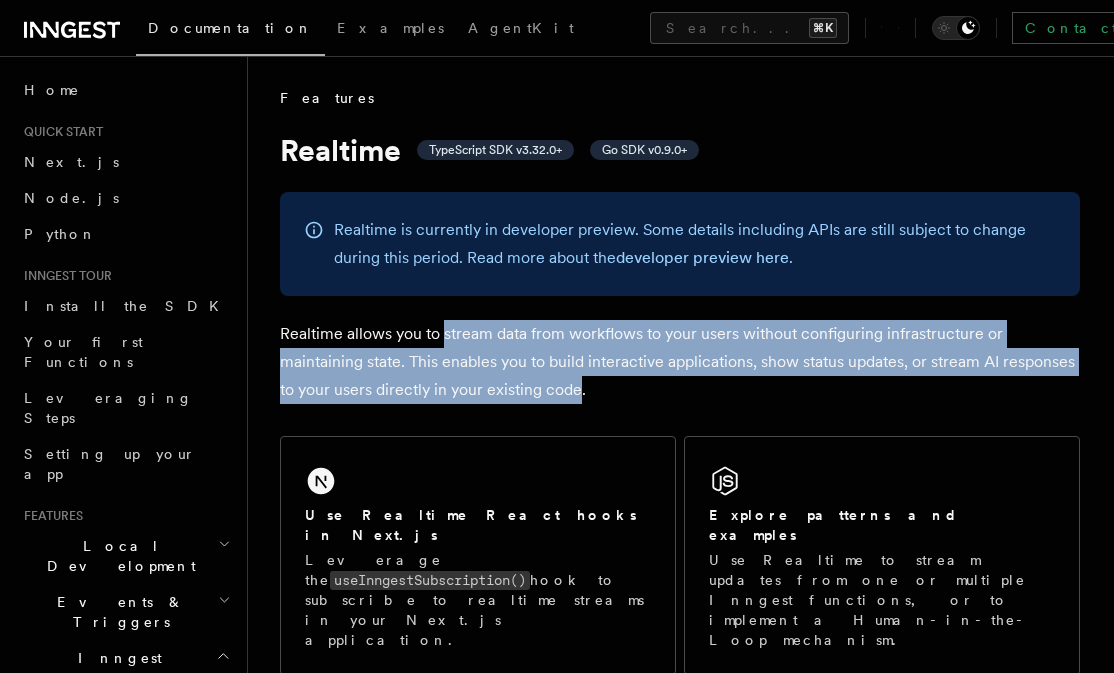 drag, startPoint x: 565, startPoint y: 379, endPoint x: 444, endPoint y: 333, distance: 129.44884 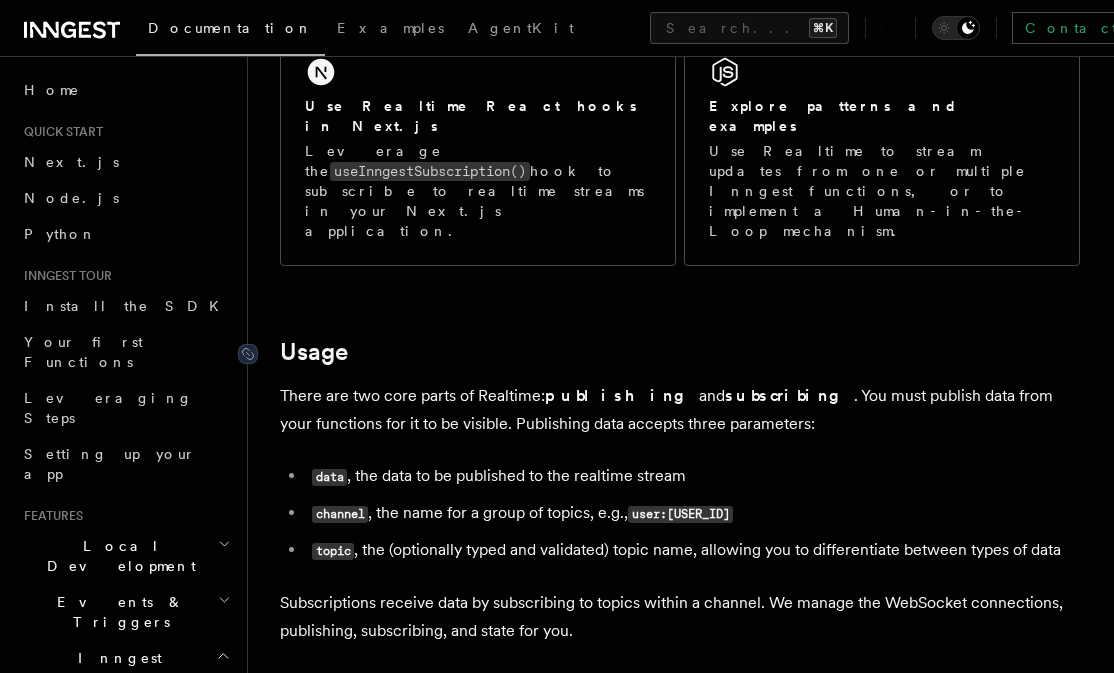 scroll, scrollTop: 465, scrollLeft: 0, axis: vertical 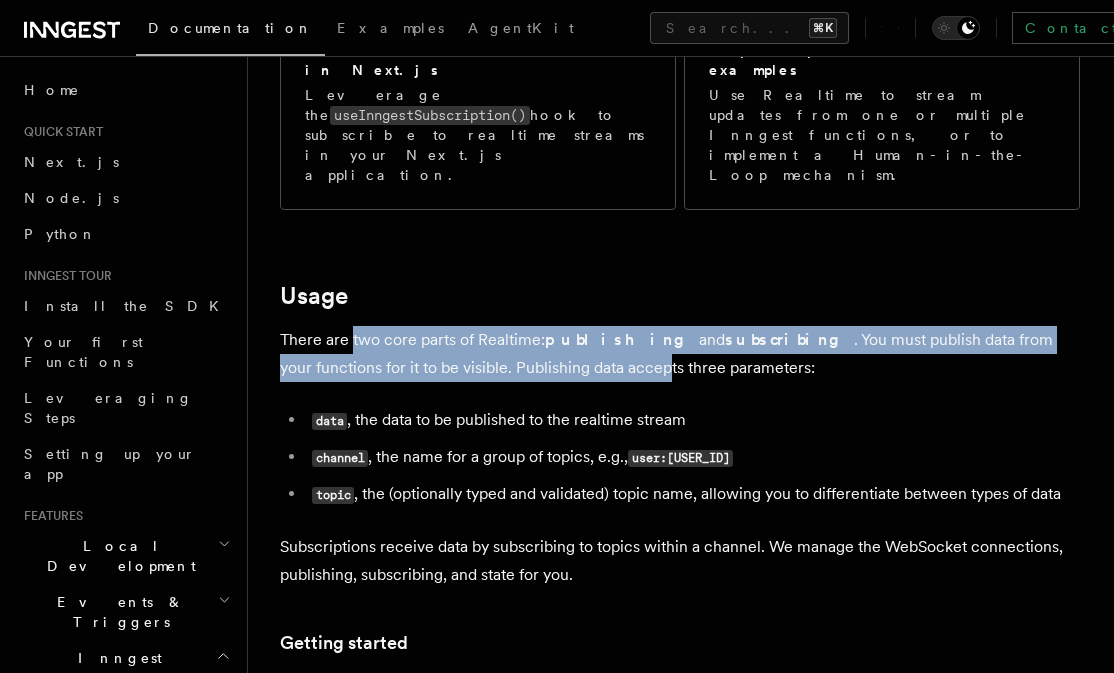 drag, startPoint x: 350, startPoint y: 280, endPoint x: 538, endPoint y: 310, distance: 190.37857 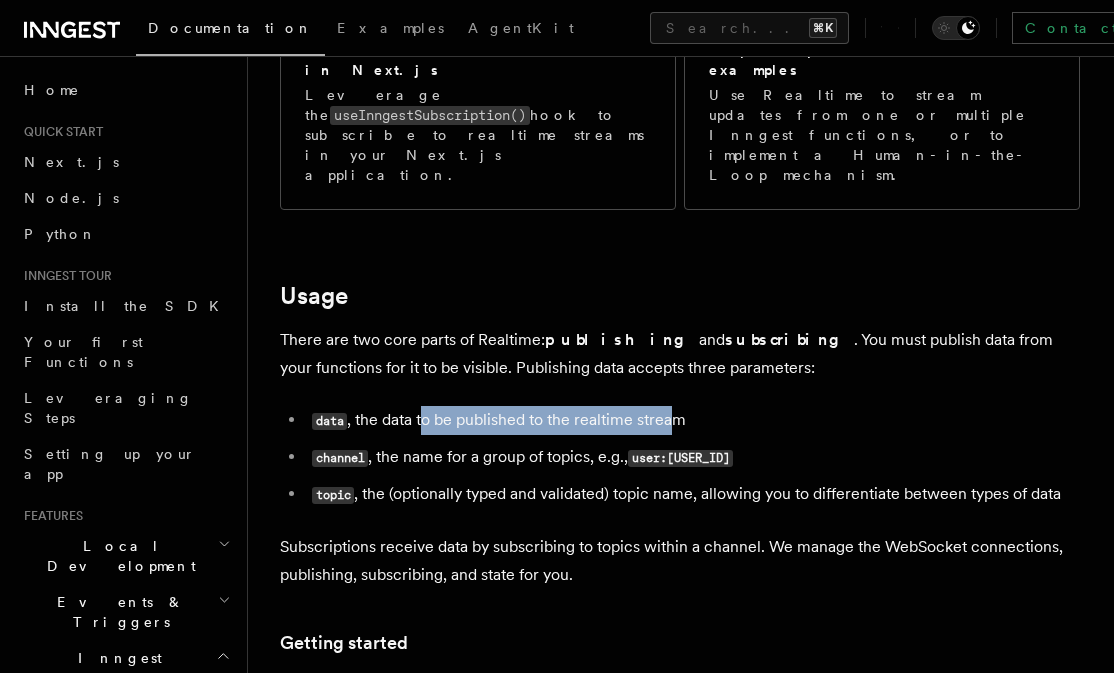 drag, startPoint x: 425, startPoint y: 350, endPoint x: 672, endPoint y: 349, distance: 247.00203 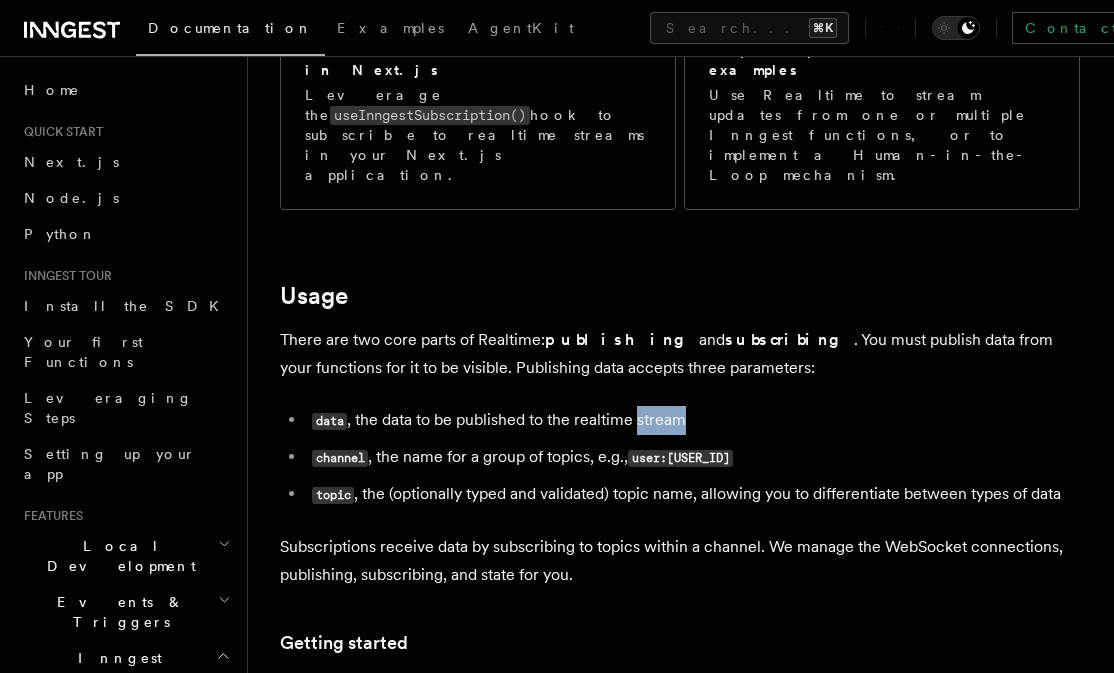 drag, startPoint x: 674, startPoint y: 349, endPoint x: 412, endPoint y: 350, distance: 262.00192 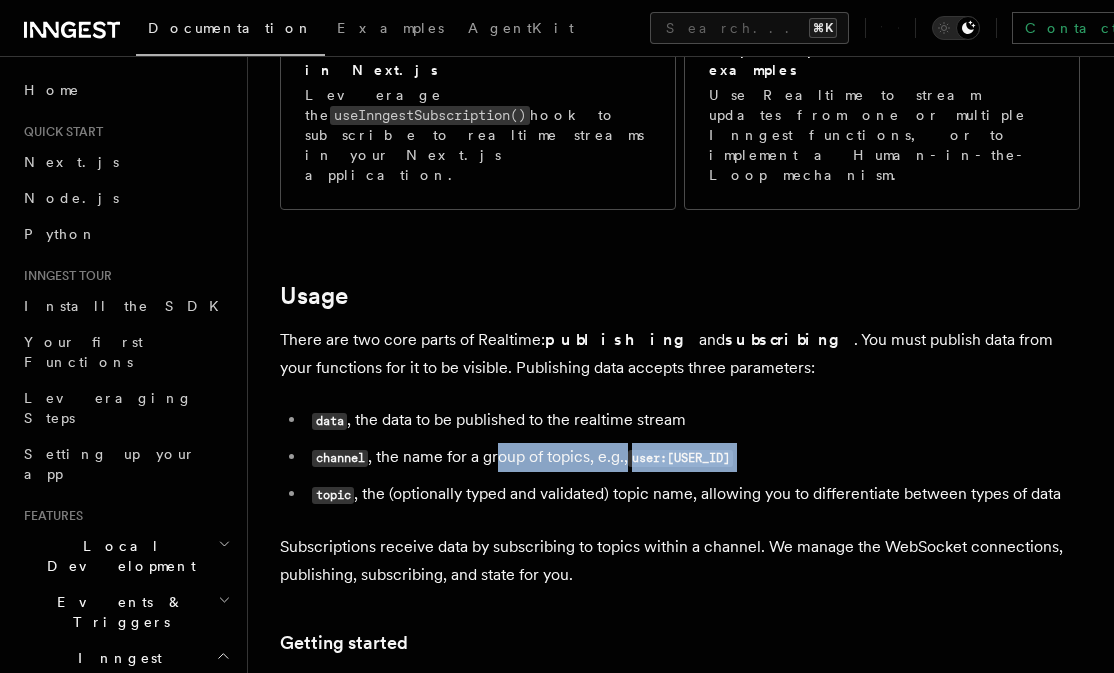 drag, startPoint x: 400, startPoint y: 416, endPoint x: 637, endPoint y: 405, distance: 237.25514 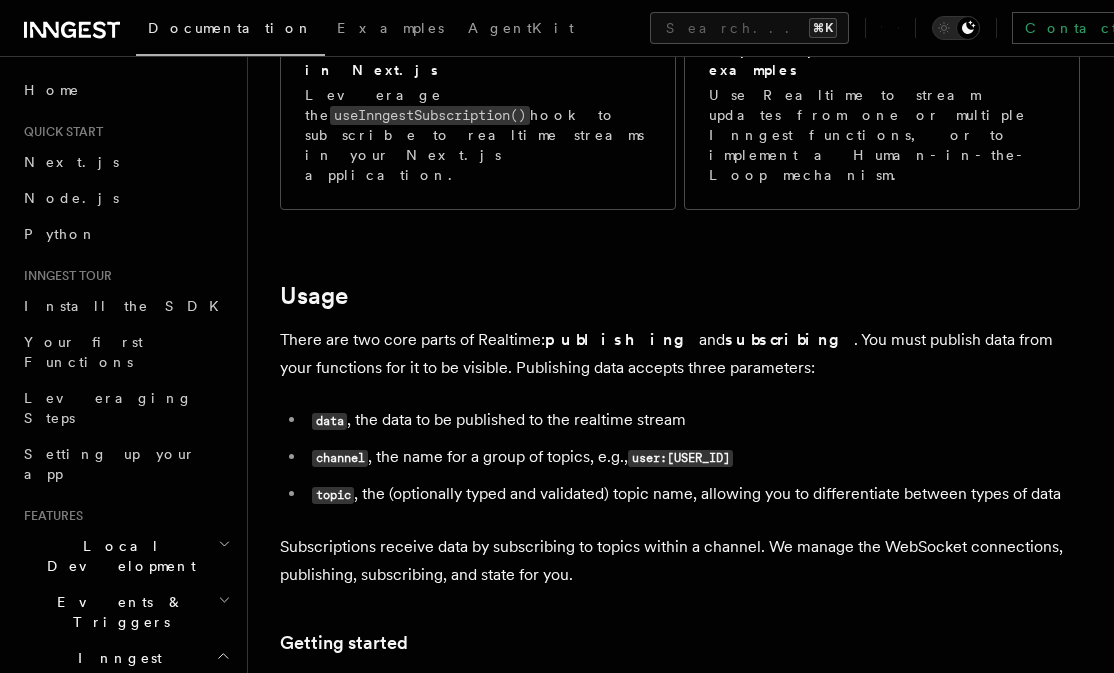 click on "user:123" at bounding box center [680, 458] 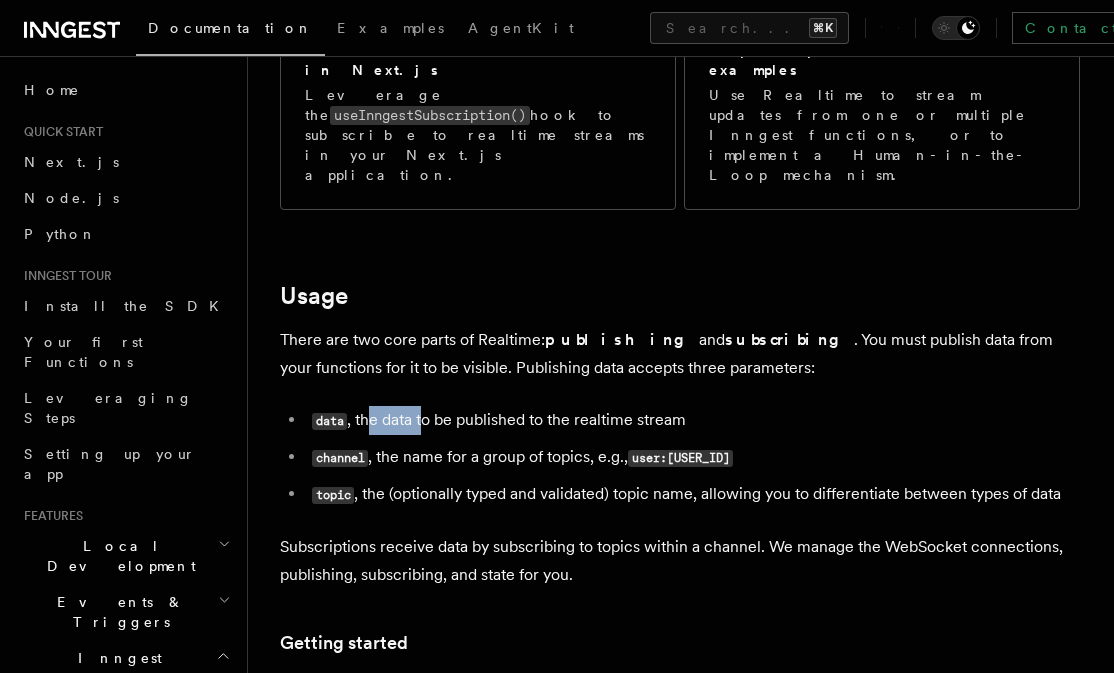 click on "data , the data to be published to the realtime stream
channel , the name for a group of topics, e.g.,  user:123
topic , the (optionally typed and validated) topic name, allowing you to differentiate between types of data" at bounding box center [680, 457] 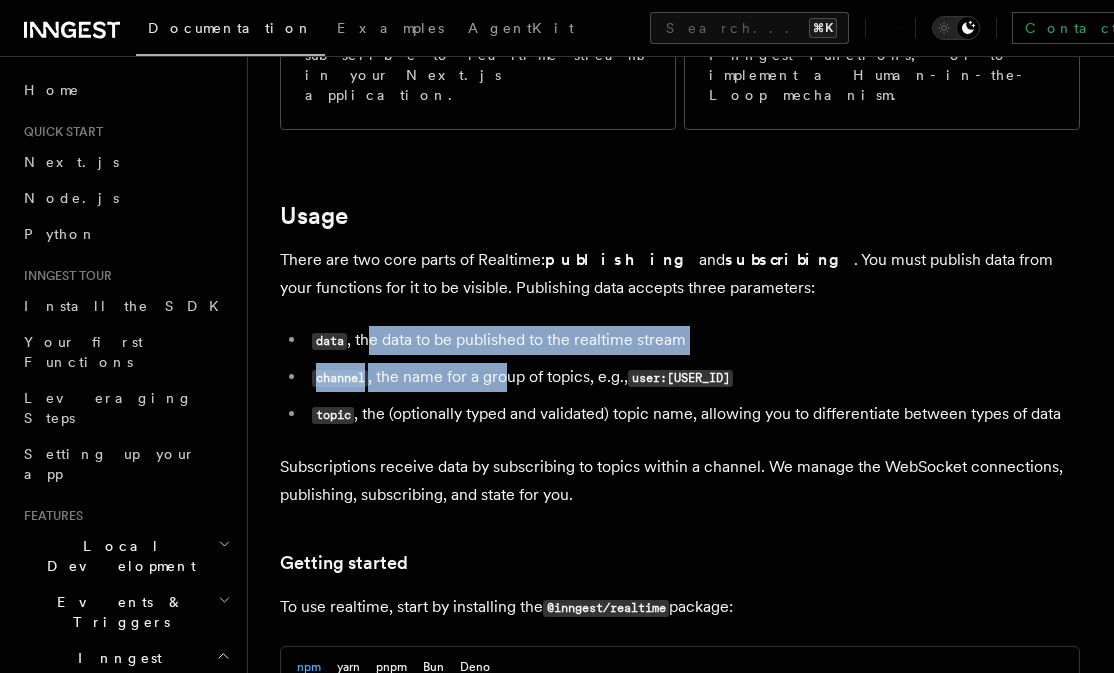 scroll, scrollTop: 547, scrollLeft: 0, axis: vertical 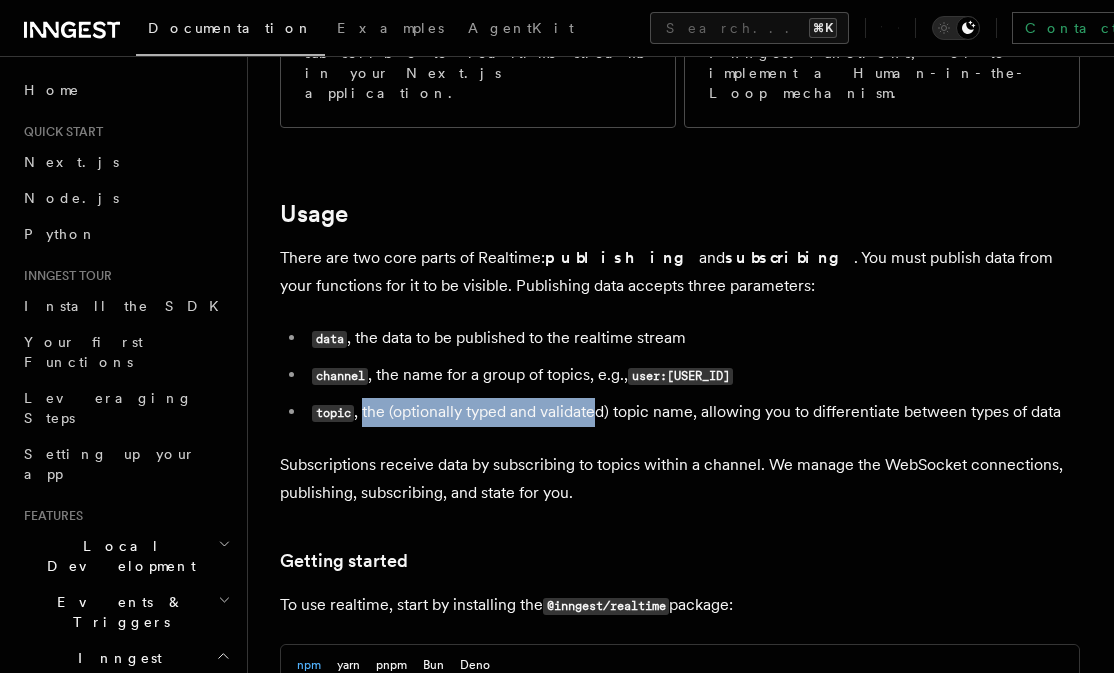 drag, startPoint x: 365, startPoint y: 350, endPoint x: 694, endPoint y: 350, distance: 329 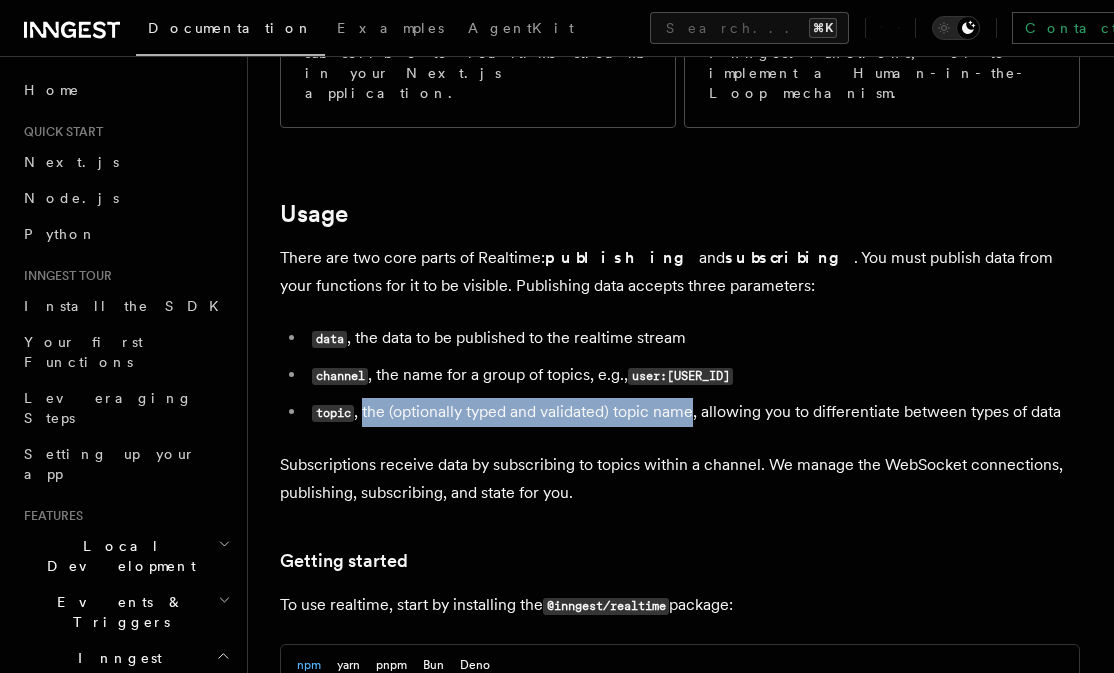 click on "topic , the (optionally typed and validated) topic name, allowing you to differentiate between types of data" at bounding box center (693, 412) 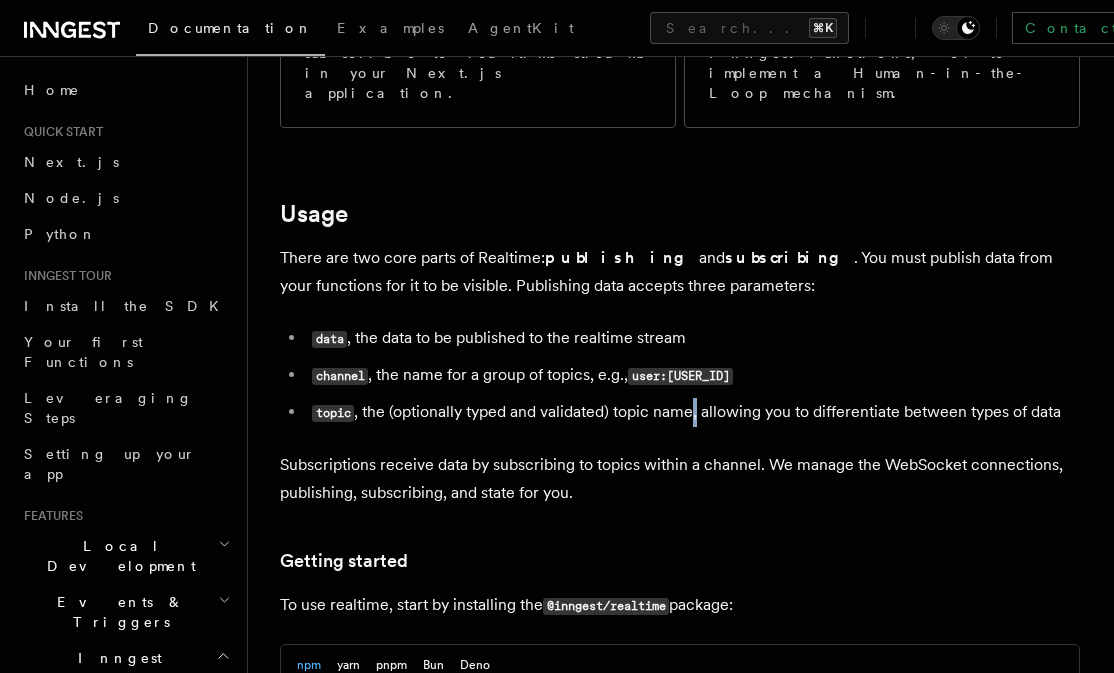 drag, startPoint x: 694, startPoint y: 350, endPoint x: 997, endPoint y: 360, distance: 303.16498 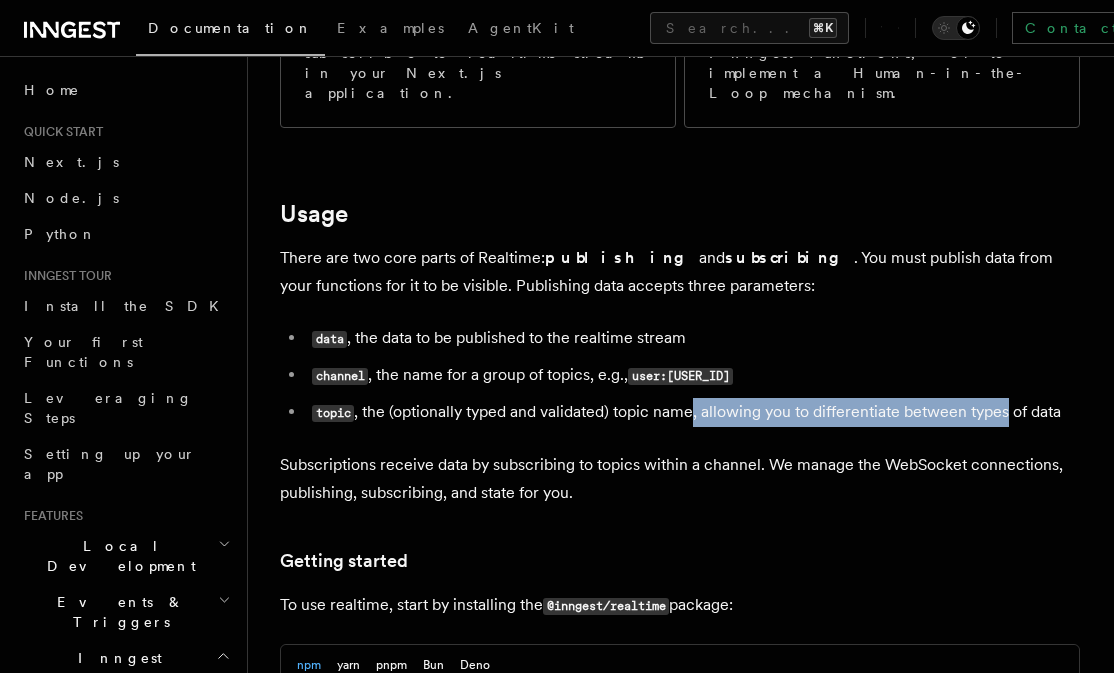 click on "Subscriptions receive data by subscribing to topics within a channel. We manage the WebSocket connections, publishing, subscribing, and state for you." at bounding box center (680, 479) 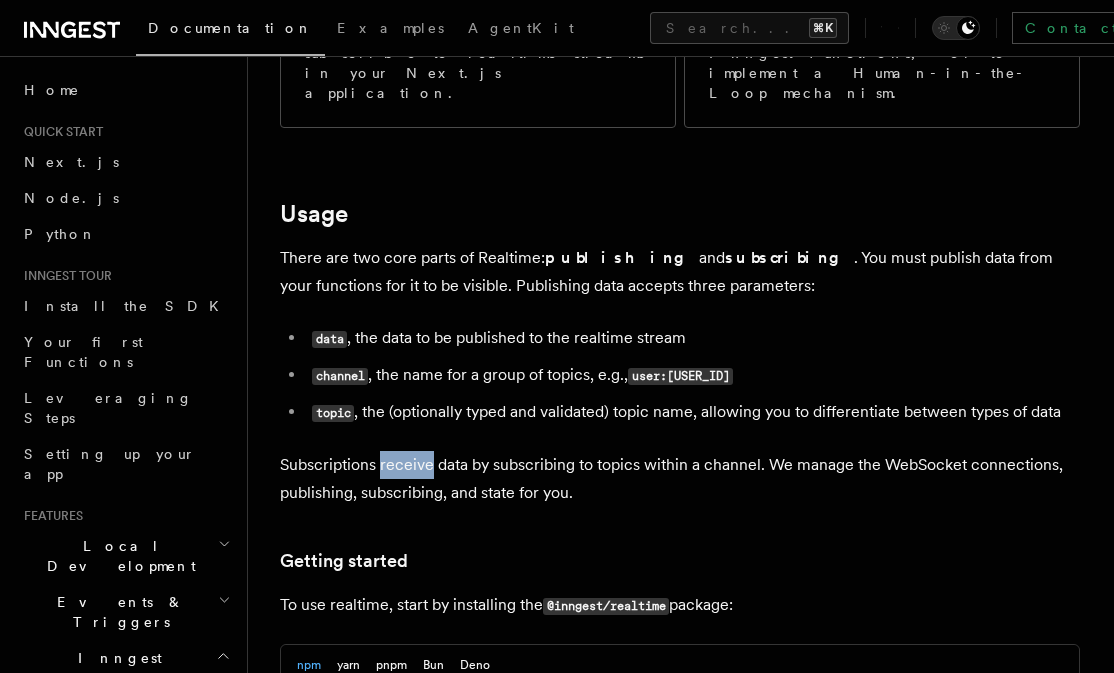 drag, startPoint x: 383, startPoint y: 401, endPoint x: 605, endPoint y: 427, distance: 223.51733 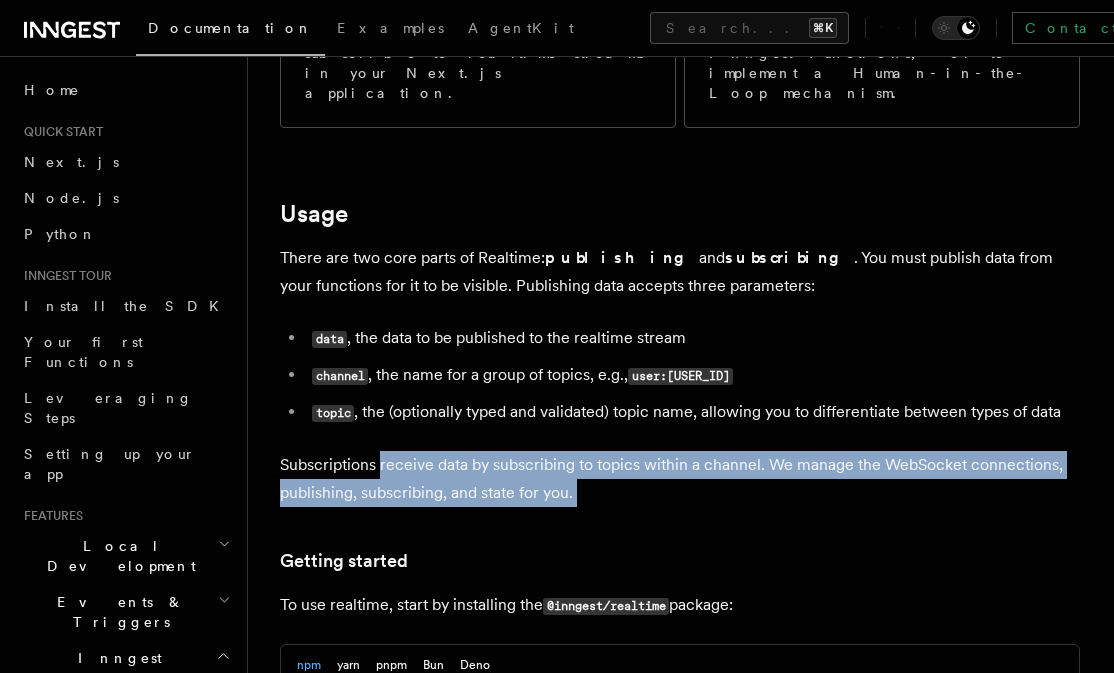 click on "Subscriptions receive data by subscribing to topics within a channel. We manage the WebSocket connections, publishing, subscribing, and state for you." at bounding box center (680, 479) 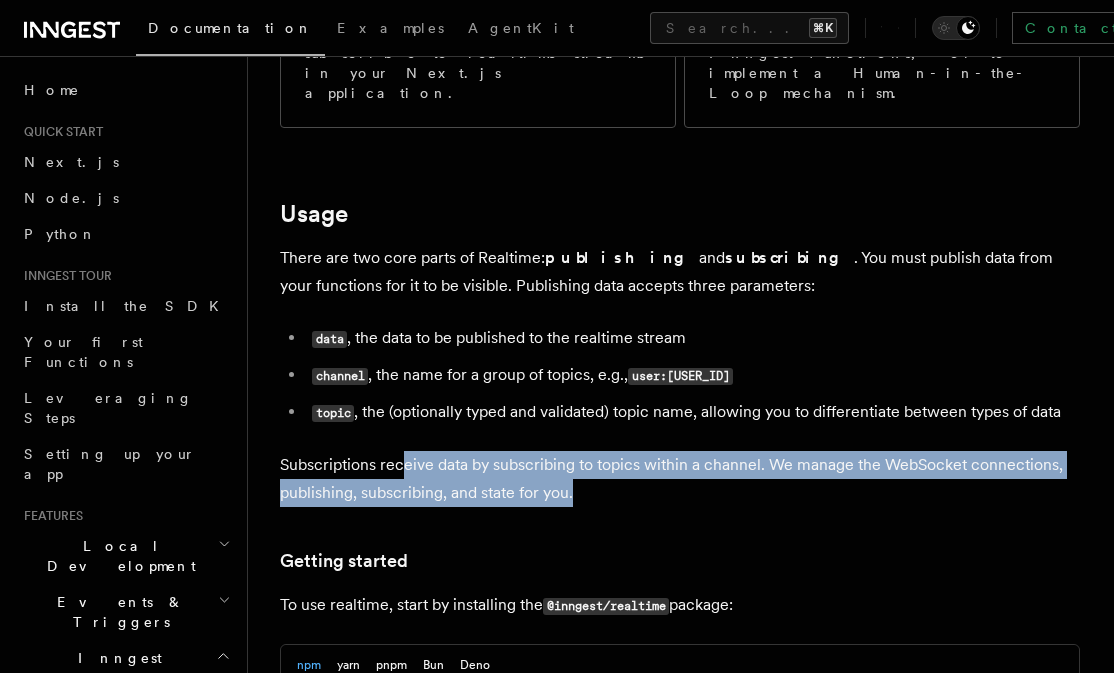 drag, startPoint x: 605, startPoint y: 427, endPoint x: 401, endPoint y: 398, distance: 206.05096 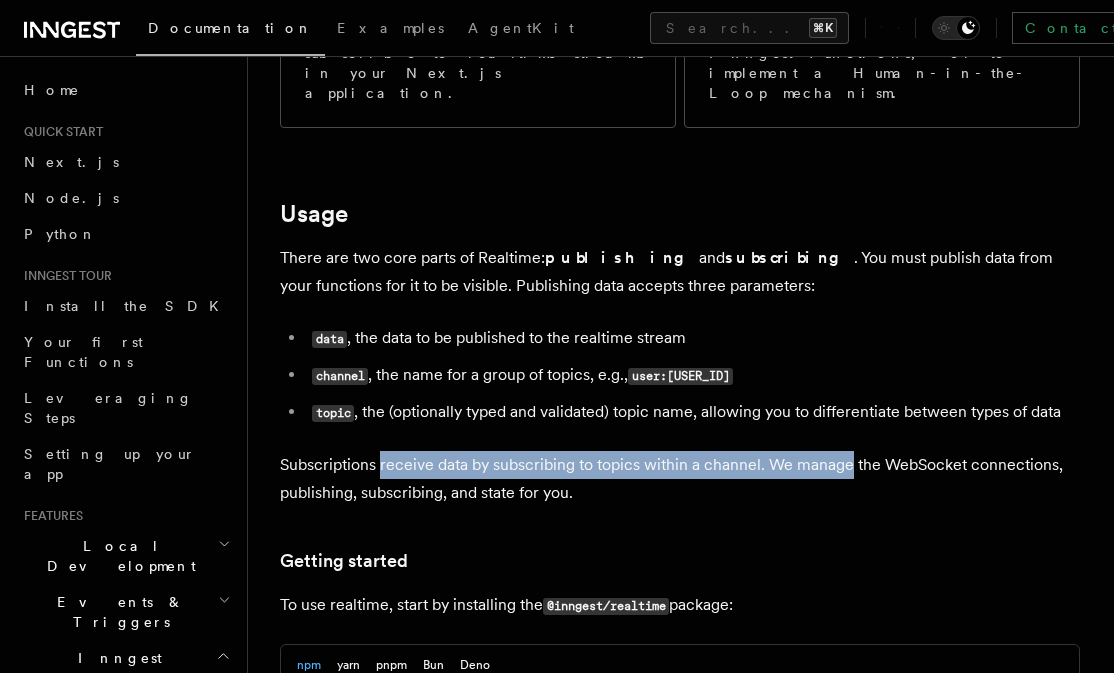 drag 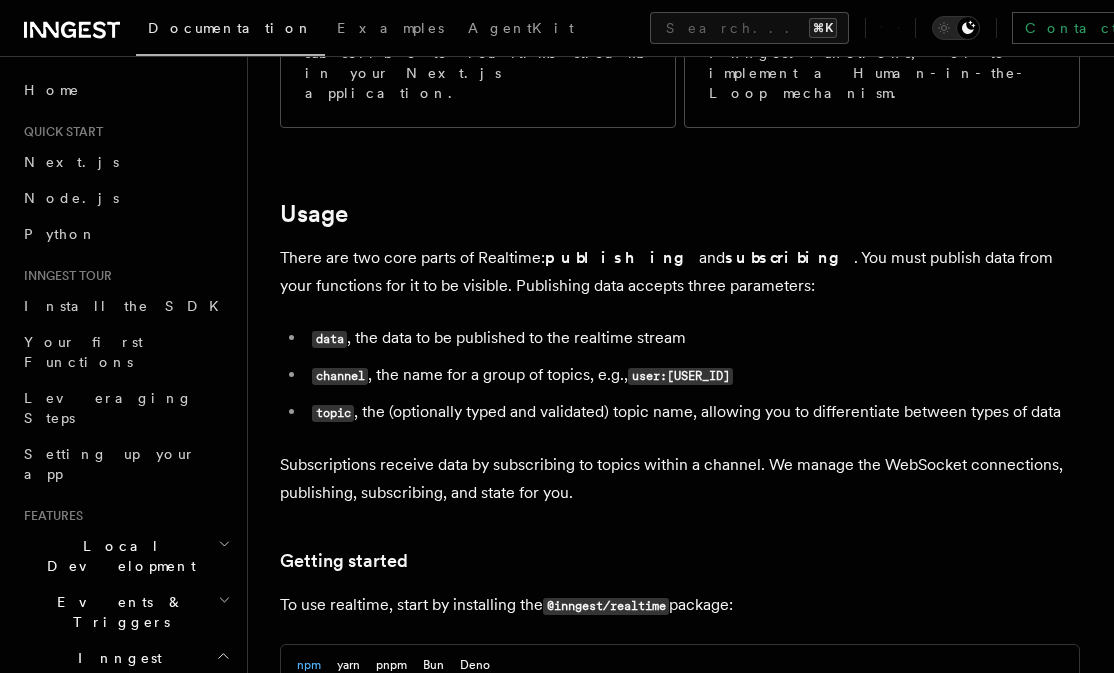 click on "Subscriptions receive data by subscribing to topics within a channel. We manage the WebSocket connections, publishing, subscribing, and state for you." at bounding box center (680, 479) 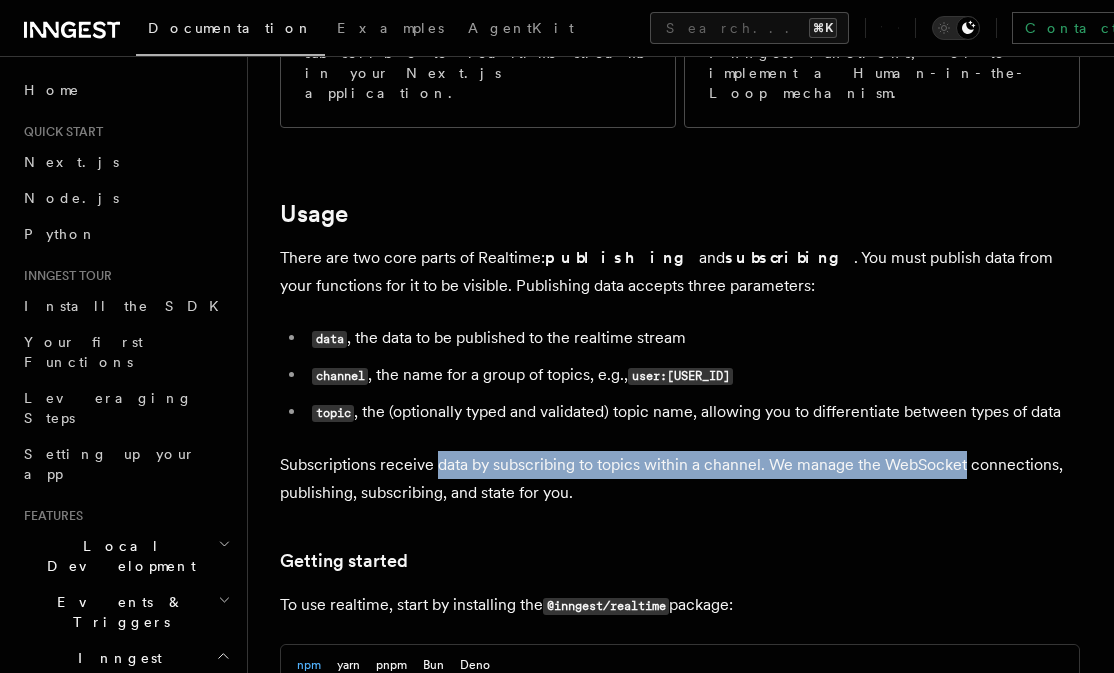 click on "Subscriptions receive data by subscribing to topics within a channel. We manage the WebSocket connections, publishing, subscribing, and state for you." at bounding box center (680, 479) 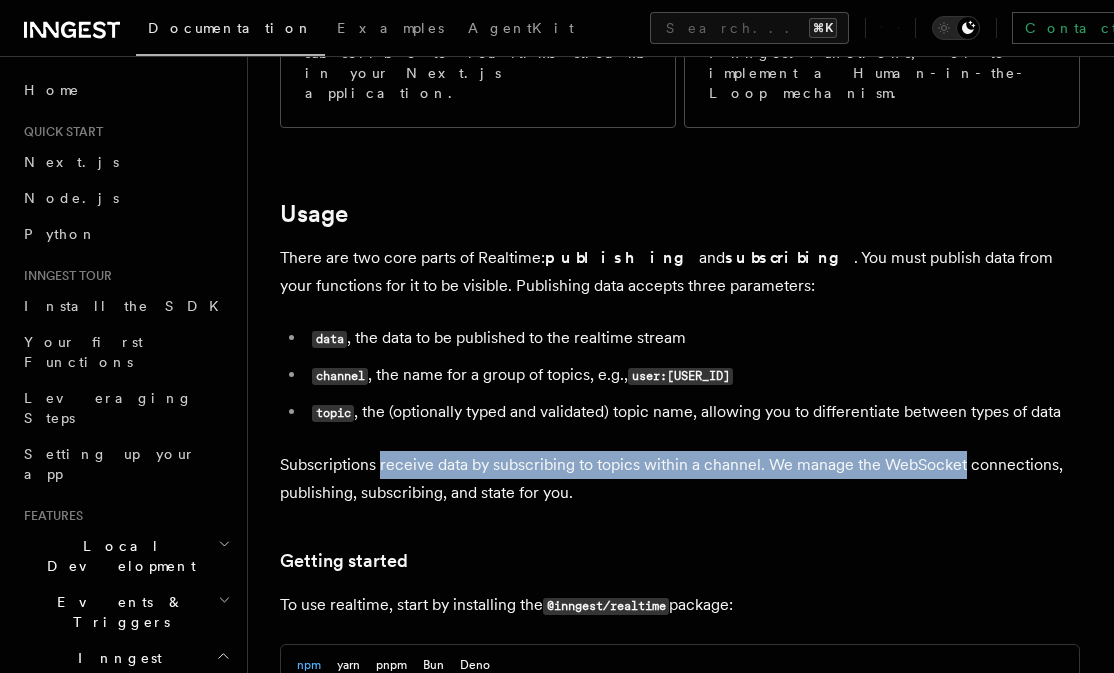click on "Subscriptions receive data by subscribing to topics within a channel. We manage the WebSocket connections, publishing, subscribing, and state for you." at bounding box center [680, 479] 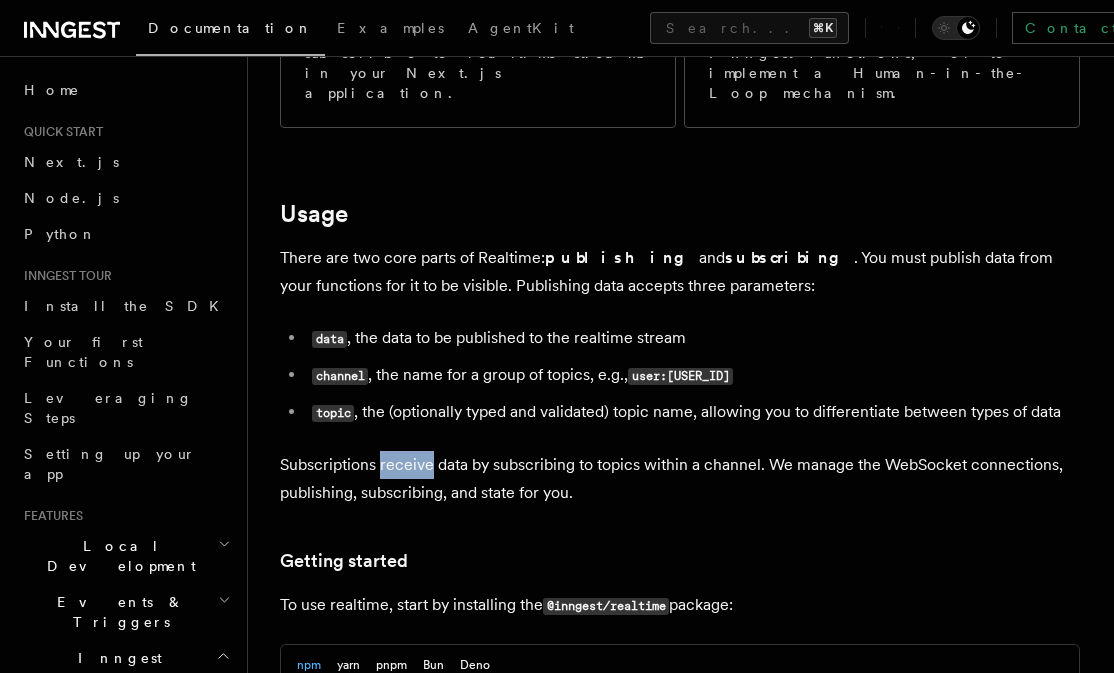 click on "Subscriptions receive data by subscribing to topics within a channel. We manage the WebSocket connections, publishing, subscribing, and state for you." at bounding box center [680, 479] 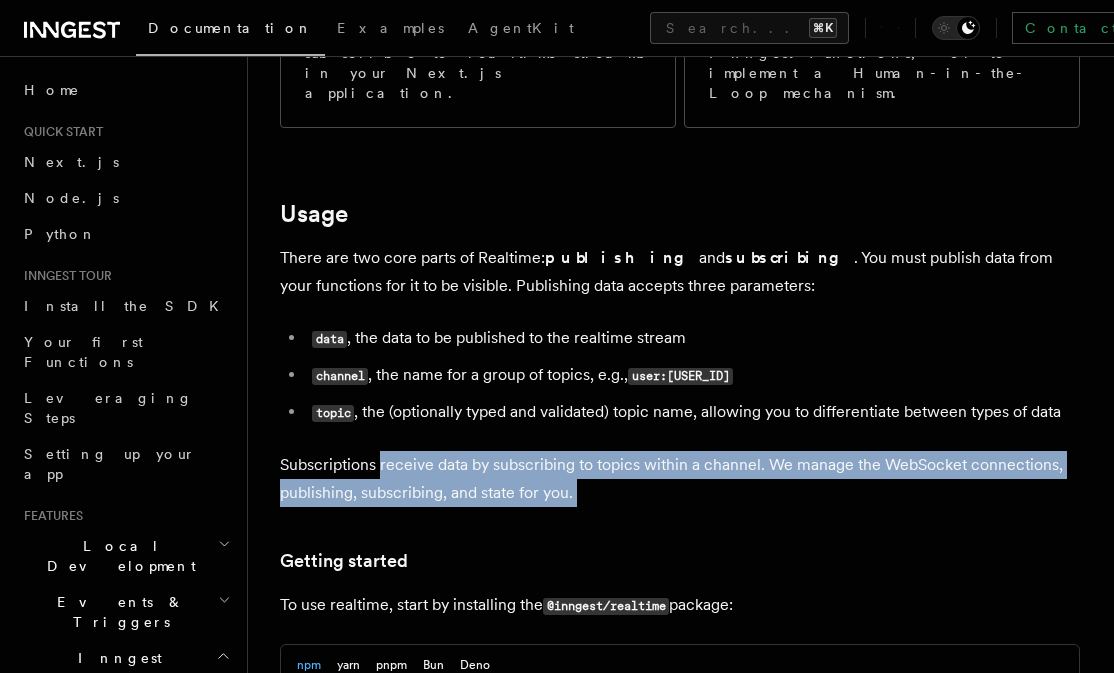 click on "Subscriptions receive data by subscribing to topics within a channel. We manage the WebSocket connections, publishing, subscribing, and state for you." at bounding box center (680, 479) 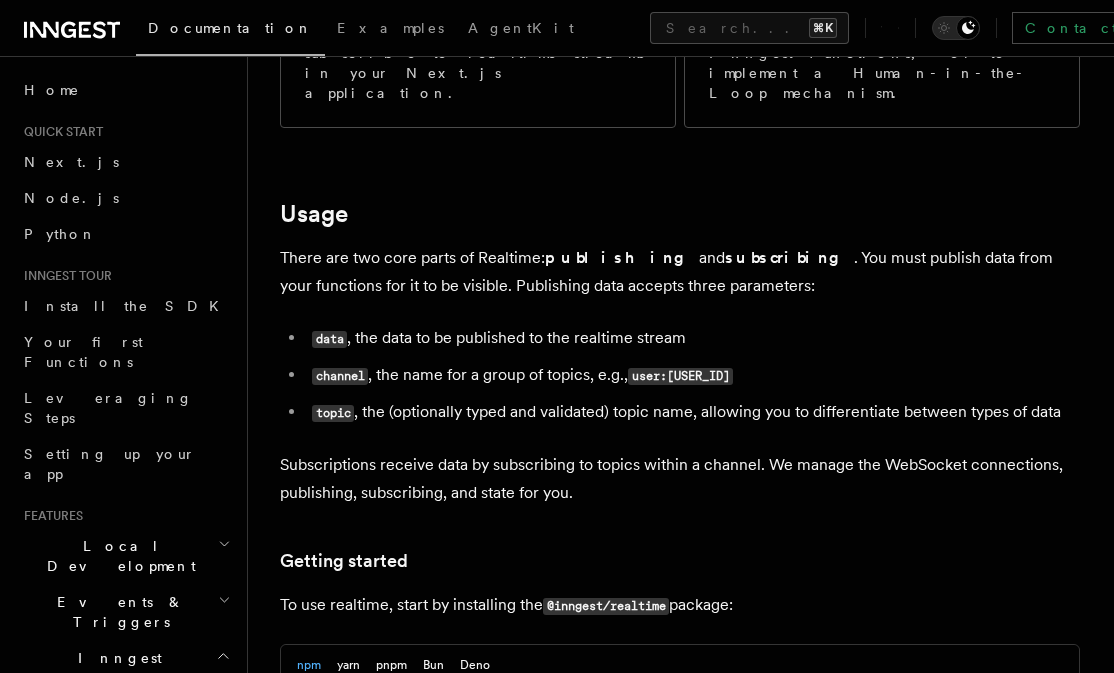 click on "Subscriptions receive data by subscribing to topics within a channel. We manage the WebSocket connections, publishing, subscribing, and state for you." at bounding box center (680, 479) 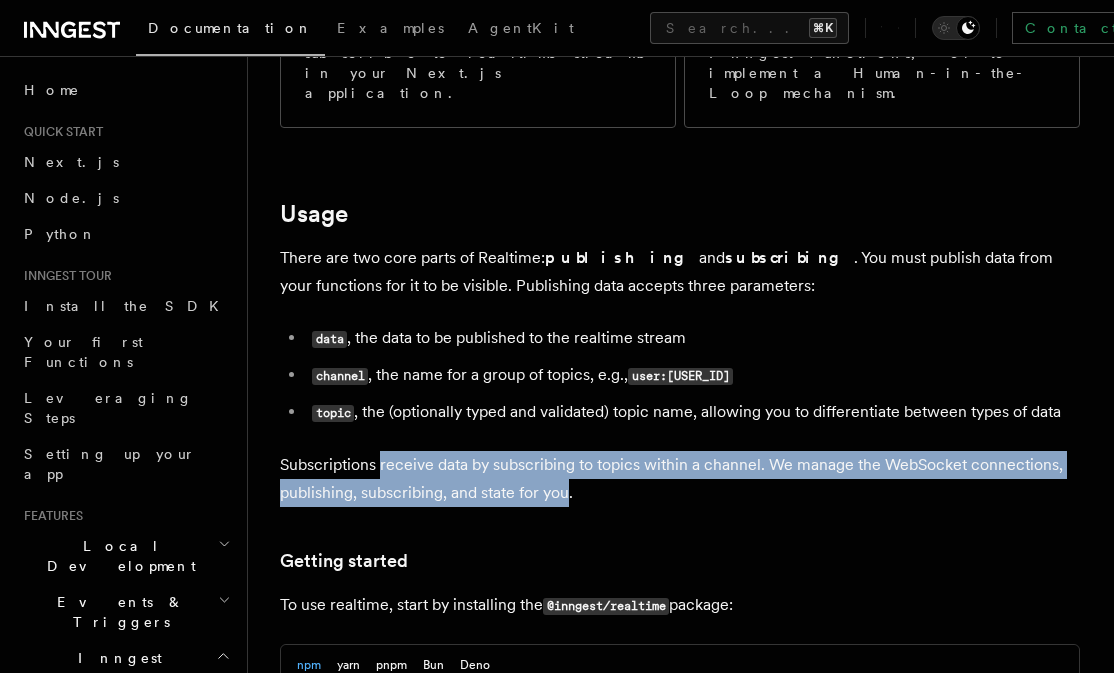 click on "Subscriptions receive data by subscribing to topics within a channel. We manage the WebSocket connections, publishing, subscribing, and state for you." at bounding box center (680, 479) 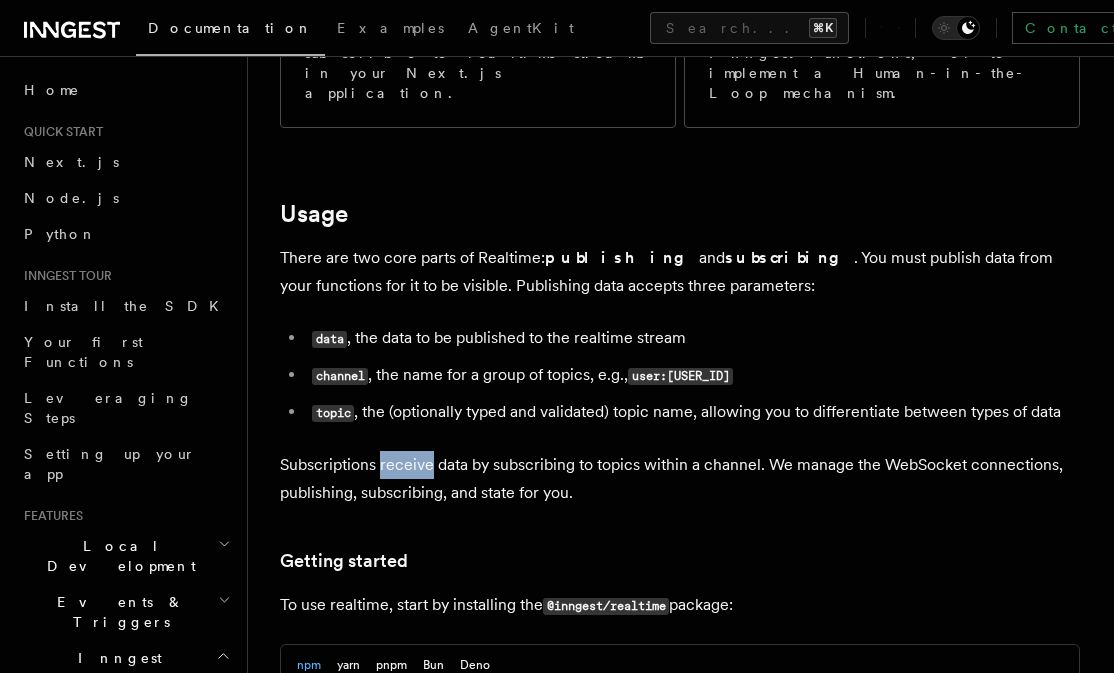 click on "Subscriptions receive data by subscribing to topics within a channel. We manage the WebSocket connections, publishing, subscribing, and state for you." at bounding box center [680, 479] 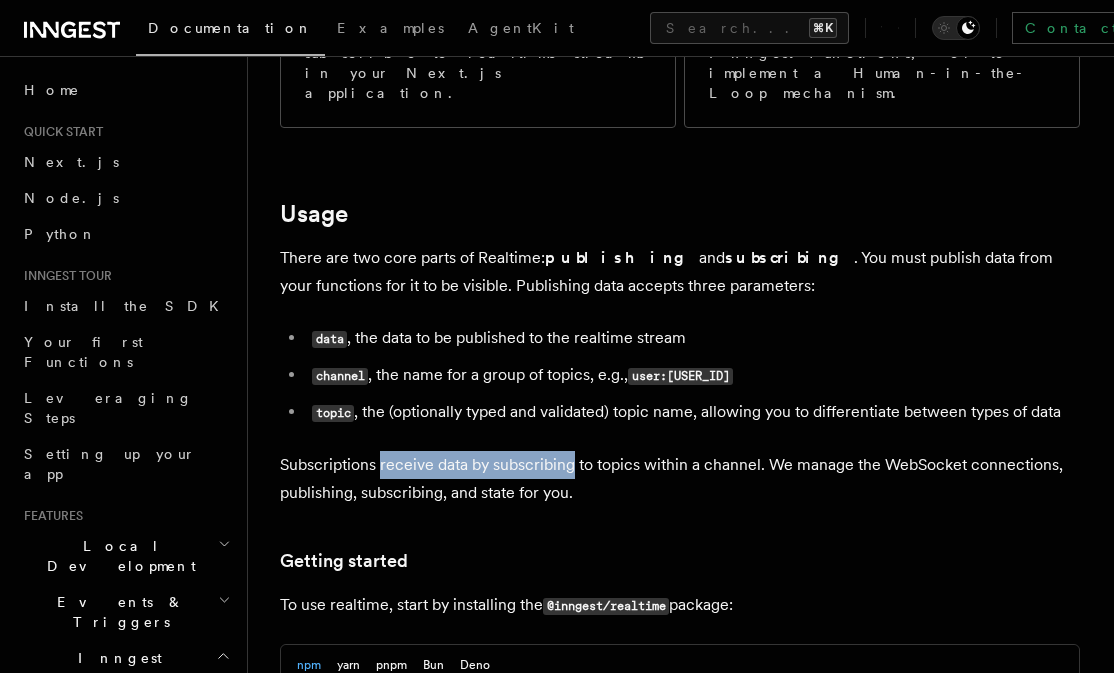 click on "Subscriptions receive data by subscribing to topics within a channel. We manage the WebSocket connections, publishing, subscribing, and state for you." at bounding box center (680, 479) 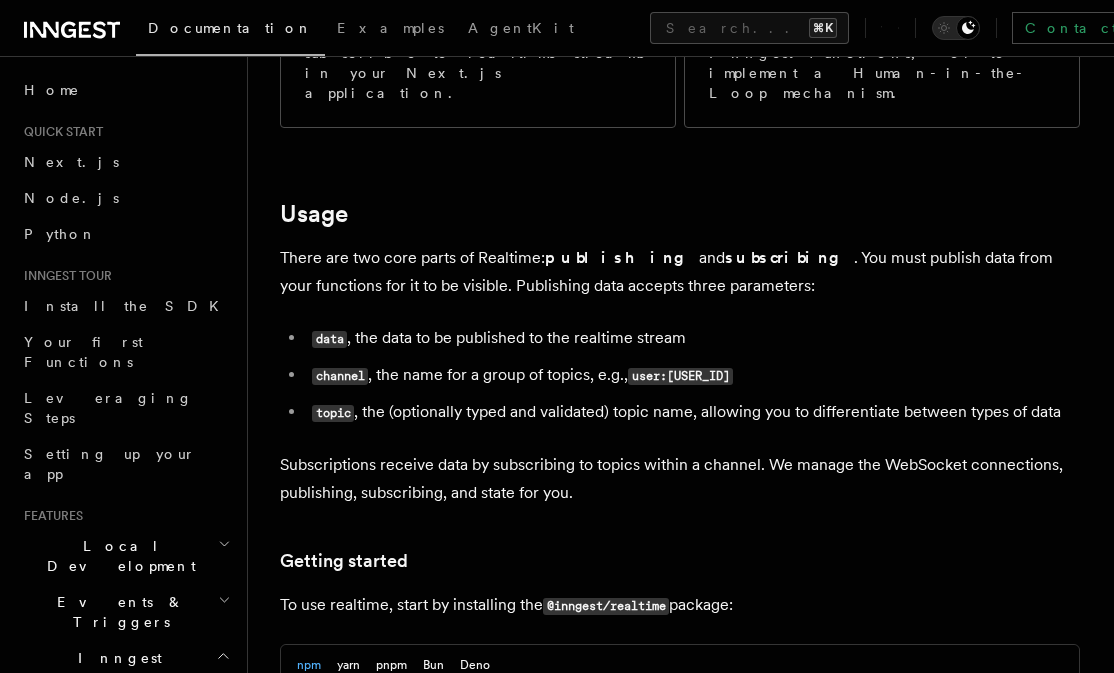 click on "Subscriptions receive data by subscribing to topics within a channel. We manage the WebSocket connections, publishing, subscribing, and state for you." at bounding box center (680, 479) 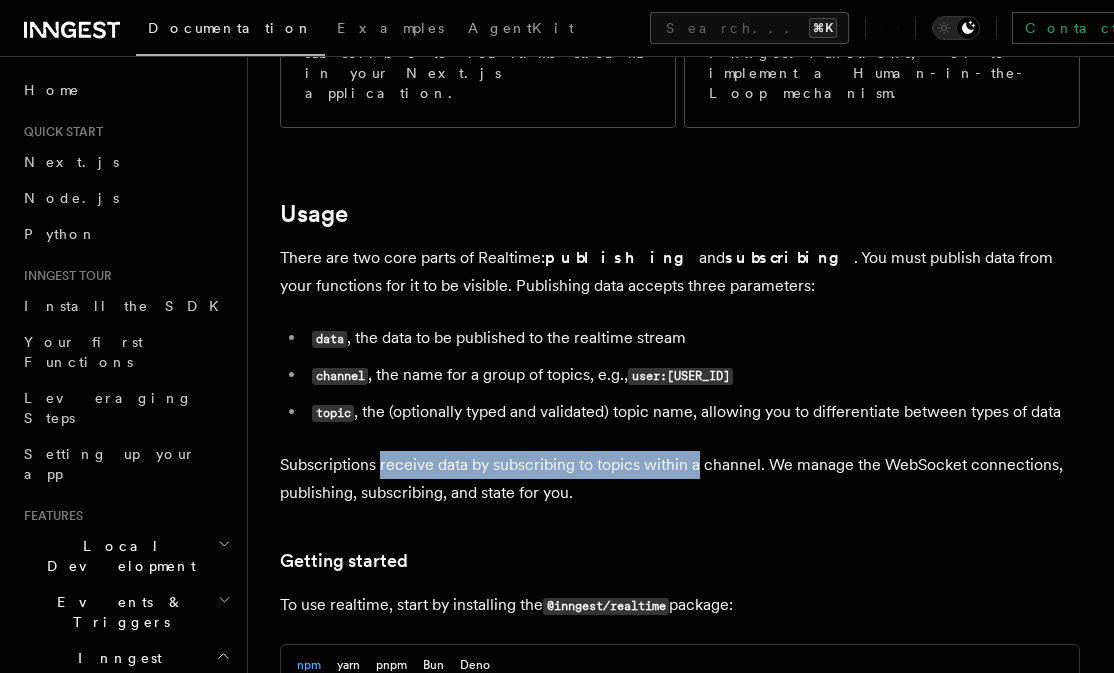 click on "Subscriptions receive data by subscribing to topics within a channel. We manage the WebSocket connections, publishing, subscribing, and state for you." at bounding box center (680, 479) 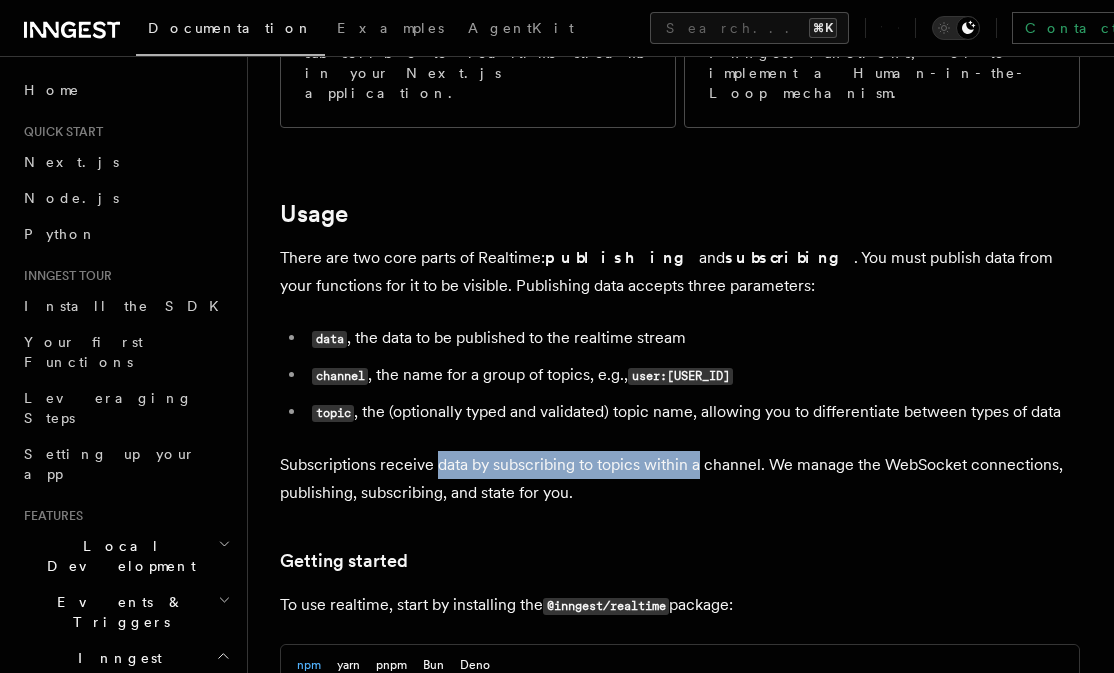 click on "Subscriptions receive data by subscribing to topics within a channel. We manage the WebSocket connections, publishing, subscribing, and state for you." at bounding box center (680, 479) 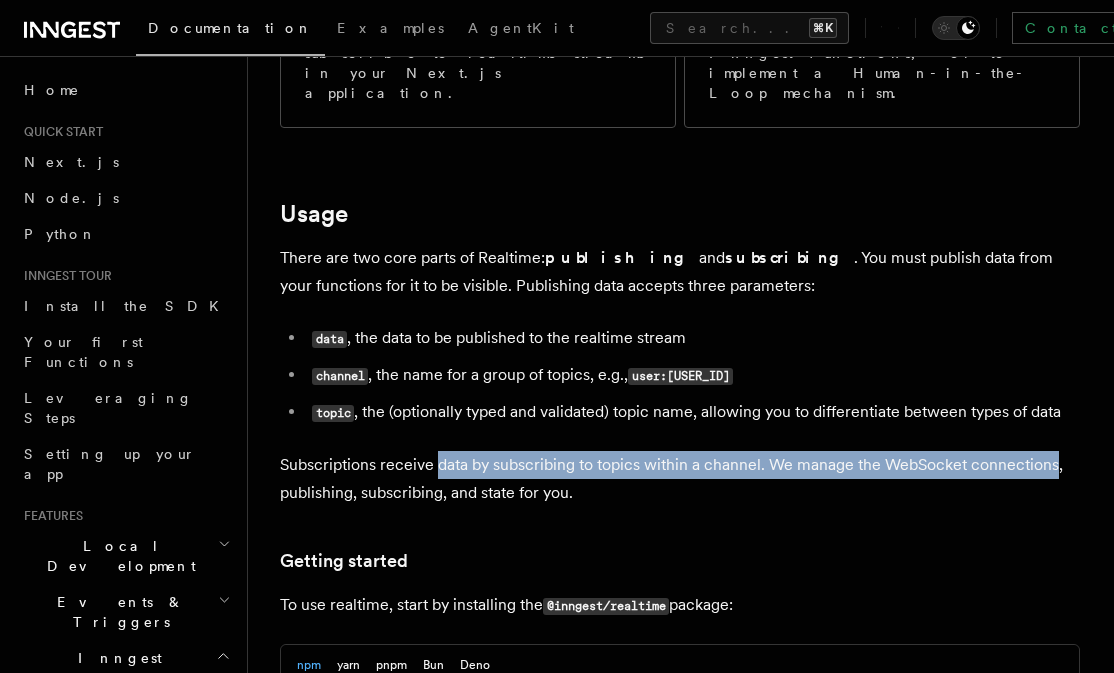 click on "Subscriptions receive data by subscribing to topics within a channel. We manage the WebSocket connections, publishing, subscribing, and state for you." at bounding box center (680, 479) 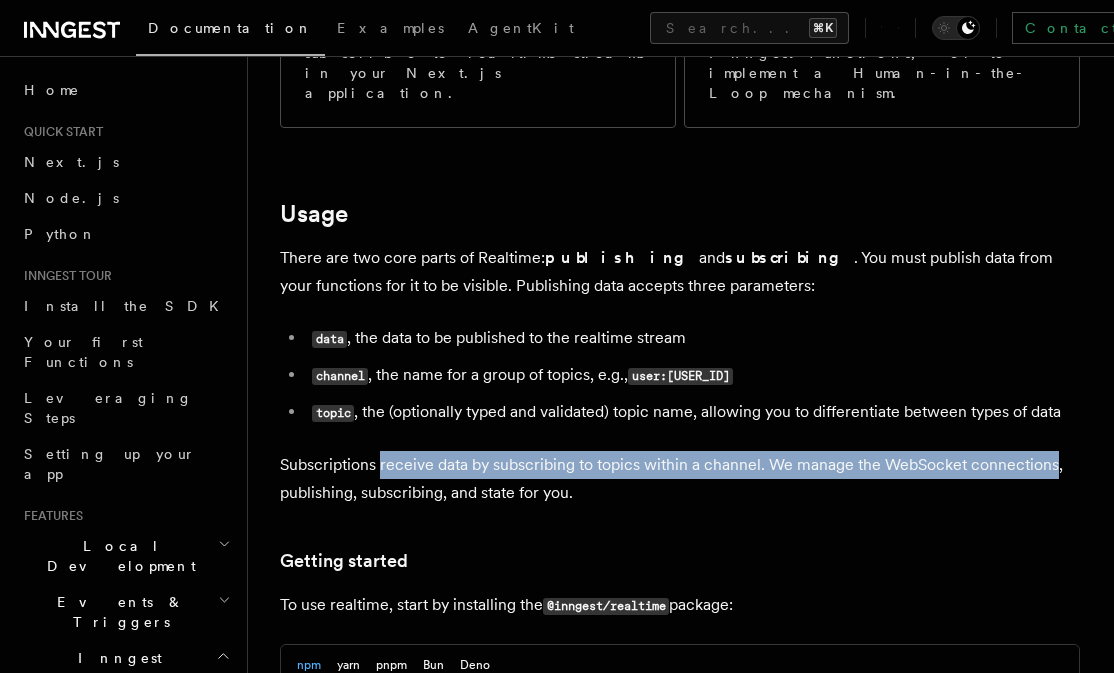 click on "Subscriptions receive data by subscribing to topics within a channel. We manage the WebSocket connections, publishing, subscribing, and state for you." at bounding box center [680, 479] 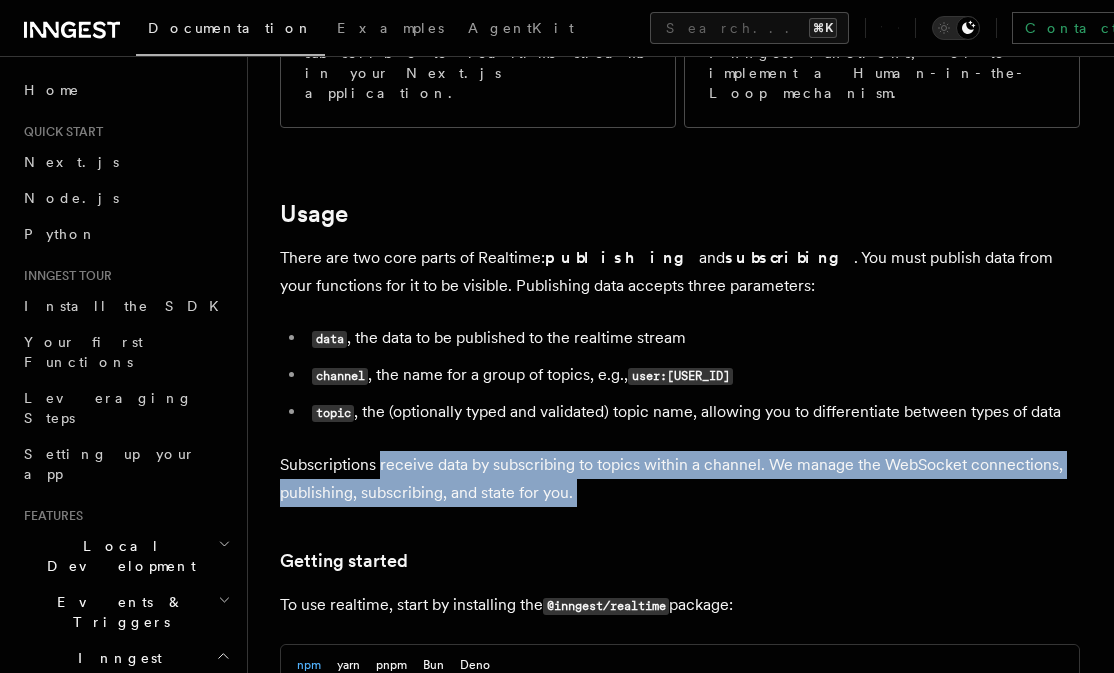 click on "Subscriptions receive data by subscribing to topics within a channel. We manage the WebSocket connections, publishing, subscribing, and state for you." at bounding box center (680, 479) 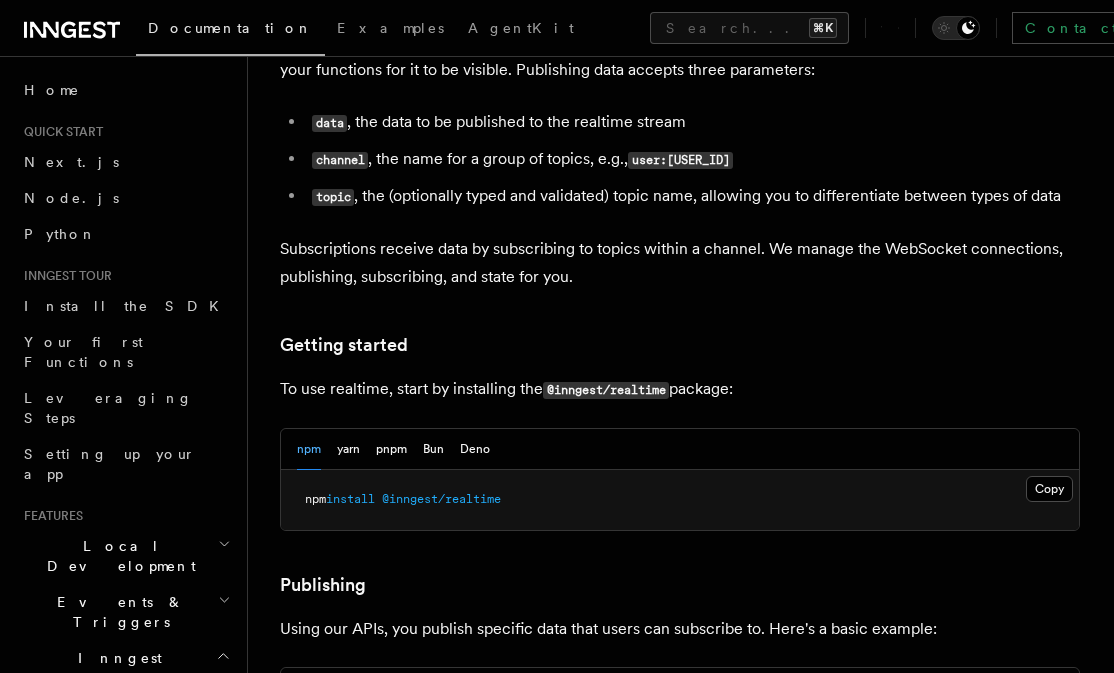 scroll, scrollTop: 780, scrollLeft: 0, axis: vertical 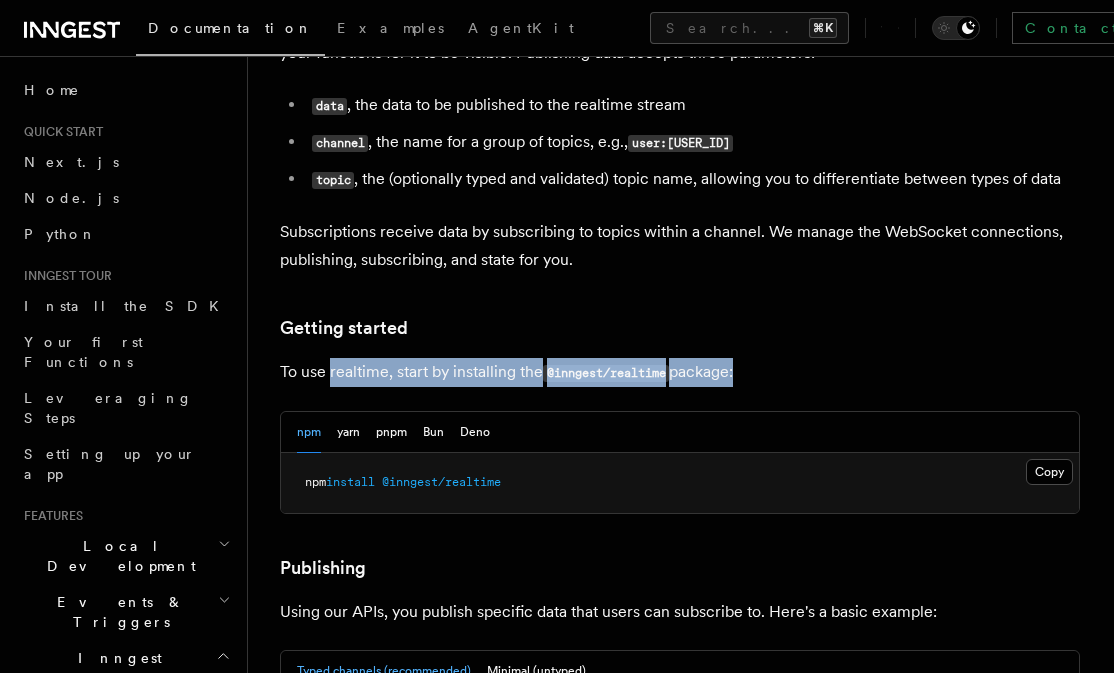 click on "To use realtime, start by installing the  @inngest/realtime  package:" at bounding box center (680, 372) 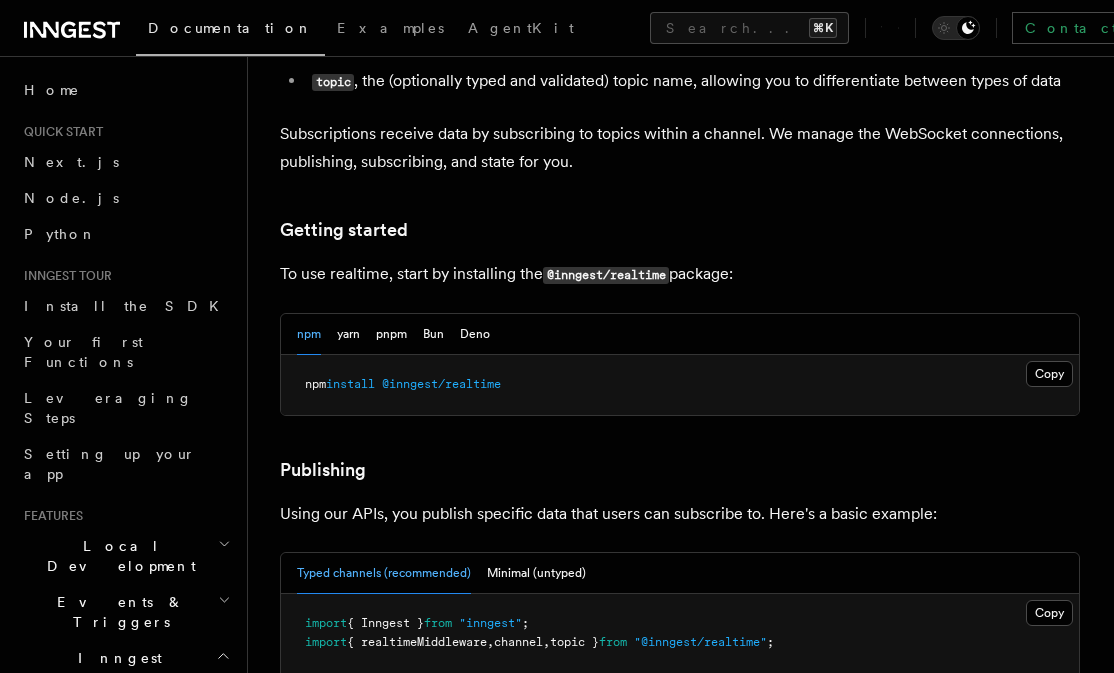 scroll, scrollTop: 892, scrollLeft: 0, axis: vertical 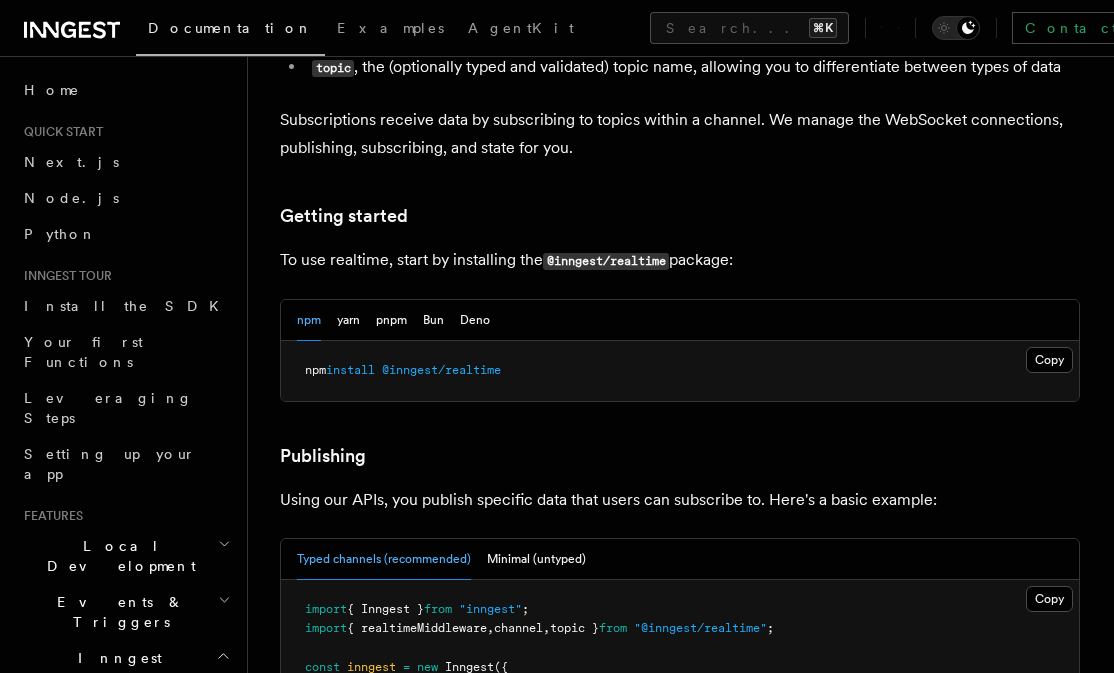 click on "Using our APIs, you publish specific data that users can subscribe to. Here's a basic example:" at bounding box center [680, 500] 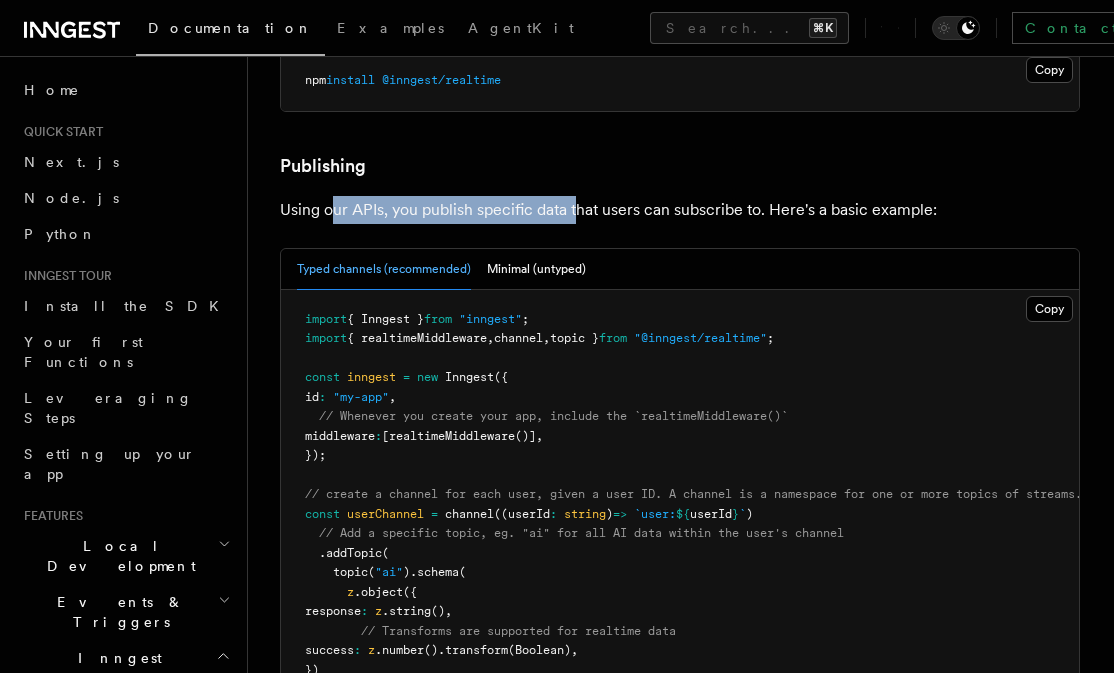 scroll, scrollTop: 1179, scrollLeft: 0, axis: vertical 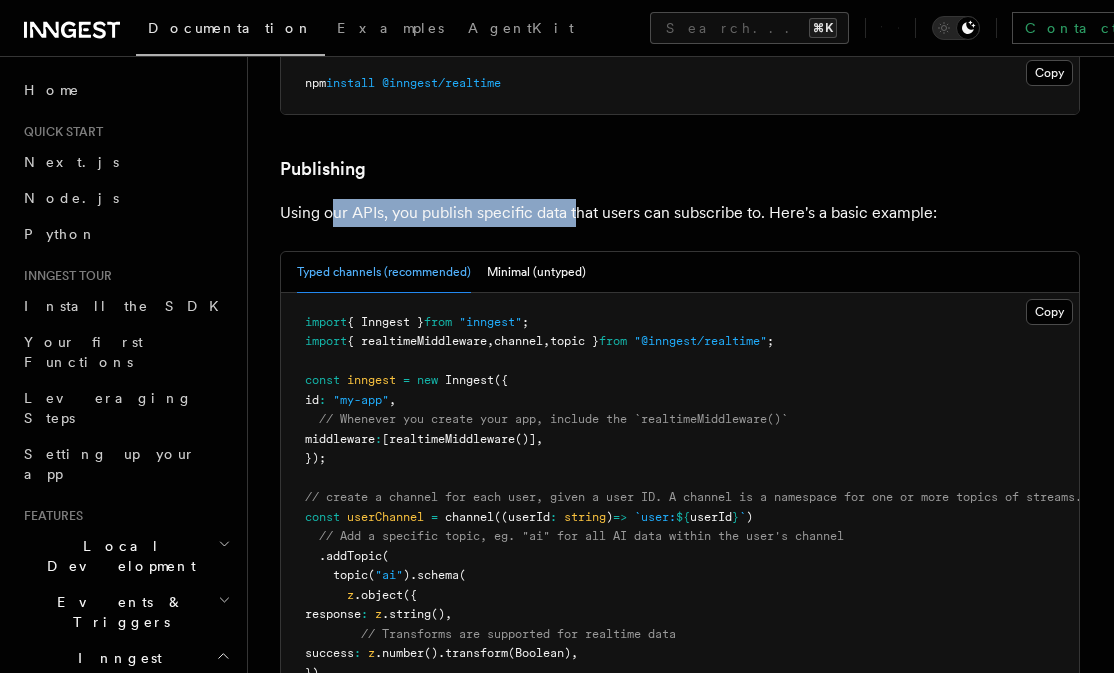 click on "Using our APIs, you publish specific data that users can subscribe to. Here's a basic example:" at bounding box center (680, 213) 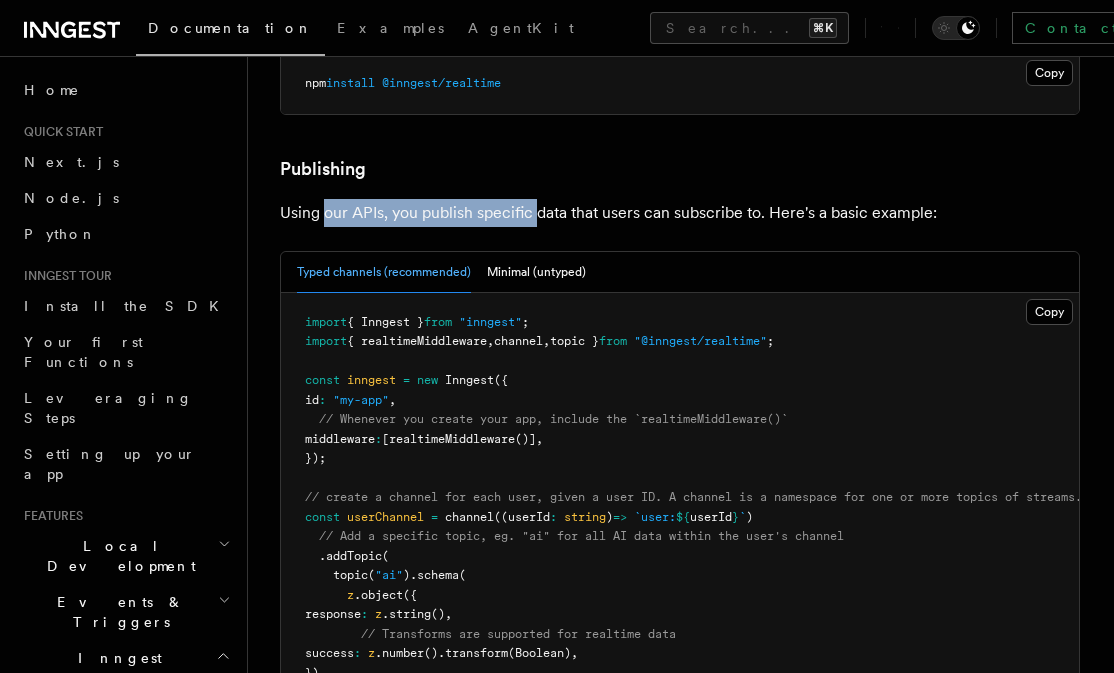 click on "Using our APIs, you publish specific data that users can subscribe to. Here's a basic example:" at bounding box center (680, 213) 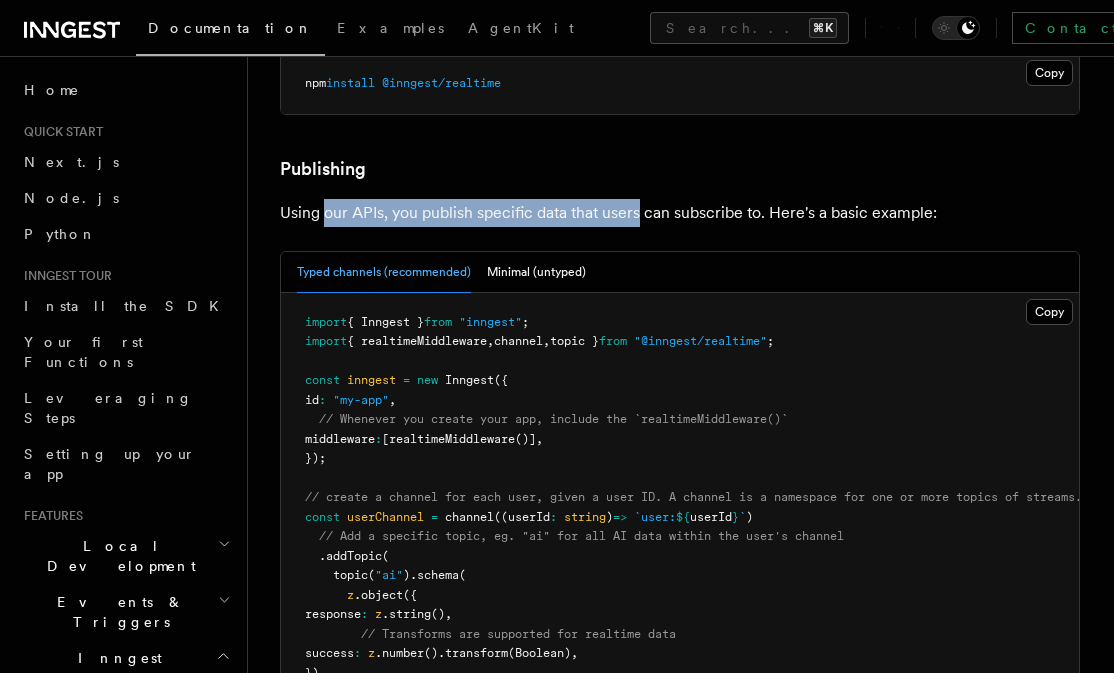 click on "Using our APIs, you publish specific data that users can subscribe to. Here's a basic example:" at bounding box center [680, 213] 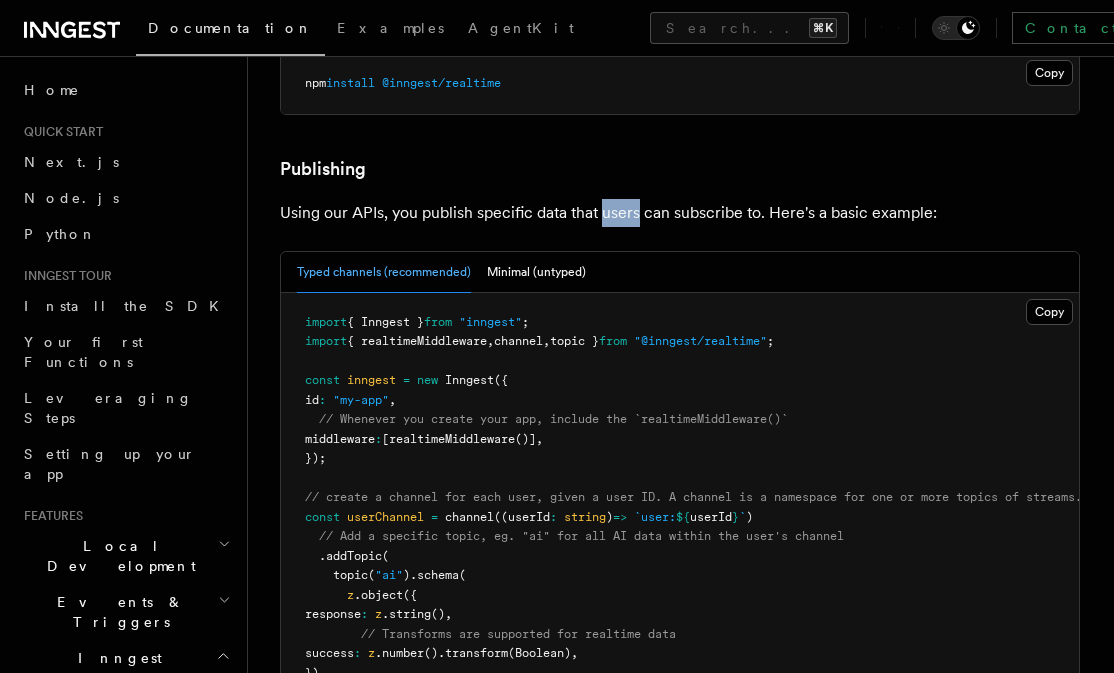 click on "Using our APIs, you publish specific data that users can subscribe to. Here's a basic example:" at bounding box center [680, 213] 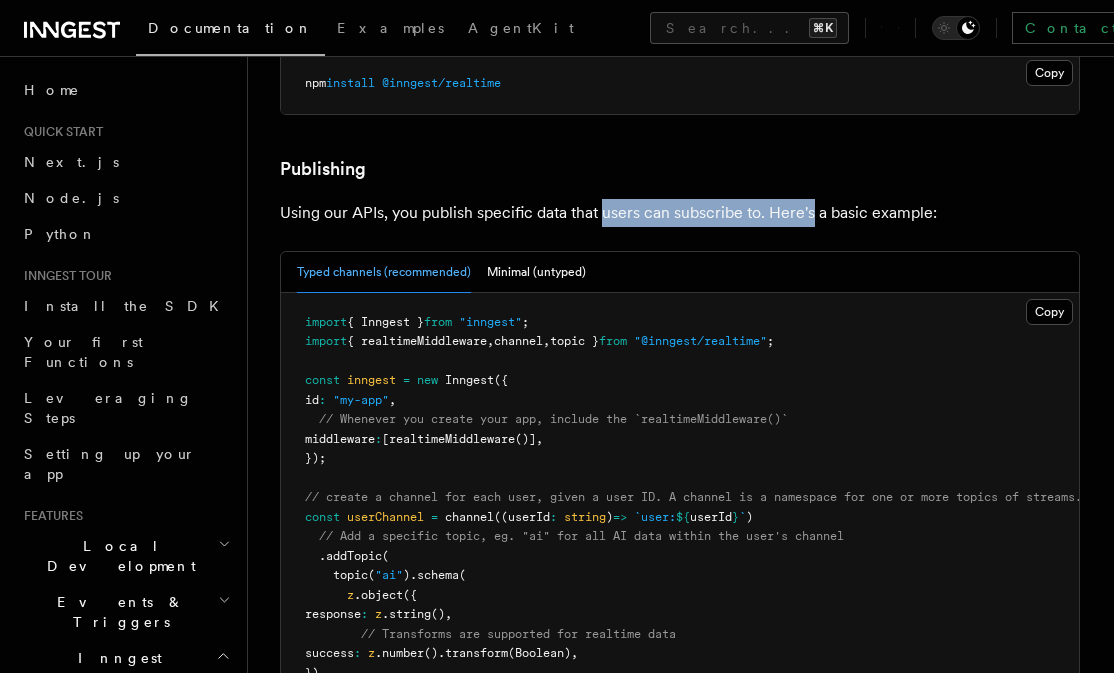 click on "Using our APIs, you publish specific data that users can subscribe to. Here's a basic example:" at bounding box center (680, 213) 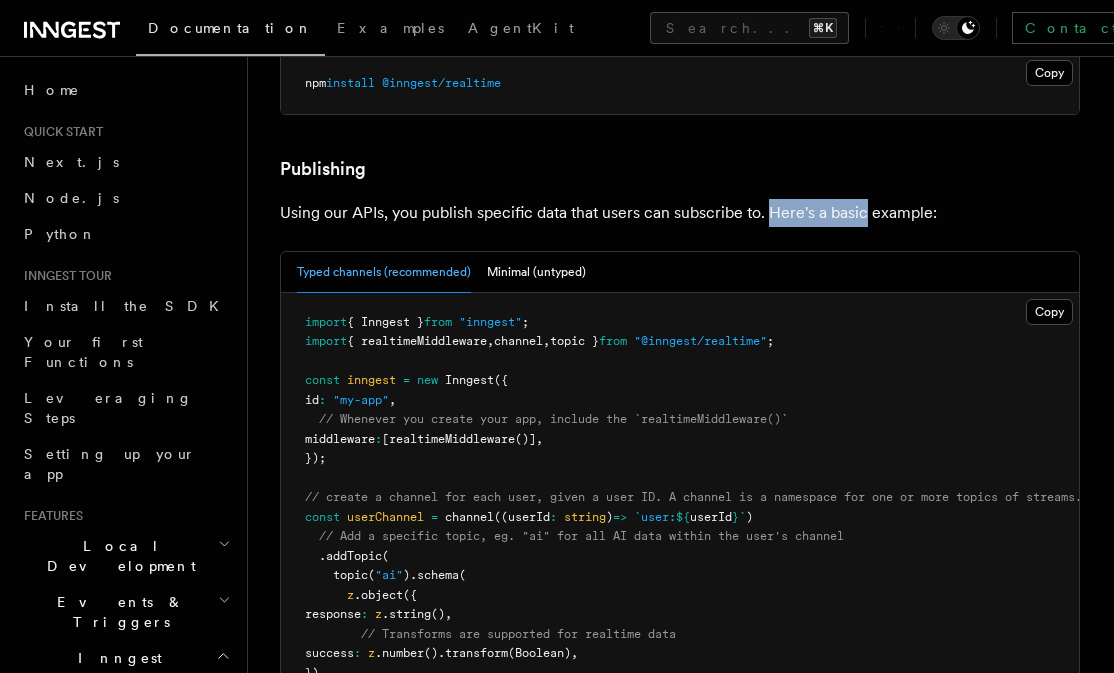 click on "Using our APIs, you publish specific data that users can subscribe to. Here's a basic example:" at bounding box center [680, 213] 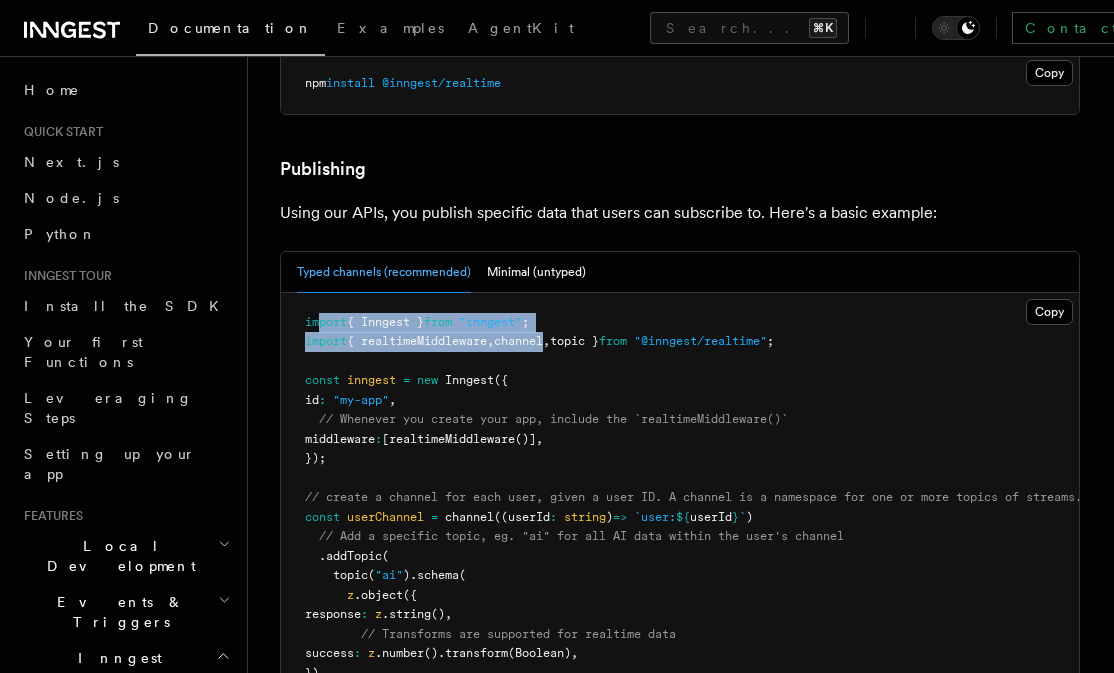 click on "import  { Inngest }  from   "inngest" ;
import  { realtimeMiddleware ,  channel ,  topic }  from   "@inngest/realtime" ;
const   inngest   =   new   Inngest ({
id :   "my-app" ,
// Whenever you create your app, include the `realtimeMiddleware()`
middleware :  [ realtimeMiddleware ()] ,
});
// create a channel for each user, given a user ID. A channel is a namespace for one or more topics of streams.
const   userChannel   =   channel ((userId :   string )  =>   `user: ${ userId } ` )
// Add a specific topic, eg. "ai" for all AI data within the user's channel
.addTopic (
topic ( "ai" ) .schema (
z .object ({
response :   z .string () ,
// Transforms are supported for realtime data
success :   z .number () .transform (Boolean) ,
})
)
);
// we can also create global channels that do not require input
const   logsChannel   =   channel ( "logs" ) .addTopic ( topic ( "info" ) .type < string >());
inngest (" at bounding box center [693, 702] 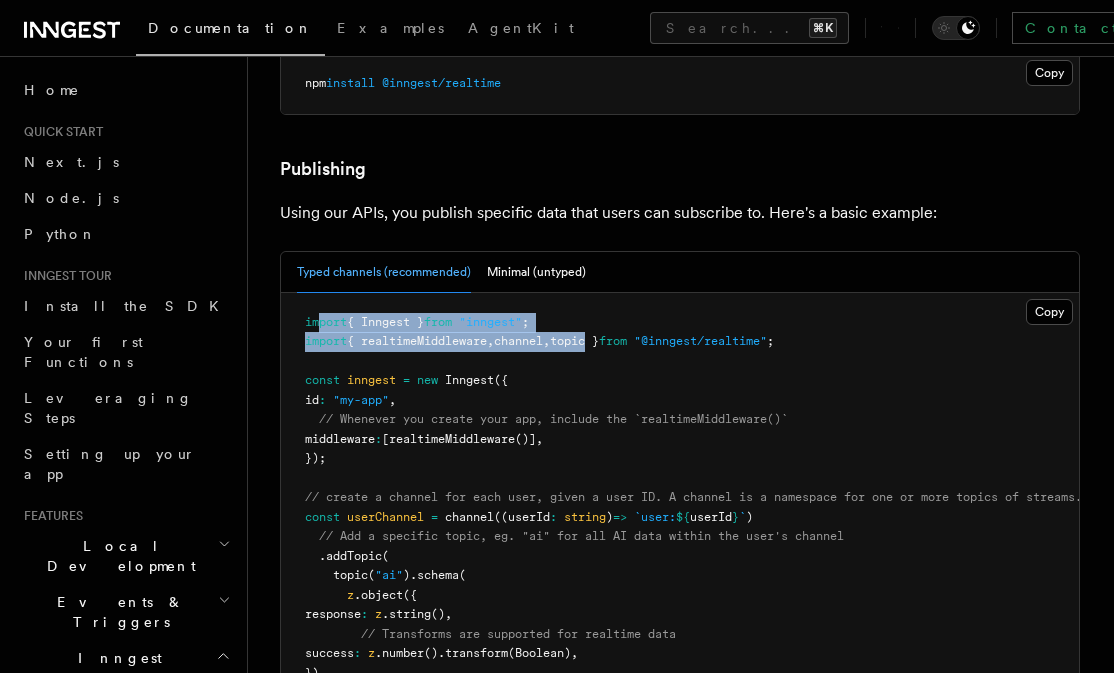click on "topic }" at bounding box center (574, 341) 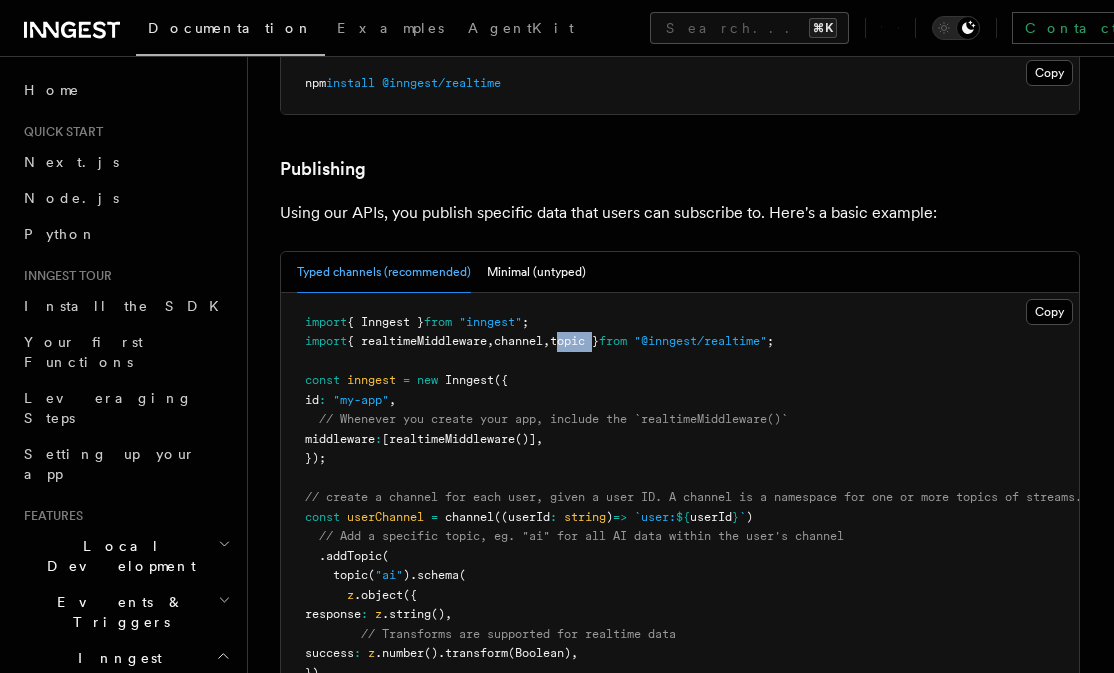 click on "import  { realtimeMiddleware ,  channel ,  topic }  from   "@inngest/realtime" ;" at bounding box center (539, 341) 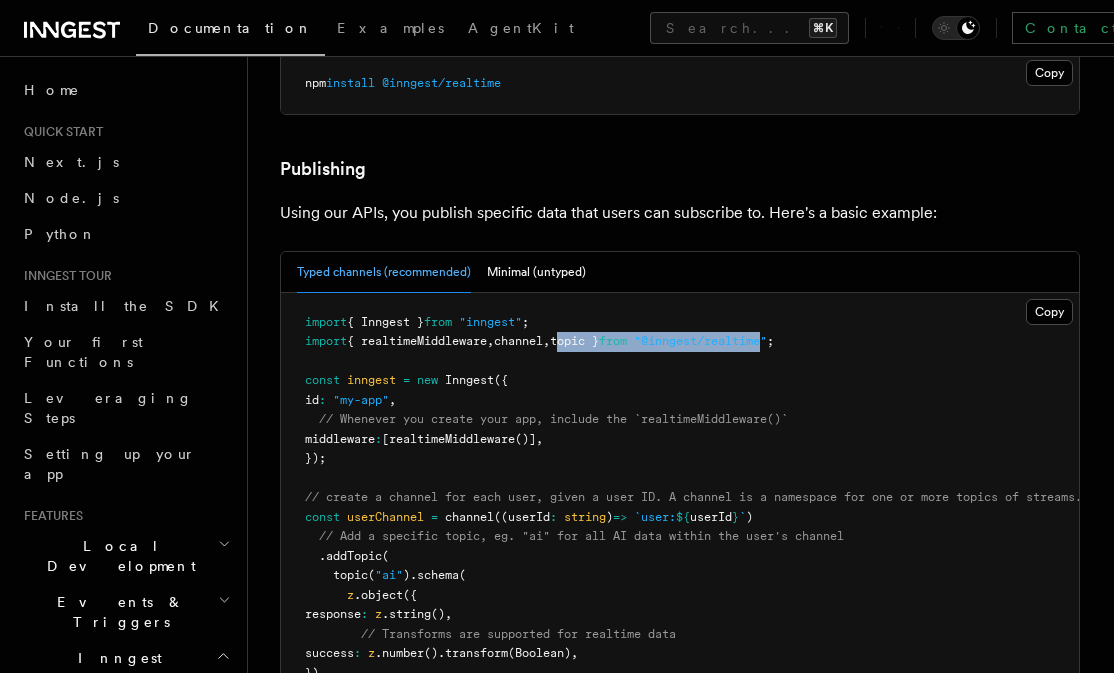 click on ""@inngest/realtime"" at bounding box center (700, 341) 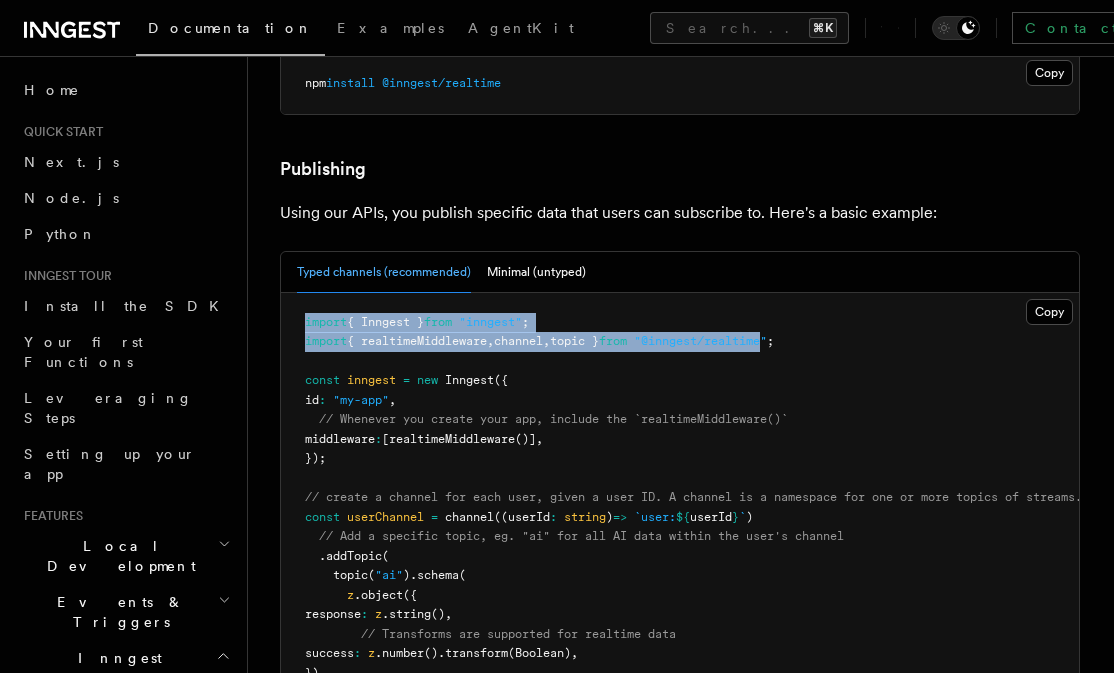 click on "import  { Inngest }  from   "inngest" ;
import  { realtimeMiddleware ,  channel ,  topic }  from   "@inngest/realtime" ;
const   inngest   =   new   Inngest ({
id :   "my-app" ,
// Whenever you create your app, include the `realtimeMiddleware()`
middleware :  [ realtimeMiddleware ()] ,
});
// create a channel for each user, given a user ID. A channel is a namespace for one or more topics of streams.
const   userChannel   =   channel ((userId :   string )  =>   `user: ${ userId } ` )
// Add a specific topic, eg. "ai" for all AI data within the user's channel
.addTopic (
topic ( "ai" ) .schema (
z .object ({
response :   z .string () ,
// Transforms are supported for realtime data
success :   z .number () .transform (Boolean) ,
})
)
);
// we can also create global channels that do not require input
const   logsChannel   =   channel ( "logs" ) .addTopic ( topic ( "info" ) .type < string >());
inngest (" at bounding box center (680, 703) 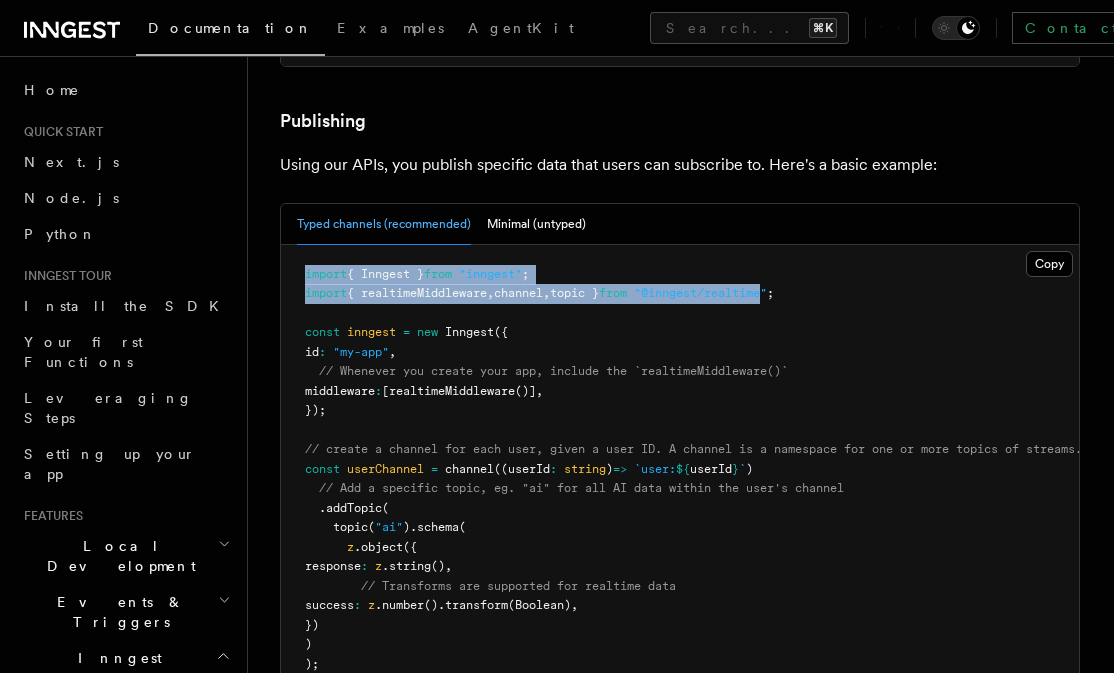 scroll, scrollTop: 1228, scrollLeft: 0, axis: vertical 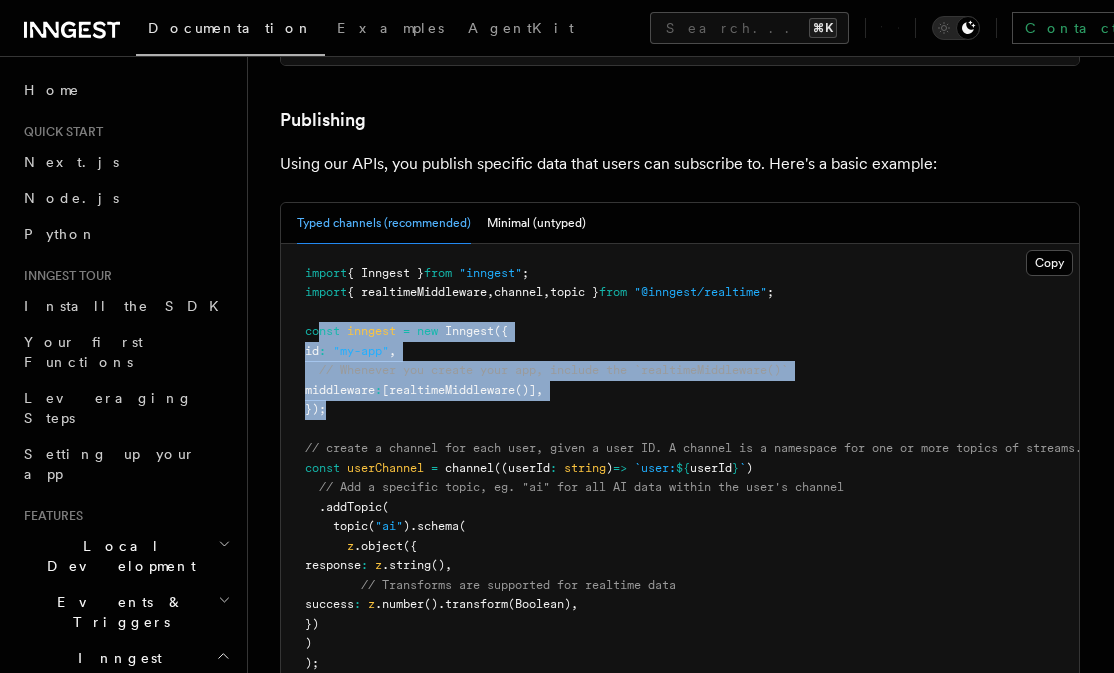 click on "import  { Inngest }  from   "inngest" ;
import  { realtimeMiddleware ,  channel ,  topic }  from   "@inngest/realtime" ;
const   inngest   =   new   Inngest ({
id :   "my-app" ,
// Whenever you create your app, include the `realtimeMiddleware()`
middleware :  [ realtimeMiddleware ()] ,
});
// create a channel for each user, given a user ID. A channel is a namespace for one or more topics of streams.
const   userChannel   =   channel ((userId :   string )  =>   `user: ${ userId } ` )
// Add a specific topic, eg. "ai" for all AI data within the user's channel
.addTopic (
topic ( "ai" ) .schema (
z .object ({
response :   z .string () ,
// Transforms are supported for realtime data
success :   z .number () .transform (Boolean) ,
})
)
);
// we can also create global channels that do not require input
const   logsChannel   =   channel ( "logs" ) .addTopic ( topic ( "info" ) .type < string >());
inngest (" at bounding box center (680, 654) 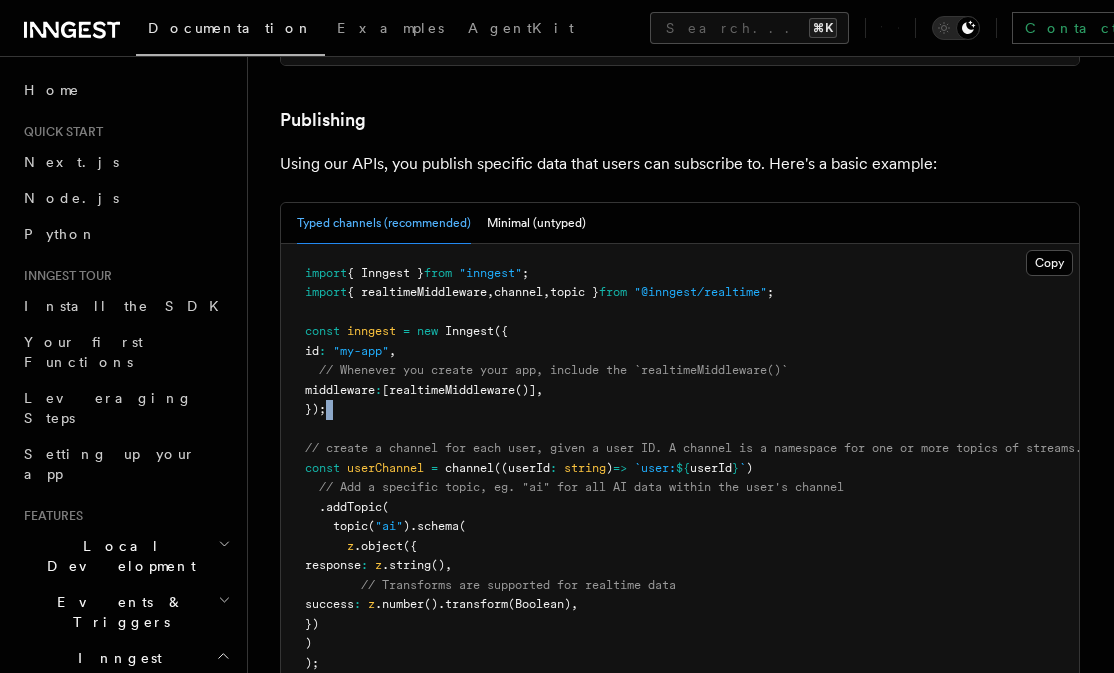 click on "import  { Inngest }  from   "inngest" ;
import  { realtimeMiddleware ,  channel ,  topic }  from   "@inngest/realtime" ;
const   inngest   =   new   Inngest ({
id :   "my-app" ,
// Whenever you create your app, include the `realtimeMiddleware()`
middleware :  [ realtimeMiddleware ()] ,
});
// create a channel for each user, given a user ID. A channel is a namespace for one or more topics of streams.
const   userChannel   =   channel ((userId :   string )  =>   `user: ${ userId } ` )
// Add a specific topic, eg. "ai" for all AI data within the user's channel
.addTopic (
topic ( "ai" ) .schema (
z .object ({
response :   z .string () ,
// Transforms are supported for realtime data
success :   z .number () .transform (Boolean) ,
})
)
);
// we can also create global channels that do not require input
const   logsChannel   =   channel ( "logs" ) .addTopic ( topic ( "info" ) .type < string >());
inngest (" at bounding box center [680, 654] 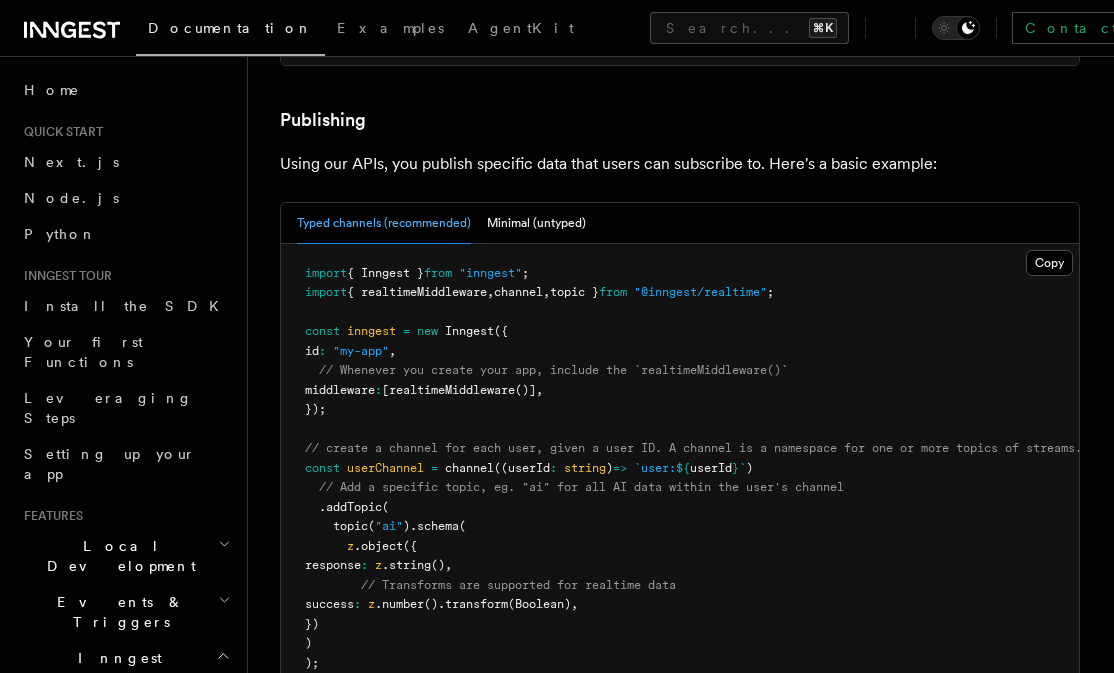 click on "// Whenever you create your app, include the `realtimeMiddleware()`" at bounding box center (553, 370) 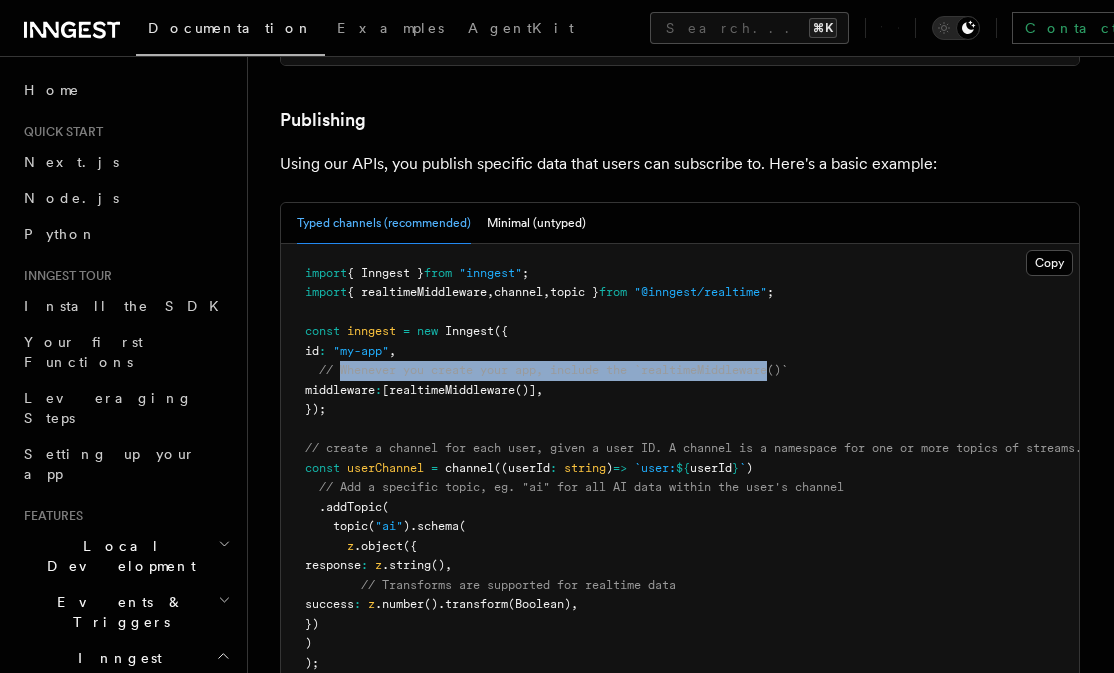 click on "// Whenever you create your app, include the `realtimeMiddleware()`" at bounding box center [553, 370] 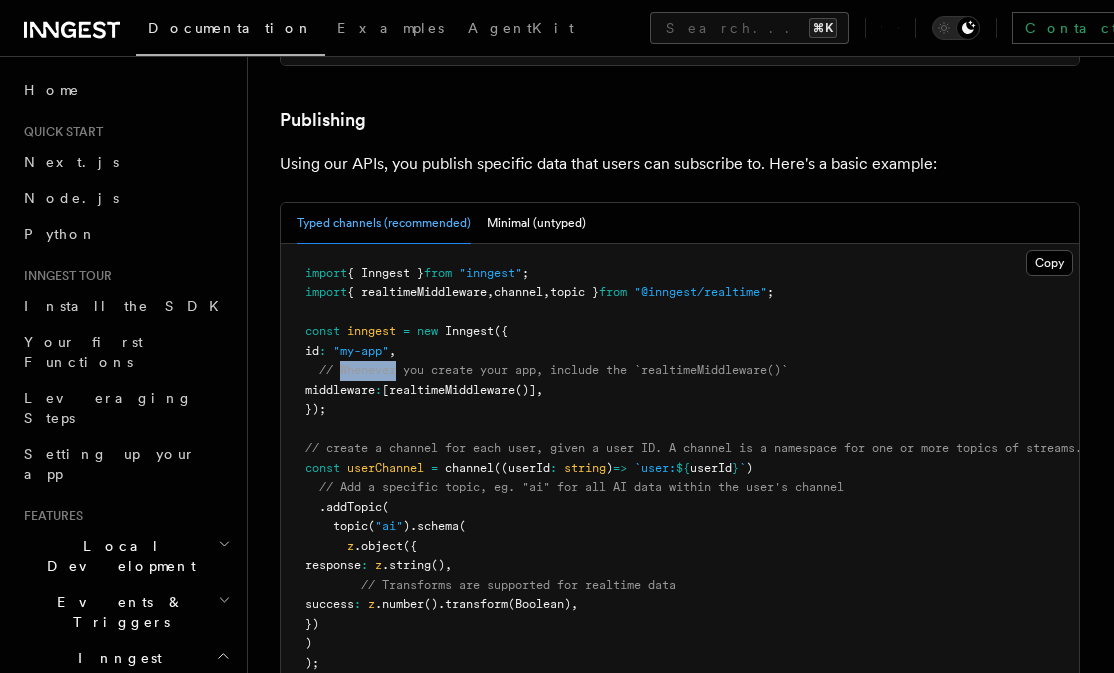 click on "// Whenever you create your app, include the `realtimeMiddleware()`" at bounding box center [553, 370] 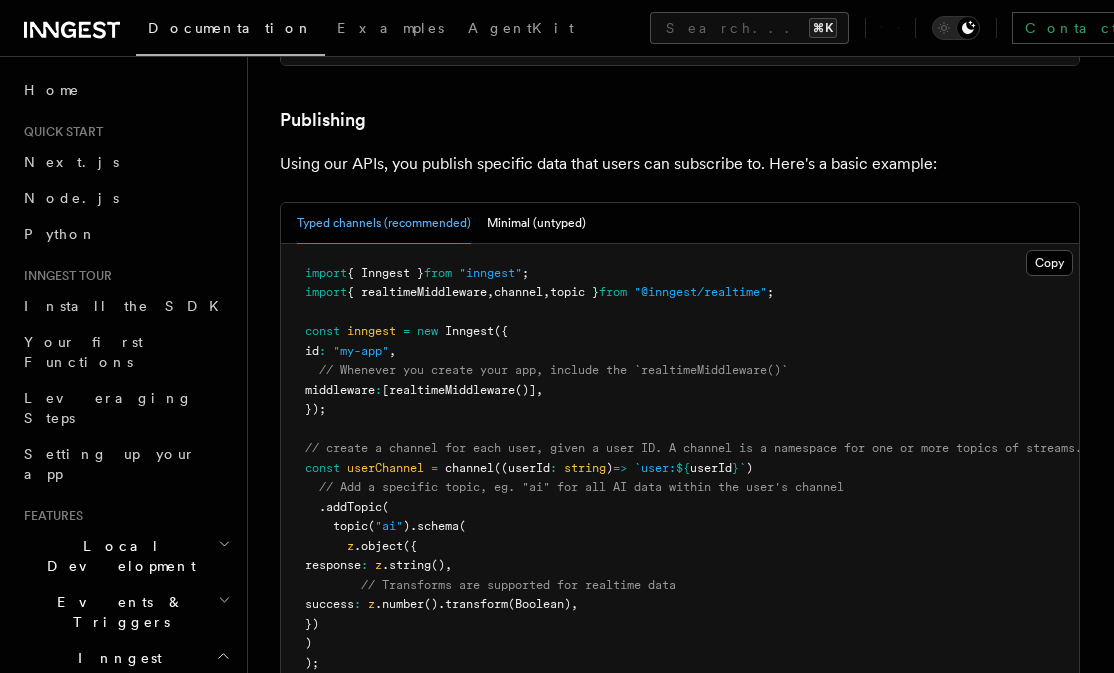 click on "// Whenever you create your app, include the `realtimeMiddleware()`" at bounding box center (553, 370) 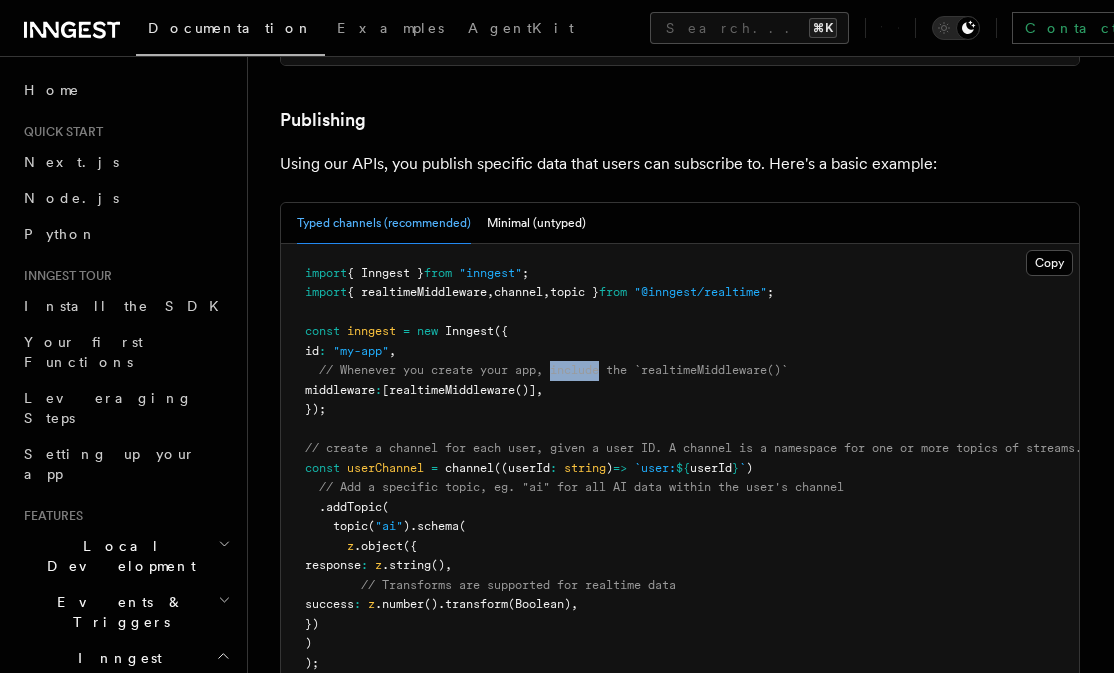 click on "// Whenever you create your app, include the `realtimeMiddleware()`" at bounding box center [553, 370] 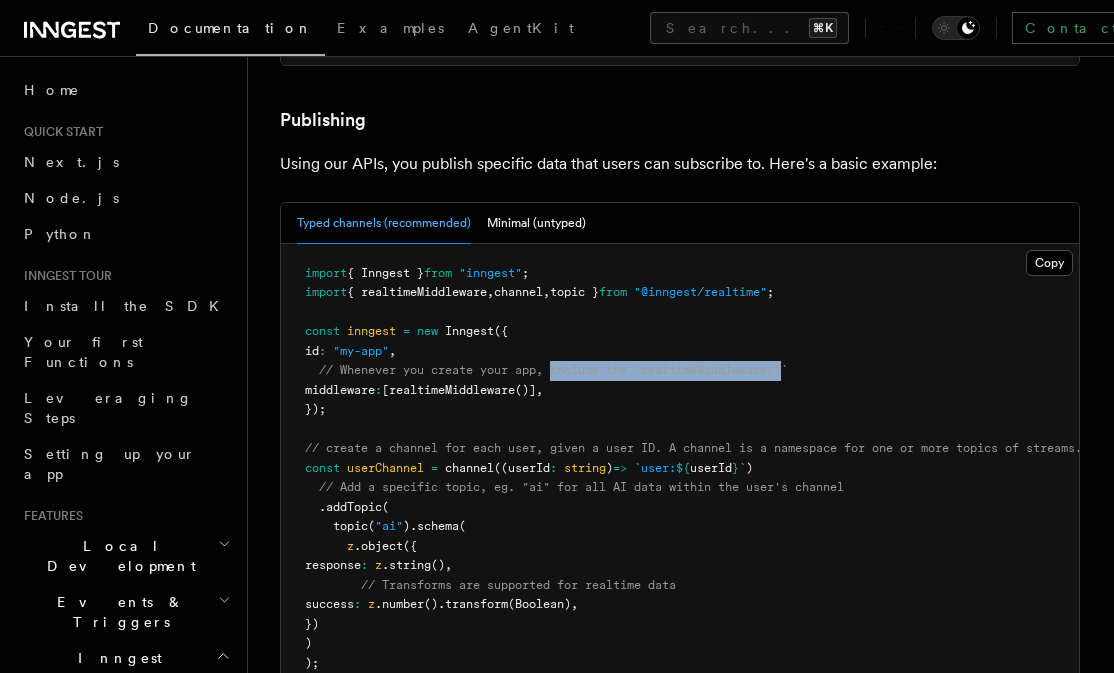 click on "// Whenever you create your app, include the `realtimeMiddleware()`" at bounding box center [553, 370] 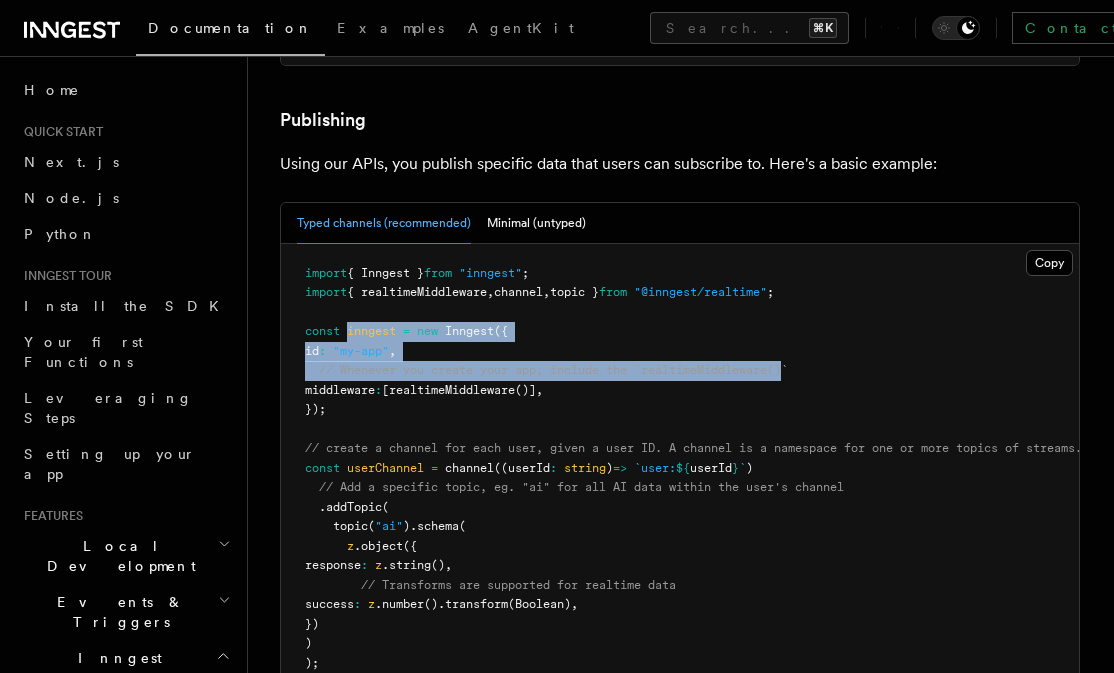 click on "import  { Inngest }  from   "inngest" ;
import  { realtimeMiddleware ,  channel ,  topic }  from   "@inngest/realtime" ;
const   inngest   =   new   Inngest ({
id :   "my-app" ,
// Whenever you create your app, include the `realtimeMiddleware()`
middleware :  [ realtimeMiddleware ()] ,
});
// create a channel for each user, given a user ID. A channel is a namespace for one or more topics of streams.
const   userChannel   =   channel ((userId :   string )  =>   `user: ${ userId } ` )
// Add a specific topic, eg. "ai" for all AI data within the user's channel
.addTopic (
topic ( "ai" ) .schema (
z .object ({
response :   z .string () ,
// Transforms are supported for realtime data
success :   z .number () .transform (Boolean) ,
})
)
);
// we can also create global channels that do not require input
const   logsChannel   =   channel ( "logs" ) .addTopic ( topic ( "info" ) .type < string >());
inngest (" at bounding box center (680, 654) 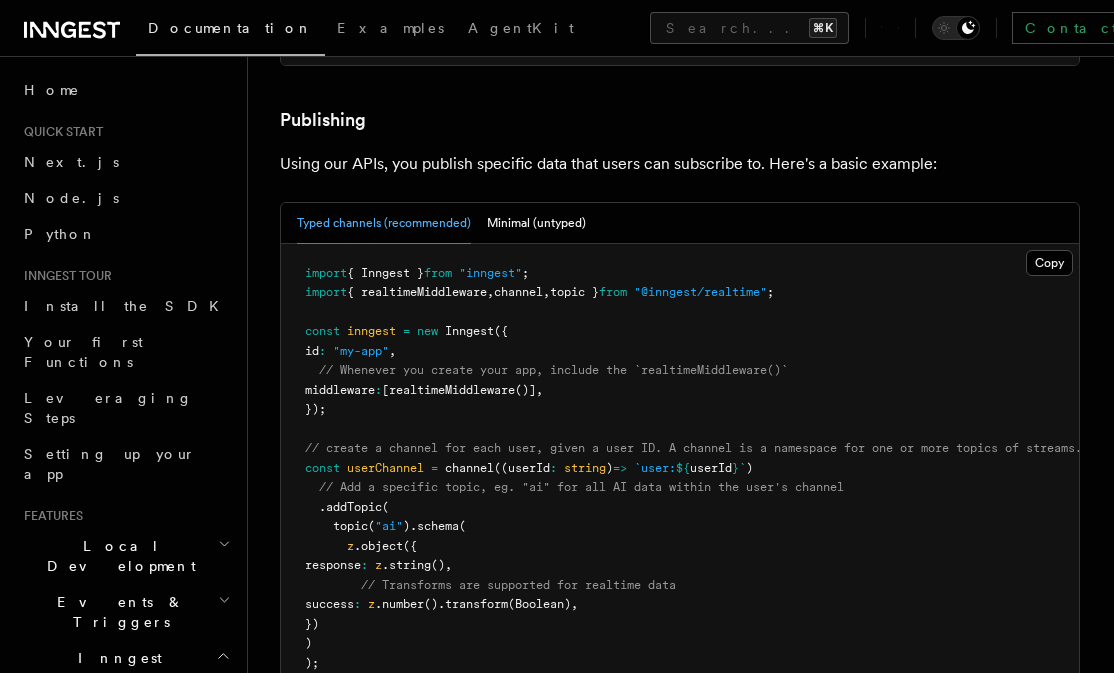 click on "import  { Inngest }  from   "inngest" ;
import  { realtimeMiddleware ,  channel ,  topic }  from   "@inngest/realtime" ;
const   inngest   =   new   Inngest ({
id :   "my-app" ,
// Whenever you create your app, include the `realtimeMiddleware()`
middleware :  [ realtimeMiddleware ()] ,
});
// create a channel for each user, given a user ID. A channel is a namespace for one or more topics of streams.
const   userChannel   =   channel ((userId :   string )  =>   `user: ${ userId } ` )
// Add a specific topic, eg. "ai" for all AI data within the user's channel
.addTopic (
topic ( "ai" ) .schema (
z .object ({
response :   z .string () ,
// Transforms are supported for realtime data
success :   z .number () .transform (Boolean) ,
})
)
);
// we can also create global channels that do not require input
const   logsChannel   =   channel ( "logs" ) .addTopic ( topic ( "info" ) .type < string >());
inngest (" at bounding box center (680, 654) 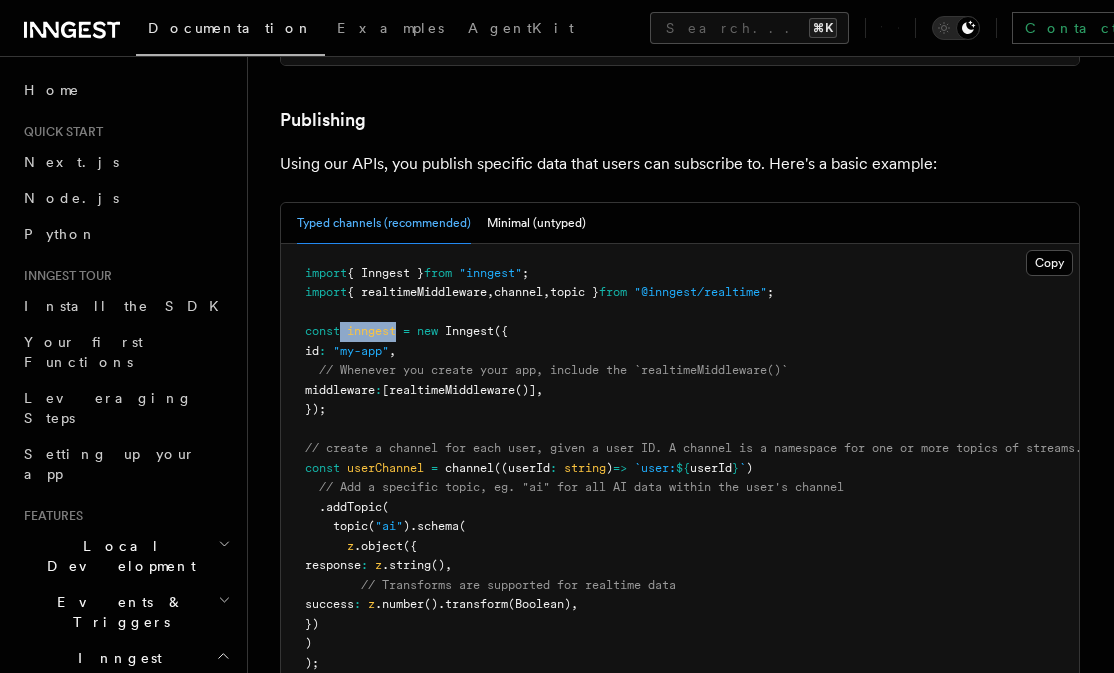 click on "import  { Inngest }  from   "inngest" ;
import  { realtimeMiddleware ,  channel ,  topic }  from   "@inngest/realtime" ;
const   inngest   =   new   Inngest ({
id :   "my-app" ,
// Whenever you create your app, include the `realtimeMiddleware()`
middleware :  [ realtimeMiddleware ()] ,
});
// create a channel for each user, given a user ID. A channel is a namespace for one or more topics of streams.
const   userChannel   =   channel ((userId :   string )  =>   `user: ${ userId } ` )
// Add a specific topic, eg. "ai" for all AI data within the user's channel
.addTopic (
topic ( "ai" ) .schema (
z .object ({
response :   z .string () ,
// Transforms are supported for realtime data
success :   z .number () .transform (Boolean) ,
})
)
);
// we can also create global channels that do not require input
const   logsChannel   =   channel ( "logs" ) .addTopic ( topic ( "info" ) .type < string >());
inngest (" at bounding box center (680, 654) 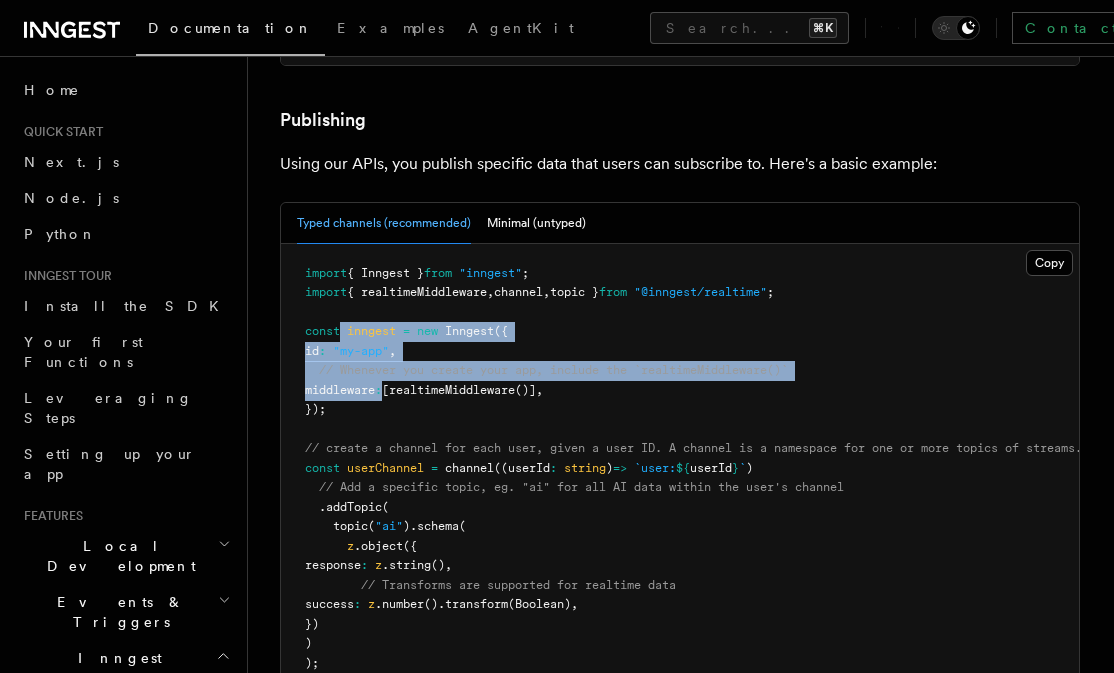 click on "middleware" at bounding box center (340, 390) 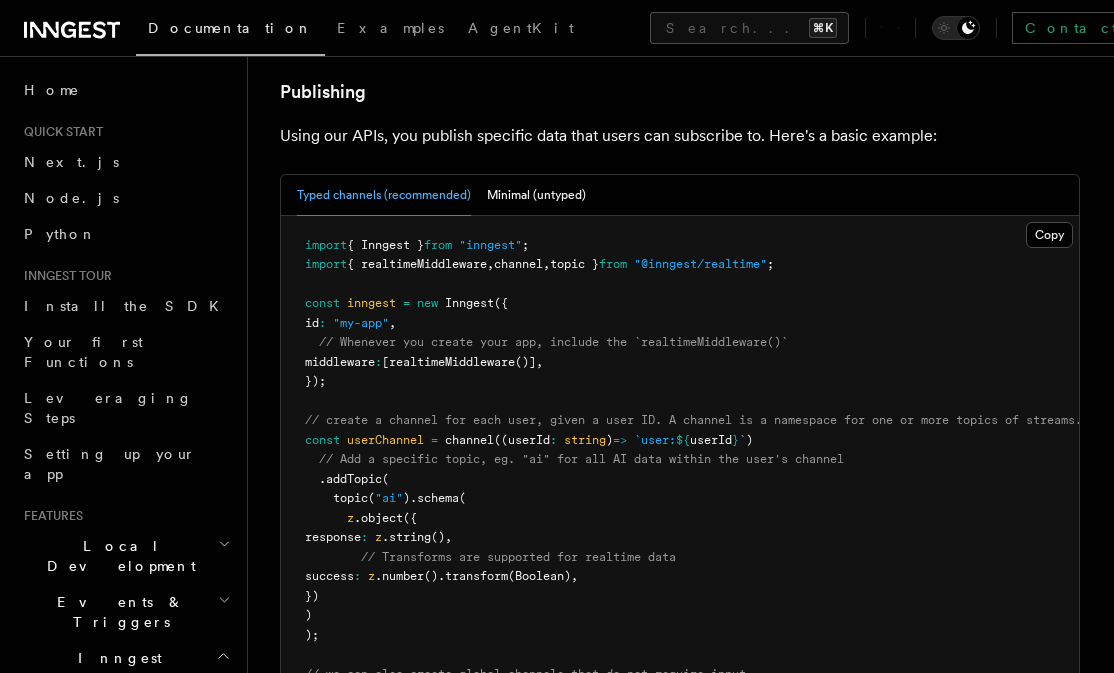 scroll, scrollTop: 1263, scrollLeft: 0, axis: vertical 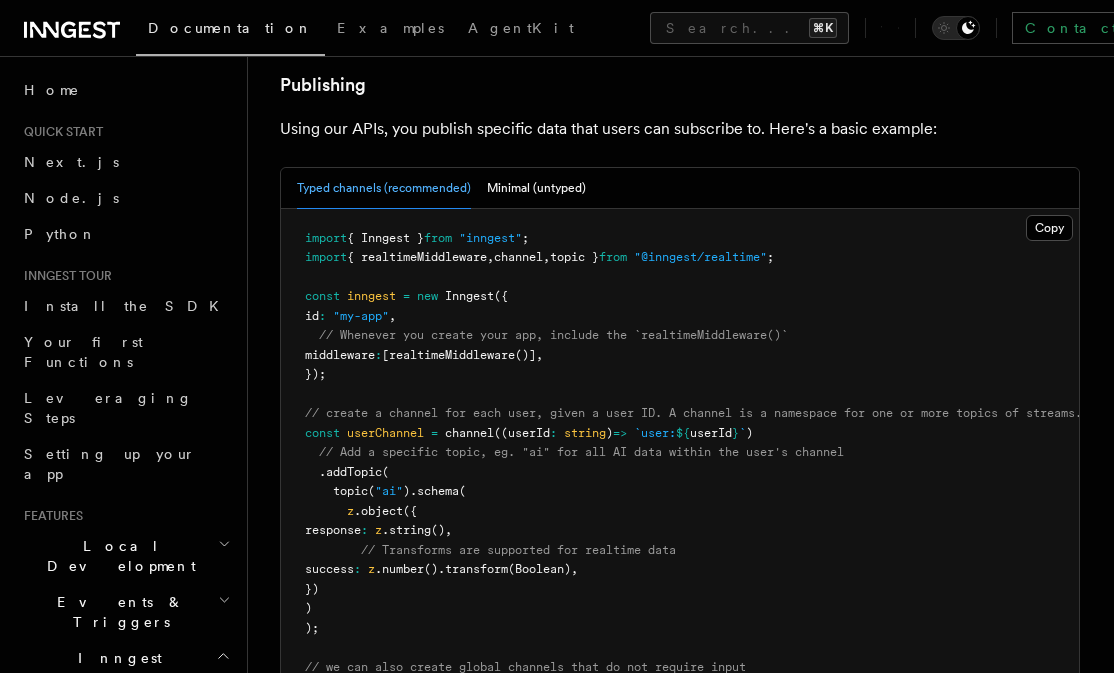 click on "// create a channel for each user, given a user ID. A channel is a namespace for one or more topics of streams." at bounding box center [693, 413] 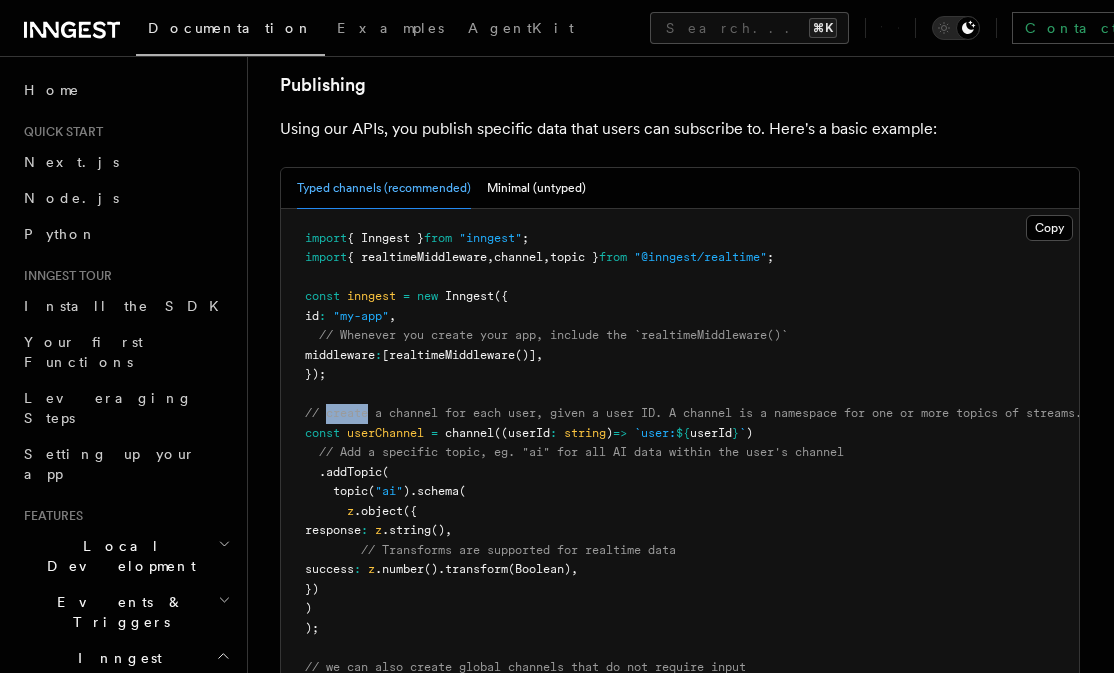 click on "// create a channel for each user, given a user ID. A channel is a namespace for one or more topics of streams." at bounding box center (693, 413) 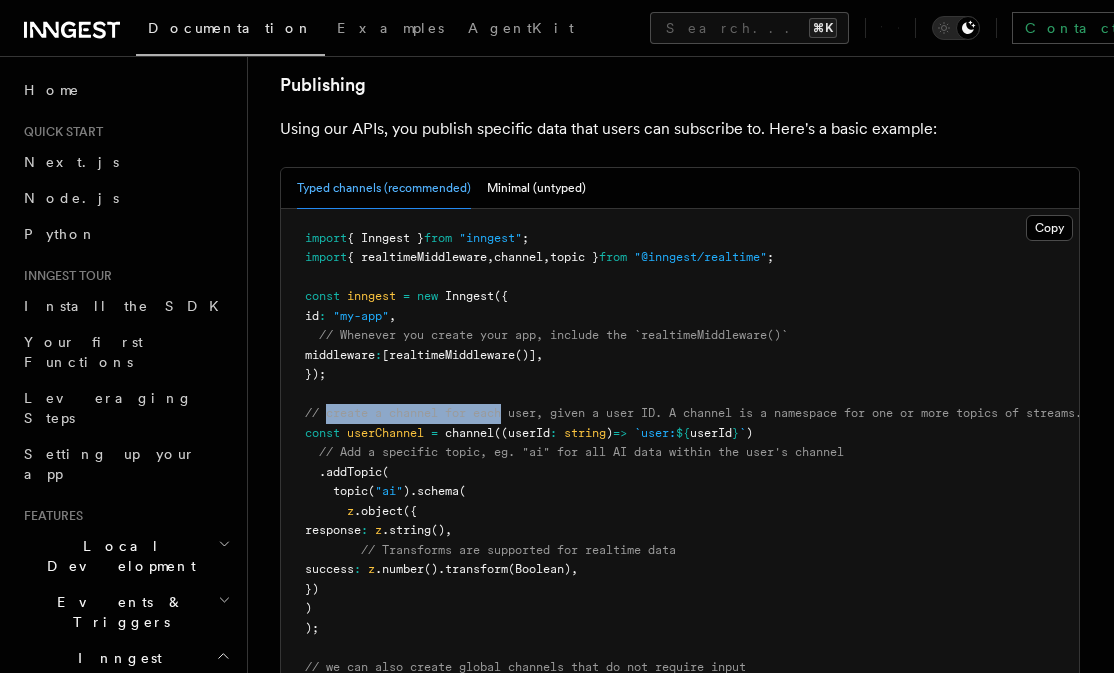 click on "// create a channel for each user, given a user ID. A channel is a namespace for one or more topics of streams." at bounding box center (693, 413) 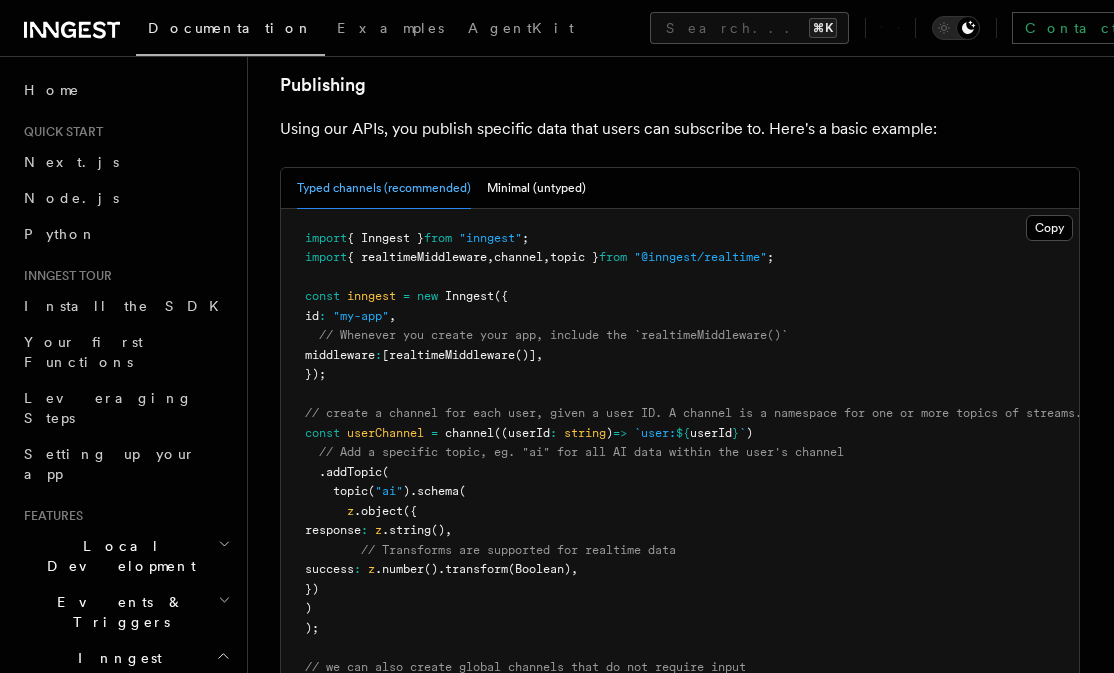 click on "// Add a specific topic, eg. "ai" for all AI data within the user's channel" at bounding box center [581, 452] 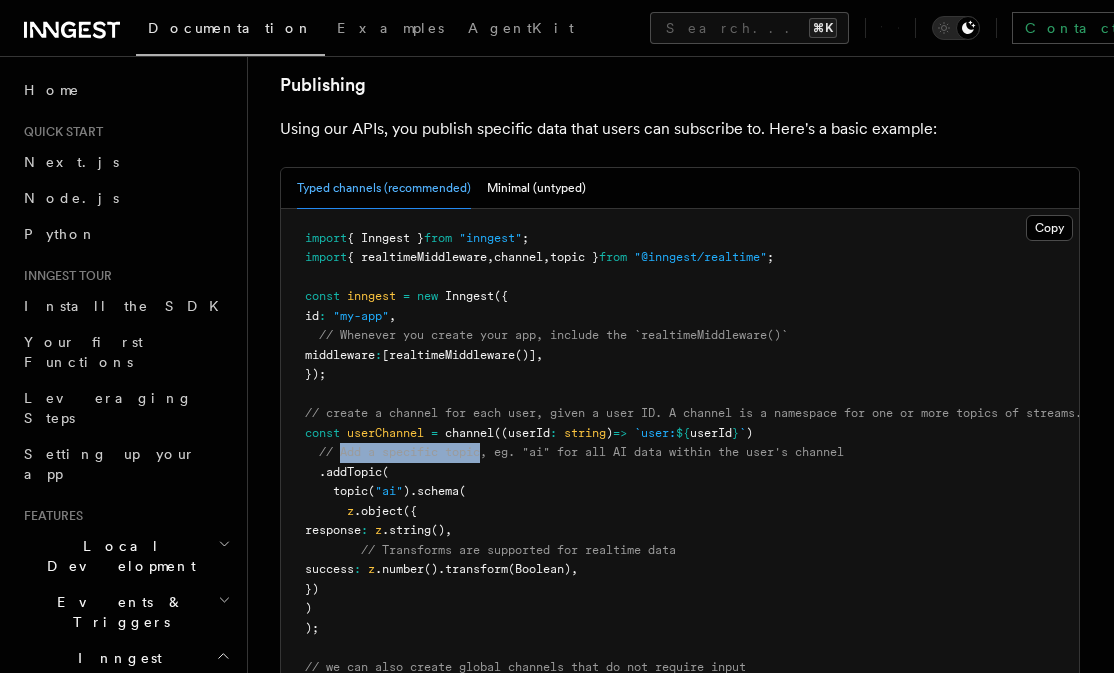 click on "import  { Inngest }  from   "inngest" ;
import  { realtimeMiddleware ,  channel ,  topic }  from   "@inngest/realtime" ;
const   inngest   =   new   Inngest ({
id :   "my-app" ,
// Whenever you create your app, include the `realtimeMiddleware()`
middleware :  [ realtimeMiddleware ()] ,
});
// create a channel for each user, given a user ID. A channel is a namespace for one or more topics of streams.
const   userChannel   =   channel ((userId :   string )  =>   `user: ${ userId } ` )
// Add a specific topic, eg. "ai" for all AI data within the user's channel
.addTopic (
topic ( "ai" ) .schema (
z .object ({
response :   z .string () ,
// Transforms are supported for realtime data
success :   z .number () .transform (Boolean) ,
})
)
);
// we can also create global channels that do not require input
const   logsChannel   =   channel ( "logs" ) .addTopic ( topic ( "info" ) .type < string >());
inngest (" at bounding box center (680, 619) 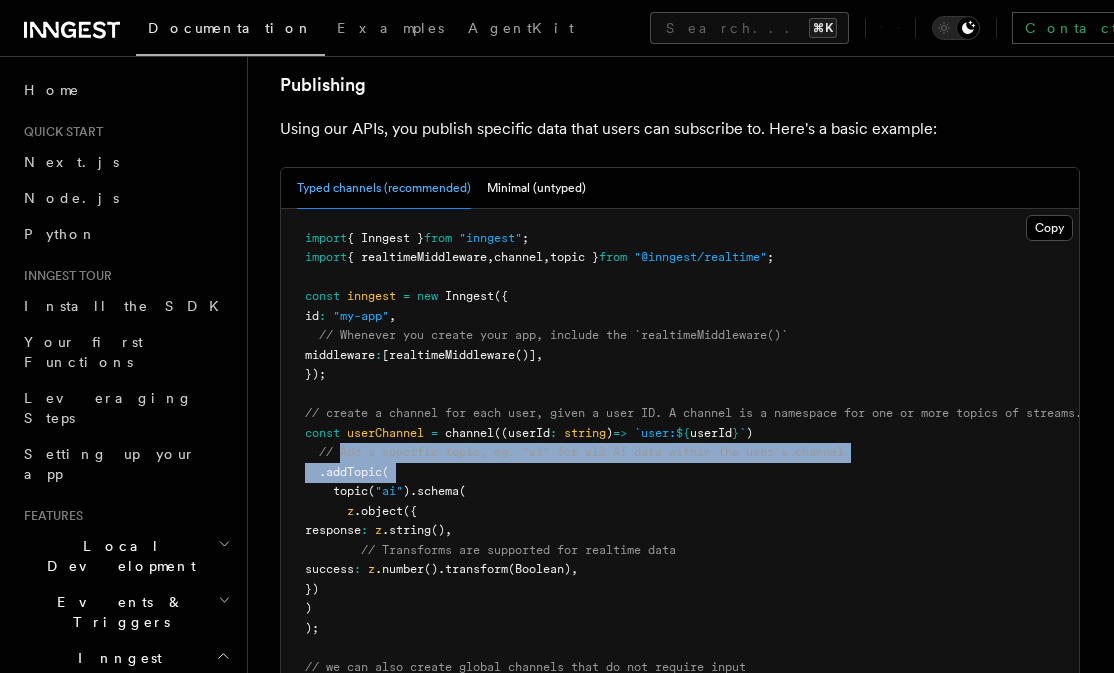 click on "import  { Inngest }  from   "inngest" ;
import  { realtimeMiddleware ,  channel ,  topic }  from   "@inngest/realtime" ;
const   inngest   =   new   Inngest ({
id :   "my-app" ,
// Whenever you create your app, include the `realtimeMiddleware()`
middleware :  [ realtimeMiddleware ()] ,
});
// create a channel for each user, given a user ID. A channel is a namespace for one or more topics of streams.
const   userChannel   =   channel ((userId :   string )  =>   `user: ${ userId } ` )
// Add a specific topic, eg. "ai" for all AI data within the user's channel
.addTopic (
topic ( "ai" ) .schema (
z .object ({
response :   z .string () ,
// Transforms are supported for realtime data
success :   z .number () .transform (Boolean) ,
})
)
);
// we can also create global channels that do not require input
const   logsChannel   =   channel ( "logs" ) .addTopic ( topic ( "info" ) .type < string >());
inngest (" at bounding box center (680, 619) 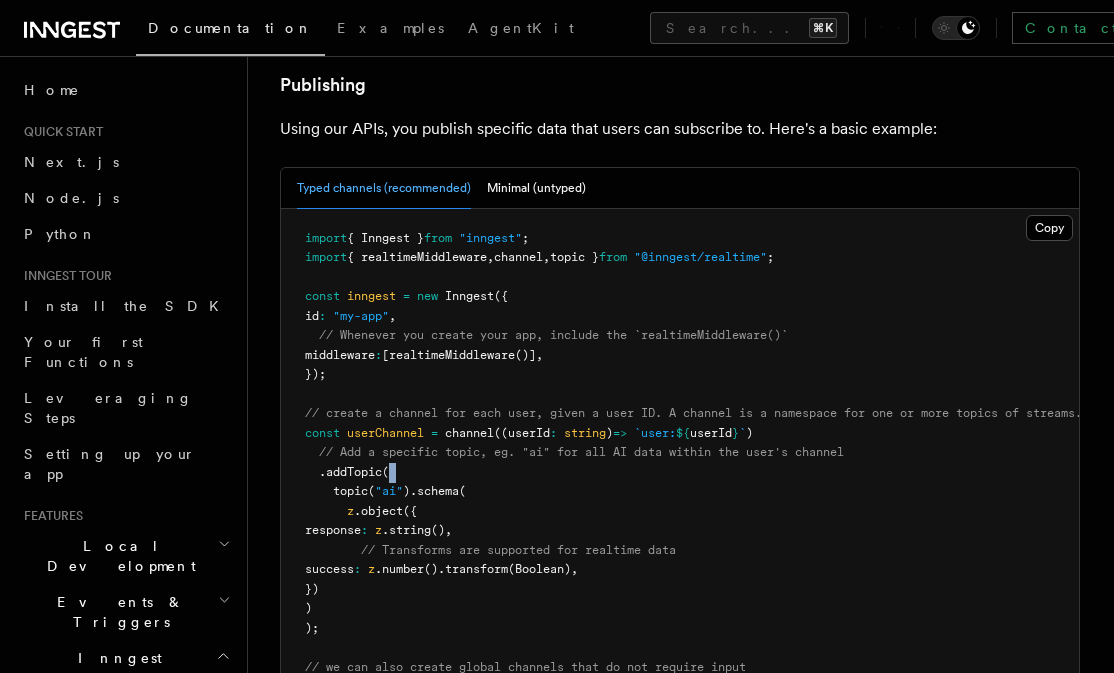 click on "import  { Inngest }  from   "inngest" ;
import  { realtimeMiddleware ,  channel ,  topic }  from   "@inngest/realtime" ;
const   inngest   =   new   Inngest ({
id :   "my-app" ,
// Whenever you create your app, include the `realtimeMiddleware()`
middleware :  [ realtimeMiddleware ()] ,
});
// create a channel for each user, given a user ID. A channel is a namespace for one or more topics of streams.
const   userChannel   =   channel ((userId :   string )  =>   `user: ${ userId } ` )
// Add a specific topic, eg. "ai" for all AI data within the user's channel
.addTopic (
topic ( "ai" ) .schema (
z .object ({
response :   z .string () ,
// Transforms are supported for realtime data
success :   z .number () .transform (Boolean) ,
})
)
);
// we can also create global channels that do not require input
const   logsChannel   =   channel ( "logs" ) .addTopic ( topic ( "info" ) .type < string >());
inngest (" at bounding box center [680, 619] 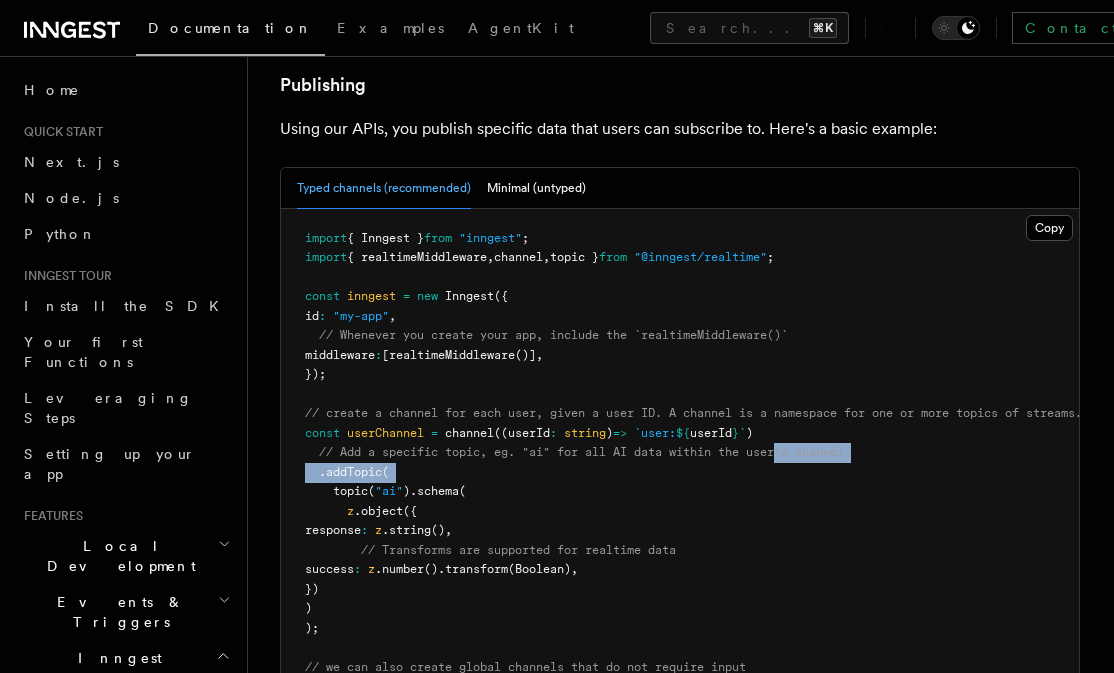 click on "import  { Inngest }  from   "inngest" ;
import  { realtimeMiddleware ,  channel ,  topic }  from   "@inngest/realtime" ;
const   inngest   =   new   Inngest ({
id :   "my-app" ,
// Whenever you create your app, include the `realtimeMiddleware()`
middleware :  [ realtimeMiddleware ()] ,
});
// create a channel for each user, given a user ID. A channel is a namespace for one or more topics of streams.
const   userChannel   =   channel ((userId :   string )  =>   `user: ${ userId } ` )
// Add a specific topic, eg. "ai" for all AI data within the user's channel
.addTopic (
topic ( "ai" ) .schema (
z .object ({
response :   z .string () ,
// Transforms are supported for realtime data
success :   z .number () .transform (Boolean) ,
})
)
);
// we can also create global channels that do not require input
const   logsChannel   =   channel ( "logs" ) .addTopic ( topic ( "info" ) .type < string >());
inngest (" at bounding box center [680, 619] 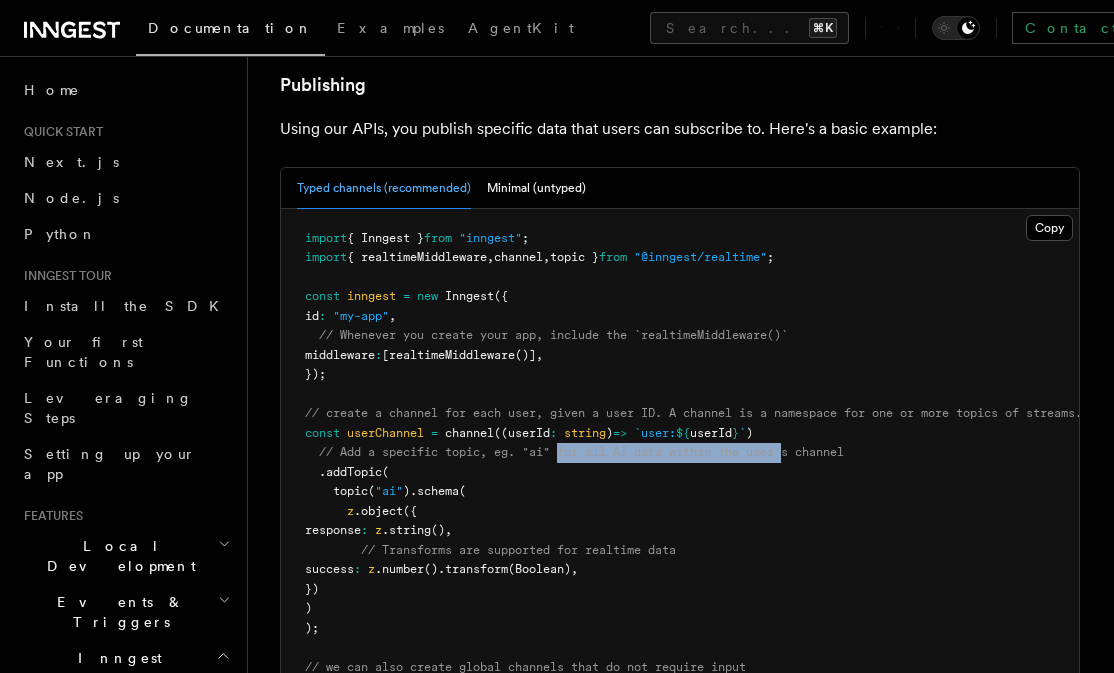 click on "// Add a specific topic, eg. "ai" for all AI data within the user's channel" at bounding box center [581, 452] 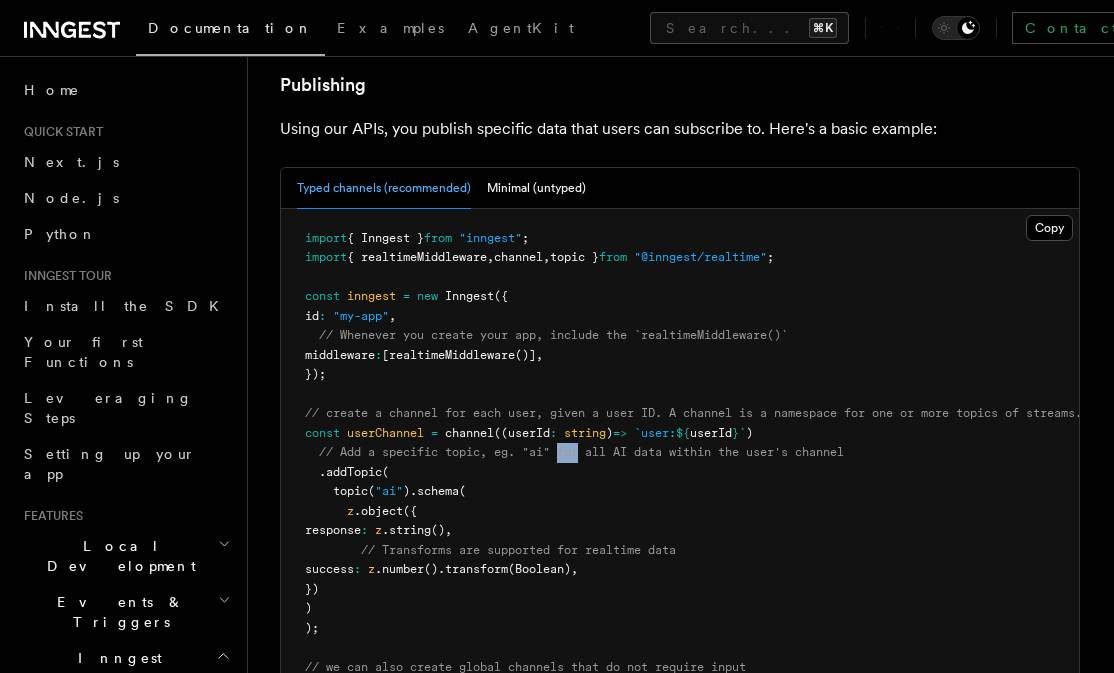 click on "// Add a specific topic, eg. "ai" for all AI data within the user's channel" at bounding box center [581, 452] 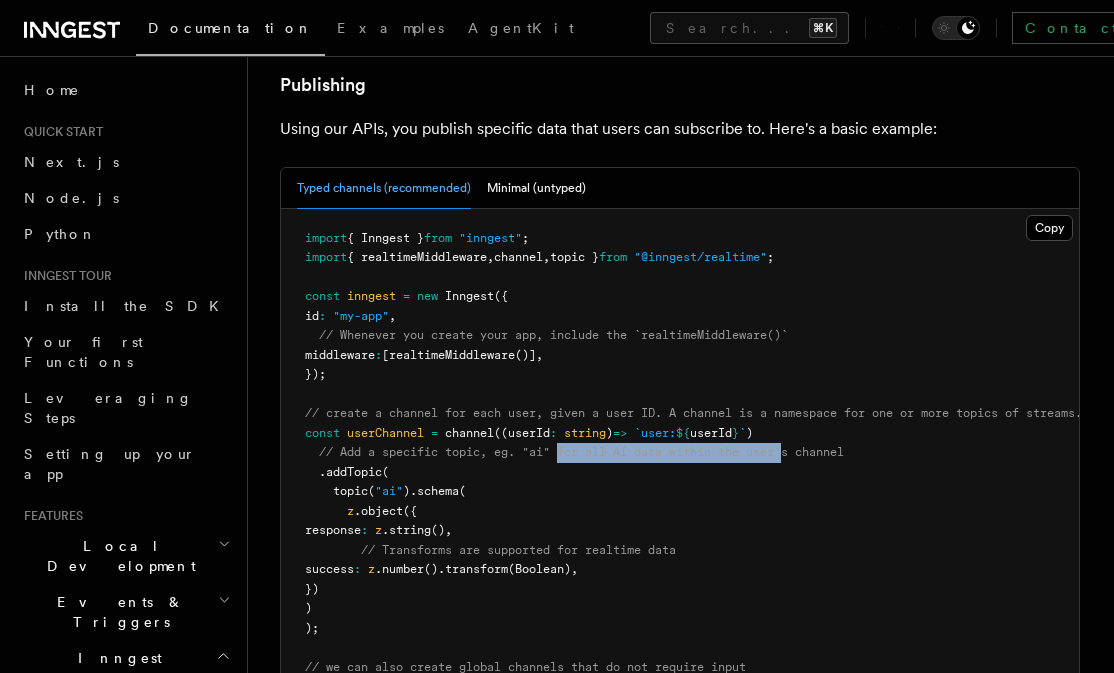 click on "// Add a specific topic, eg. "ai" for all AI data within the user's channel" at bounding box center (581, 452) 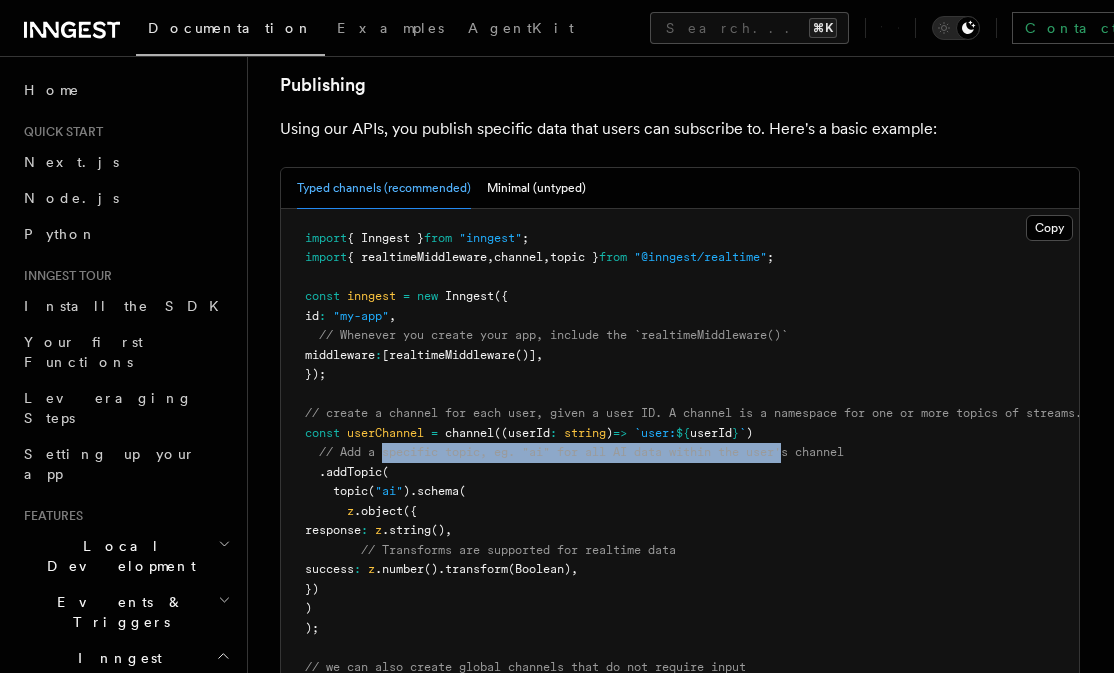 click on "// Add a specific topic, eg. "ai" for all AI data within the user's channel" at bounding box center [581, 452] 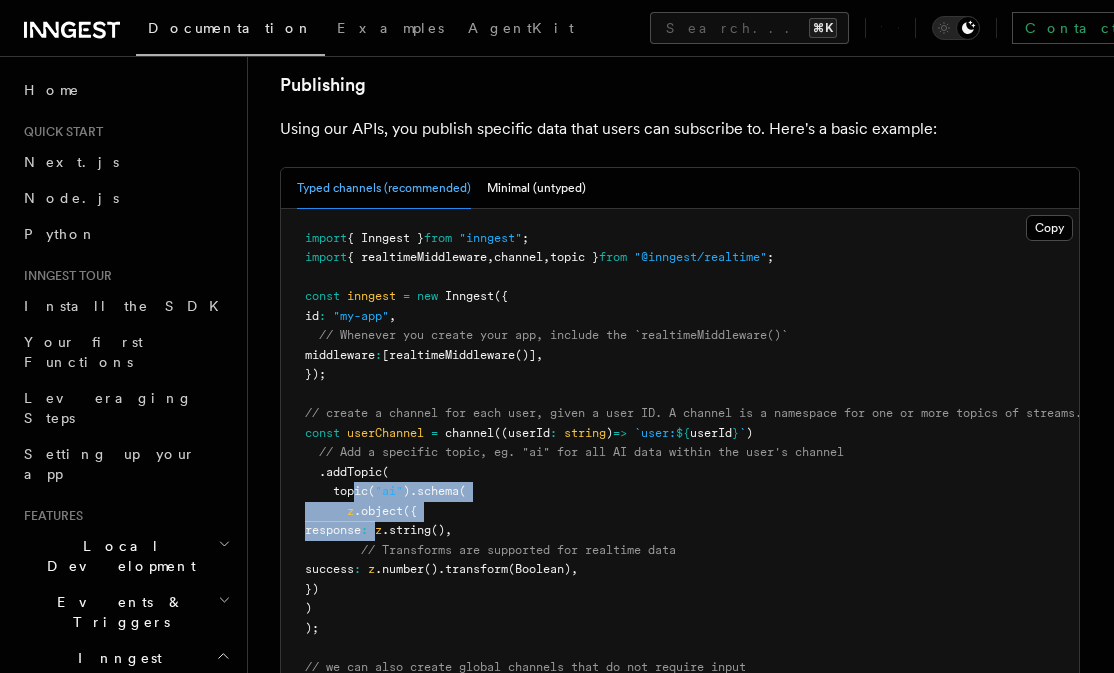 click on "import  { Inngest }  from   "inngest" ;
import  { realtimeMiddleware ,  channel ,  topic }  from   "@inngest/realtime" ;
const   inngest   =   new   Inngest ({
id :   "my-app" ,
// Whenever you create your app, include the `realtimeMiddleware()`
middleware :  [ realtimeMiddleware ()] ,
});
// create a channel for each user, given a user ID. A channel is a namespace for one or more topics of streams.
const   userChannel   =   channel ((userId :   string )  =>   `user: ${ userId } ` )
// Add a specific topic, eg. "ai" for all AI data within the user's channel
.addTopic (
topic ( "ai" ) .schema (
z .object ({
response :   z .string () ,
// Transforms are supported for realtime data
success :   z .number () .transform (Boolean) ,
})
)
);
// we can also create global channels that do not require input
const   logsChannel   =   channel ( "logs" ) .addTopic ( topic ( "info" ) .type < string >());
inngest (" at bounding box center (693, 618) 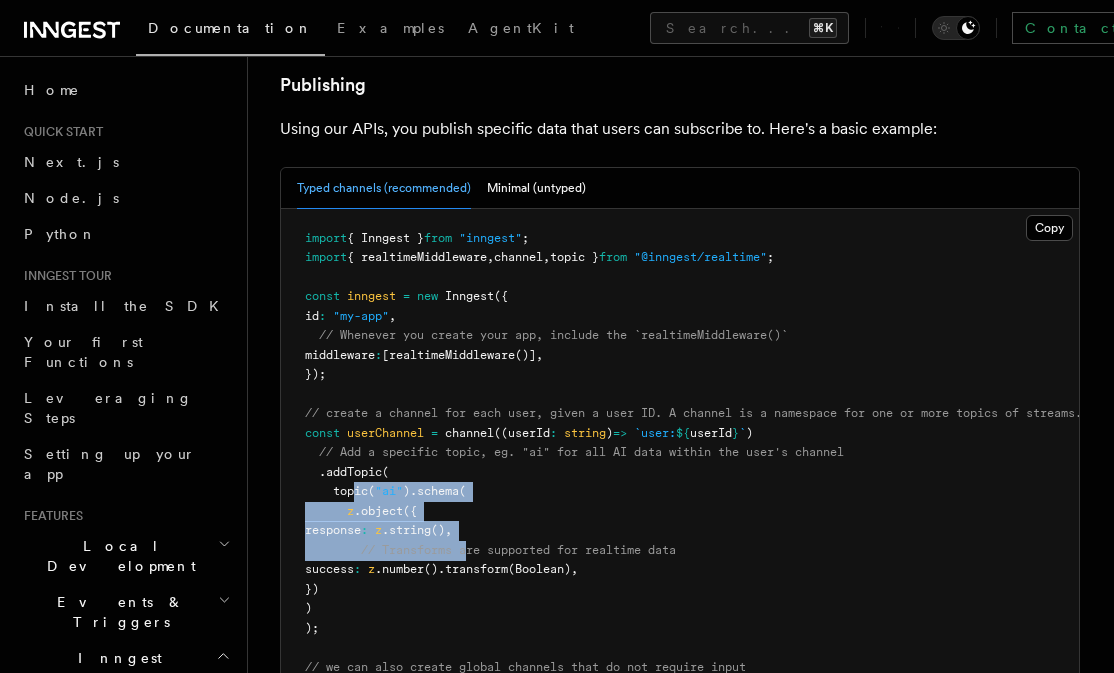 click on "// Transforms are supported for realtime data" at bounding box center (518, 550) 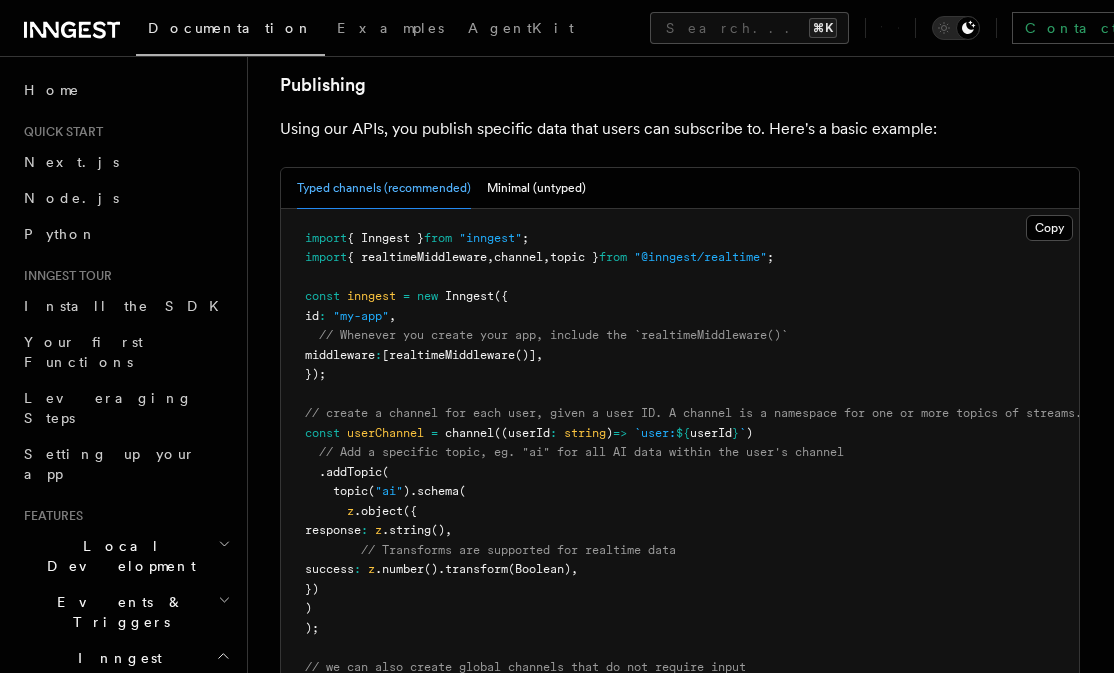click on "// Transforms are supported for realtime data" at bounding box center (518, 550) 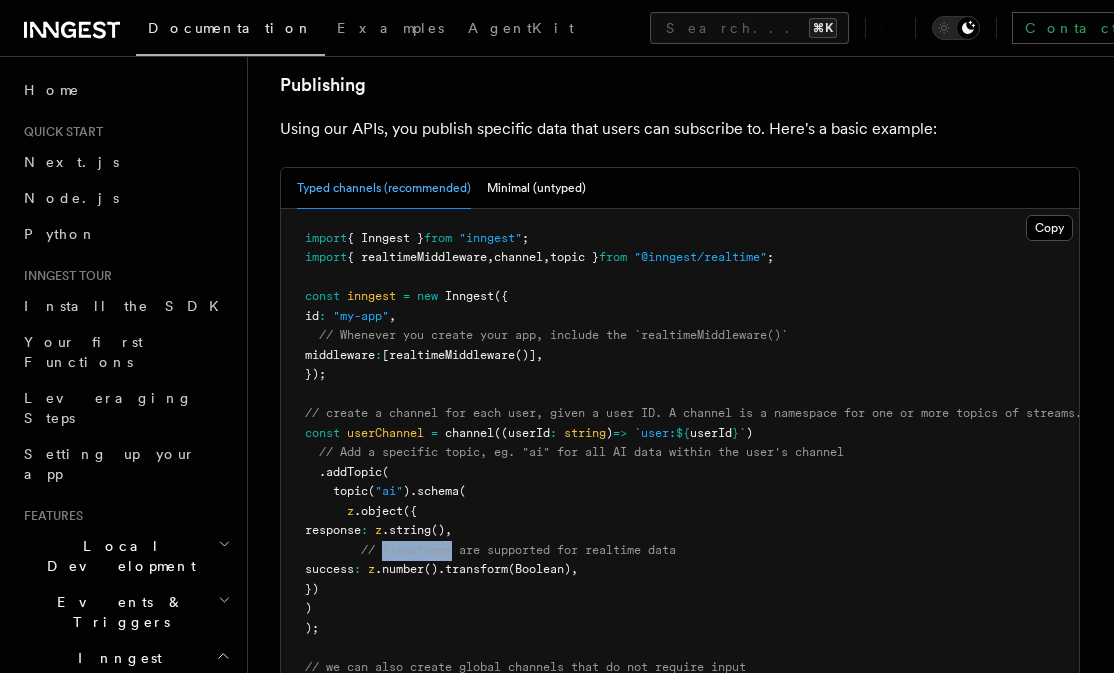 click on "import  { Inngest }  from   "inngest" ;
import  { realtimeMiddleware ,  channel ,  topic }  from   "@inngest/realtime" ;
const   inngest   =   new   Inngest ({
id :   "my-app" ,
// Whenever you create your app, include the `realtimeMiddleware()`
middleware :  [ realtimeMiddleware ()] ,
});
// create a channel for each user, given a user ID. A channel is a namespace for one or more topics of streams.
const   userChannel   =   channel ((userId :   string )  =>   `user: ${ userId } ` )
// Add a specific topic, eg. "ai" for all AI data within the user's channel
.addTopic (
topic ( "ai" ) .schema (
z .object ({
response :   z .string () ,
// Transforms are supported for realtime data
success :   z .number () .transform (Boolean) ,
})
)
);
// we can also create global channels that do not require input
const   logsChannel   =   channel ( "logs" ) .addTopic ( topic ( "info" ) .type < string >());
inngest (" at bounding box center (680, 619) 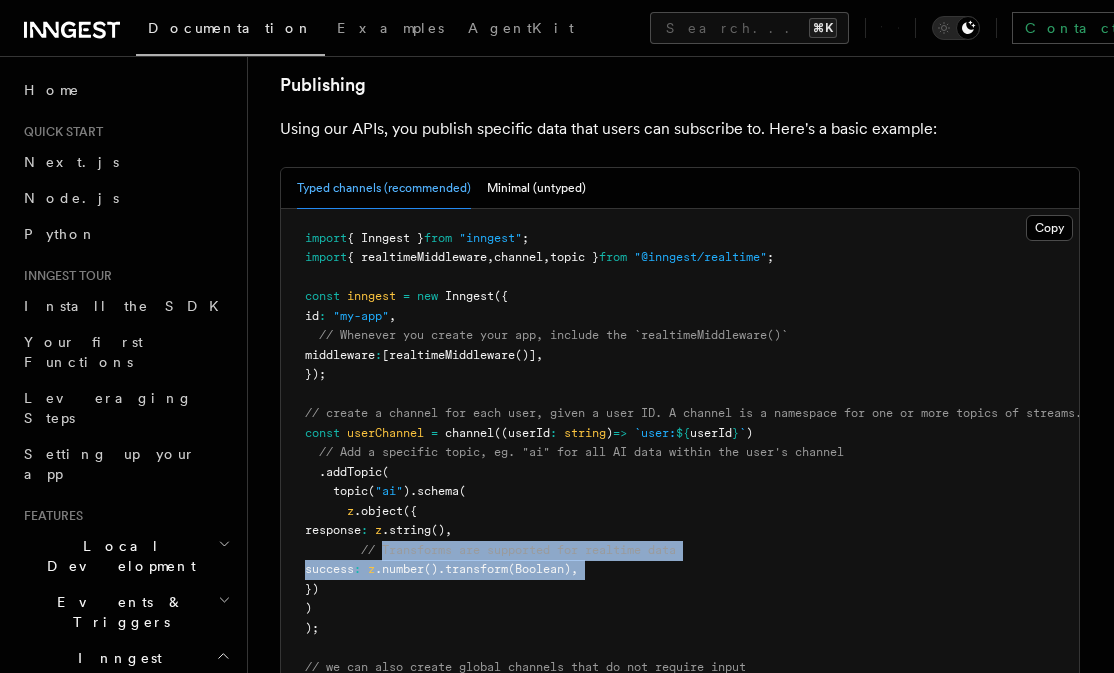 click on "import  { Inngest }  from   "inngest" ;
import  { realtimeMiddleware ,  channel ,  topic }  from   "@inngest/realtime" ;
const   inngest   =   new   Inngest ({
id :   "my-app" ,
// Whenever you create your app, include the `realtimeMiddleware()`
middleware :  [ realtimeMiddleware ()] ,
});
// create a channel for each user, given a user ID. A channel is a namespace for one or more topics of streams.
const   userChannel   =   channel ((userId :   string )  =>   `user: ${ userId } ` )
// Add a specific topic, eg. "ai" for all AI data within the user's channel
.addTopic (
topic ( "ai" ) .schema (
z .object ({
response :   z .string () ,
// Transforms are supported for realtime data
success :   z .number () .transform (Boolean) ,
})
)
);
// we can also create global channels that do not require input
const   logsChannel   =   channel ( "logs" ) .addTopic ( topic ( "info" ) .type < string >());
inngest (" at bounding box center [680, 619] 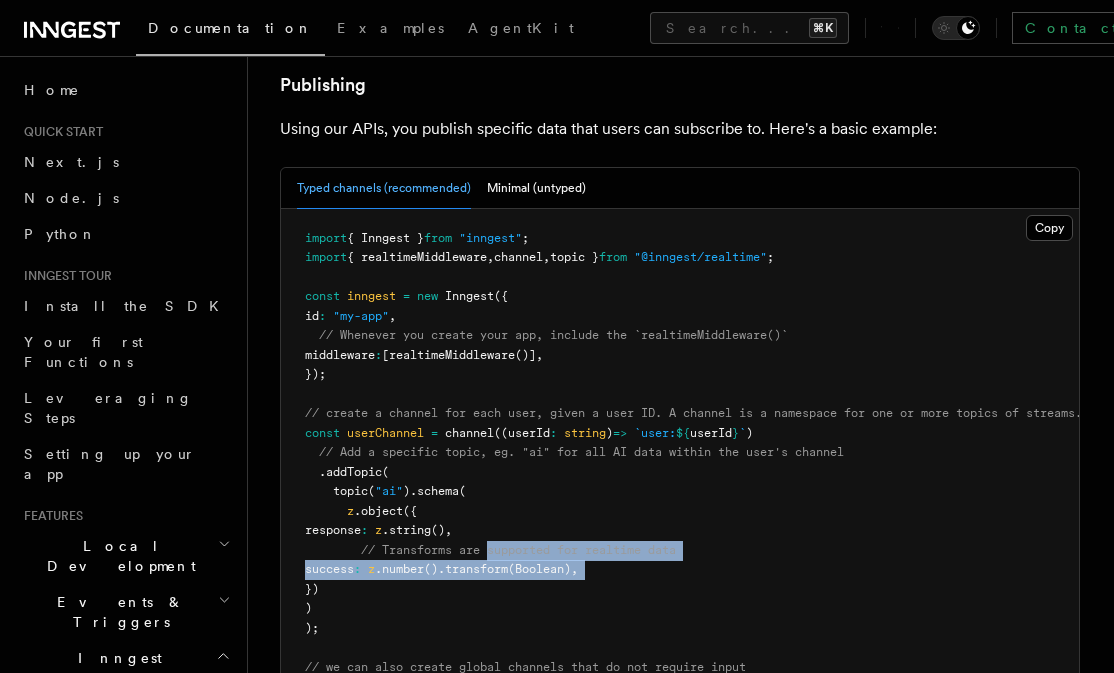 click on "import  { Inngest }  from   "inngest" ;
import  { realtimeMiddleware ,  channel ,  topic }  from   "@inngest/realtime" ;
const   inngest   =   new   Inngest ({
id :   "my-app" ,
// Whenever you create your app, include the `realtimeMiddleware()`
middleware :  [ realtimeMiddleware ()] ,
});
// create a channel for each user, given a user ID. A channel is a namespace for one or more topics of streams.
const   userChannel   =   channel ((userId :   string )  =>   `user: ${ userId } ` )
// Add a specific topic, eg. "ai" for all AI data within the user's channel
.addTopic (
topic ( "ai" ) .schema (
z .object ({
response :   z .string () ,
// Transforms are supported for realtime data
success :   z .number () .transform (Boolean) ,
})
)
);
// we can also create global channels that do not require input
const   logsChannel   =   channel ( "logs" ) .addTopic ( topic ( "info" ) .type < string >());
inngest (" at bounding box center [680, 619] 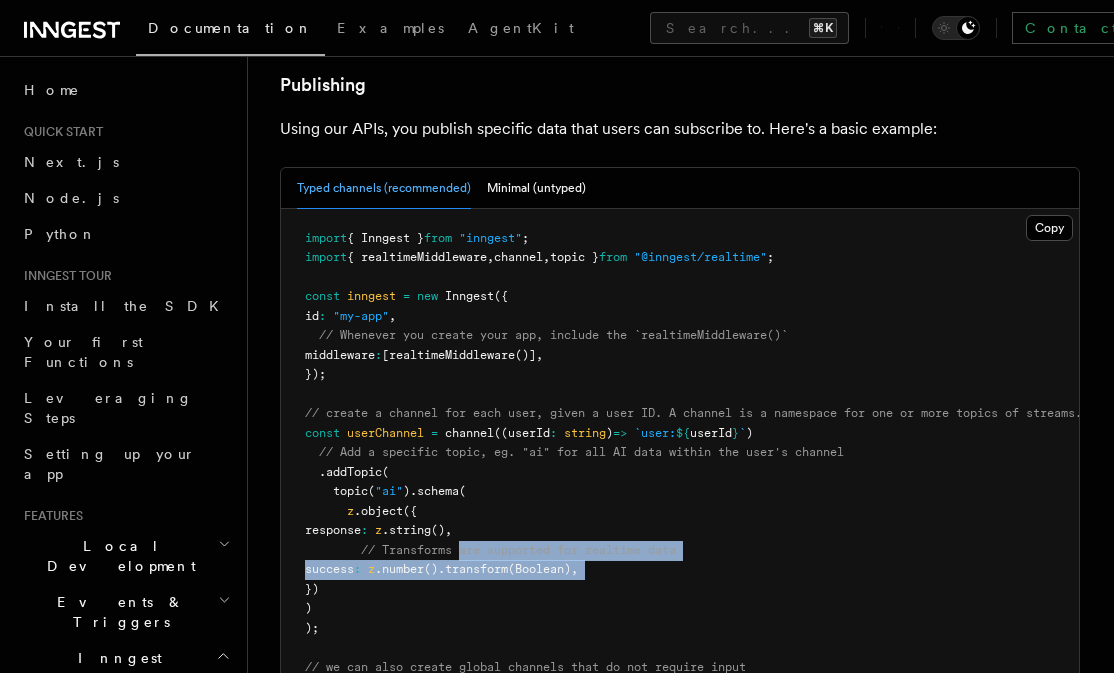 click on "// Transforms are supported for realtime data" at bounding box center (518, 550) 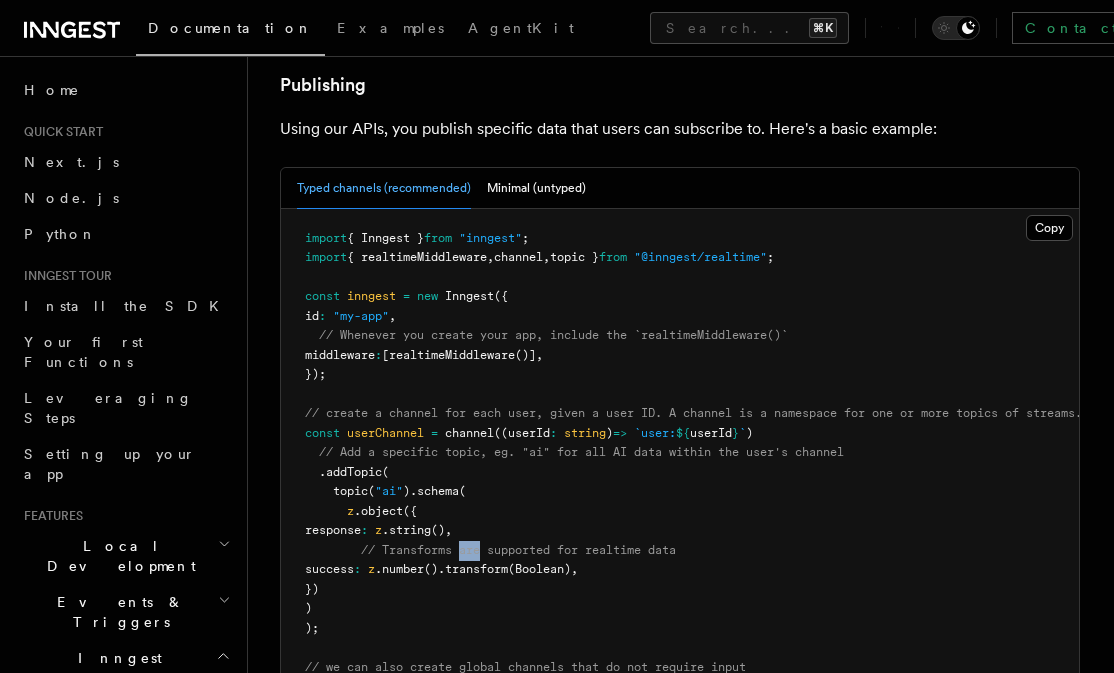 click on "import  { Inngest }  from   "inngest" ;
import  { realtimeMiddleware ,  channel ,  topic }  from   "@inngest/realtime" ;
const   inngest   =   new   Inngest ({
id :   "my-app" ,
// Whenever you create your app, include the `realtimeMiddleware()`
middleware :  [ realtimeMiddleware ()] ,
});
// create a channel for each user, given a user ID. A channel is a namespace for one or more topics of streams.
const   userChannel   =   channel ((userId :   string )  =>   `user: ${ userId } ` )
// Add a specific topic, eg. "ai" for all AI data within the user's channel
.addTopic (
topic ( "ai" ) .schema (
z .object ({
response :   z .string () ,
// Transforms are supported for realtime data
success :   z .number () .transform (Boolean) ,
})
)
);
// we can also create global channels that do not require input
const   logsChannel   =   channel ( "logs" ) .addTopic ( topic ( "info" ) .type < string >());
inngest (" at bounding box center [680, 619] 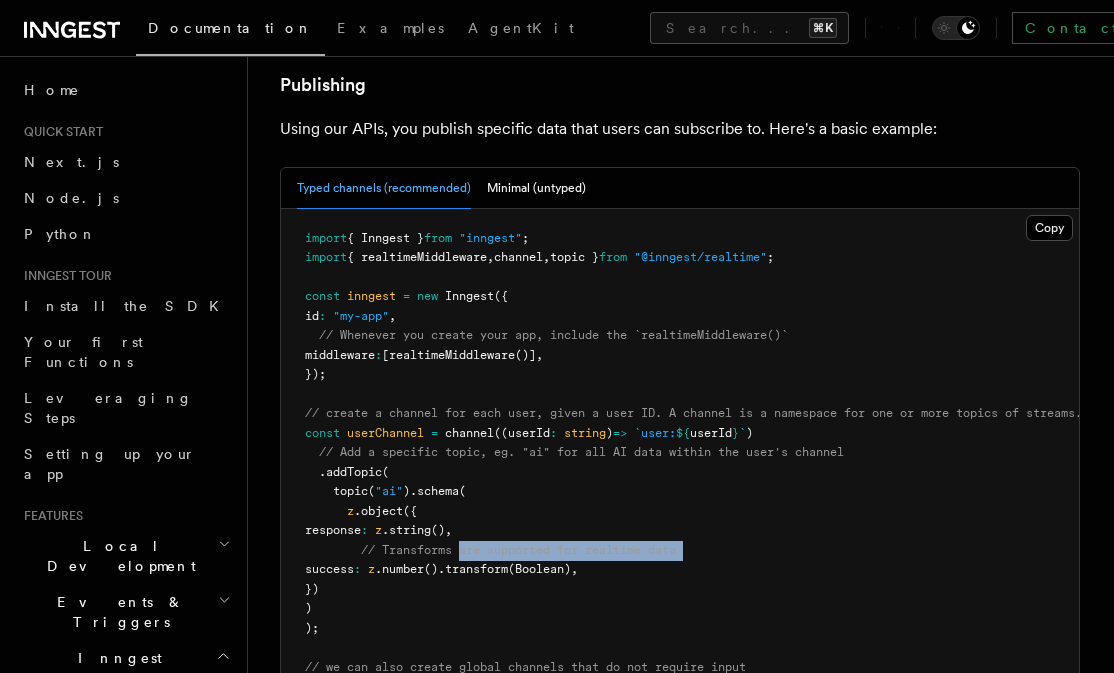 click on "import  { Inngest }  from   "inngest" ;
import  { realtimeMiddleware ,  channel ,  topic }  from   "@inngest/realtime" ;
const   inngest   =   new   Inngest ({
id :   "my-app" ,
// Whenever you create your app, include the `realtimeMiddleware()`
middleware :  [ realtimeMiddleware ()] ,
});
// create a channel for each user, given a user ID. A channel is a namespace for one or more topics of streams.
const   userChannel   =   channel ((userId :   string )  =>   `user: ${ userId } ` )
// Add a specific topic, eg. "ai" for all AI data within the user's channel
.addTopic (
topic ( "ai" ) .schema (
z .object ({
response :   z .string () ,
// Transforms are supported for realtime data
success :   z .number () .transform (Boolean) ,
})
)
);
// we can also create global channels that do not require input
const   logsChannel   =   channel ( "logs" ) .addTopic ( topic ( "info" ) .type < string >());
inngest (" at bounding box center (680, 619) 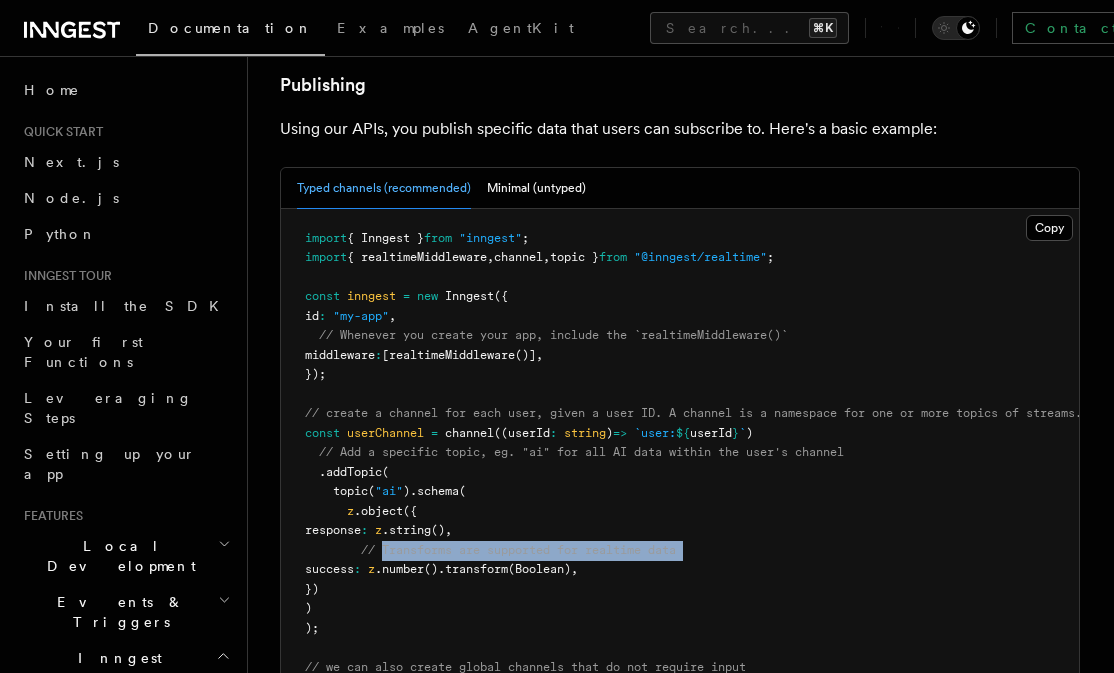 click on "import  { Inngest }  from   "inngest" ;
import  { realtimeMiddleware ,  channel ,  topic }  from   "@inngest/realtime" ;
const   inngest   =   new   Inngest ({
id :   "my-app" ,
// Whenever you create your app, include the `realtimeMiddleware()`
middleware :  [ realtimeMiddleware ()] ,
});
// create a channel for each user, given a user ID. A channel is a namespace for one or more topics of streams.
const   userChannel   =   channel ((userId :   string )  =>   `user: ${ userId } ` )
// Add a specific topic, eg. "ai" for all AI data within the user's channel
.addTopic (
topic ( "ai" ) .schema (
z .object ({
response :   z .string () ,
// Transforms are supported for realtime data
success :   z .number () .transform (Boolean) ,
})
)
);
// we can also create global channels that do not require input
const   logsChannel   =   channel ( "logs" ) .addTopic ( topic ( "info" ) .type < string >());
inngest (" at bounding box center [680, 619] 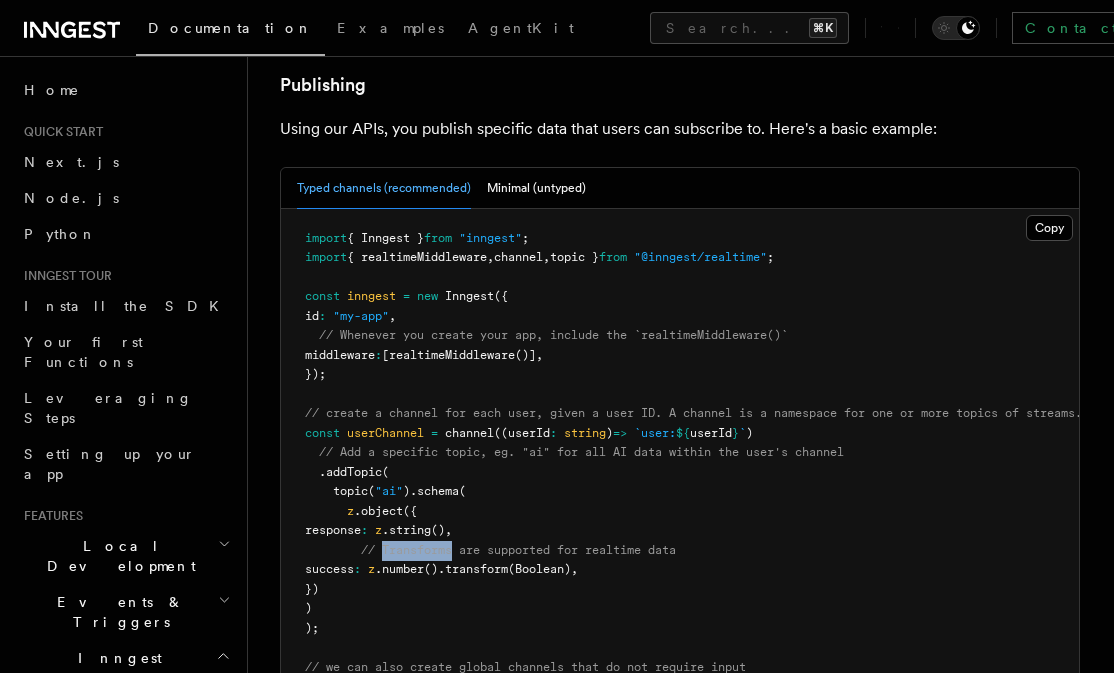 click on "// Transforms are supported for realtime data" at bounding box center (518, 550) 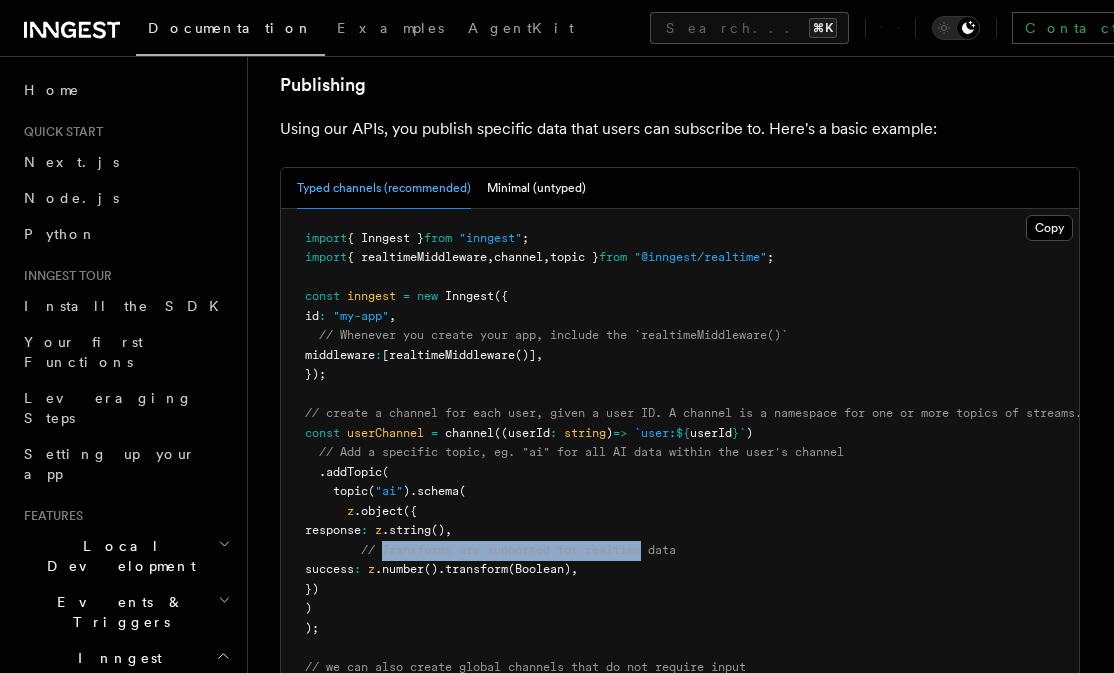 click on "// Transforms are supported for realtime data" at bounding box center (518, 550) 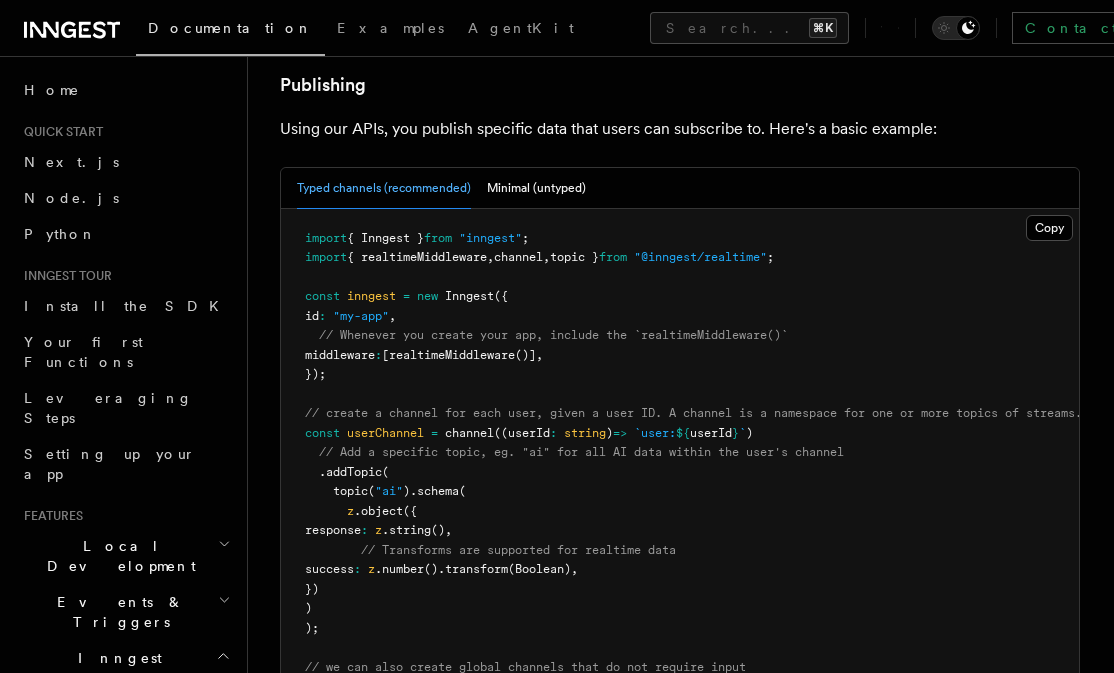click on "// Transforms are supported for realtime data" at bounding box center (518, 550) 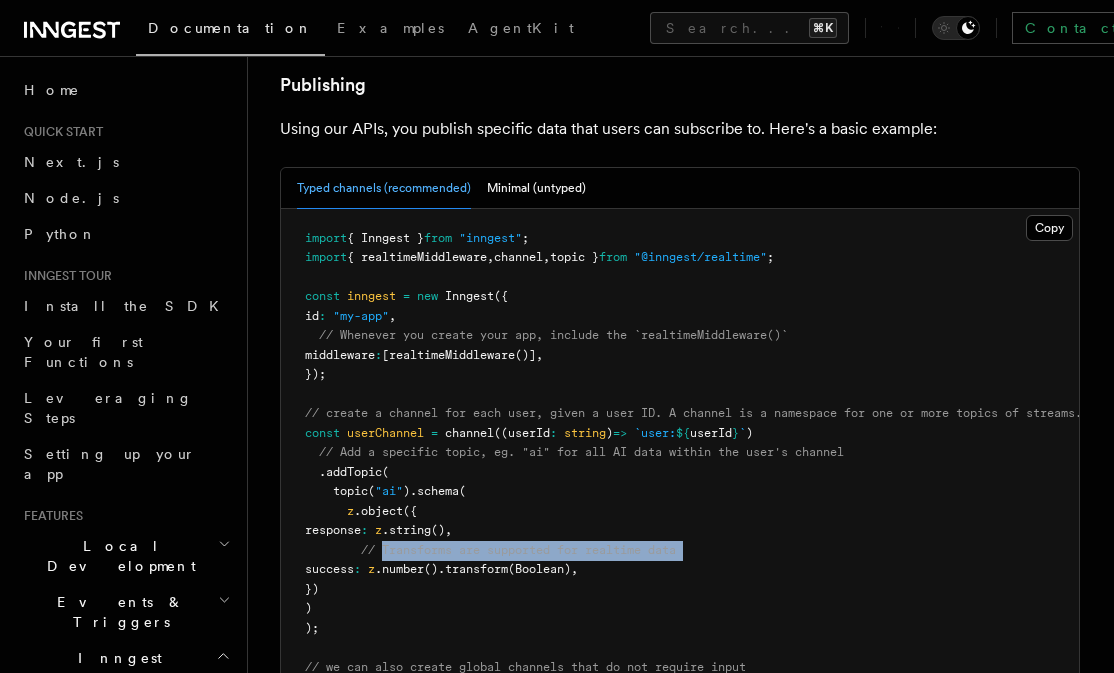 click on "import  { Inngest }  from   "inngest" ;
import  { realtimeMiddleware ,  channel ,  topic }  from   "@inngest/realtime" ;
const   inngest   =   new   Inngest ({
id :   "my-app" ,
// Whenever you create your app, include the `realtimeMiddleware()`
middleware :  [ realtimeMiddleware ()] ,
});
// create a channel for each user, given a user ID. A channel is a namespace for one or more topics of streams.
const   userChannel   =   channel ((userId :   string )  =>   `user: ${ userId } ` )
// Add a specific topic, eg. "ai" for all AI data within the user's channel
.addTopic (
topic ( "ai" ) .schema (
z .object ({
response :   z .string () ,
// Transforms are supported for realtime data
success :   z .number () .transform (Boolean) ,
})
)
);
// we can also create global channels that do not require input
const   logsChannel   =   channel ( "logs" ) .addTopic ( topic ( "info" ) .type < string >());
inngest (" at bounding box center [680, 619] 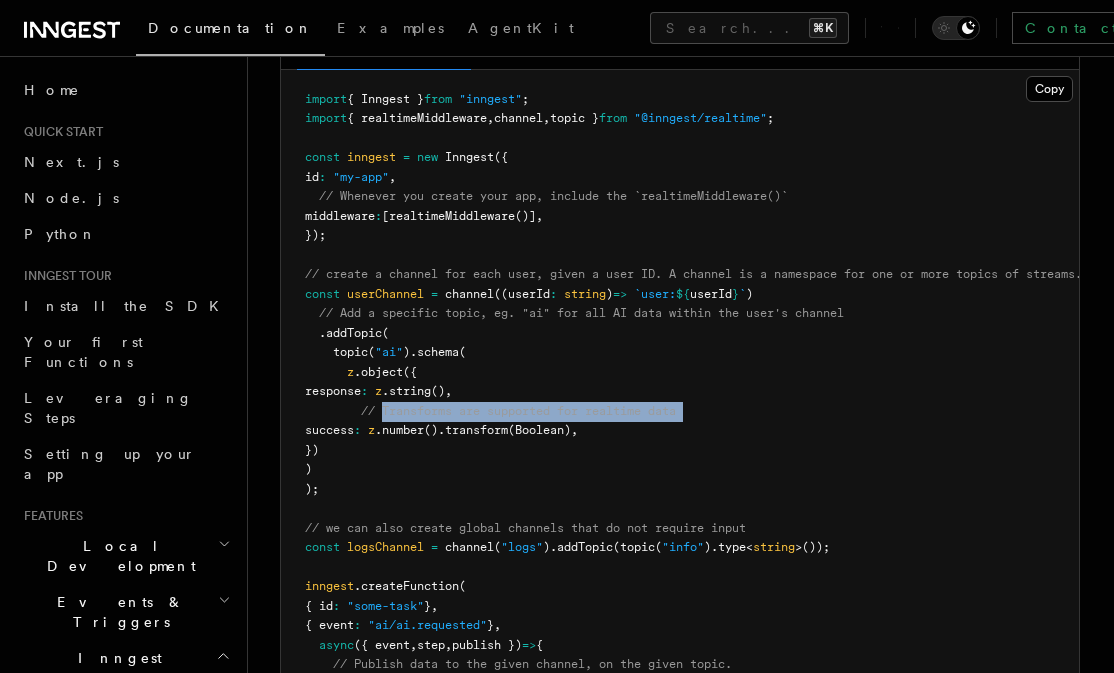 scroll, scrollTop: 1453, scrollLeft: 0, axis: vertical 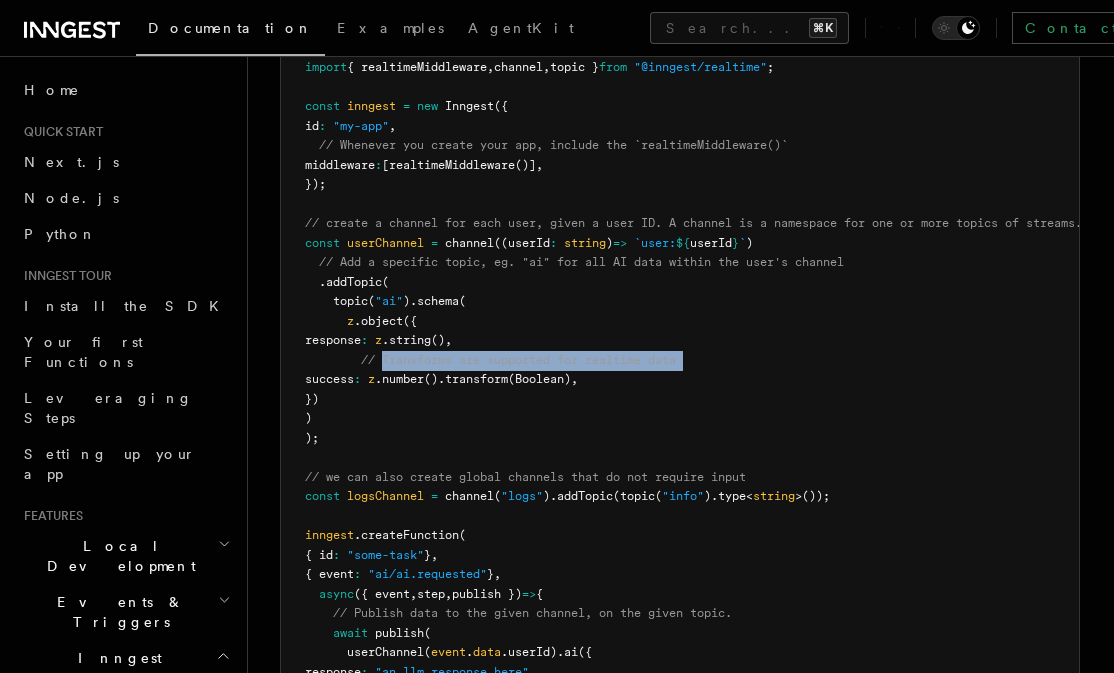 click on "// we can also create global channels that do not require input" at bounding box center (525, 477) 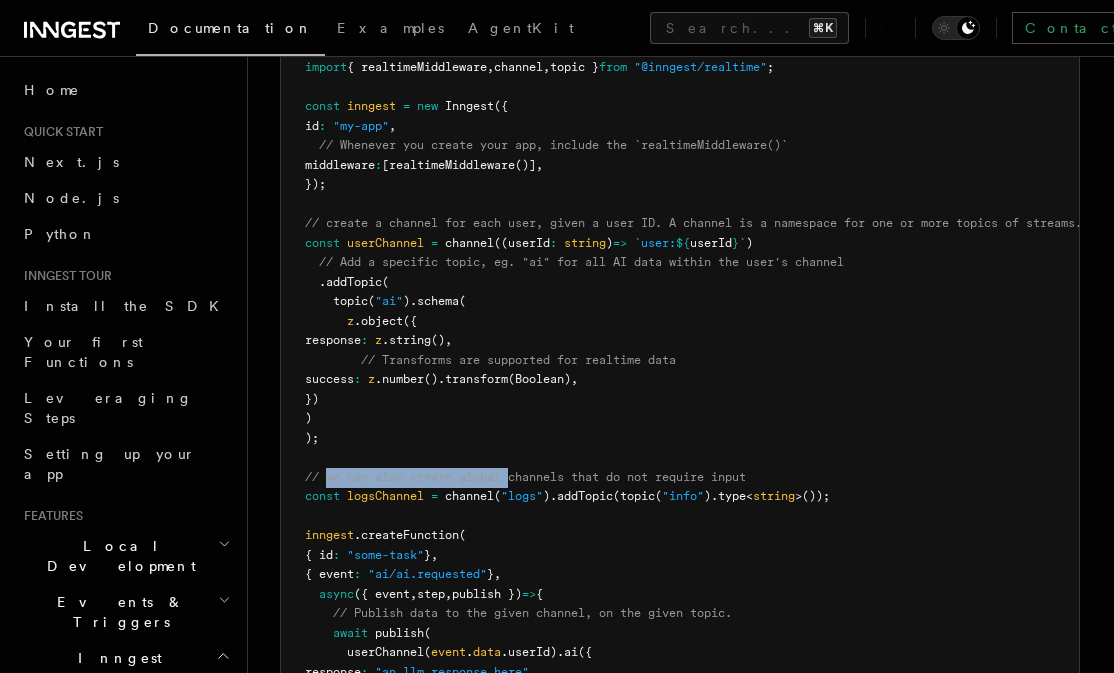click on "// we can also create global channels that do not require input" at bounding box center (525, 477) 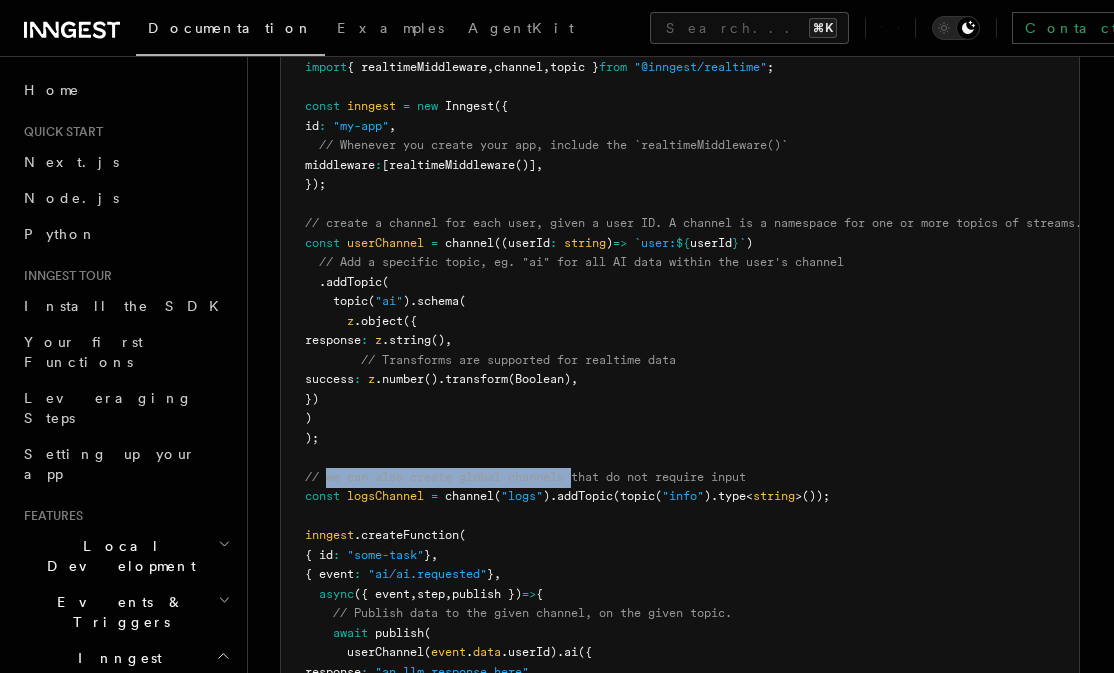 click on "// we can also create global channels that do not require input" at bounding box center (525, 477) 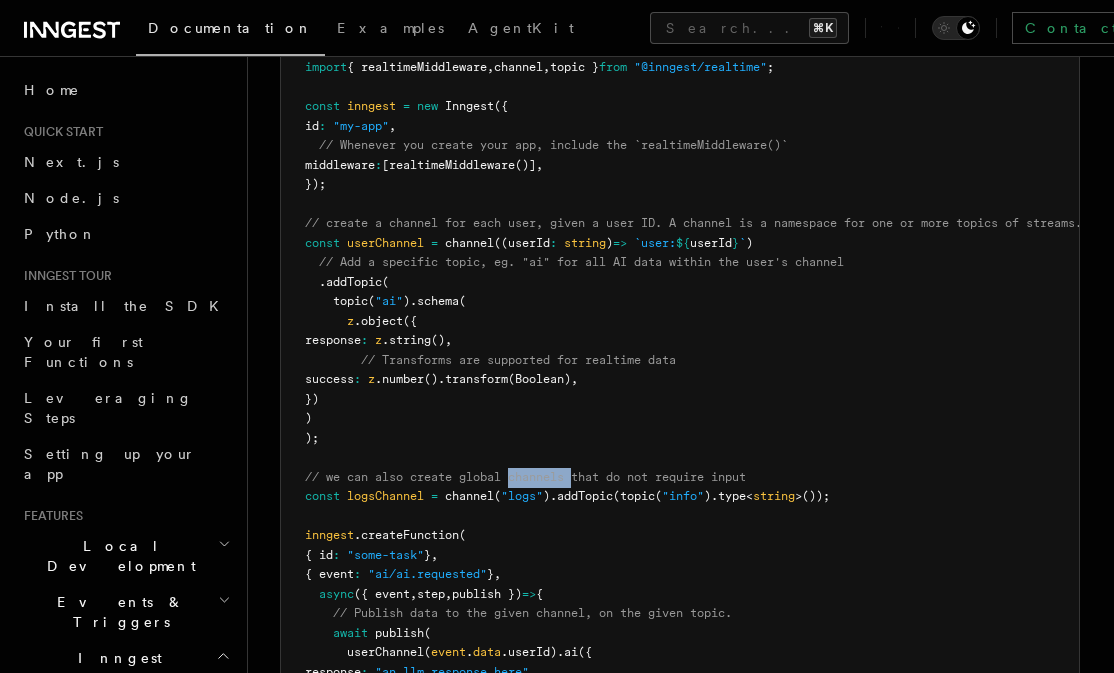 click on "import  { Inngest }  from   "inngest" ;
import  { realtimeMiddleware ,  channel ,  topic }  from   "@inngest/realtime" ;
const   inngest   =   new   Inngest ({
id :   "my-app" ,
// Whenever you create your app, include the `realtimeMiddleware()`
middleware :  [ realtimeMiddleware ()] ,
});
// create a channel for each user, given a user ID. A channel is a namespace for one or more topics of streams.
const   userChannel   =   channel ((userId :   string )  =>   `user: ${ userId } ` )
// Add a specific topic, eg. "ai" for all AI data within the user's channel
.addTopic (
topic ( "ai" ) .schema (
z .object ({
response :   z .string () ,
// Transforms are supported for realtime data
success :   z .number () .transform (Boolean) ,
})
)
);
// we can also create global channels that do not require input
const   logsChannel   =   channel ( "logs" ) .addTopic ( topic ( "info" ) .type < string >());
inngest (" at bounding box center (680, 429) 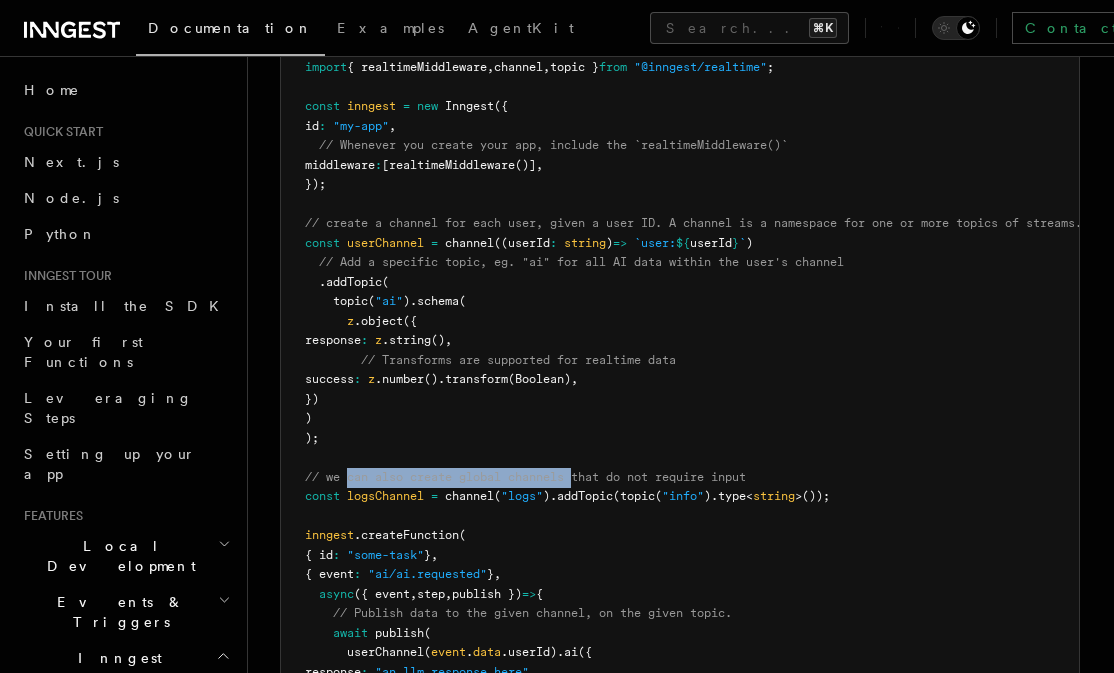 click on "import  { Inngest }  from   "inngest" ;
import  { realtimeMiddleware ,  channel ,  topic }  from   "@inngest/realtime" ;
const   inngest   =   new   Inngest ({
id :   "my-app" ,
// Whenever you create your app, include the `realtimeMiddleware()`
middleware :  [ realtimeMiddleware ()] ,
});
// create a channel for each user, given a user ID. A channel is a namespace for one or more topics of streams.
const   userChannel   =   channel ((userId :   string )  =>   `user: ${ userId } ` )
// Add a specific topic, eg. "ai" for all AI data within the user's channel
.addTopic (
topic ( "ai" ) .schema (
z .object ({
response :   z .string () ,
// Transforms are supported for realtime data
success :   z .number () .transform (Boolean) ,
})
)
);
// we can also create global channels that do not require input
const   logsChannel   =   channel ( "logs" ) .addTopic ( topic ( "info" ) .type < string >());
inngest (" at bounding box center (680, 429) 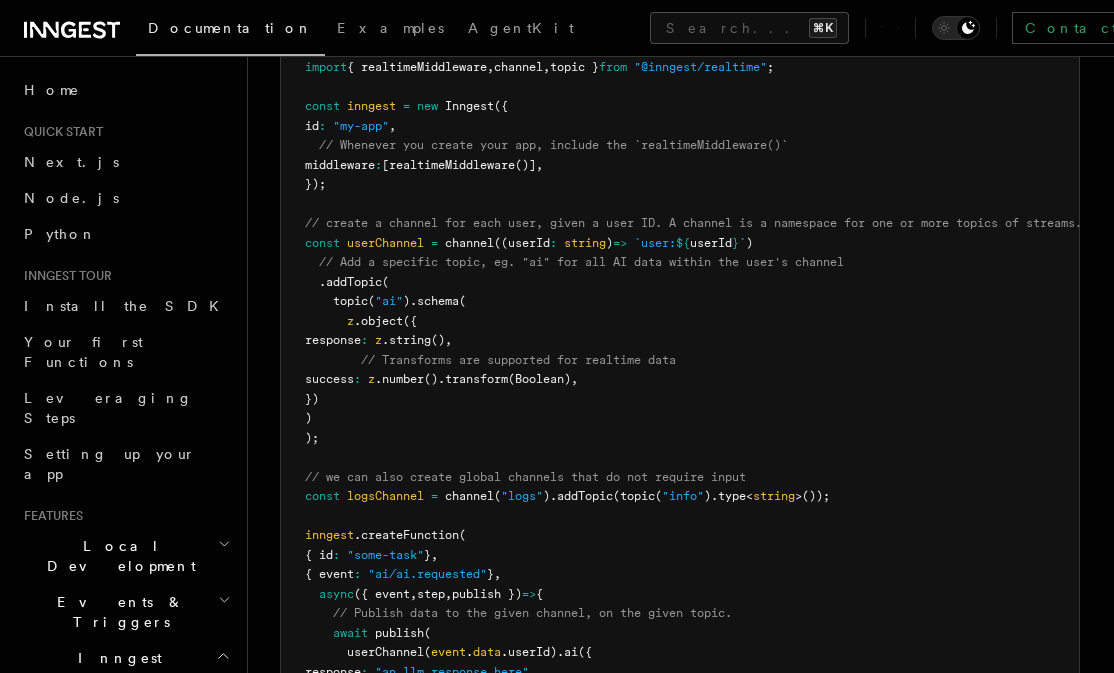 click on "import  { Inngest }  from   "inngest" ;
import  { realtimeMiddleware ,  channel ,  topic }  from   "@inngest/realtime" ;
const   inngest   =   new   Inngest ({
id :   "my-app" ,
// Whenever you create your app, include the `realtimeMiddleware()`
middleware :  [ realtimeMiddleware ()] ,
});
// create a channel for each user, given a user ID. A channel is a namespace for one or more topics of streams.
const   userChannel   =   channel ((userId :   string )  =>   `user: ${ userId } ` )
// Add a specific topic, eg. "ai" for all AI data within the user's channel
.addTopic (
topic ( "ai" ) .schema (
z .object ({
response :   z .string () ,
// Transforms are supported for realtime data
success :   z .number () .transform (Boolean) ,
})
)
);
// we can also create global channels that do not require input
const   logsChannel   =   channel ( "logs" ) .addTopic ( topic ( "info" ) .type < string >());
inngest (" at bounding box center (680, 429) 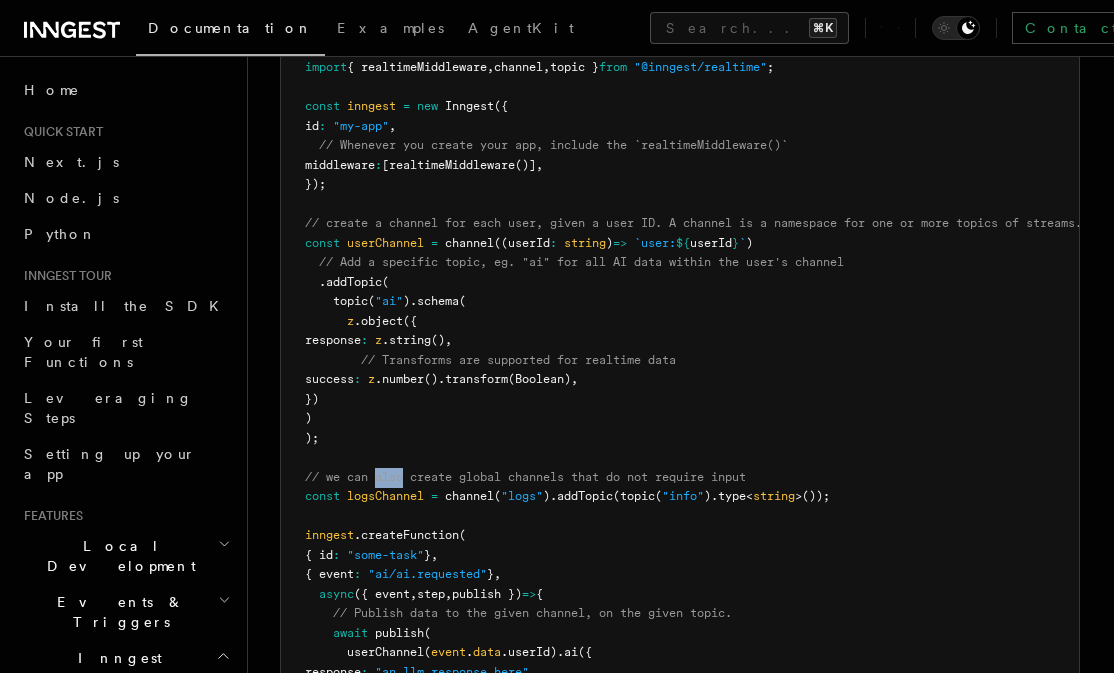 click on "import  { Inngest }  from   "inngest" ;
import  { realtimeMiddleware ,  channel ,  topic }  from   "@inngest/realtime" ;
const   inngest   =   new   Inngest ({
id :   "my-app" ,
// Whenever you create your app, include the `realtimeMiddleware()`
middleware :  [ realtimeMiddleware ()] ,
});
// create a channel for each user, given a user ID. A channel is a namespace for one or more topics of streams.
const   userChannel   =   channel ((userId :   string )  =>   `user: ${ userId } ` )
// Add a specific topic, eg. "ai" for all AI data within the user's channel
.addTopic (
topic ( "ai" ) .schema (
z .object ({
response :   z .string () ,
// Transforms are supported for realtime data
success :   z .number () .transform (Boolean) ,
})
)
);
// we can also create global channels that do not require input
const   logsChannel   =   channel ( "logs" ) .addTopic ( topic ( "info" ) .type < string >());
inngest (" at bounding box center [680, 429] 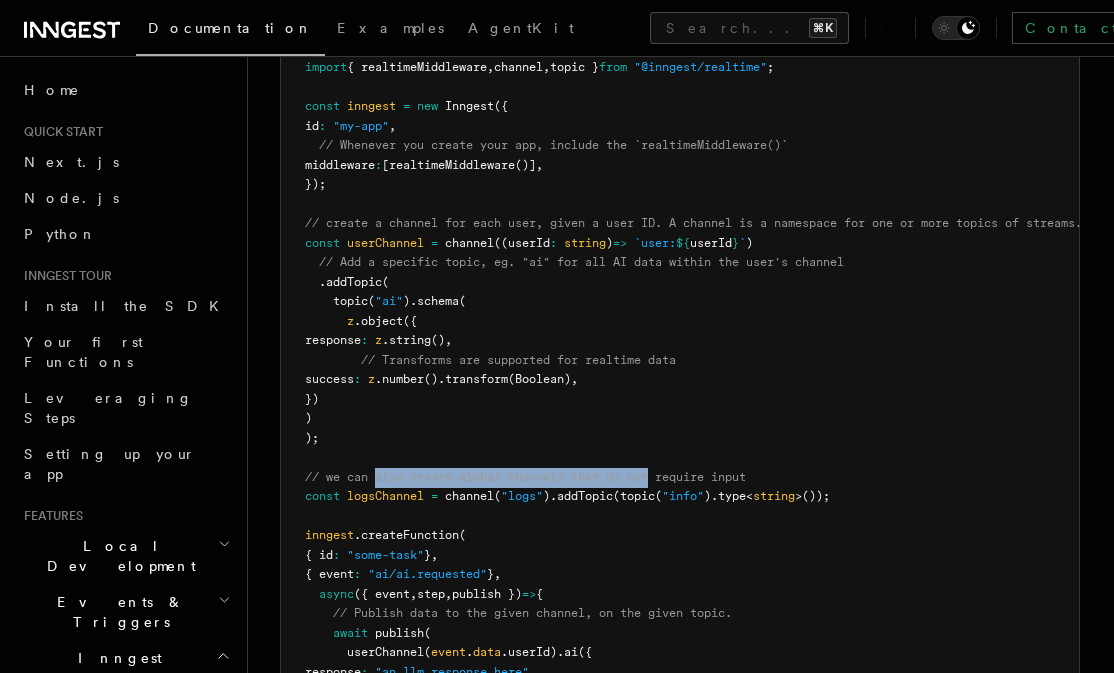 click on "// we can also create global channels that do not require input" at bounding box center [525, 477] 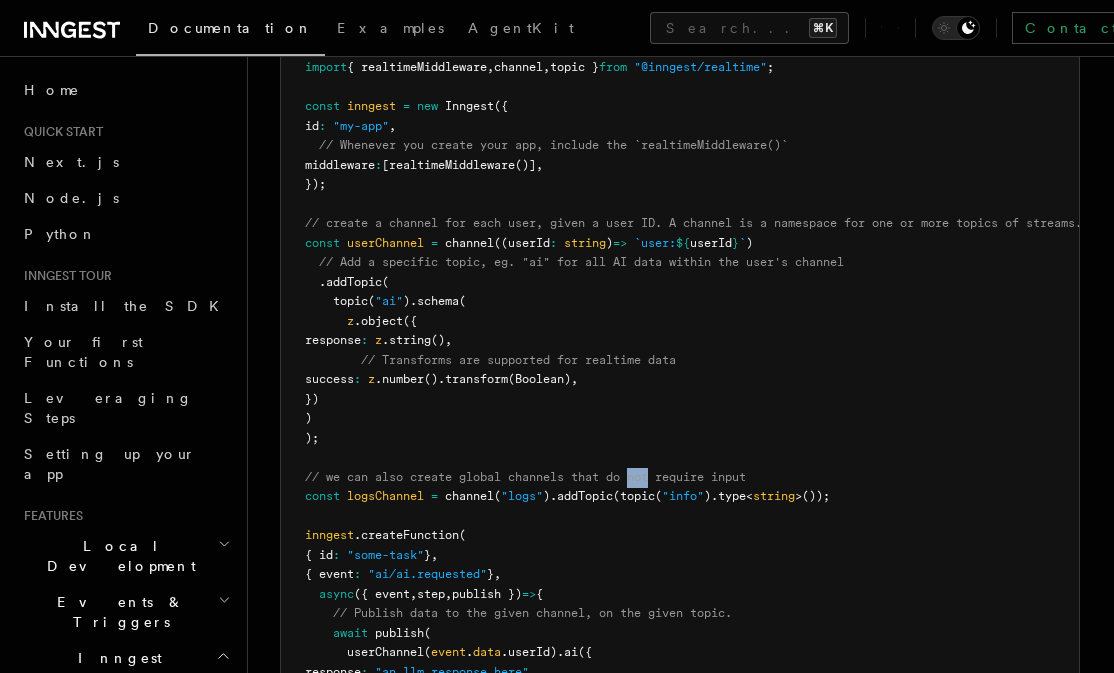 click on "// we can also create global channels that do not require input" at bounding box center [525, 477] 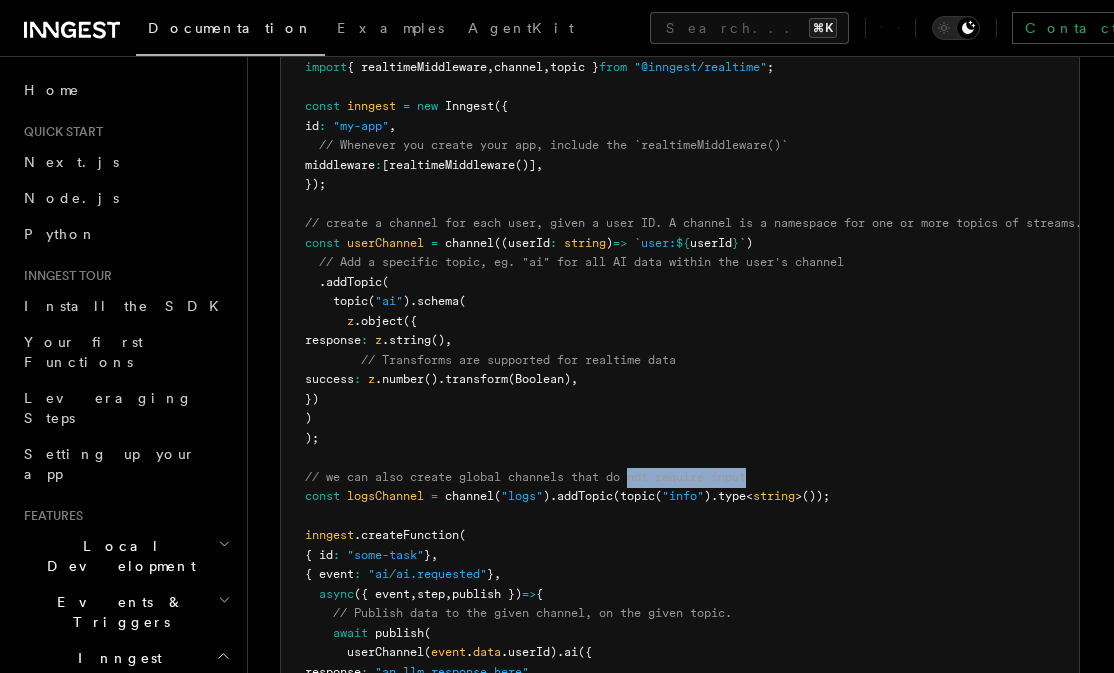 click on "// we can also create global channels that do not require input" at bounding box center (525, 477) 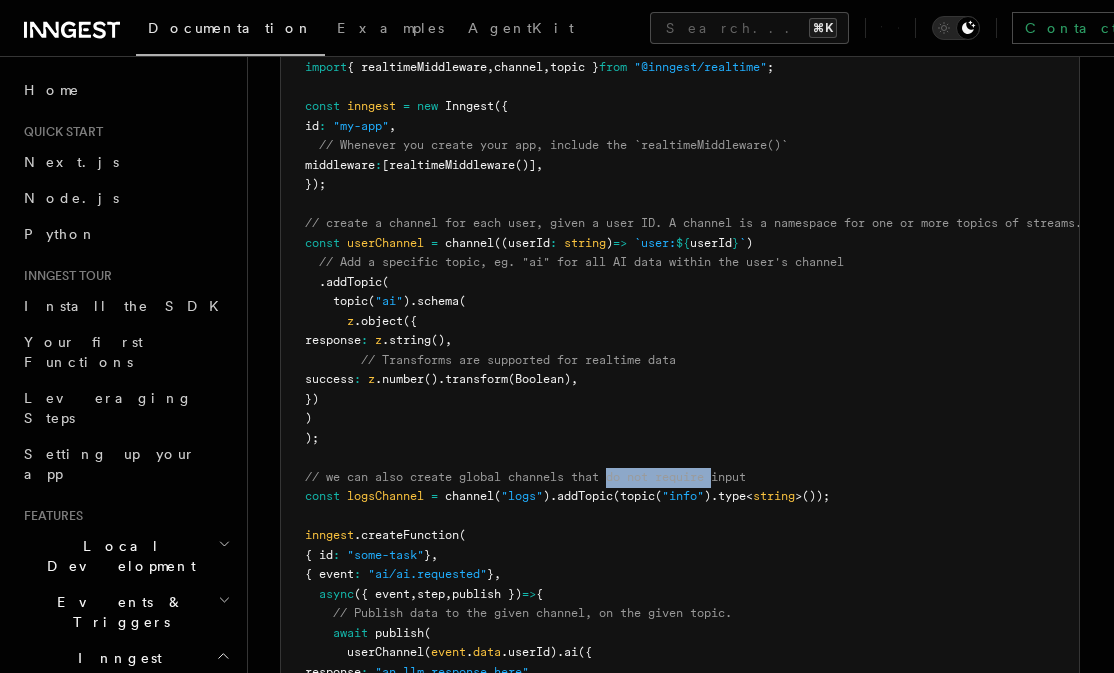 click on "// we can also create global channels that do not require input" at bounding box center [525, 477] 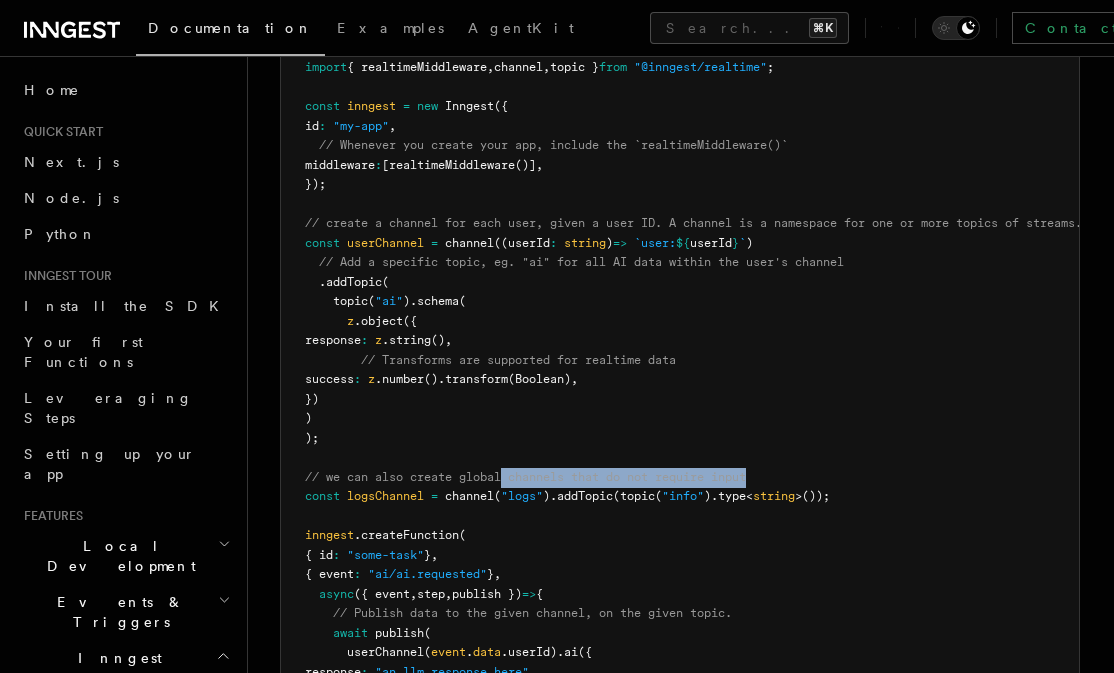 click on "// we can also create global channels that do not require input" at bounding box center (525, 477) 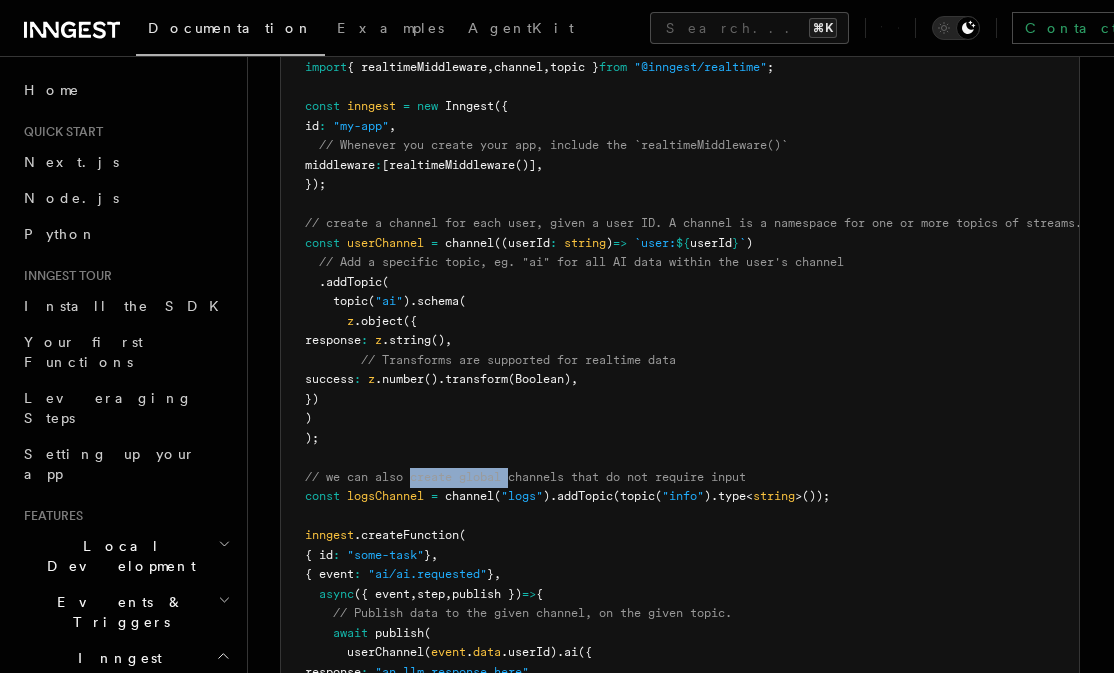 click on "import  { Inngest }  from   "inngest" ;
import  { realtimeMiddleware ,  channel ,  topic }  from   "@inngest/realtime" ;
const   inngest   =   new   Inngest ({
id :   "my-app" ,
// Whenever you create your app, include the `realtimeMiddleware()`
middleware :  [ realtimeMiddleware ()] ,
});
// create a channel for each user, given a user ID. A channel is a namespace for one or more topics of streams.
const   userChannel   =   channel ((userId :   string )  =>   `user: ${ userId } ` )
// Add a specific topic, eg. "ai" for all AI data within the user's channel
.addTopic (
topic ( "ai" ) .schema (
z .object ({
response :   z .string () ,
// Transforms are supported for realtime data
success :   z .number () .transform (Boolean) ,
})
)
);
// we can also create global channels that do not require input
const   logsChannel   =   channel ( "logs" ) .addTopic ( topic ( "info" ) .type < string >());
inngest (" at bounding box center (680, 429) 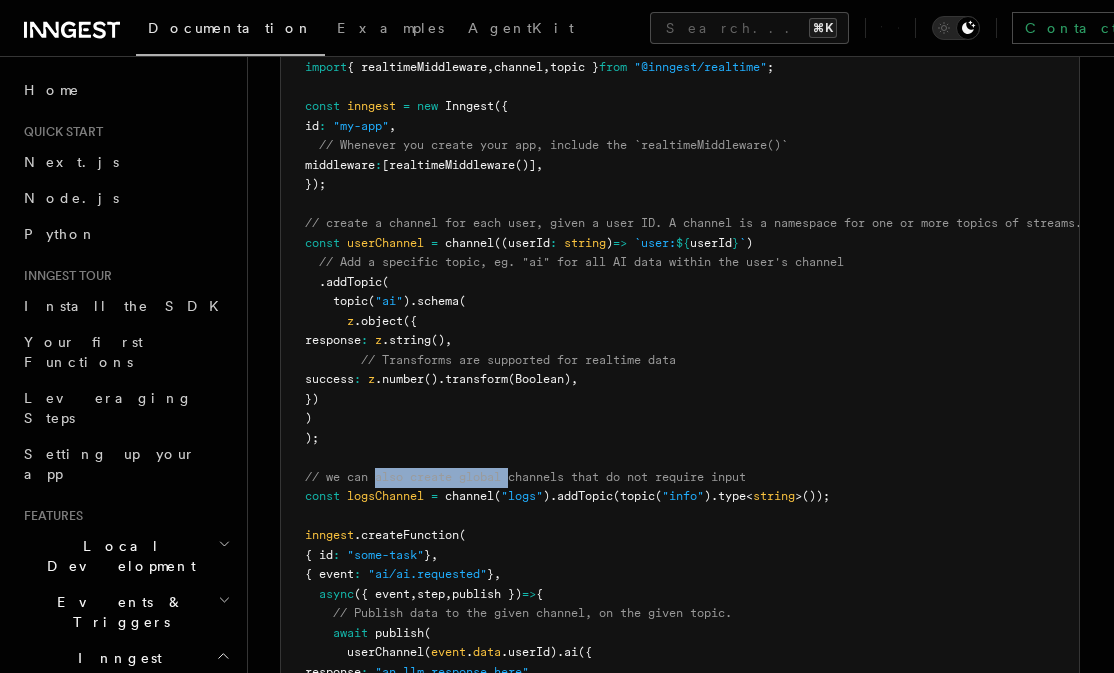 click on "import  { Inngest }  from   "inngest" ;
import  { realtimeMiddleware ,  channel ,  topic }  from   "@inngest/realtime" ;
const   inngest   =   new   Inngest ({
id :   "my-app" ,
// Whenever you create your app, include the `realtimeMiddleware()`
middleware :  [ realtimeMiddleware ()] ,
});
// create a channel for each user, given a user ID. A channel is a namespace for one or more topics of streams.
const   userChannel   =   channel ((userId :   string )  =>   `user: ${ userId } ` )
// Add a specific topic, eg. "ai" for all AI data within the user's channel
.addTopic (
topic ( "ai" ) .schema (
z .object ({
response :   z .string () ,
// Transforms are supported for realtime data
success :   z .number () .transform (Boolean) ,
})
)
);
// we can also create global channels that do not require input
const   logsChannel   =   channel ( "logs" ) .addTopic ( topic ( "info" ) .type < string >());
inngest (" at bounding box center [680, 429] 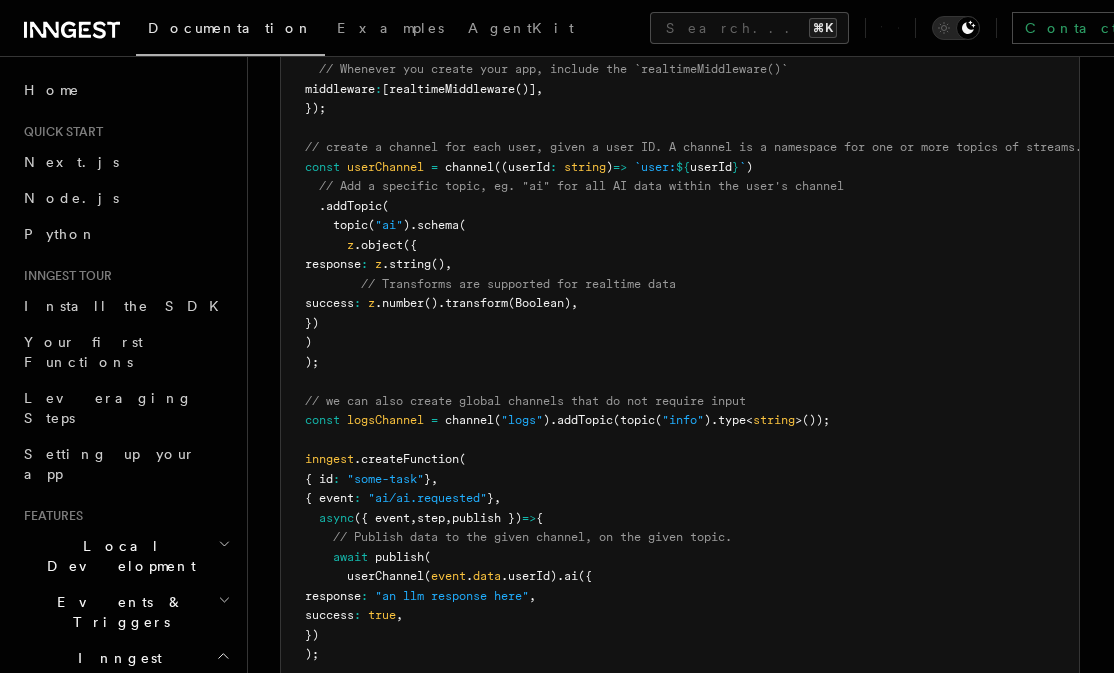 scroll, scrollTop: 1534, scrollLeft: 0, axis: vertical 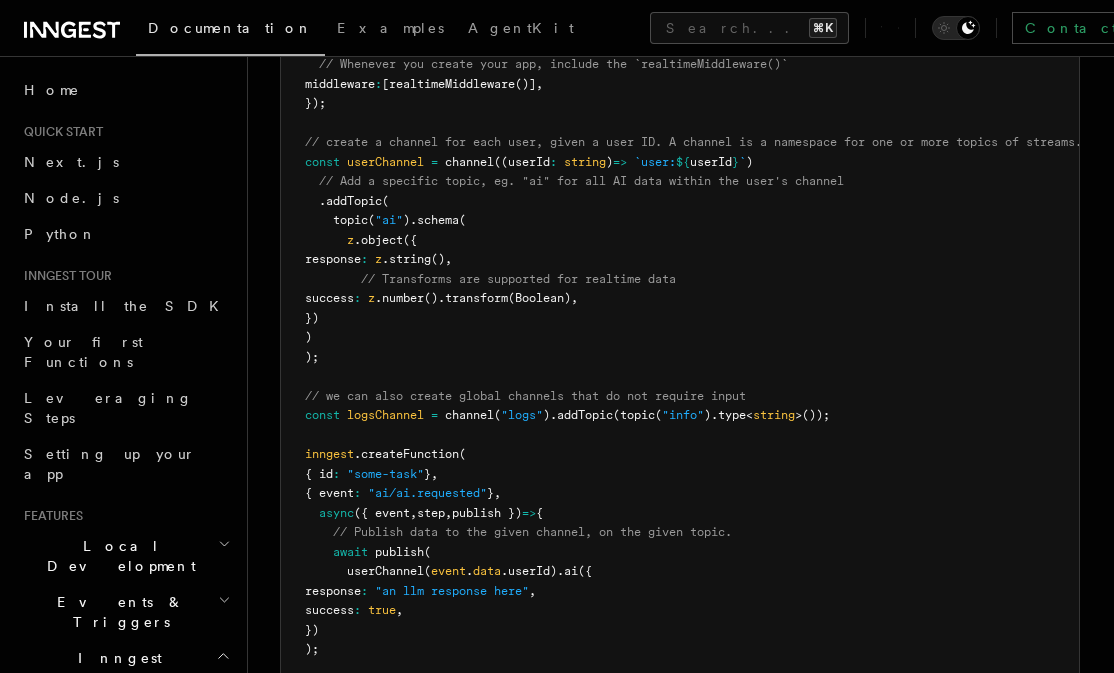 click on "// we can also create global channels that do not require input" at bounding box center [525, 396] 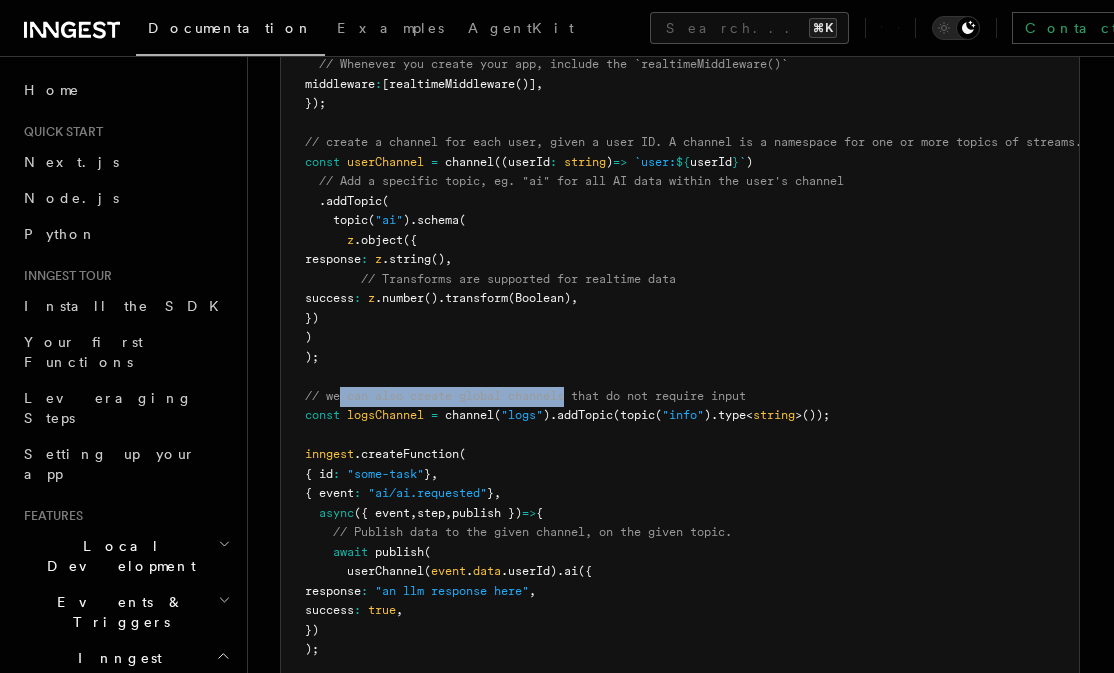 click on "// we can also create global channels that do not require input" at bounding box center [525, 396] 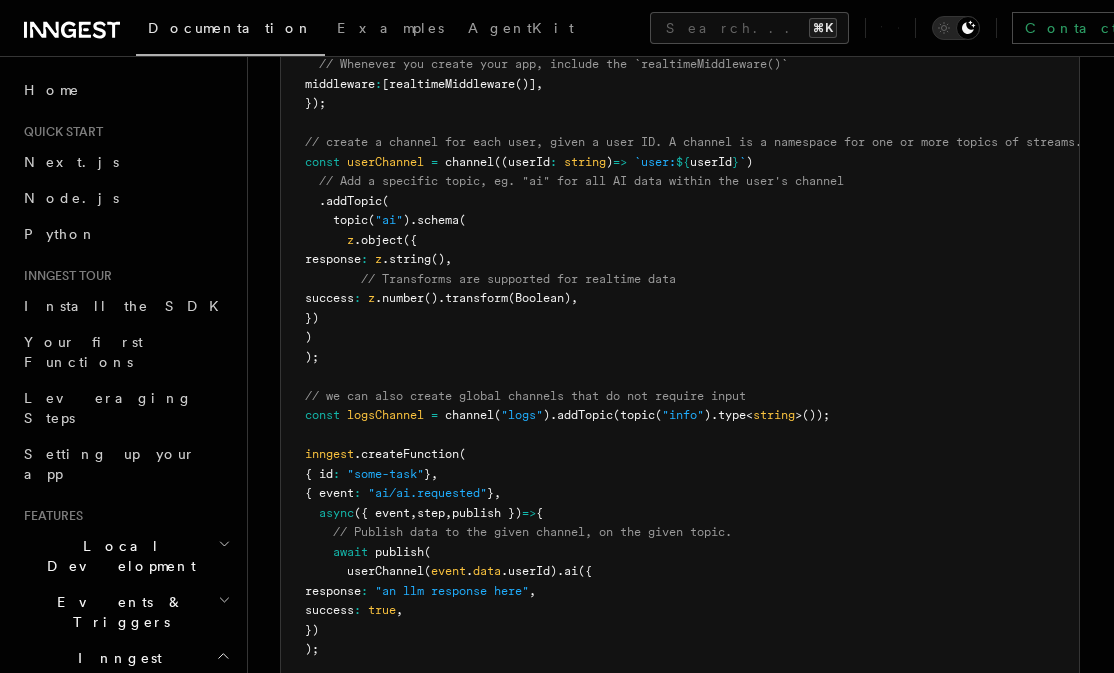 click on "import  { Inngest }  from   "inngest" ;
import  { realtimeMiddleware ,  channel ,  topic }  from   "@inngest/realtime" ;
const   inngest   =   new   Inngest ({
id :   "my-app" ,
// Whenever you create your app, include the `realtimeMiddleware()`
middleware :  [ realtimeMiddleware ()] ,
});
// create a channel for each user, given a user ID. A channel is a namespace for one or more topics of streams.
const   userChannel   =   channel ((userId :   string )  =>   `user: ${ userId } ` )
// Add a specific topic, eg. "ai" for all AI data within the user's channel
.addTopic (
topic ( "ai" ) .schema (
z .object ({
response :   z .string () ,
// Transforms are supported for realtime data
success :   z .number () .transform (Boolean) ,
})
)
);
// we can also create global channels that do not require input
const   logsChannel   =   channel ( "logs" ) .addTopic ( topic ( "info" ) .type < string >());
inngest (" at bounding box center (680, 348) 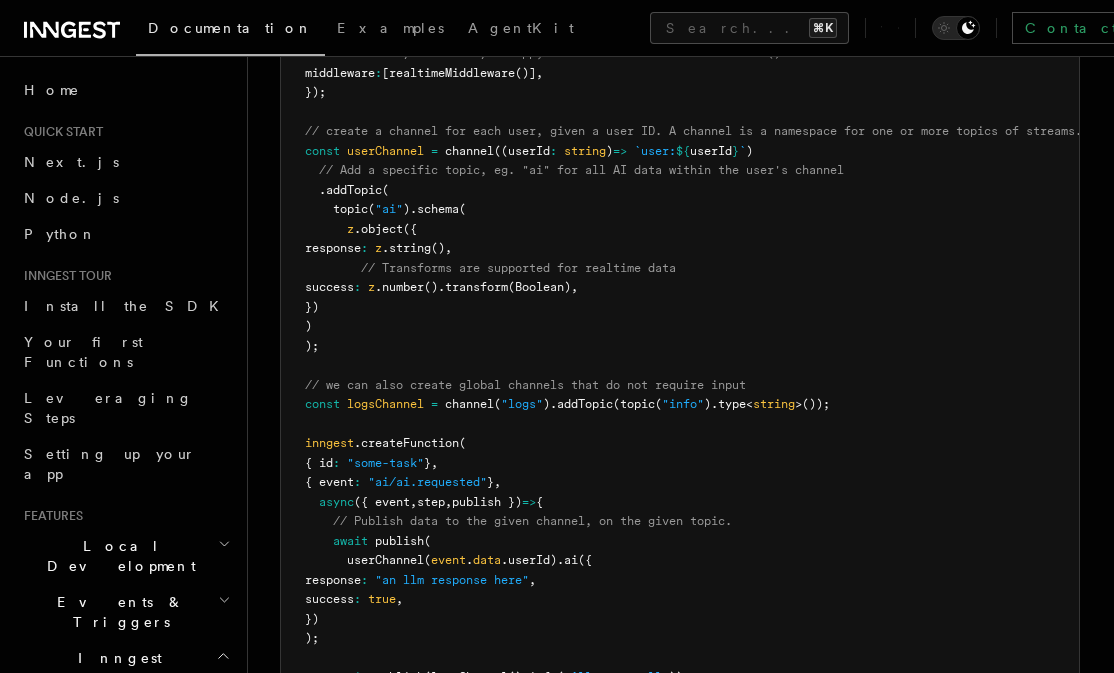 scroll, scrollTop: 1548, scrollLeft: 0, axis: vertical 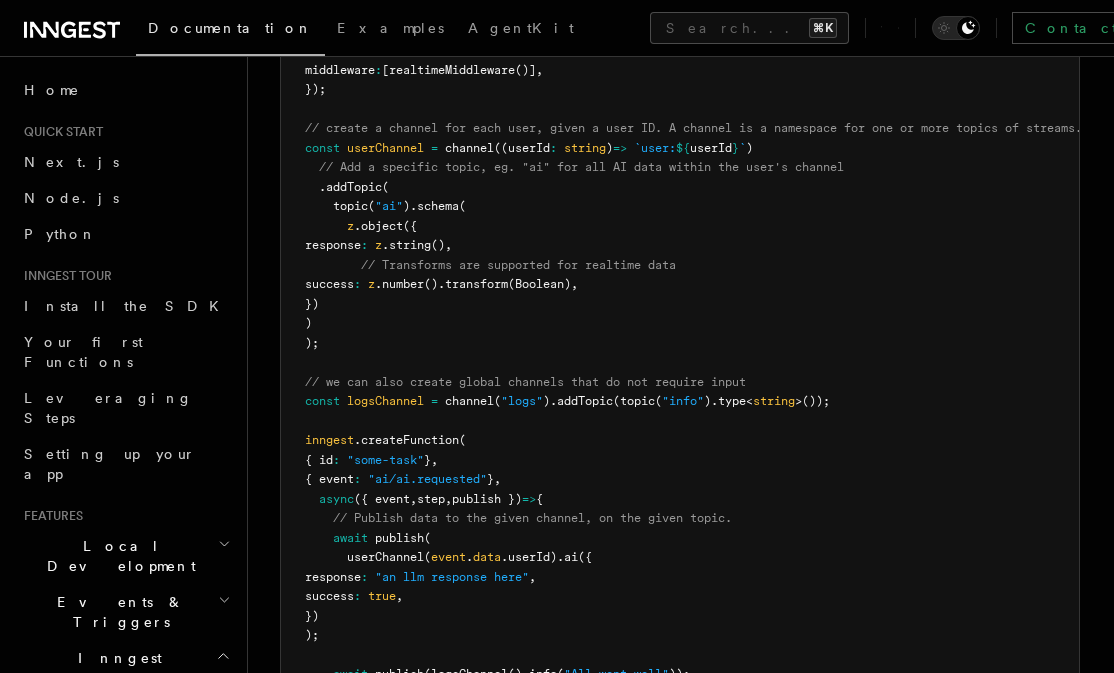 click on "inngest" at bounding box center (329, 440) 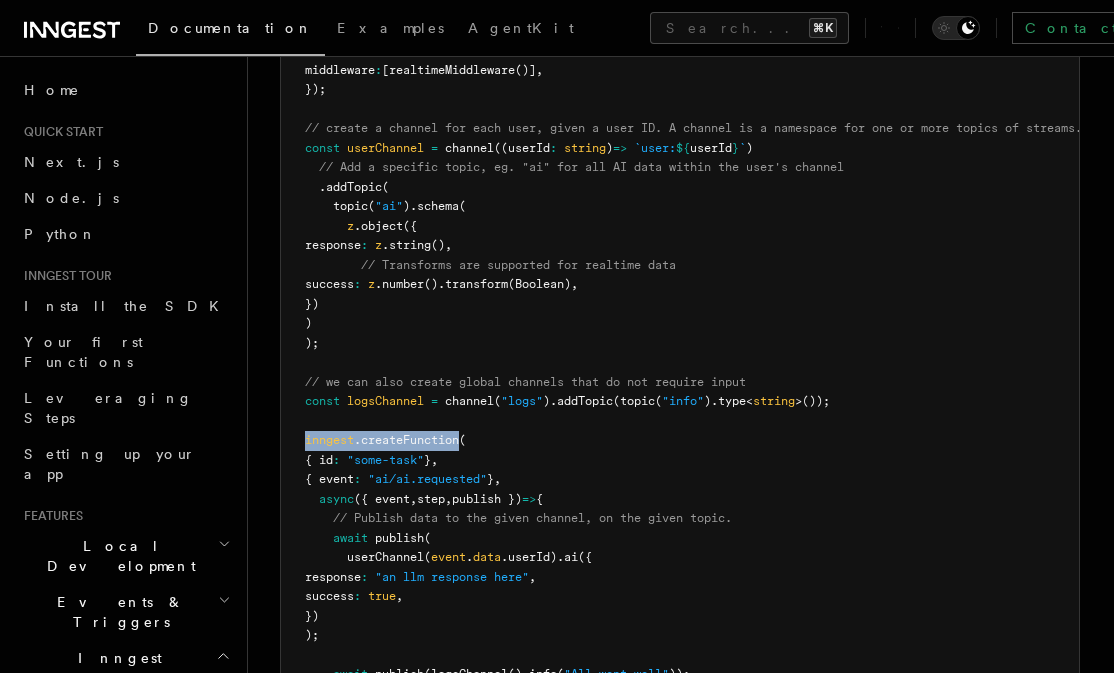 click on "import  { Inngest }  from   "inngest" ;
import  { realtimeMiddleware ,  channel ,  topic }  from   "@inngest/realtime" ;
const   inngest   =   new   Inngest ({
id :   "my-app" ,
// Whenever you create your app, include the `realtimeMiddleware()`
middleware :  [ realtimeMiddleware ()] ,
});
// create a channel for each user, given a user ID. A channel is a namespace for one or more topics of streams.
const   userChannel   =   channel ((userId :   string )  =>   `user: ${ userId } ` )
// Add a specific topic, eg. "ai" for all AI data within the user's channel
.addTopic (
topic ( "ai" ) .schema (
z .object ({
response :   z .string () ,
// Transforms are supported for realtime data
success :   z .number () .transform (Boolean) ,
})
)
);
// we can also create global channels that do not require input
const   logsChannel   =   channel ( "logs" ) .addTopic ( topic ( "info" ) .type < string >());
inngest (" at bounding box center (693, 333) 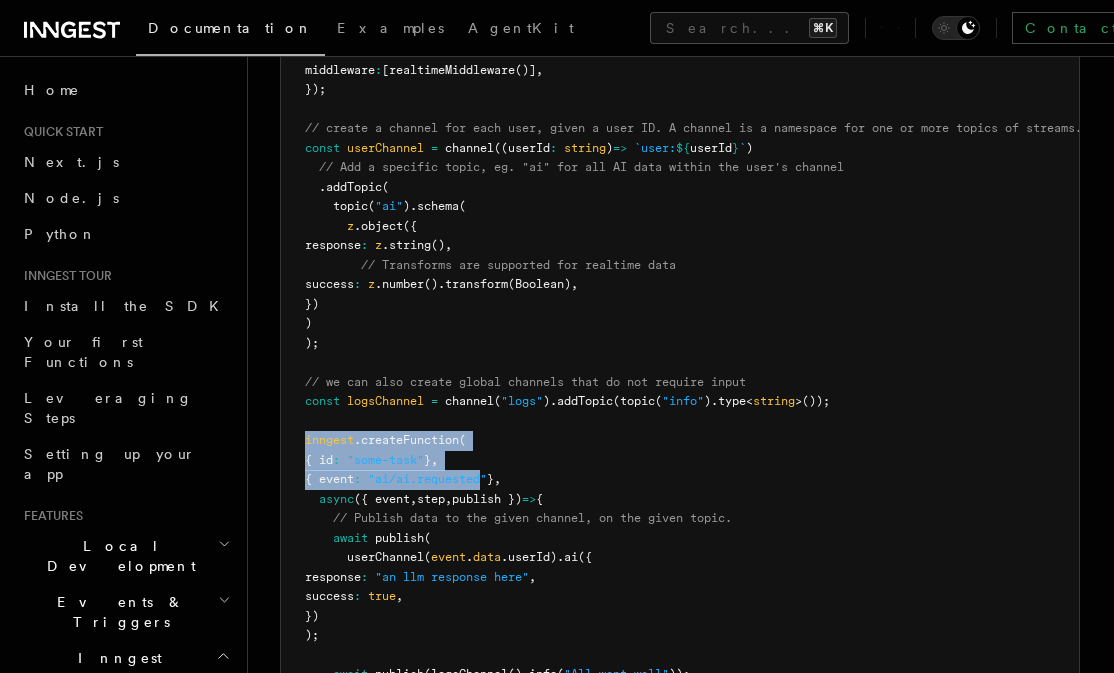 click on ""ai/ai.requested"" at bounding box center [427, 479] 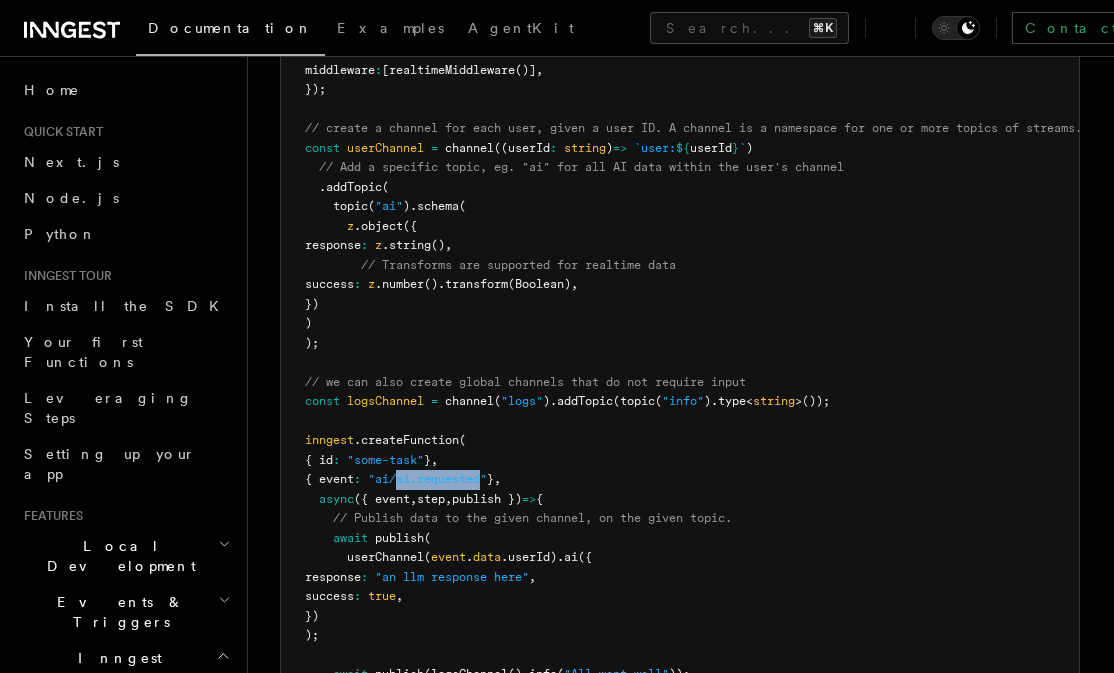 click on "import  { Inngest }  from   "inngest" ;
import  { realtimeMiddleware ,  channel ,  topic }  from   "@inngest/realtime" ;
const   inngest   =   new   Inngest ({
id :   "my-app" ,
// Whenever you create your app, include the `realtimeMiddleware()`
middleware :  [ realtimeMiddleware ()] ,
});
// create a channel for each user, given a user ID. A channel is a namespace for one or more topics of streams.
const   userChannel   =   channel ((userId :   string )  =>   `user: ${ userId } ` )
// Add a specific topic, eg. "ai" for all AI data within the user's channel
.addTopic (
topic ( "ai" ) .schema (
z .object ({
response :   z .string () ,
// Transforms are supported for realtime data
success :   z .number () .transform (Boolean) ,
})
)
);
// we can also create global channels that do not require input
const   logsChannel   =   channel ( "logs" ) .addTopic ( topic ( "info" ) .type < string >());
inngest (" at bounding box center (680, 334) 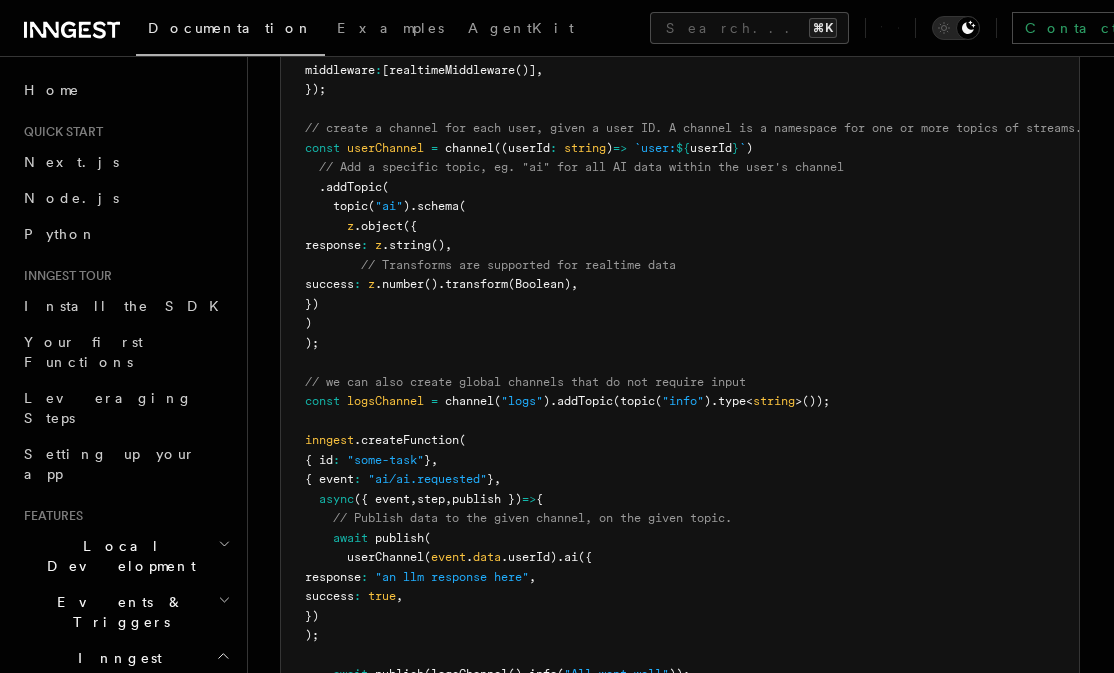 click on "import  { Inngest }  from   "inngest" ;
import  { realtimeMiddleware ,  channel ,  topic }  from   "@inngest/realtime" ;
const   inngest   =   new   Inngest ({
id :   "my-app" ,
// Whenever you create your app, include the `realtimeMiddleware()`
middleware :  [ realtimeMiddleware ()] ,
});
// create a channel for each user, given a user ID. A channel is a namespace for one or more topics of streams.
const   userChannel   =   channel ((userId :   string )  =>   `user: ${ userId } ` )
// Add a specific topic, eg. "ai" for all AI data within the user's channel
.addTopic (
topic ( "ai" ) .schema (
z .object ({
response :   z .string () ,
// Transforms are supported for realtime data
success :   z .number () .transform (Boolean) ,
})
)
);
// we can also create global channels that do not require input
const   logsChannel   =   channel ( "logs" ) .addTopic ( topic ( "info" ) .type < string >());
inngest (" at bounding box center (680, 334) 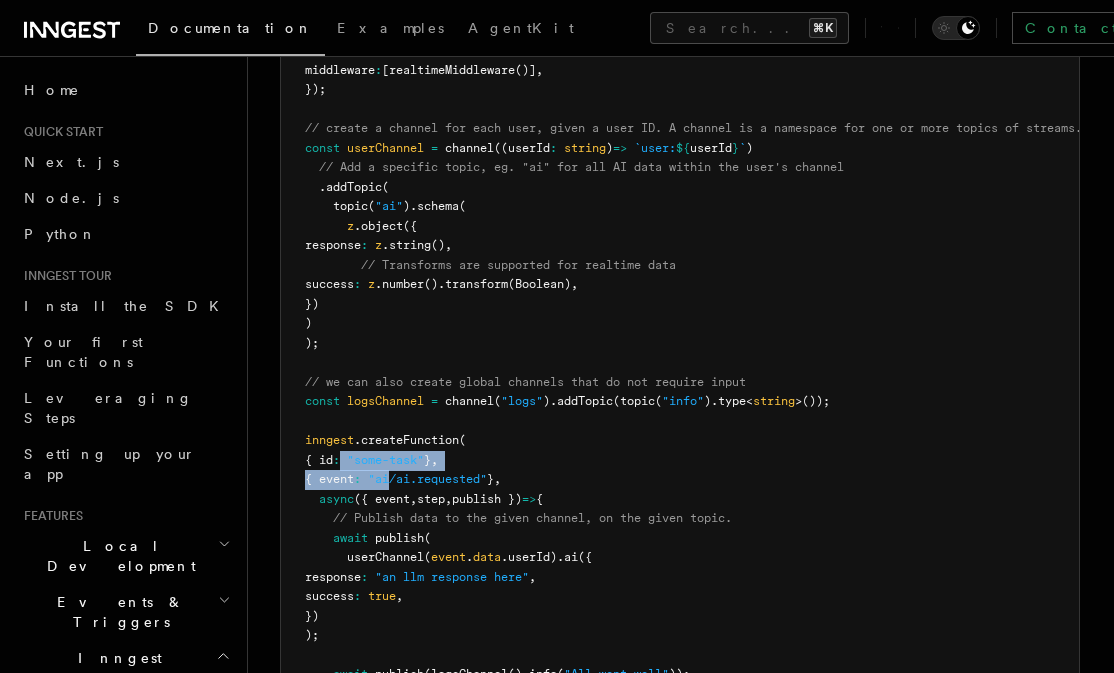 click on "import  { Inngest }  from   "inngest" ;
import  { realtimeMiddleware ,  channel ,  topic }  from   "@inngest/realtime" ;
const   inngest   =   new   Inngest ({
id :   "my-app" ,
// Whenever you create your app, include the `realtimeMiddleware()`
middleware :  [ realtimeMiddleware ()] ,
});
// create a channel for each user, given a user ID. A channel is a namespace for one or more topics of streams.
const   userChannel   =   channel ((userId :   string )  =>   `user: ${ userId } ` )
// Add a specific topic, eg. "ai" for all AI data within the user's channel
.addTopic (
topic ( "ai" ) .schema (
z .object ({
response :   z .string () ,
// Transforms are supported for realtime data
success :   z .number () .transform (Boolean) ,
})
)
);
// we can also create global channels that do not require input
const   logsChannel   =   channel ( "logs" ) .addTopic ( topic ( "info" ) .type < string >());
inngest (" at bounding box center [680, 334] 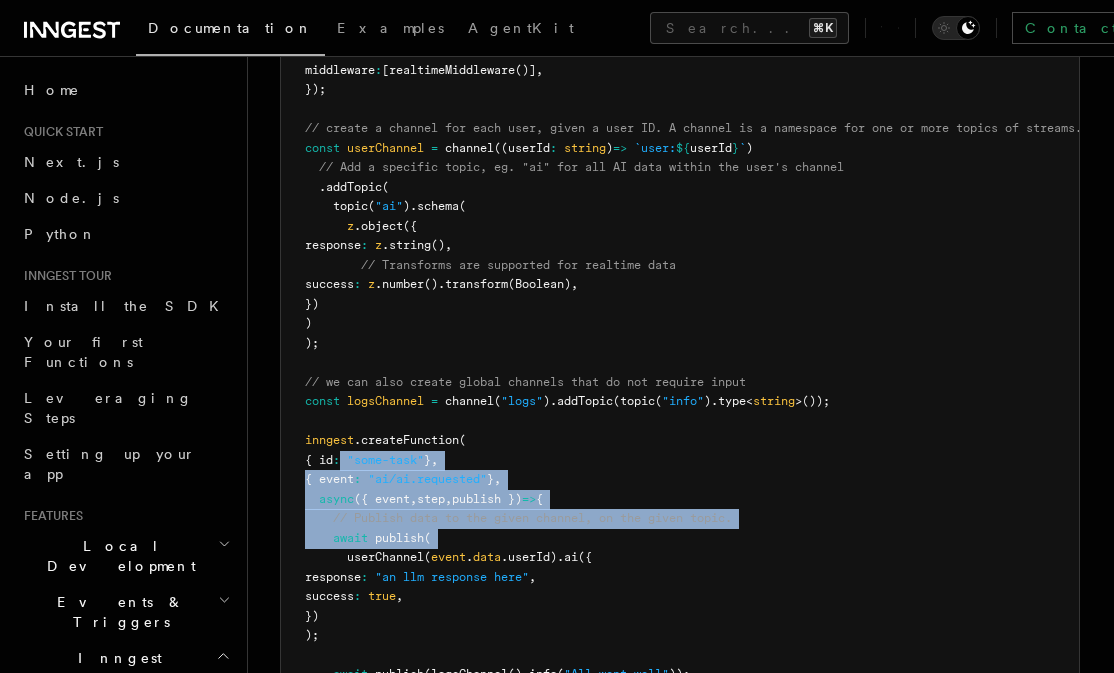click on "import  { Inngest }  from   "inngest" ;
import  { realtimeMiddleware ,  channel ,  topic }  from   "@inngest/realtime" ;
const   inngest   =   new   Inngest ({
id :   "my-app" ,
// Whenever you create your app, include the `realtimeMiddleware()`
middleware :  [ realtimeMiddleware ()] ,
});
// create a channel for each user, given a user ID. A channel is a namespace for one or more topics of streams.
const   userChannel   =   channel ((userId :   string )  =>   `user: ${ userId } ` )
// Add a specific topic, eg. "ai" for all AI data within the user's channel
.addTopic (
topic ( "ai" ) .schema (
z .object ({
response :   z .string () ,
// Transforms are supported for realtime data
success :   z .number () .transform (Boolean) ,
})
)
);
// we can also create global channels that do not require input
const   logsChannel   =   channel ( "logs" ) .addTopic ( topic ( "info" ) .type < string >());
inngest (" at bounding box center (680, 334) 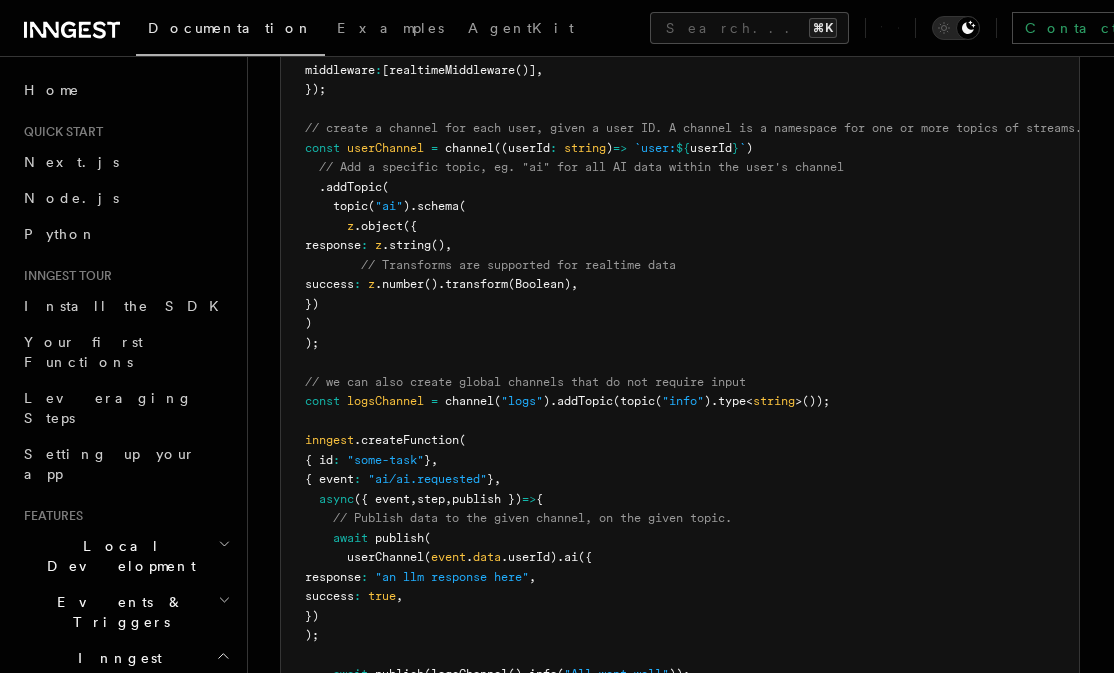 click on "({ event" at bounding box center [382, 499] 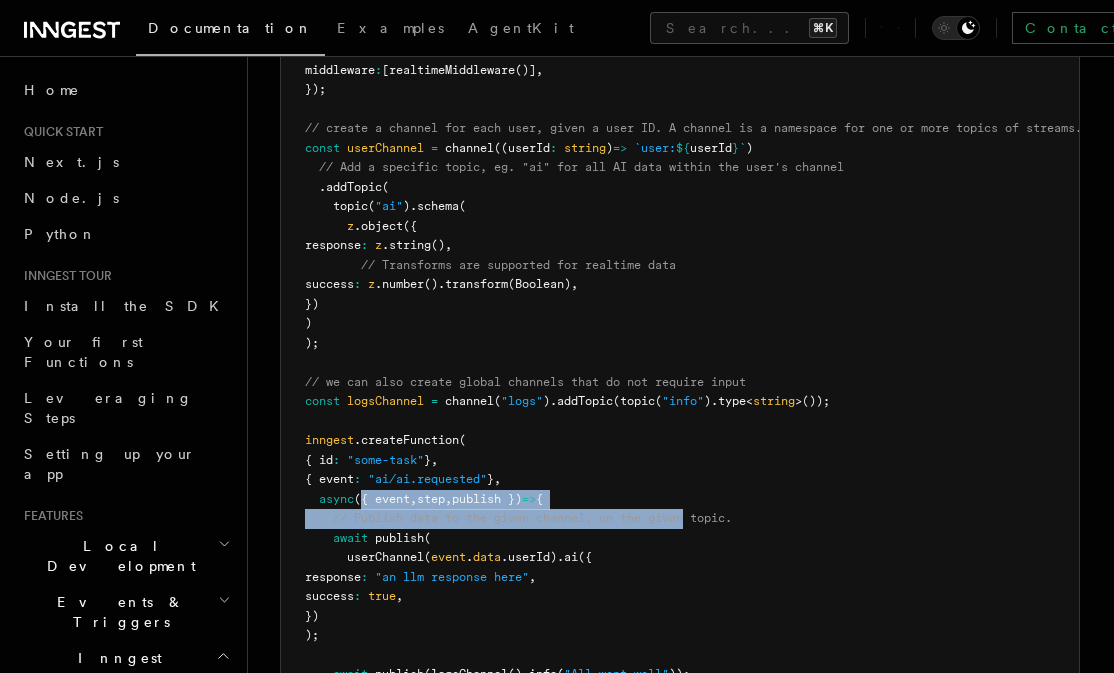 click on "import  { Inngest }  from   "inngest" ;
import  { realtimeMiddleware ,  channel ,  topic }  from   "@inngest/realtime" ;
const   inngest   =   new   Inngest ({
id :   "my-app" ,
// Whenever you create your app, include the `realtimeMiddleware()`
middleware :  [ realtimeMiddleware ()] ,
});
// create a channel for each user, given a user ID. A channel is a namespace for one or more topics of streams.
const   userChannel   =   channel ((userId :   string )  =>   `user: ${ userId } ` )
// Add a specific topic, eg. "ai" for all AI data within the user's channel
.addTopic (
topic ( "ai" ) .schema (
z .object ({
response :   z .string () ,
// Transforms are supported for realtime data
success :   z .number () .transform (Boolean) ,
})
)
);
// we can also create global channels that do not require input
const   logsChannel   =   channel ( "logs" ) .addTopic ( topic ( "info" ) .type < string >());
inngest (" at bounding box center [693, 333] 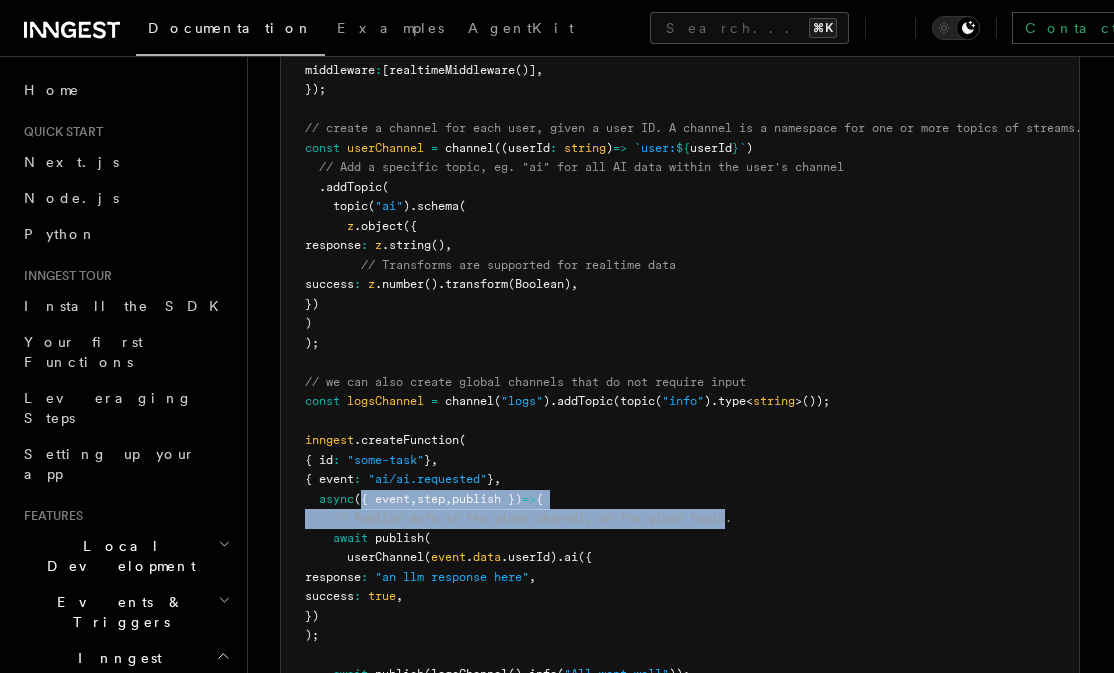 click on "// Publish data to the given channel, on the given topic." at bounding box center [532, 518] 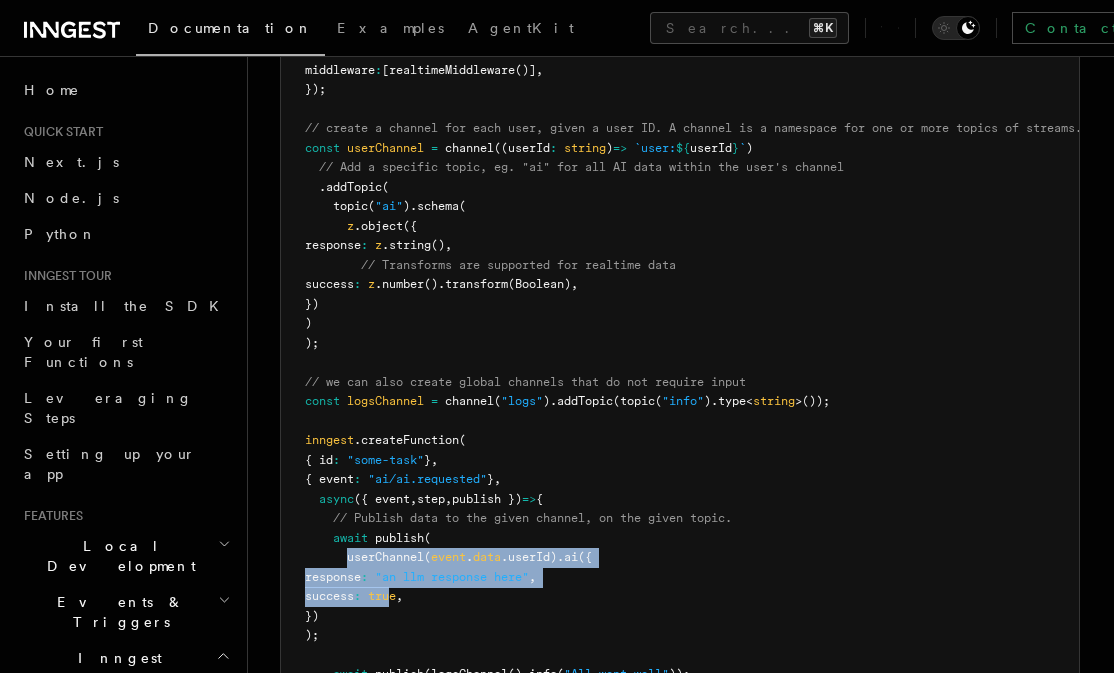 click on "import  { Inngest }  from   "inngest" ;
import  { realtimeMiddleware ,  channel ,  topic }  from   "@inngest/realtime" ;
const   inngest   =   new   Inngest ({
id :   "my-app" ,
// Whenever you create your app, include the `realtimeMiddleware()`
middleware :  [ realtimeMiddleware ()] ,
});
// create a channel for each user, given a user ID. A channel is a namespace for one or more topics of streams.
const   userChannel   =   channel ((userId :   string )  =>   `user: ${ userId } ` )
// Add a specific topic, eg. "ai" for all AI data within the user's channel
.addTopic (
topic ( "ai" ) .schema (
z .object ({
response :   z .string () ,
// Transforms are supported for realtime data
success :   z .number () .transform (Boolean) ,
})
)
);
// we can also create global channels that do not require input
const   logsChannel   =   channel ( "logs" ) .addTopic ( topic ( "info" ) .type < string >());
inngest (" at bounding box center [680, 334] 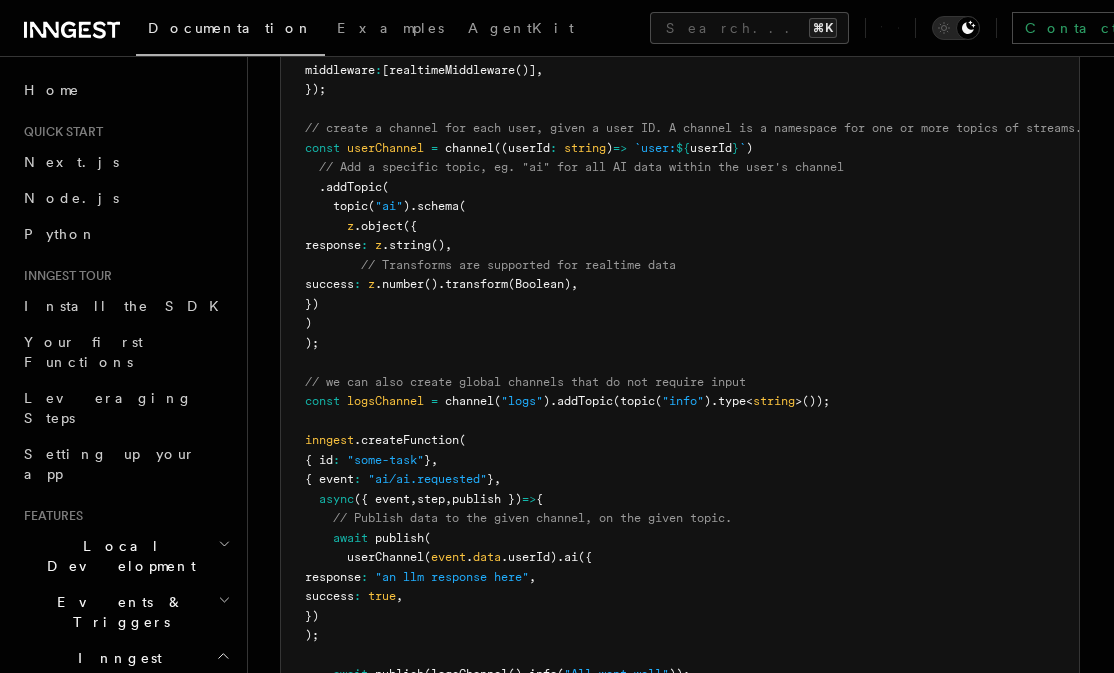 click on "// Publish data to the given channel, on the given topic." at bounding box center (532, 518) 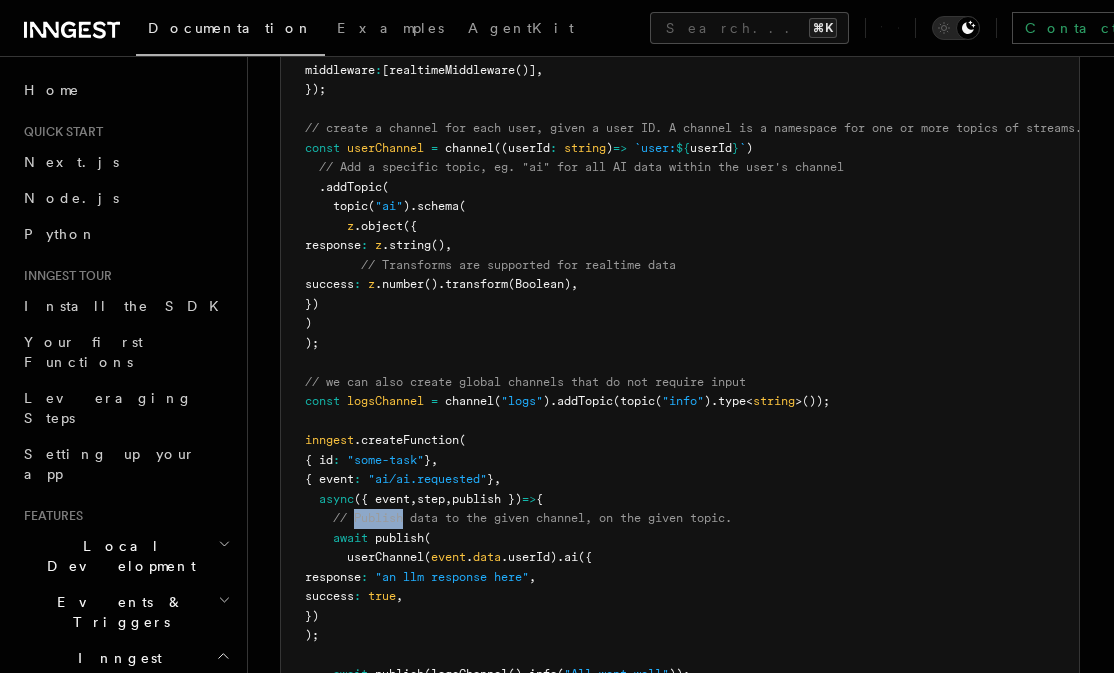 click on "import  { Inngest }  from   "inngest" ;
import  { realtimeMiddleware ,  channel ,  topic }  from   "@inngest/realtime" ;
const   inngest   =   new   Inngest ({
id :   "my-app" ,
// Whenever you create your app, include the `realtimeMiddleware()`
middleware :  [ realtimeMiddleware ()] ,
});
// create a channel for each user, given a user ID. A channel is a namespace for one or more topics of streams.
const   userChannel   =   channel ((userId :   string )  =>   `user: ${ userId } ` )
// Add a specific topic, eg. "ai" for all AI data within the user's channel
.addTopic (
topic ( "ai" ) .schema (
z .object ({
response :   z .string () ,
// Transforms are supported for realtime data
success :   z .number () .transform (Boolean) ,
})
)
);
// we can also create global channels that do not require input
const   logsChannel   =   channel ( "logs" ) .addTopic ( topic ( "info" ) .type < string >());
inngest (" at bounding box center (680, 334) 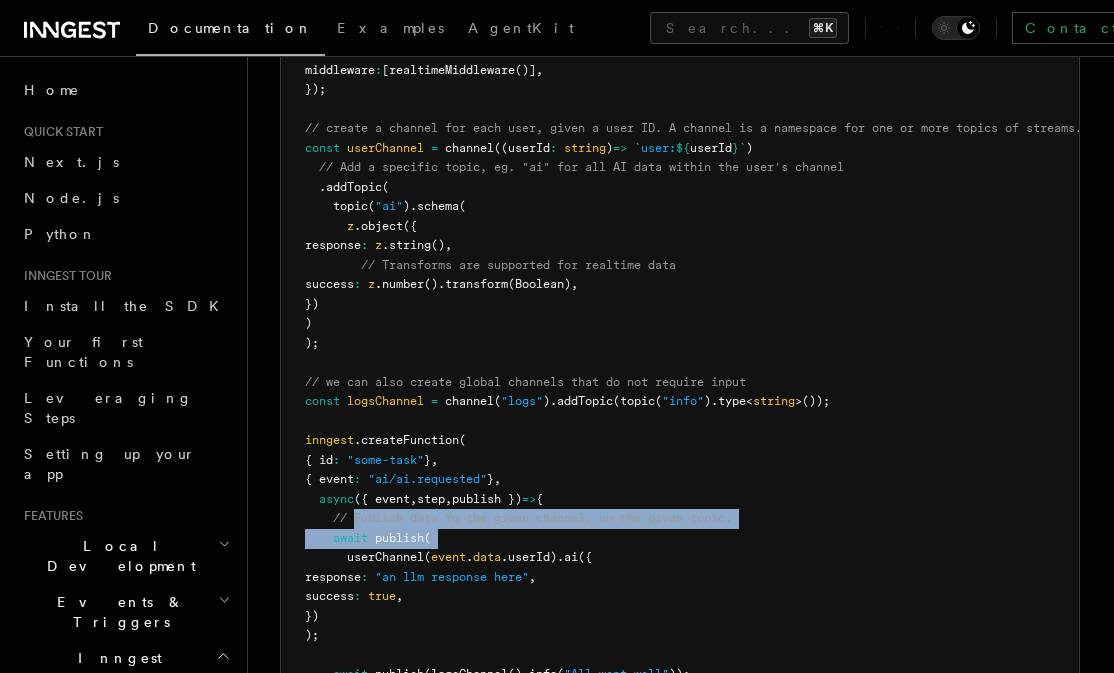 click on "import  { Inngest }  from   "inngest" ;
import  { realtimeMiddleware ,  channel ,  topic }  from   "@inngest/realtime" ;
const   inngest   =   new   Inngest ({
id :   "my-app" ,
// Whenever you create your app, include the `realtimeMiddleware()`
middleware :  [ realtimeMiddleware ()] ,
});
// create a channel for each user, given a user ID. A channel is a namespace for one or more topics of streams.
const   userChannel   =   channel ((userId :   string )  =>   `user: ${ userId } ` )
// Add a specific topic, eg. "ai" for all AI data within the user's channel
.addTopic (
topic ( "ai" ) .schema (
z .object ({
response :   z .string () ,
// Transforms are supported for realtime data
success :   z .number () .transform (Boolean) ,
})
)
);
// we can also create global channels that do not require input
const   logsChannel   =   channel ( "logs" ) .addTopic ( topic ( "info" ) .type < string >());
inngest (" at bounding box center (680, 334) 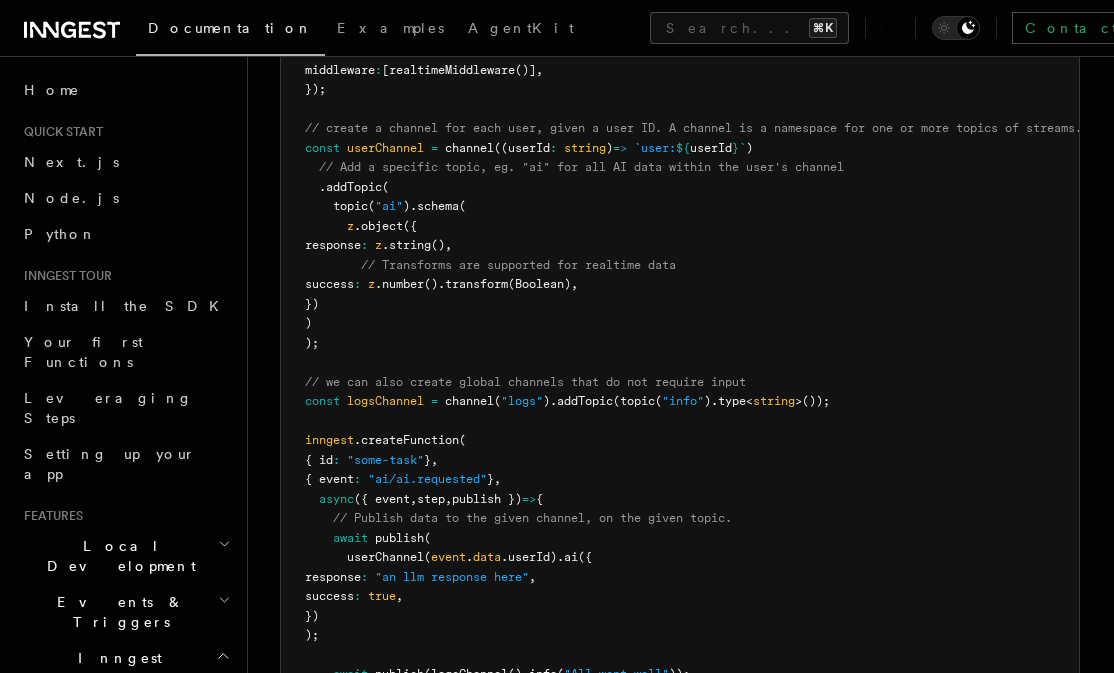 click on "// Publish data to the given channel, on the given topic." at bounding box center (532, 518) 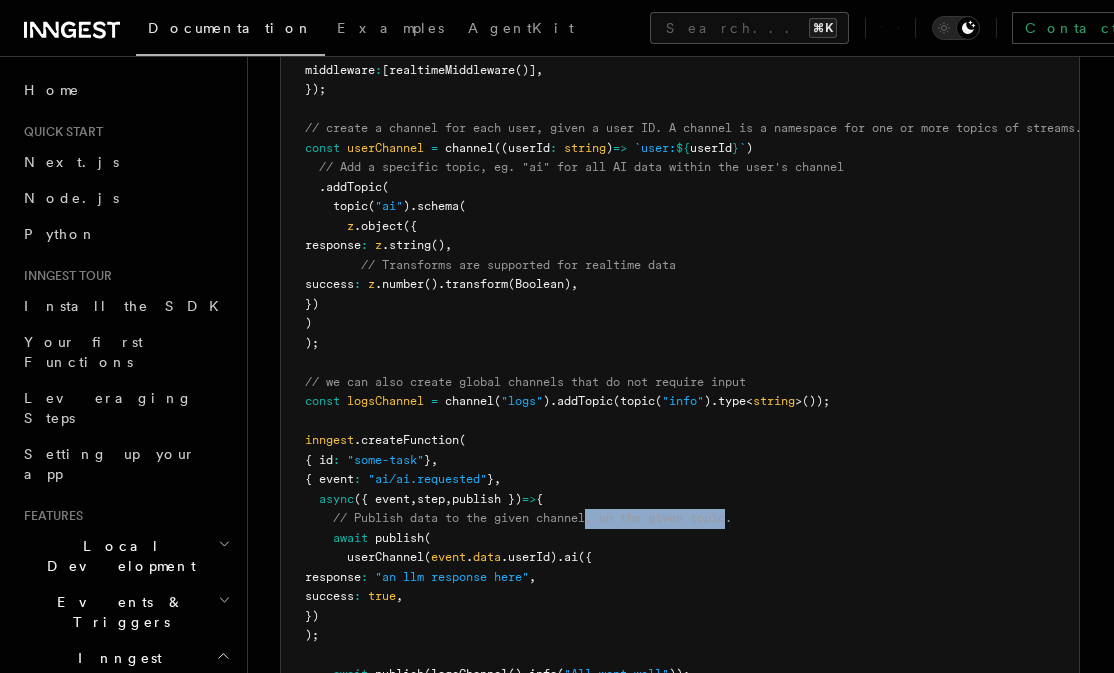 click on "// Publish data to the given channel, on the given topic." at bounding box center (532, 518) 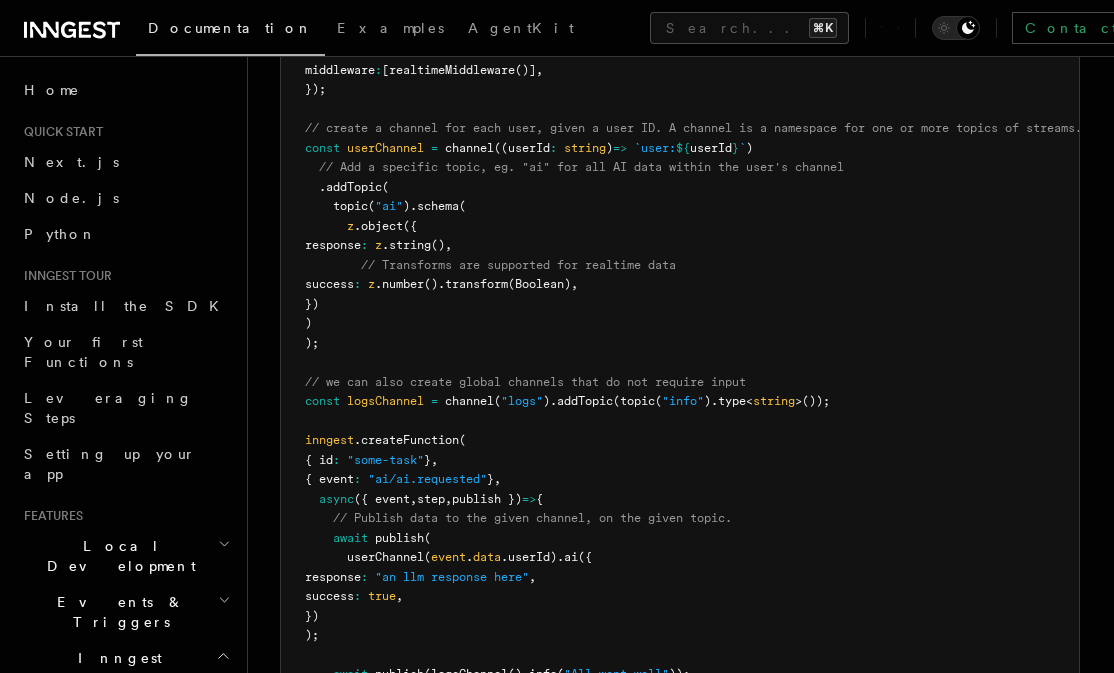 click on "import  { Inngest }  from   "inngest" ;
import  { realtimeMiddleware ,  channel ,  topic }  from   "@inngest/realtime" ;
const   inngest   =   new   Inngest ({
id :   "my-app" ,
// Whenever you create your app, include the `realtimeMiddleware()`
middleware :  [ realtimeMiddleware ()] ,
});
// create a channel for each user, given a user ID. A channel is a namespace for one or more topics of streams.
const   userChannel   =   channel ((userId :   string )  =>   `user: ${ userId } ` )
// Add a specific topic, eg. "ai" for all AI data within the user's channel
.addTopic (
topic ( "ai" ) .schema (
z .object ({
response :   z .string () ,
// Transforms are supported for realtime data
success :   z .number () .transform (Boolean) ,
})
)
);
// we can also create global channels that do not require input
const   logsChannel   =   channel ( "logs" ) .addTopic ( topic ( "info" ) .type < string >());
inngest (" at bounding box center (680, 334) 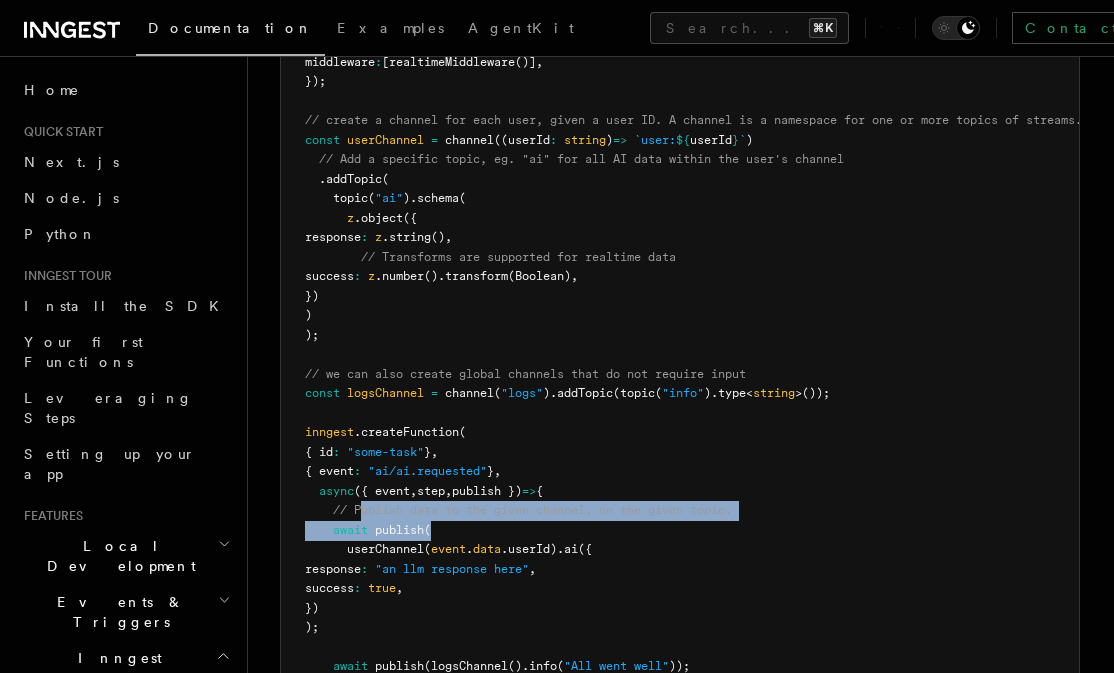scroll, scrollTop: 1711, scrollLeft: 0, axis: vertical 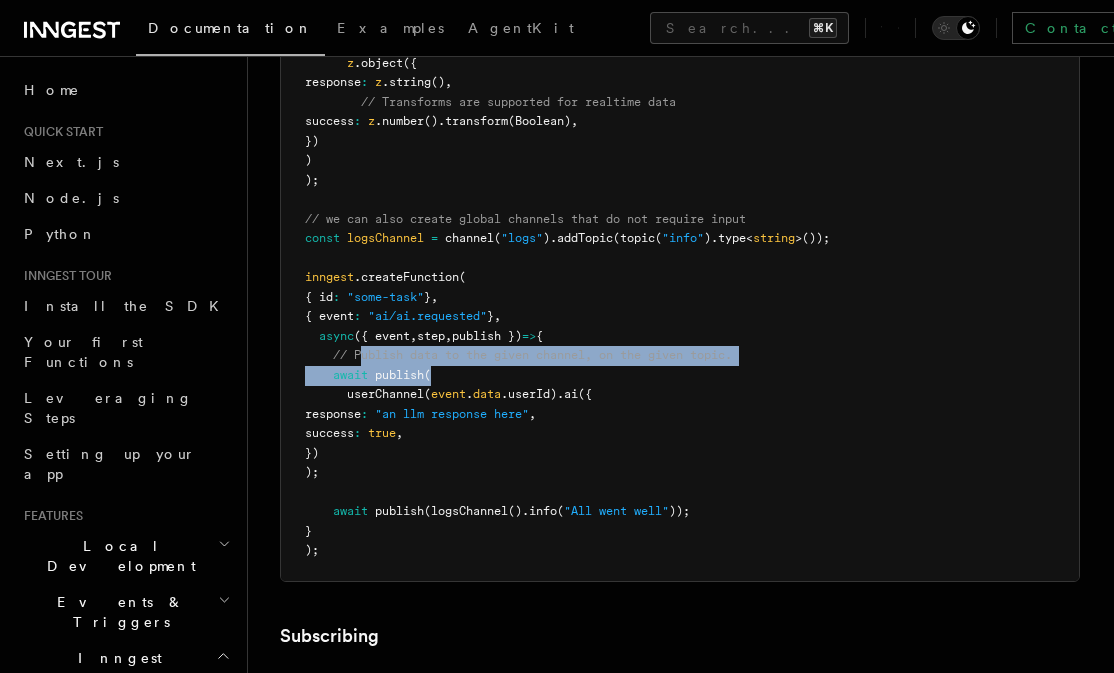 click on "import  { Inngest }  from   "inngest" ;
import  { realtimeMiddleware ,  channel ,  topic }  from   "@inngest/realtime" ;
const   inngest   =   new   Inngest ({
id :   "my-app" ,
// Whenever you create your app, include the `realtimeMiddleware()`
middleware :  [ realtimeMiddleware ()] ,
});
// create a channel for each user, given a user ID. A channel is a namespace for one or more topics of streams.
const   userChannel   =   channel ((userId :   string )  =>   `user: ${ userId } ` )
// Add a specific topic, eg. "ai" for all AI data within the user's channel
.addTopic (
topic ( "ai" ) .schema (
z .object ({
response :   z .string () ,
// Transforms are supported for realtime data
success :   z .number () .transform (Boolean) ,
})
)
);
// we can also create global channels that do not require input
const   logsChannel   =   channel ( "logs" ) .addTopic ( topic ( "info" ) .type < string >());
inngest (" at bounding box center (680, 171) 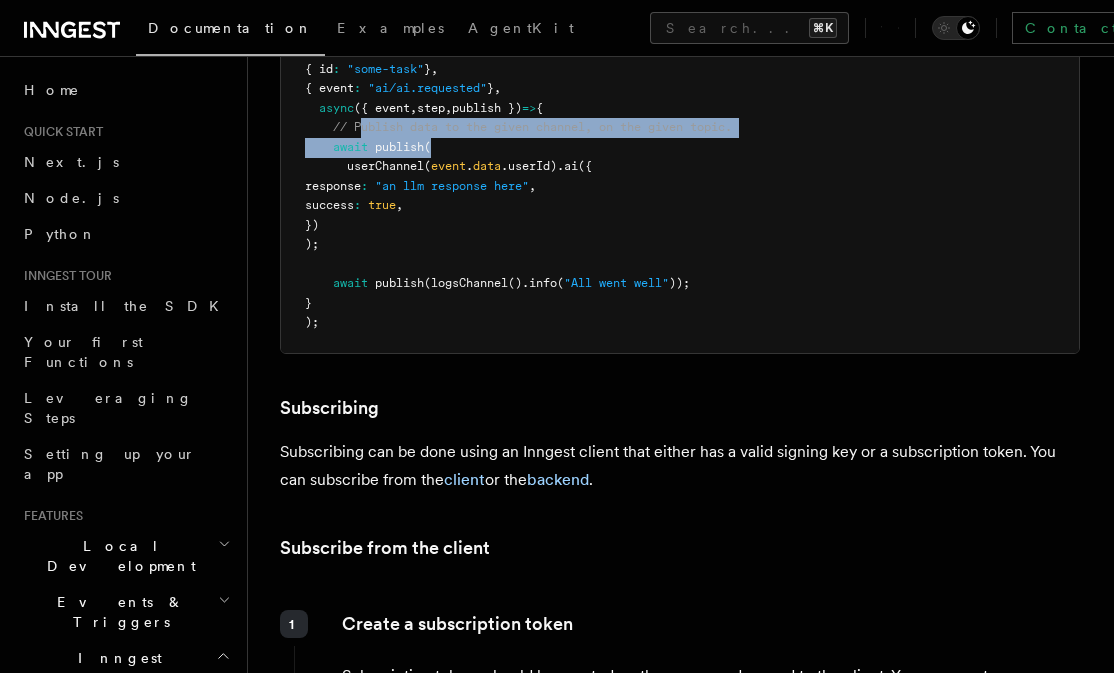 scroll, scrollTop: 1939, scrollLeft: 0, axis: vertical 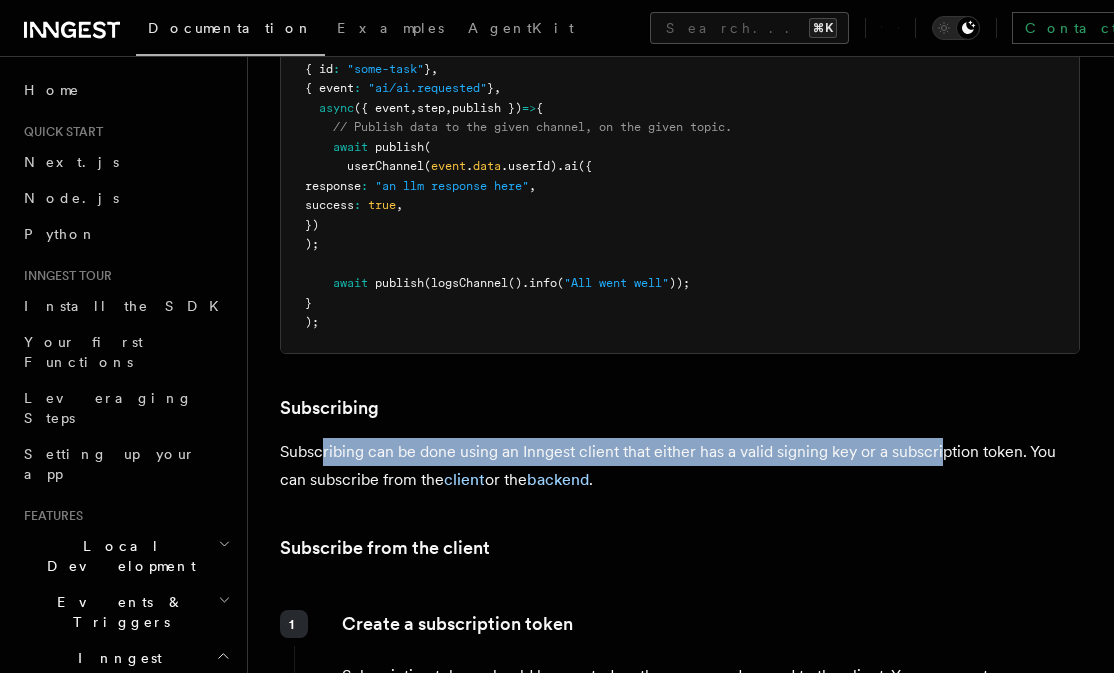 click on "Subscribing can be done using an Inngest client that either has a valid signing key or a subscription token. You can subscribe from the  client  or the  backend ." at bounding box center (680, 466) 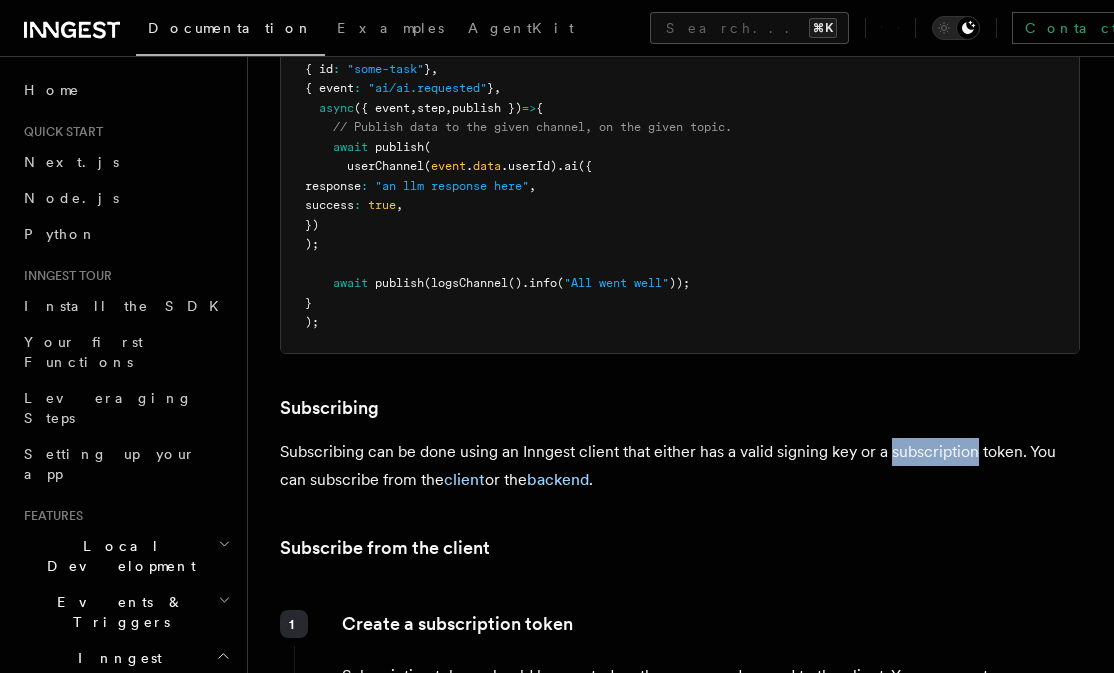 click on "Subscribing can be done using an Inngest client that either has a valid signing key or a subscription token. You can subscribe from the  client  or the  backend ." at bounding box center [680, 466] 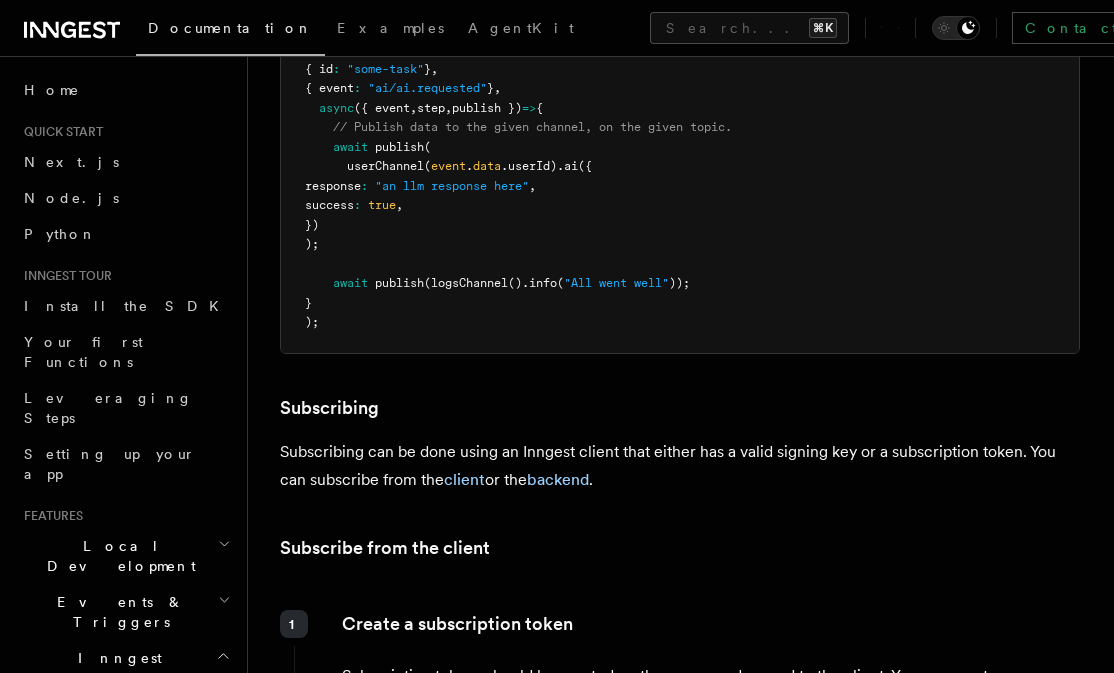 click on "Features Realtime  TypeScript SDK v3.32.0+   Go SDK v0.9.0+
Realtime is currently in developer preview. Some details including APIs are still subject to change during this period. Read more about the  developer preview here .
Realtime allows you to stream data from workflows to your users without configuring infrastructure or maintaining state. This enables you to build interactive applications, show status updates, or stream AI responses to your users directly in your existing code.
Use Realtime React hooks in Next.js Leverage the  useInngestSubscription()  hook to subscribe to realtime streams in your Next.js application. Explore patterns and examples Use Realtime to stream updates from one or multiple Inngest functions, or to implement a Human-in-the-Loop mechanism.
Usage
There are two core parts of Realtime:  publishing  and  subscribing . You must publish data from your functions for it to be visible. Publishing data accepts three parameters:
data
channel user:[USER_ID]
topic
npm" at bounding box center [681, 1942] 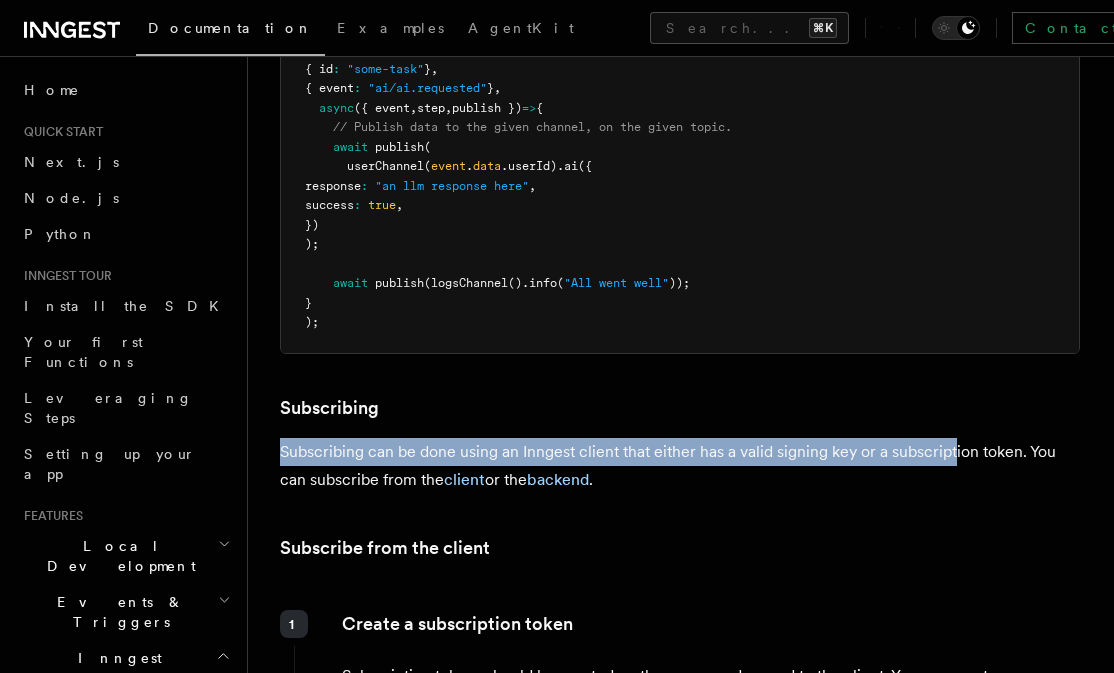 click on "Subscribing can be done using an Inngest client that either has a valid signing key or a subscription token. You can subscribe from the  client  or the  backend ." at bounding box center (680, 466) 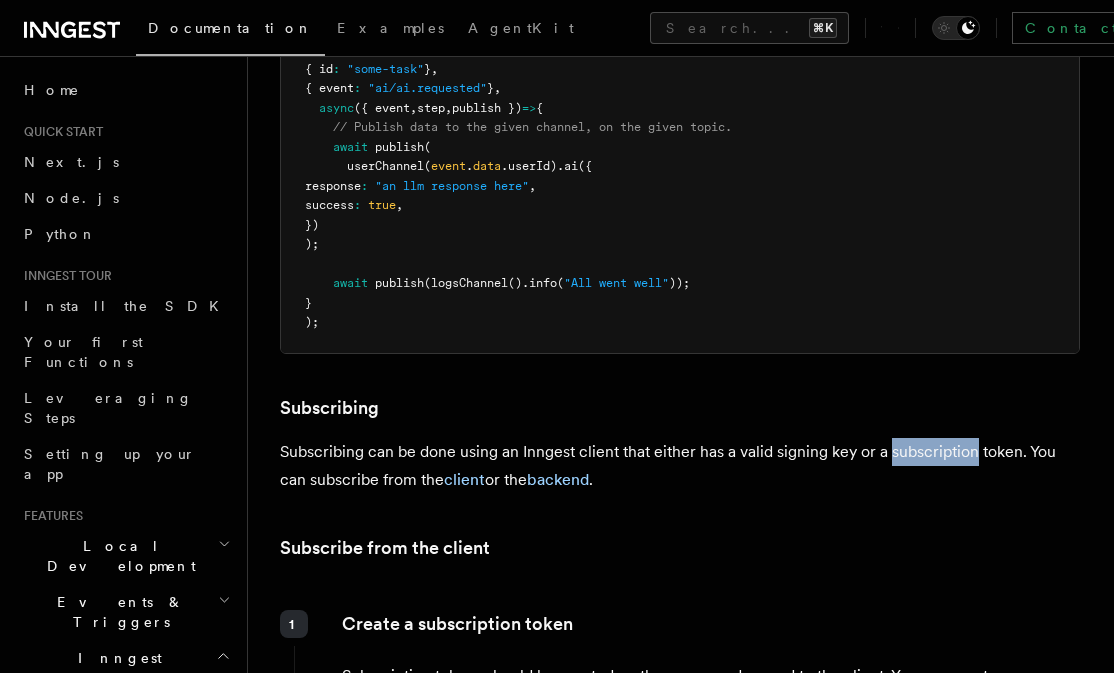 click on "Subscribing can be done using an Inngest client that either has a valid signing key or a subscription token. You can subscribe from the  client  or the  backend ." at bounding box center [680, 466] 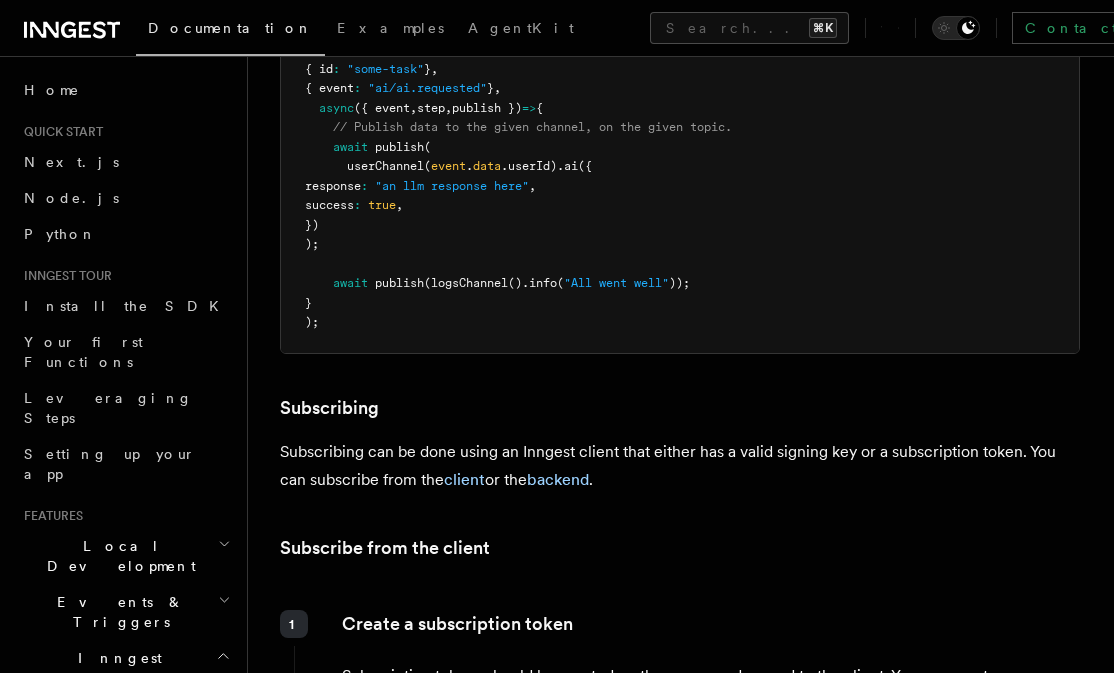 click on "Subscribing can be done using an Inngest client that either has a valid signing key or a subscription token. You can subscribe from the  client  or the  backend ." at bounding box center [680, 466] 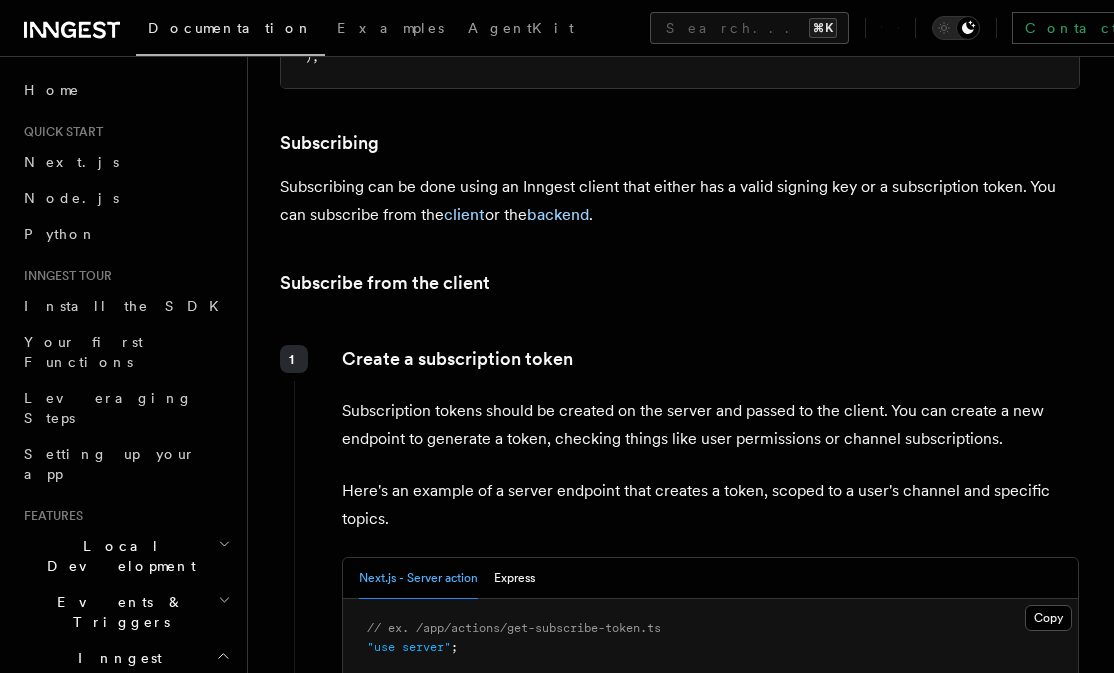 scroll, scrollTop: 2231, scrollLeft: 0, axis: vertical 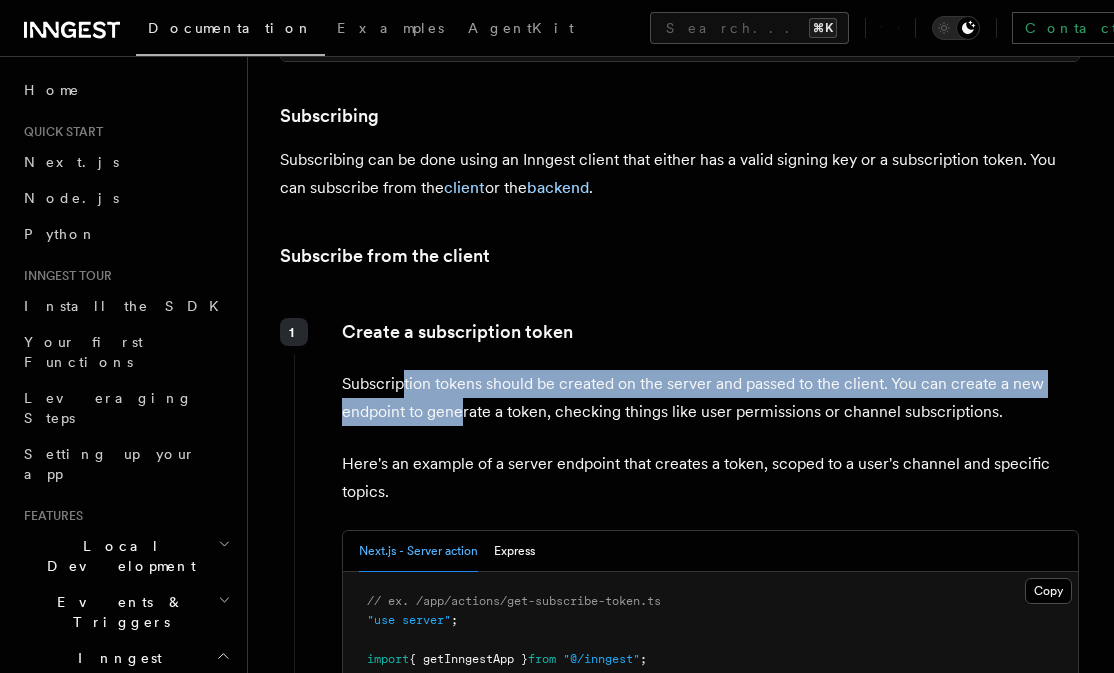 click on "Subscription tokens should be created on the server and passed to the client. You can create a new endpoint to generate a token, checking things like user permissions or channel subscriptions." at bounding box center [710, 398] 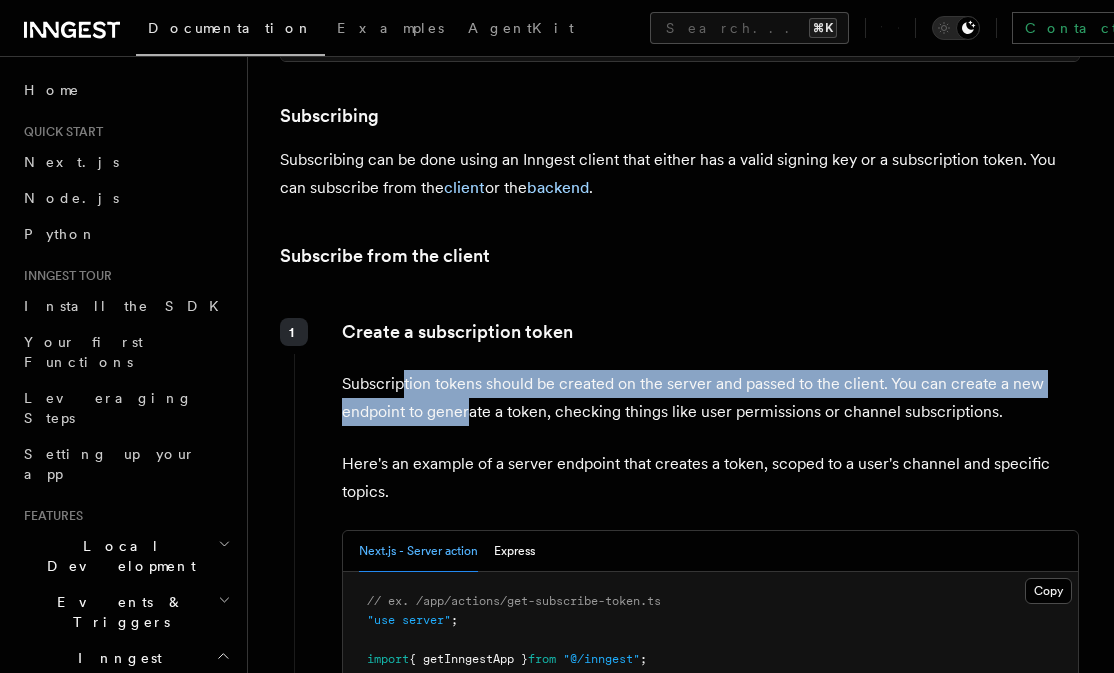 click on "Subscription tokens should be created on the server and passed to the client. You can create a new endpoint to generate a token, checking things like user permissions or channel subscriptions." at bounding box center [710, 398] 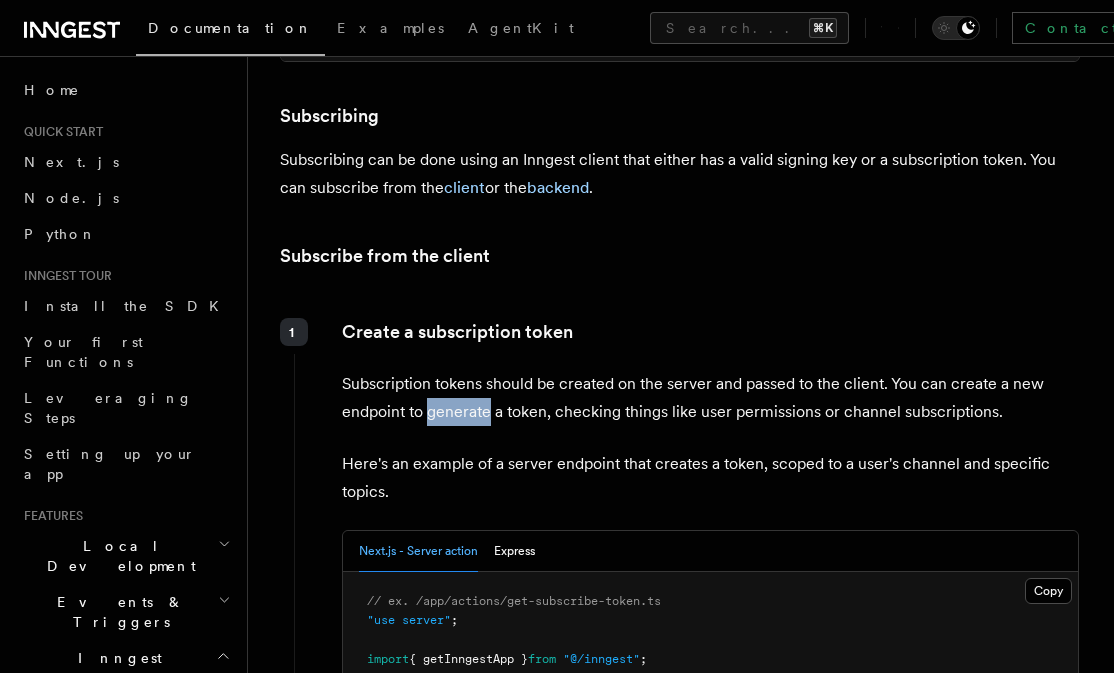 click on "Subscription tokens should be created on the server and passed to the client. You can create a new endpoint to generate a token, checking things like user permissions or channel subscriptions." at bounding box center [710, 398] 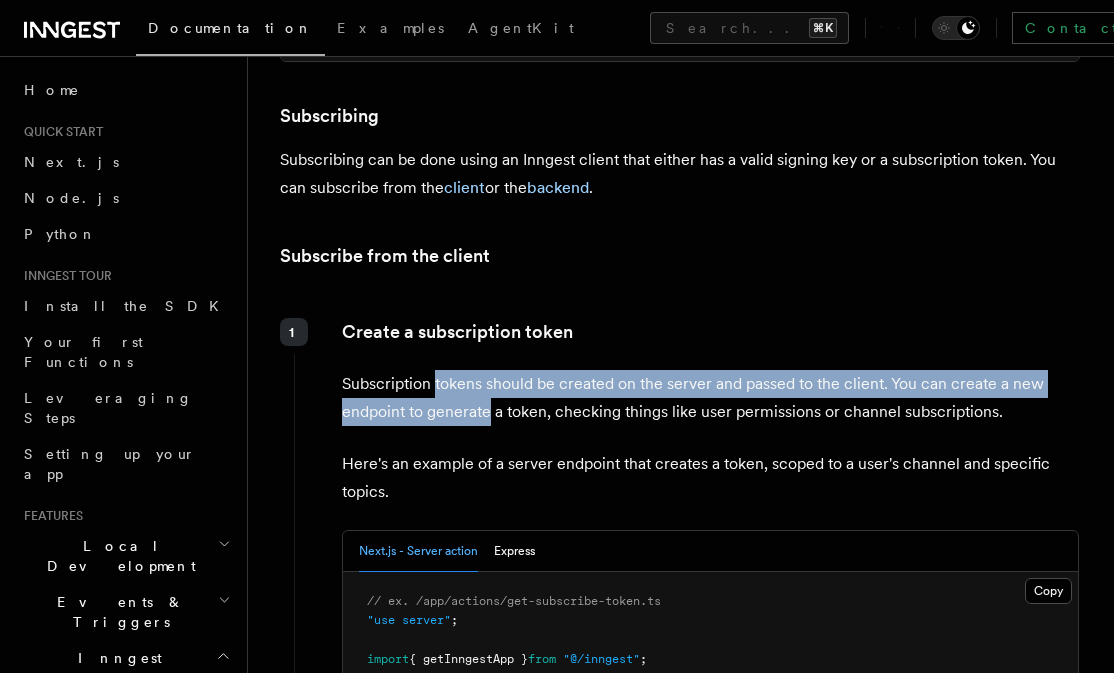 click on "Subscription tokens should be created on the server and passed to the client. You can create a new endpoint to generate a token, checking things like user permissions or channel subscriptions." at bounding box center [710, 398] 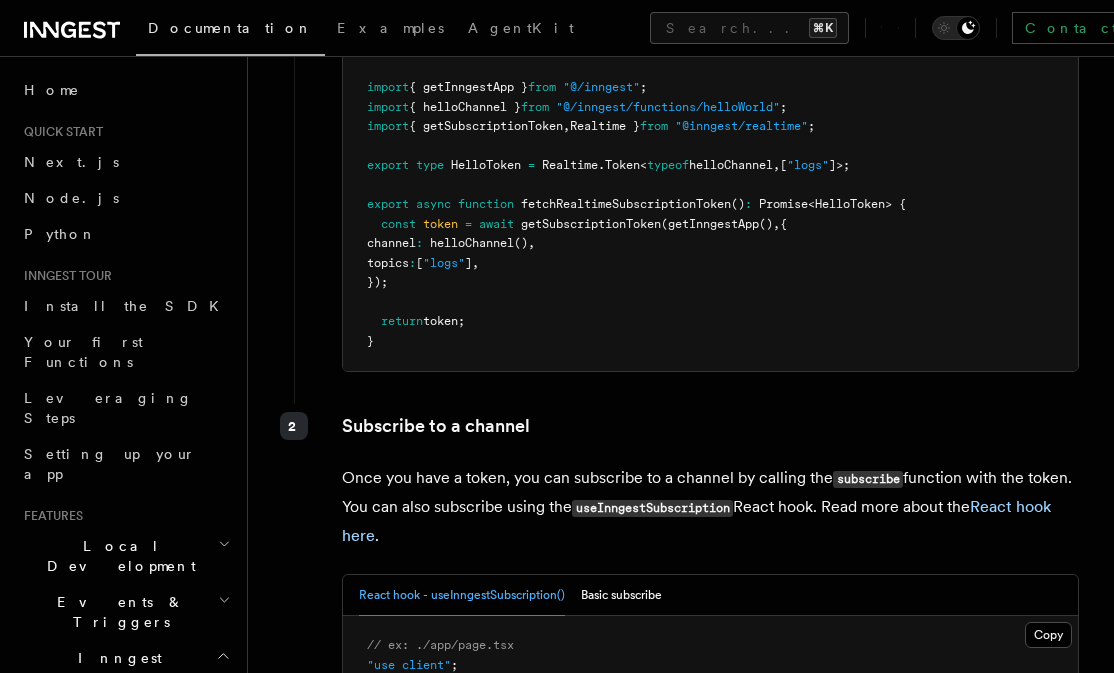 scroll, scrollTop: 2954, scrollLeft: 0, axis: vertical 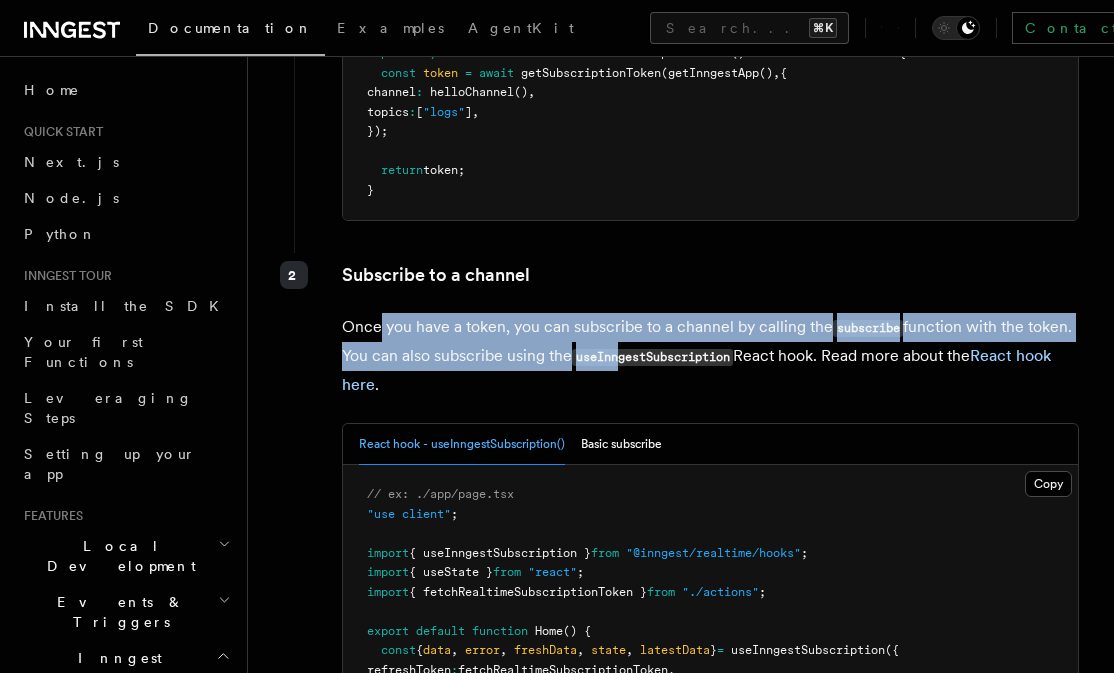 click on "Once you have a token, you can subscribe to a channel by calling the  subscribe  function with the token. You can also subscribe using the  useInngestSubscription  React hook. Read more about the  React hook here ." at bounding box center (710, 356) 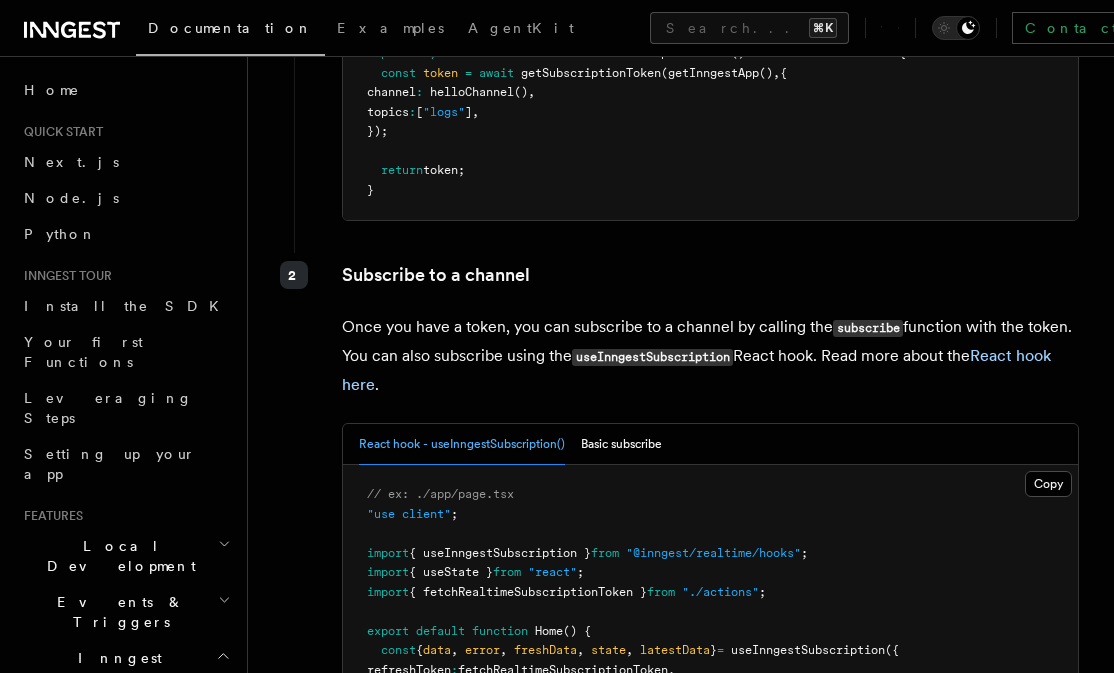 click on "Once you have a token, you can subscribe to a channel by calling the  subscribe  function with the token. You can also subscribe using the  useInngestSubscription  React hook. Read more about the  React hook here ." at bounding box center [710, 356] 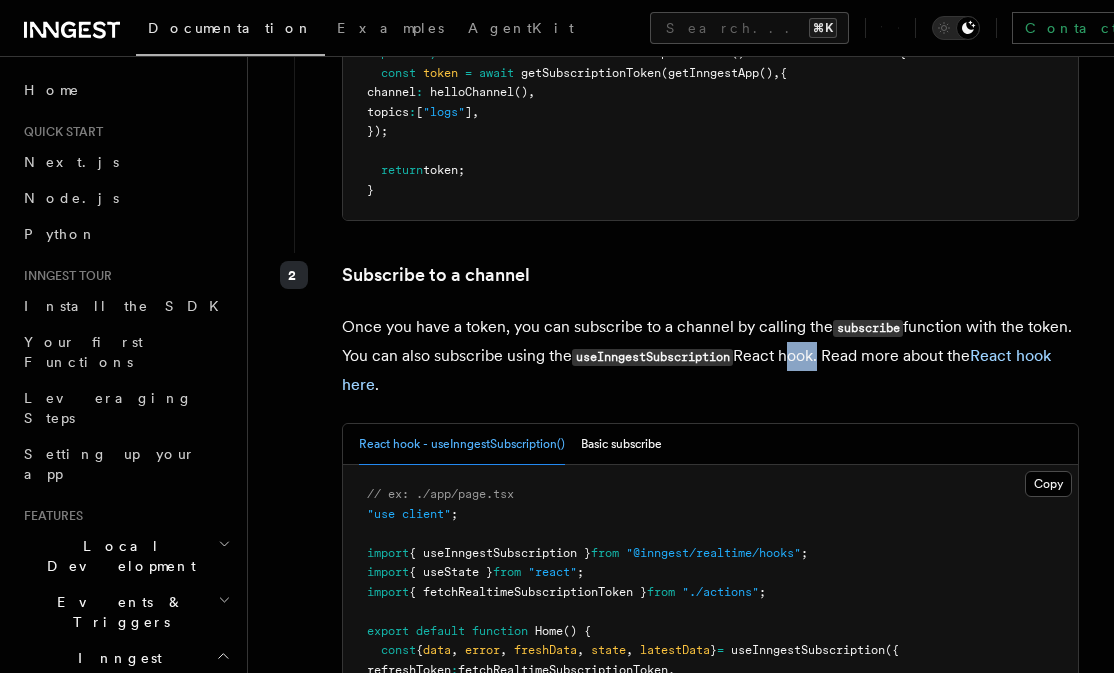 click on "Once you have a token, you can subscribe to a channel by calling the  subscribe  function with the token. You can also subscribe using the  useInngestSubscription  React hook. Read more about the  React hook here ." at bounding box center [710, 356] 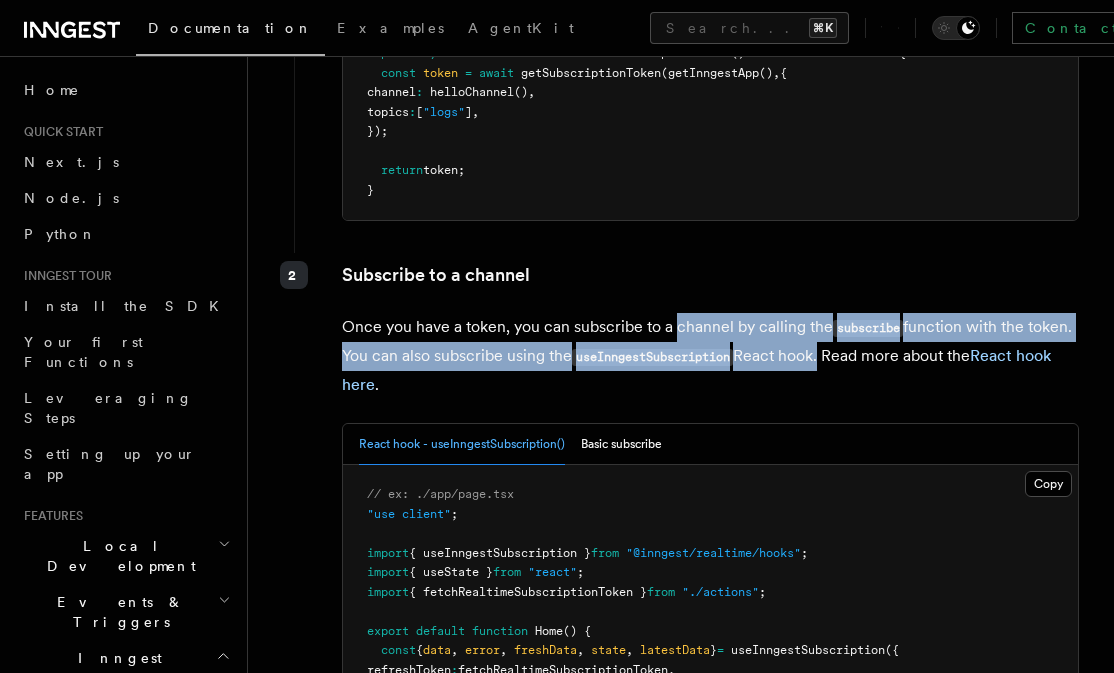 click on "Once you have a token, you can subscribe to a channel by calling the  subscribe  function with the token. You can also subscribe using the  useInngestSubscription  React hook. Read more about the  React hook here ." at bounding box center (710, 356) 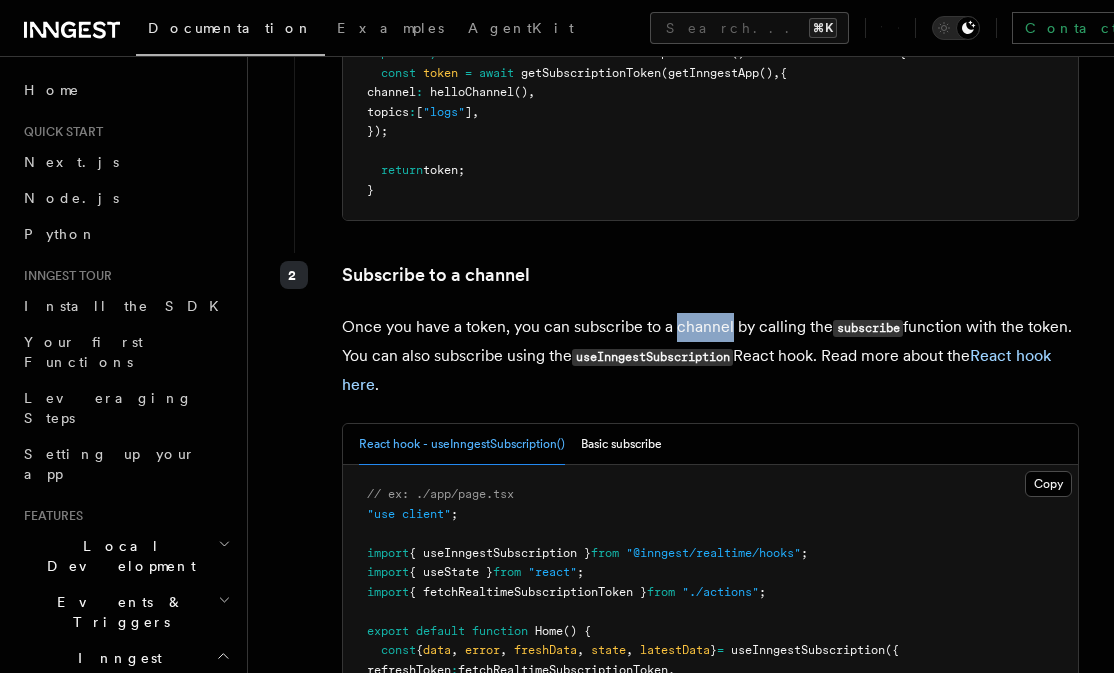 click on "Once you have a token, you can subscribe to a channel by calling the  subscribe  function with the token. You can also subscribe using the  useInngestSubscription  React hook. Read more about the  React hook here ." at bounding box center [710, 356] 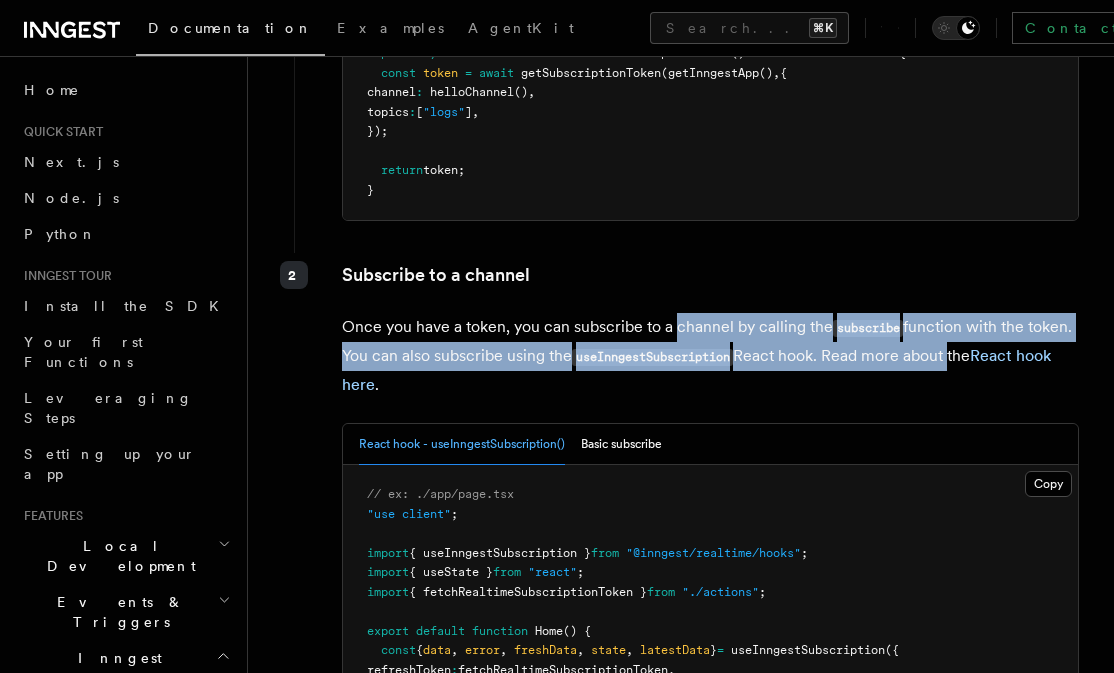 click on "Once you have a token, you can subscribe to a channel by calling the  subscribe  function with the token. You can also subscribe using the  useInngestSubscription  React hook. Read more about the  React hook here ." at bounding box center [710, 356] 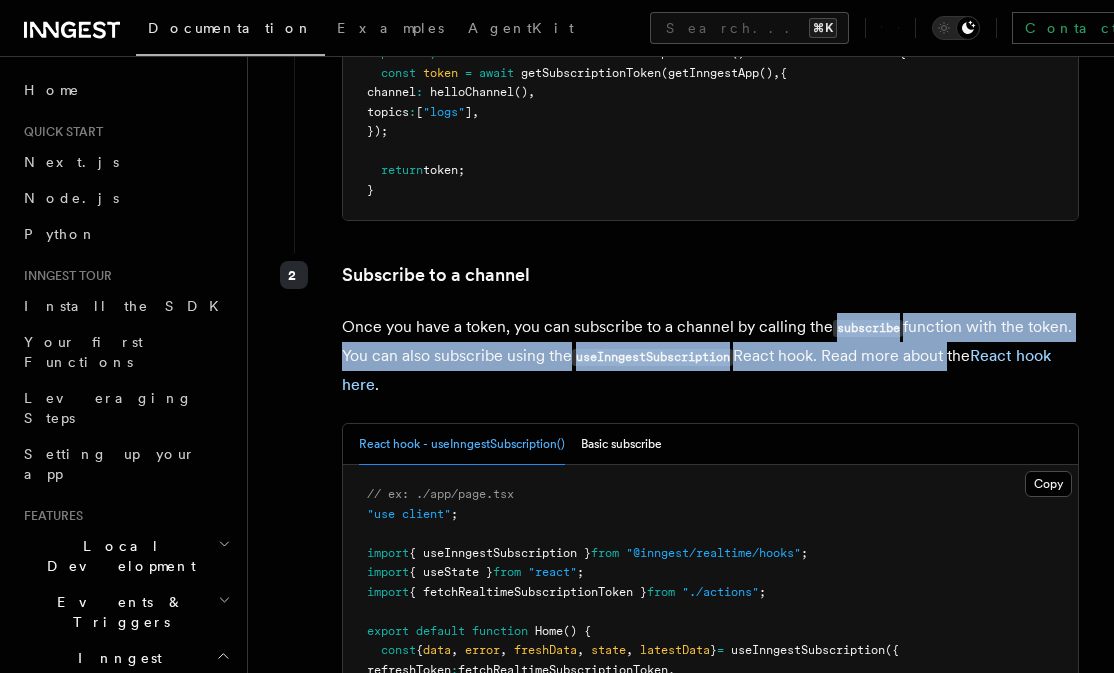 click on "Once you have a token, you can subscribe to a channel by calling the  subscribe  function with the token. You can also subscribe using the  useInngestSubscription  React hook. Read more about the  React hook here ." at bounding box center [710, 356] 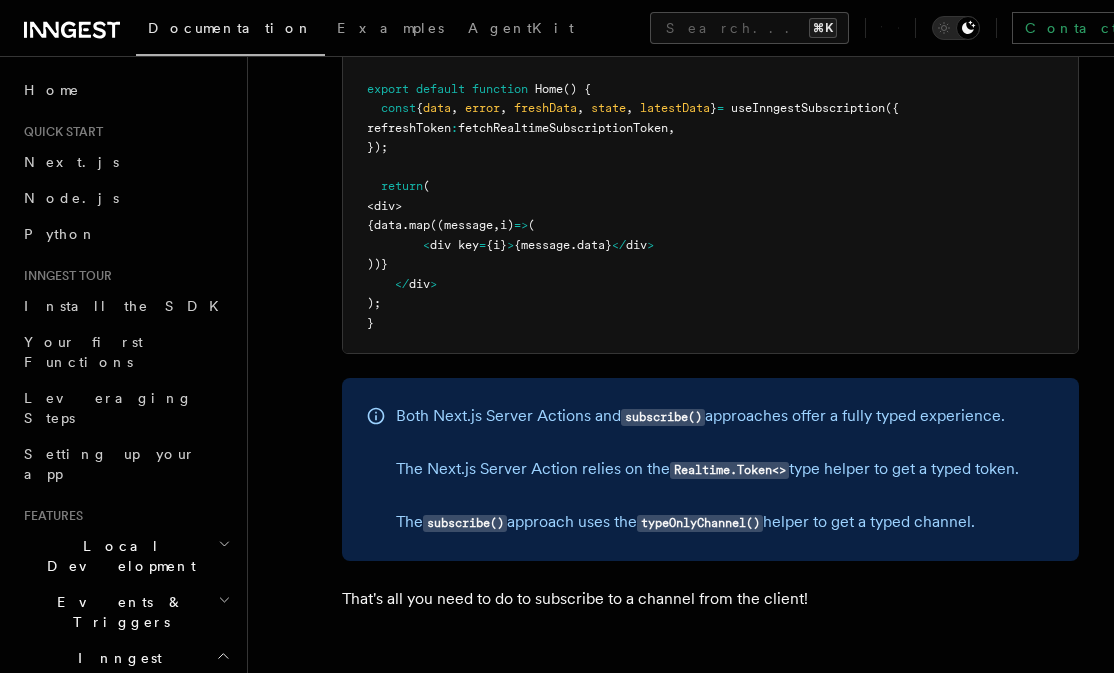 scroll, scrollTop: 3495, scrollLeft: 0, axis: vertical 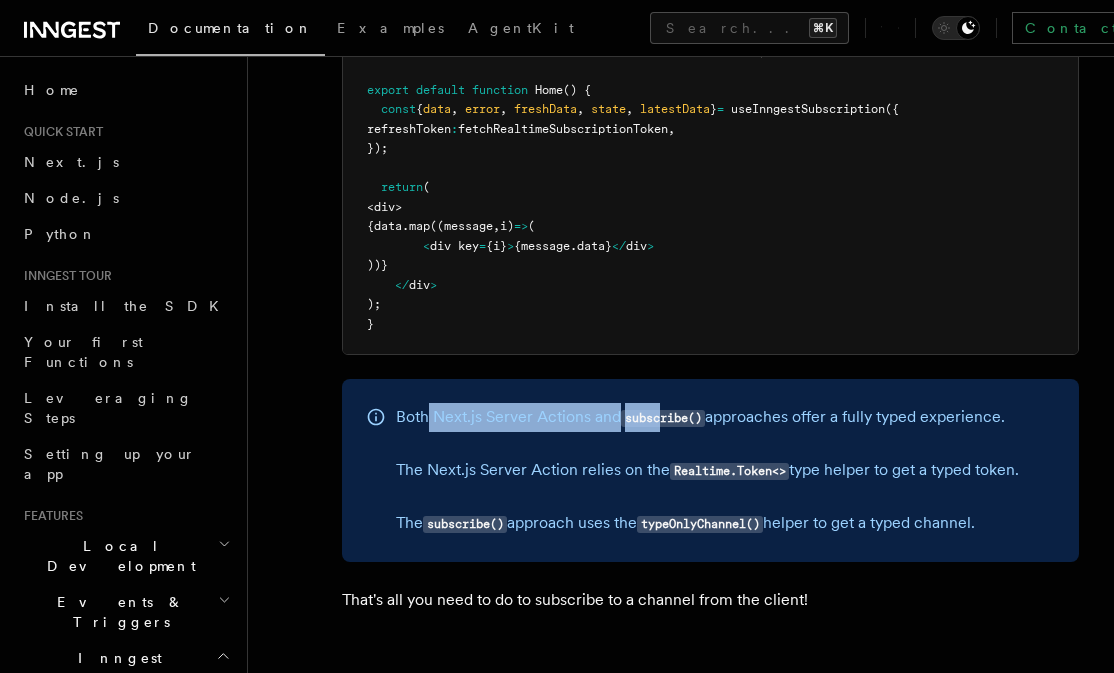 click on "Both Next.js Server Actions and  subscribe()  approaches offer a fully typed experience." at bounding box center (707, 417) 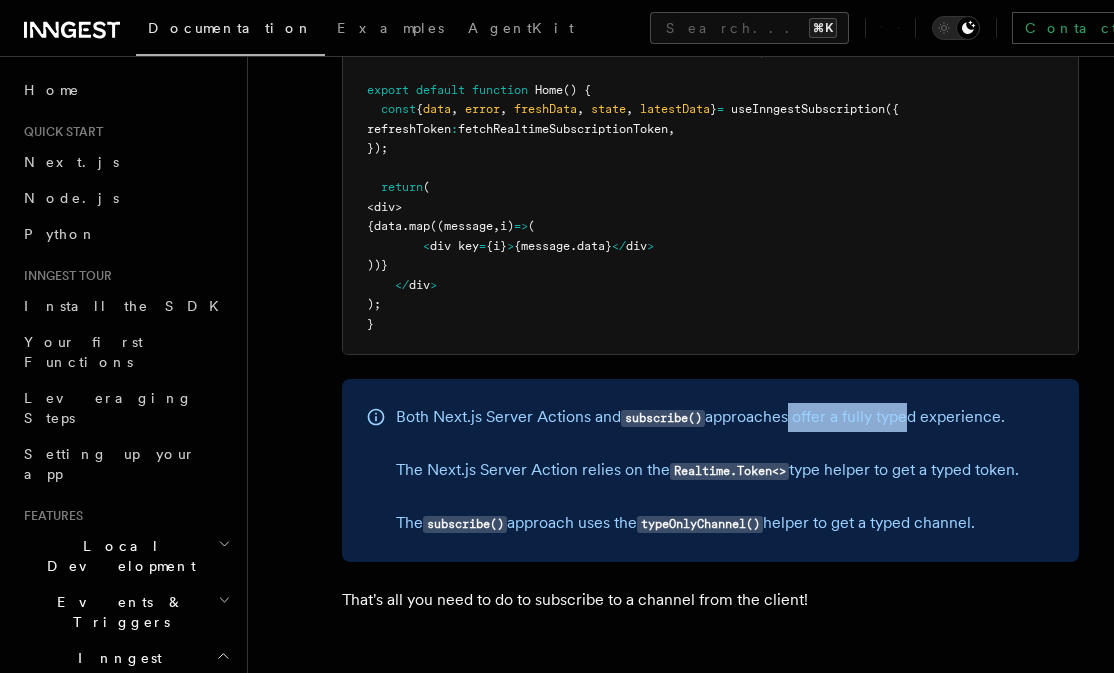 click on "Both Next.js Server Actions and  subscribe()  approaches offer a fully typed experience." at bounding box center [707, 417] 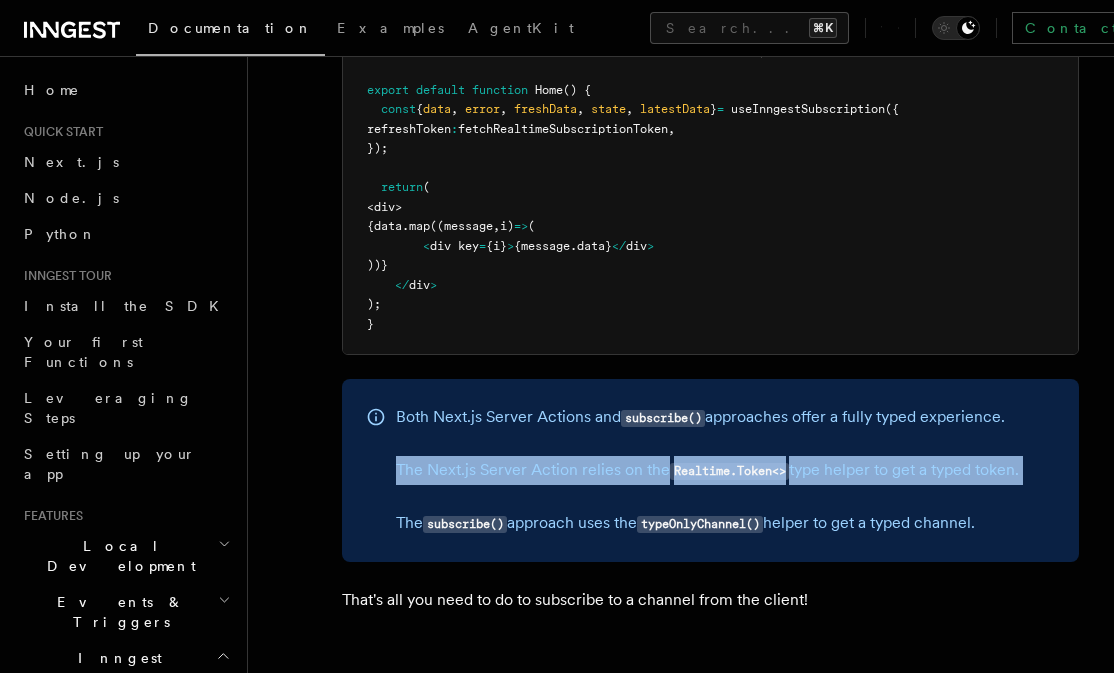 click on "Both Next.js Server Actions and  subscribe()  approaches offer a fully typed experience. The Next.js Server Action relies on the  Realtime.Token<>  type helper to get a typed token. The  subscribe()  approach uses the  typeOnlyChannel()  helper to get a typed channel." at bounding box center (710, 470) 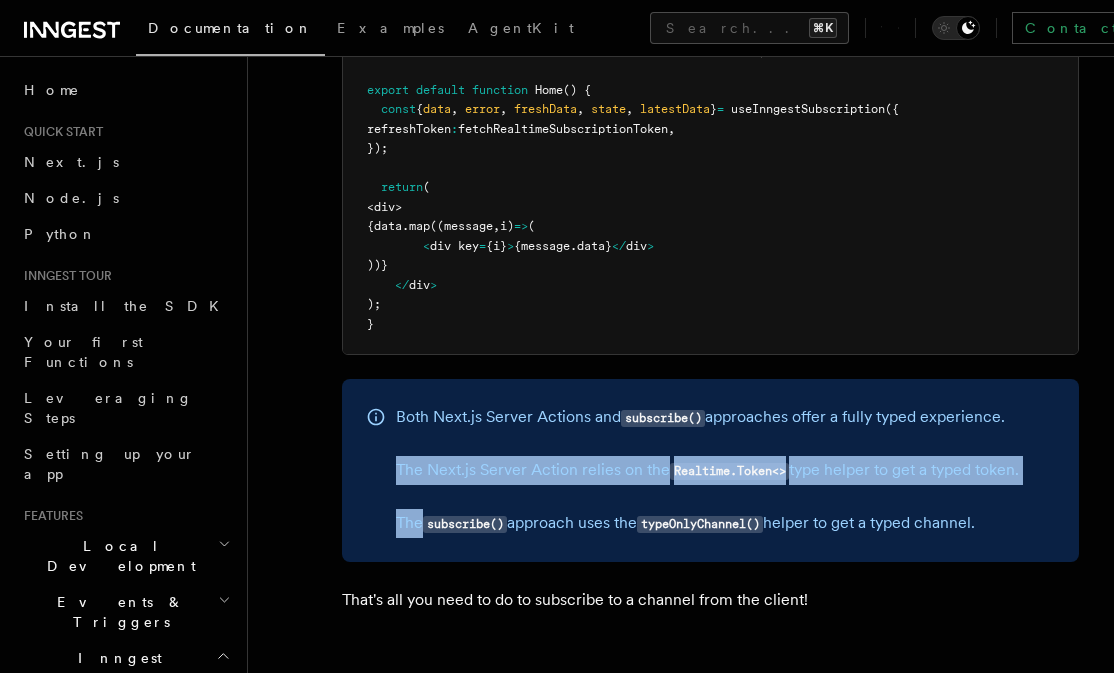 click on "Both Next.js Server Actions and  subscribe()  approaches offer a fully typed experience. The Next.js Server Action relies on the  Realtime.Token<>  type helper to get a typed token. The  subscribe()  approach uses the  typeOnlyChannel()  helper to get a typed channel." at bounding box center (707, 470) 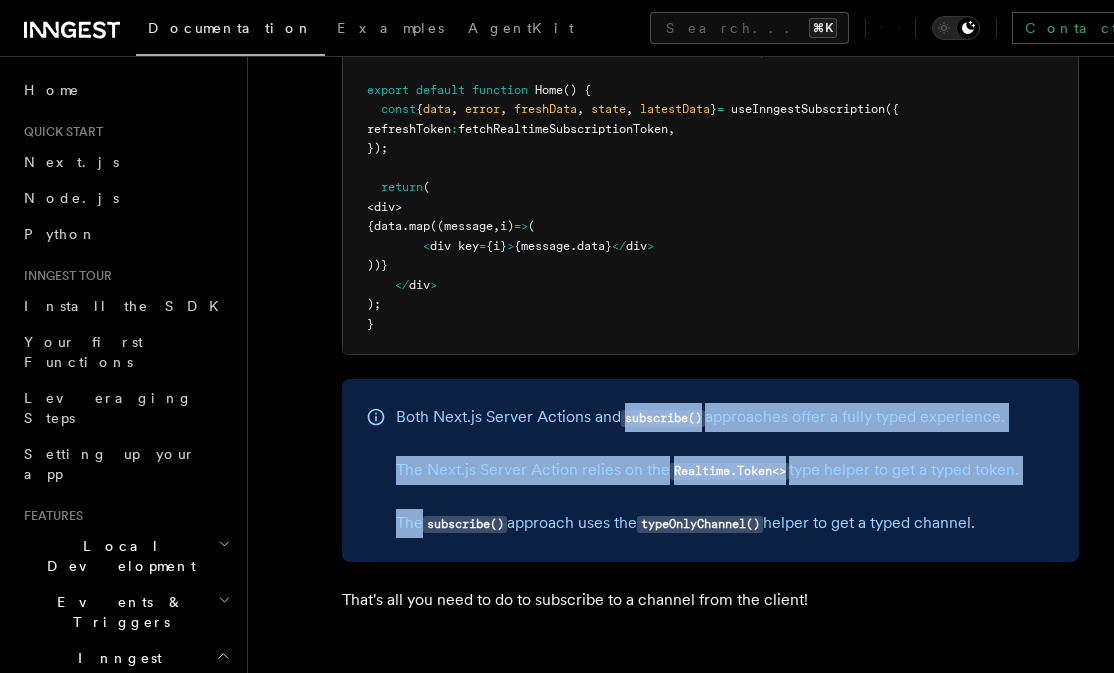 click on "Both Next.js Server Actions and  subscribe()  approaches offer a fully typed experience." at bounding box center [707, 417] 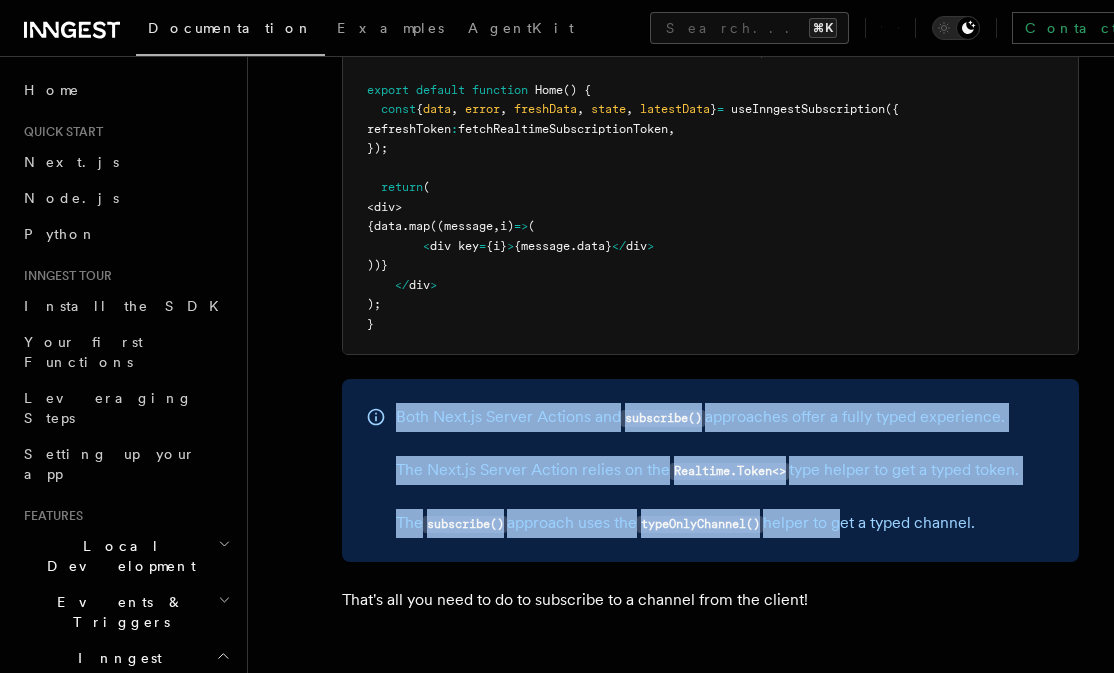 click on "Both Next.js Server Actions and  subscribe()  approaches offer a fully typed experience. The Next.js Server Action relies on the  Realtime.Token<>  type helper to get a typed token. The  subscribe()  approach uses the  typeOnlyChannel()  helper to get a typed channel." at bounding box center (710, 470) 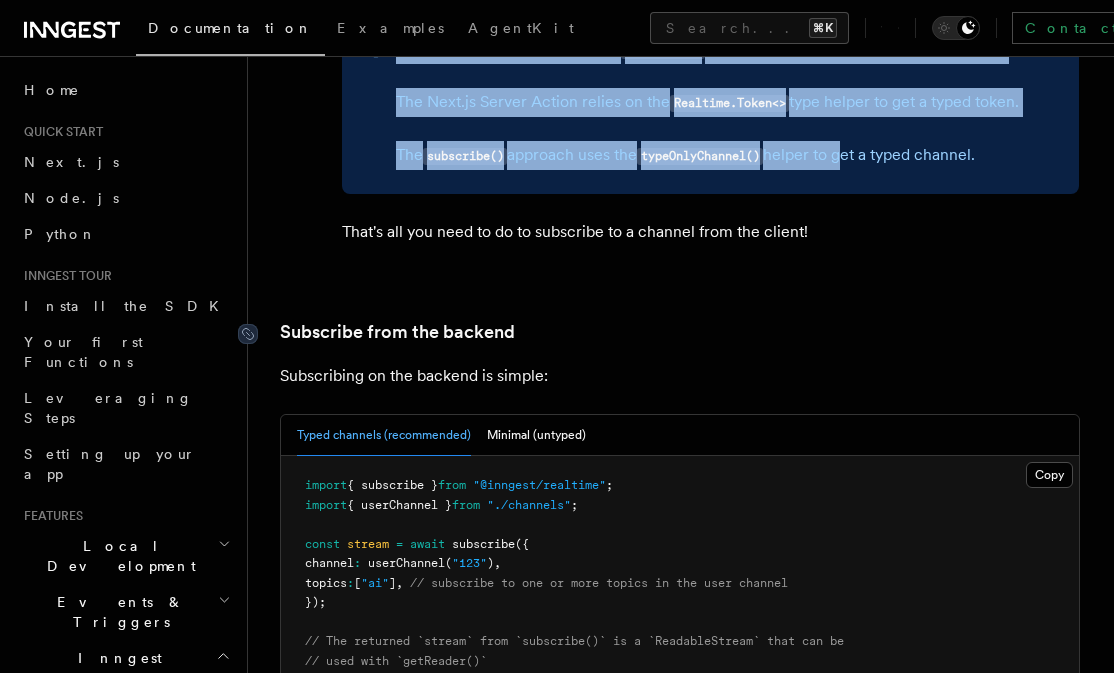 scroll, scrollTop: 3872, scrollLeft: 0, axis: vertical 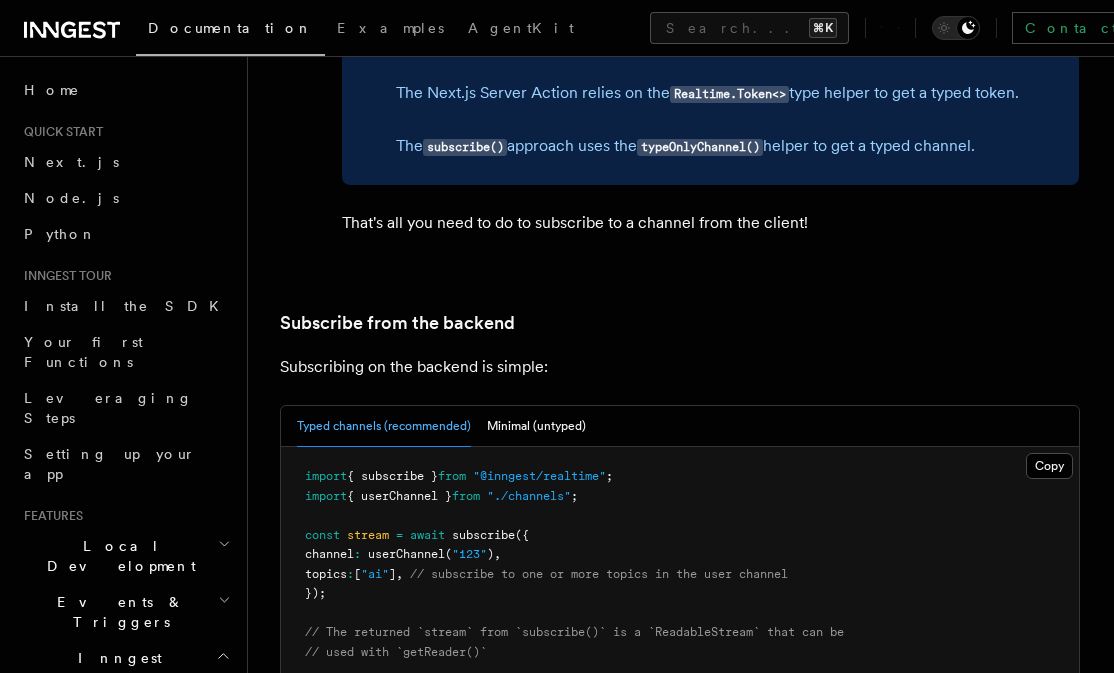 click on "Subscribing on the backend is simple:" at bounding box center [680, 367] 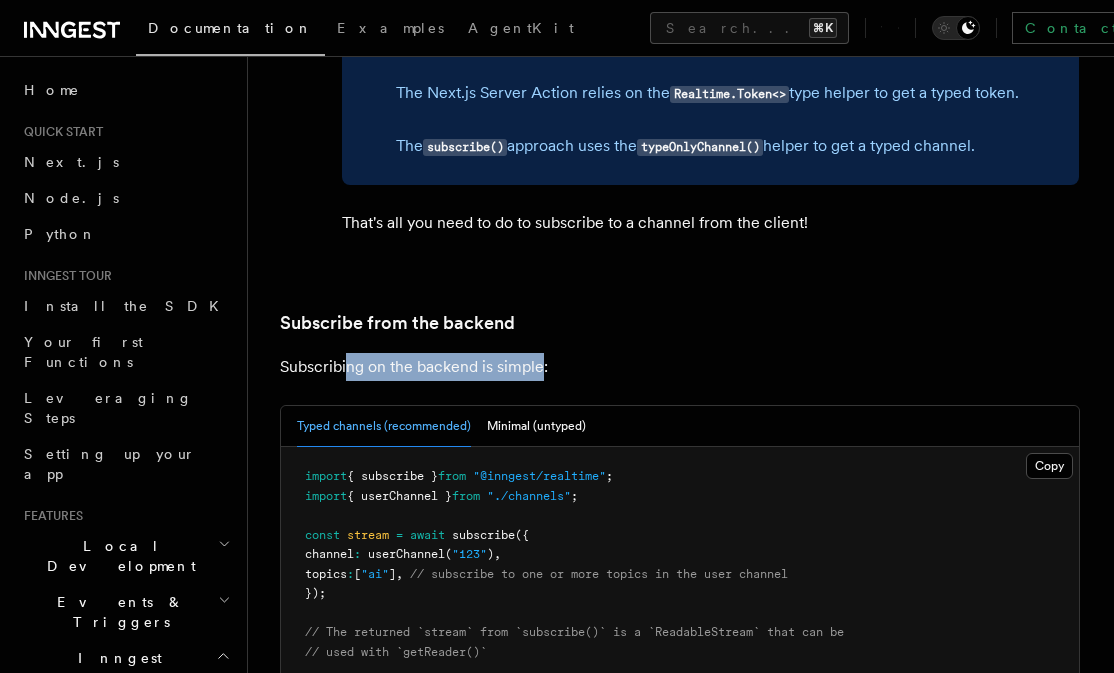 click on "Subscribing on the backend is simple:" at bounding box center (680, 367) 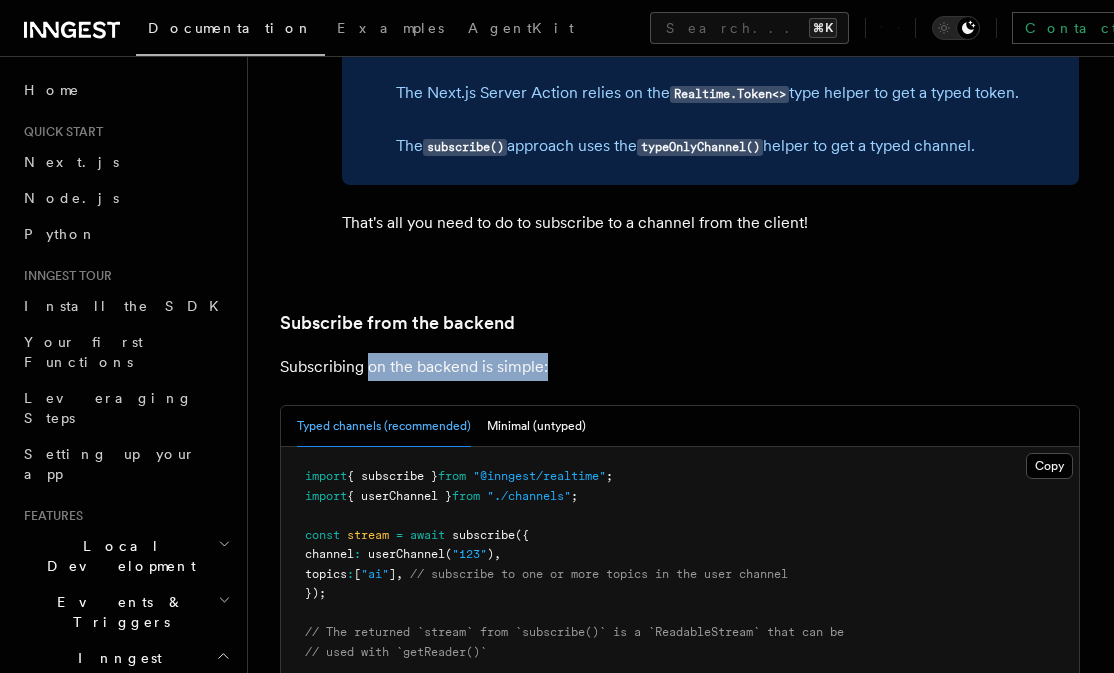 click on "Subscribing on the backend is simple:" at bounding box center (680, 367) 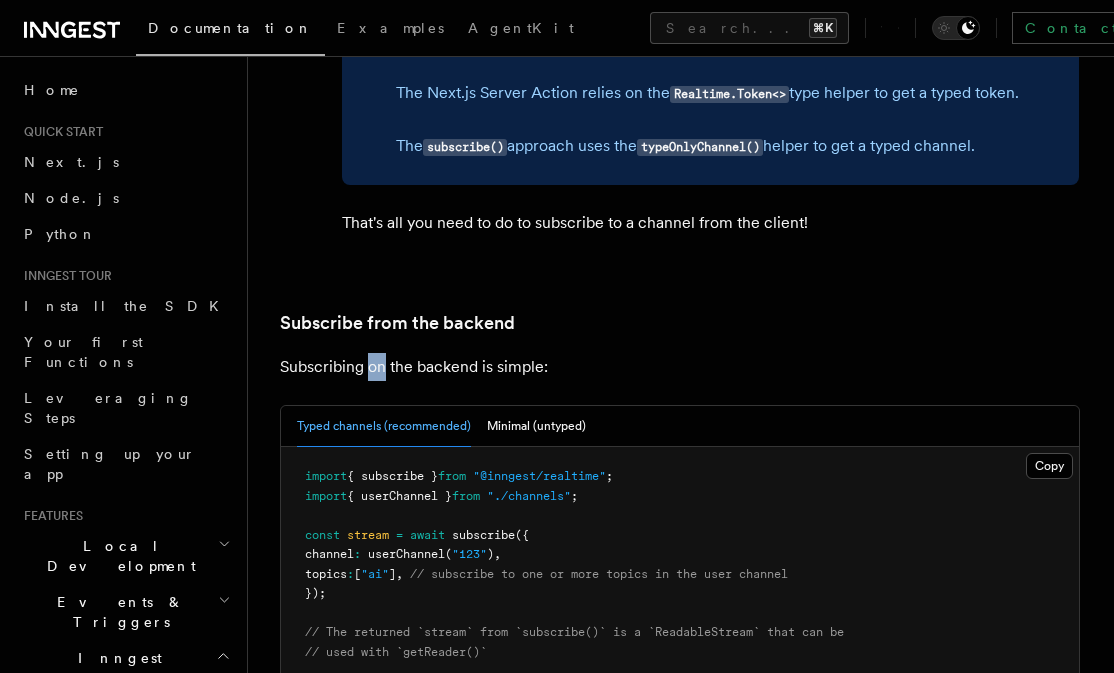 click on "Subscribing on the backend is simple:" at bounding box center (680, 367) 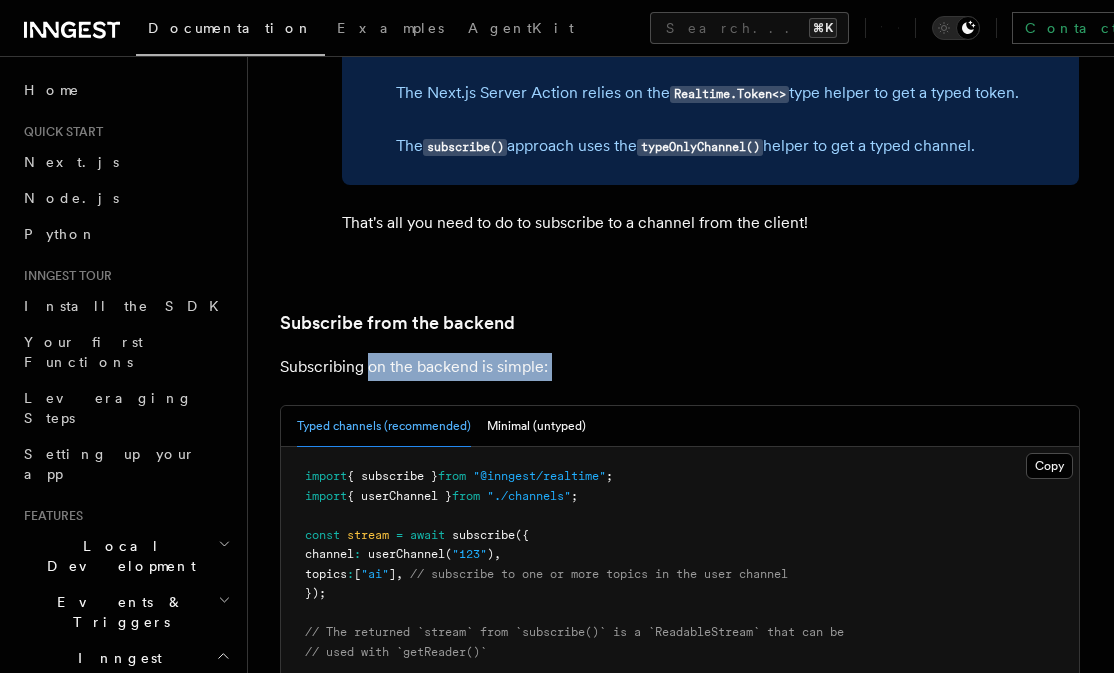 click on "Subscribing on the backend is simple:" at bounding box center [680, 367] 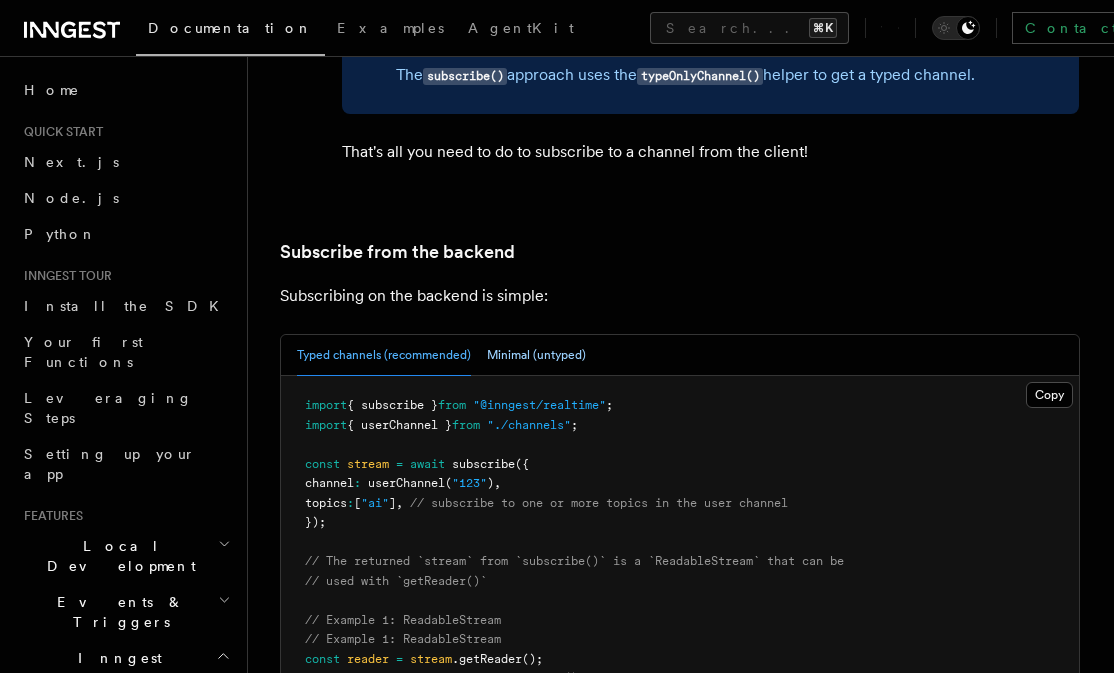 scroll, scrollTop: 3945, scrollLeft: 0, axis: vertical 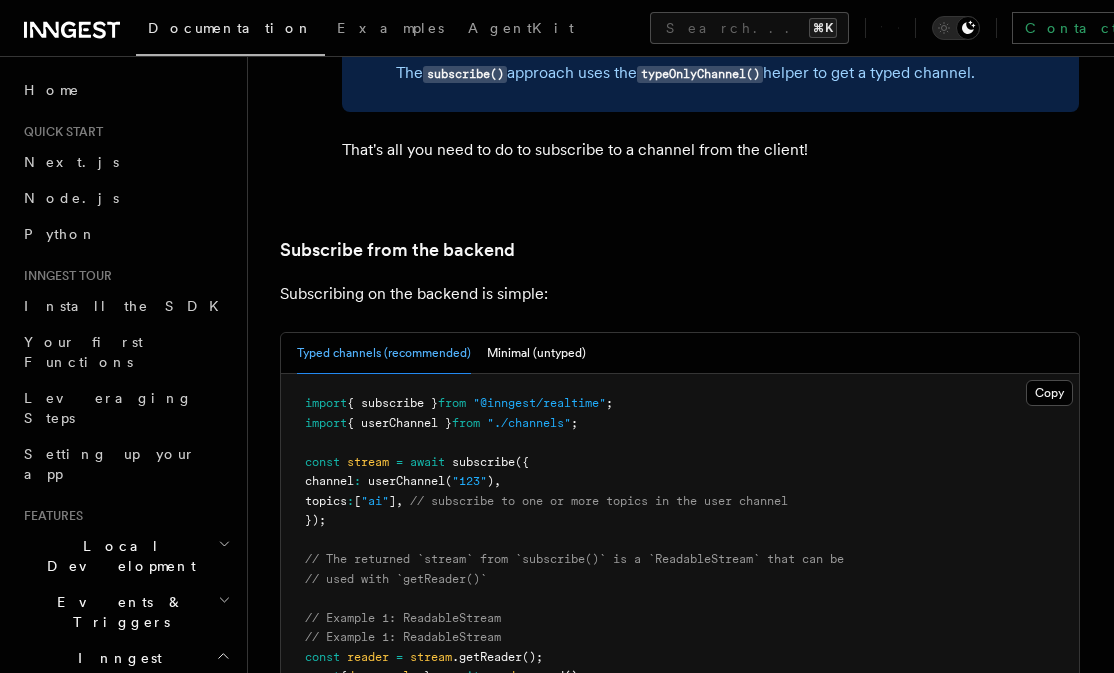 click on "const" at bounding box center [322, 462] 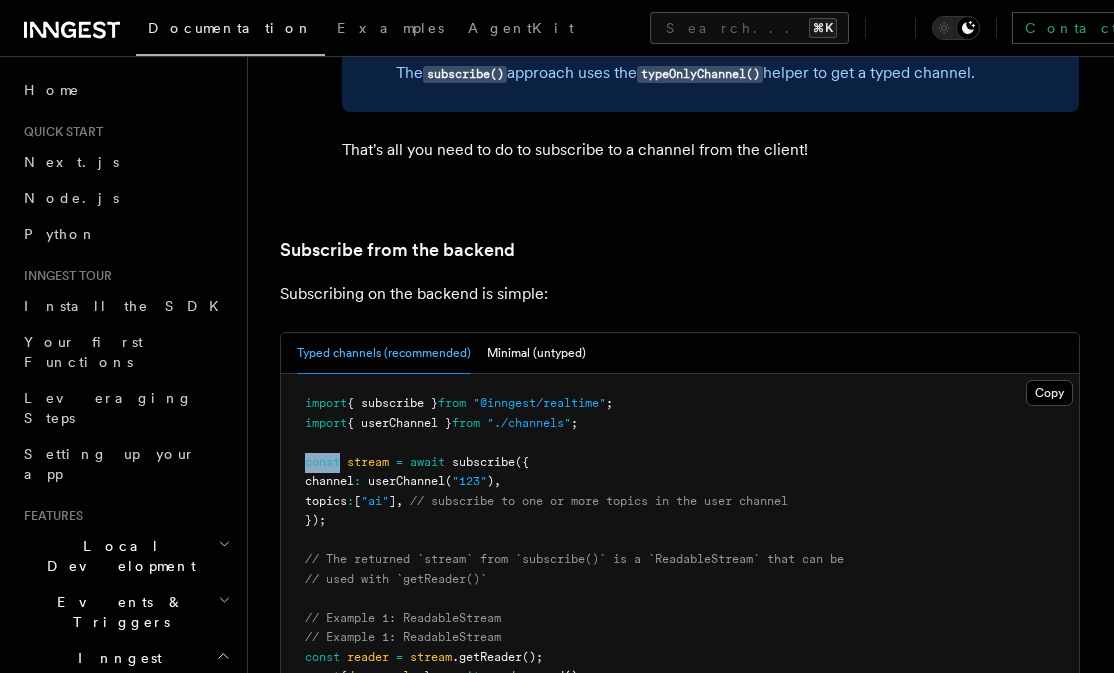 click on "import  { subscribe }  from   "@inngest/realtime" ;
import  { userChannel }  from   "./channels" ;
const   stream   =   await   subscribe ({
channel :   userChannel ( "123" ) ,
topics :  [ "ai" ] ,   // subscribe to one or more topics in the user channel
});
// The returned `stream` from `subscribe()` is a `ReadableStream` that can be
// used with `getReader()`
// Example 1: ReadableStream
// Example 1: ReadableStream
const   reader   =   stream .getReader ();
const  {  done ,   value  }  =   await   reader .read ();
if  ( ! done) {
console .log (value);  // `value` is fully typed
}
// Example 2: Convert to an async iterator to enable for await loops
async   function*   streamAsyncIterator < T >(stream :   ReadableStream < T >) :   AsyncGenerator < T > {
// Get a lock on the stream
const   reader   =   stream .getReader ();
try  {
while  ( true ) {
// Read from the stream
const  {  done ,   value  }  =   await   reader" at bounding box center [680, 794] 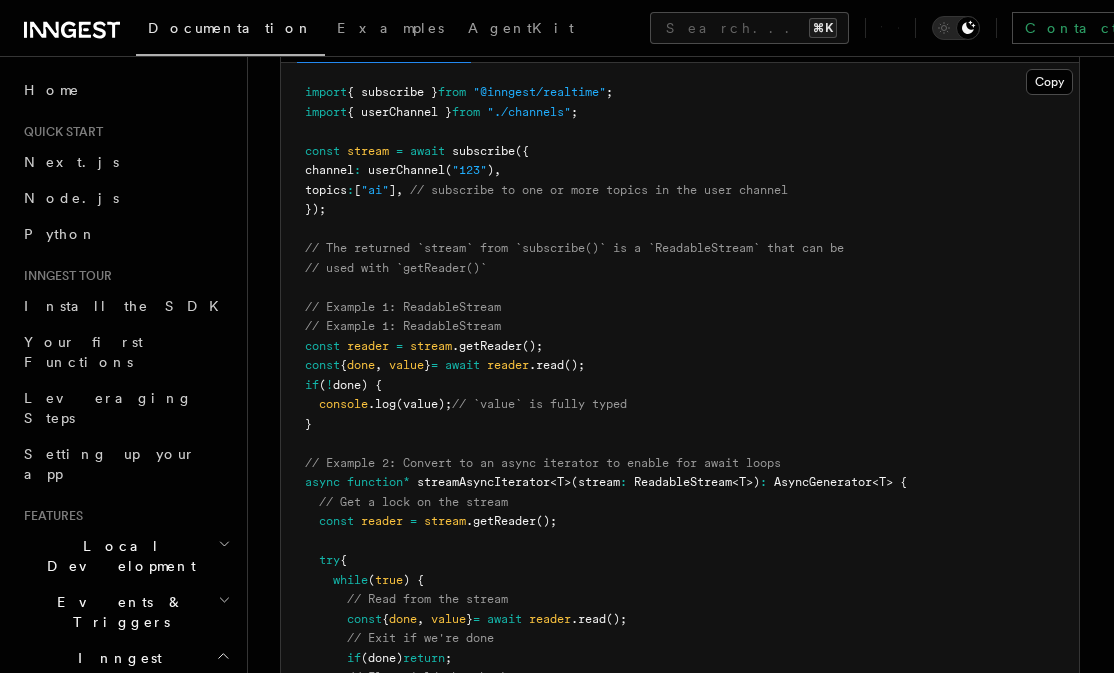 click on "import  { subscribe }  from   "@inngest/realtime" ;
import  { userChannel }  from   "./channels" ;
const   stream   =   await   subscribe ({
channel :   userChannel ( "123" ) ,
topics :  [ "ai" ] ,   // subscribe to one or more topics in the user channel
});
// The returned `stream` from `subscribe()` is a `ReadableStream` that can be
// used with `getReader()`
// Example 1: ReadableStream
// Example 1: ReadableStream
const   reader   =   stream .getReader ();
const  {  done ,   value  }  =   await   reader .read ();
if  ( ! done) {
console .log (value);  // `value` is fully typed
}
// Example 2: Convert to an async iterator to enable for await loops
async   function*   streamAsyncIterator < T >(stream :   ReadableStream < T >) :   AsyncGenerator < T > {
// Get a lock on the stream
const   reader   =   stream .getReader ();
try  {
while  ( true ) {
// Read from the stream
const  {  done ,   value  }  =   await   reader" at bounding box center (680, 483) 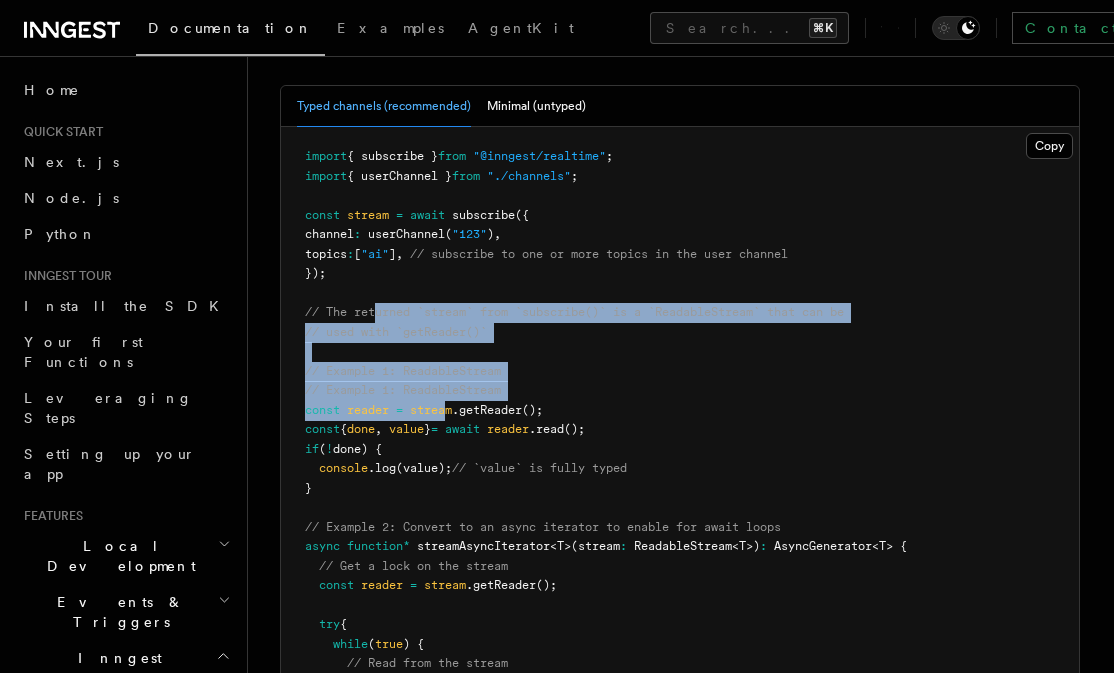scroll, scrollTop: 4190, scrollLeft: 0, axis: vertical 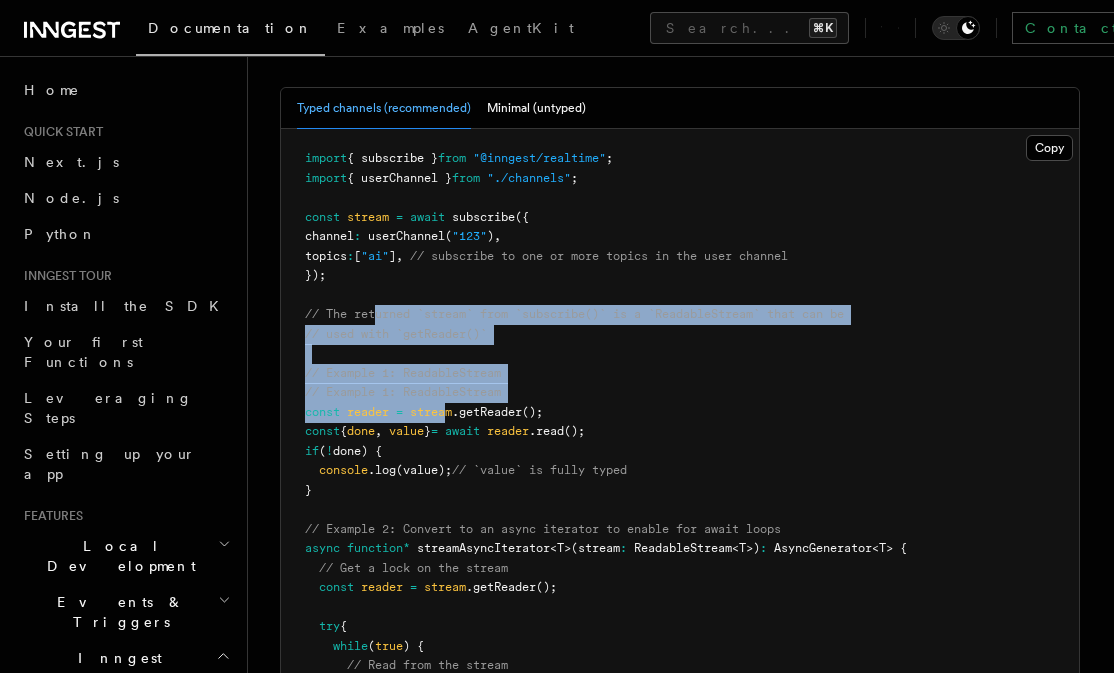 click on "import  { subscribe }  from   "@inngest/realtime" ;
import  { userChannel }  from   "./channels" ;
const   stream   =   await   subscribe ({
channel :   userChannel ( "123" ) ,
topics :  [ "ai" ] ,   // subscribe to one or more topics in the user channel
});
// The returned `stream` from `subscribe()` is a `ReadableStream` that can be
// used with `getReader()`
// Example 1: ReadableStream
// Example 1: ReadableStream
const   reader   =   stream .getReader ();
const  {  done ,   value  }  =   await   reader .read ();
if  ( ! done) {
console .log (value);  // `value` is fully typed
}
// Example 2: Convert to an async iterator to enable for await loops
async   function*   streamAsyncIterator < T >(stream :   ReadableStream < T >) :   AsyncGenerator < T > {
// Get a lock on the stream
const   reader   =   stream .getReader ();
try  {
while  ( true ) {
// Read from the stream
const  {  done ,   value  }  =   await   reader" at bounding box center [680, 549] 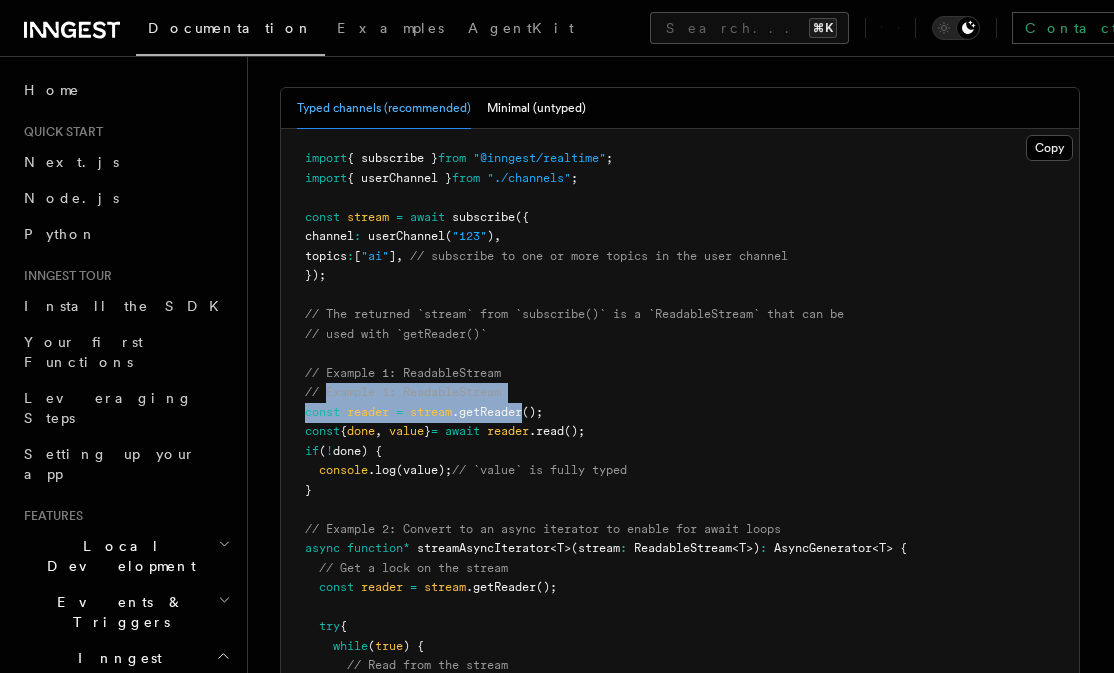 click on "import  { subscribe }  from   "@inngest/realtime" ;
import  { userChannel }  from   "./channels" ;
const   stream   =   await   subscribe ({
channel :   userChannel ( "123" ) ,
topics :  [ "ai" ] ,   // subscribe to one or more topics in the user channel
});
// The returned `stream` from `subscribe()` is a `ReadableStream` that can be
// used with `getReader()`
// Example 1: ReadableStream
// Example 1: ReadableStream
const   reader   =   stream .getReader ();
const  {  done ,   value  }  =   await   reader .read ();
if  ( ! done) {
console .log (value);  // `value` is fully typed
}
// Example 2: Convert to an async iterator to enable for await loops
async   function*   streamAsyncIterator < T >(stream :   ReadableStream < T >) :   AsyncGenerator < T > {
// Get a lock on the stream
const   reader   =   stream .getReader ();
try  {
while  ( true ) {
// Read from the stream
const  {  done ,   value  }  =   await   reader" at bounding box center [680, 549] 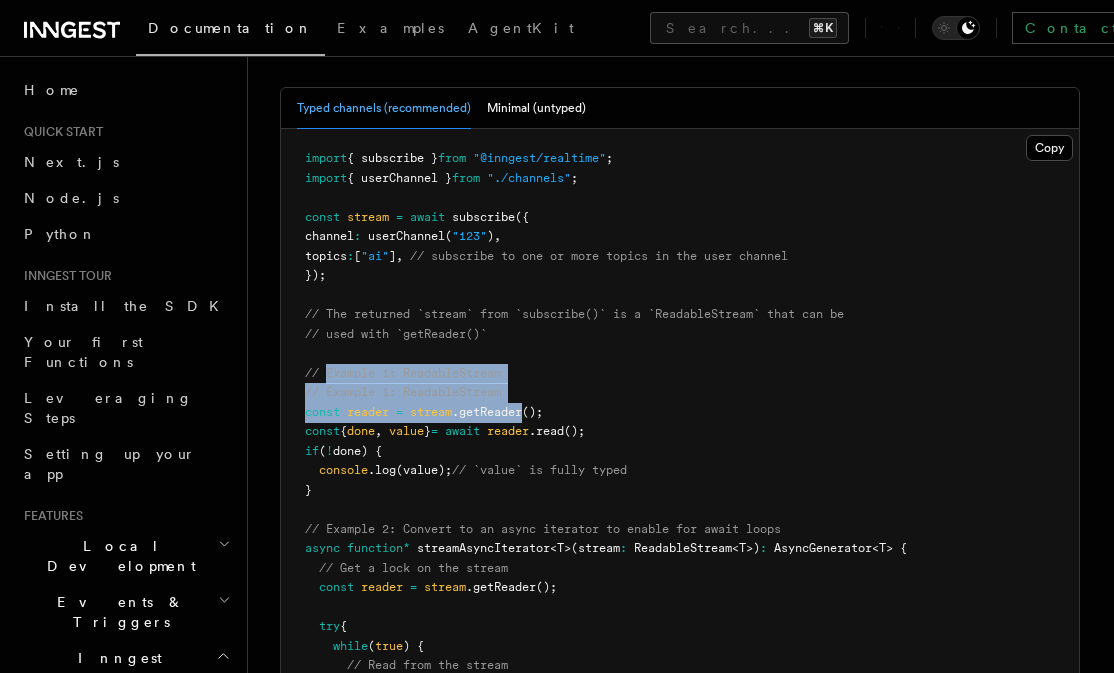 click on "// Example 1: ReadableStream" at bounding box center (403, 373) 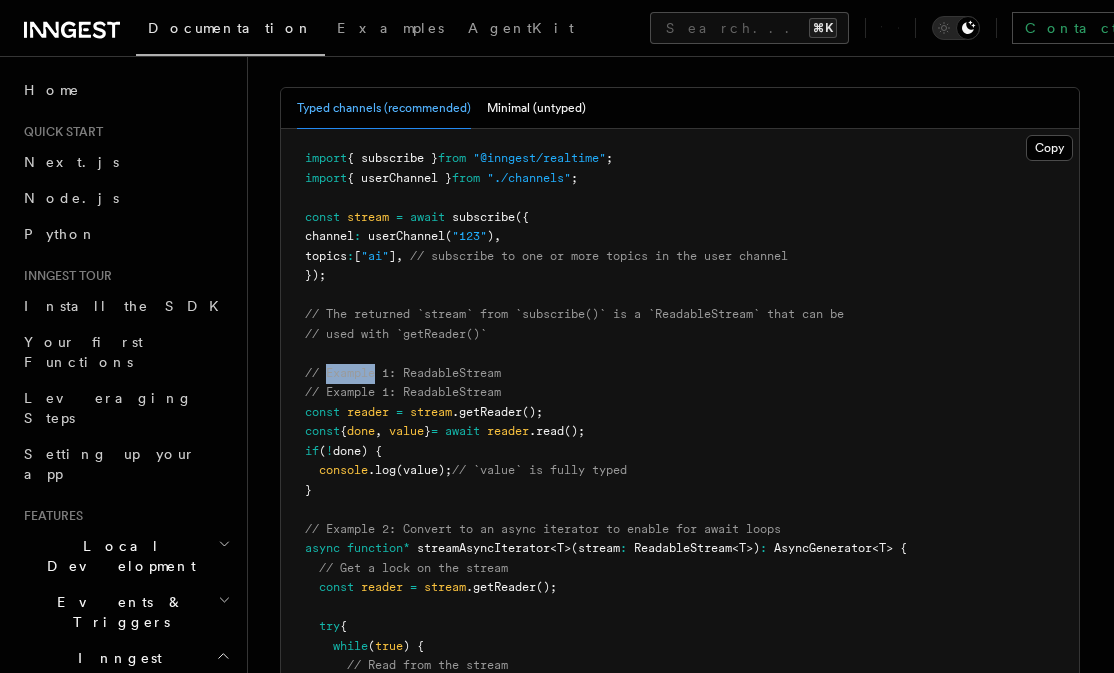 click on "// Example 1: ReadableStream" at bounding box center [403, 373] 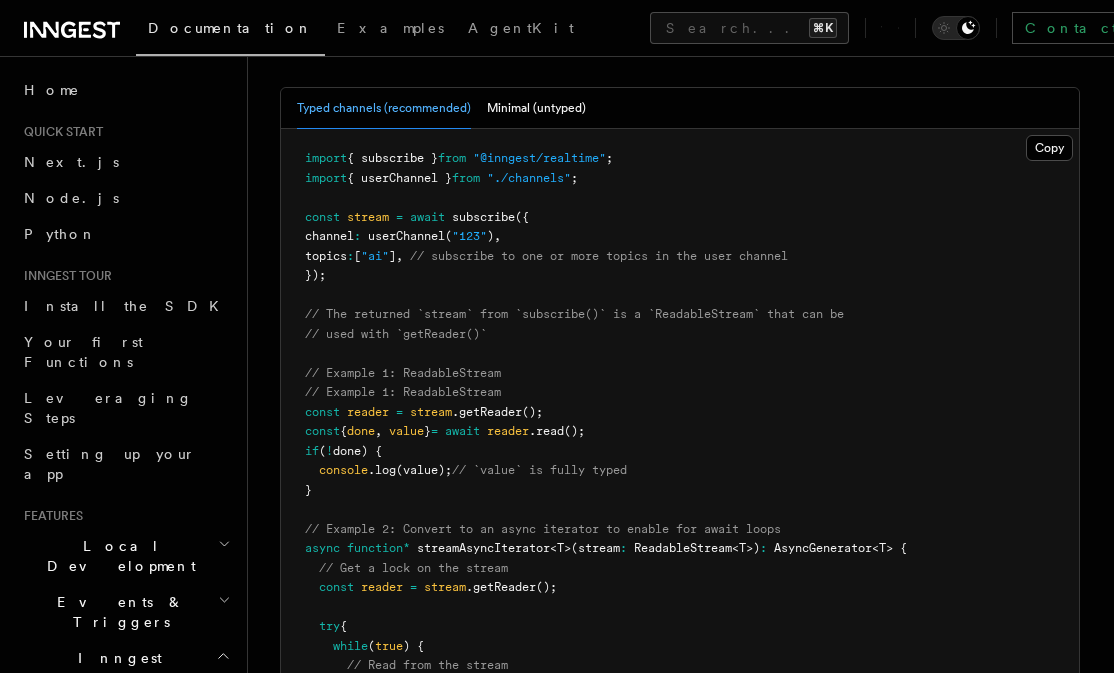 click on "// The returned `stream` from `subscribe()` is a `ReadableStream` that can be" at bounding box center [574, 314] 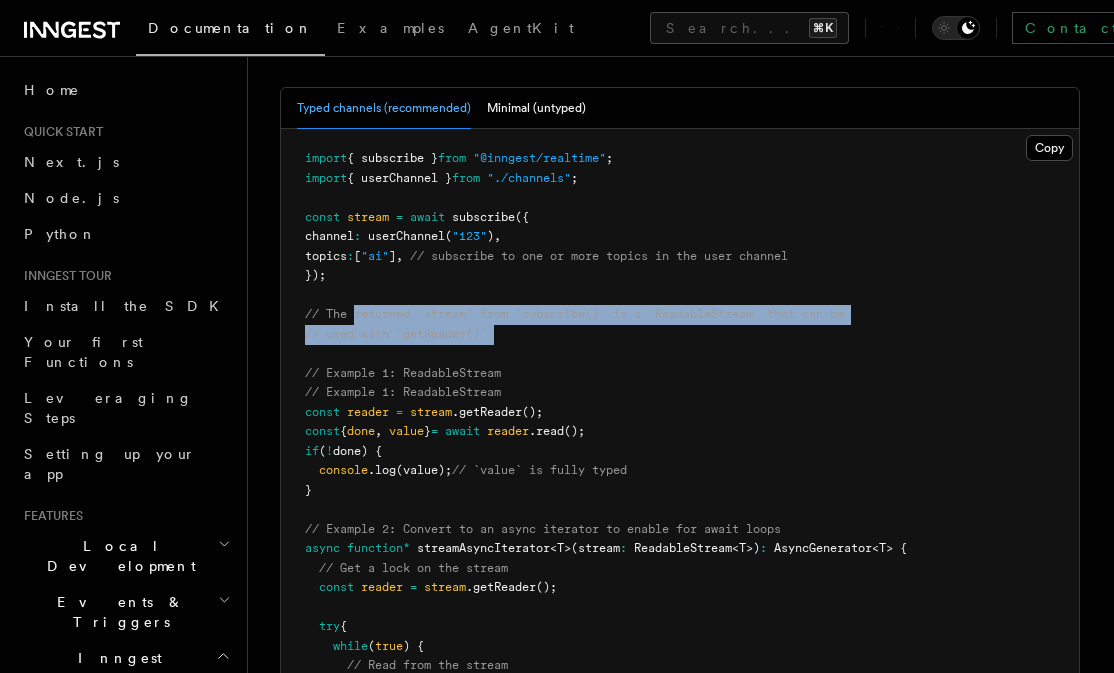 click on "// The returned `stream` from `subscribe()` is a `ReadableStream` that can be" at bounding box center [574, 314] 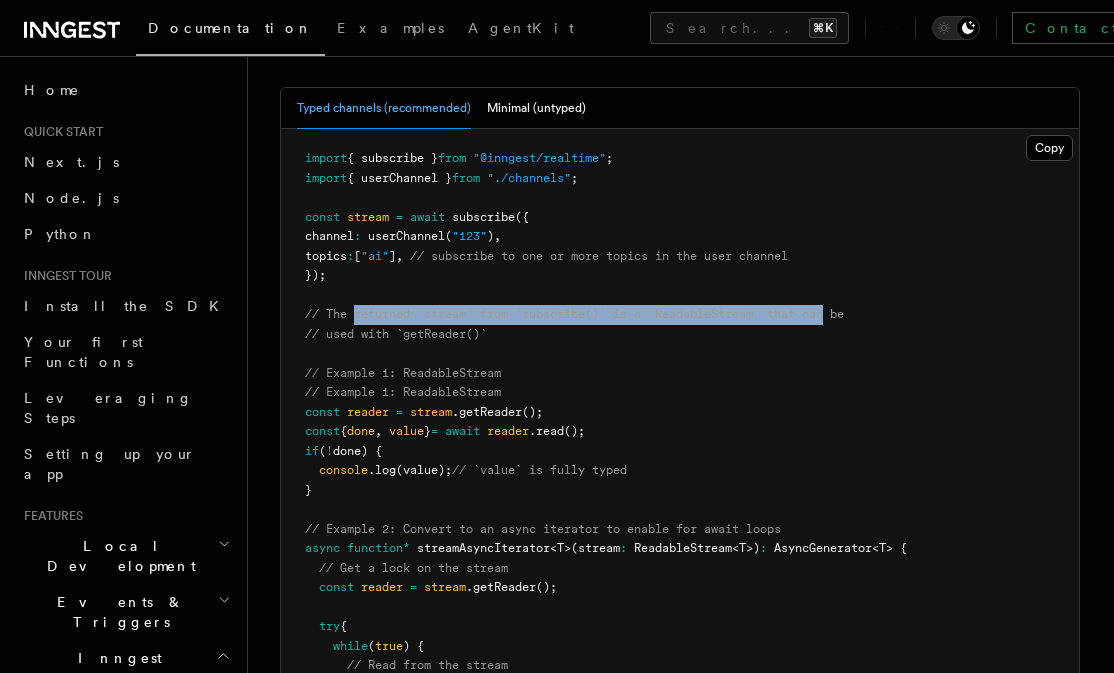 click on "// The returned `stream` from `subscribe()` is a `ReadableStream` that can be" at bounding box center (574, 314) 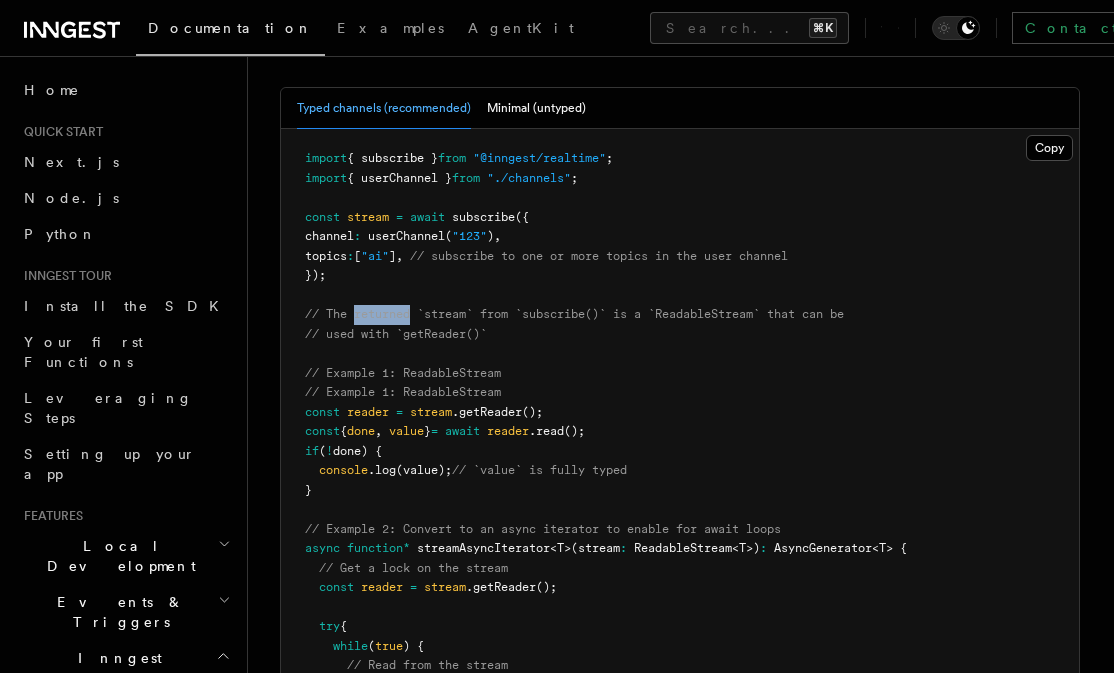 click on "import  { subscribe }  from   "@inngest/realtime" ;
import  { userChannel }  from   "./channels" ;
const   stream   =   await   subscribe ({
channel :   userChannel ( "123" ) ,
topics :  [ "ai" ] ,   // subscribe to one or more topics in the user channel
});
// The returned `stream` from `subscribe()` is a `ReadableStream` that can be
// used with `getReader()`
// Example 1: ReadableStream
// Example 1: ReadableStream
const   reader   =   stream .getReader ();
const  {  done ,   value  }  =   await   reader .read ();
if  ( ! done) {
console .log (value);  // `value` is fully typed
}
// Example 2: Convert to an async iterator to enable for await loops
async   function*   streamAsyncIterator < T >(stream :   ReadableStream < T >) :   AsyncGenerator < T > {
// Get a lock on the stream
const   reader   =   stream .getReader ();
try  {
while  ( true ) {
// Read from the stream
const  {  done ,   value  }  =   await   reader" at bounding box center [680, 549] 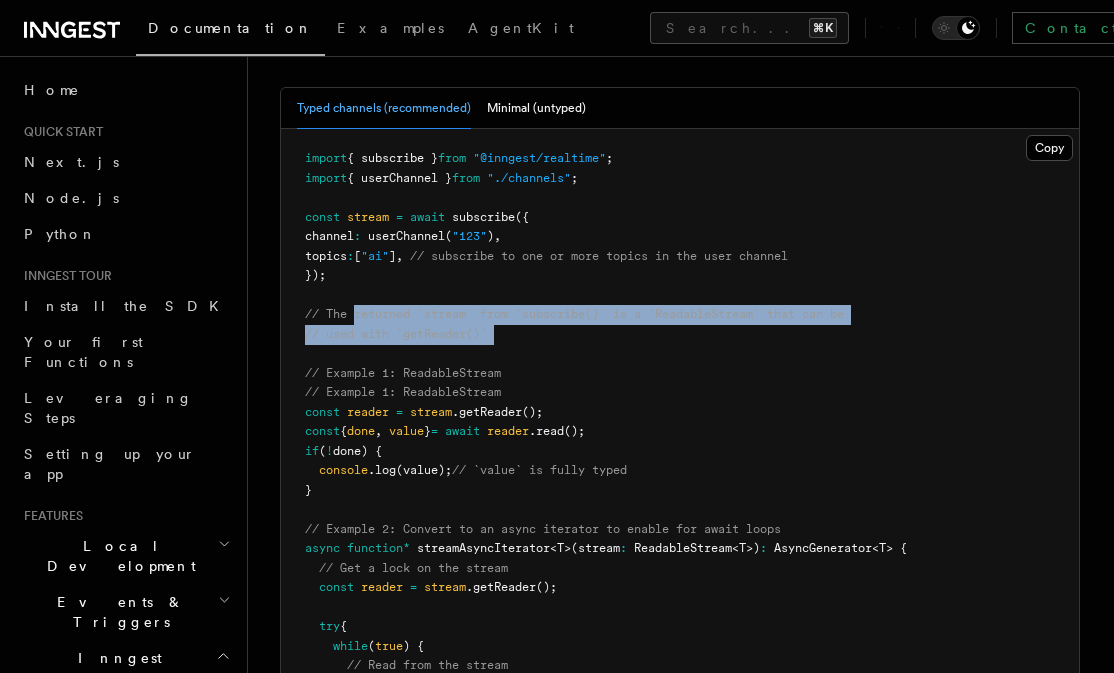click on "import  { subscribe }  from   "@inngest/realtime" ;
import  { userChannel }  from   "./channels" ;
const   stream   =   await   subscribe ({
channel :   userChannel ( "123" ) ,
topics :  [ "ai" ] ,   // subscribe to one or more topics in the user channel
});
// The returned `stream` from `subscribe()` is a `ReadableStream` that can be
// used with `getReader()`
// Example 1: ReadableStream
// Example 1: ReadableStream
const   reader   =   stream .getReader ();
const  {  done ,   value  }  =   await   reader .read ();
if  ( ! done) {
console .log (value);  // `value` is fully typed
}
// Example 2: Convert to an async iterator to enable for await loops
async   function*   streamAsyncIterator < T >(stream :   ReadableStream < T >) :   AsyncGenerator < T > {
// Get a lock on the stream
const   reader   =   stream .getReader ();
try  {
while  ( true ) {
// Read from the stream
const  {  done ,   value  }  =   await   reader" at bounding box center (680, 549) 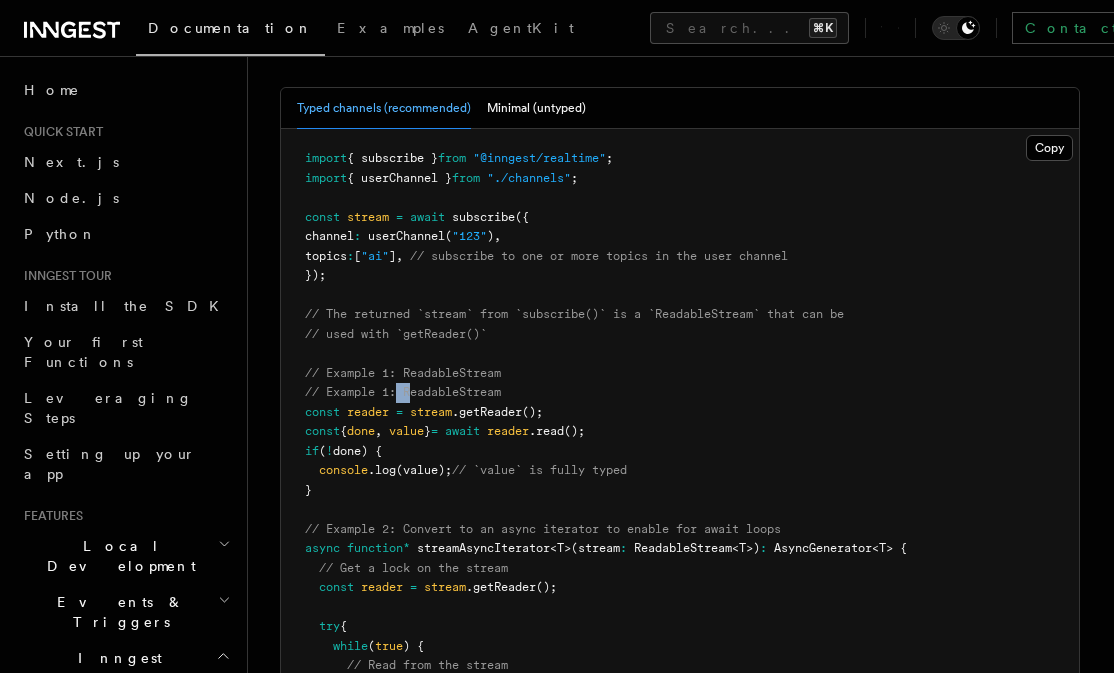 click on "import  { subscribe }  from   "@inngest/realtime" ;
import  { userChannel }  from   "./channels" ;
const   stream   =   await   subscribe ({
channel :   userChannel ( "123" ) ,
topics :  [ "ai" ] ,   // subscribe to one or more topics in the user channel
});
// The returned `stream` from `subscribe()` is a `ReadableStream` that can be
// used with `getReader()`
// Example 1: ReadableStream
// Example 1: ReadableStream
const   reader   =   stream .getReader ();
const  {  done ,   value  }  =   await   reader .read ();
if  ( ! done) {
console .log (value);  // `value` is fully typed
}
// Example 2: Convert to an async iterator to enable for await loops
async   function*   streamAsyncIterator < T >(stream :   ReadableStream < T >) :   AsyncGenerator < T > {
// Get a lock on the stream
const   reader   =   stream .getReader ();
try  {
while  ( true ) {
// Read from the stream
const  {  done ,   value  }  =   await   reader" at bounding box center (680, 549) 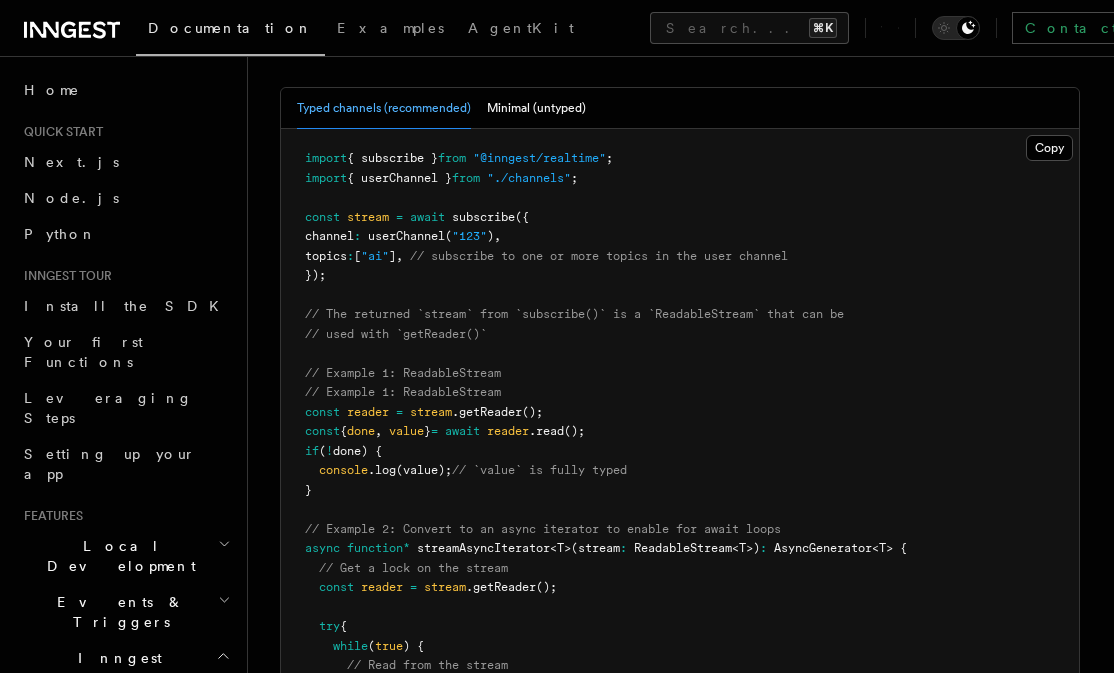 click on "// Example 1: ReadableStream" at bounding box center (403, 392) 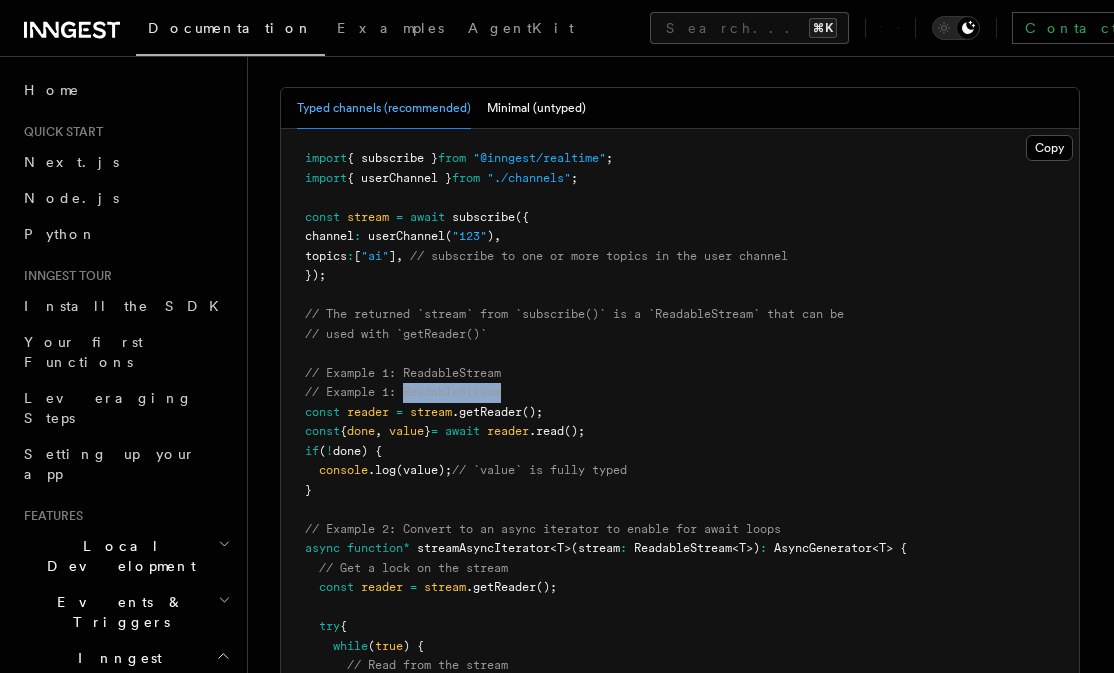 click on "import  { subscribe }  from   "@inngest/realtime" ;
import  { userChannel }  from   "./channels" ;
const   stream   =   await   subscribe ({
channel :   userChannel ( "123" ) ,
topics :  [ "ai" ] ,   // subscribe to one or more topics in the user channel
});
// The returned `stream` from `subscribe()` is a `ReadableStream` that can be
// used with `getReader()`
// Example 1: ReadableStream
// Example 1: ReadableStream
const   reader   =   stream .getReader ();
const  {  done ,   value  }  =   await   reader .read ();
if  ( ! done) {
console .log (value);  // `value` is fully typed
}
// Example 2: Convert to an async iterator to enable for await loops
async   function*   streamAsyncIterator < T >(stream :   ReadableStream < T >) :   AsyncGenerator < T > {
// Get a lock on the stream
const   reader   =   stream .getReader ();
try  {
while  ( true ) {
// Read from the stream
const  {  done ,   value  }  =   await   reader" at bounding box center [606, 548] 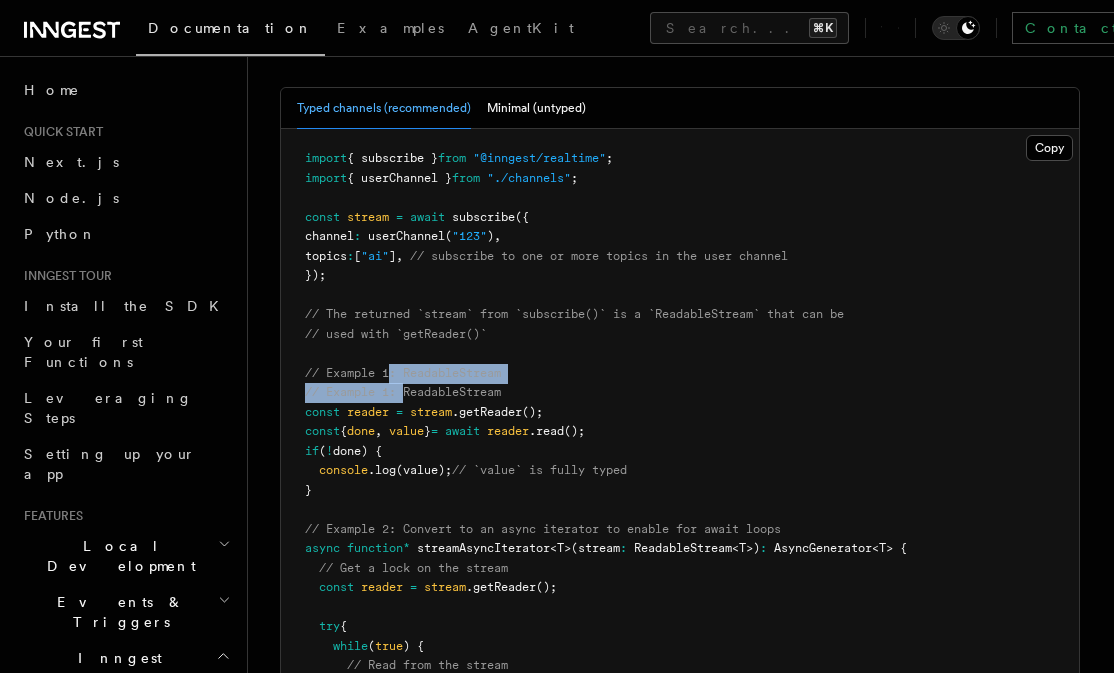 click on "// Example 1: ReadableStream" at bounding box center (403, 373) 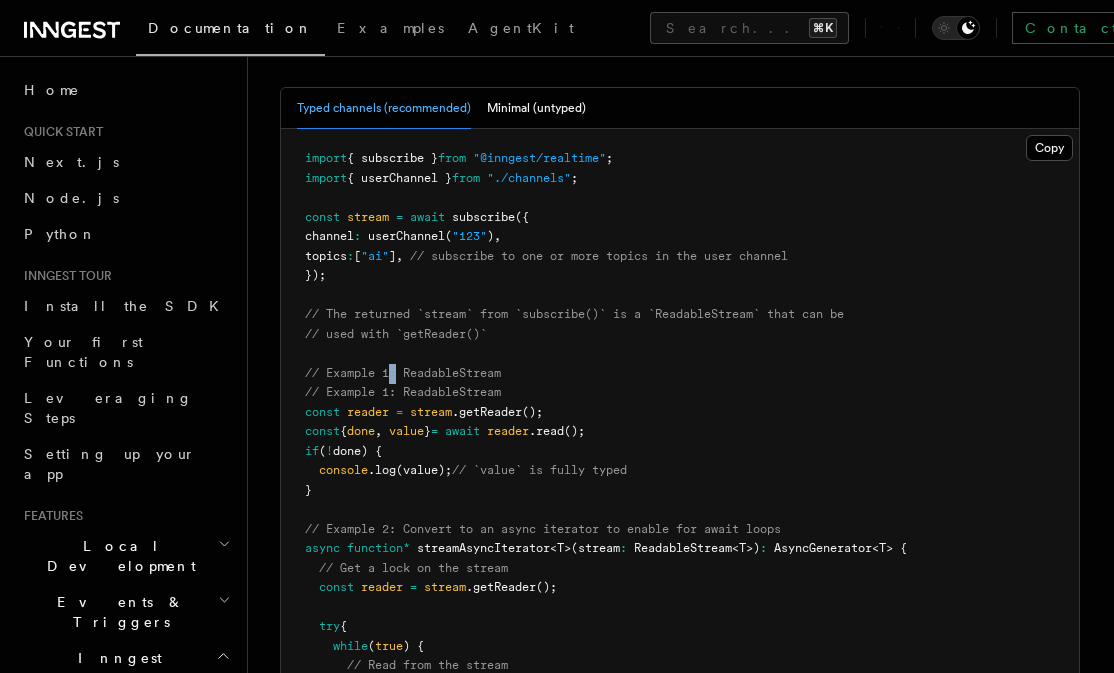 click on "import  { subscribe }  from   "@inngest/realtime" ;
import  { userChannel }  from   "./channels" ;
const   stream   =   await   subscribe ({
channel :   userChannel ( "123" ) ,
topics :  [ "ai" ] ,   // subscribe to one or more topics in the user channel
});
// The returned `stream` from `subscribe()` is a `ReadableStream` that can be
// used with `getReader()`
// Example 1: ReadableStream
// Example 1: ReadableStream
const   reader   =   stream .getReader ();
const  {  done ,   value  }  =   await   reader .read ();
if  ( ! done) {
console .log (value);  // `value` is fully typed
}
// Example 2: Convert to an async iterator to enable for await loops
async   function*   streamAsyncIterator < T >(stream :   ReadableStream < T >) :   AsyncGenerator < T > {
// Get a lock on the stream
const   reader   =   stream .getReader ();
try  {
while  ( true ) {
// Read from the stream
const  {  done ,   value  }  =   await   reader" at bounding box center [606, 548] 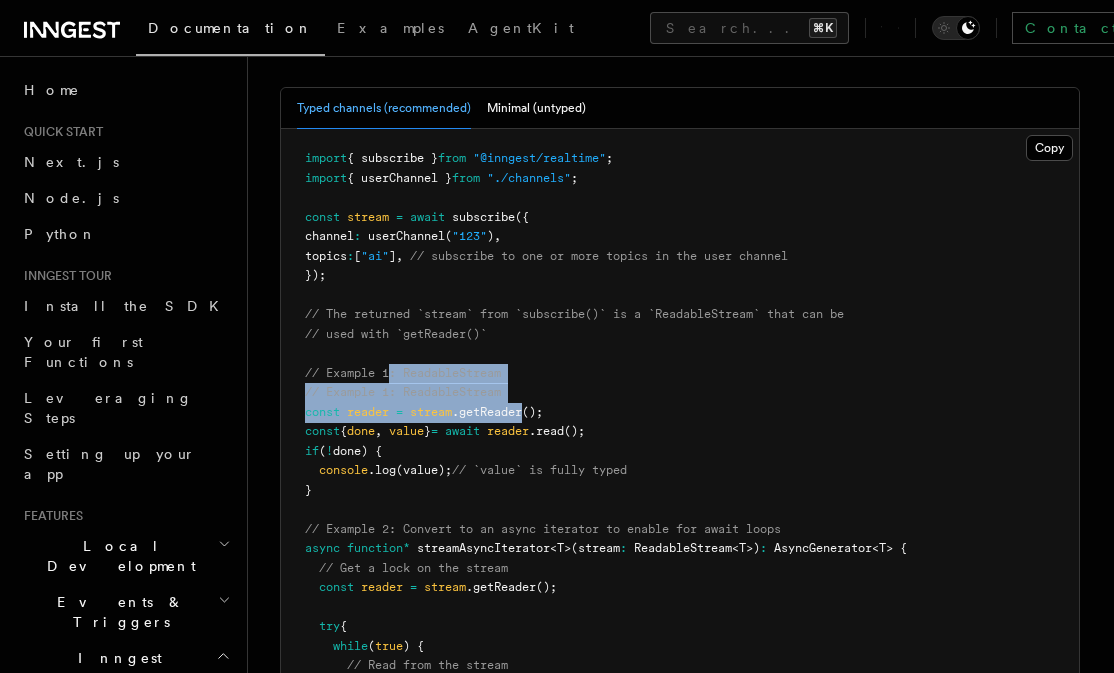 click on ".getReader" at bounding box center (487, 412) 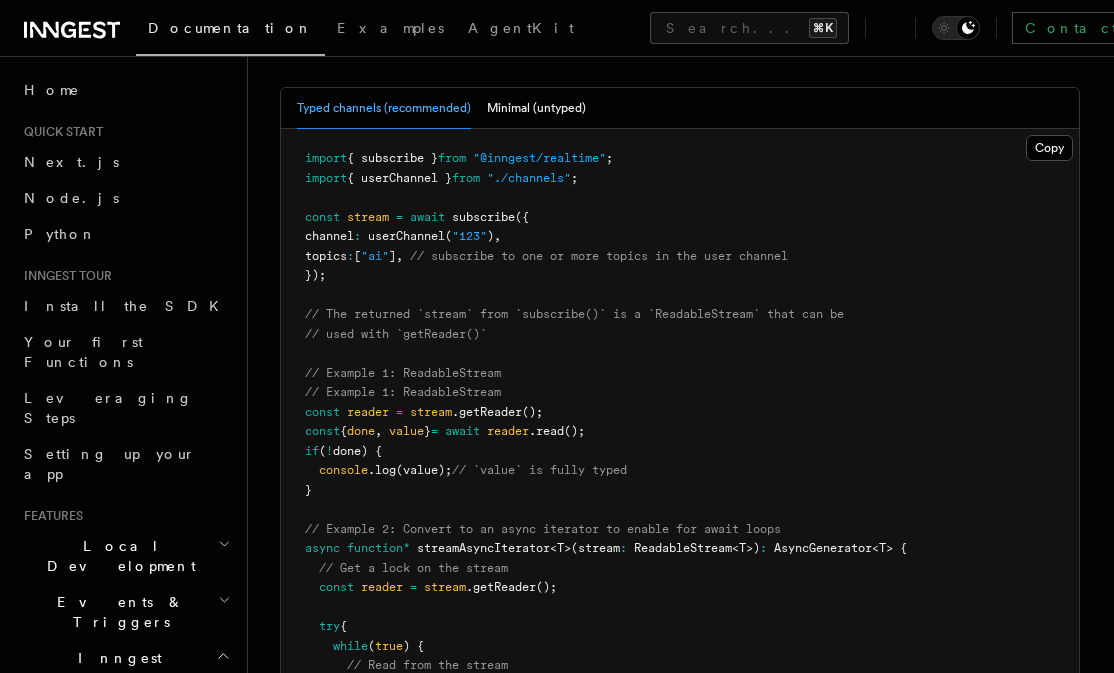 click on "import  { subscribe }  from   "@inngest/realtime" ;
import  { userChannel }  from   "./channels" ;
const   stream   =   await   subscribe ({
channel :   userChannel ( "123" ) ,
topics :  [ "ai" ] ,   // subscribe to one or more topics in the user channel
});
// The returned `stream` from `subscribe()` is a `ReadableStream` that can be
// used with `getReader()`
// Example 1: ReadableStream
// Example 1: ReadableStream
const   reader   =   stream .getReader ();
const  {  done ,   value  }  =   await   reader .read ();
if  ( ! done) {
console .log (value);  // `value` is fully typed
}
// Example 2: Convert to an async iterator to enable for await loops
async   function*   streamAsyncIterator < T >(stream :   ReadableStream < T >) :   AsyncGenerator < T > {
// Get a lock on the stream
const   reader   =   stream .getReader ();
try  {
while  ( true ) {
// Read from the stream
const  {  done ,   value  }  =   await   reader" at bounding box center [680, 549] 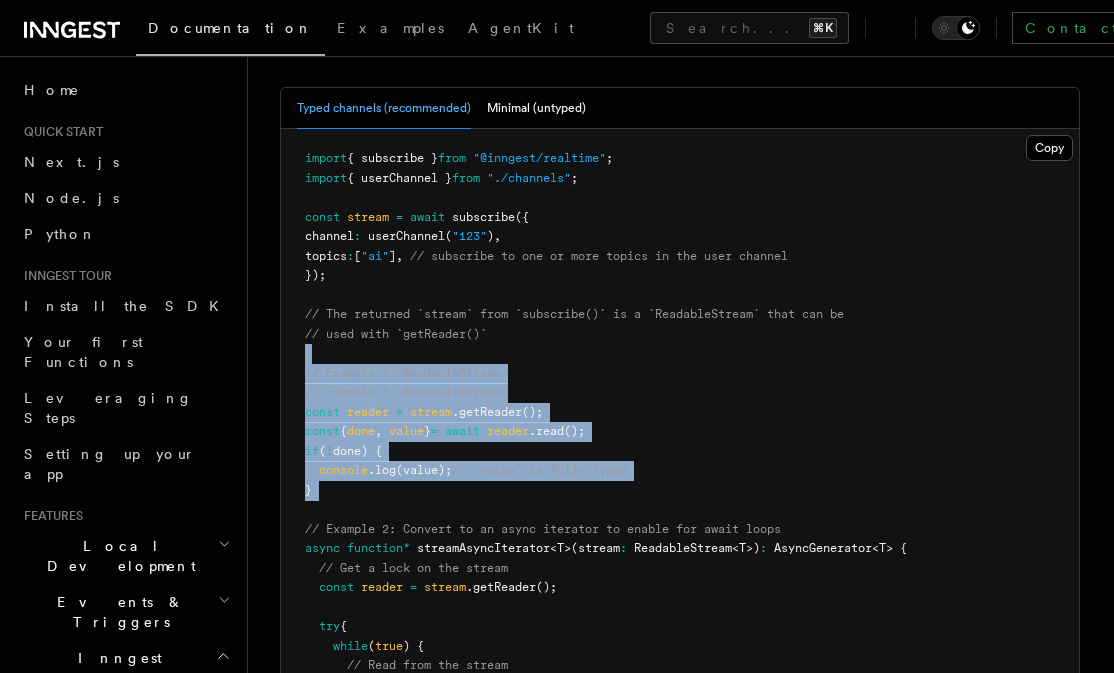 click on "import  { subscribe }  from   "@inngest/realtime" ;
import  { userChannel }  from   "./channels" ;
const   stream   =   await   subscribe ({
channel :   userChannel ( "123" ) ,
topics :  [ "ai" ] ,   // subscribe to one or more topics in the user channel
});
// The returned `stream` from `subscribe()` is a `ReadableStream` that can be
// used with `getReader()`
// Example 1: ReadableStream
// Example 1: ReadableStream
const   reader   =   stream .getReader ();
const  {  done ,   value  }  =   await   reader .read ();
if  ( ! done) {
console .log (value);  // `value` is fully typed
}
// Example 2: Convert to an async iterator to enable for await loops
async   function*   streamAsyncIterator < T >(stream :   ReadableStream < T >) :   AsyncGenerator < T > {
// Get a lock on the stream
const   reader   =   stream .getReader ();
try  {
while  ( true ) {
// Read from the stream
const  {  done ,   value  }  =   await   reader" at bounding box center [680, 549] 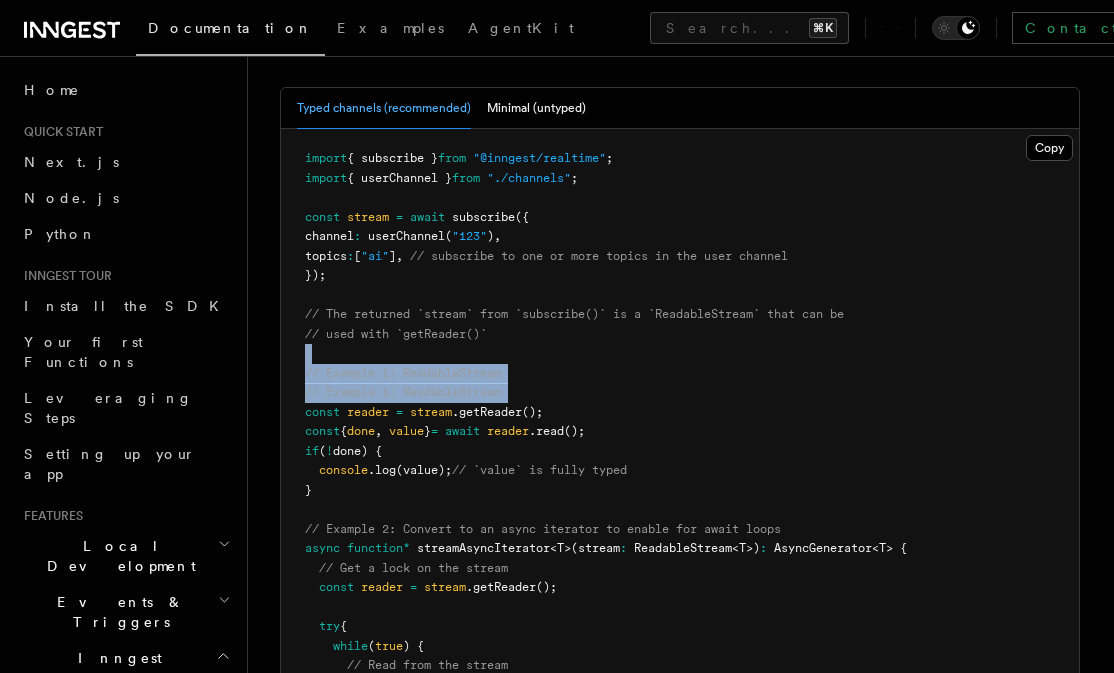 click on "import  { subscribe }  from   "@inngest/realtime" ;
import  { userChannel }  from   "./channels" ;
const   stream   =   await   subscribe ({
channel :   userChannel ( "123" ) ,
topics :  [ "ai" ] ,   // subscribe to one or more topics in the user channel
});
// The returned `stream` from `subscribe()` is a `ReadableStream` that can be
// used with `getReader()`
// Example 1: ReadableStream
// Example 1: ReadableStream
const   reader   =   stream .getReader ();
const  {  done ,   value  }  =   await   reader .read ();
if  ( ! done) {
console .log (value);  // `value` is fully typed
}
// Example 2: Convert to an async iterator to enable for await loops
async   function*   streamAsyncIterator < T >(stream :   ReadableStream < T >) :   AsyncGenerator < T > {
// Get a lock on the stream
const   reader   =   stream .getReader ();
try  {
while  ( true ) {
// Read from the stream
const  {  done ,   value  }  =   await   reader" at bounding box center [680, 549] 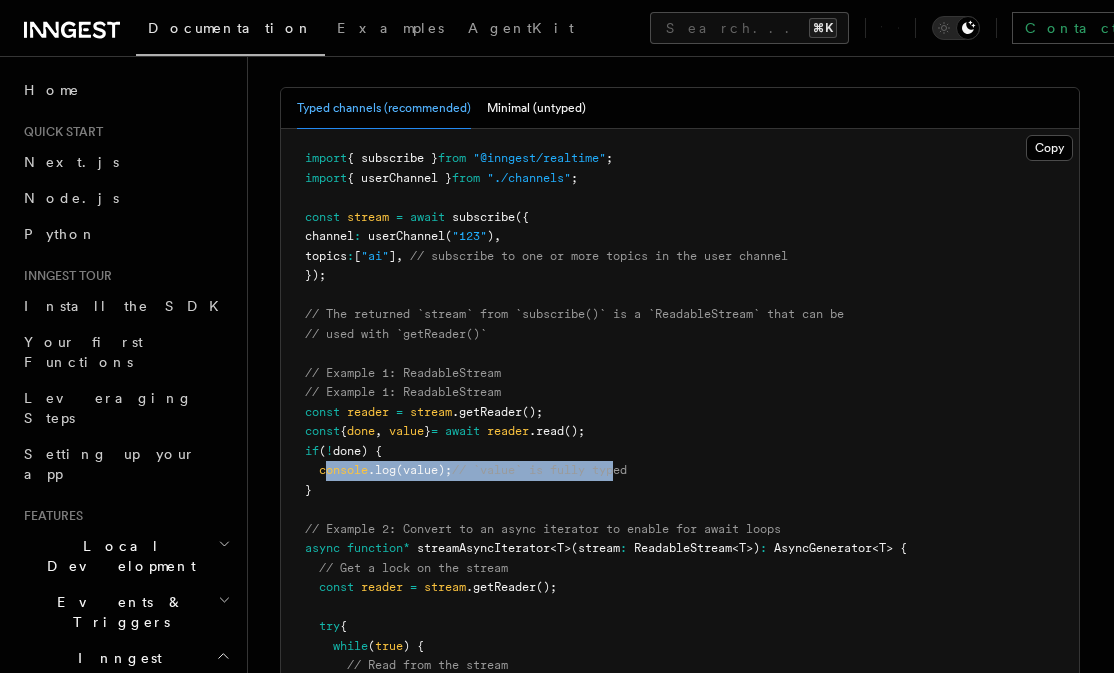 click on "console .log (value);  // `value` is fully typed" at bounding box center (466, 470) 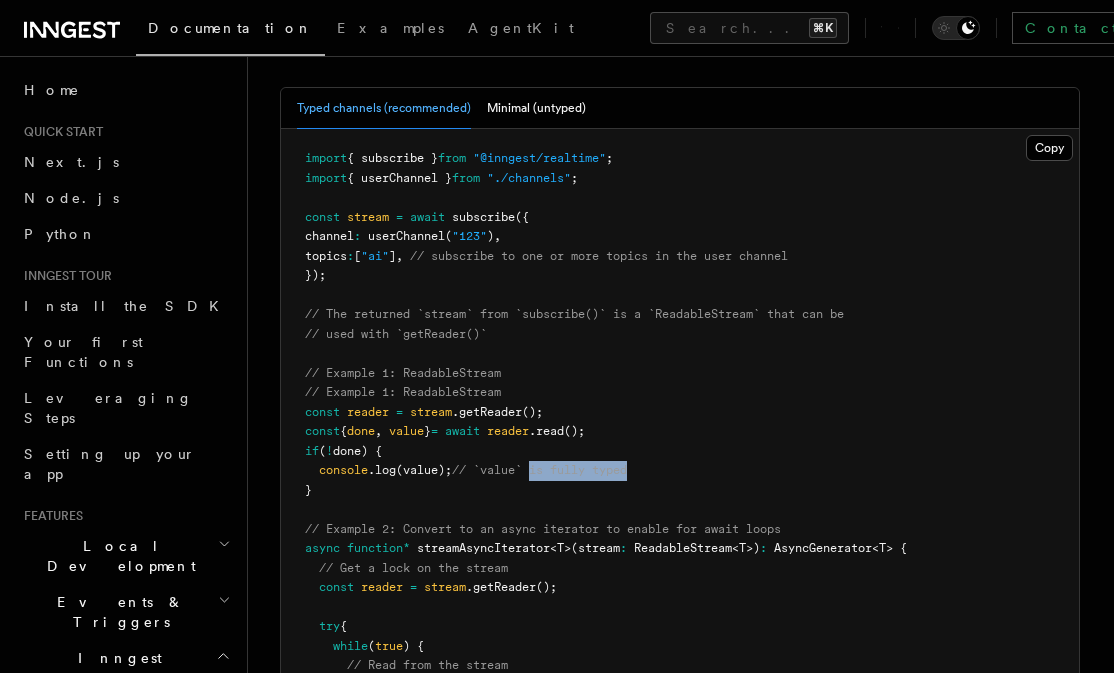 click on "// `value` is fully typed" at bounding box center [539, 470] 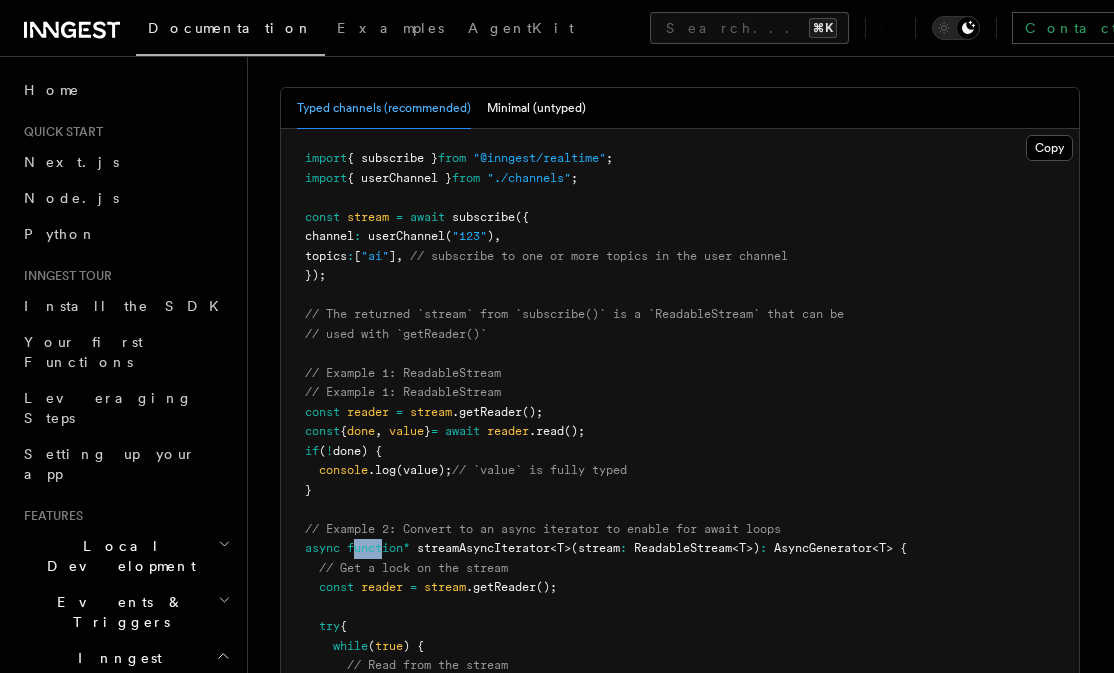 click on "import  { subscribe }  from   "@inngest/realtime" ;
import  { userChannel }  from   "./channels" ;
const   stream   =   await   subscribe ({
channel :   userChannel ( "123" ) ,
topics :  [ "ai" ] ,   // subscribe to one or more topics in the user channel
});
// The returned `stream` from `subscribe()` is a `ReadableStream` that can be
// used with `getReader()`
// Example 1: ReadableStream
// Example 1: ReadableStream
const   reader   =   stream .getReader ();
const  {  done ,   value  }  =   await   reader .read ();
if  ( ! done) {
console .log (value);  // `value` is fully typed
}
// Example 2: Convert to an async iterator to enable for await loops
async   function*   streamAsyncIterator < T >(stream :   ReadableStream < T >) :   AsyncGenerator < T > {
// Get a lock on the stream
const   reader   =   stream .getReader ();
try  {
while  ( true ) {
// Read from the stream
const  {  done ,   value  }  =   await   reader" at bounding box center [680, 549] 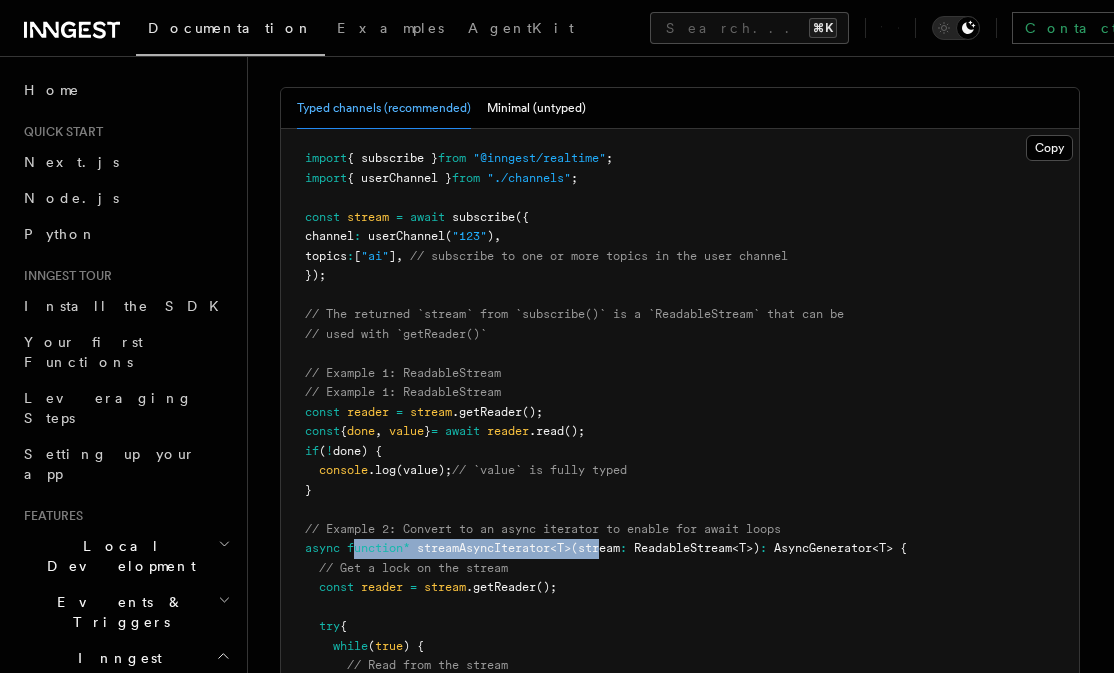 click on ">(stream" at bounding box center [592, 548] 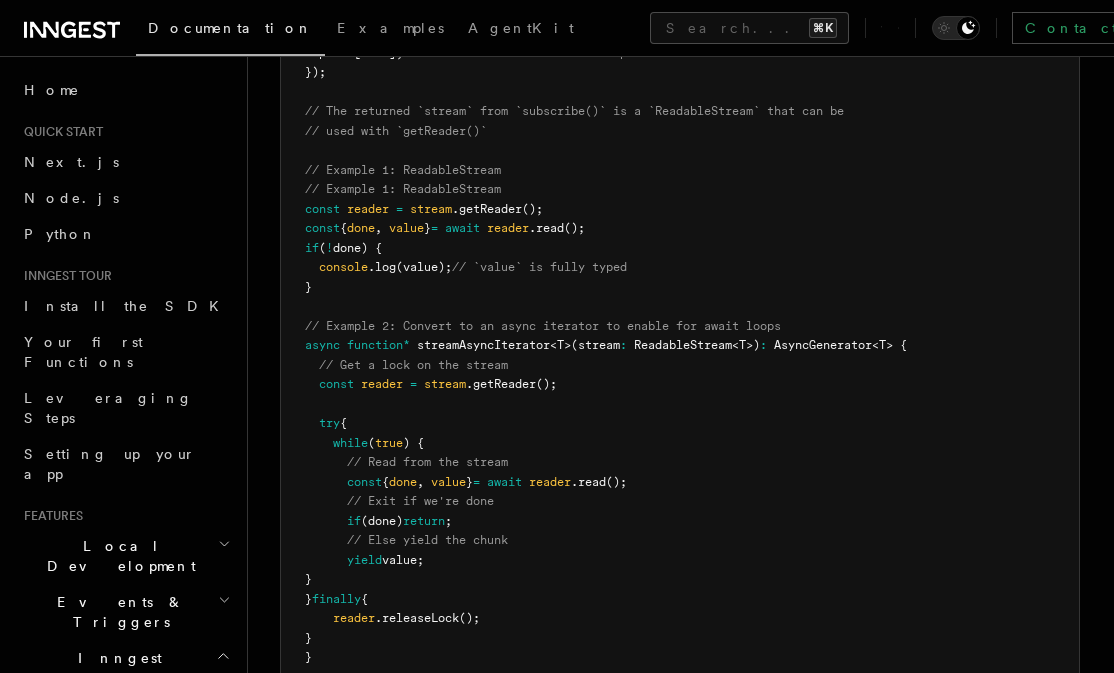 scroll, scrollTop: 4397, scrollLeft: 0, axis: vertical 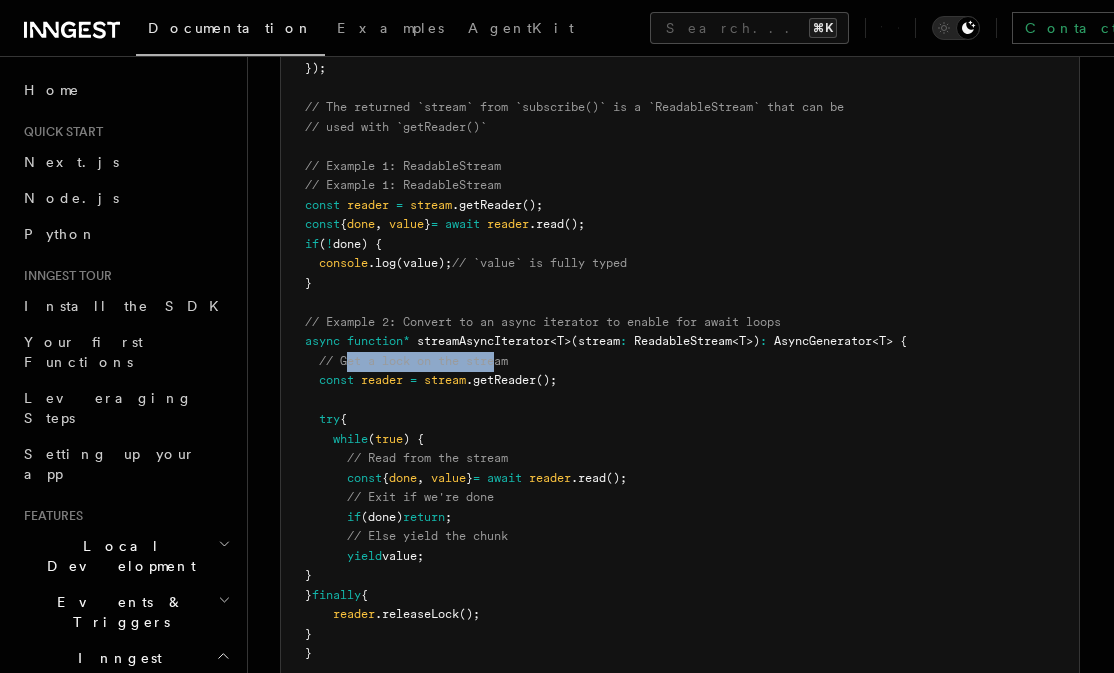 click on "// Get a lock on the stream" at bounding box center [413, 361] 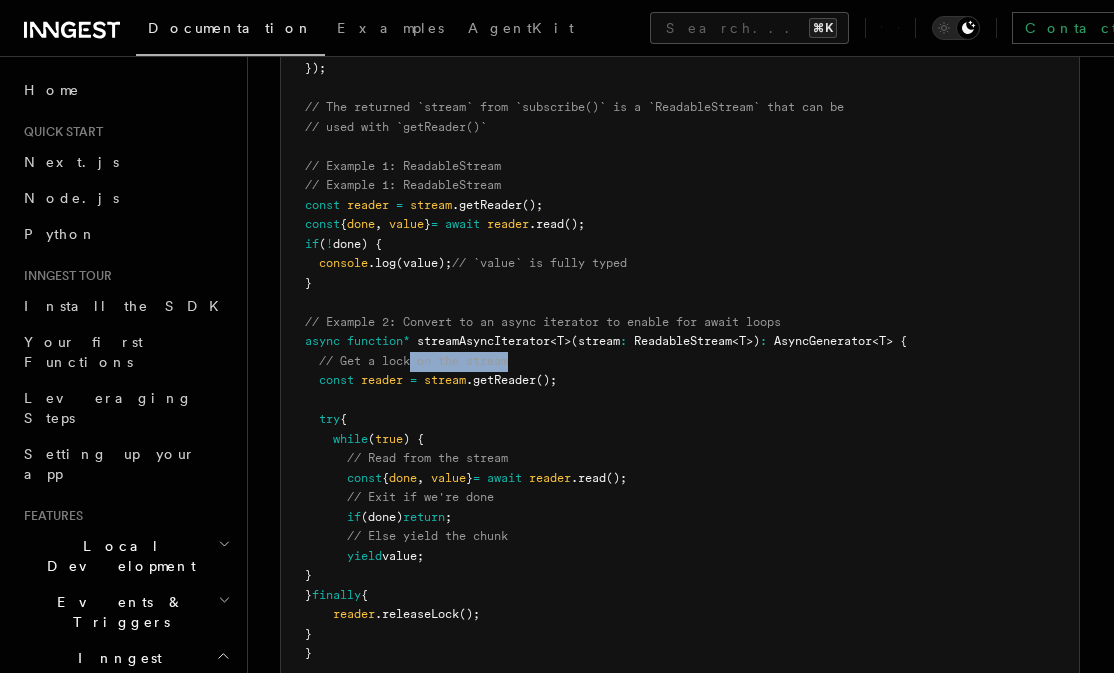 click on "import  { subscribe }  from   "@inngest/realtime" ;
import  { userChannel }  from   "./channels" ;
const   stream   =   await   subscribe ({
channel :   userChannel ( "123" ) ,
topics :  [ "ai" ] ,   // subscribe to one or more topics in the user channel
});
// The returned `stream` from `subscribe()` is a `ReadableStream` that can be
// used with `getReader()`
// Example 1: ReadableStream
// Example 1: ReadableStream
const   reader   =   stream .getReader ();
const  {  done ,   value  }  =   await   reader .read ();
if  ( ! done) {
console .log (value);  // `value` is fully typed
}
// Example 2: Convert to an async iterator to enable for await loops
async   function*   streamAsyncIterator < T >(stream :   ReadableStream < T >) :   AsyncGenerator < T > {
// Get a lock on the stream
const   reader   =   stream .getReader ();
try  {
while  ( true ) {
// Read from the stream
const  {  done ,   value  }  =   await   reader" at bounding box center [606, 341] 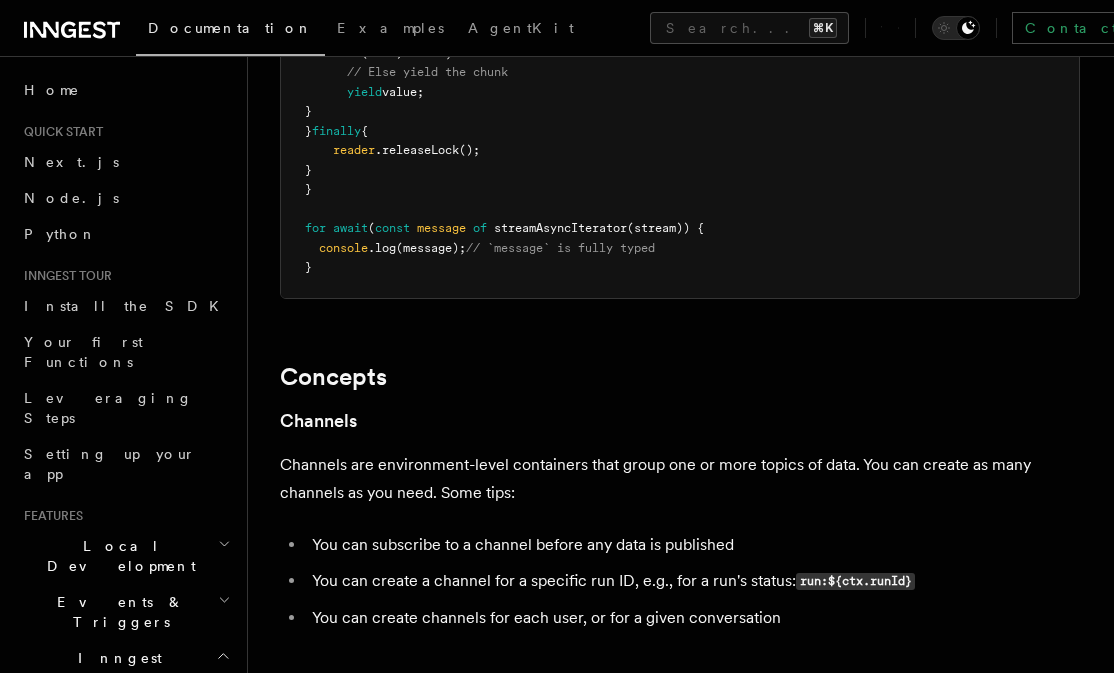 scroll, scrollTop: 4898, scrollLeft: 0, axis: vertical 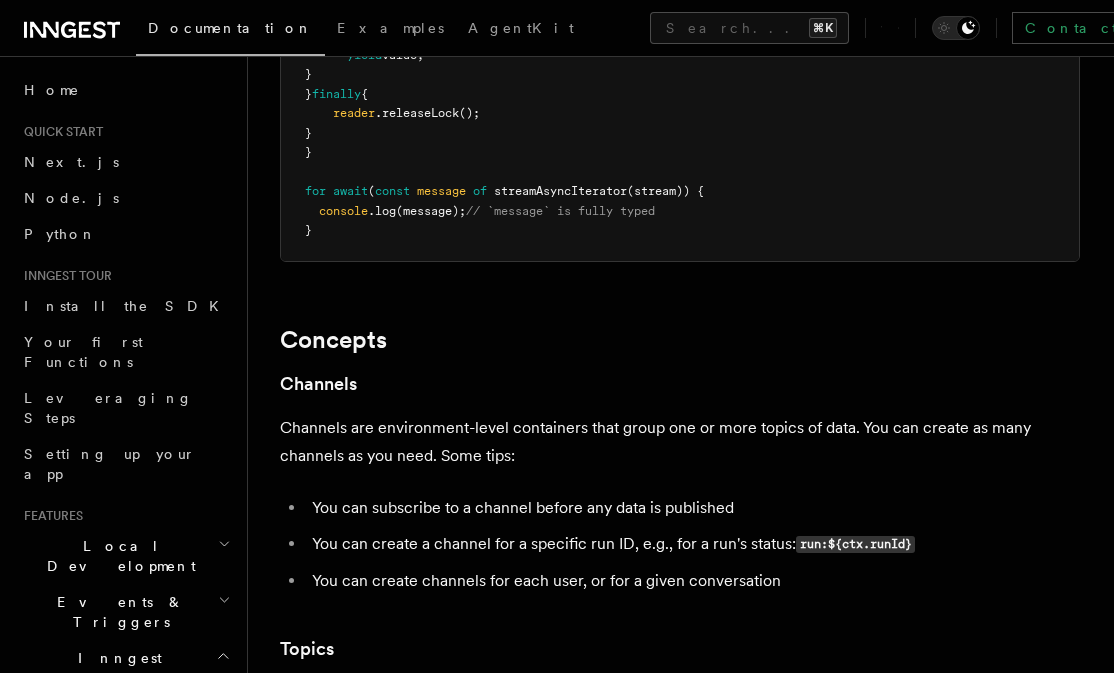 click on "Channels are environment-level containers that group one or more topics of data. You can create as many channels as you need. Some tips:" at bounding box center (680, 442) 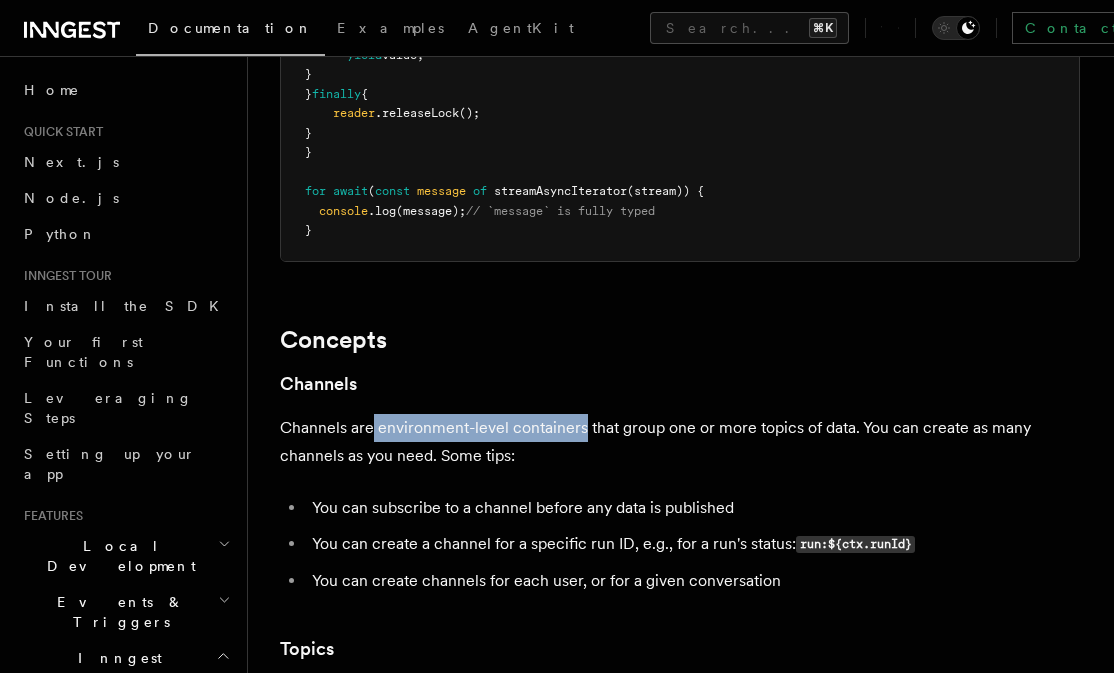 click on "Channels are environment-level containers that group one or more topics of data. You can create as many channels as you need. Some tips:" at bounding box center [680, 442] 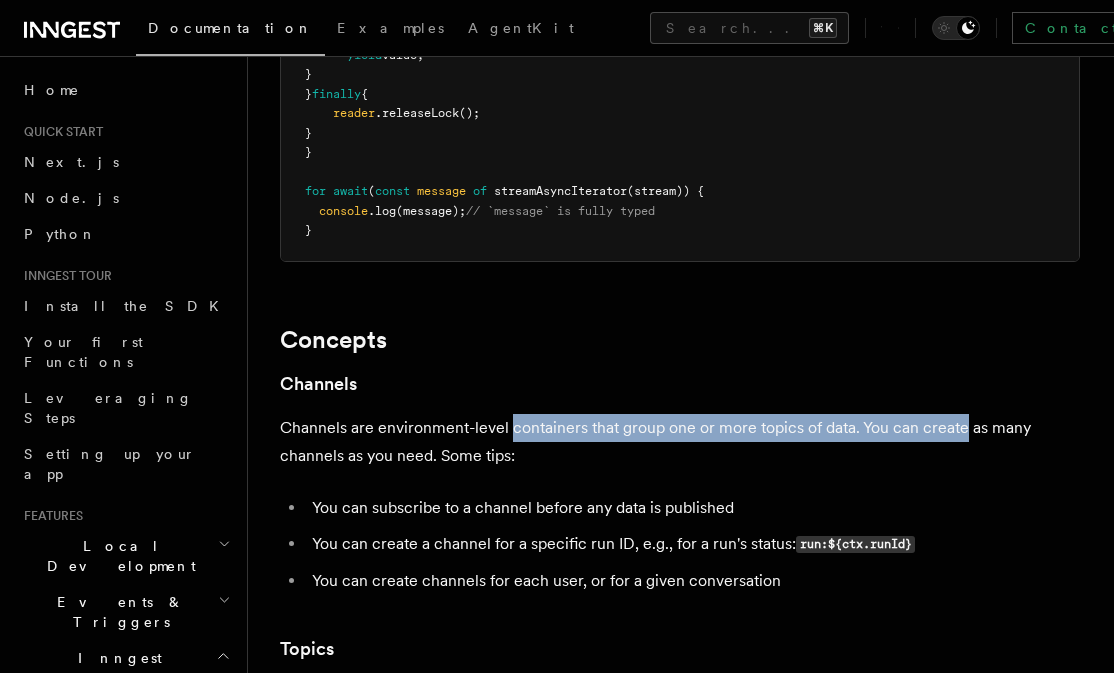 click on "Channels are environment-level containers that group one or more topics of data. You can create as many channels as you need. Some tips:" at bounding box center (680, 442) 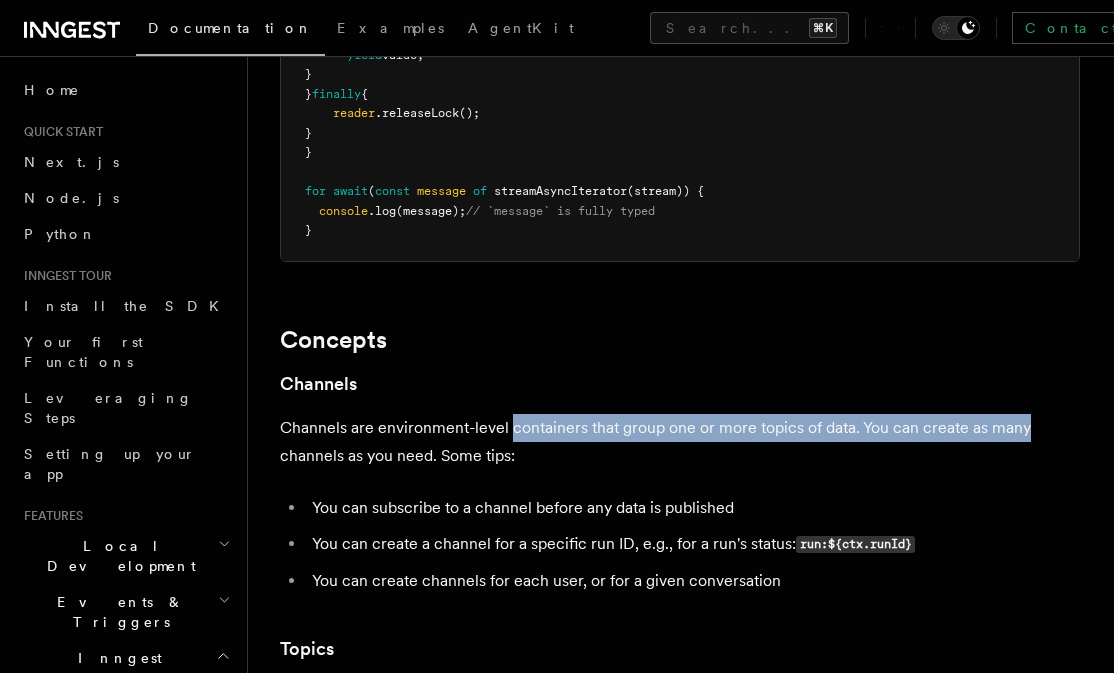 click on "Channels are environment-level containers that group one or more topics of data. You can create as many channels as you need. Some tips:" at bounding box center (680, 442) 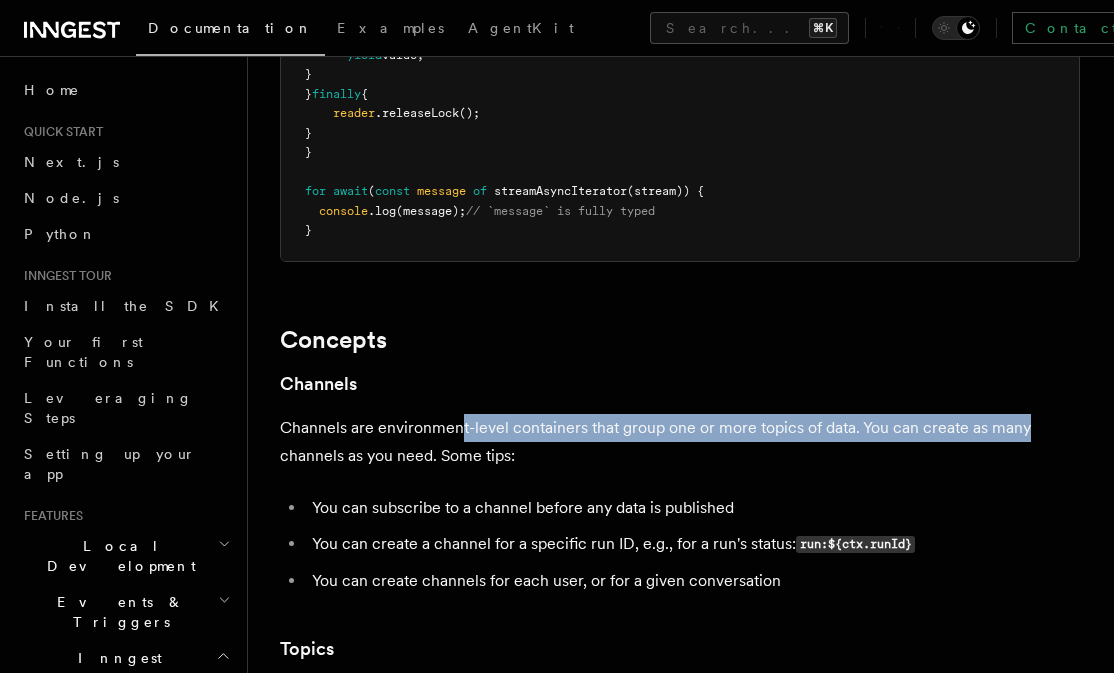 click on "Channels are environment-level containers that group one or more topics of data. You can create as many channels as you need. Some tips:" at bounding box center [680, 442] 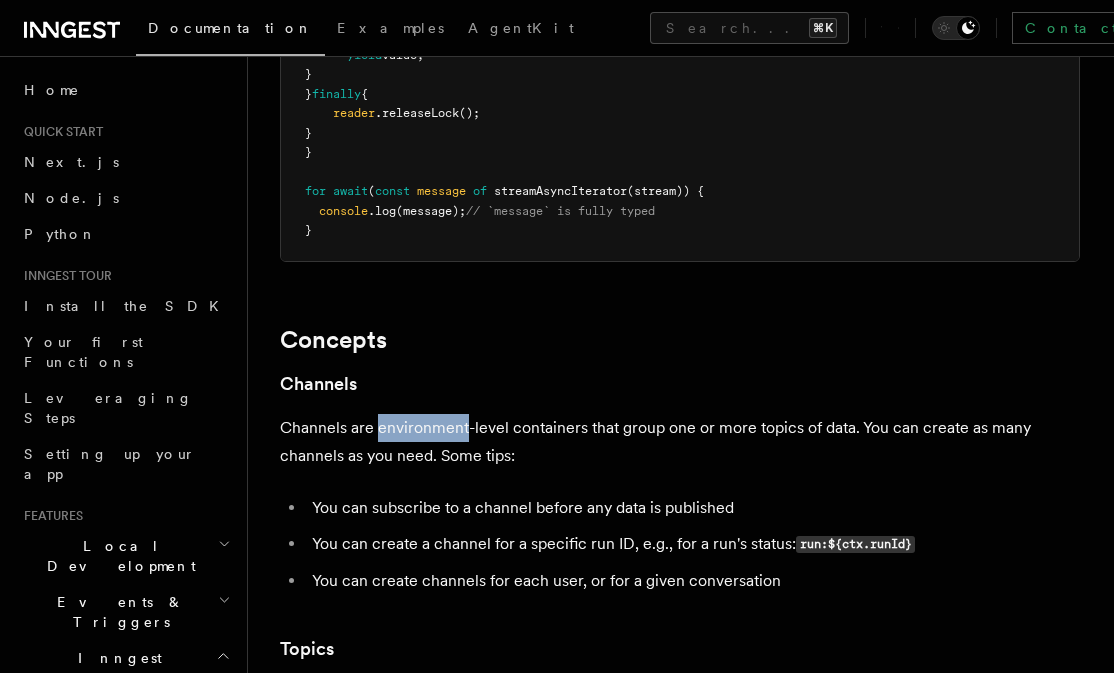click on "Channels are environment-level containers that group one or more topics of data. You can create as many channels as you need. Some tips:" at bounding box center [680, 442] 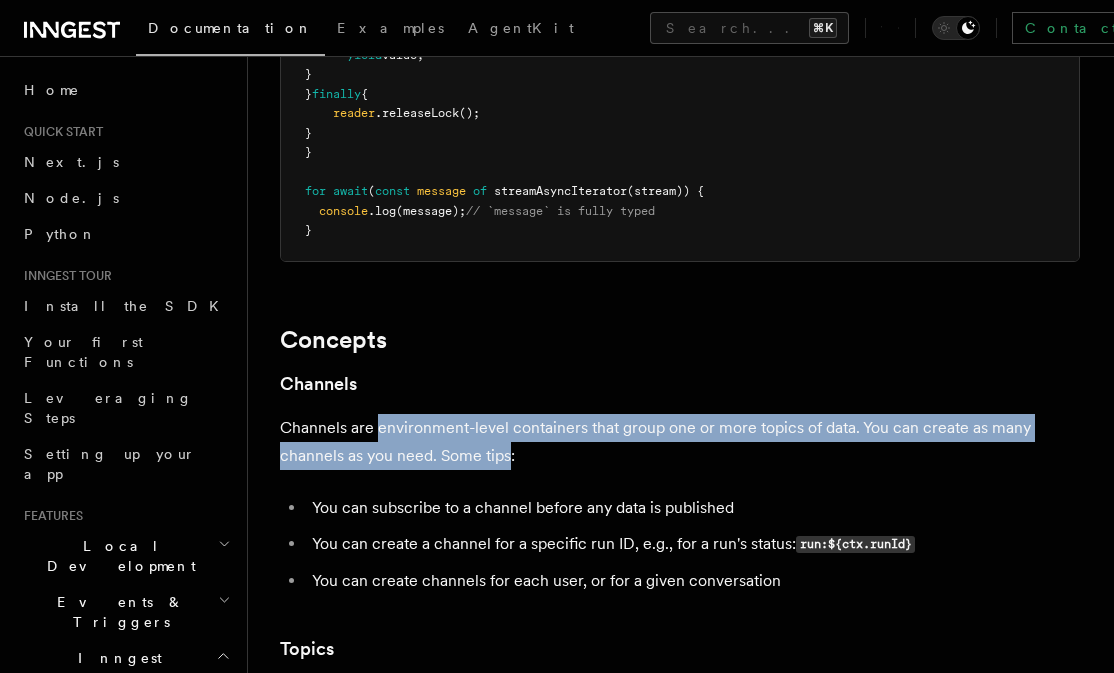 click on "Channels are environment-level containers that group one or more topics of data. You can create as many channels as you need. Some tips:" at bounding box center (680, 442) 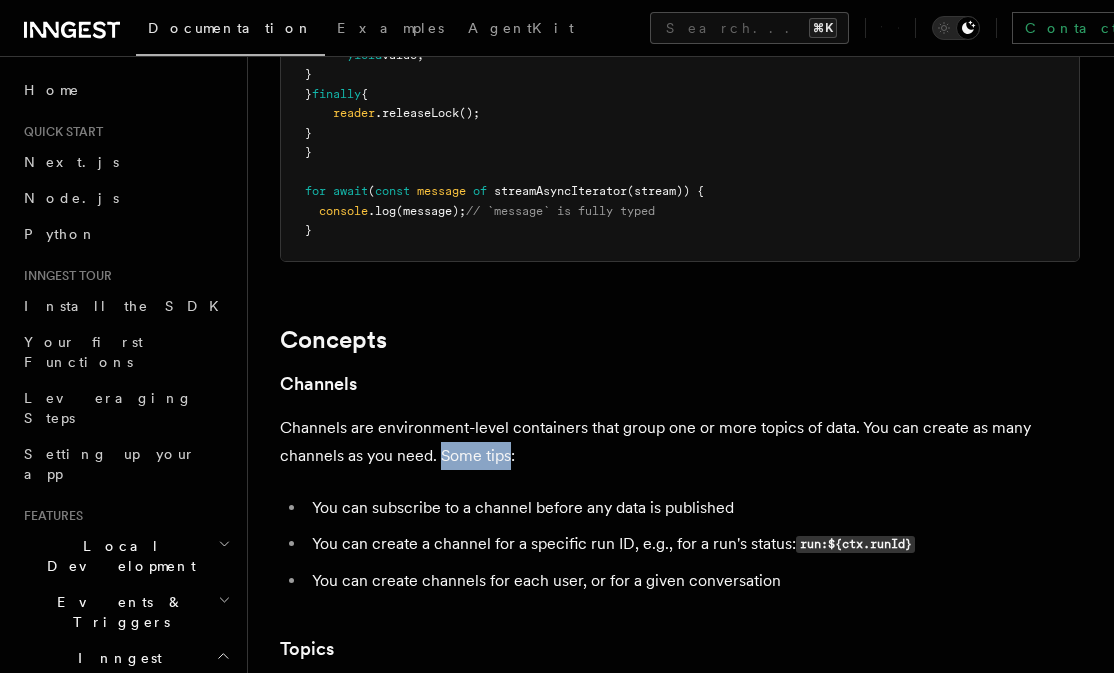 click on "Channels are environment-level containers that group one or more topics of data. You can create as many channels as you need. Some tips:" at bounding box center [680, 442] 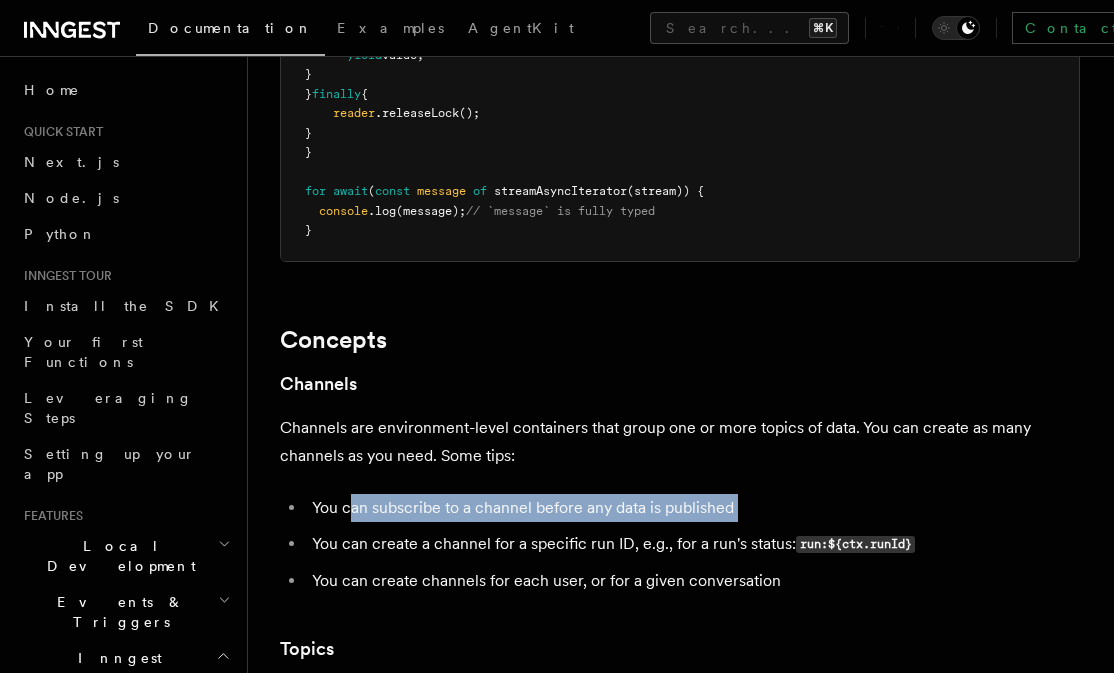 click on "You can subscribe to a channel before any data is published
You can create a channel for a specific run ID, e.g., for a run's status:  run:${ctx.runId}
You can create channels for each user, or for a given conversation" at bounding box center (680, 544) 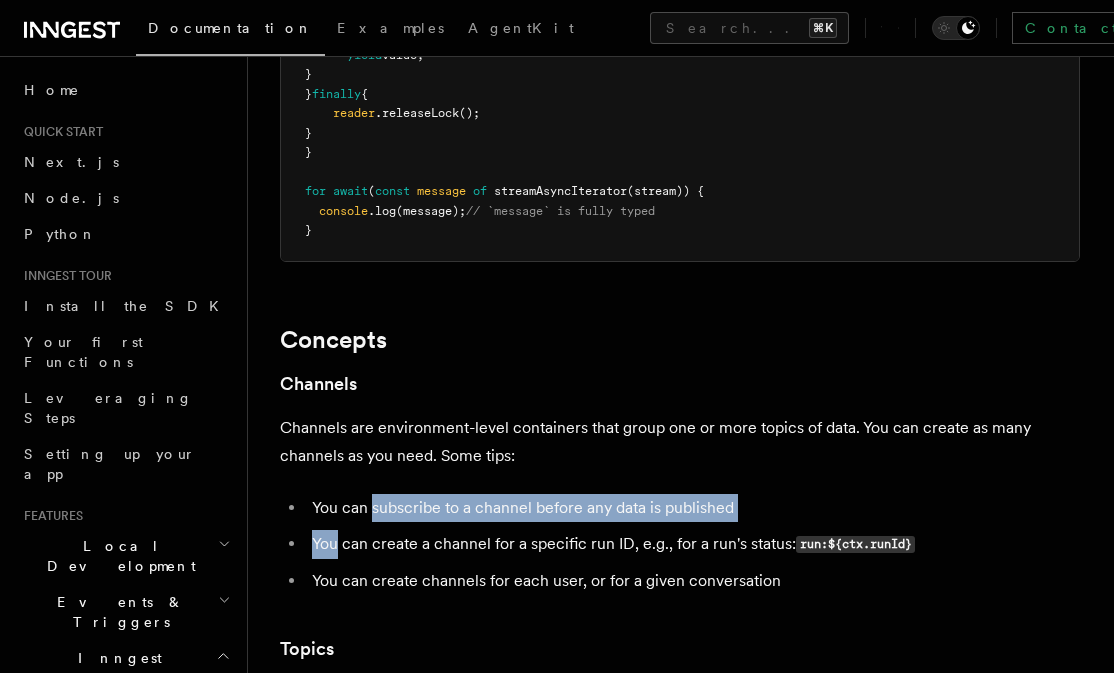 click on "You can subscribe to a channel before any data is published
You can create a channel for a specific run ID, e.g., for a run's status:  run:${ctx.runId}
You can create channels for each user, or for a given conversation" at bounding box center [680, 544] 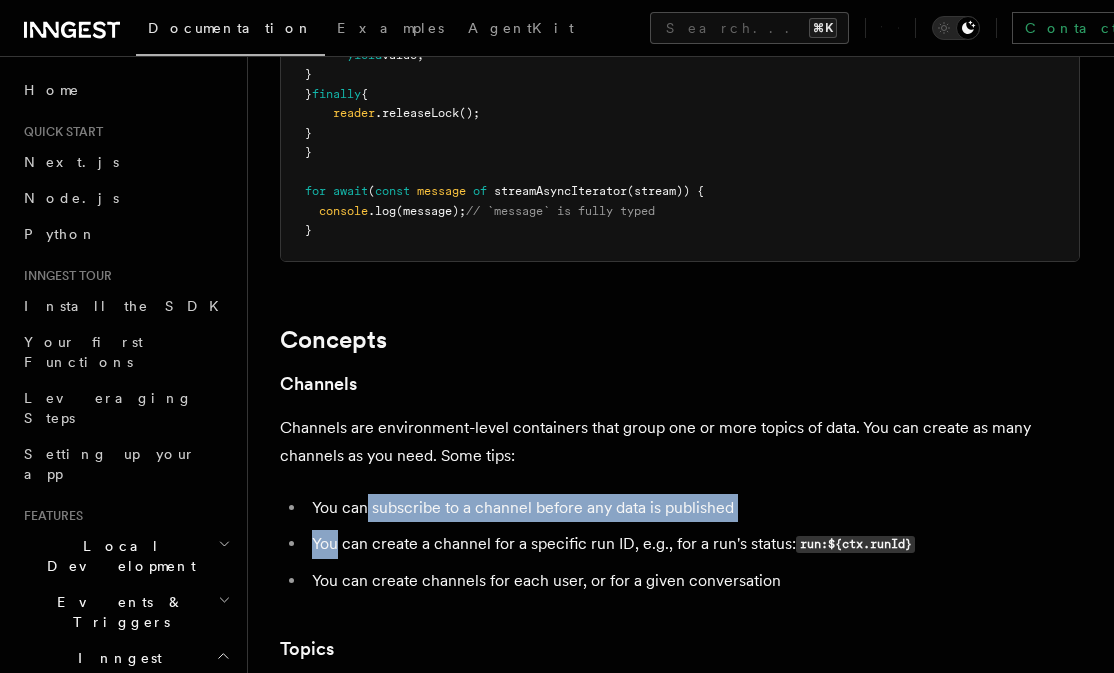 click on "You can subscribe to a channel before any data is published" at bounding box center (693, 508) 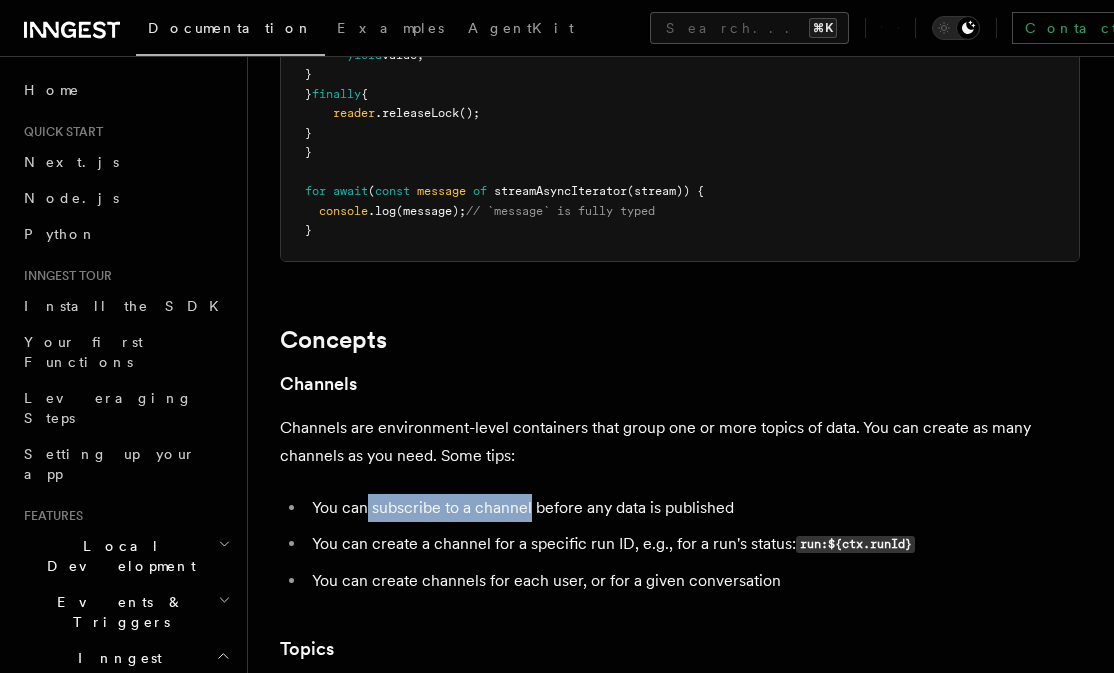 click on "You can subscribe to a channel before any data is published" at bounding box center [693, 508] 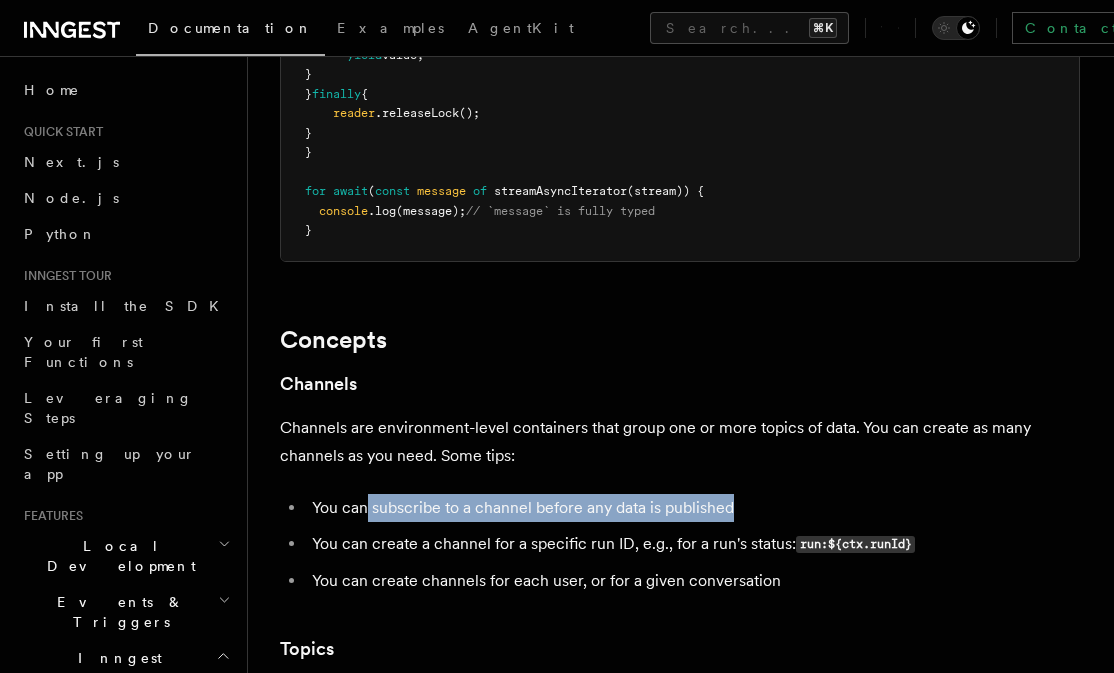 click on "You can subscribe to a channel before any data is published" at bounding box center [693, 508] 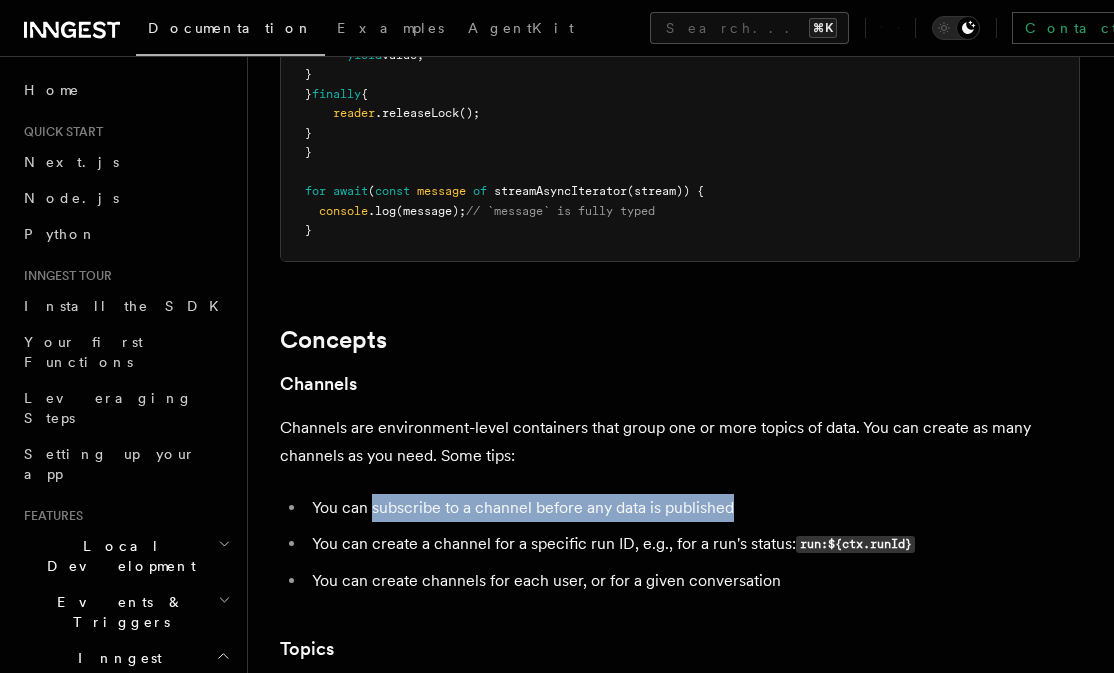 click on "You can subscribe to a channel before any data is published" at bounding box center [693, 508] 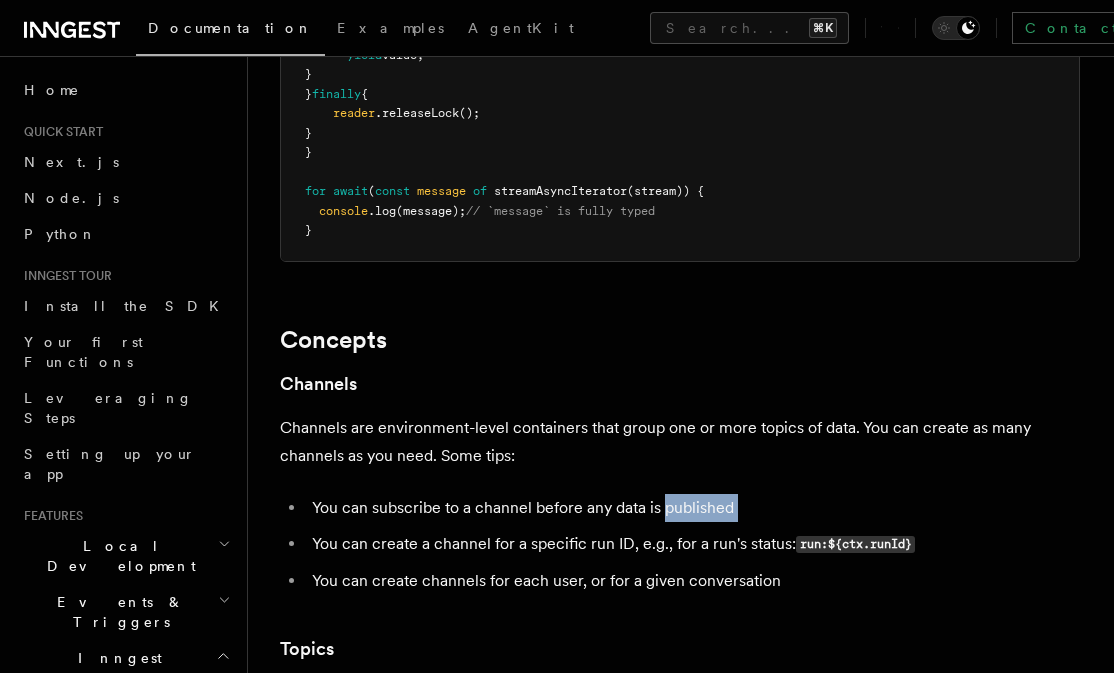 click on "You can subscribe to a channel before any data is published" at bounding box center (693, 508) 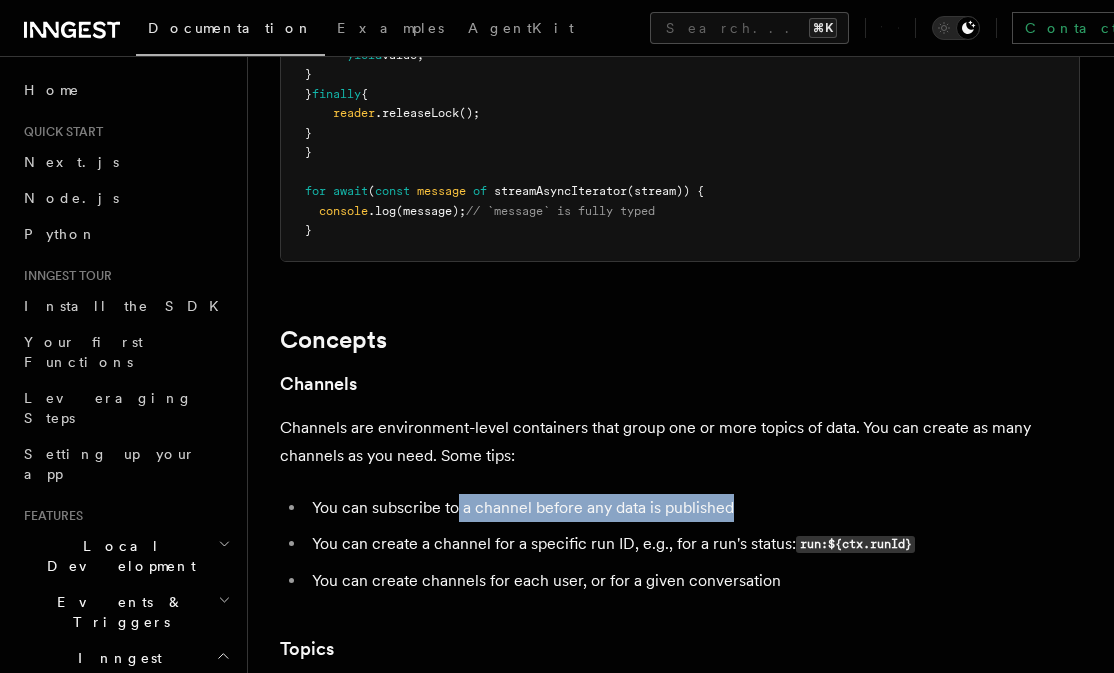 click on "You can subscribe to a channel before any data is published" at bounding box center (693, 508) 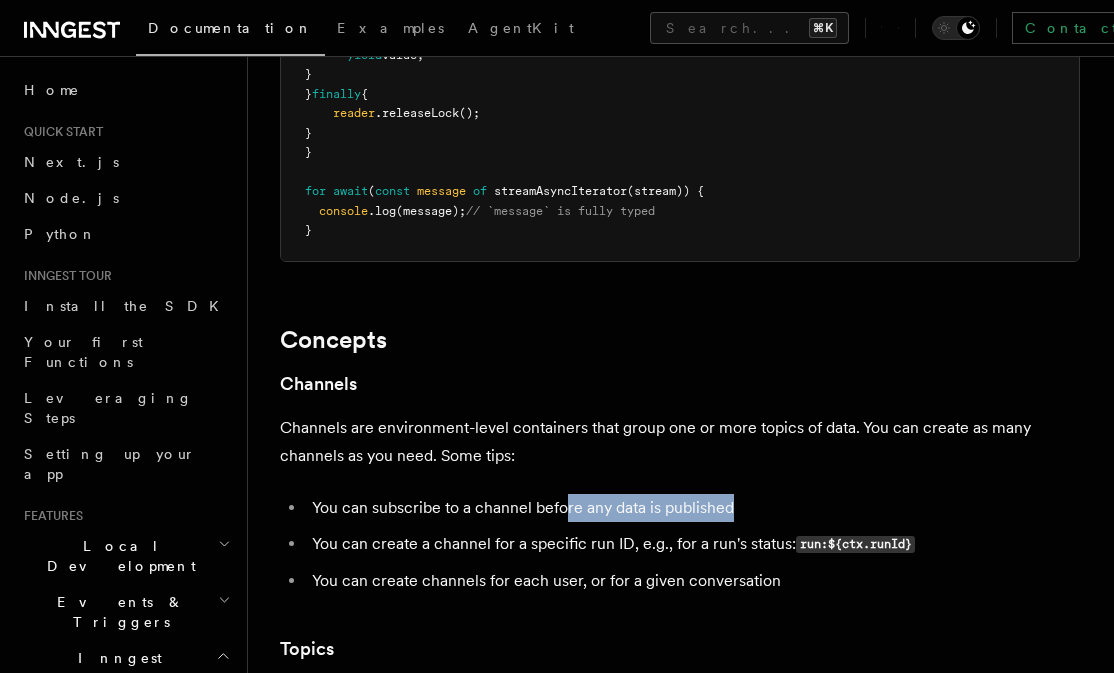 click on "You can subscribe to a channel before any data is published" at bounding box center [693, 508] 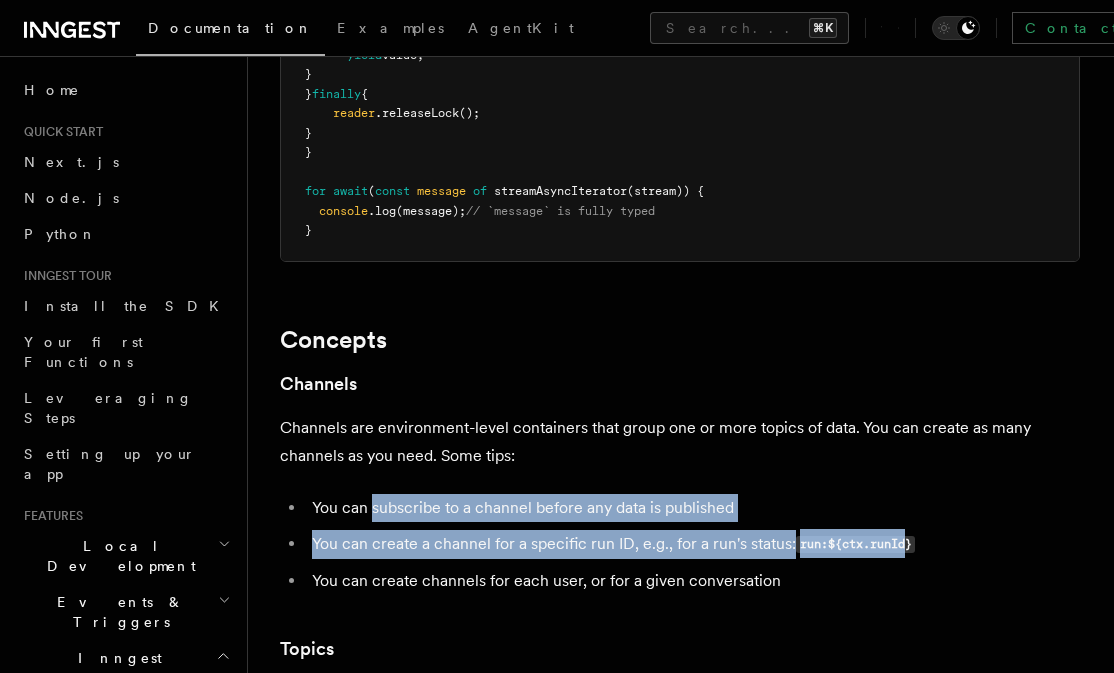 click on "You can subscribe to a channel before any data is published
You can create a channel for a specific run ID, e.g., for a run's status:  run:${ctx.runId}
You can create channels for each user, or for a given conversation" at bounding box center (680, 544) 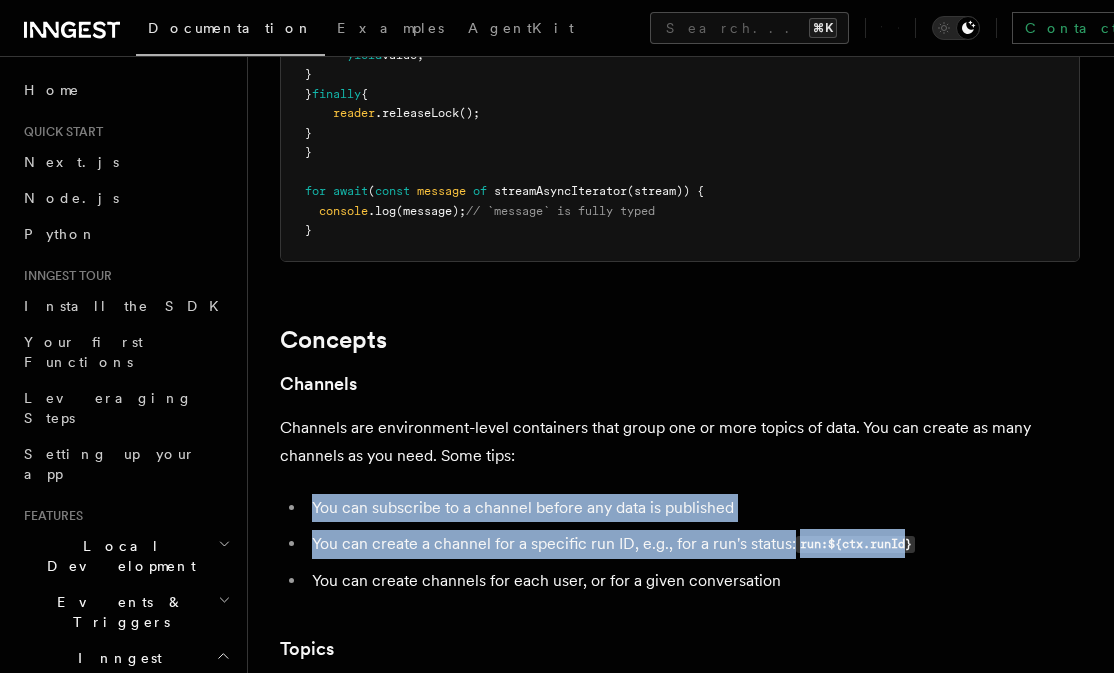 click on "You can subscribe to a channel before any data is published" at bounding box center (693, 508) 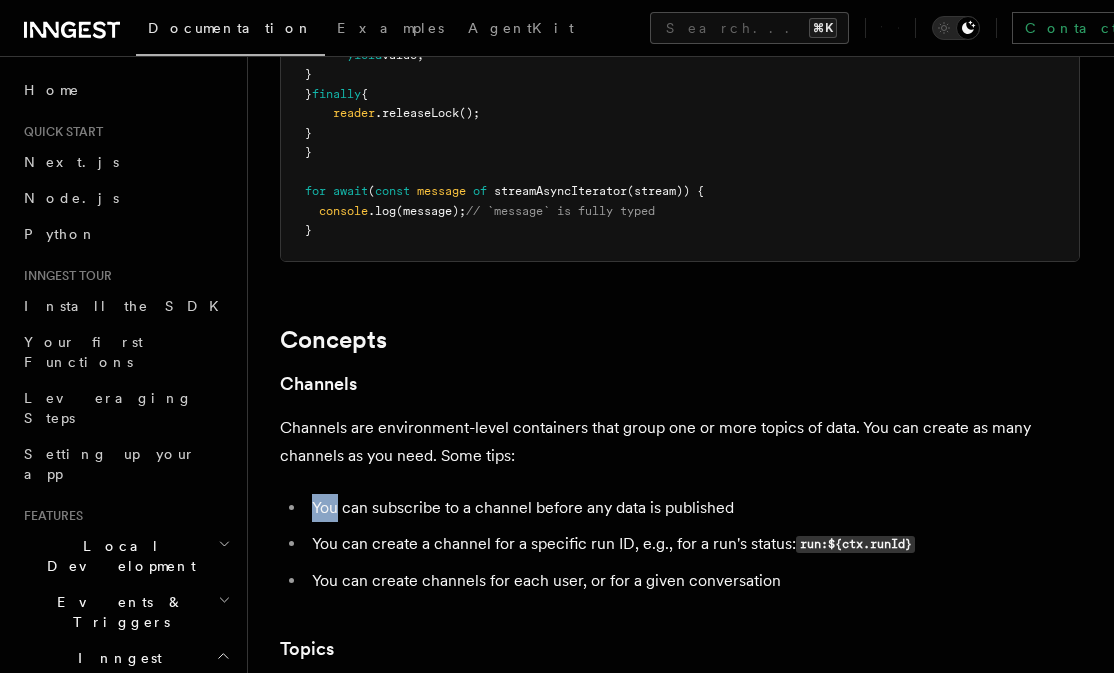 click on "You can subscribe to a channel before any data is published
You can create a channel for a specific run ID, e.g., for a run's status:  run:${ctx.runId}
You can create channels for each user, or for a given conversation" at bounding box center (680, 544) 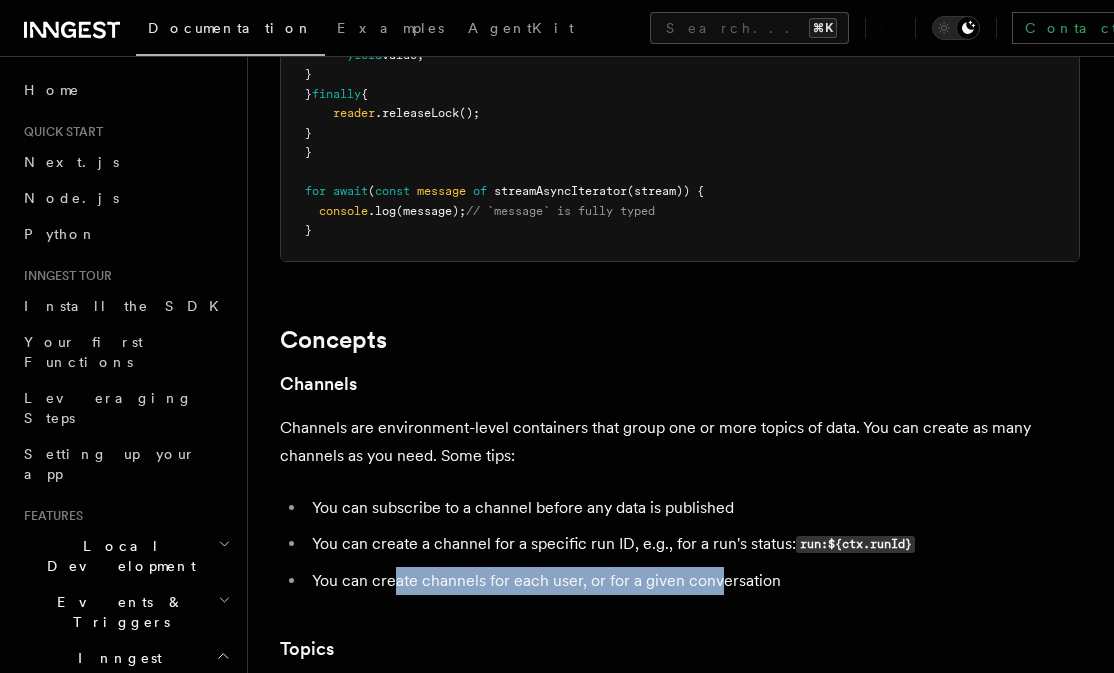 click on "You can create channels for each user, or for a given conversation" at bounding box center [693, 581] 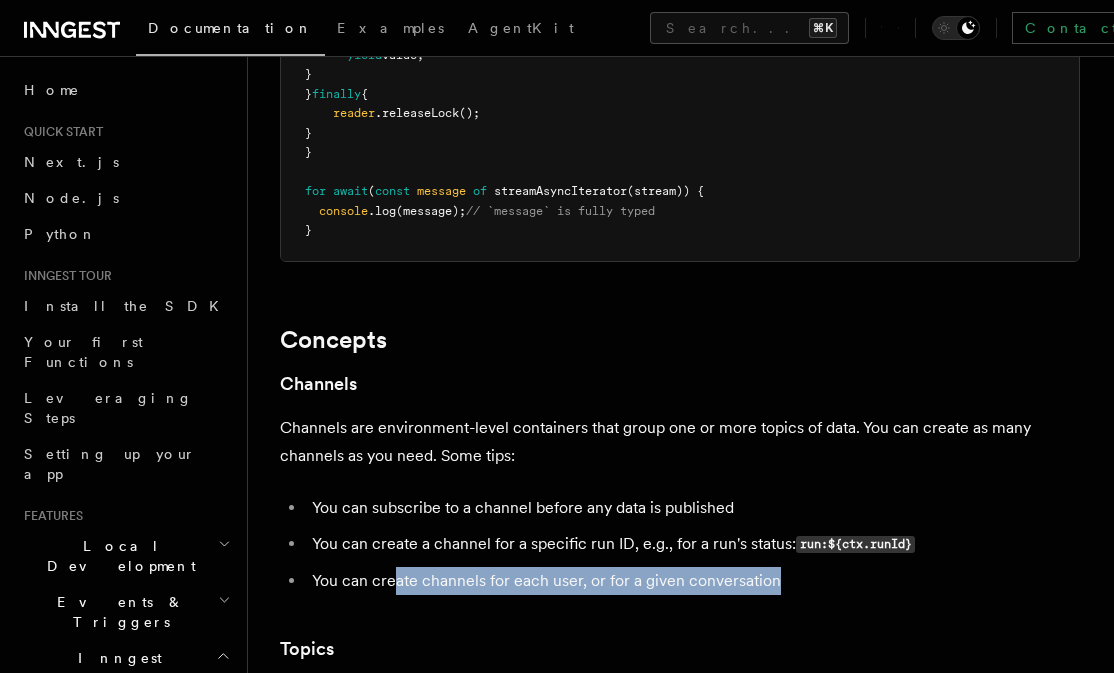 click on "You can create channels for each user, or for a given conversation" at bounding box center (693, 581) 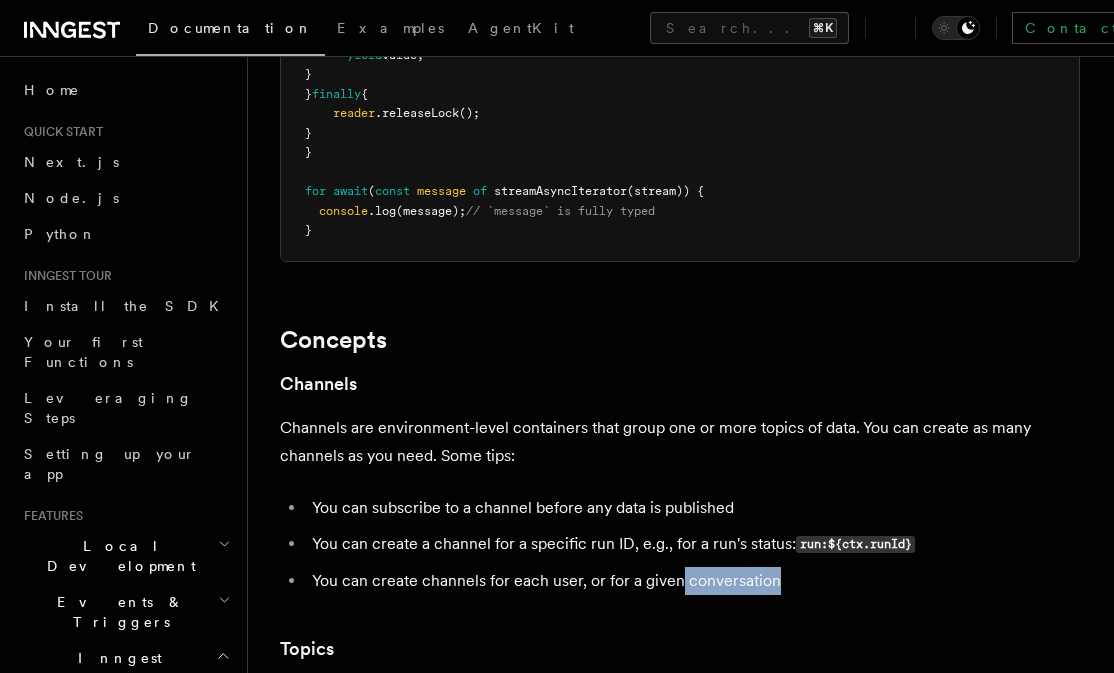 click on "You can subscribe to a channel before any data is published
You can create a channel for a specific run ID, e.g., for a run's status:  run:${ctx.runId}
You can create channels for each user, or for a given conversation" at bounding box center [680, 544] 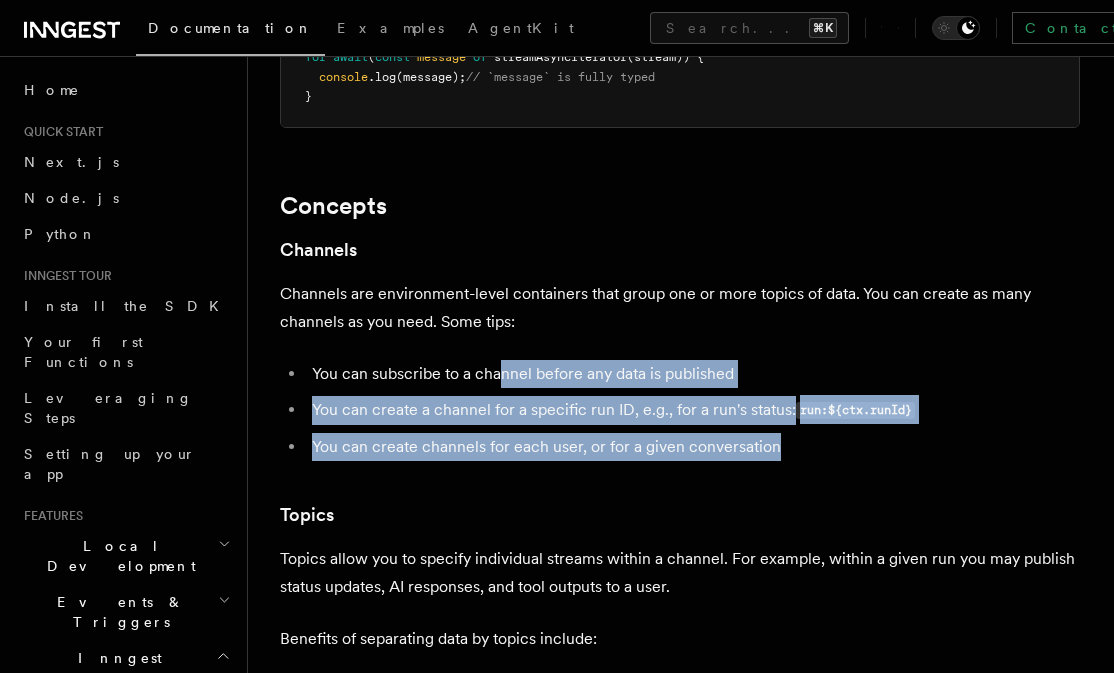 scroll, scrollTop: 5048, scrollLeft: 0, axis: vertical 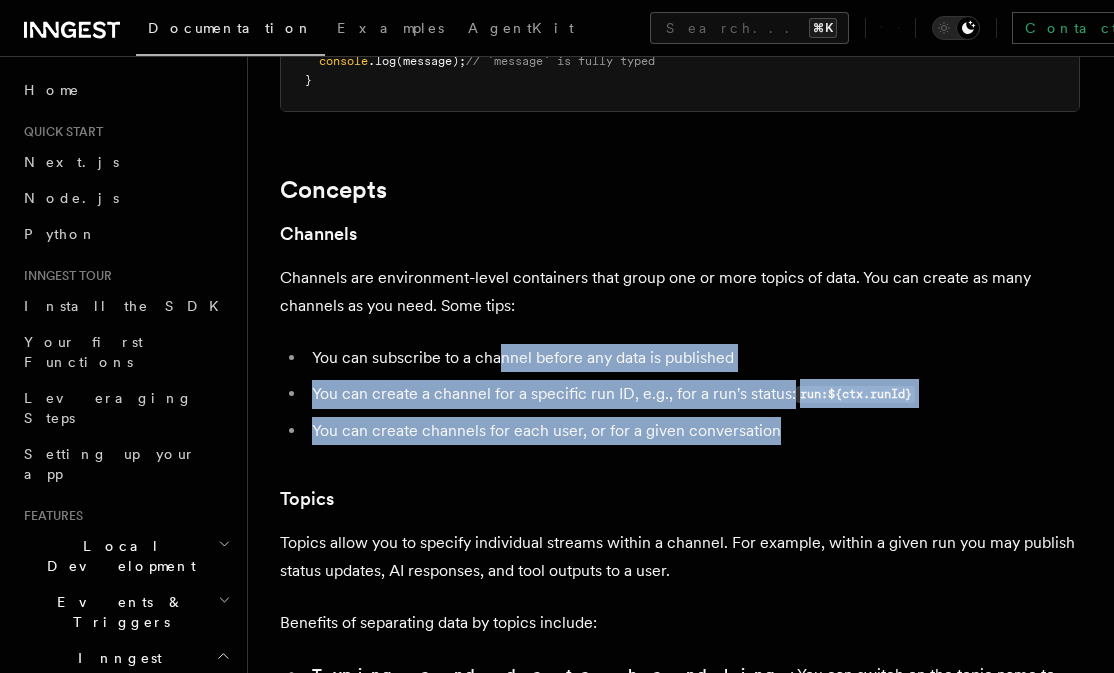 click on "Topics allow you to specify individual streams within a channel. For example, within a given run you may publish status updates, AI responses, and tool outputs to a user." at bounding box center [680, 557] 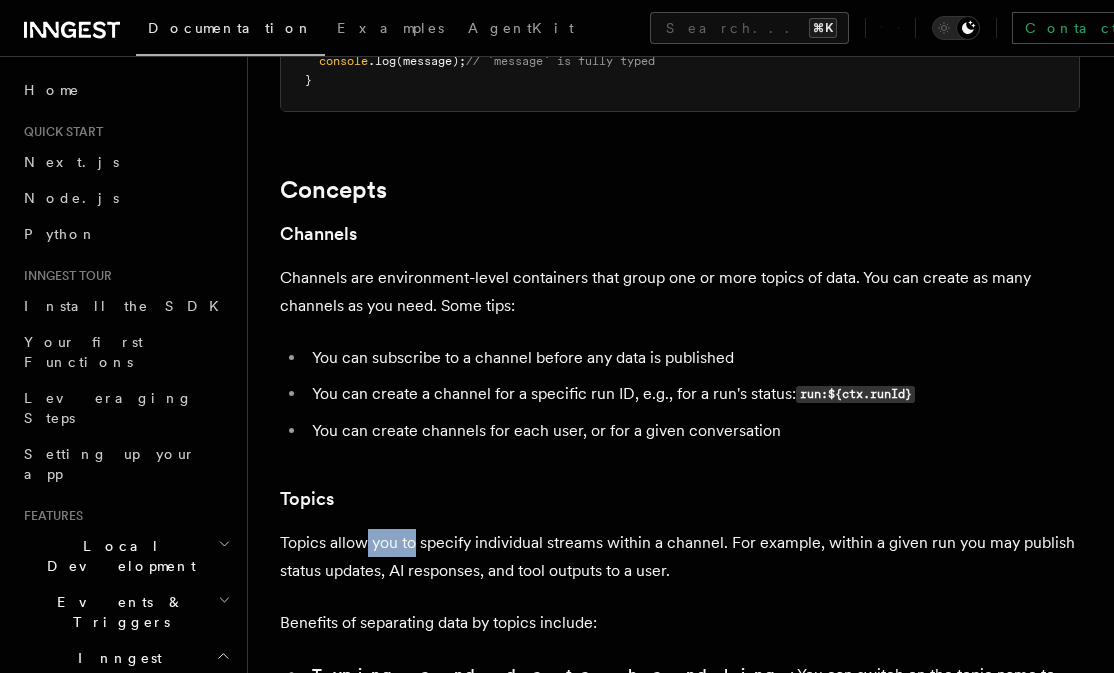 click on "Topics allow you to specify individual streams within a channel. For example, within a given run you may publish status updates, AI responses, and tool outputs to a user." at bounding box center (680, 557) 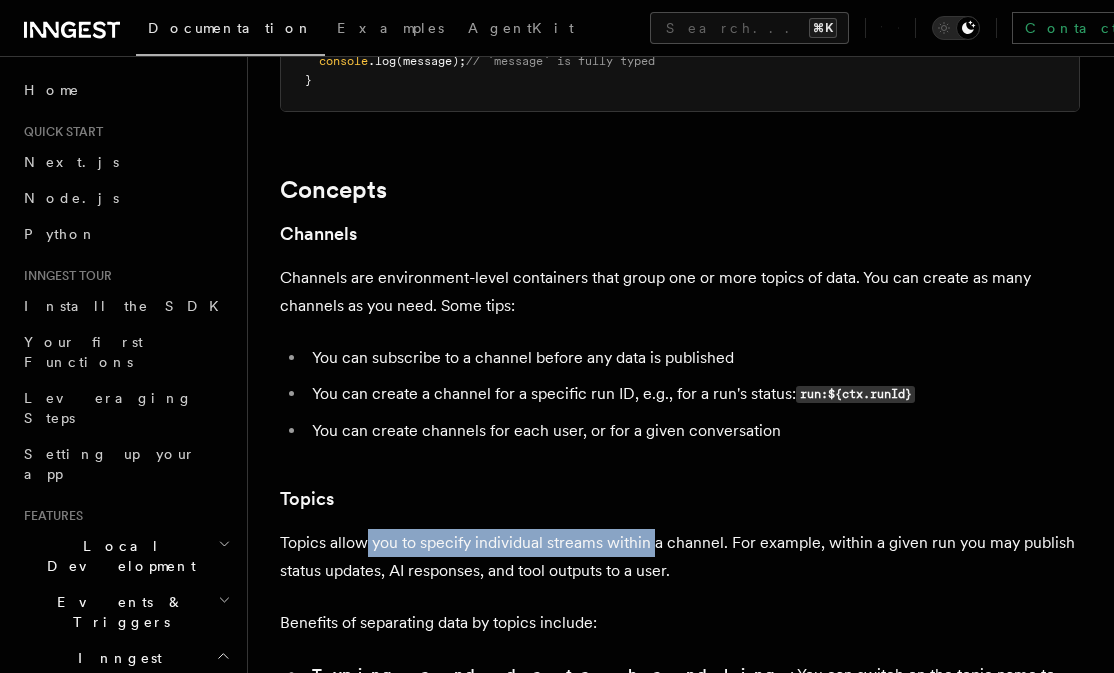 click on "Topics allow you to specify individual streams within a channel. For example, within a given run you may publish status updates, AI responses, and tool outputs to a user." at bounding box center (680, 557) 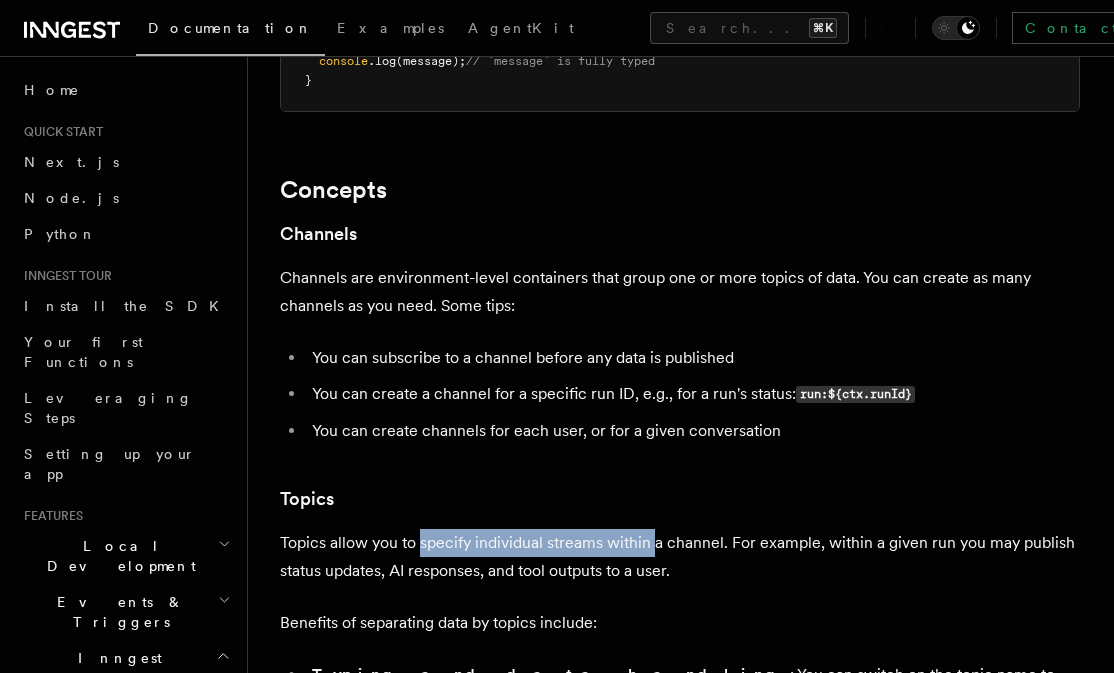 click on "Topics allow you to specify individual streams within a channel. For example, within a given run you may publish status updates, AI responses, and tool outputs to a user." at bounding box center (680, 557) 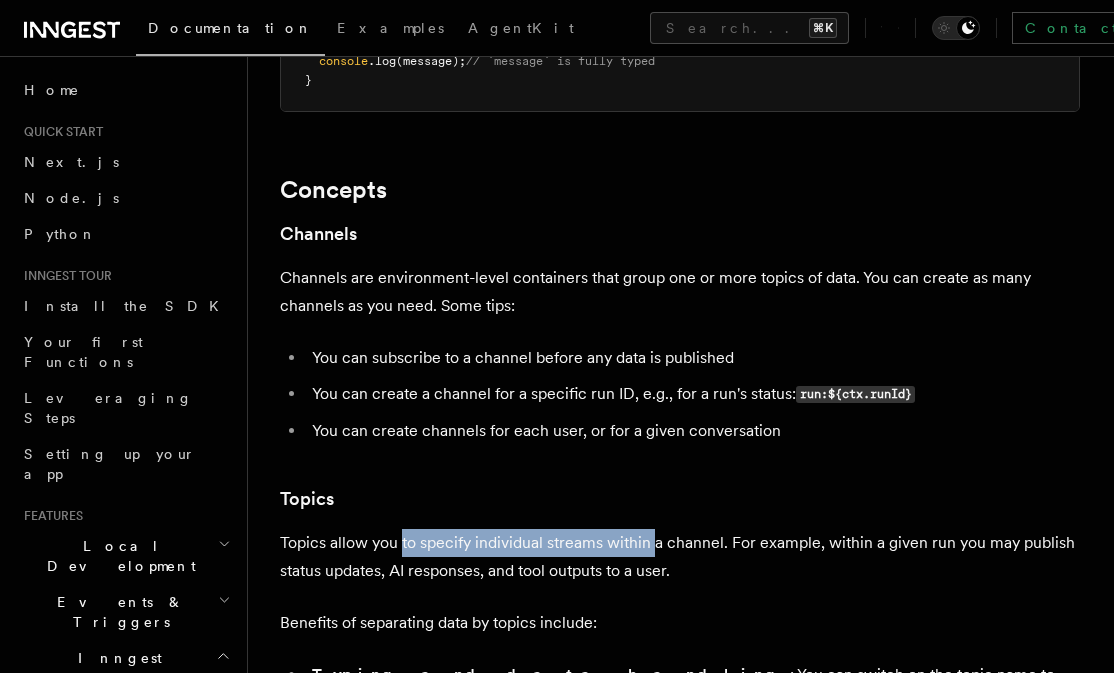 click on "Topics allow you to specify individual streams within a channel. For example, within a given run you may publish status updates, AI responses, and tool outputs to a user." at bounding box center [680, 557] 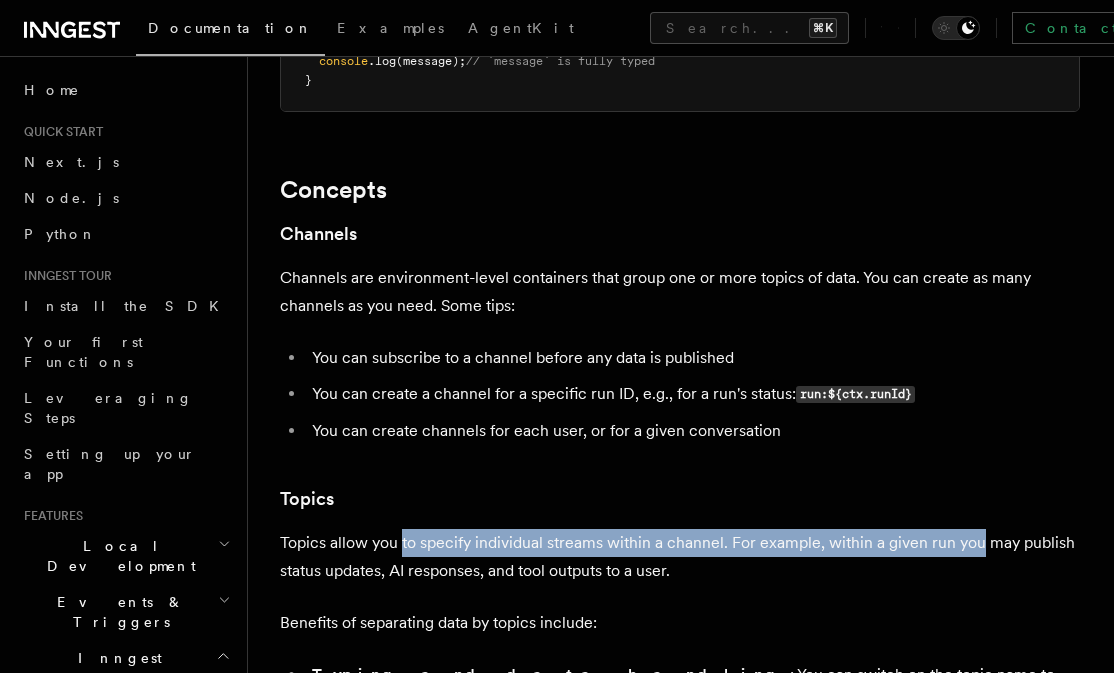 click on "Topics allow you to specify individual streams within a channel. For example, within a given run you may publish status updates, AI responses, and tool outputs to a user." at bounding box center (680, 557) 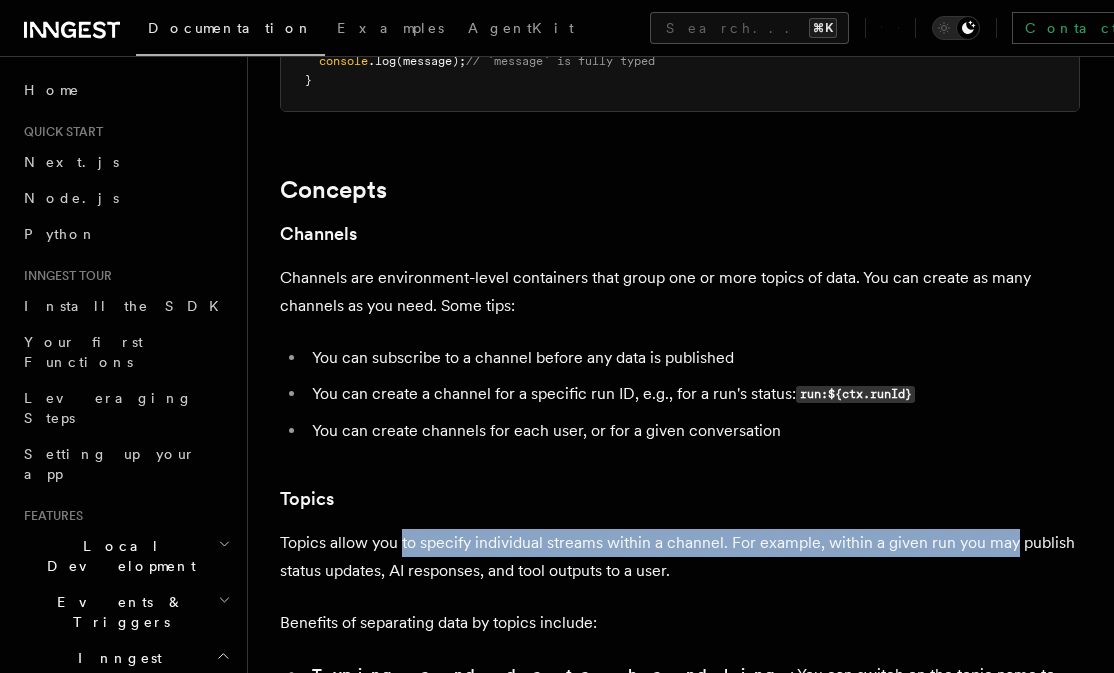 click on "Topics allow you to specify individual streams within a channel. For example, within a given run you may publish status updates, AI responses, and tool outputs to a user." at bounding box center [680, 557] 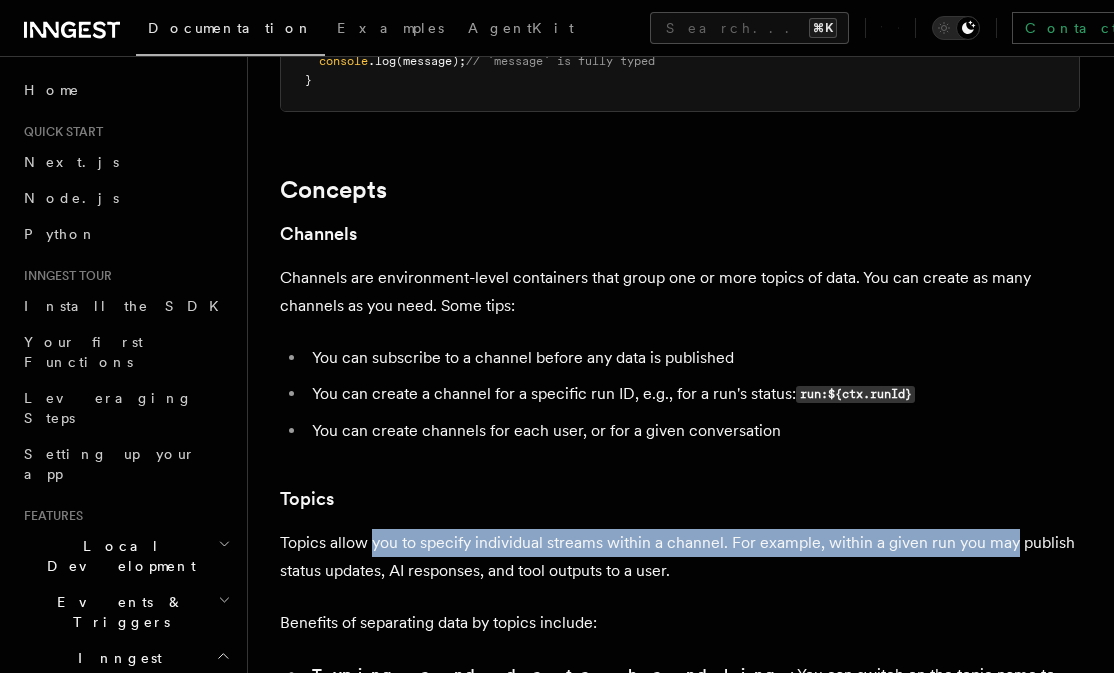 click on "Topics allow you to specify individual streams within a channel. For example, within a given run you may publish status updates, AI responses, and tool outputs to a user." at bounding box center [680, 557] 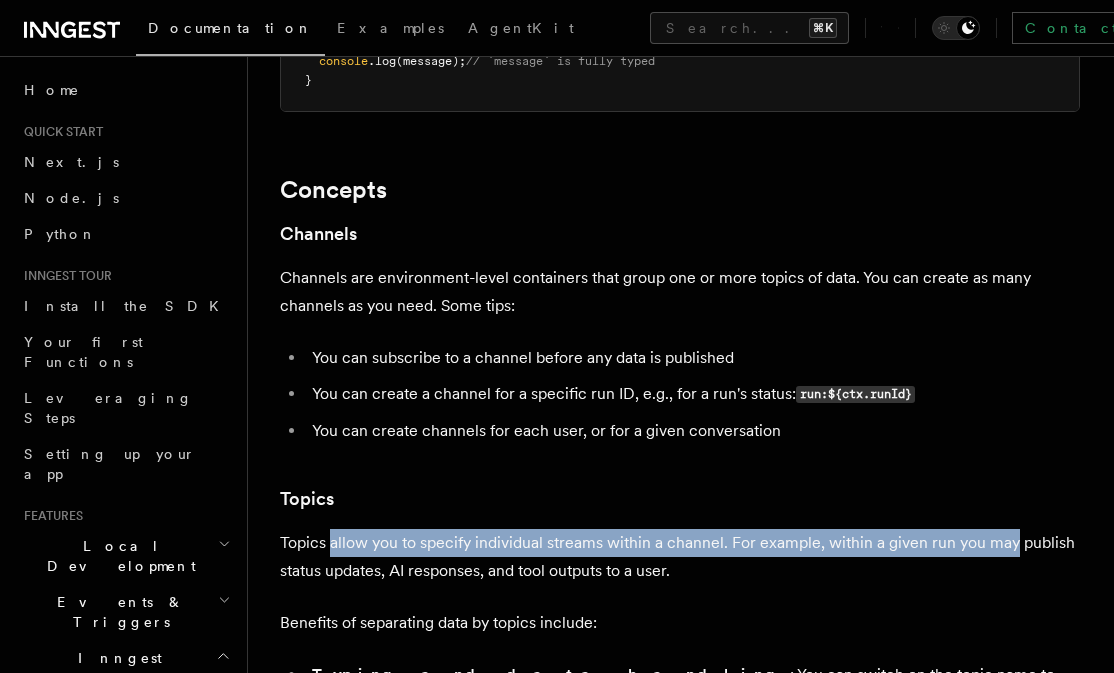 click on "Topics allow you to specify individual streams within a channel. For example, within a given run you may publish status updates, AI responses, and tool outputs to a user." at bounding box center (680, 557) 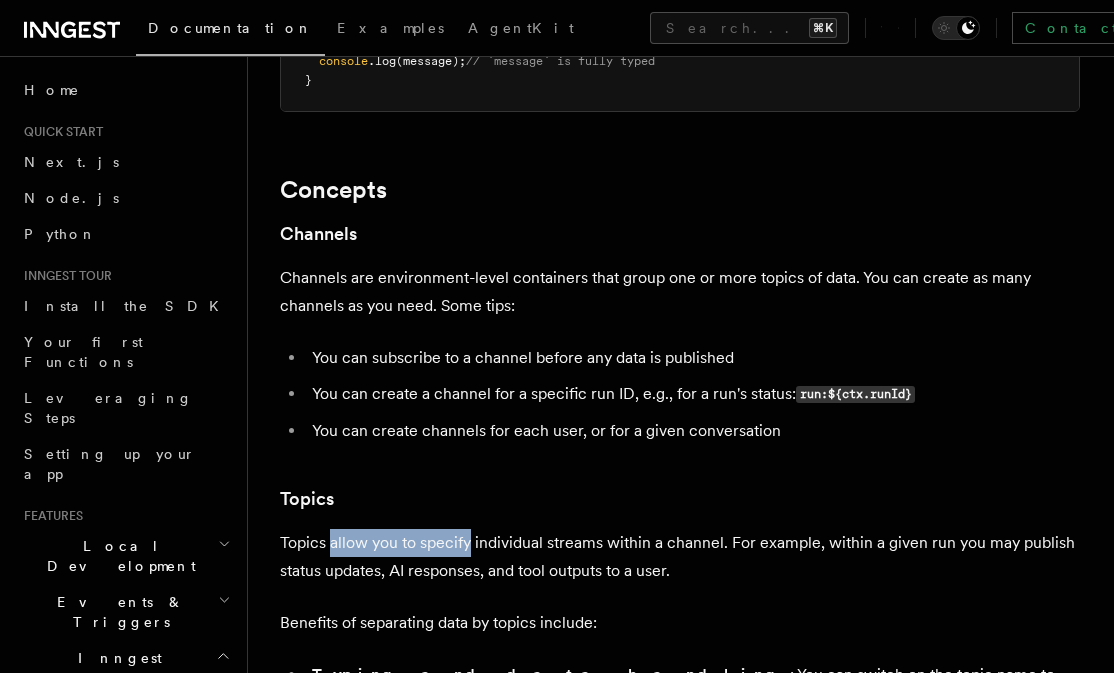 click on "Topics allow you to specify individual streams within a channel. For example, within a given run you may publish status updates, AI responses, and tool outputs to a user." at bounding box center (680, 557) 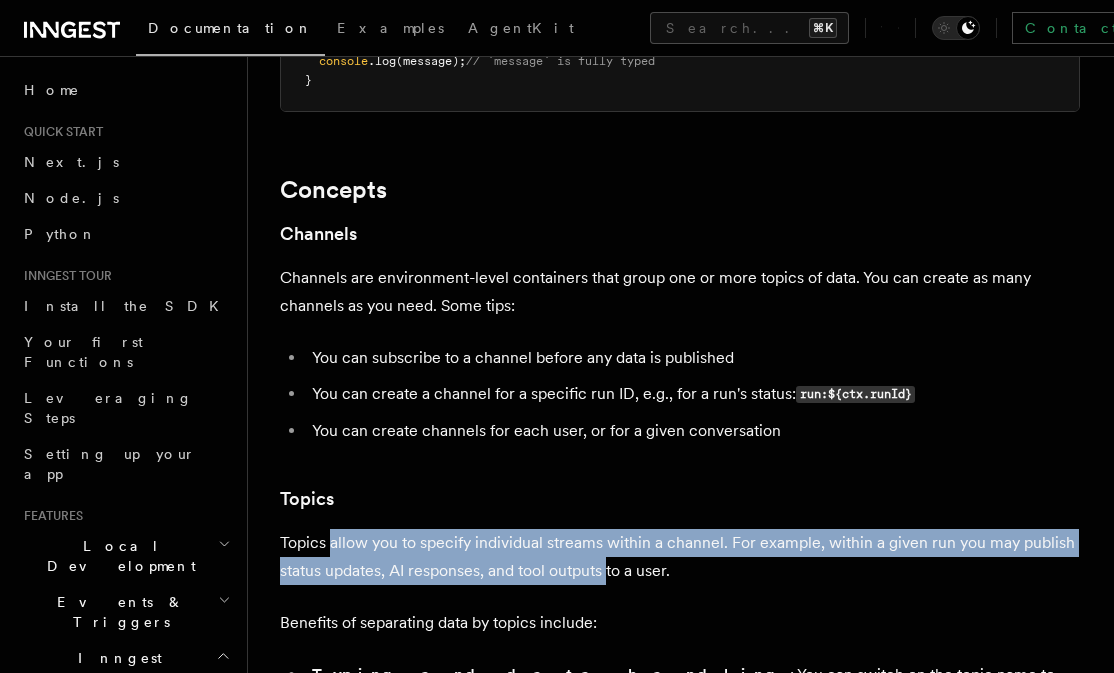 click on "Topics allow you to specify individual streams within a channel. For example, within a given run you may publish status updates, AI responses, and tool outputs to a user." at bounding box center [680, 557] 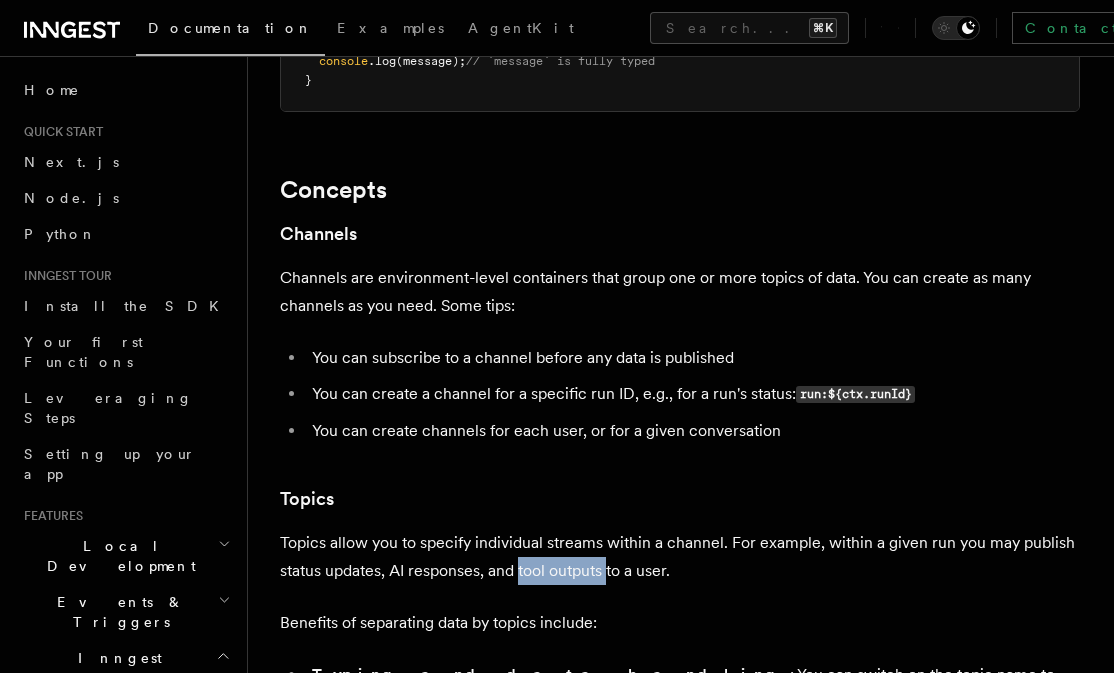 click on "Topics allow you to specify individual streams within a channel. For example, within a given run you may publish status updates, AI responses, and tool outputs to a user." at bounding box center (680, 557) 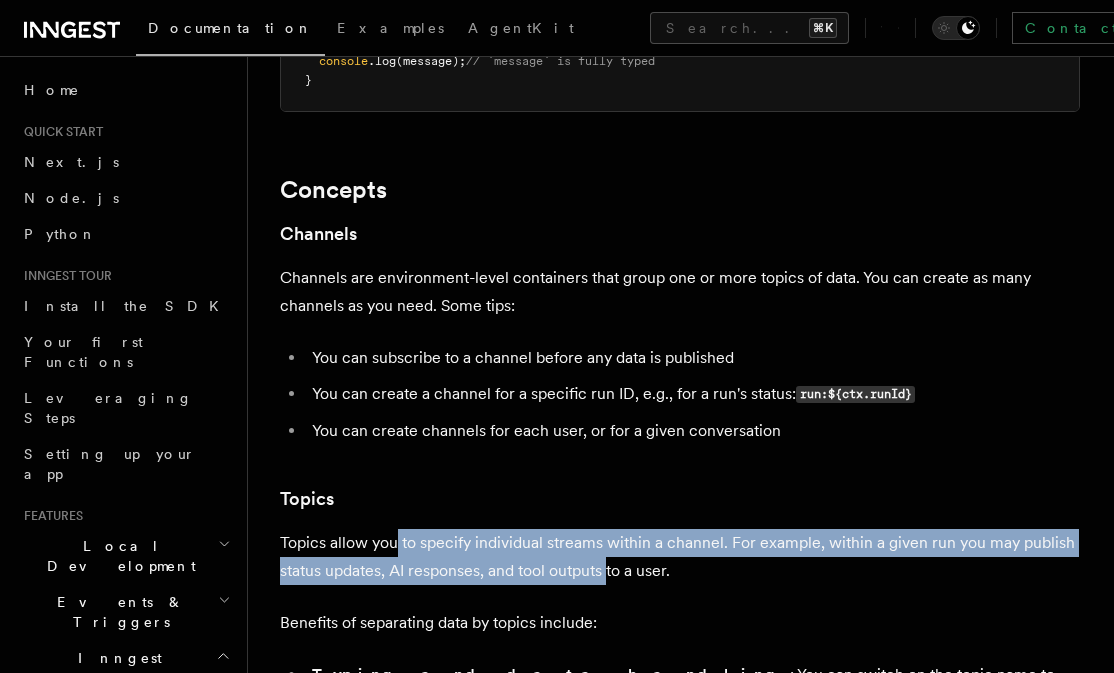 click on "Topics allow you to specify individual streams within a channel. For example, within a given run you may publish status updates, AI responses, and tool outputs to a user." at bounding box center (680, 557) 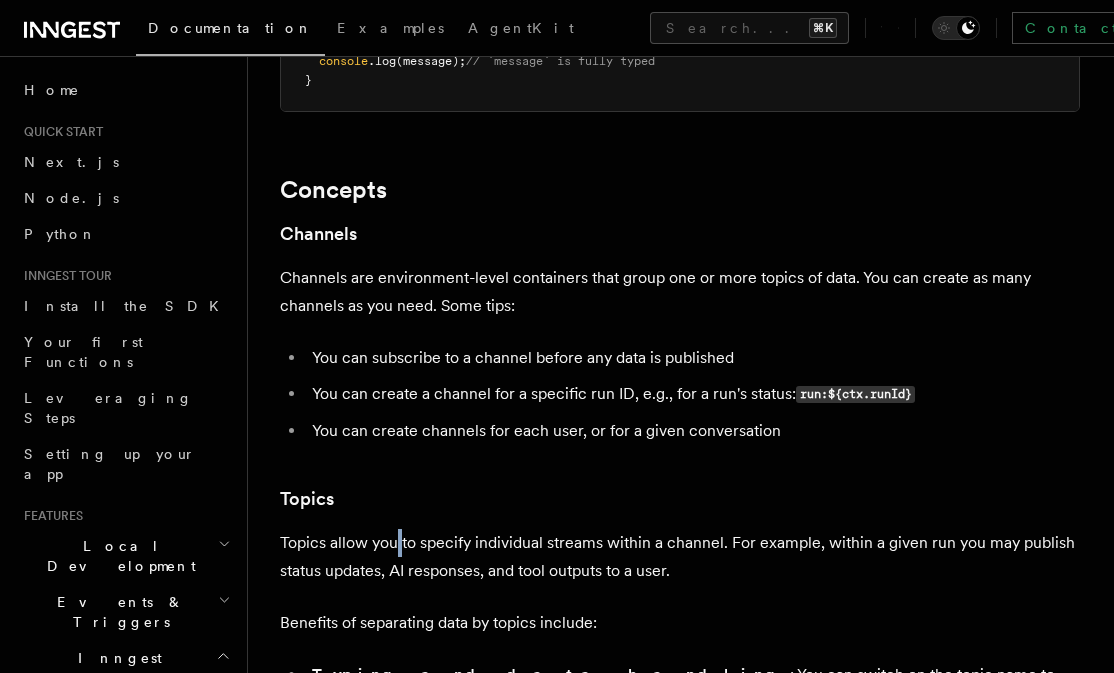 click on "Topics allow you to specify individual streams within a channel. For example, within a given run you may publish status updates, AI responses, and tool outputs to a user." at bounding box center [680, 557] 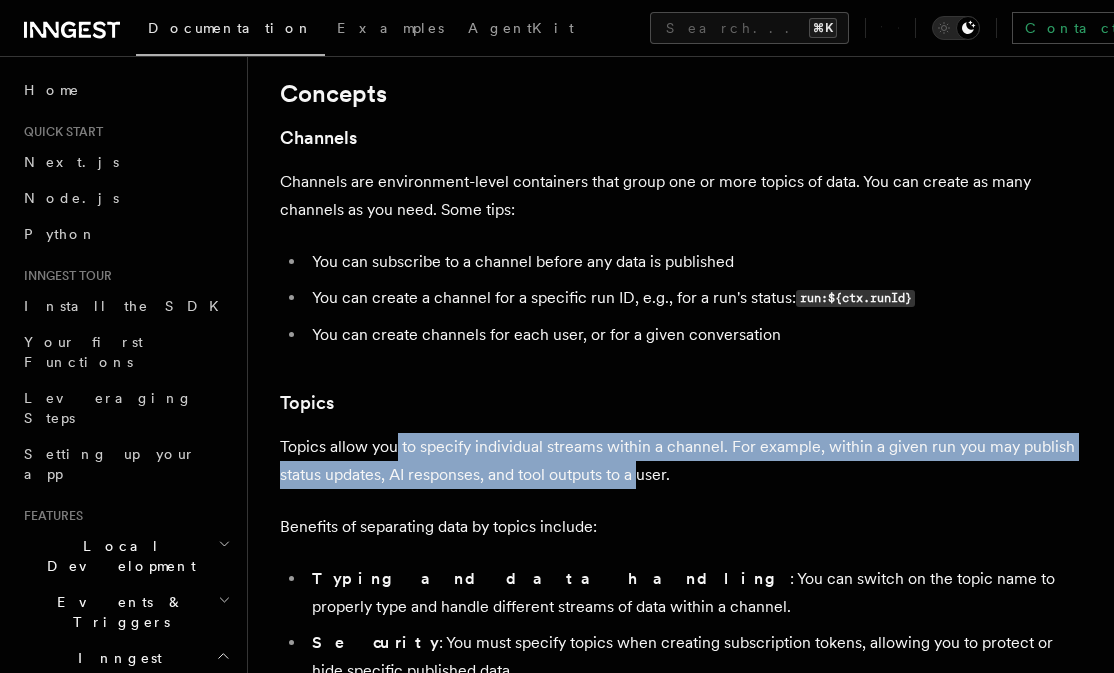 scroll, scrollTop: 5150, scrollLeft: 0, axis: vertical 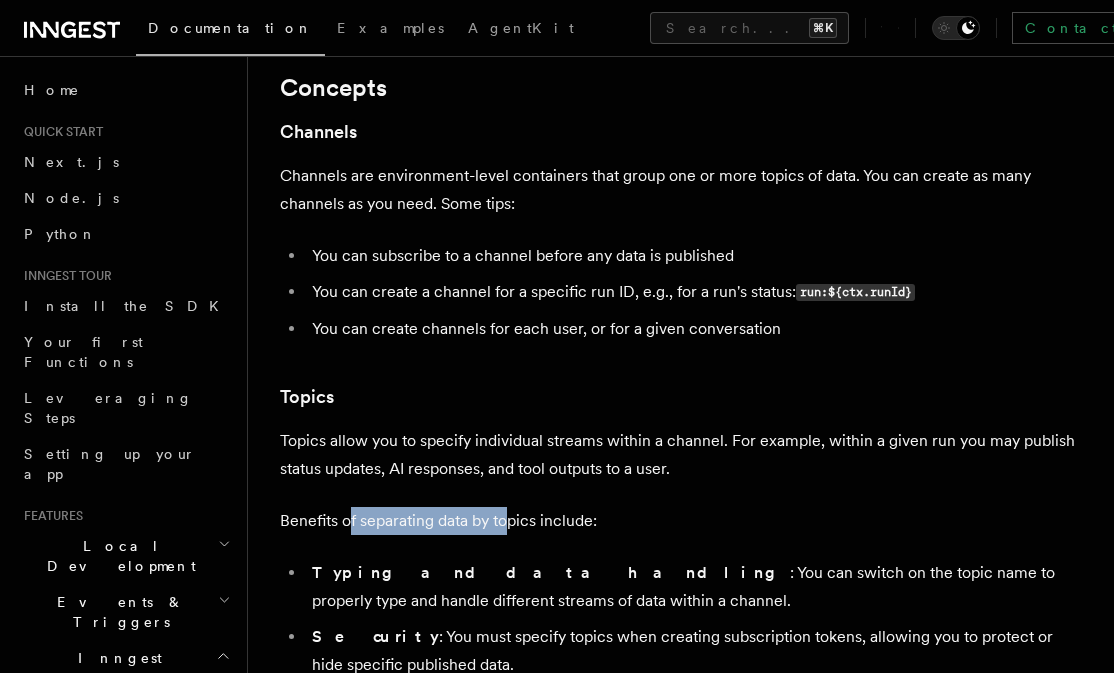 click on "Benefits of separating data by topics include:" at bounding box center [680, 521] 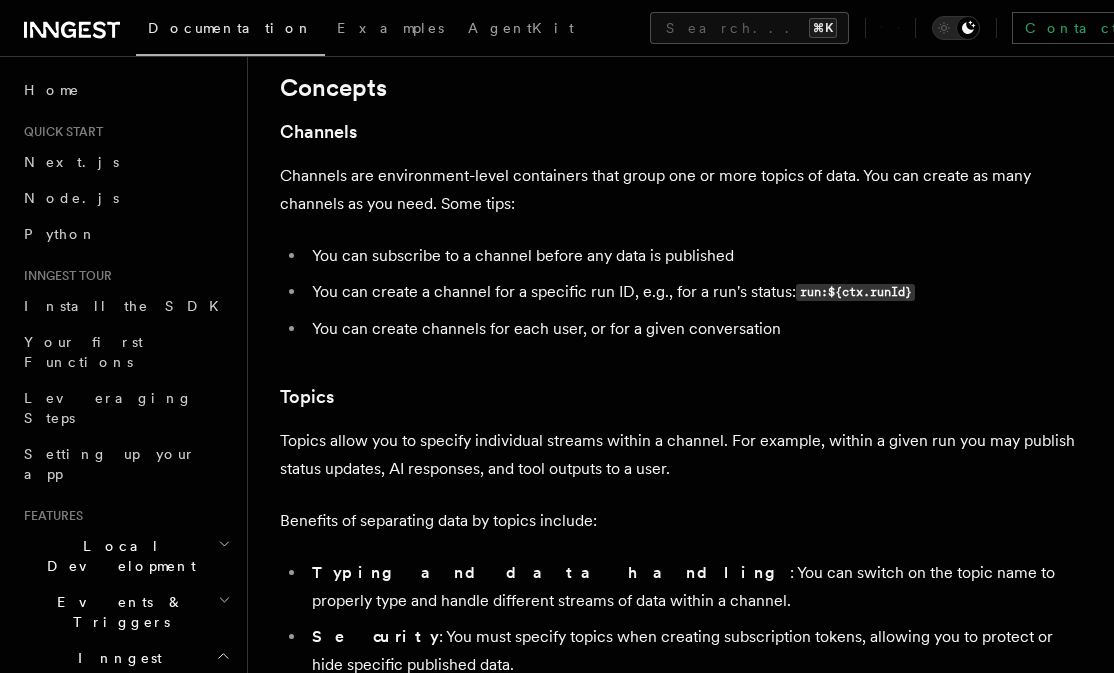 click on "Benefits of separating data by topics include:" at bounding box center (680, 521) 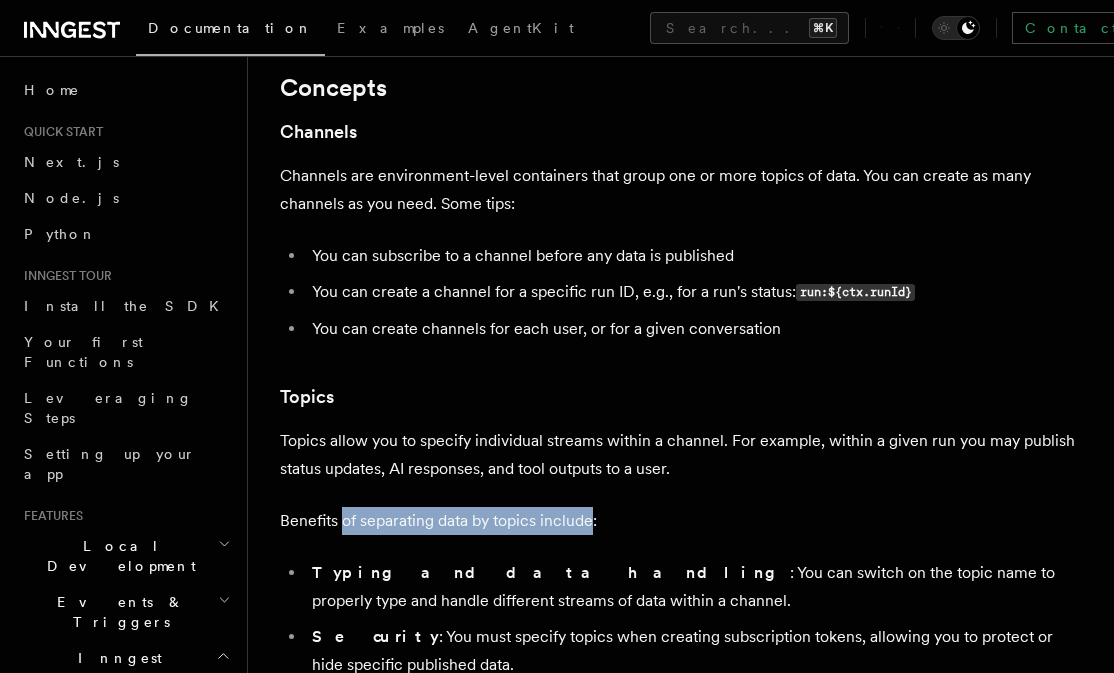 click on "Benefits of separating data by topics include:" at bounding box center (680, 521) 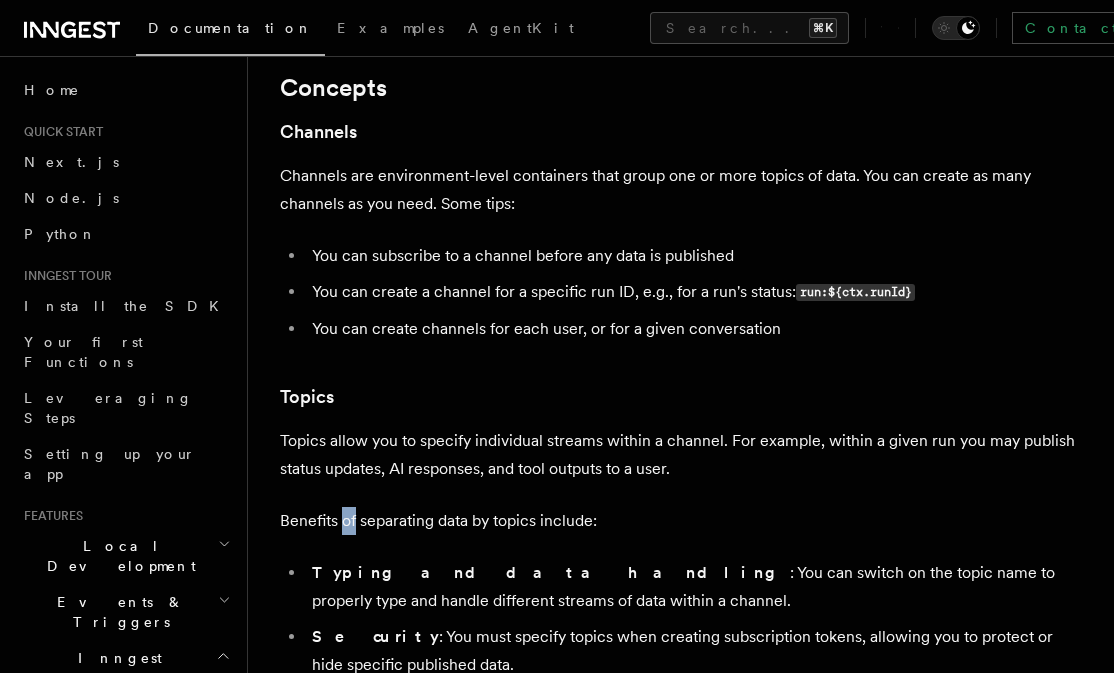 click on "Benefits of separating data by topics include:" at bounding box center (680, 521) 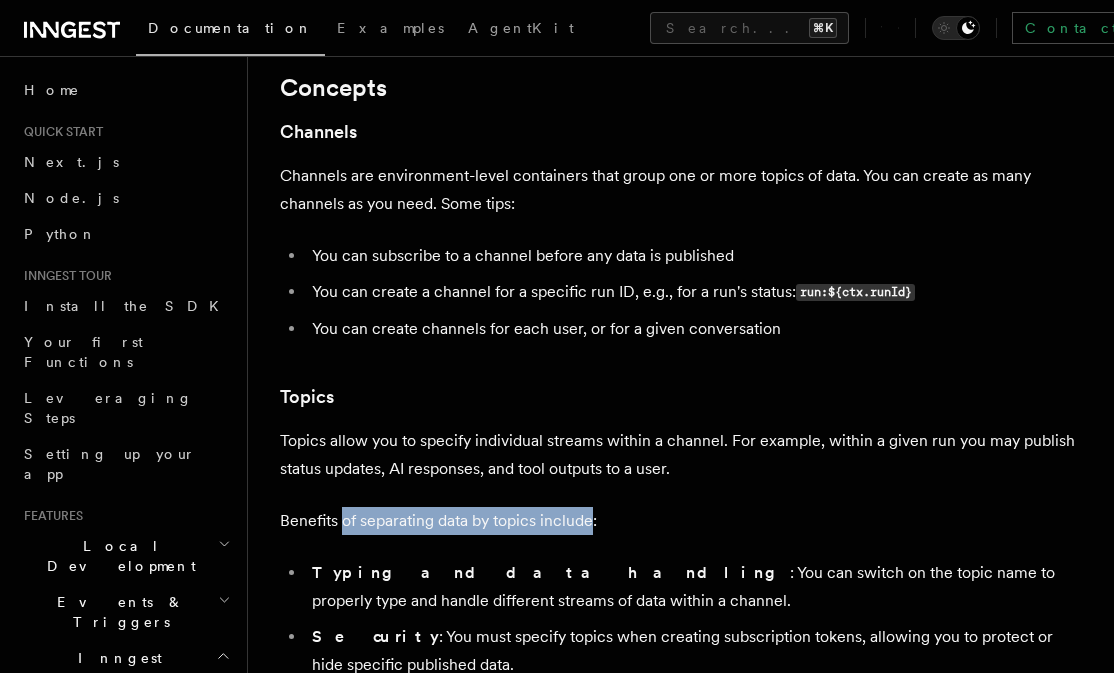 click on "Benefits of separating data by topics include:" at bounding box center (680, 521) 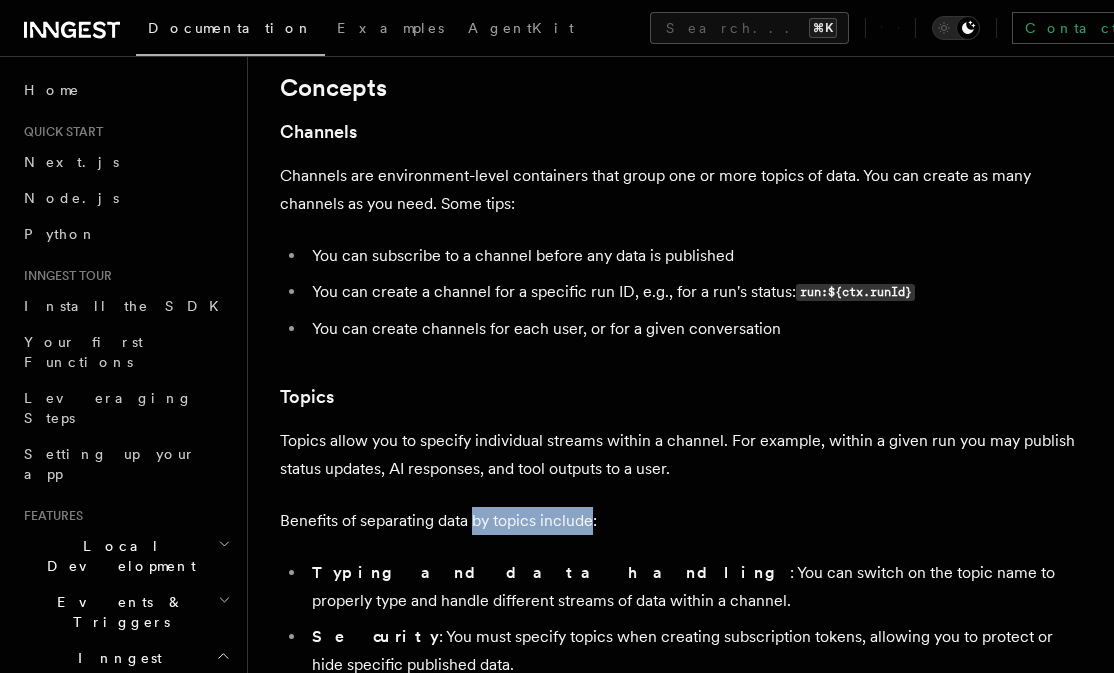 click on "Benefits of separating data by topics include:" at bounding box center (680, 521) 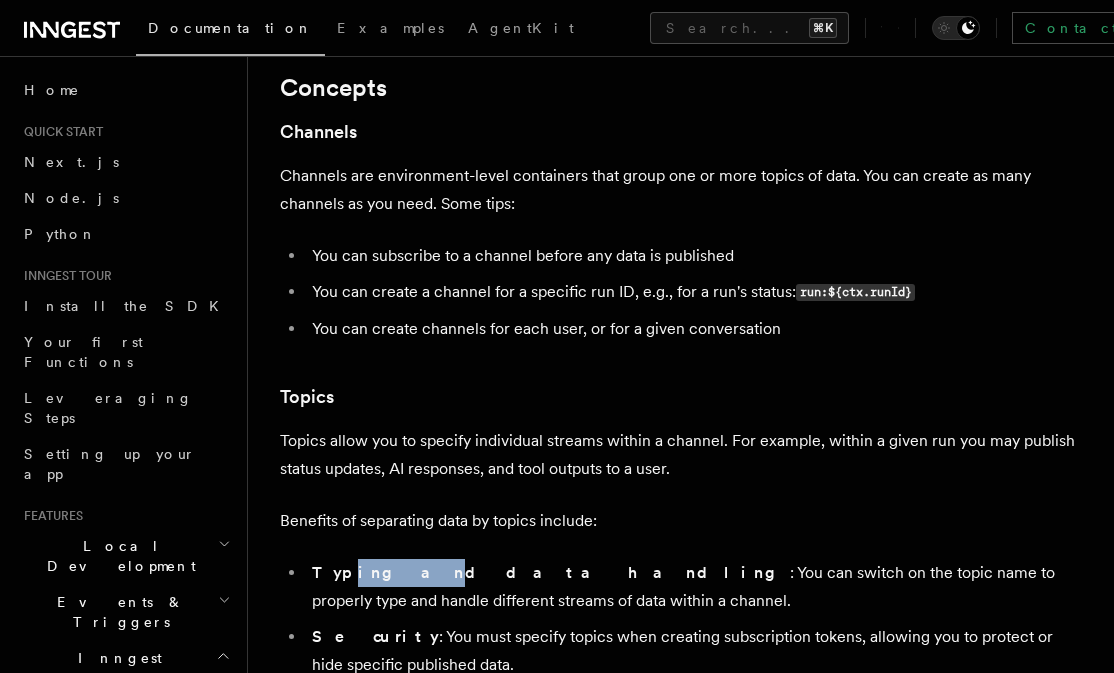 click on "Typing and data handling : You can switch on the topic name to properly type and handle different streams of data within a channel." at bounding box center [693, 587] 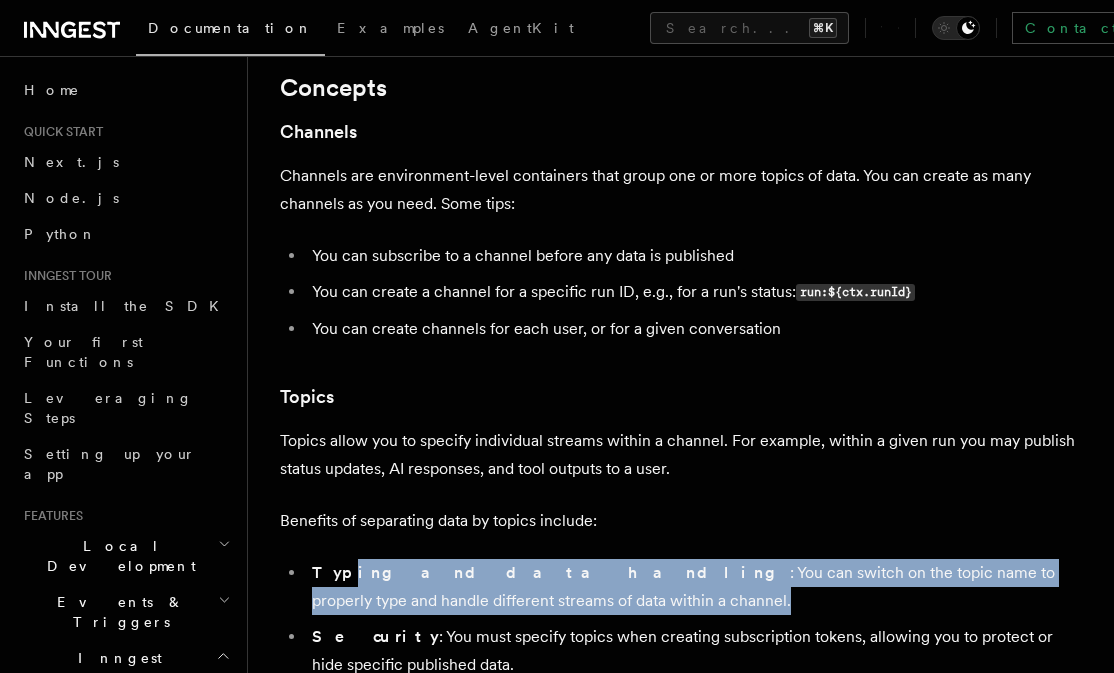 click on "Typing and data handling : You can switch on the topic name to properly type and handle different streams of data within a channel." at bounding box center (693, 587) 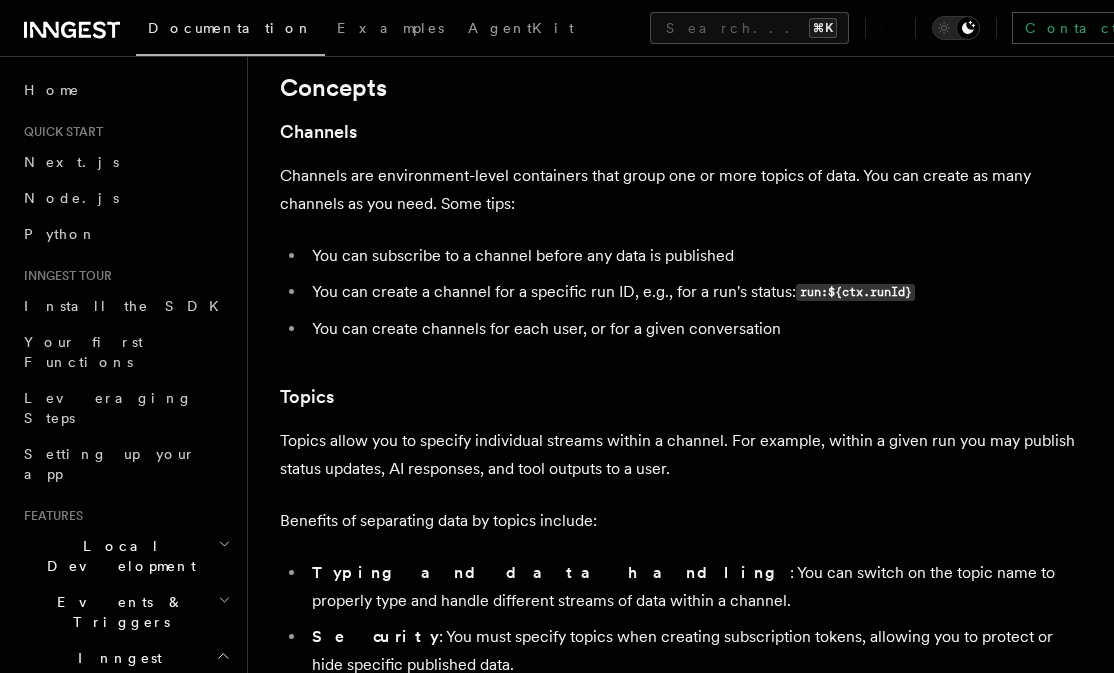 click on "Typing and data handling : You can switch on the topic name to properly type and handle different streams of data within a channel." at bounding box center (693, 587) 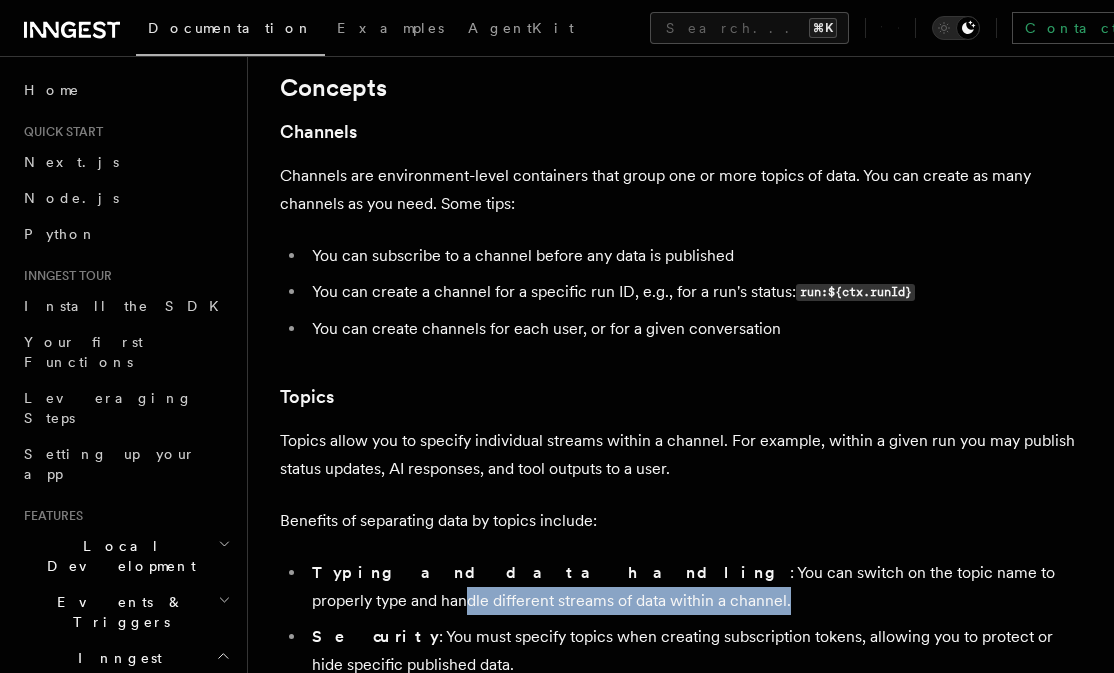 click on "Typing and data handling : You can switch on the topic name to properly type and handle different streams of data within a channel." at bounding box center [693, 587] 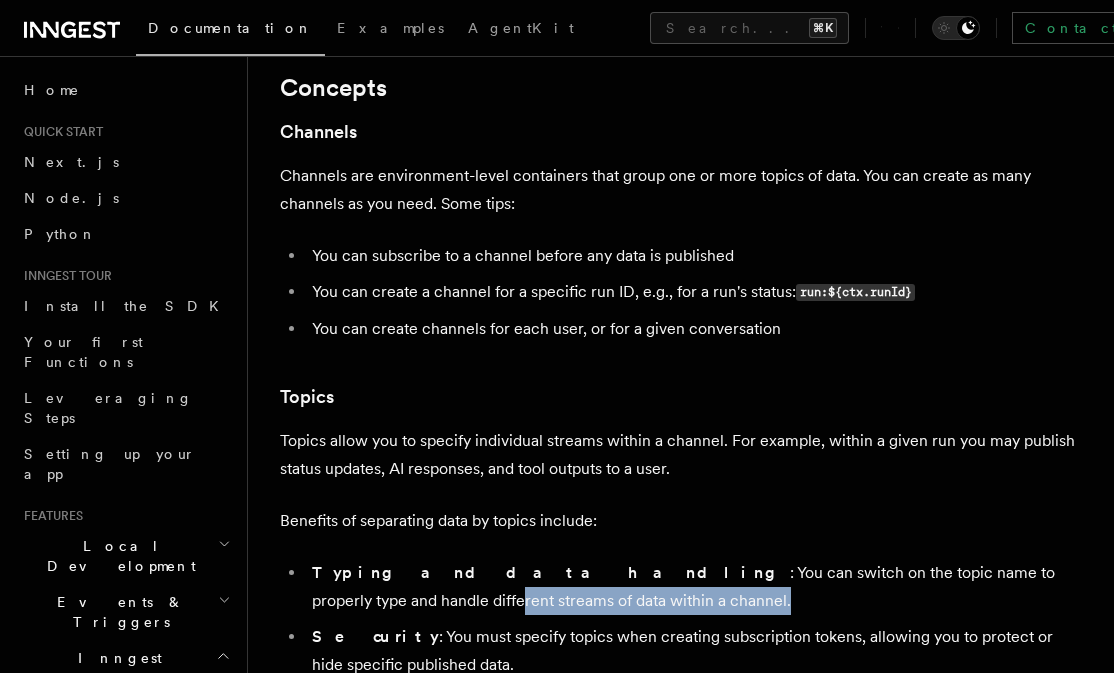 click on "Typing and data handling : You can switch on the topic name to properly type and handle different streams of data within a channel." at bounding box center (693, 587) 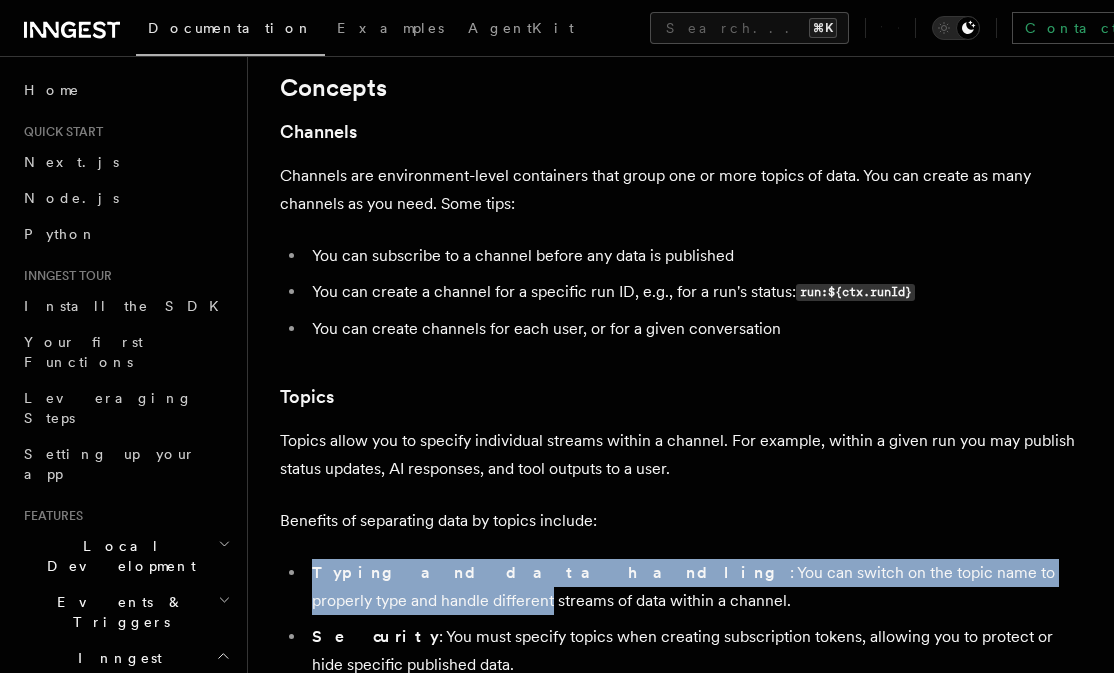 click on "Typing and data handling : You can switch on the topic name to properly type and handle different streams of data within a channel." at bounding box center (693, 587) 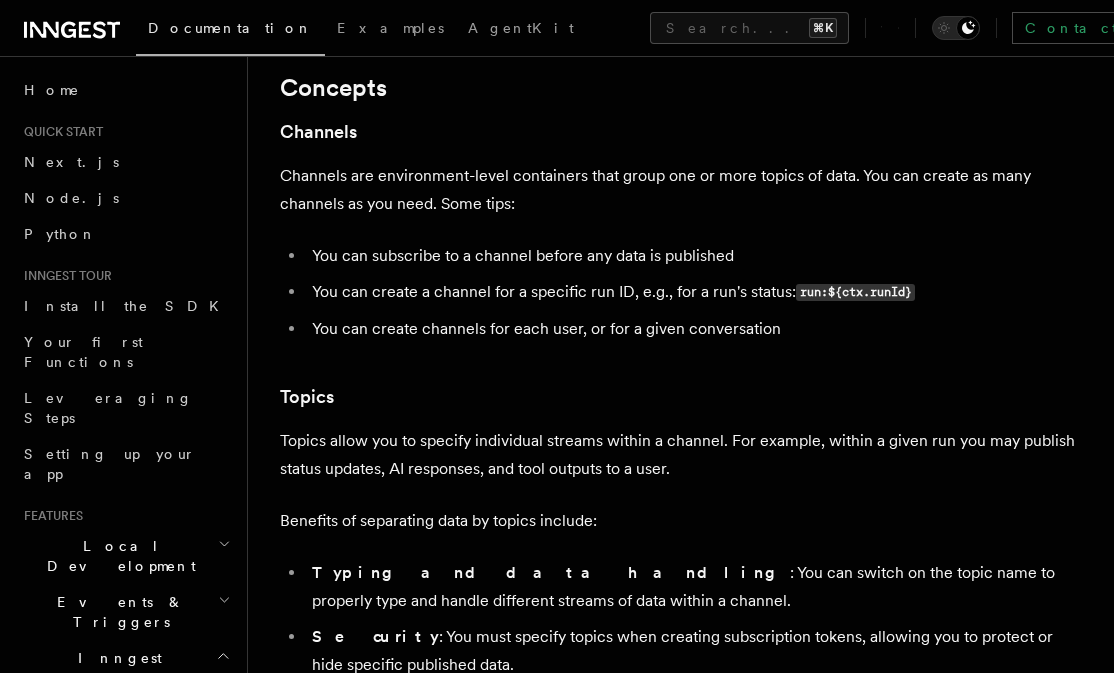 click on "Typing and data handling" at bounding box center [551, 572] 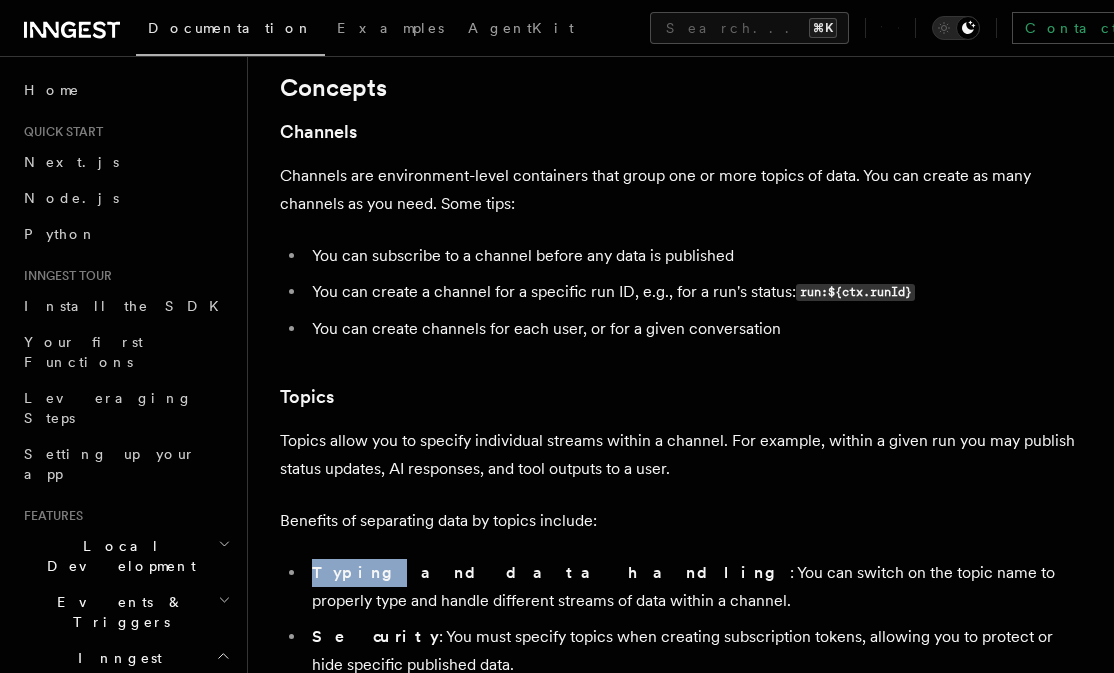 click on "Typing and data handling : You can switch on the topic name to properly type and handle different streams of data within a channel." at bounding box center (693, 587) 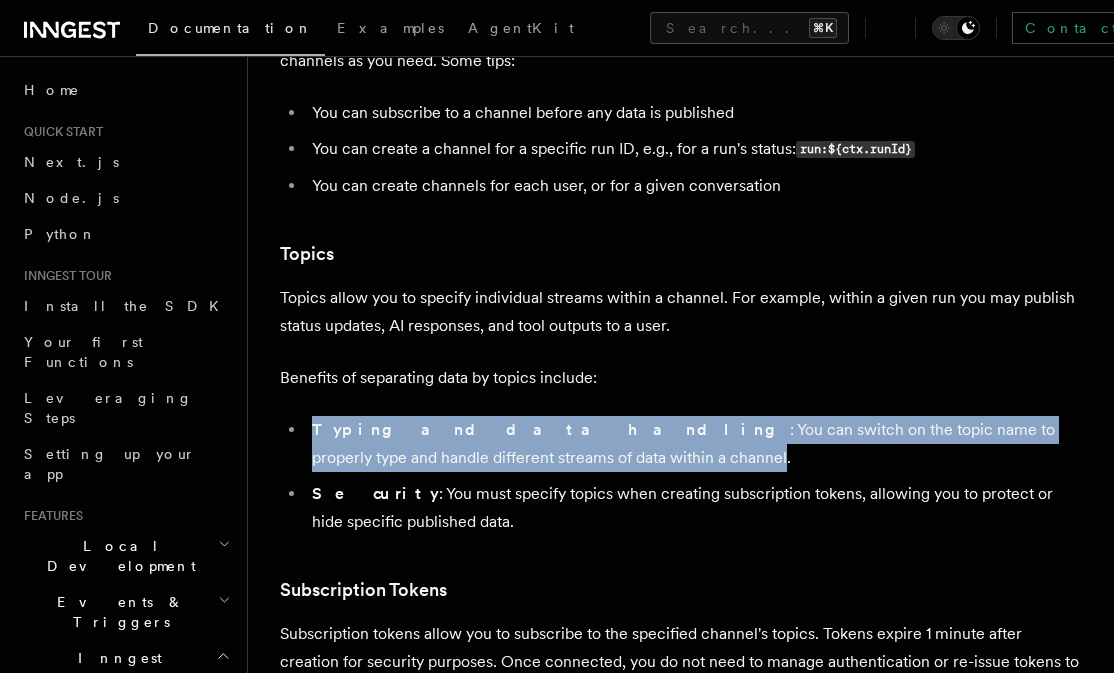 scroll, scrollTop: 5293, scrollLeft: 0, axis: vertical 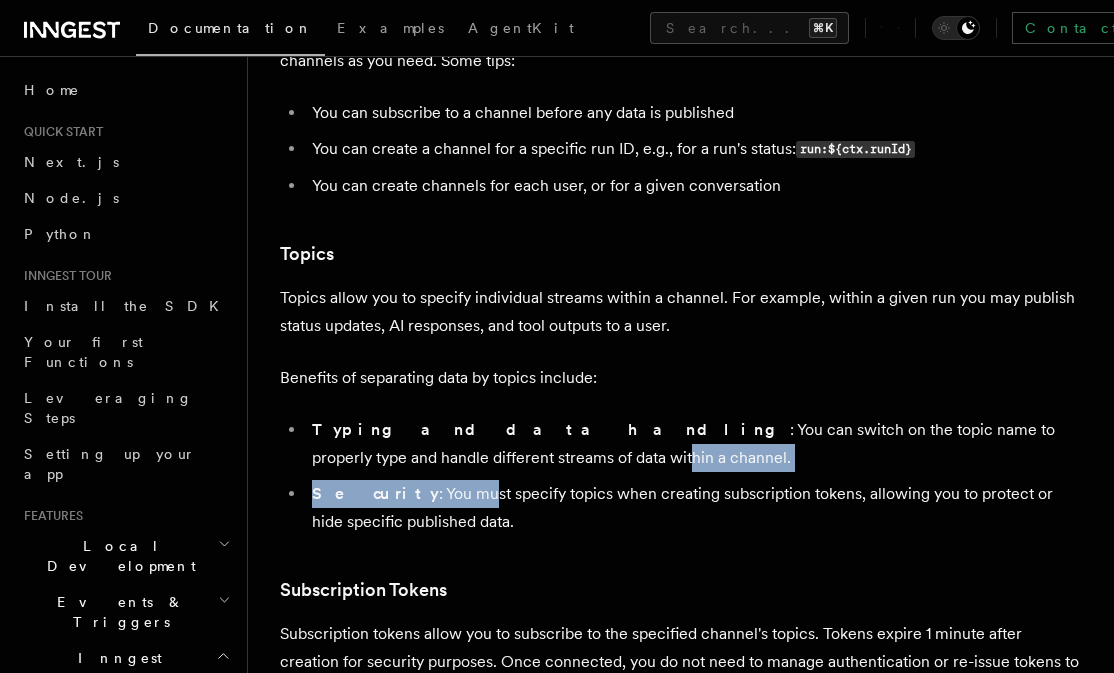 click on "Typing and data handling : You can switch on the topic name to properly type and handle different streams of data within a channel.
Security : You must specify topics when creating subscription tokens, allowing you to protect or hide specific published data." at bounding box center (680, 476) 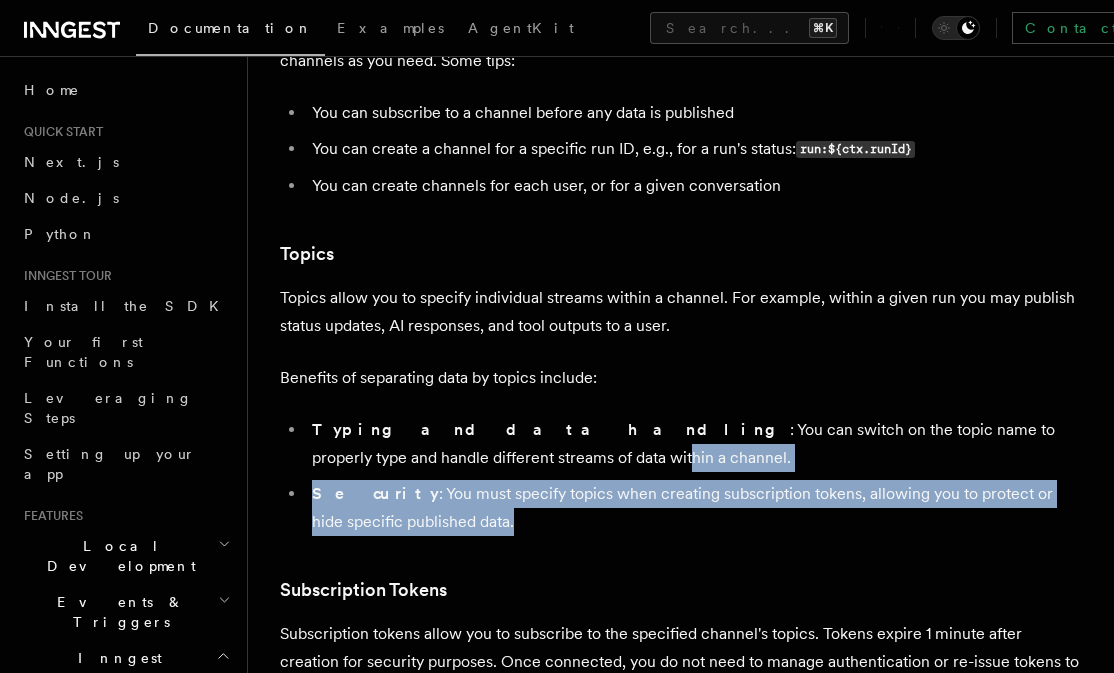 click on "Security : You must specify topics when creating subscription tokens, allowing you to protect or hide specific published data." at bounding box center [693, 508] 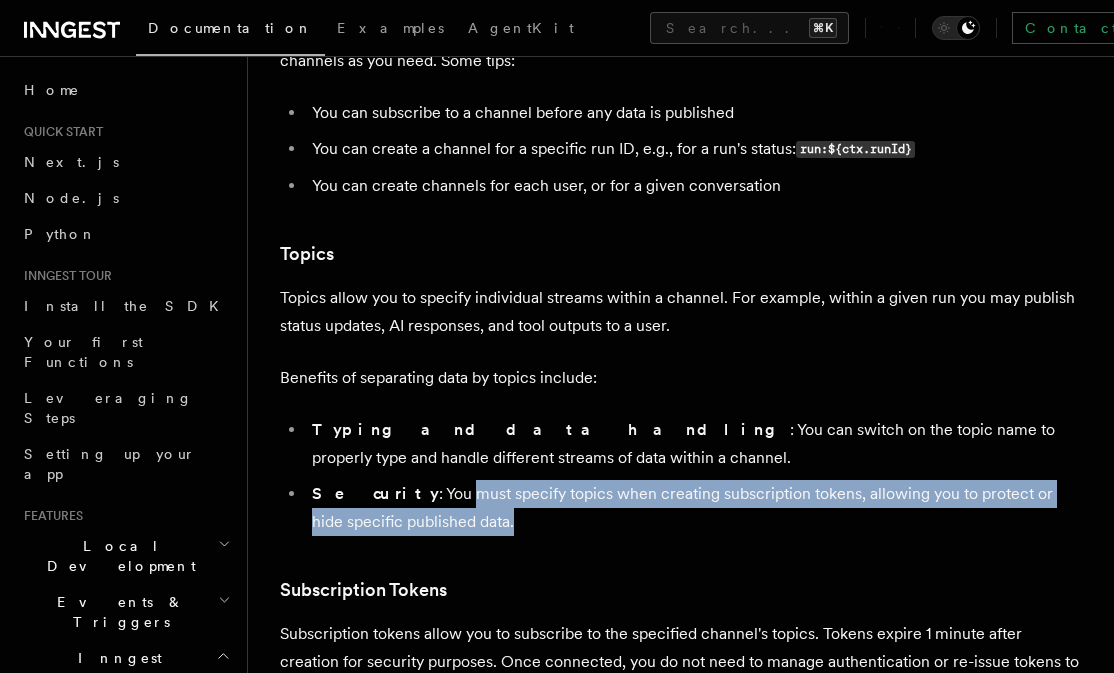 click on "Security : You must specify topics when creating subscription tokens, allowing you to protect or hide specific published data." at bounding box center (693, 508) 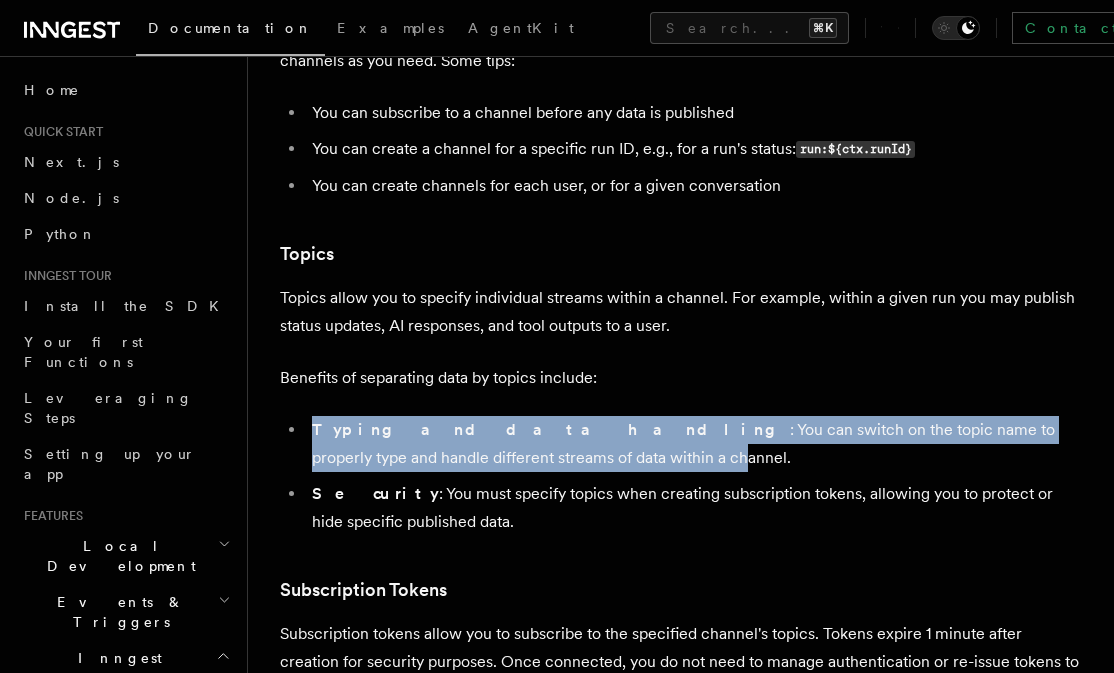 click on "Features Realtime  TypeScript SDK v3.32.0+   Go SDK v0.9.0+
Realtime is currently in developer preview. Some details including APIs are still subject to change during this period. Read more about the  developer preview here .
Realtime allows you to stream data from workflows to your users without configuring infrastructure or maintaining state. This enables you to build interactive applications, show status updates, or stream AI responses to your users directly in your existing code.
Use Realtime React hooks in Next.js Leverage the  useInngestSubscription()  hook to subscribe to realtime streams in your Next.js application. Explore patterns and examples Use Realtime to stream updates from one or multiple Inngest functions, or to implement a Human-in-the-Loop mechanism.
Usage
There are two core parts of Realtime:  publishing  and  subscribing . You must publish data from your functions for it to be visible. Publishing data accepts three parameters:
data
channel user:[USER_ID]
topic
npm" at bounding box center [681, -1412] 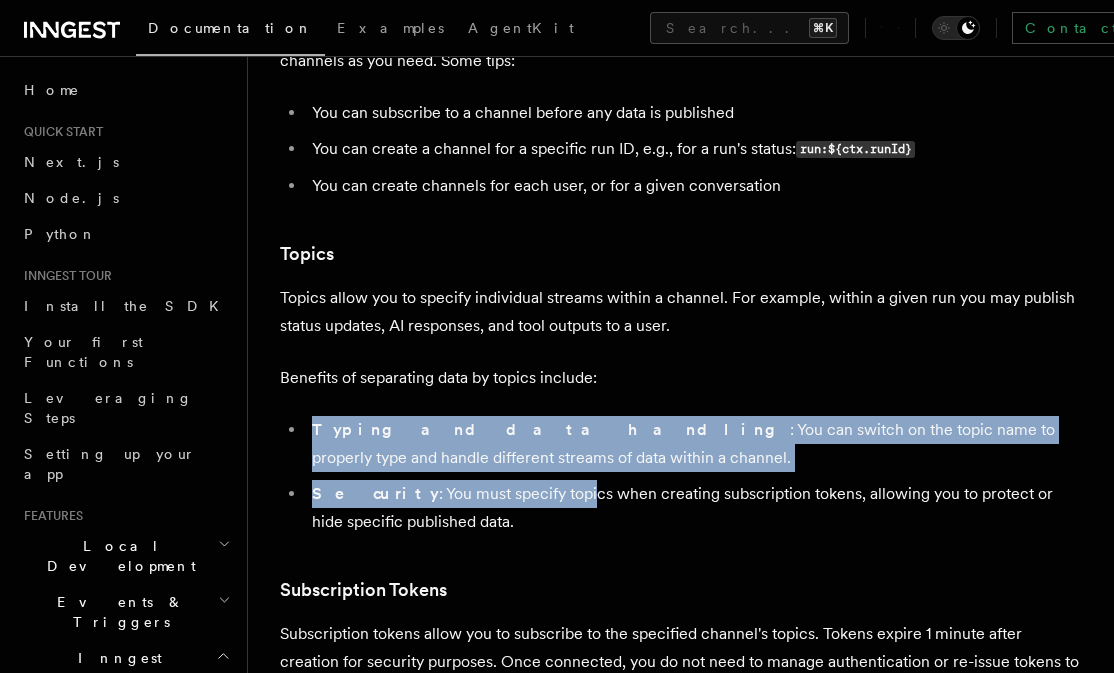 click on "Security : You must specify topics when creating subscription tokens, allowing you to protect or hide specific published data." at bounding box center (693, 508) 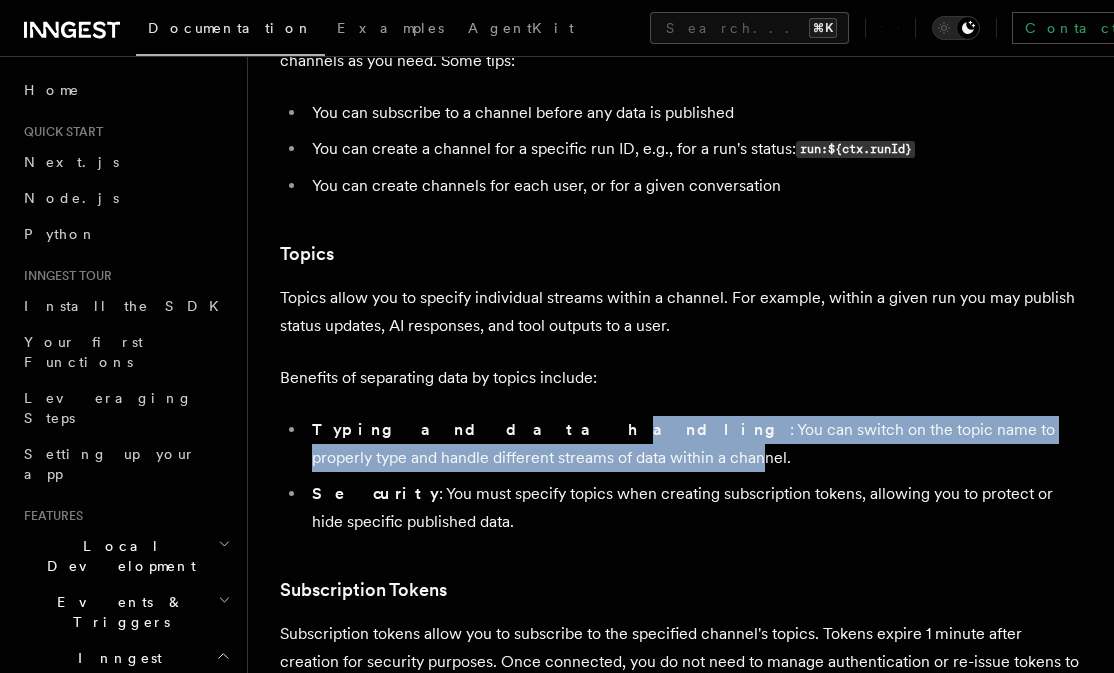 click on "Typing and data handling : You can switch on the topic name to properly type and handle different streams of data within a channel.
Security : You must specify topics when creating subscription tokens, allowing you to protect or hide specific published data." at bounding box center [680, 476] 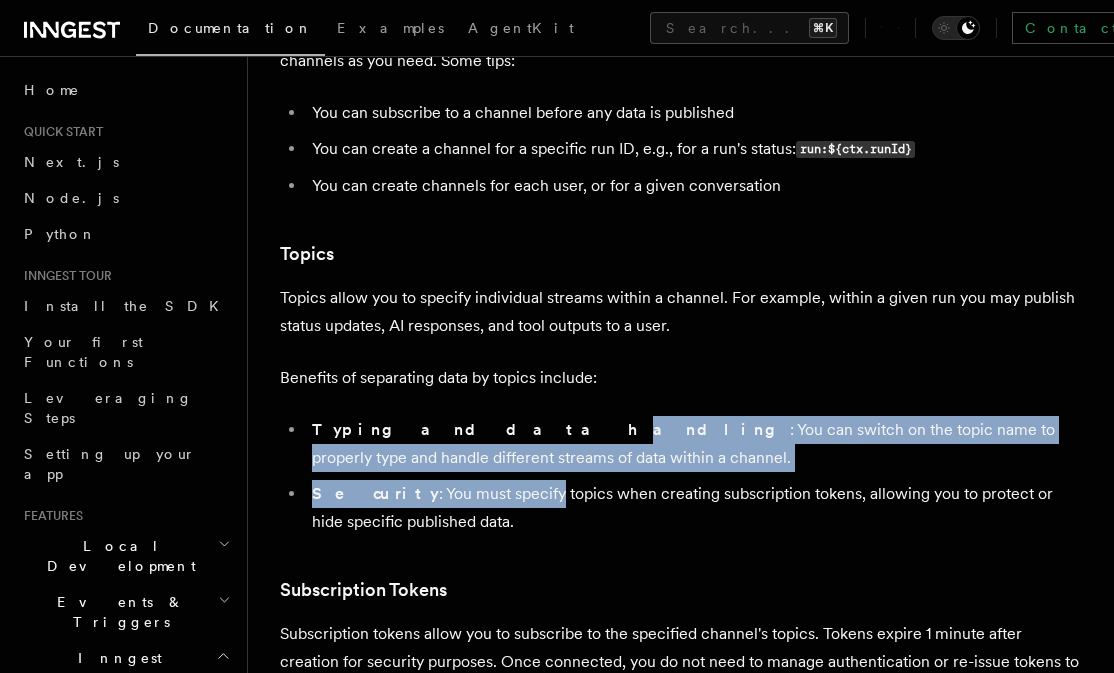 click on "Security : You must specify topics when creating subscription tokens, allowing you to protect or hide specific published data." at bounding box center (693, 508) 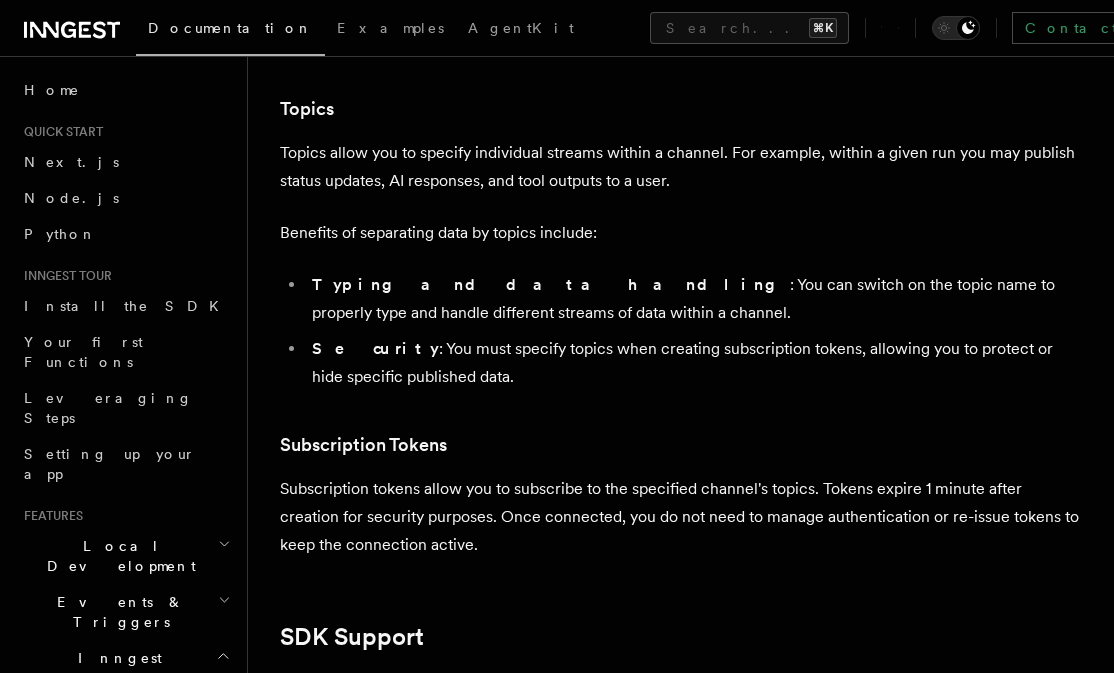 click on "Subscription tokens allow you to subscribe to the specified channel's topics. Tokens expire 1 minute after creation for security purposes. Once connected, you do not need to manage authentication or re-issue tokens to keep the connection active." at bounding box center [680, 517] 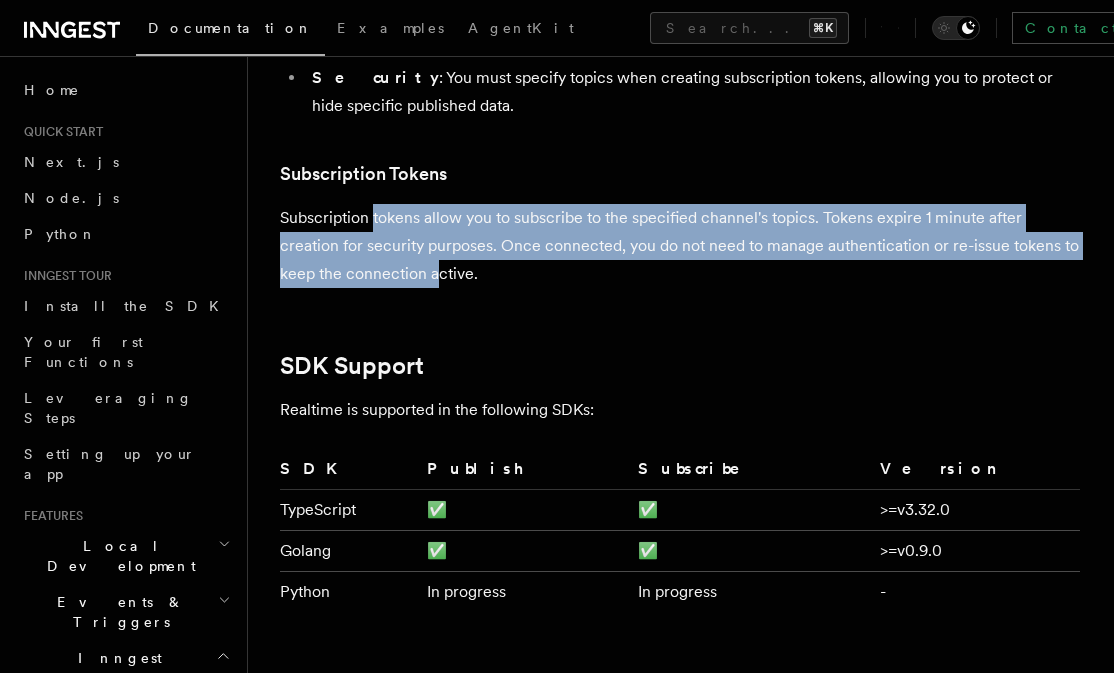 scroll, scrollTop: 5848, scrollLeft: 0, axis: vertical 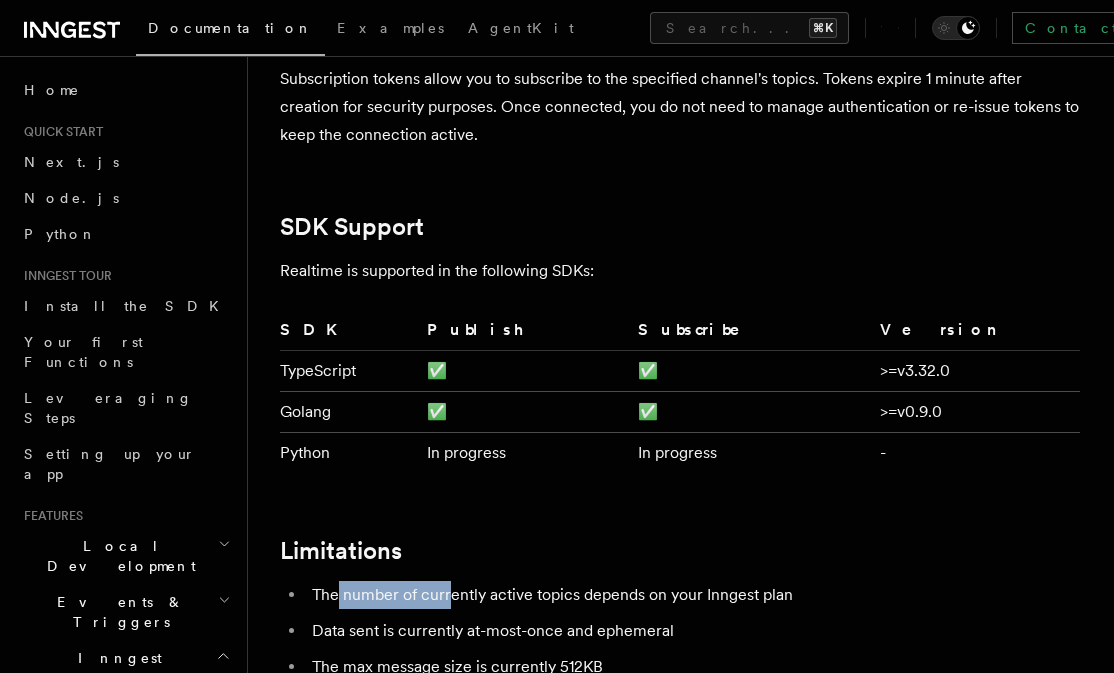 click on "The number of currently active topics depends on your Inngest plan
Data sent is currently at-most-once and ephemeral
The max message size is currently 512KB" at bounding box center [680, 631] 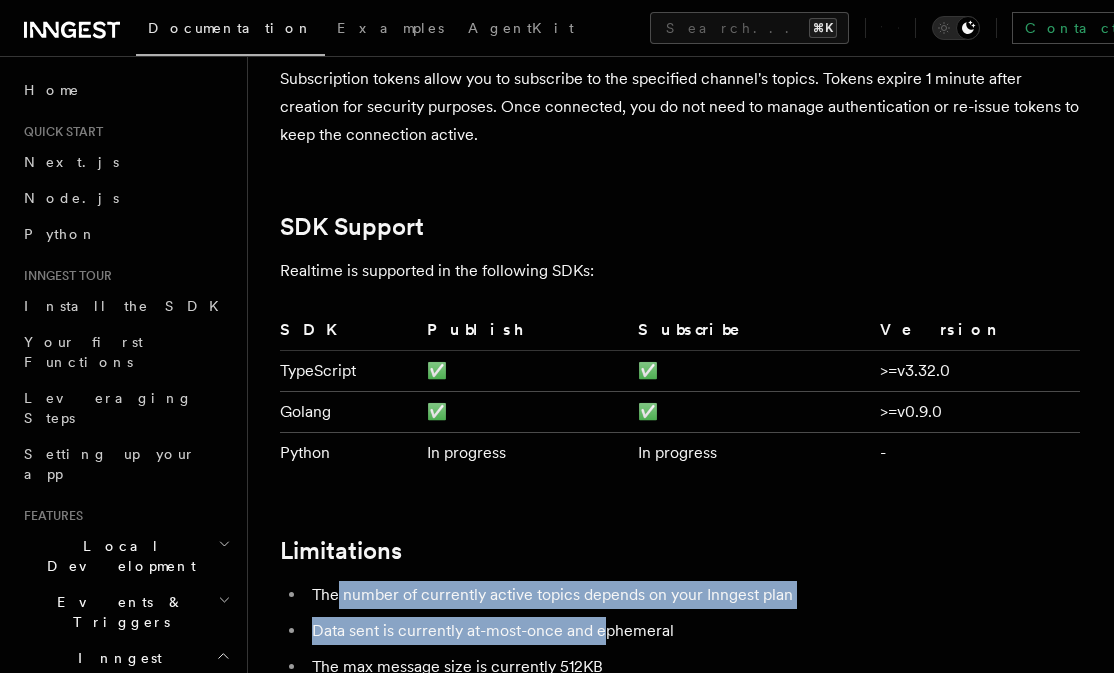 click on "Data sent is currently at-most-once and ephemeral" at bounding box center [693, 631] 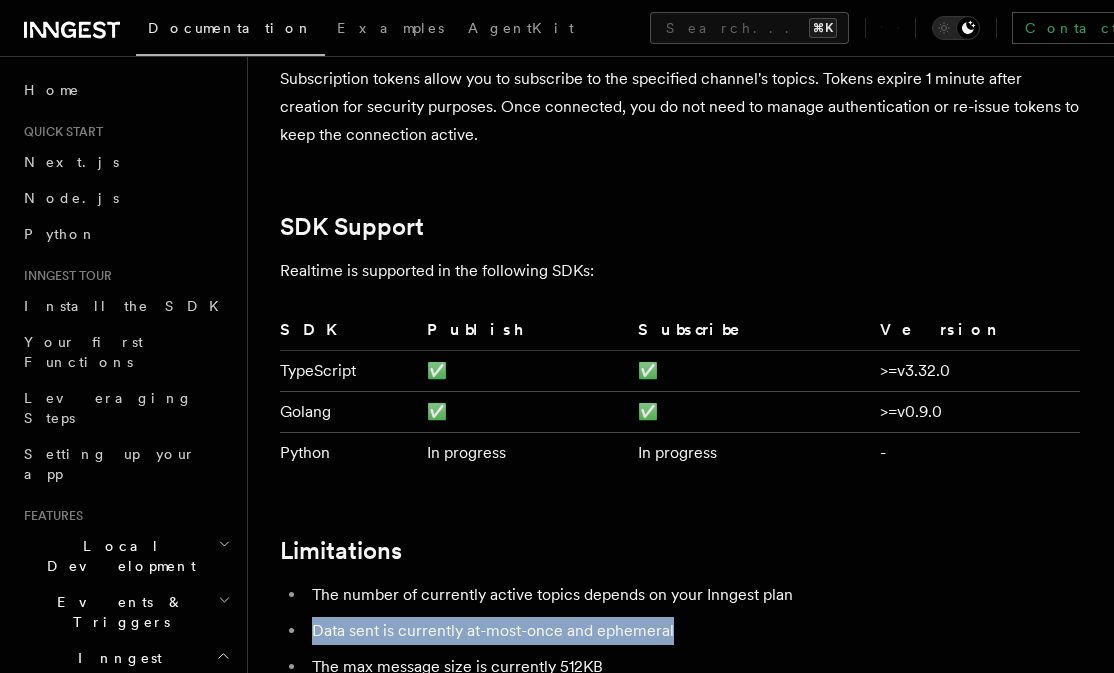 click on "The number of currently active topics depends on your Inngest plan
Data sent is currently at-most-once and ephemeral
The max message size is currently 512KB" at bounding box center (680, 631) 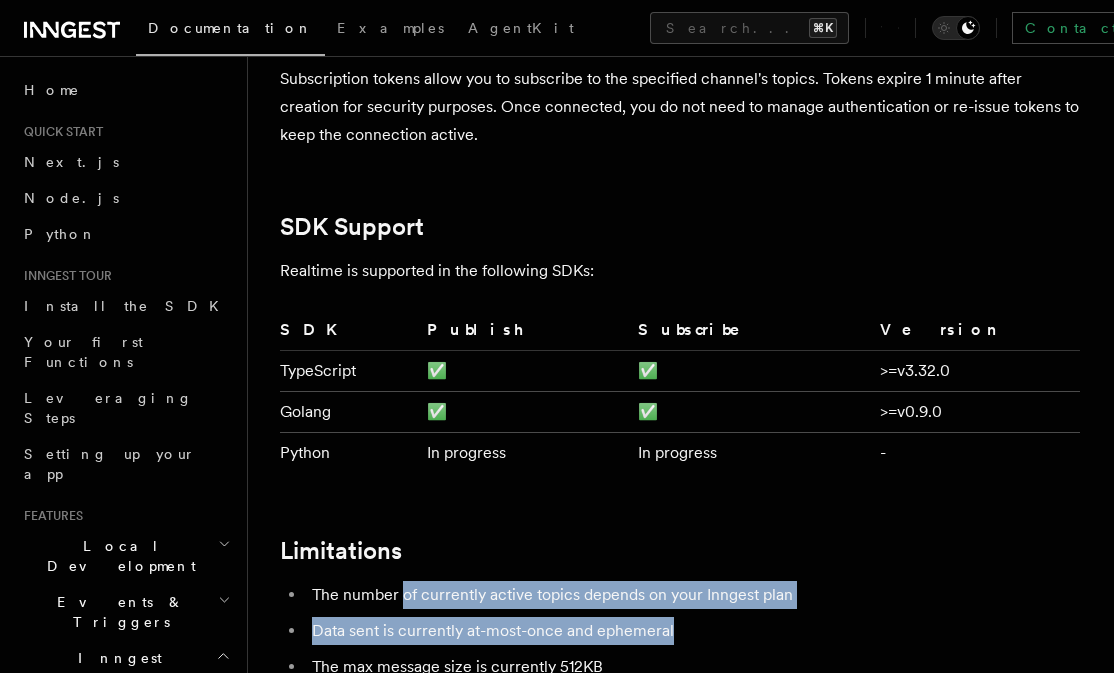 click on "The number of currently active topics depends on your Inngest plan" at bounding box center [693, 595] 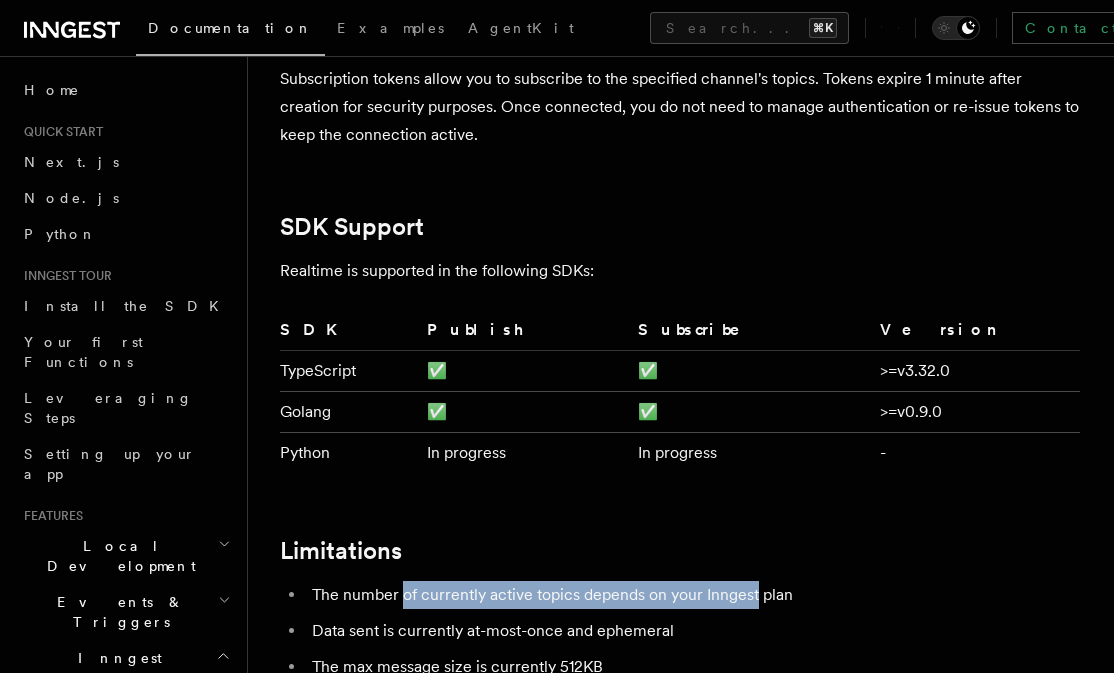 click on "The number of currently active topics depends on your Inngest plan" at bounding box center (693, 595) 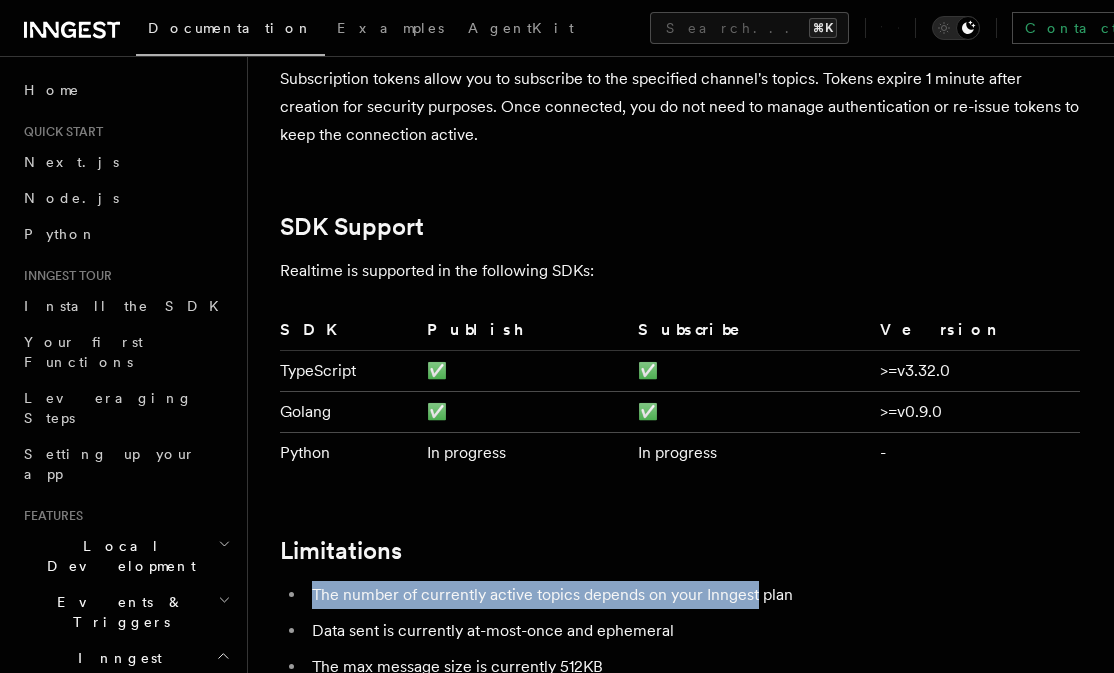 click on "The number of currently active topics depends on your Inngest plan" at bounding box center [693, 595] 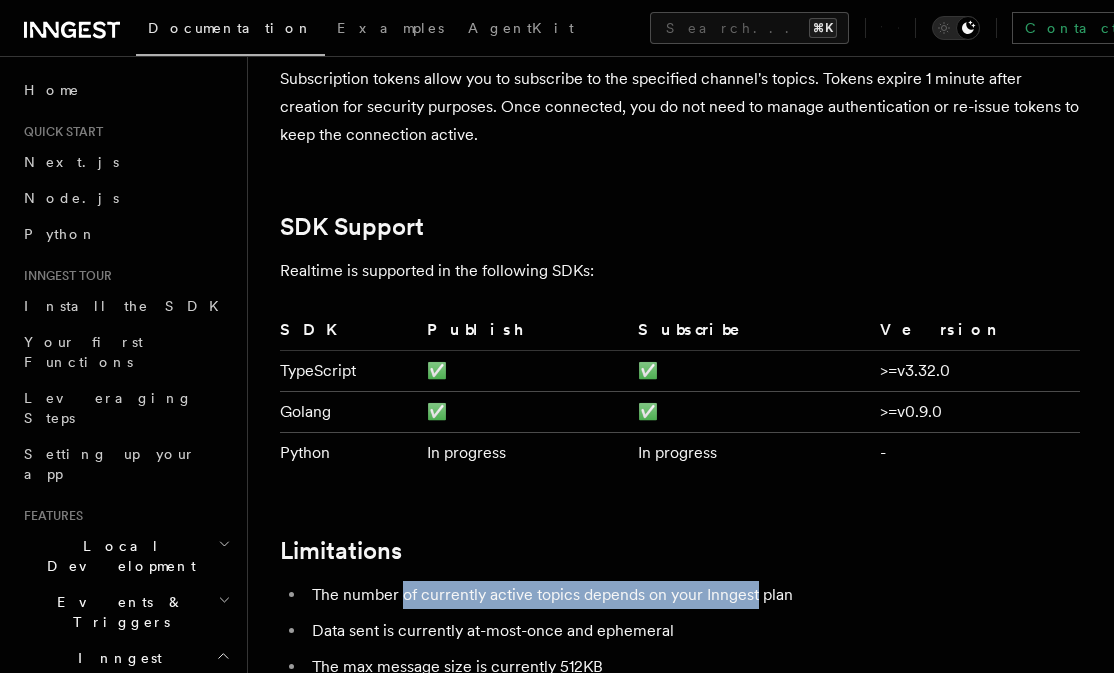 click on "The number of currently active topics depends on your Inngest plan" at bounding box center (693, 595) 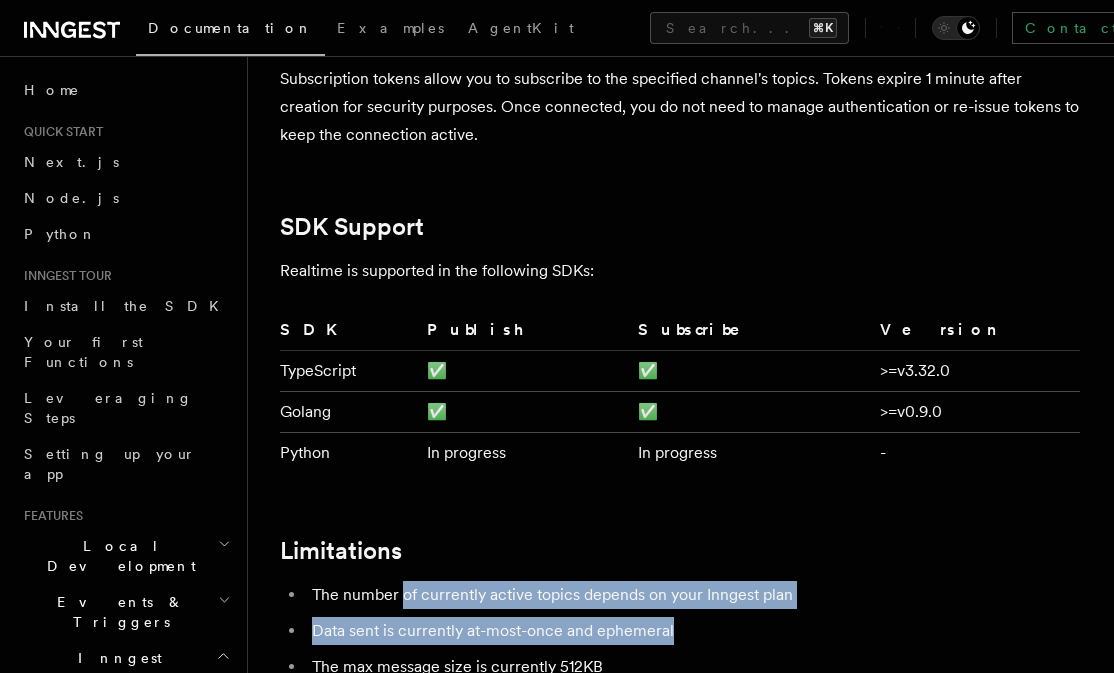 click on "The number of currently active topics depends on your Inngest plan
Data sent is currently at-most-once and ephemeral
The max message size is currently 512KB" at bounding box center [680, 631] 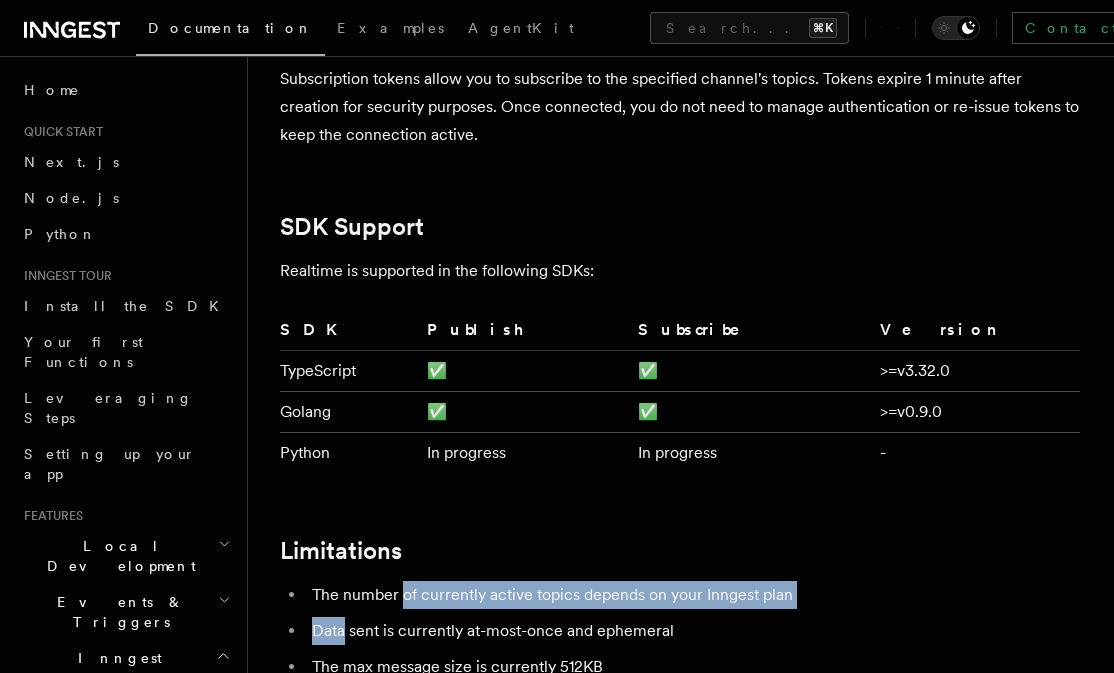 click on "The number of currently active topics depends on your Inngest plan
Data sent is currently at-most-once and ephemeral
The max message size is currently 512KB" at bounding box center [680, 631] 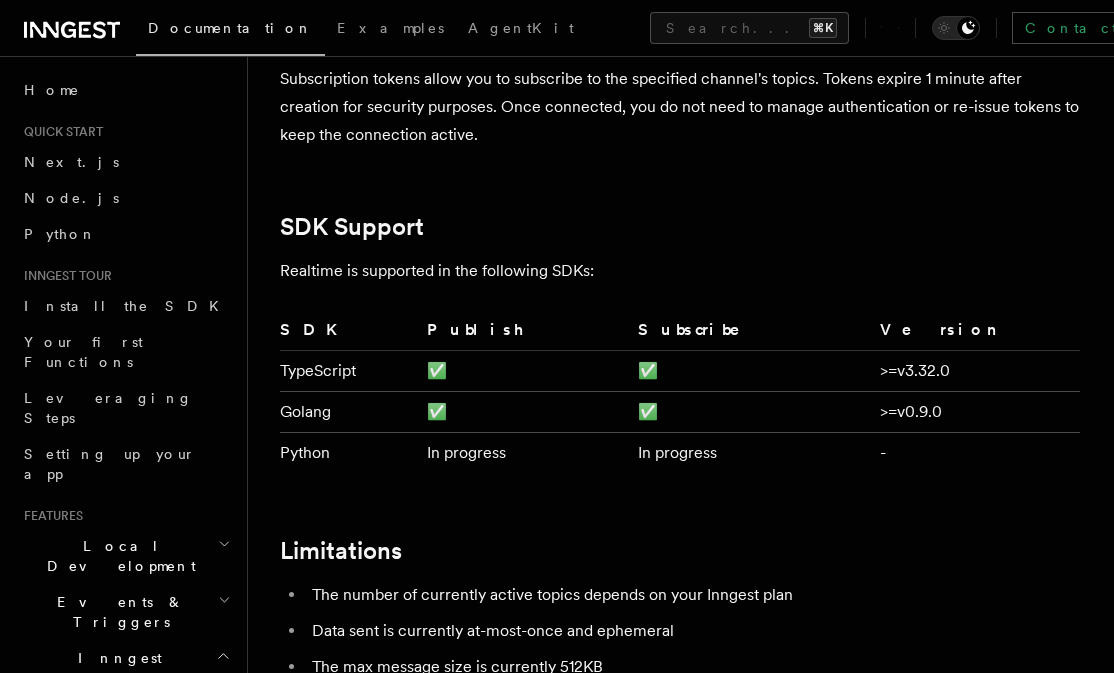 click on "The number of currently active topics depends on your Inngest plan
Data sent is currently at-most-once and ephemeral
The max message size is currently 512KB" at bounding box center [680, 631] 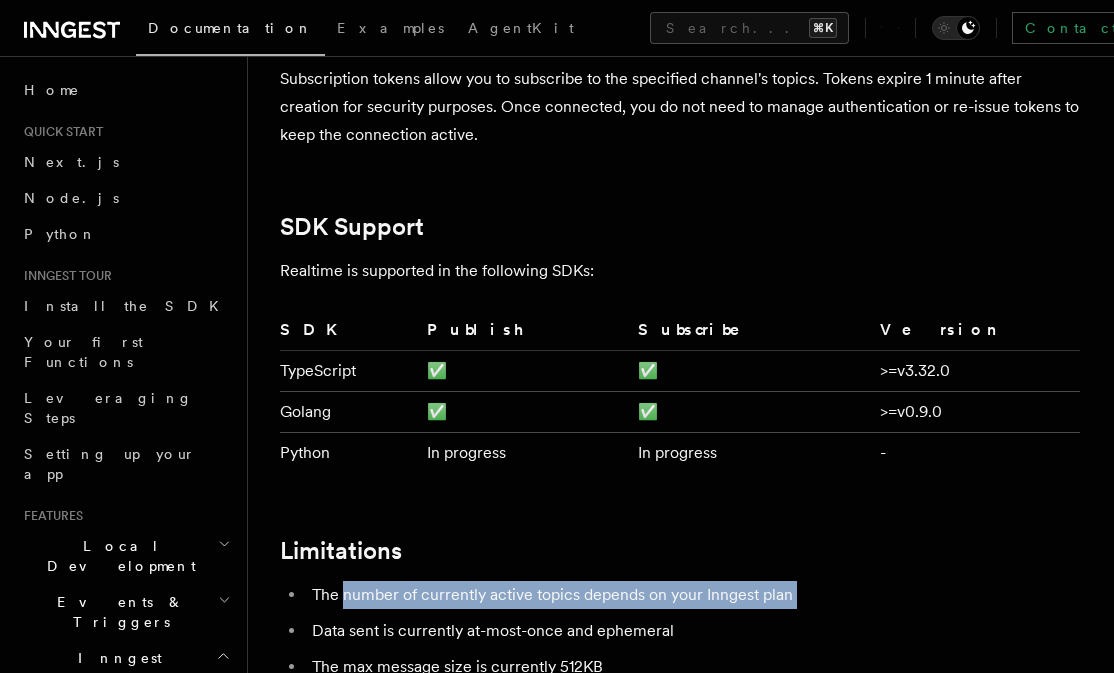 click on "The number of currently active topics depends on your Inngest plan" at bounding box center (693, 595) 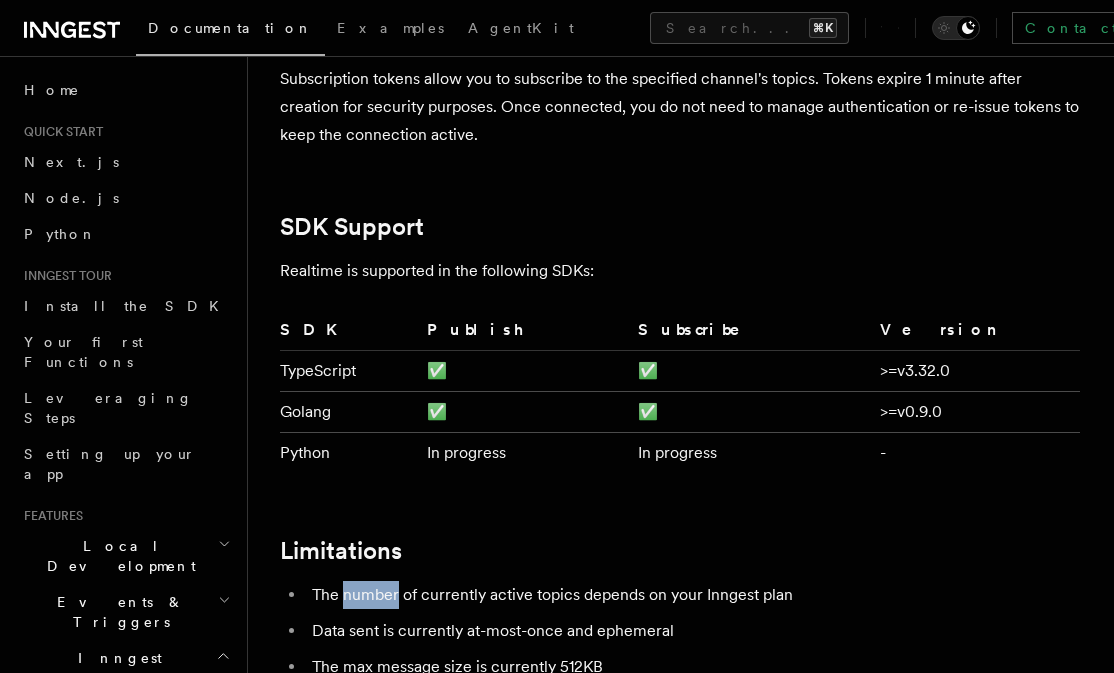 click on "The number of currently active topics depends on your Inngest plan
Data sent is currently at-most-once and ephemeral
The max message size is currently 512KB" at bounding box center (680, 631) 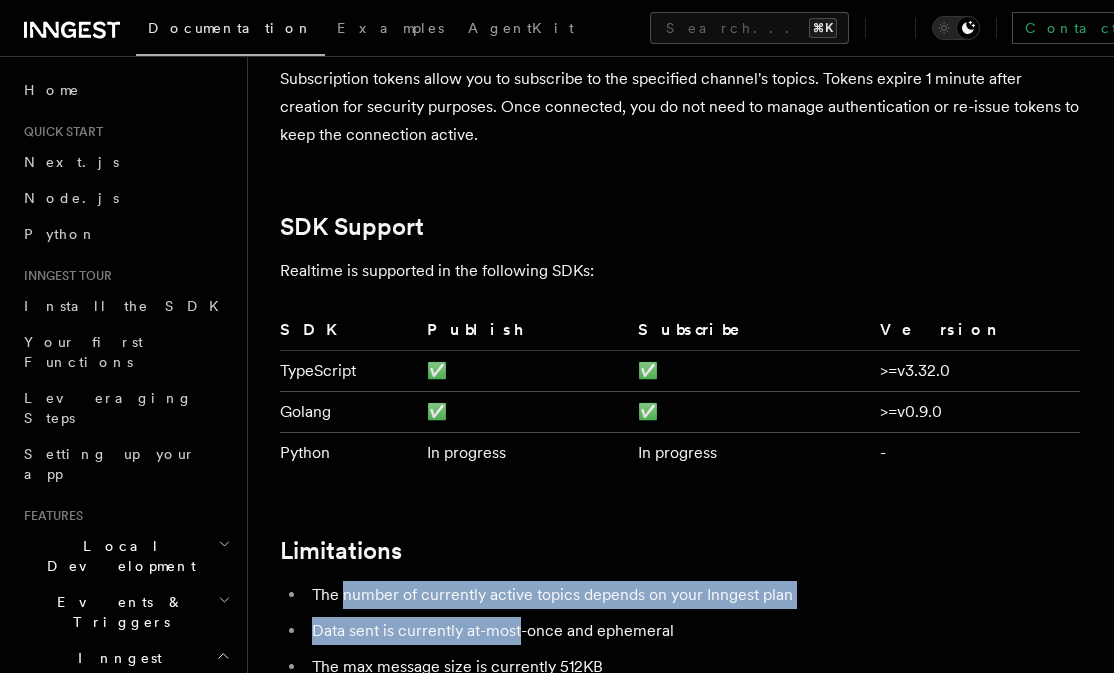 click on "Data sent is currently at-most-once and ephemeral" at bounding box center [693, 631] 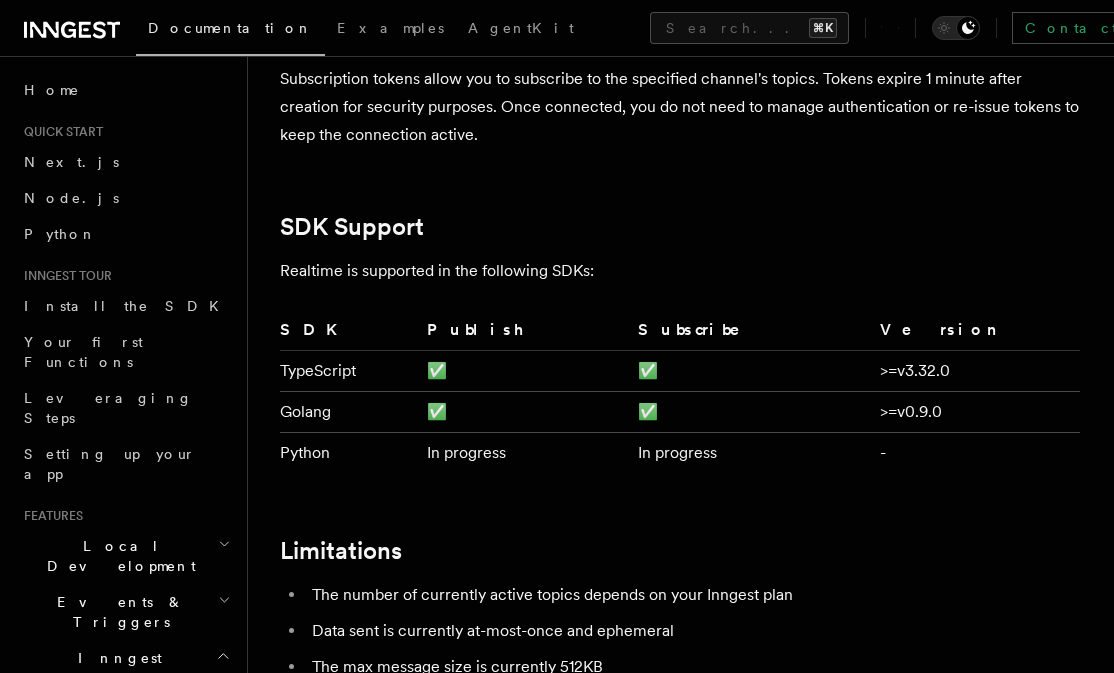 click on "Data sent is currently at-most-once and ephemeral" at bounding box center (693, 631) 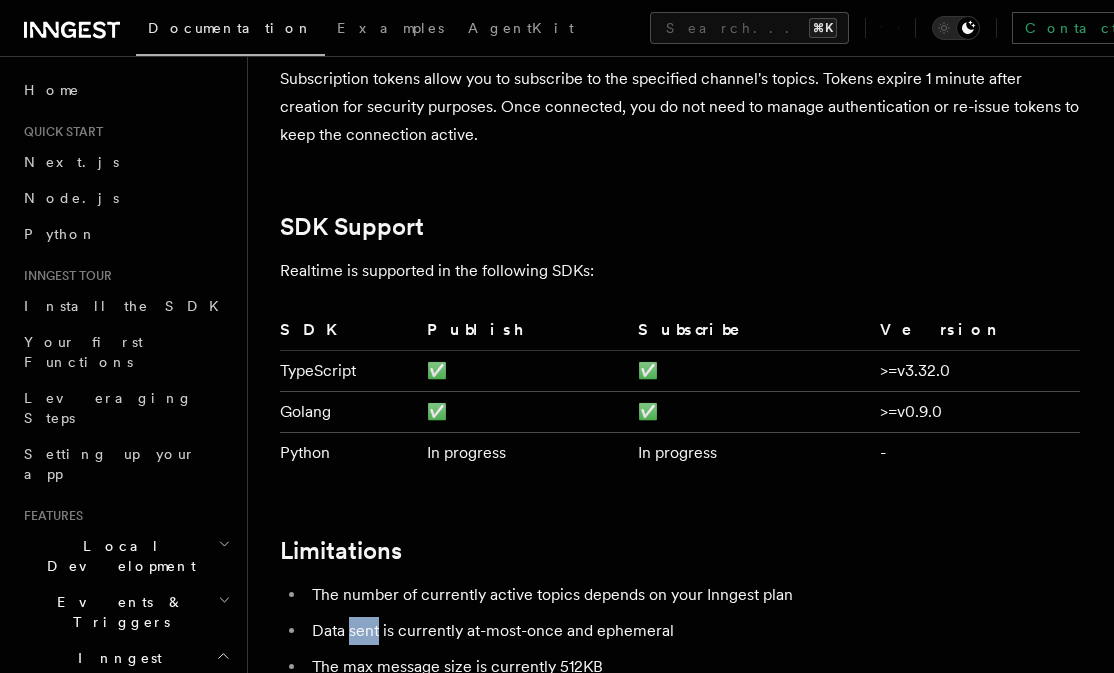 click on "Data sent is currently at-most-once and ephemeral" at bounding box center [693, 631] 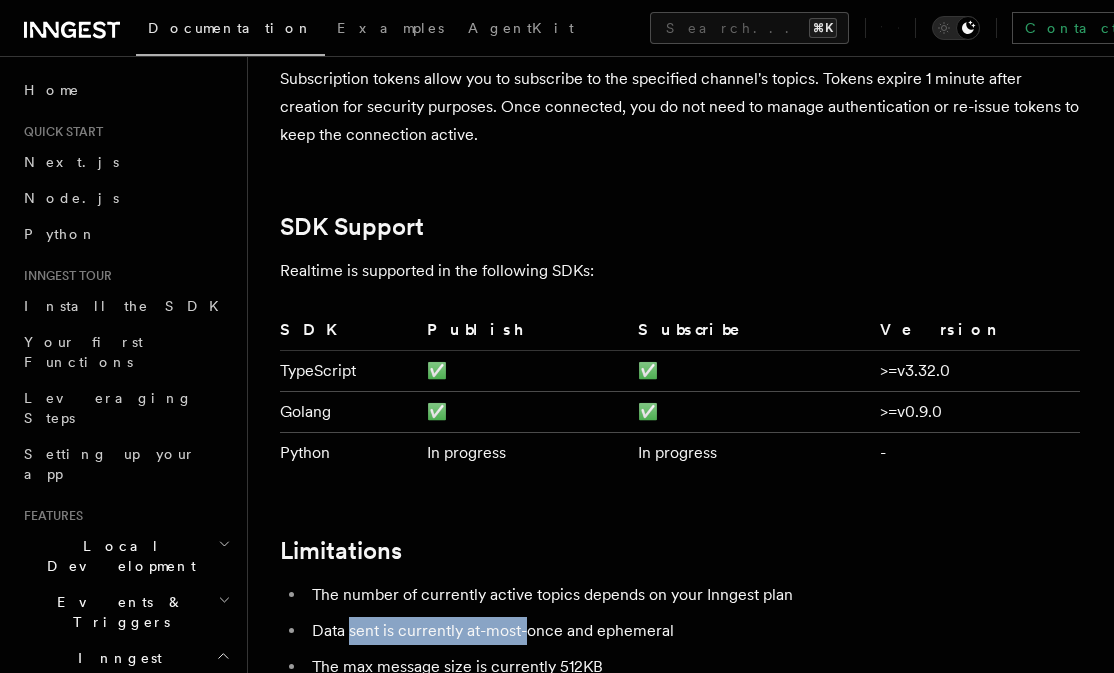 click on "Data sent is currently at-most-once and ephemeral" at bounding box center (693, 631) 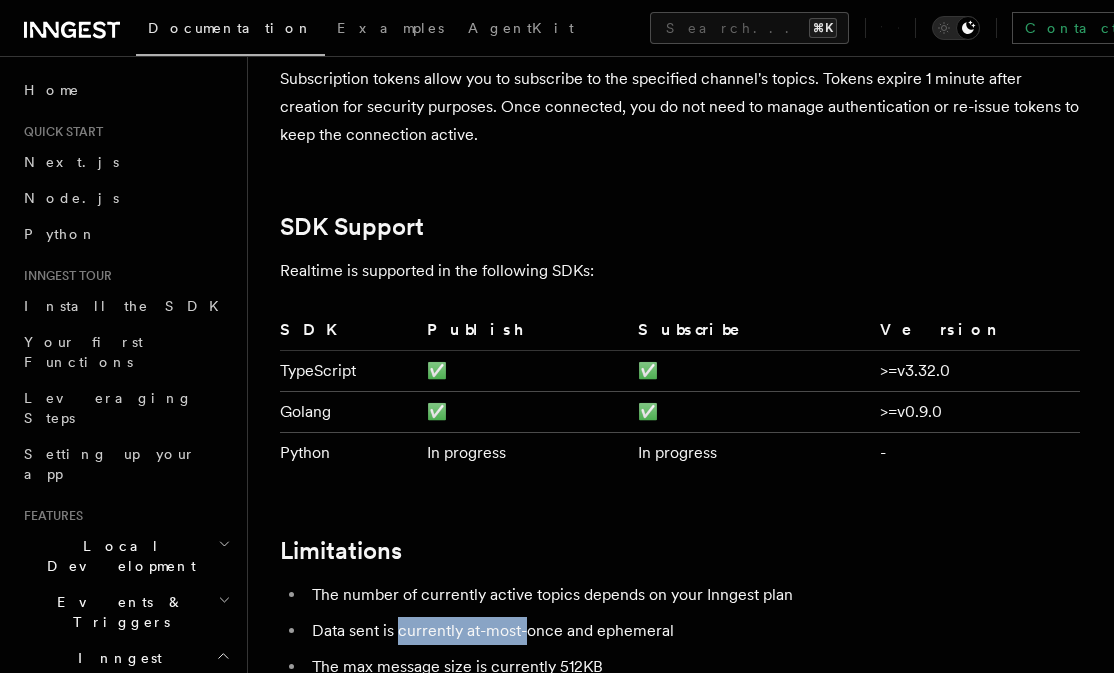 click on "Data sent is currently at-most-once and ephemeral" at bounding box center (693, 631) 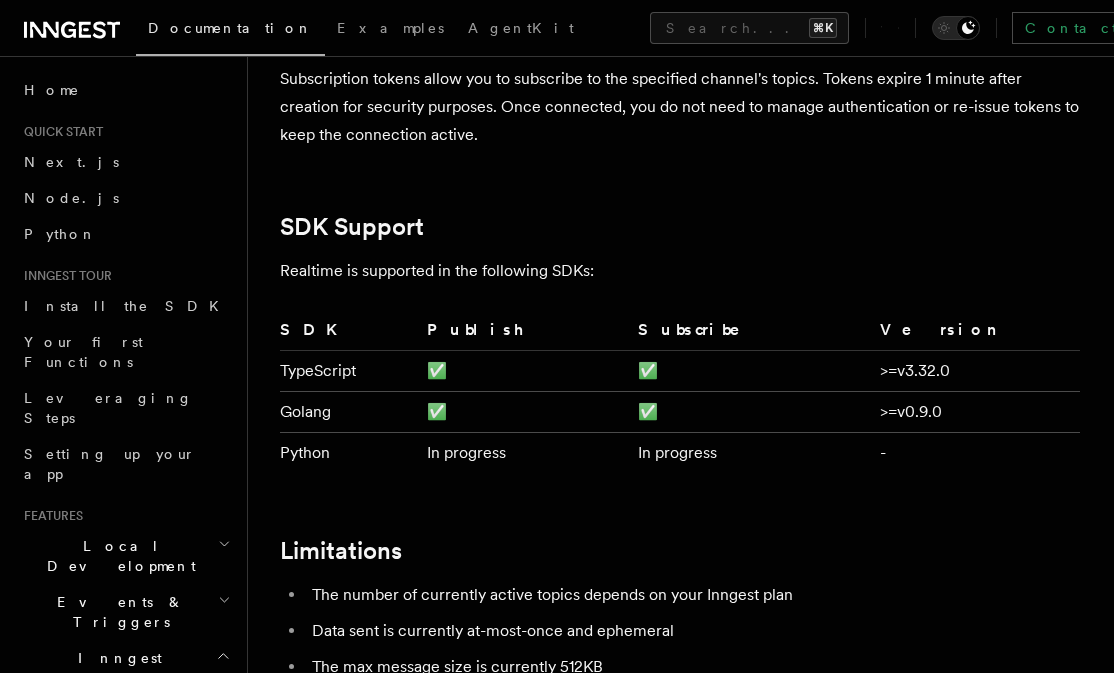 click on "Data sent is currently at-most-once and ephemeral" at bounding box center [693, 631] 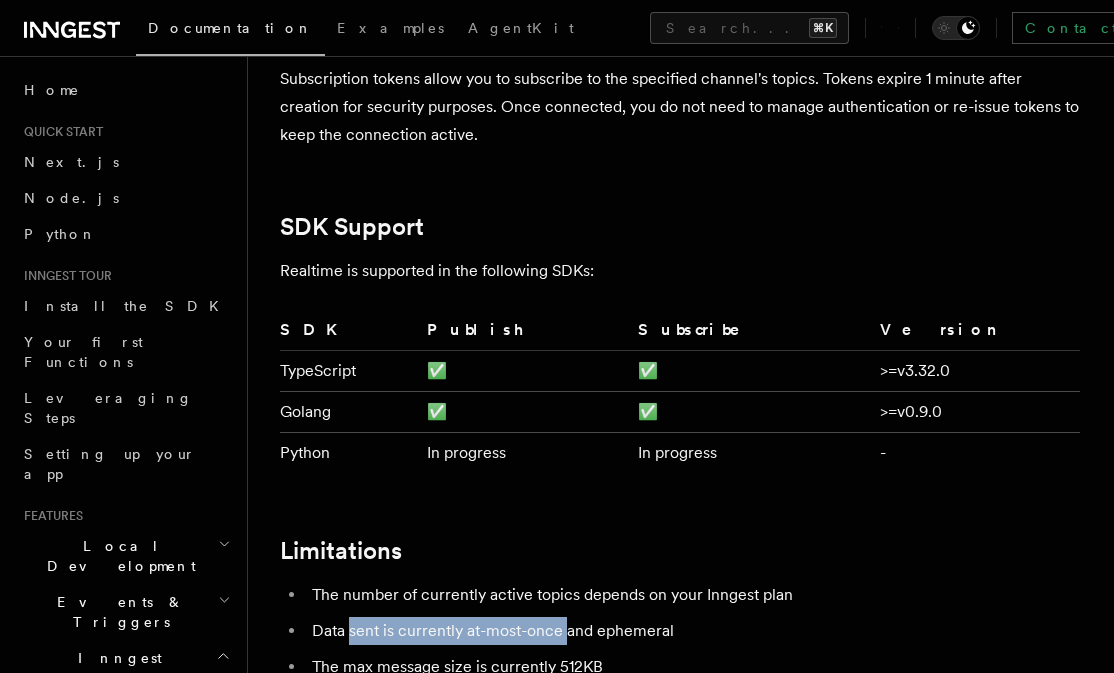 click on "Data sent is currently at-most-once and ephemeral" at bounding box center (693, 631) 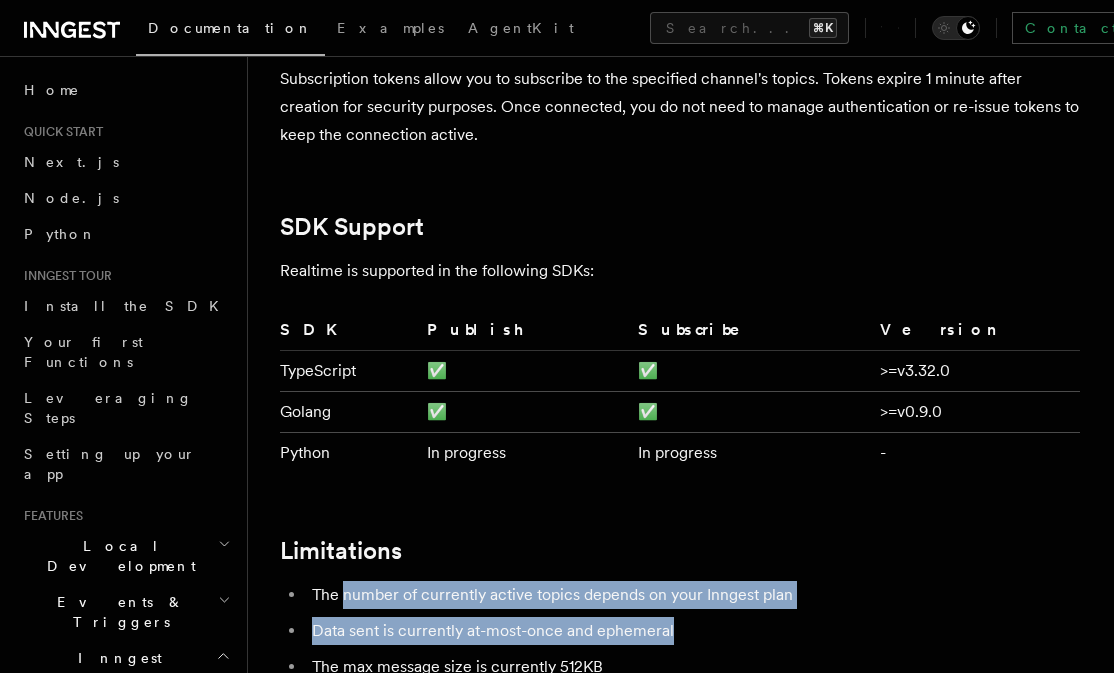 click on "The number of currently active topics depends on your Inngest plan
Data sent is currently at-most-once and ephemeral
The max message size is currently 512KB" at bounding box center [680, 631] 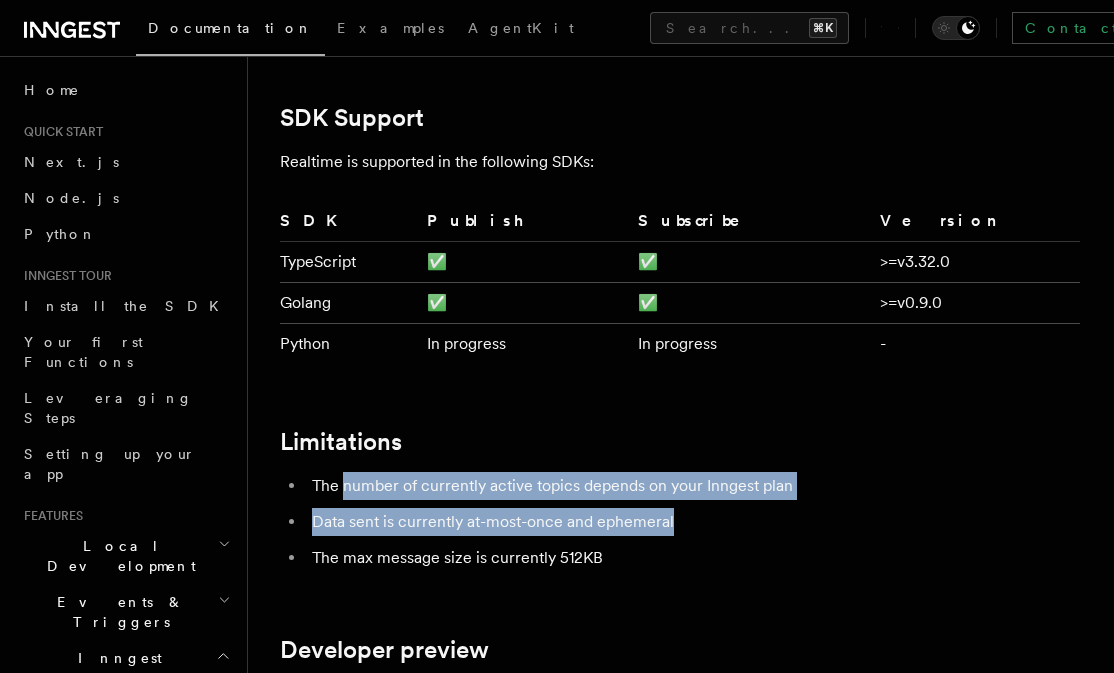 scroll, scrollTop: 5958, scrollLeft: 0, axis: vertical 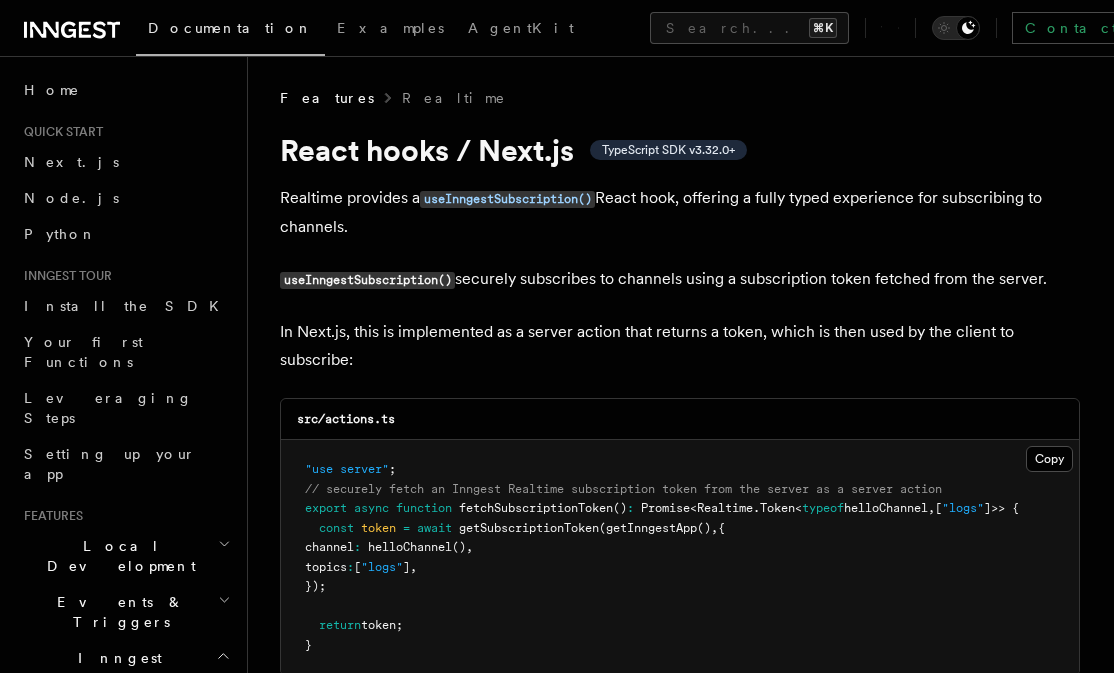 click on "Realtime provides a  useInngestSubscription()  React hook, offering a fully typed experience for subscribing to channels." at bounding box center [680, 212] 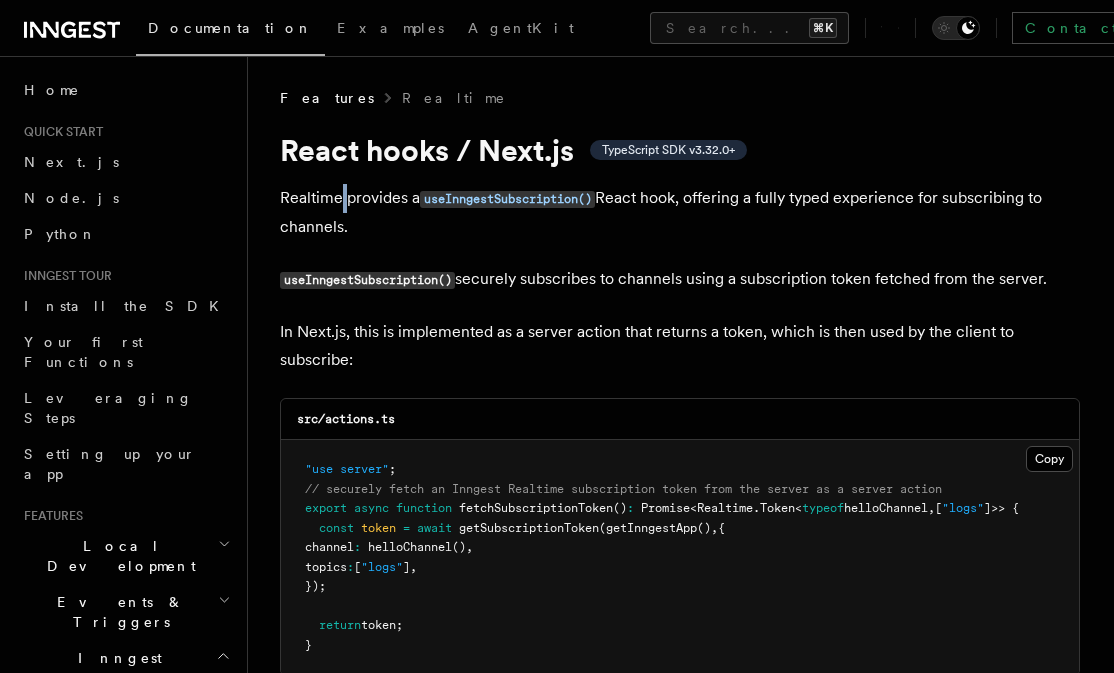 drag, startPoint x: 339, startPoint y: 194, endPoint x: 358, endPoint y: 194, distance: 19 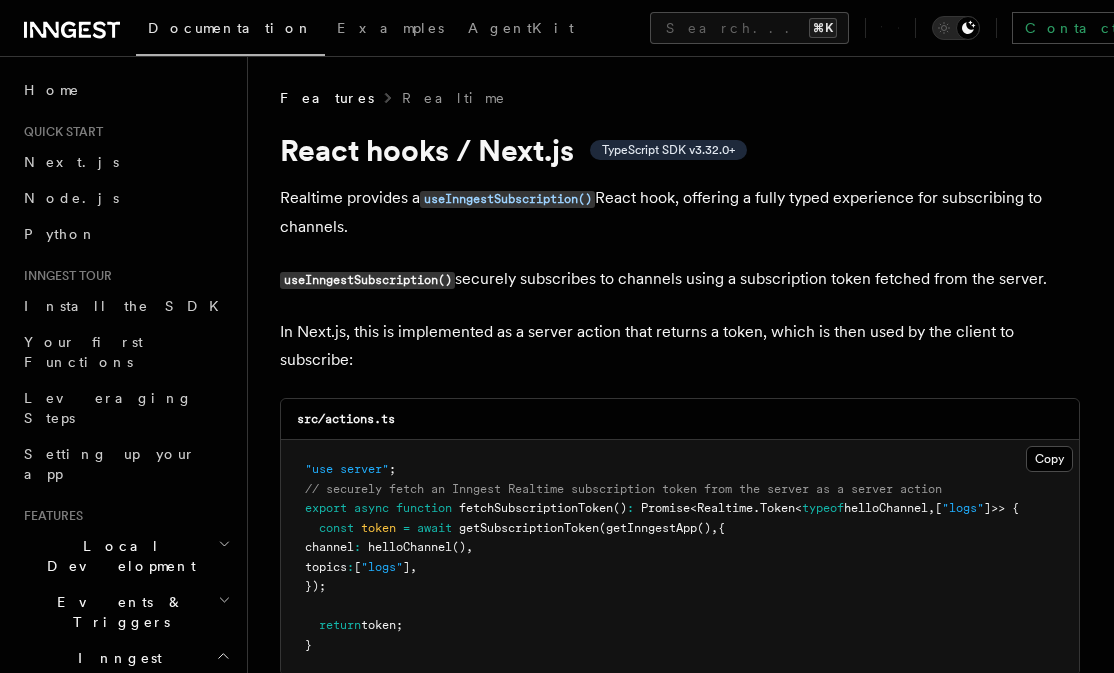 click on "Realtime provides a  useInngestSubscription()  React hook, offering a fully typed experience for subscribing to channels." at bounding box center [680, 212] 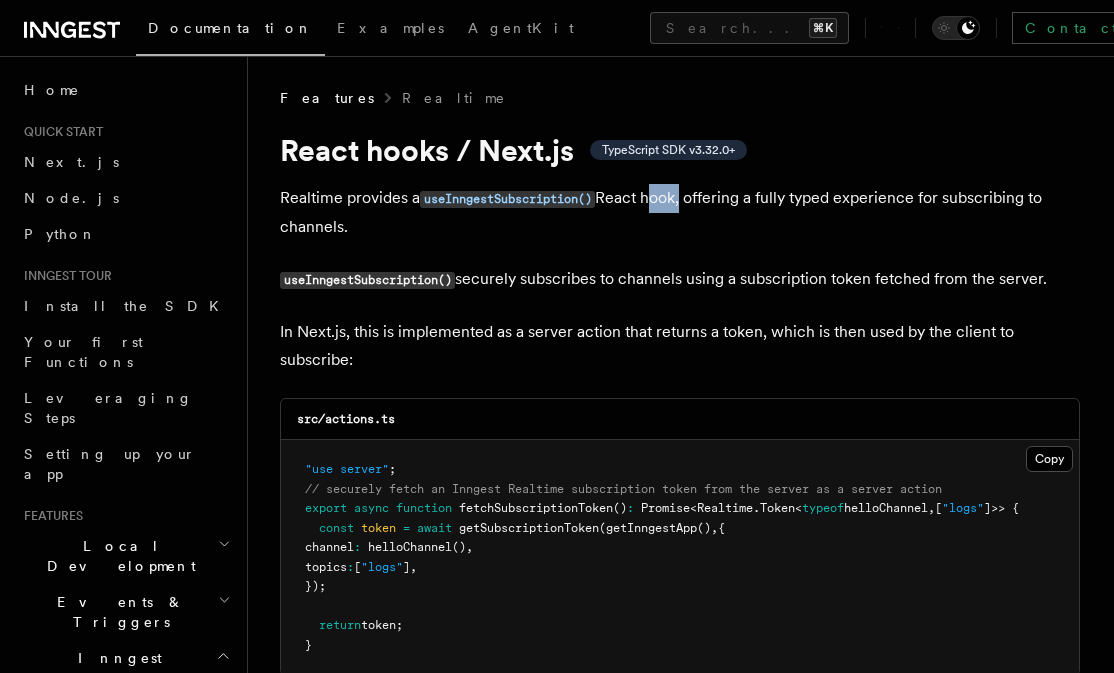 drag, startPoint x: 664, startPoint y: 196, endPoint x: 771, endPoint y: 203, distance: 107.22873 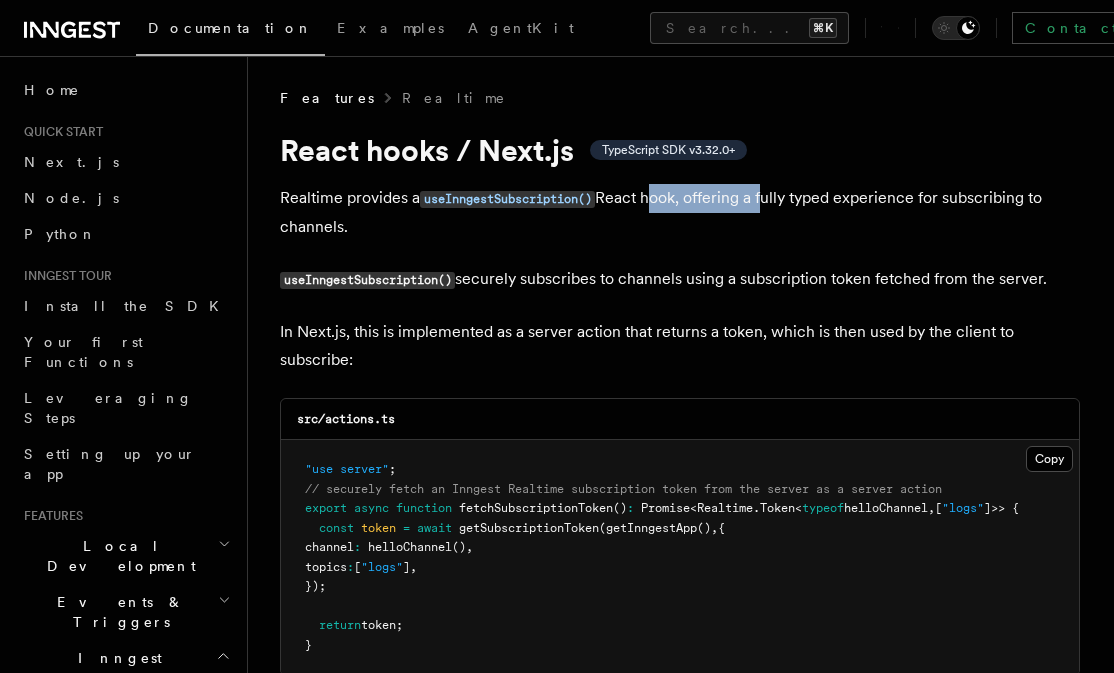 click on "Realtime provides a  useInngestSubscription()  React hook, offering a fully typed experience for subscribing to channels." at bounding box center [680, 212] 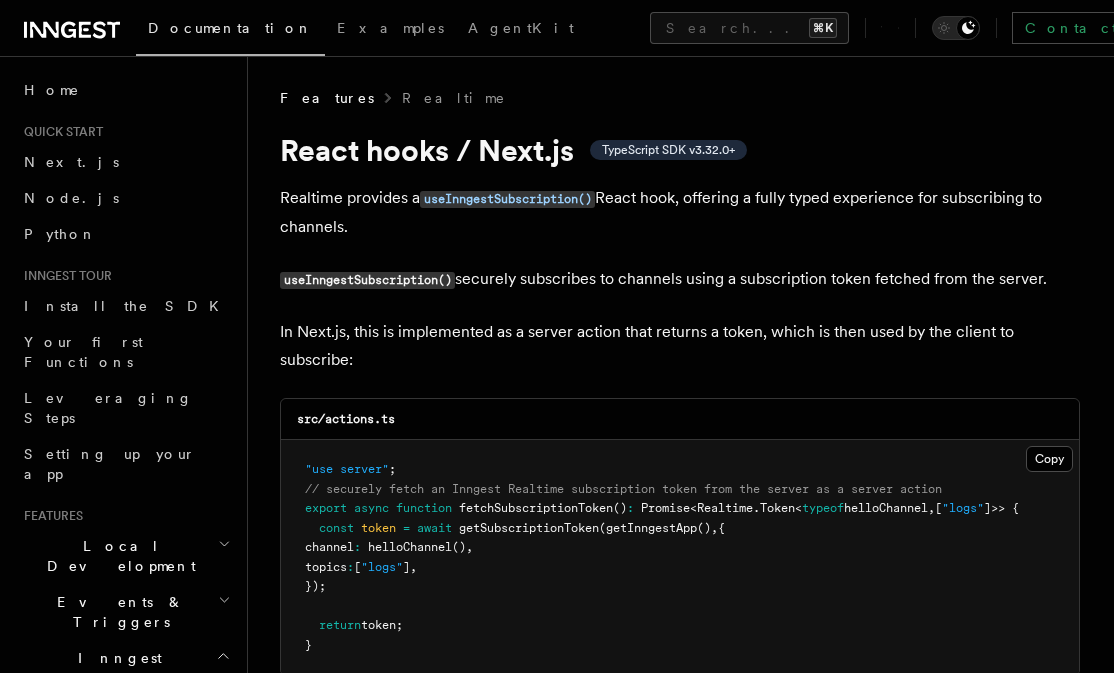 click on "Realtime provides a  useInngestSubscription()  React hook, offering a fully typed experience for subscribing to channels." at bounding box center (680, 212) 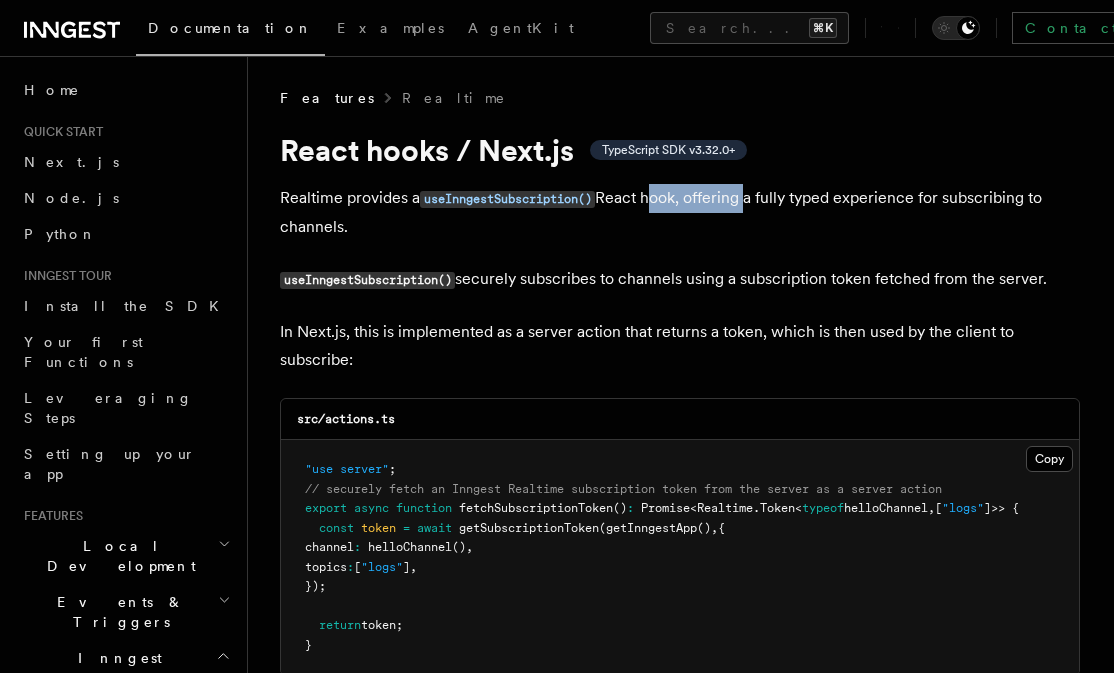 drag, startPoint x: 671, startPoint y: 197, endPoint x: 785, endPoint y: 197, distance: 114 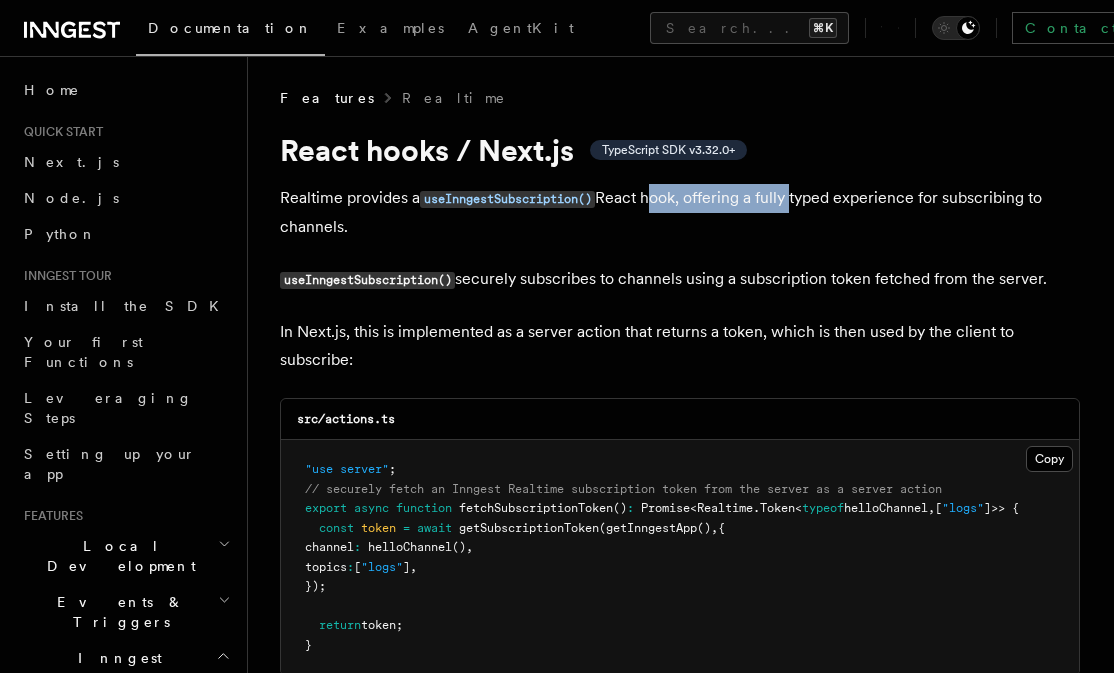 click on "Realtime provides a  useInngestSubscription()  React hook, offering a fully typed experience for subscribing to channels." at bounding box center [680, 212] 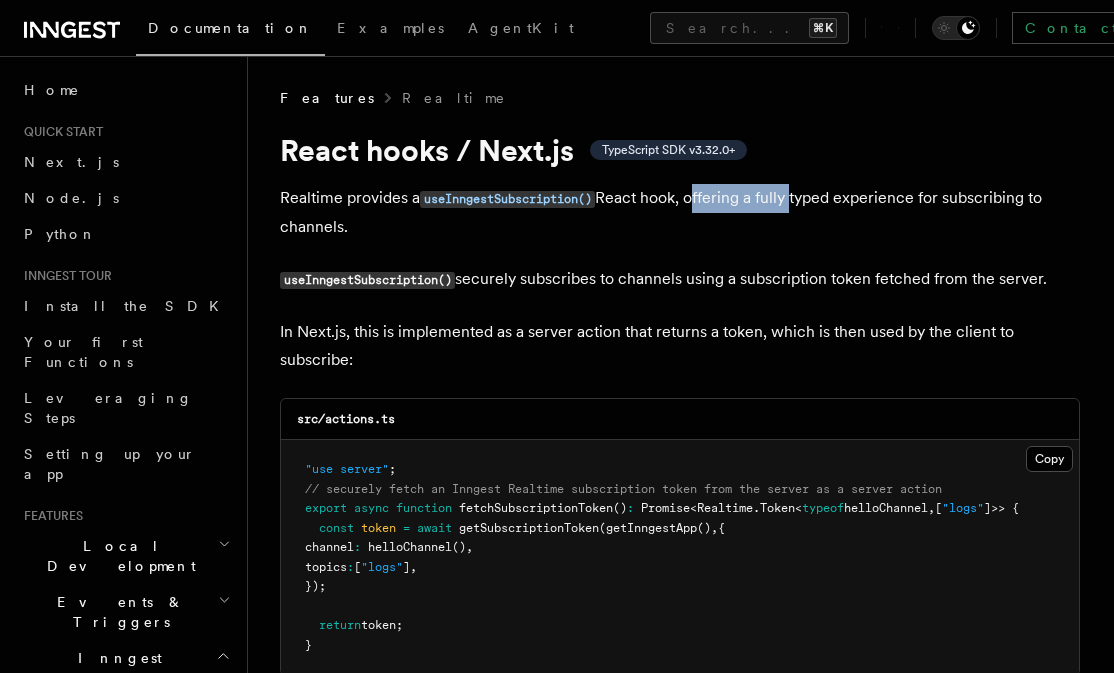 drag, startPoint x: 785, startPoint y: 197, endPoint x: 675, endPoint y: 197, distance: 110 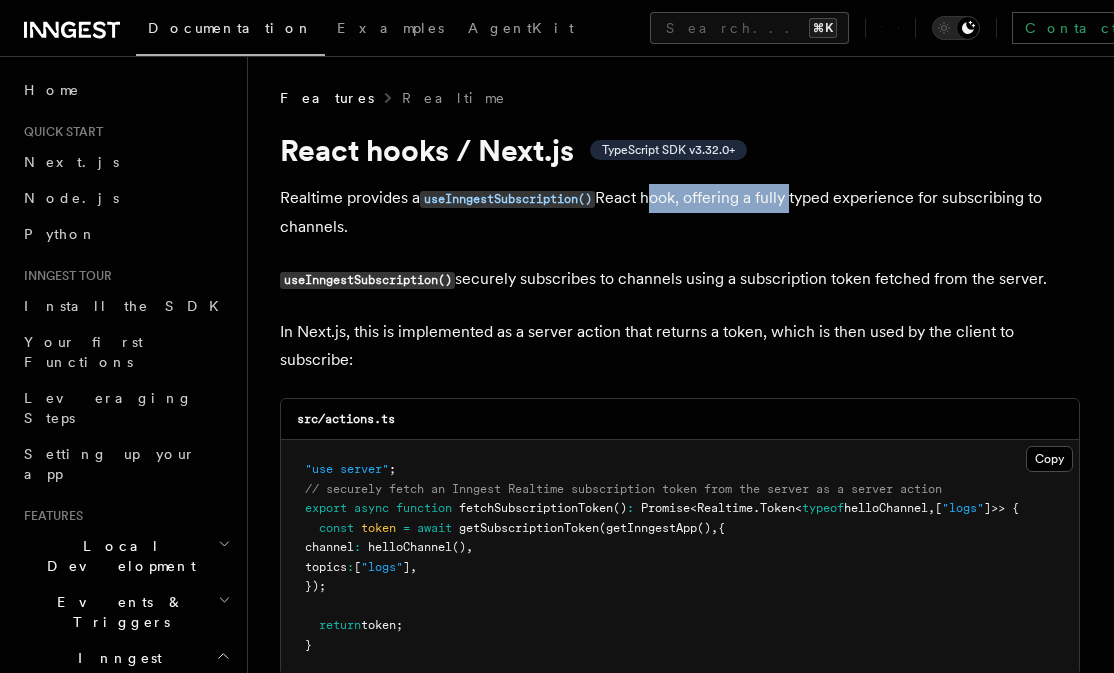 click on "Realtime provides a  useInngestSubscription()  React hook, offering a fully typed experience for subscribing to channels." at bounding box center (680, 212) 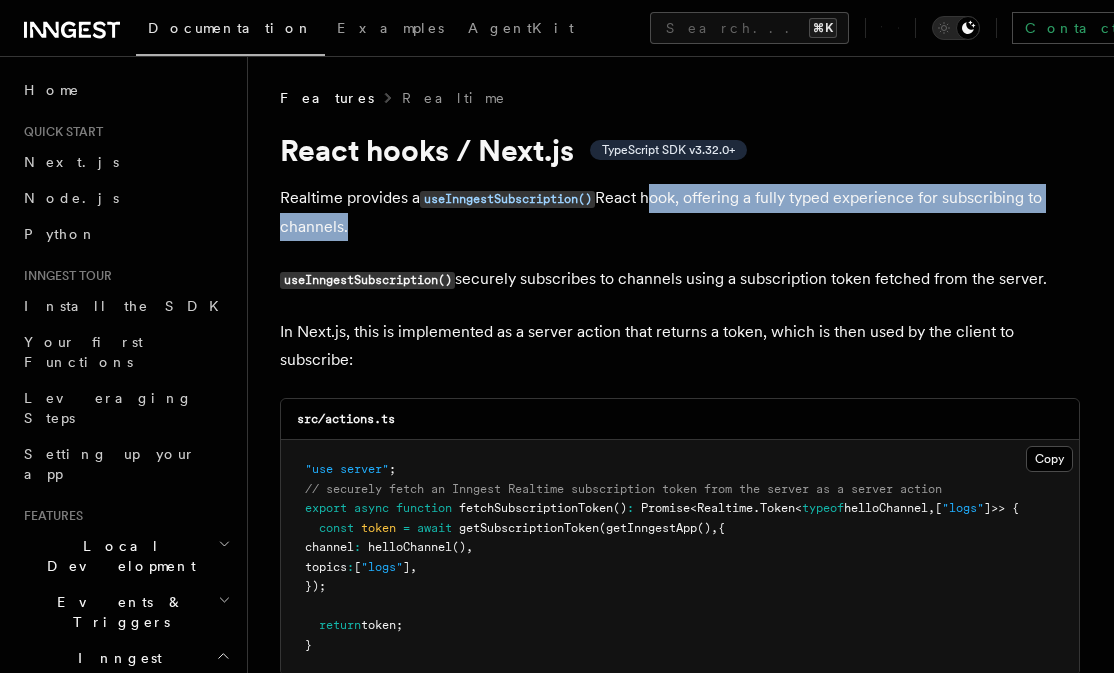 drag, startPoint x: 675, startPoint y: 197, endPoint x: 982, endPoint y: 215, distance: 307.52722 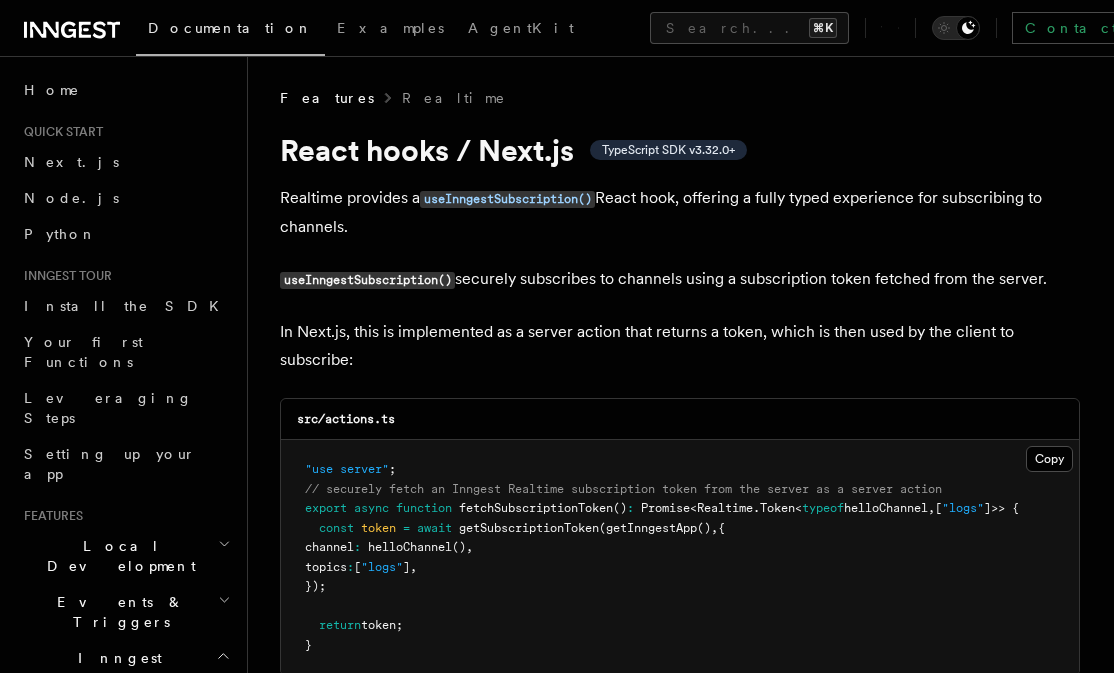 click on "useInngestSubscription()  securely subscribes to channels using a subscription token fetched from the server." at bounding box center [680, 279] 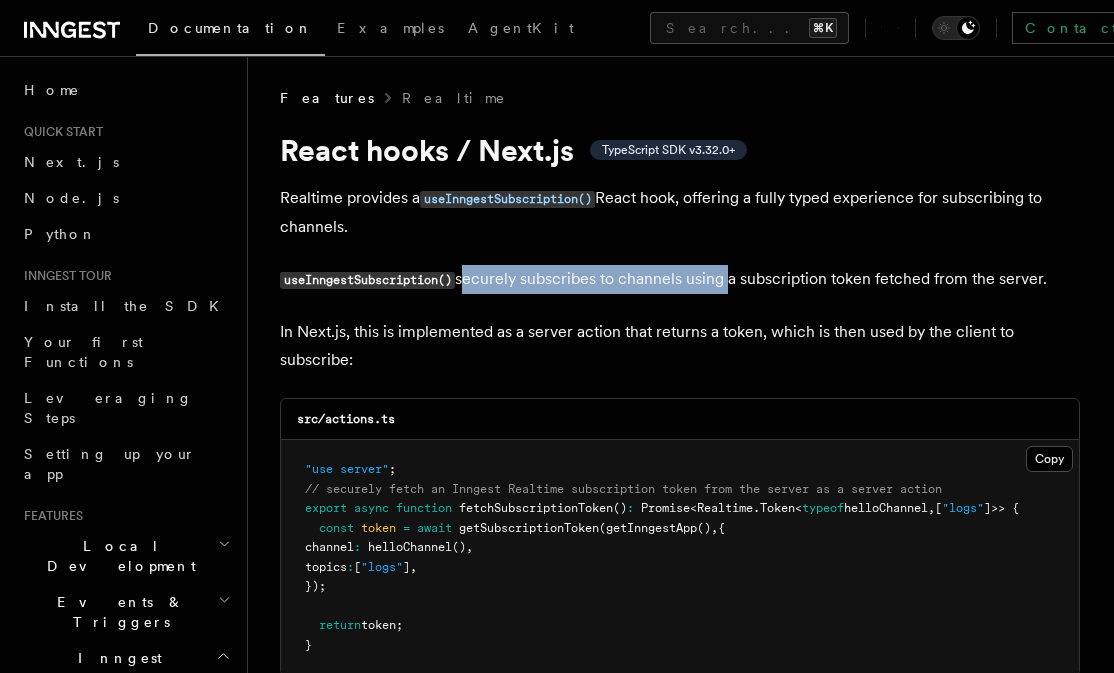 drag, startPoint x: 489, startPoint y: 274, endPoint x: 753, endPoint y: 274, distance: 264 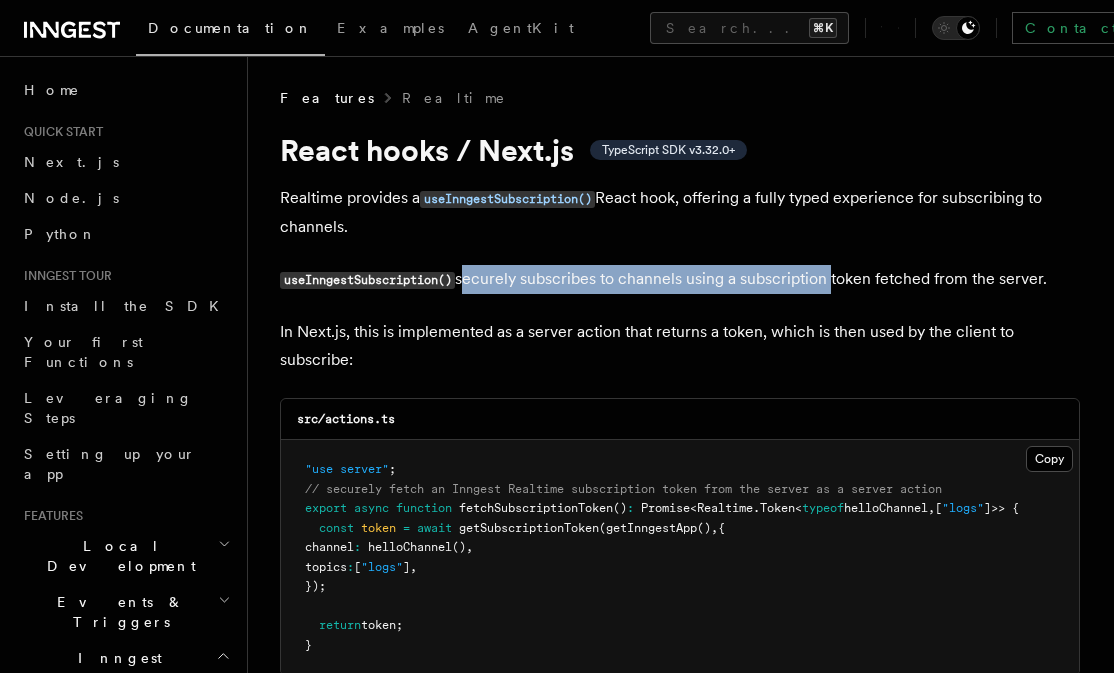 click on "useInngestSubscription()  securely subscribes to channels using a subscription token fetched from the server." at bounding box center (680, 279) 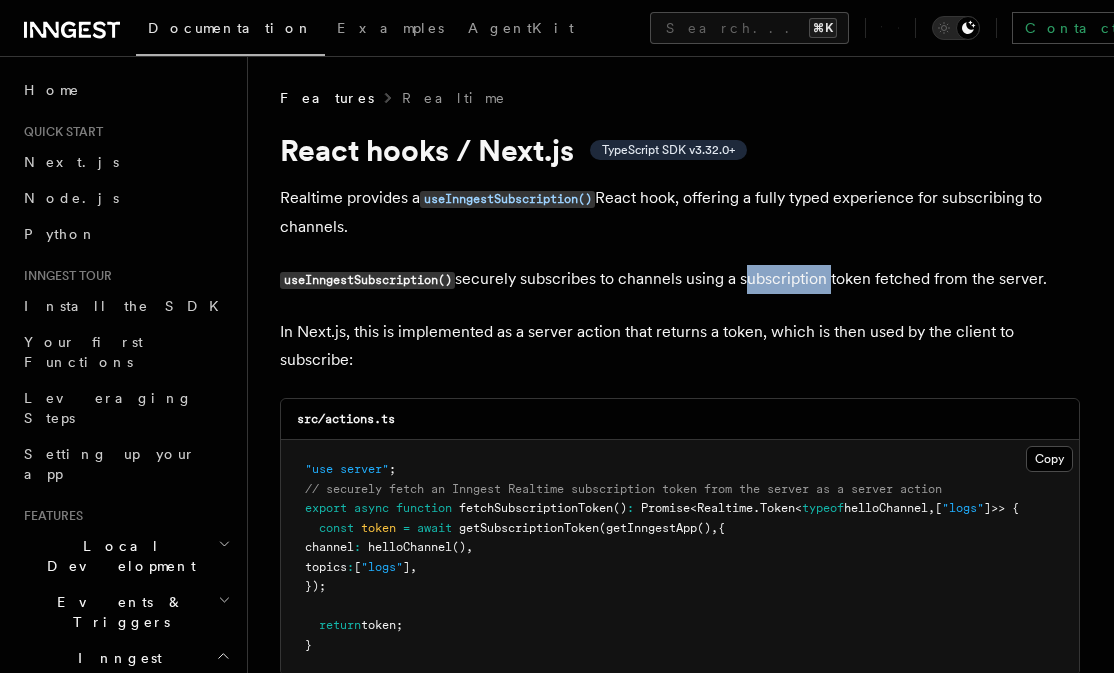 drag, startPoint x: 753, startPoint y: 274, endPoint x: 974, endPoint y: 277, distance: 221.02036 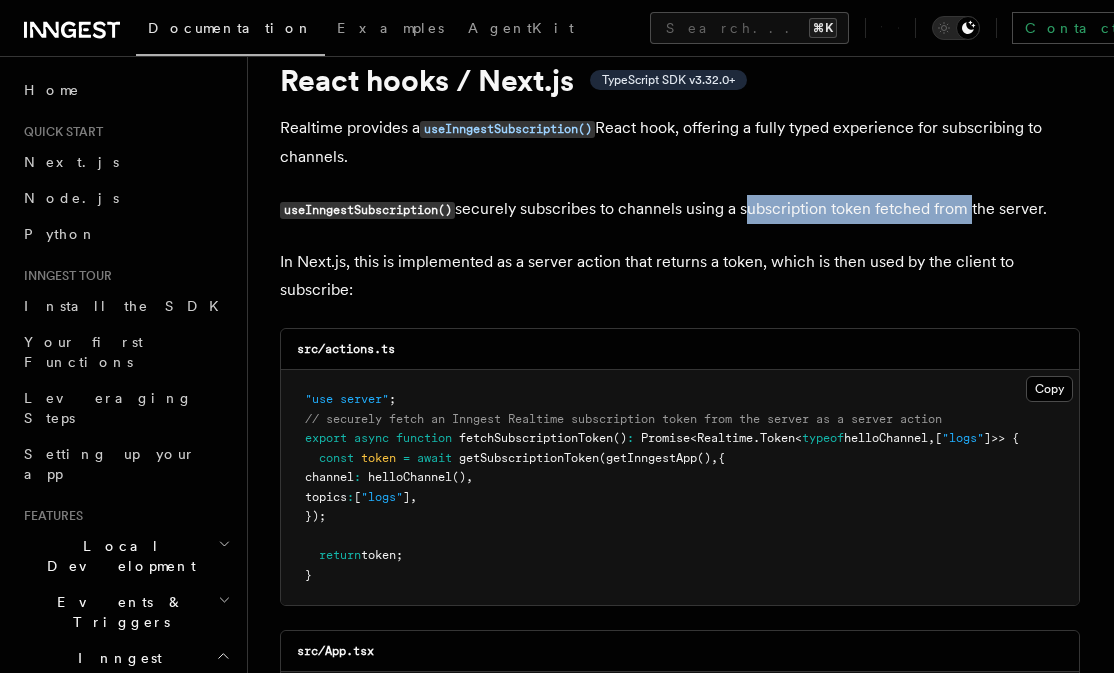 scroll, scrollTop: 73, scrollLeft: 0, axis: vertical 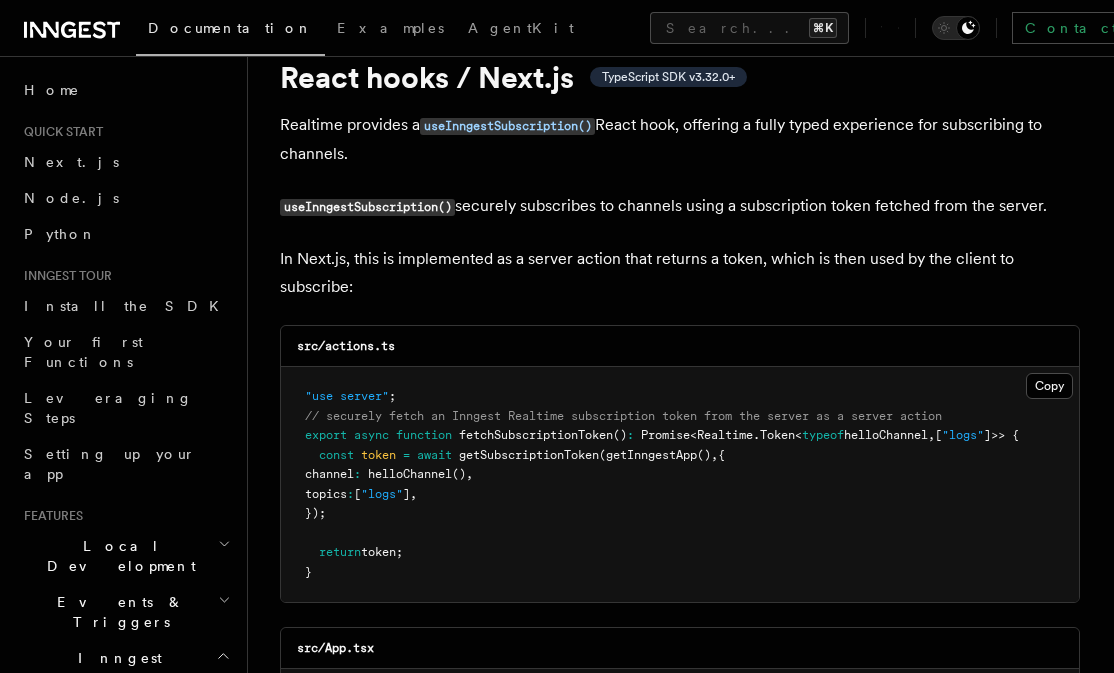 drag, startPoint x: 300, startPoint y: 252, endPoint x: 405, endPoint y: 269, distance: 106.36729 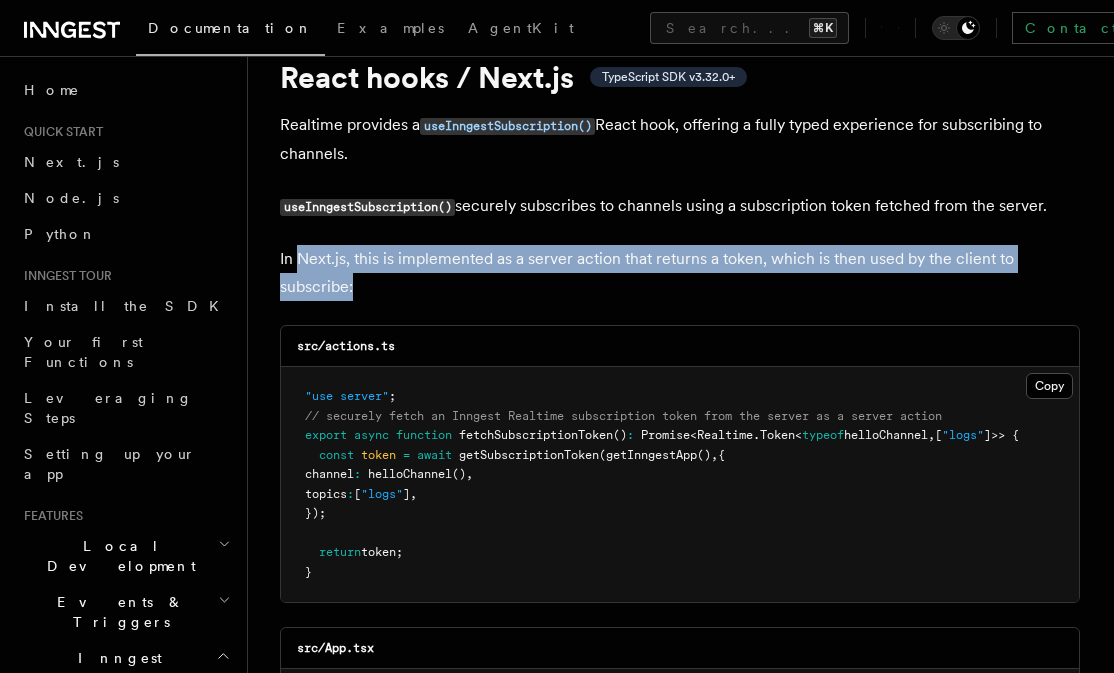 click on "In Next.js, this is implemented as a server action that returns a token, which is then used by the client to subscribe:" at bounding box center [680, 273] 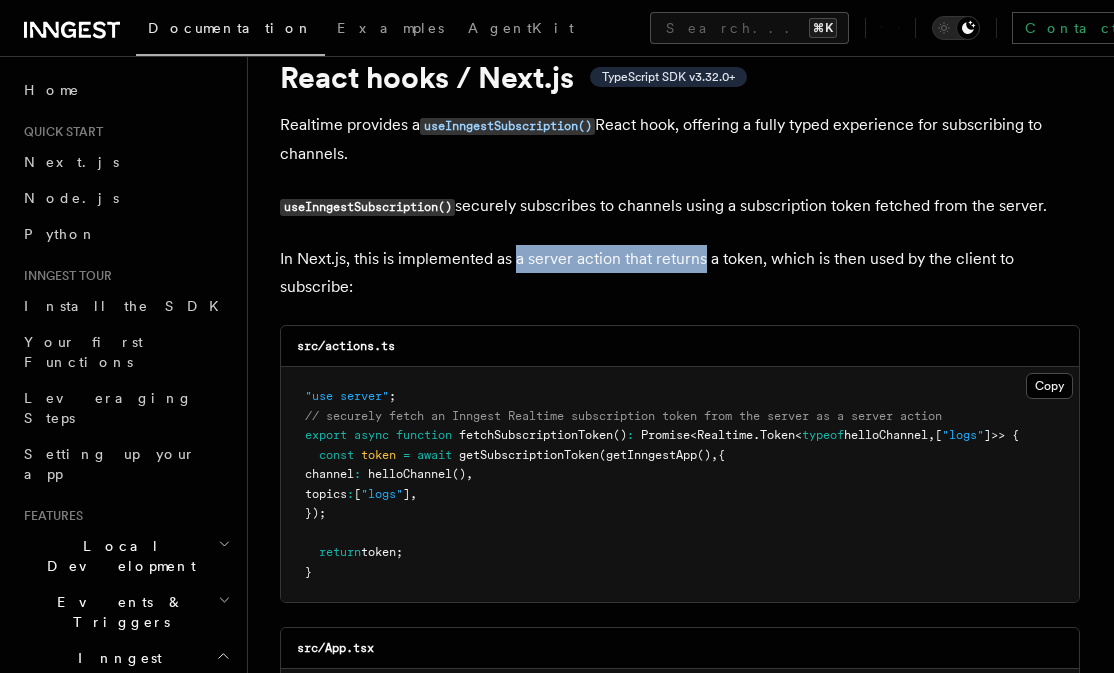 drag, startPoint x: 514, startPoint y: 254, endPoint x: 674, endPoint y: 257, distance: 160.02812 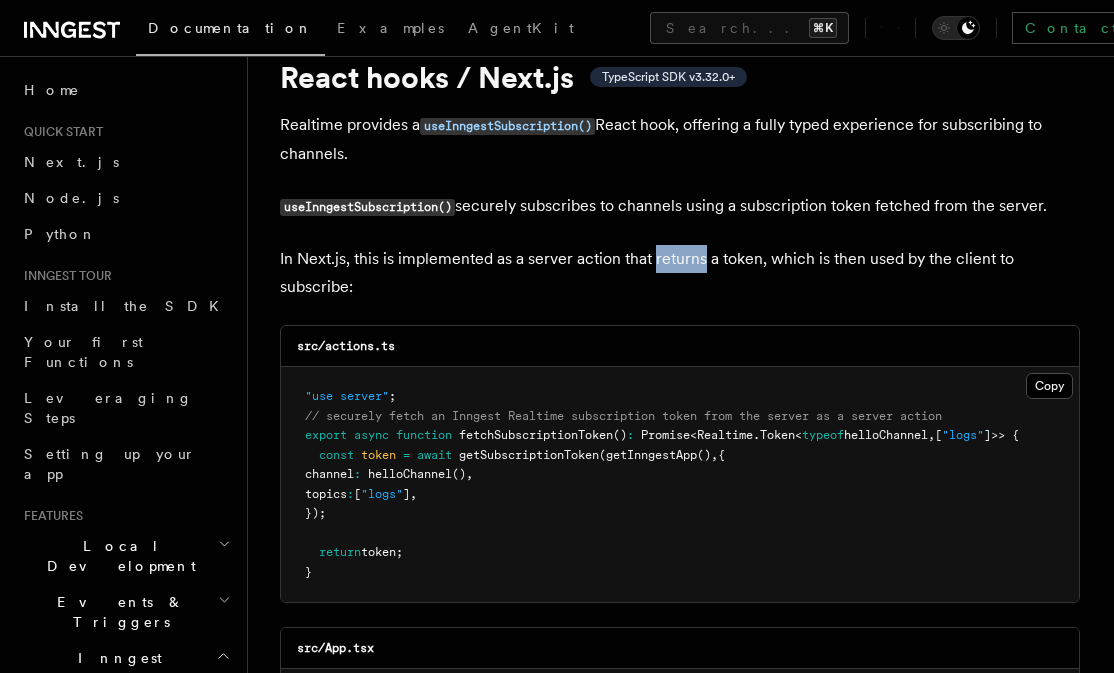 drag, startPoint x: 674, startPoint y: 257, endPoint x: 890, endPoint y: 257, distance: 216 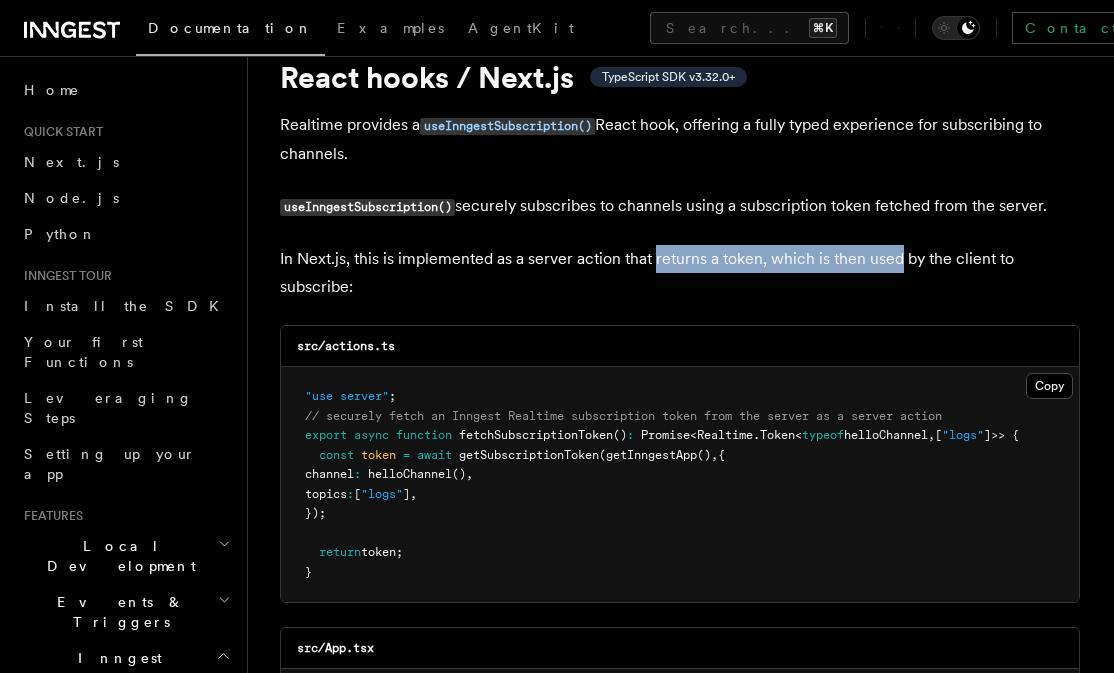 click on "In Next.js, this is implemented as a server action that returns a token, which is then used by the client to subscribe:" at bounding box center [680, 273] 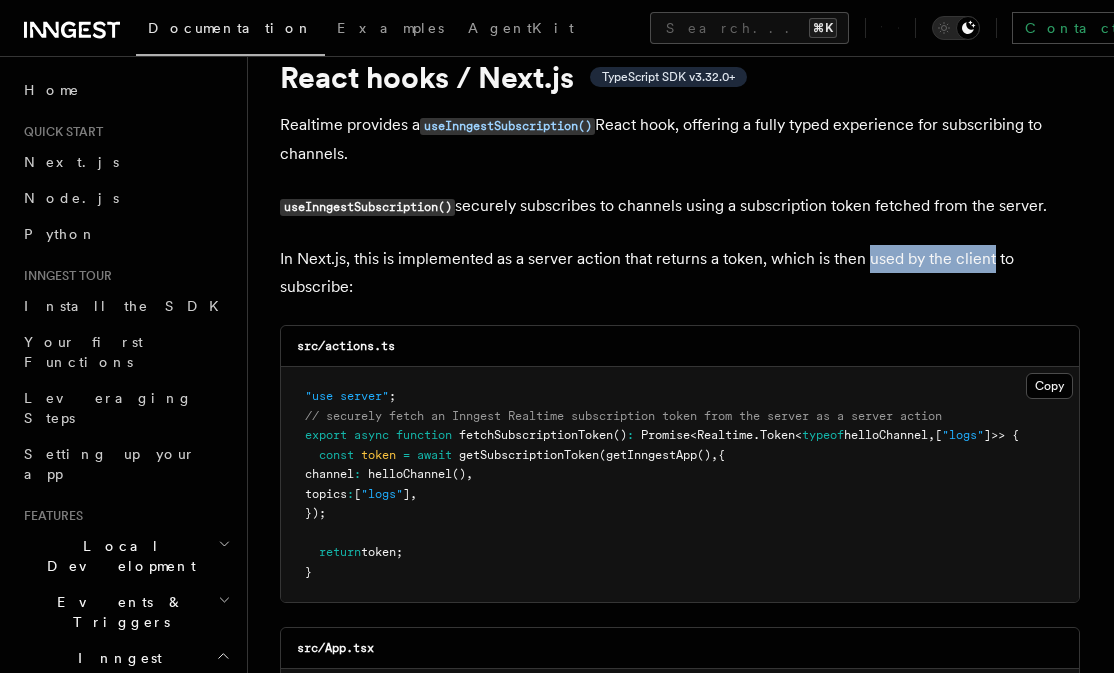 drag, startPoint x: 890, startPoint y: 257, endPoint x: 974, endPoint y: 263, distance: 84.21401 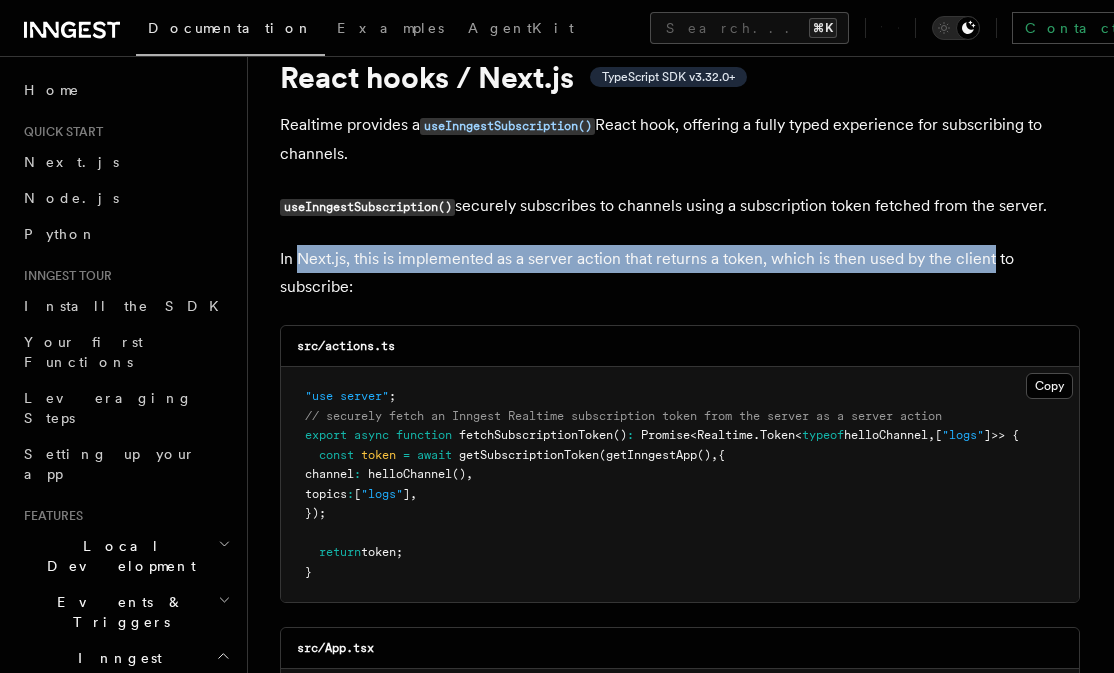 drag, startPoint x: 974, startPoint y: 263, endPoint x: 309, endPoint y: 261, distance: 665.003 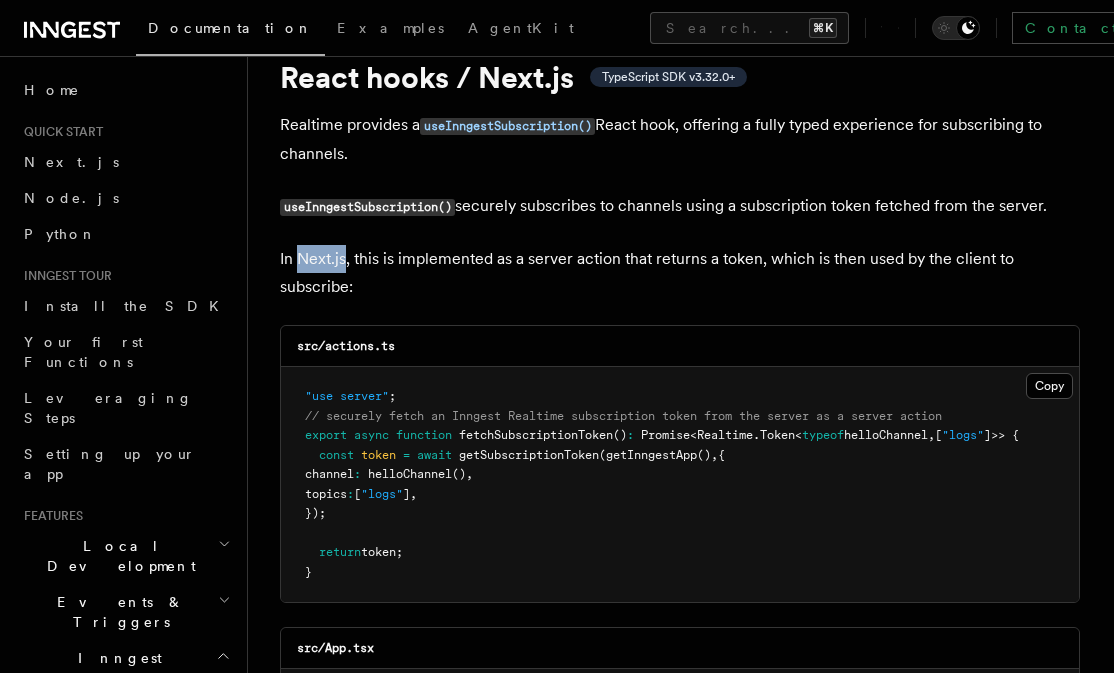 drag, startPoint x: 309, startPoint y: 261, endPoint x: 432, endPoint y: 291, distance: 126.60569 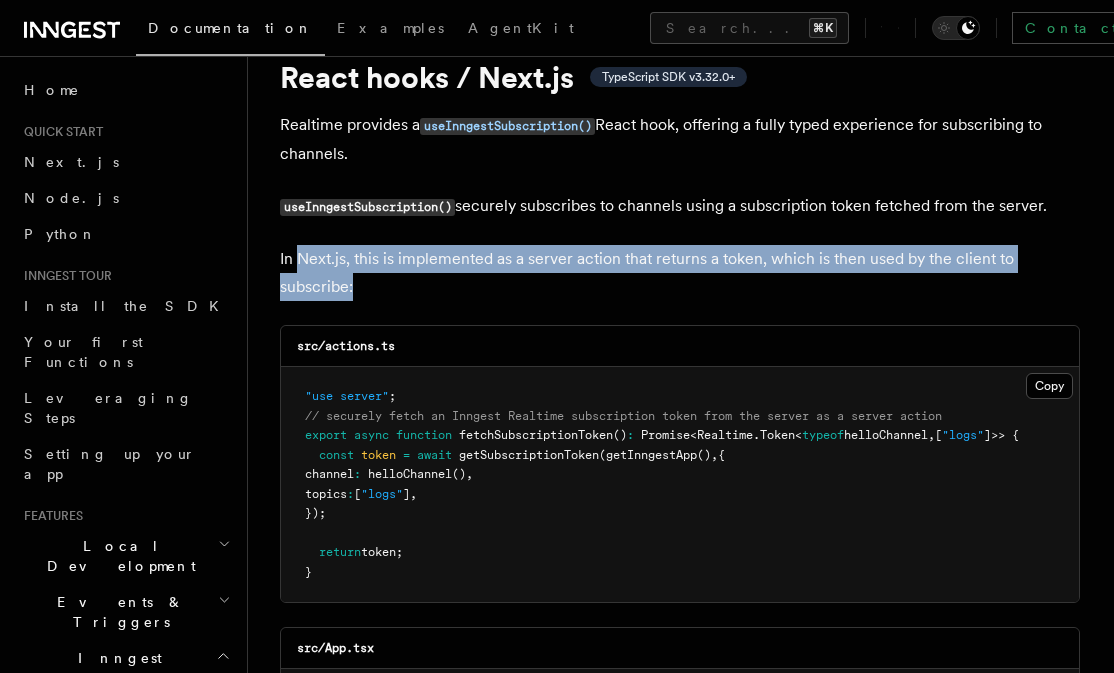 click on "In Next.js, this is implemented as a server action that returns a token, which is then used by the client to subscribe:" at bounding box center (680, 273) 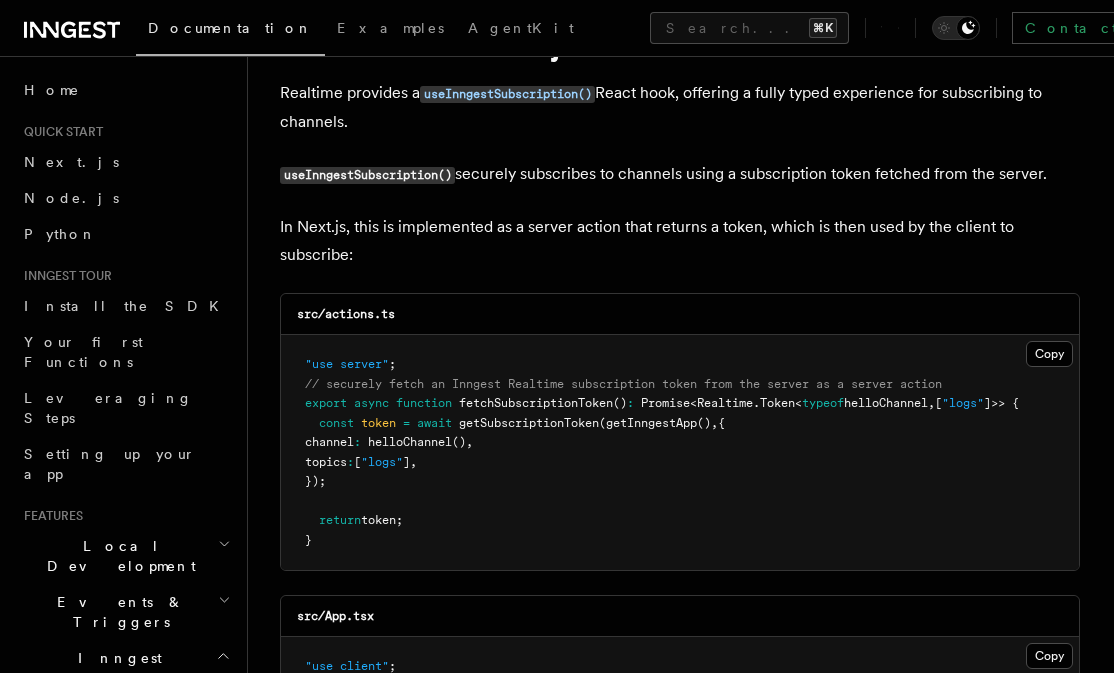 scroll, scrollTop: 103, scrollLeft: 0, axis: vertical 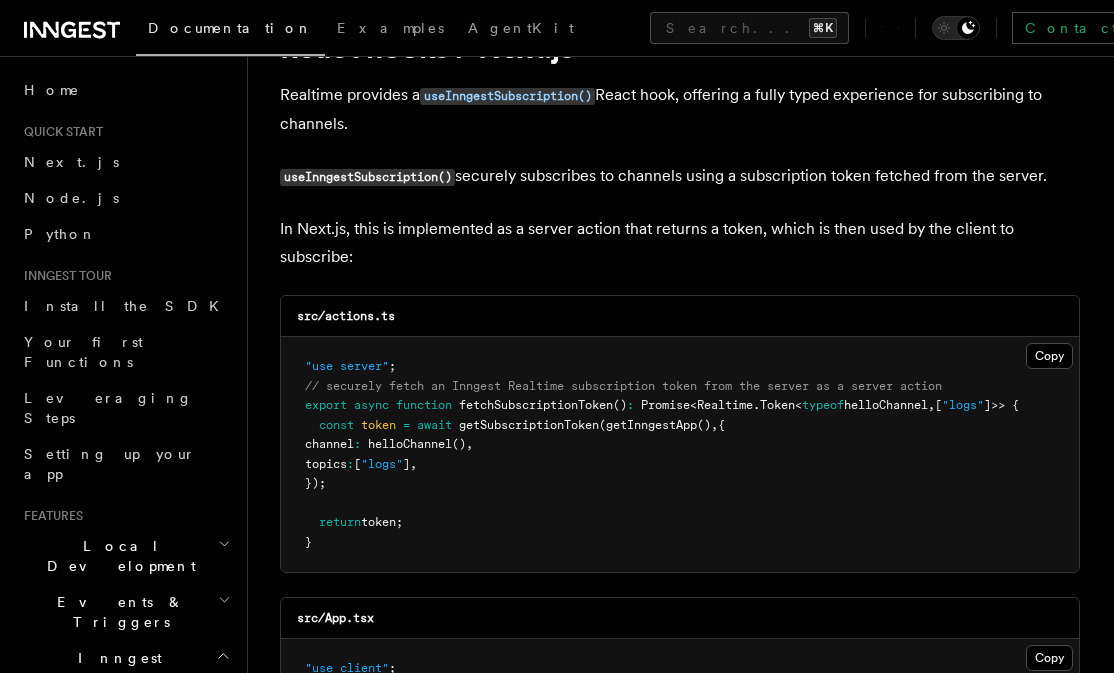 click on "In Next.js, this is implemented as a server action that returns a token, which is then used by the client to subscribe:" at bounding box center [680, 243] 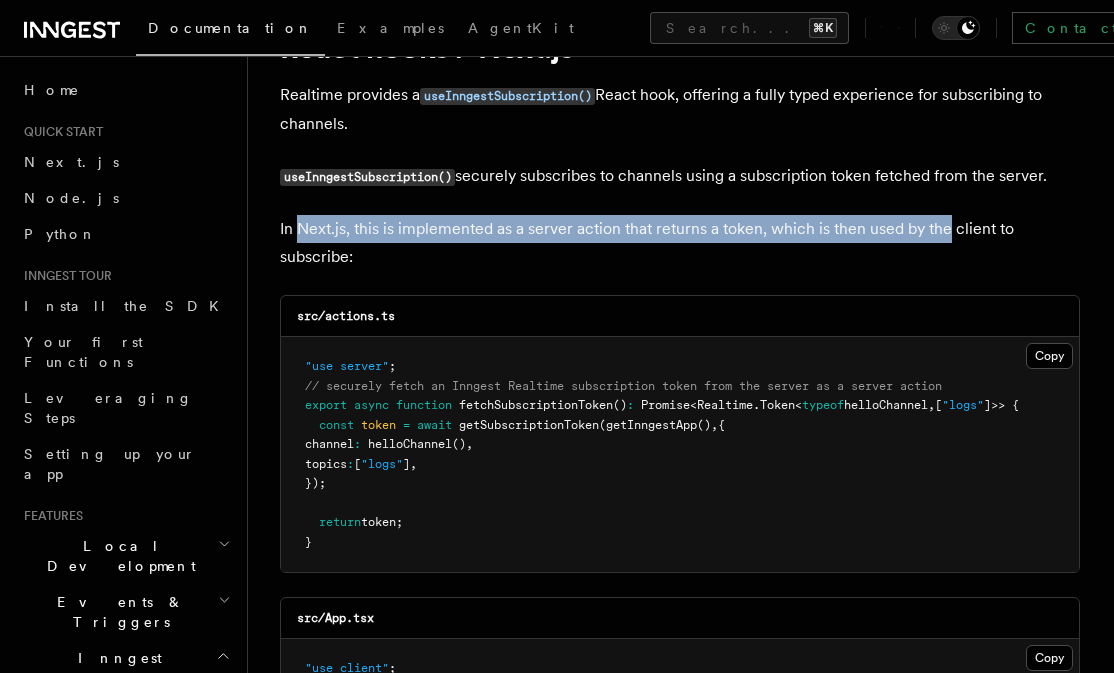 drag, startPoint x: 315, startPoint y: 224, endPoint x: 938, endPoint y: 233, distance: 623.065 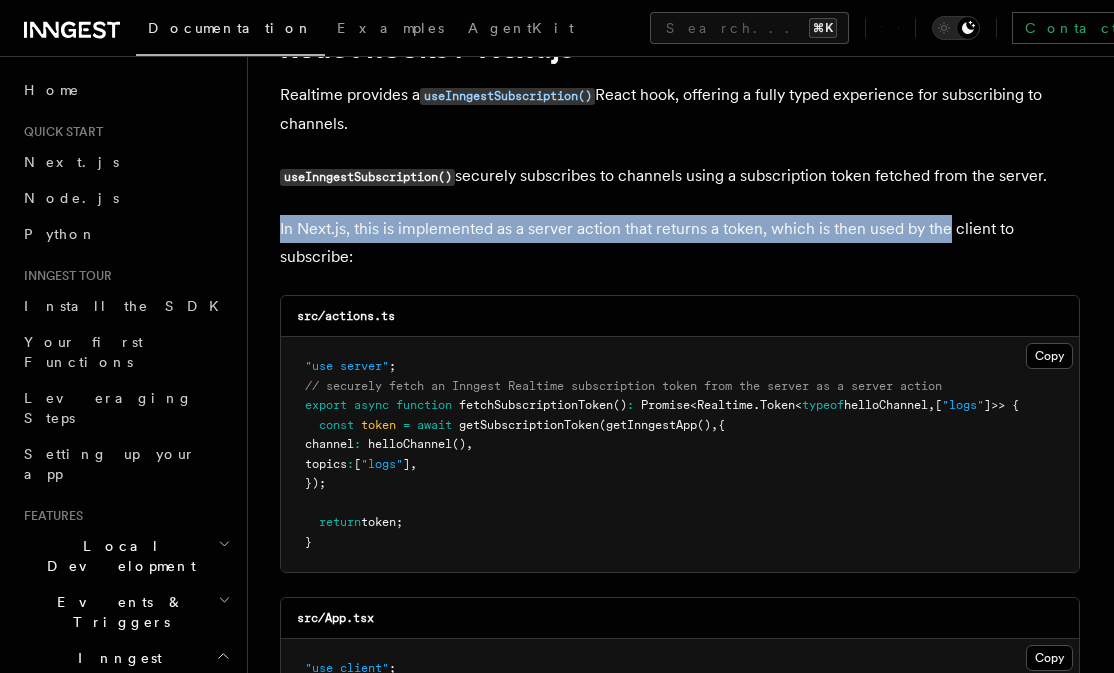 drag, startPoint x: 938, startPoint y: 233, endPoint x: 384, endPoint y: 214, distance: 554.32574 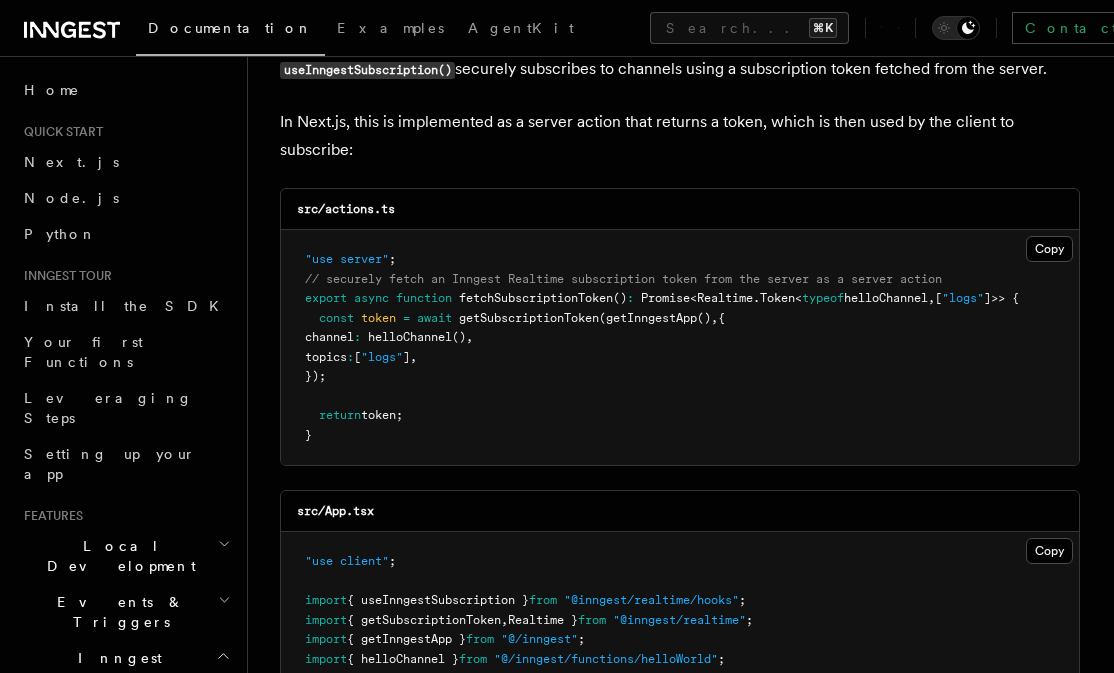 scroll, scrollTop: 212, scrollLeft: 0, axis: vertical 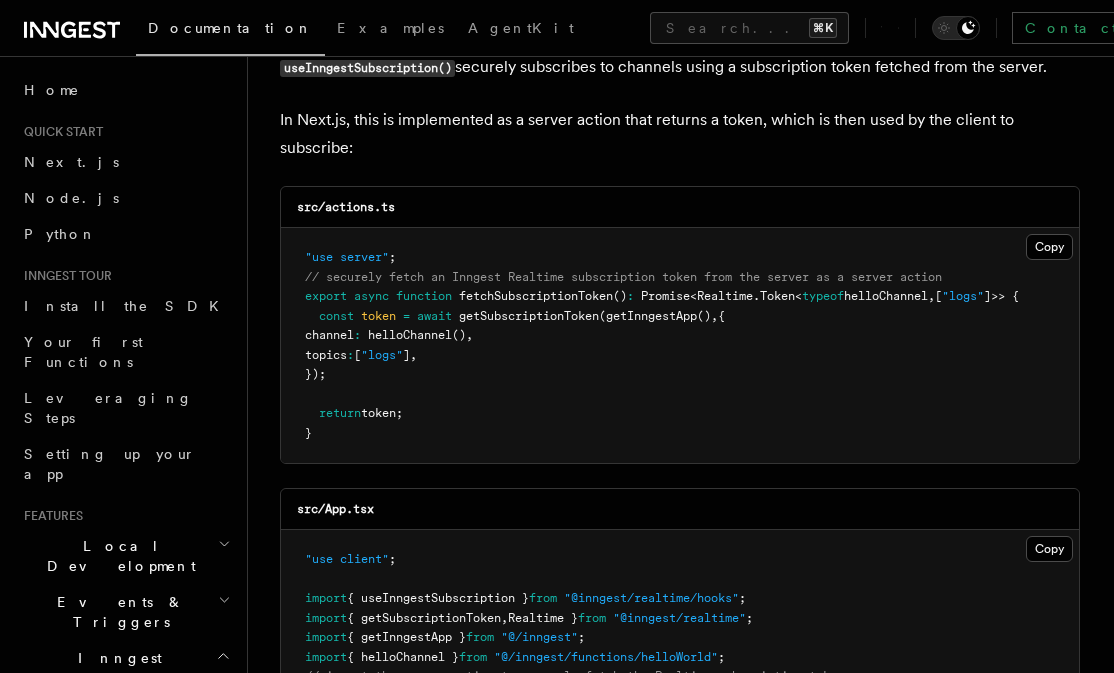 click on "// securely fetch an Inngest Realtime subscription token from the server as a server action" at bounding box center [623, 277] 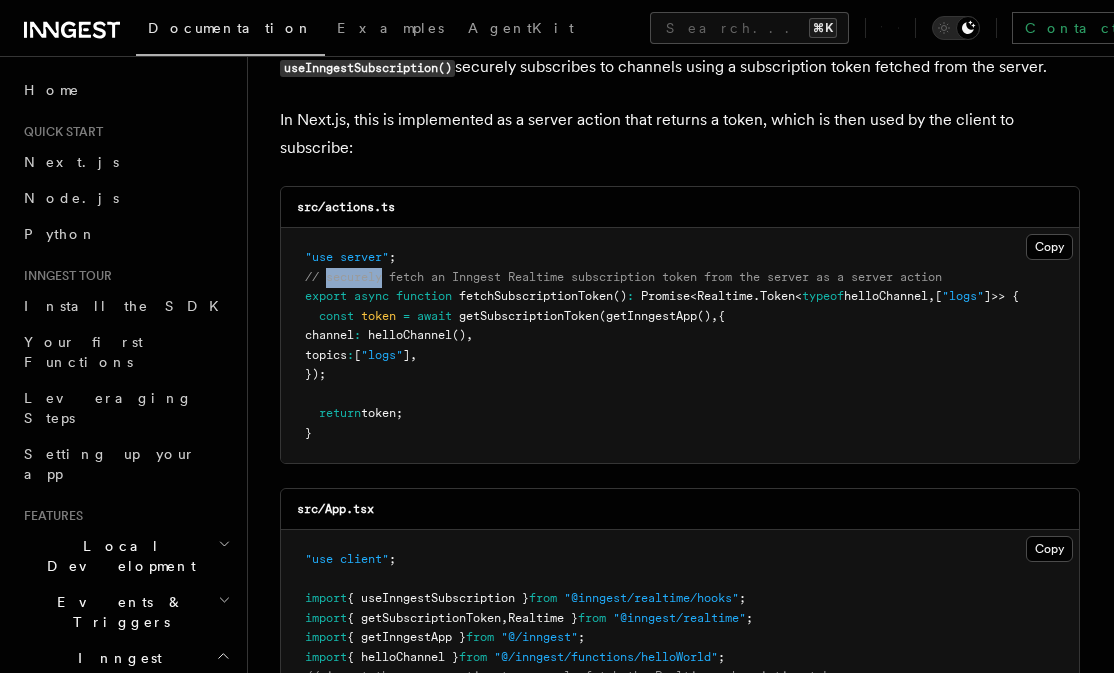 drag, startPoint x: 345, startPoint y: 275, endPoint x: 472, endPoint y: 275, distance: 127 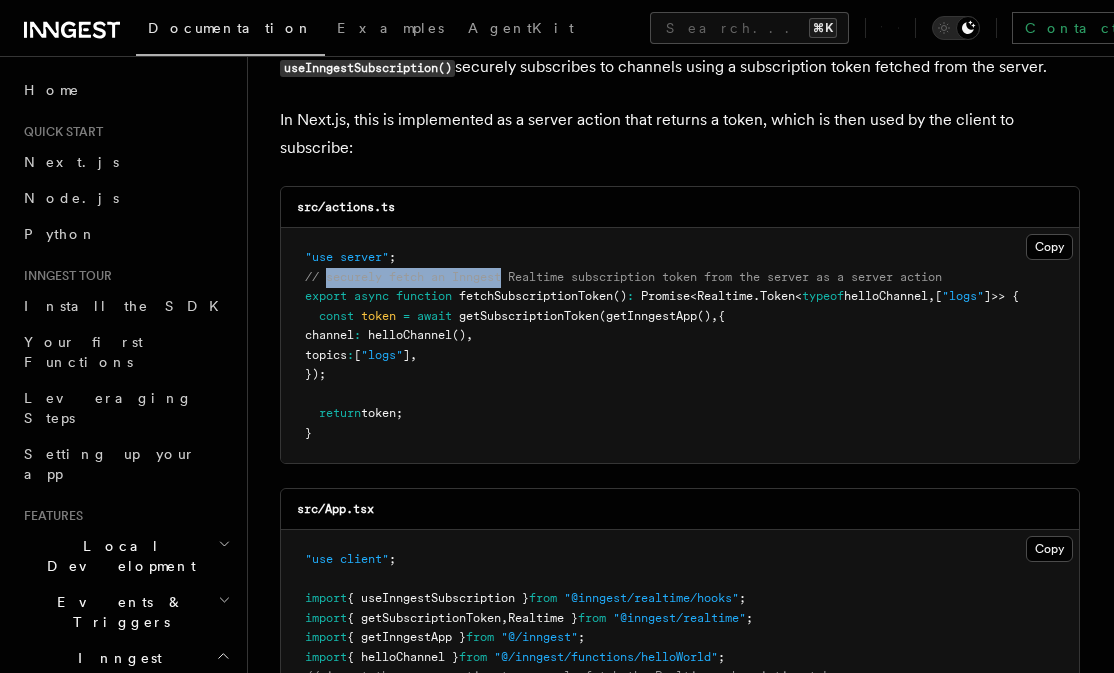 click on "// securely fetch an Inngest Realtime subscription token from the server as a server action" at bounding box center [623, 277] 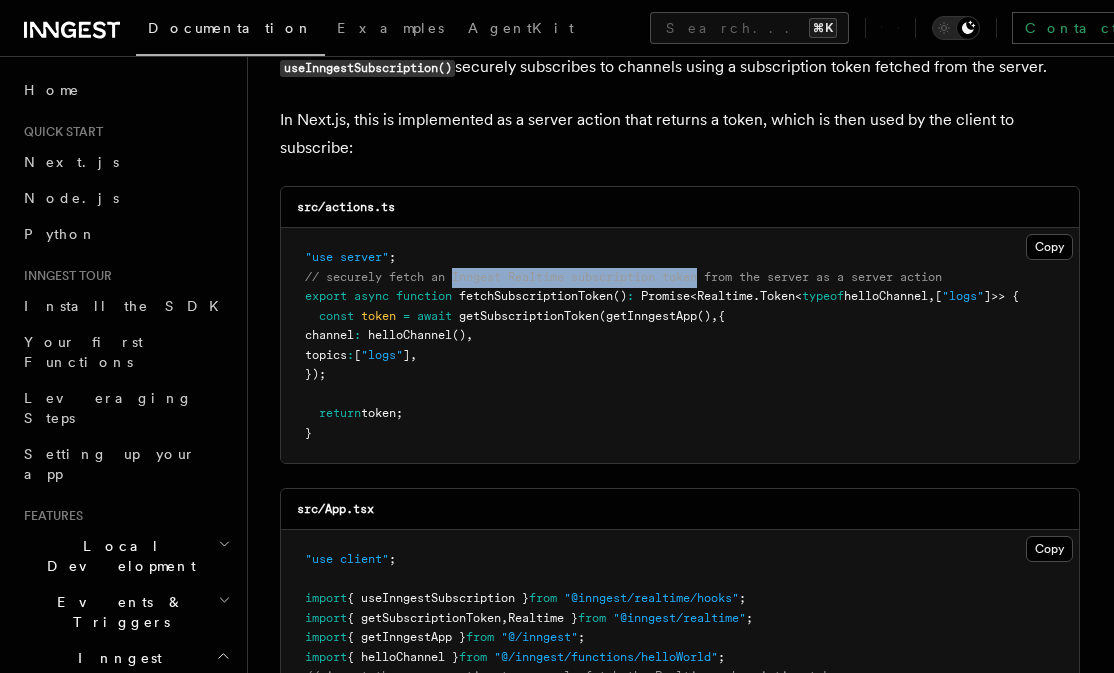 drag, startPoint x: 472, startPoint y: 275, endPoint x: 676, endPoint y: 277, distance: 204.0098 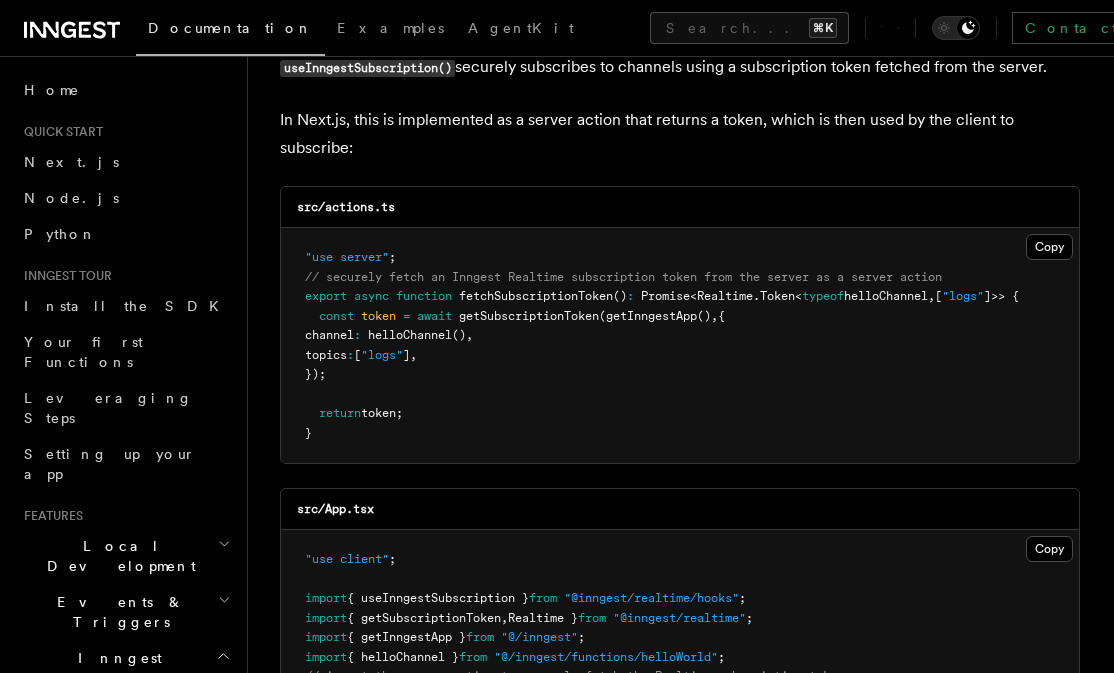 click on "Promise" at bounding box center (665, 296) 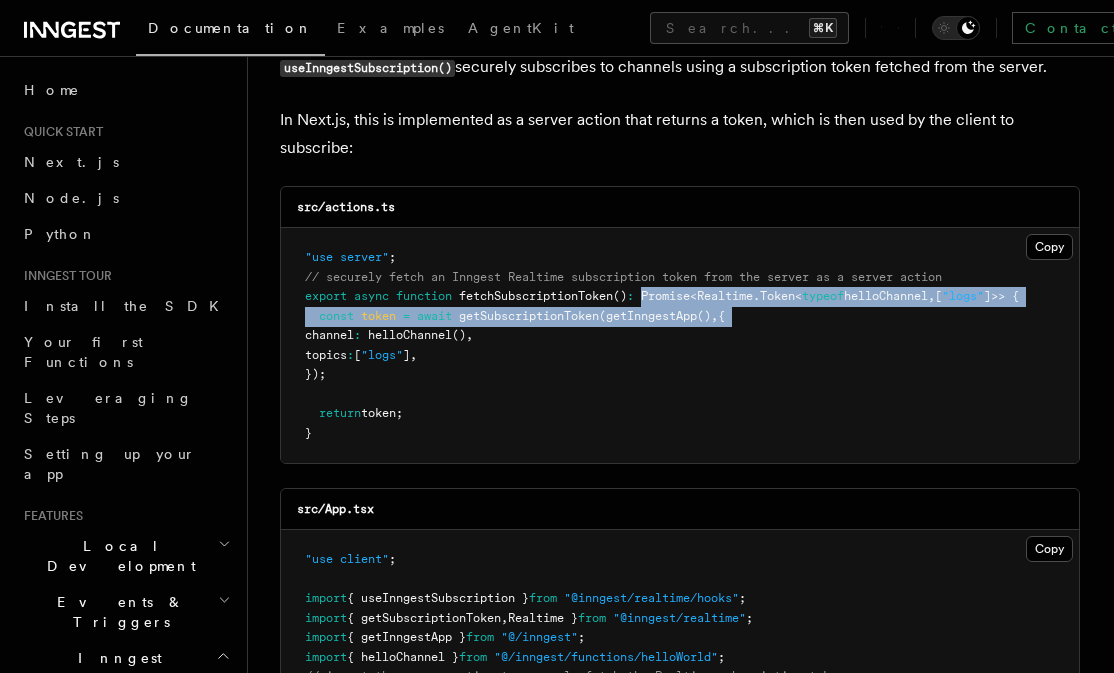 drag, startPoint x: 664, startPoint y: 292, endPoint x: 935, endPoint y: 309, distance: 271.53268 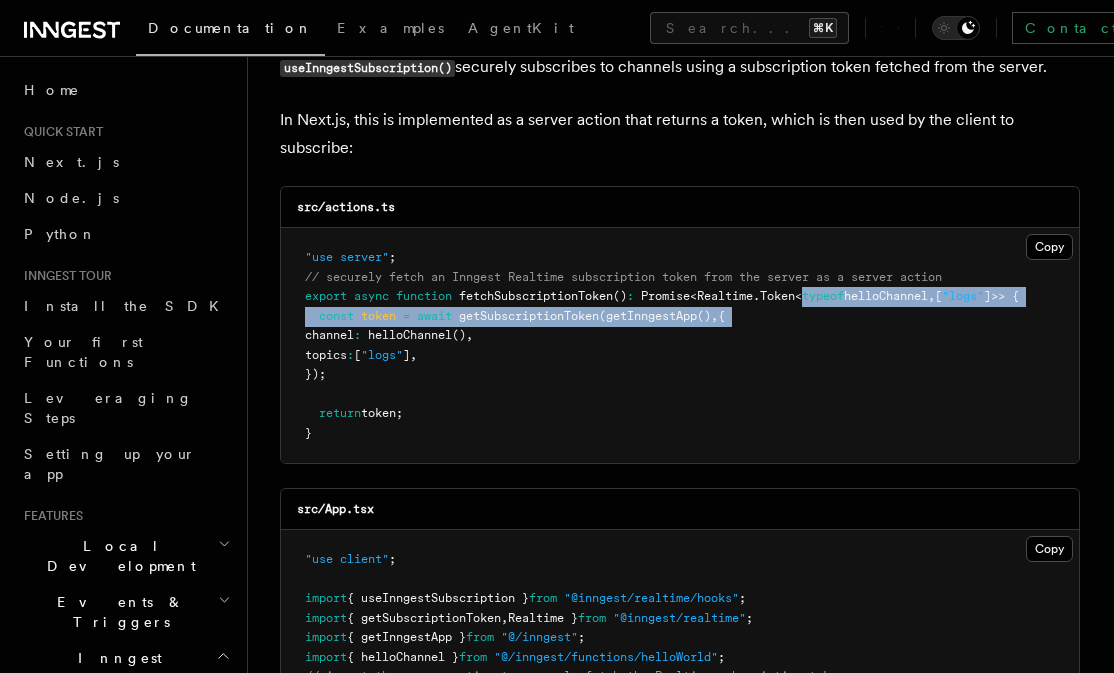 click on ""use server" ;
// securely fetch an Inngest Realtime subscription token from the server as a server action
export   async   function   fetchSubscriptionToken () :   Promise < Realtime . Token < typeof  helloChannel ,  [ "logs" ]>> {
const   token   =   await   getSubscriptionToken ( getInngestApp () ,  {
channel :   helloChannel () ,
topics :  [ "logs" ] ,
});
return  token;
}" at bounding box center (680, 345) 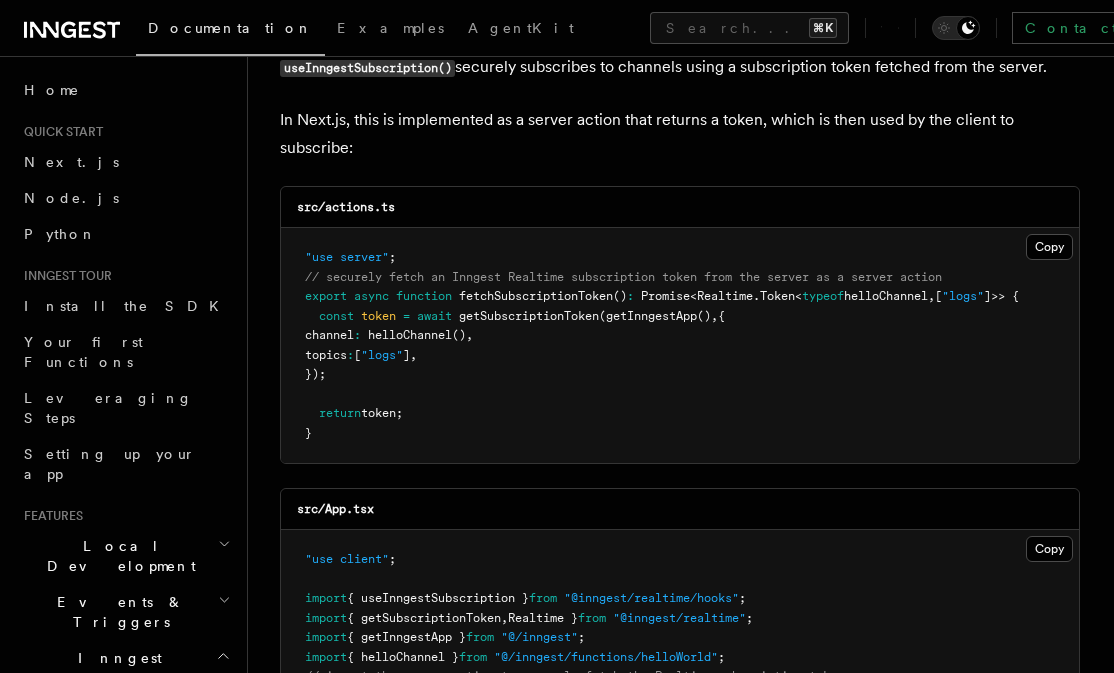 click at bounding box center [312, 316] 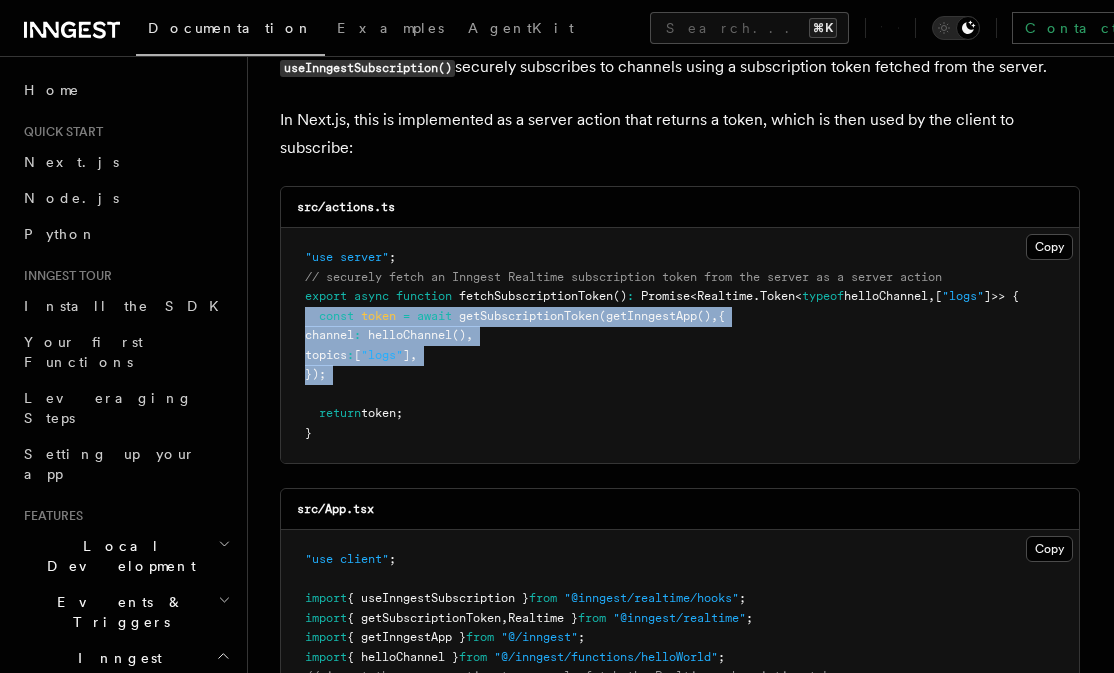 drag, startPoint x: 315, startPoint y: 313, endPoint x: 401, endPoint y: 365, distance: 100.49876 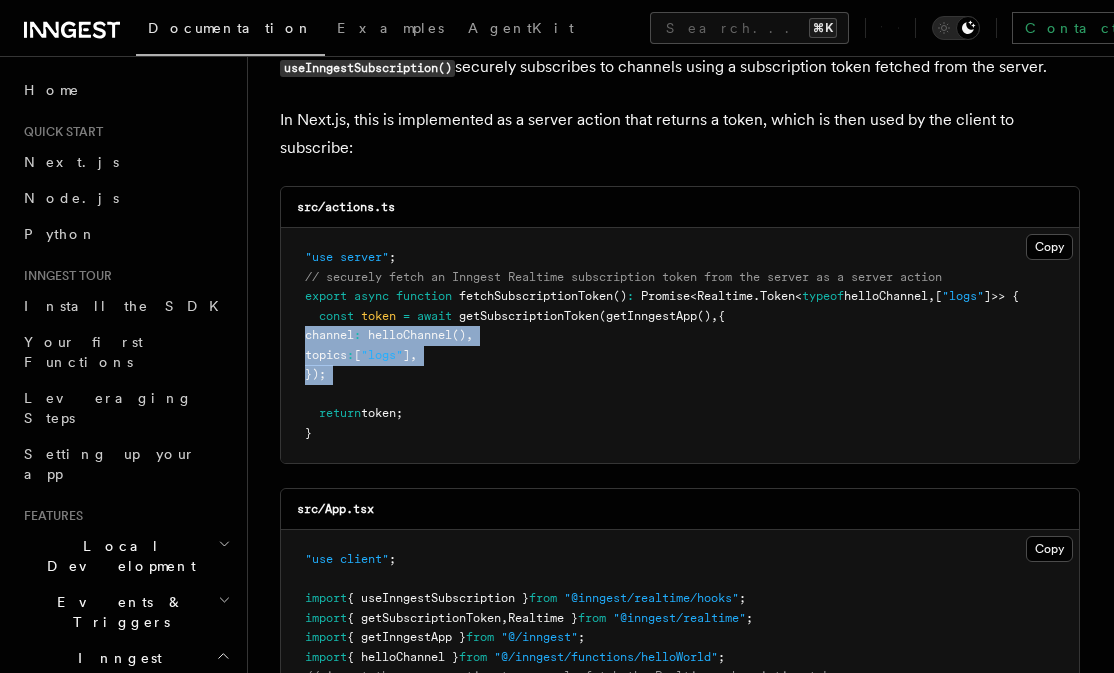 drag, startPoint x: 401, startPoint y: 365, endPoint x: 311, endPoint y: 314, distance: 103.44564 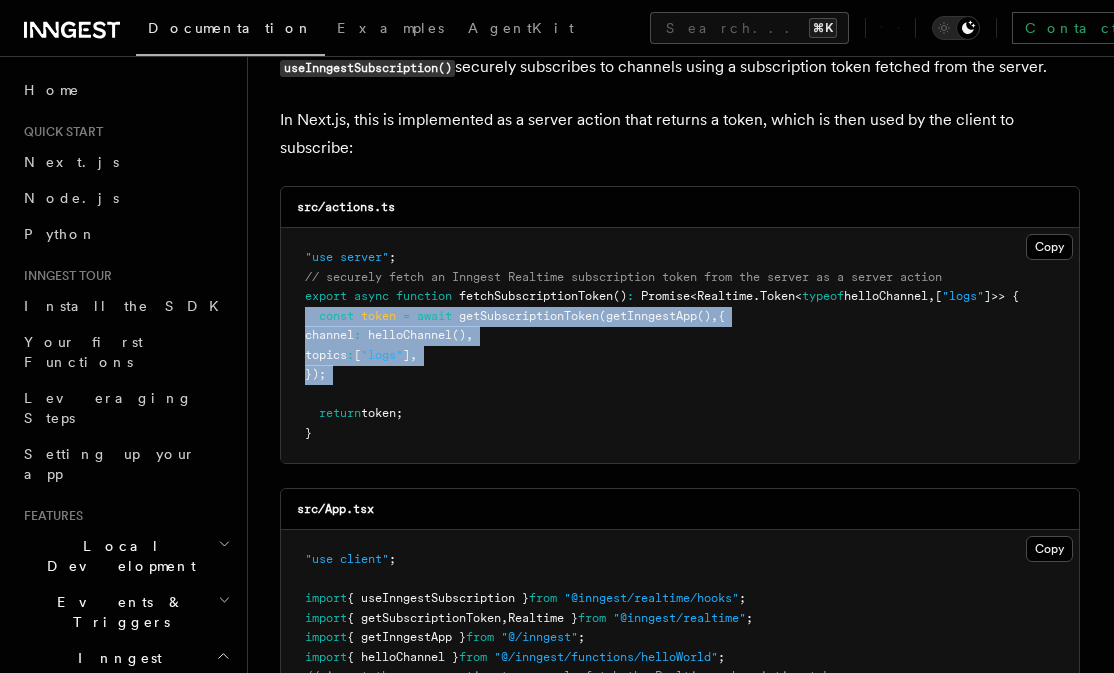 click at bounding box center (312, 316) 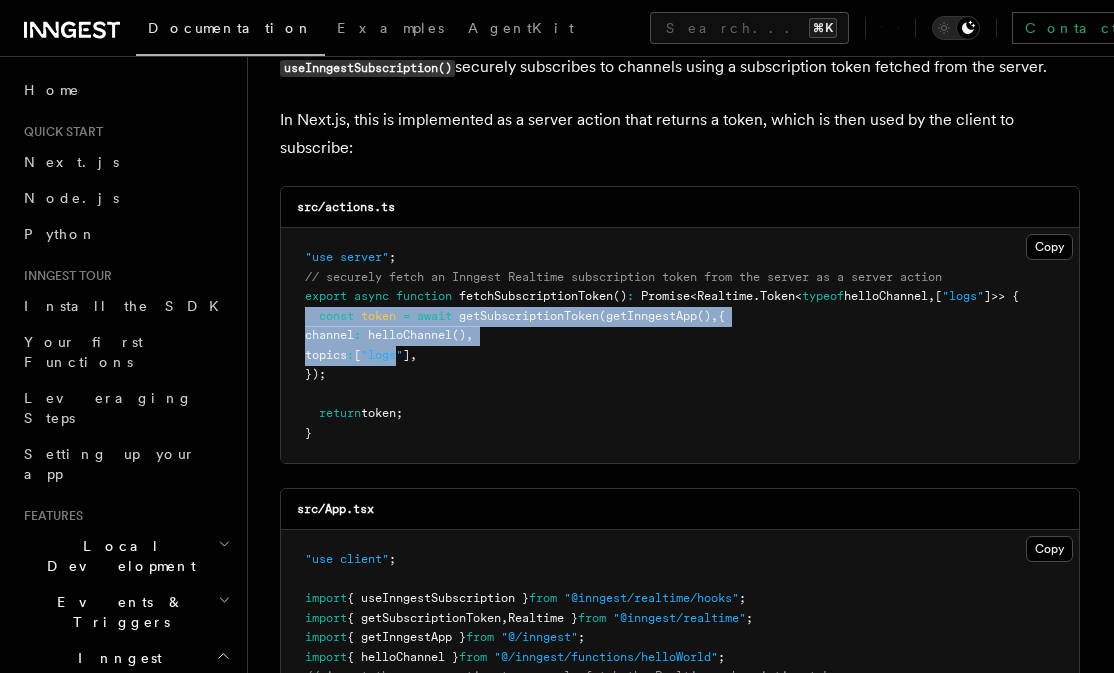 drag, startPoint x: 311, startPoint y: 314, endPoint x: 413, endPoint y: 357, distance: 110.69327 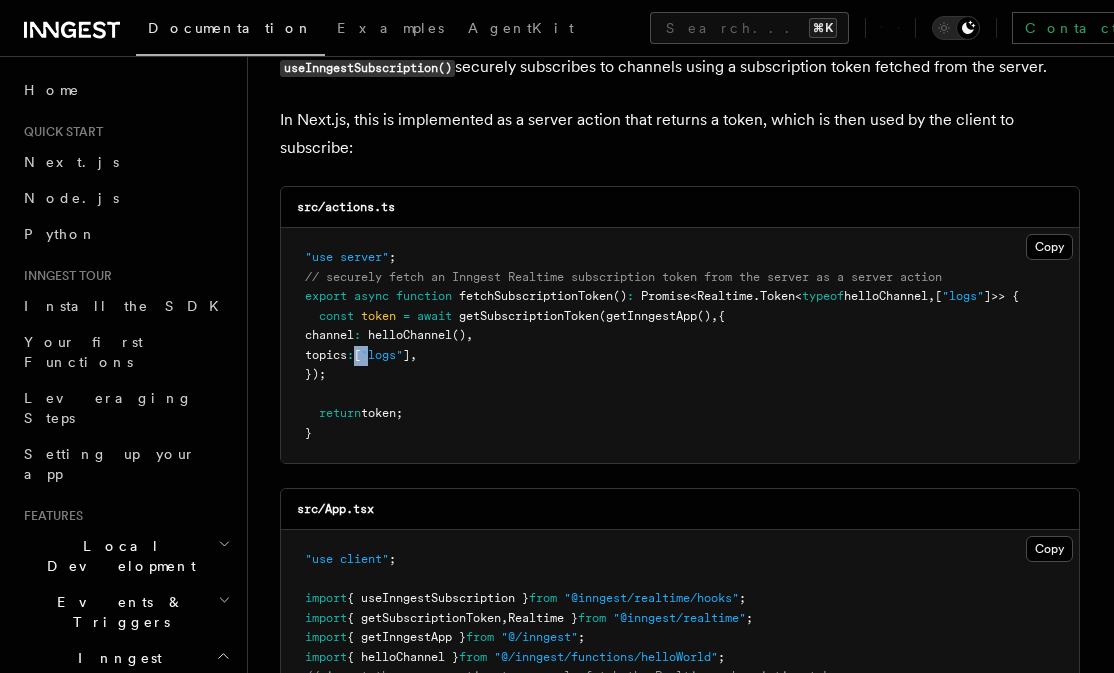 drag, startPoint x: 413, startPoint y: 357, endPoint x: 331, endPoint y: 322, distance: 89.157166 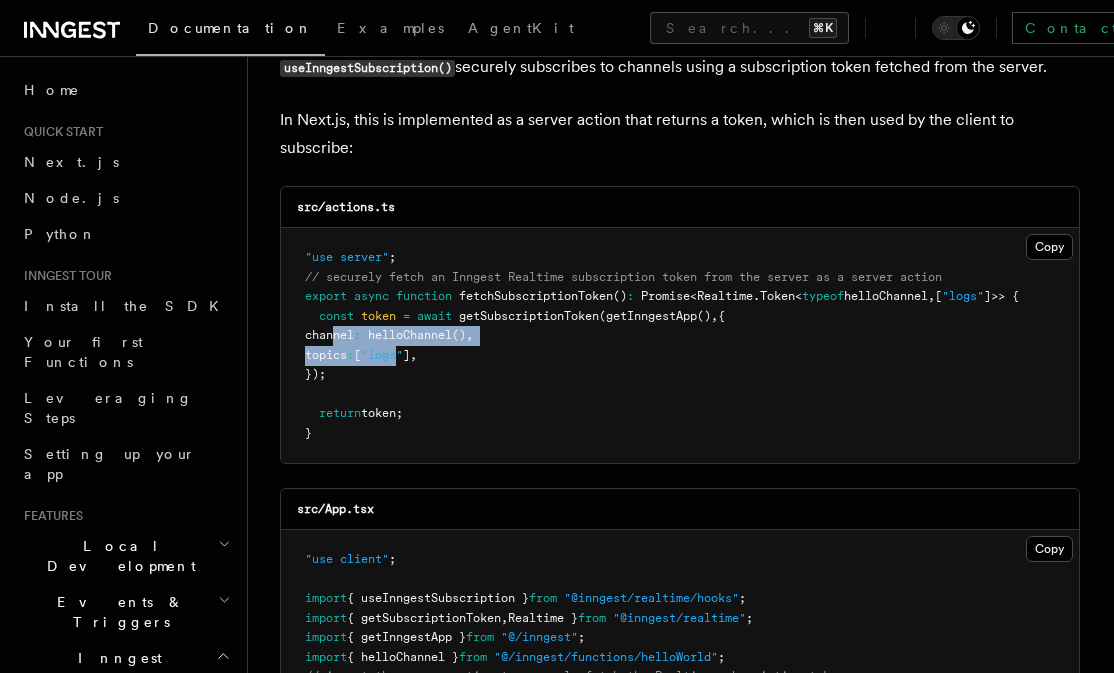 click on ""use server" ;
// securely fetch an Inngest Realtime subscription token from the server as a server action
export   async   function   fetchSubscriptionToken () :   Promise < Realtime . Token < typeof  helloChannel ,  [ "logs" ]>> {
const   token   =   await   getSubscriptionToken ( getInngestApp () ,  {
channel :   helloChannel () ,
topics :  [ "logs" ] ,
});
return  token;
}" at bounding box center [680, 345] 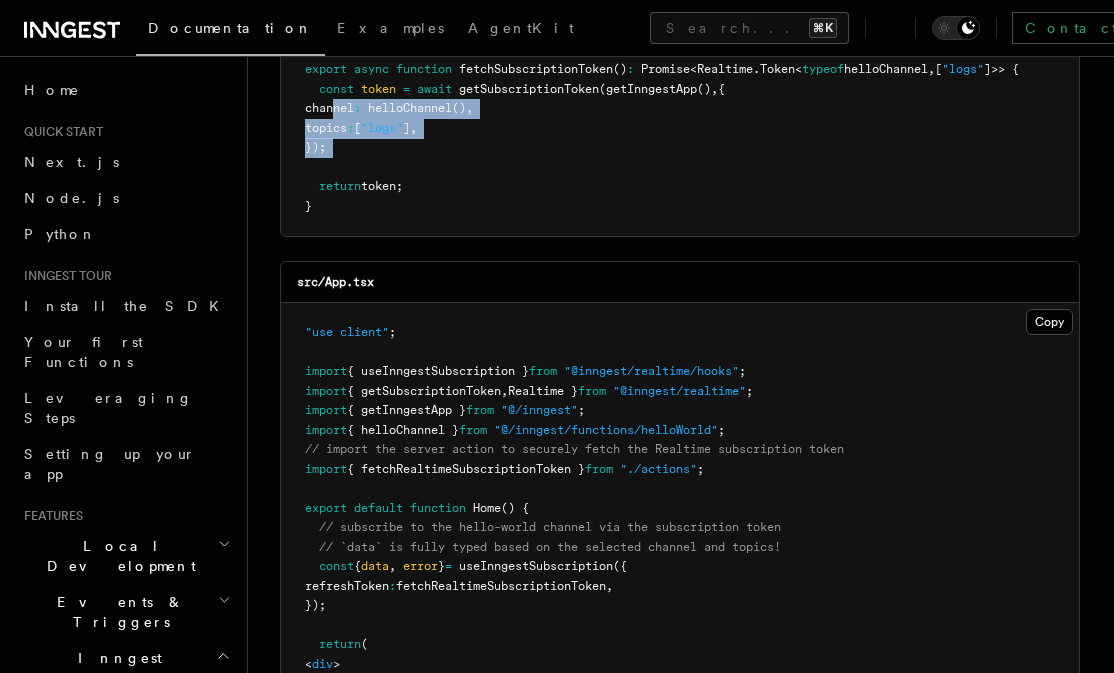 scroll, scrollTop: 450, scrollLeft: 0, axis: vertical 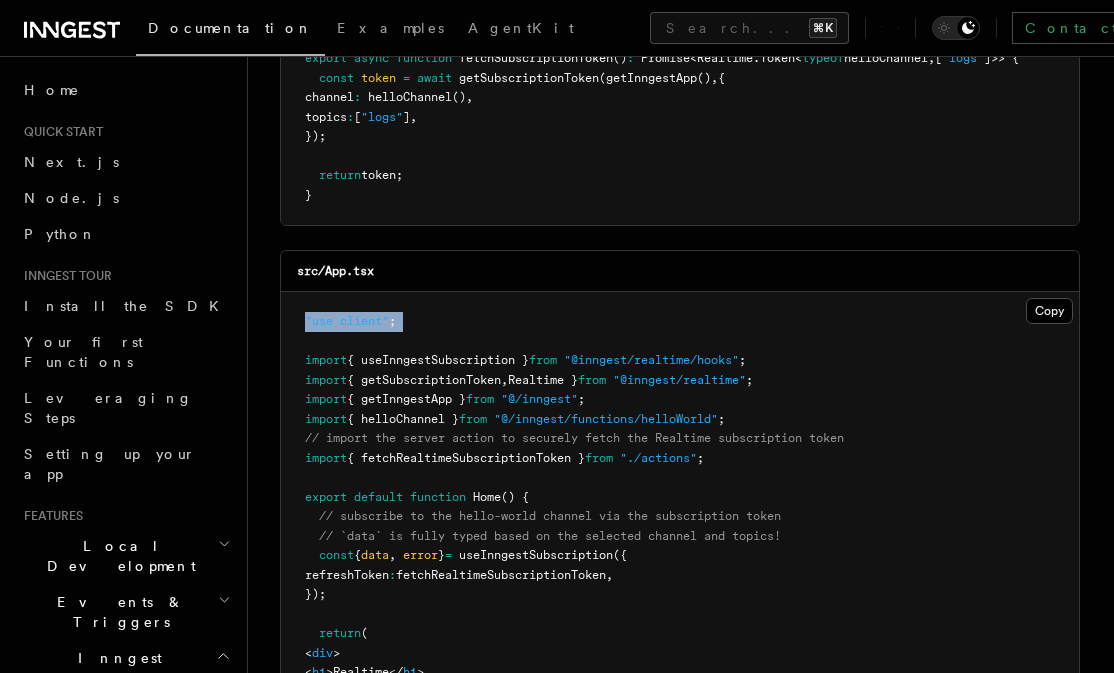 drag, startPoint x: 300, startPoint y: 317, endPoint x: 421, endPoint y: 323, distance: 121.14867 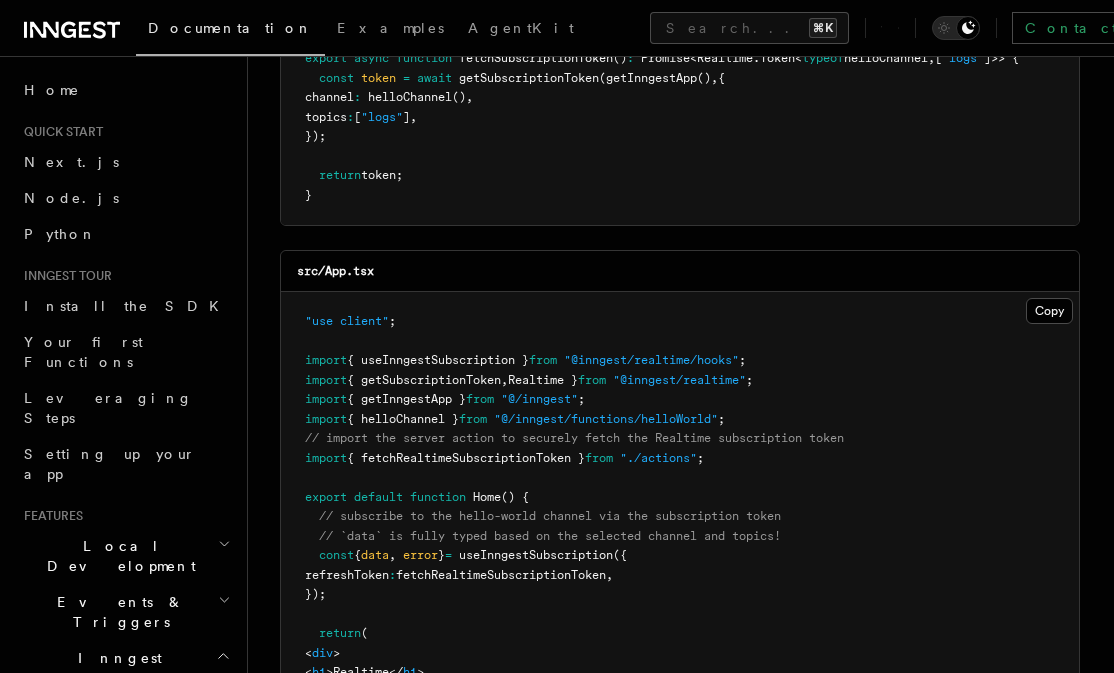 click on ""use client" ;
import  { useInngestSubscription }  from   "@inngest/realtime/hooks" ;
import  { getSubscriptionToken ,  Realtime }  from   "@inngest/realtime" ;
import  { getInngestApp }  from   "@/inngest" ;
import  { helloChannel }  from   "@/inngest/functions/helloWorld" ;
// import the server action to securely fetch the Realtime subscription token
import  { fetchRealtimeSubscriptionToken }  from   "./actions" ;
export   default   function   Home () {
// subscribe to the hello-world channel via the subscription token
// `data` is fully typed based on the selected channel and topics!
const  {  data ,   error  }  =   useInngestSubscription ({
refreshToken :  fetchRealtimeSubscriptionToken ,
});
return  (
< div >
< h1 >Realtime</ h1 >
{ data .map ((message ,  i)  =>  (
< div   key = {i}>{ message .data}</ div >
))}
</ div >
)
}" at bounding box center [680, 556] 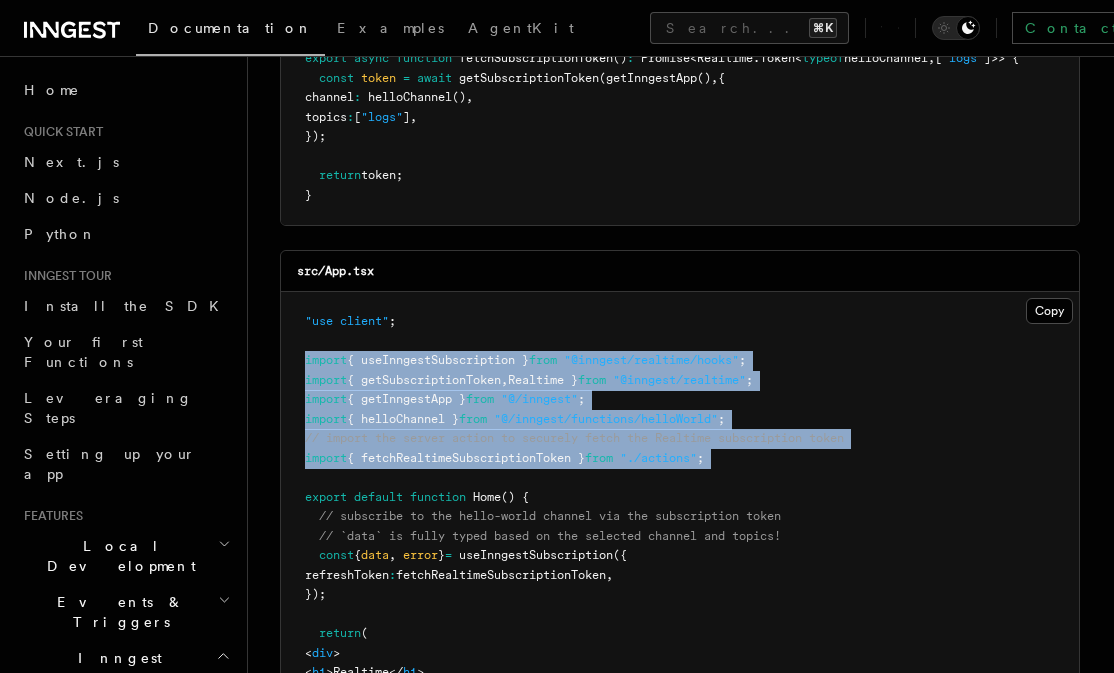 drag, startPoint x: 313, startPoint y: 351, endPoint x: 700, endPoint y: 419, distance: 392.92874 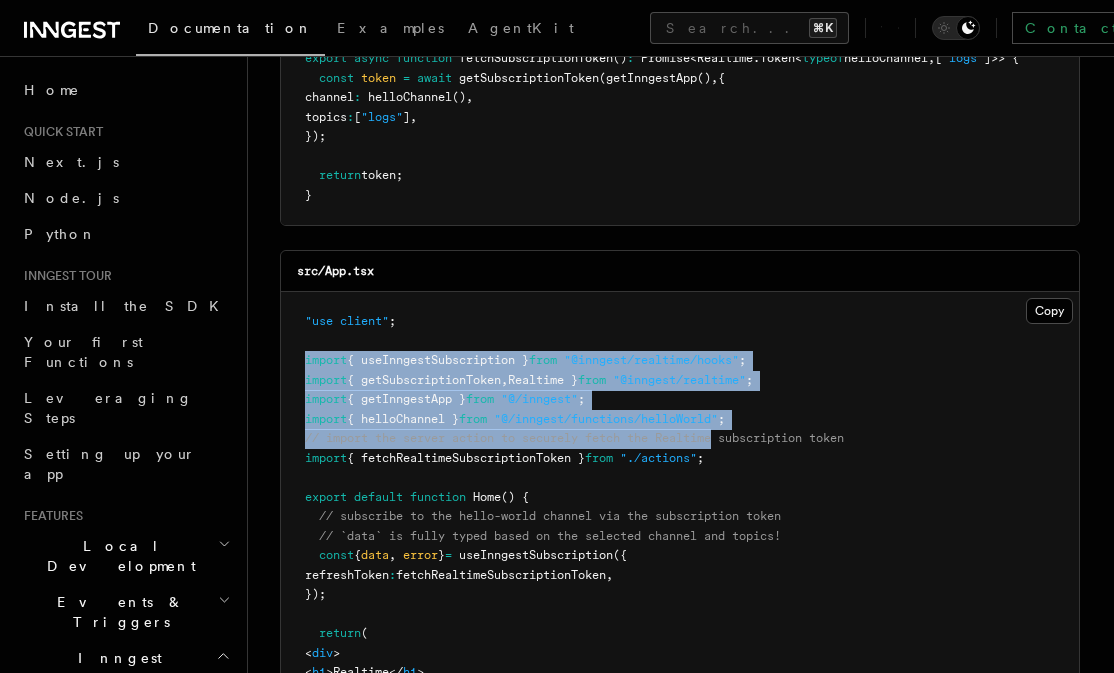 click on ""use client" ;
import  { useInngestSubscription }  from   "@inngest/realtime/hooks" ;
import  { getSubscriptionToken ,  Realtime }  from   "@inngest/realtime" ;
import  { getInngestApp }  from   "@/inngest" ;
import  { helloChannel }  from   "@/inngest/functions/helloWorld" ;
// import the server action to securely fetch the Realtime subscription token
import  { fetchRealtimeSubscriptionToken }  from   "./actions" ;
export   default   function   Home () {
// subscribe to the hello-world channel via the subscription token
// `data` is fully typed based on the selected channel and topics!
const  {  data ,   error  }  =   useInngestSubscription ({
refreshToken :  fetchRealtimeSubscriptionToken ,
});
return  (
< div >
< h1 >Realtime</ h1 >
{ data .map ((message ,  i)  =>  (
< div   key = {i}>{ message .data}</ div >
))}
</ div >
)
}" at bounding box center (680, 556) 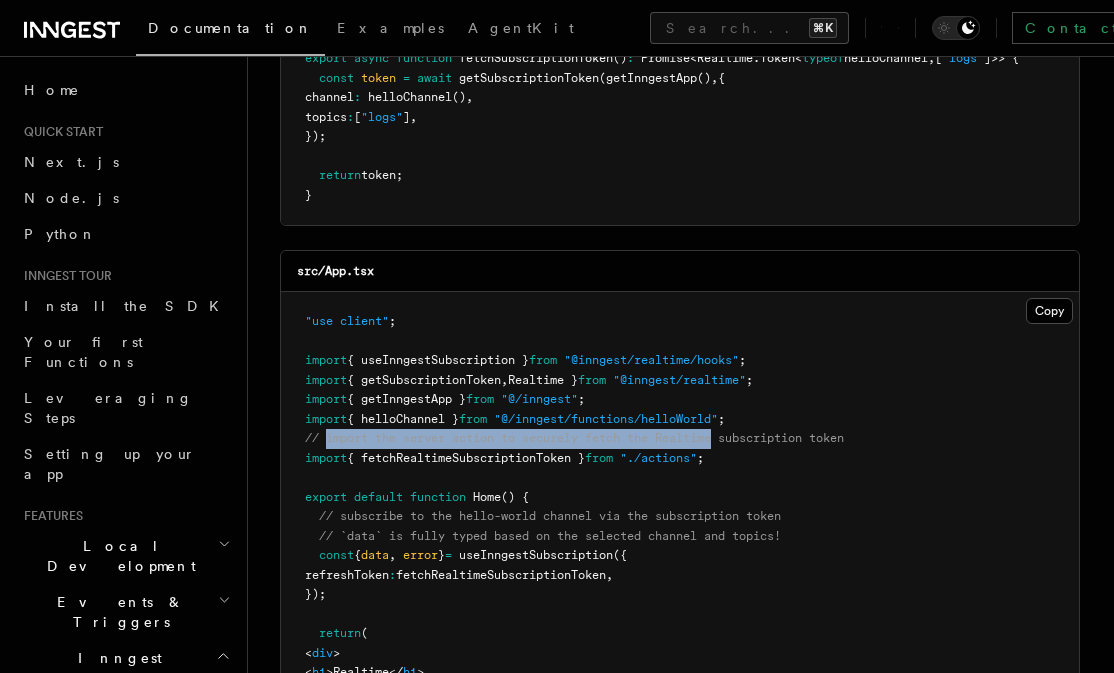 drag, startPoint x: 700, startPoint y: 419, endPoint x: 350, endPoint y: 432, distance: 350.24133 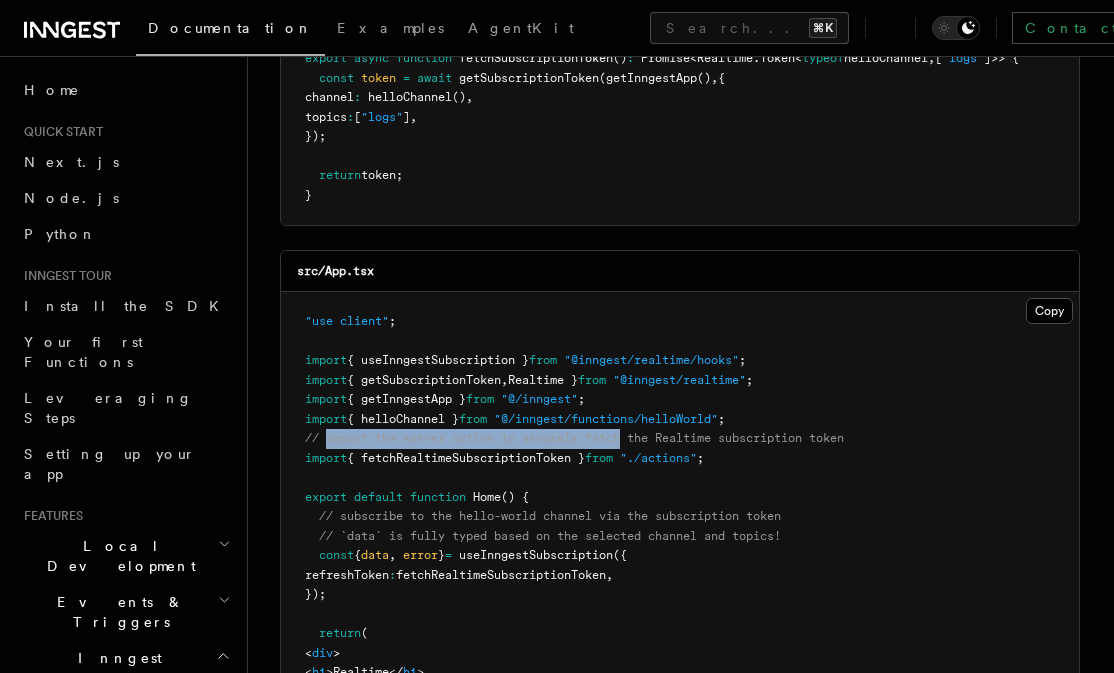 drag, startPoint x: 350, startPoint y: 432, endPoint x: 623, endPoint y: 433, distance: 273.00183 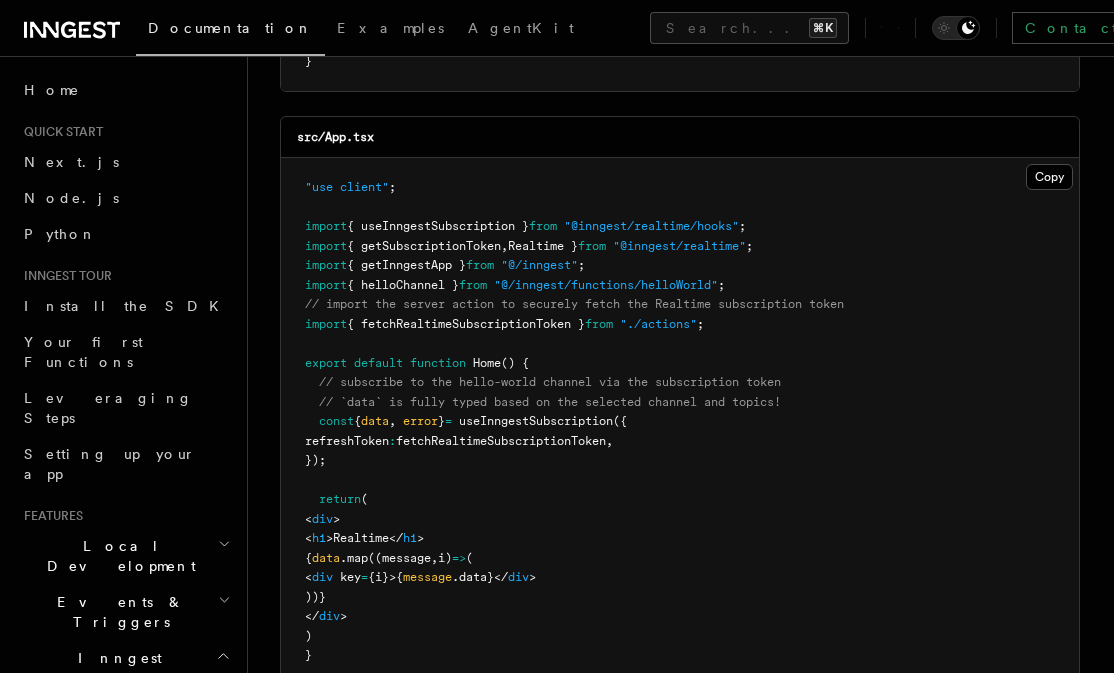 scroll, scrollTop: 593, scrollLeft: 0, axis: vertical 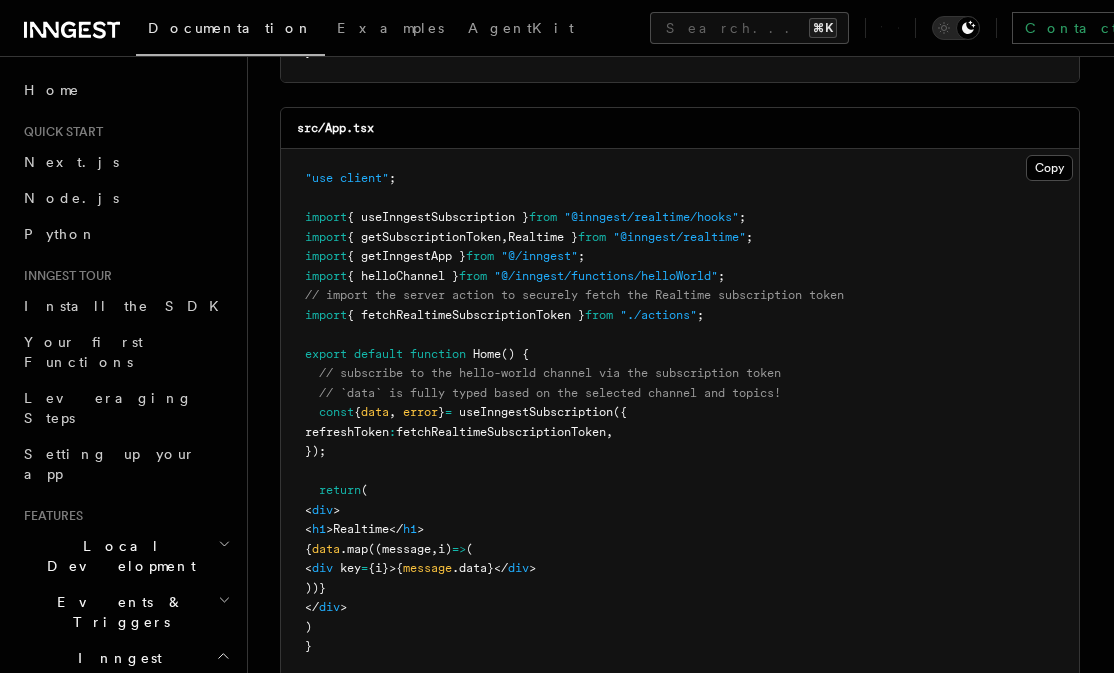 click on "// subscribe to the hello-world channel via the subscription token" at bounding box center [550, 373] 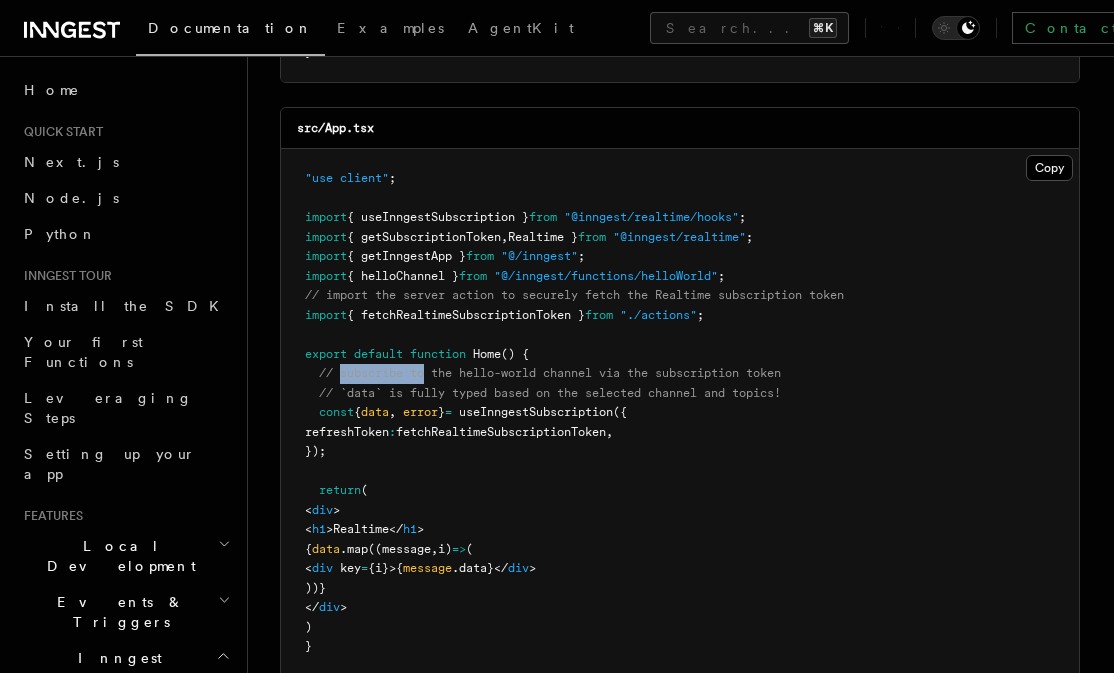 drag, startPoint x: 353, startPoint y: 358, endPoint x: 586, endPoint y: 382, distance: 234.23279 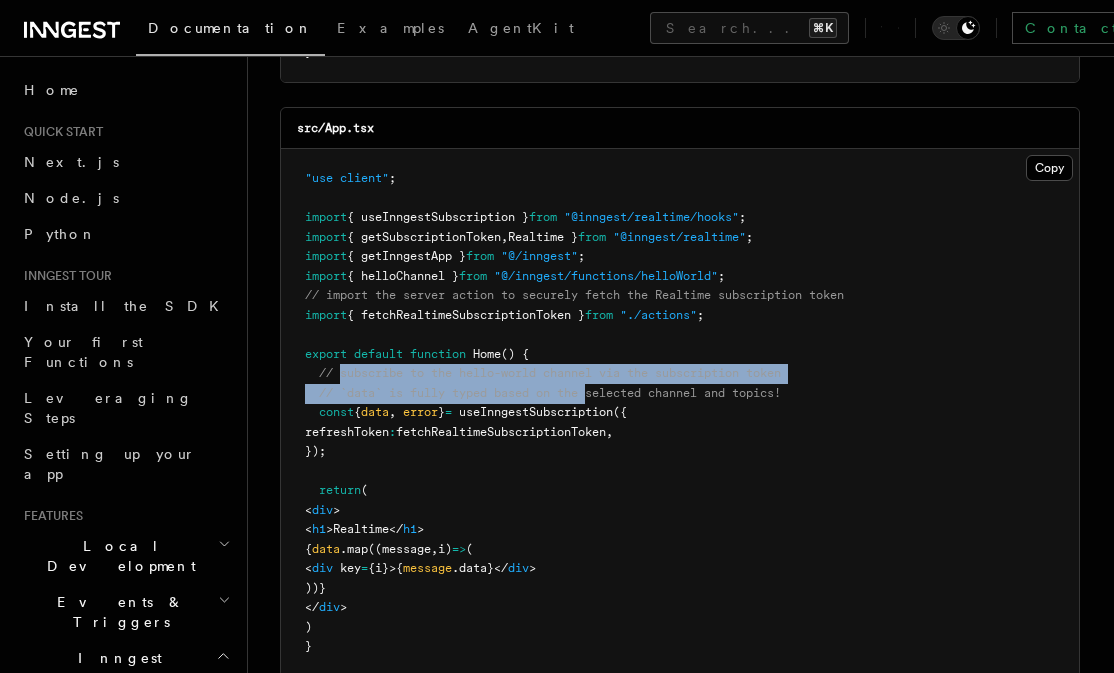 click on "// `data` is fully typed based on the selected channel and topics!" at bounding box center (550, 393) 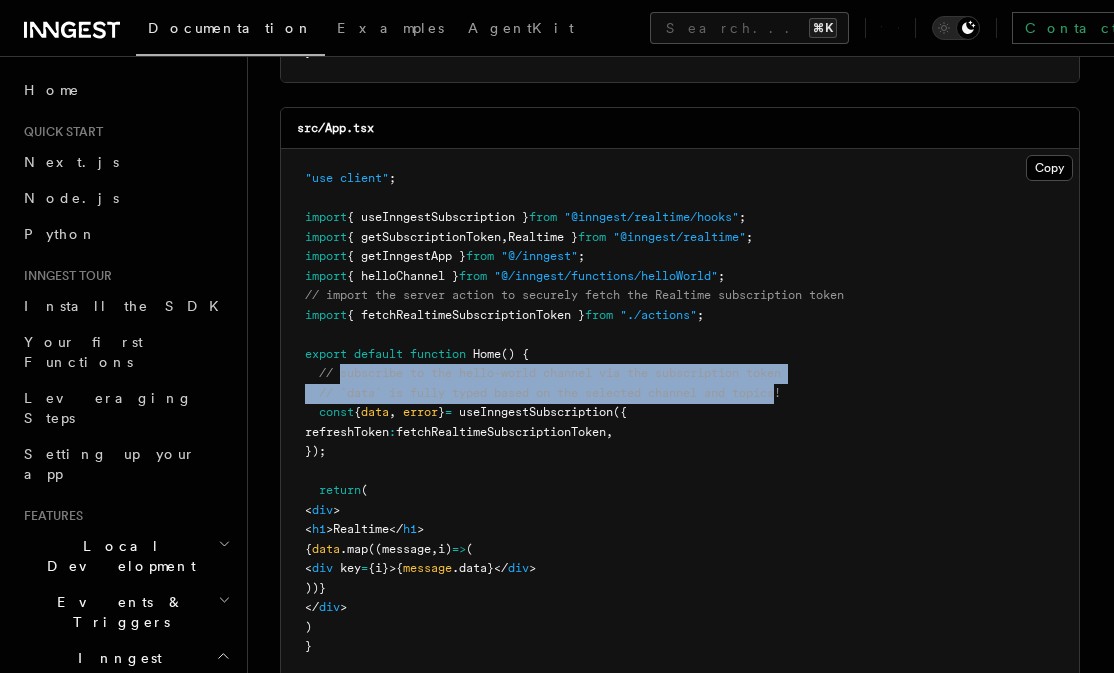click on ""use client" ;
import  { useInngestSubscription }  from   "@inngest/realtime/hooks" ;
import  { getSubscriptionToken ,  Realtime }  from   "@inngest/realtime" ;
import  { getInngestApp }  from   "@/inngest" ;
import  { helloChannel }  from   "@/inngest/functions/helloWorld" ;
// import the server action to securely fetch the Realtime subscription token
import  { fetchRealtimeSubscriptionToken }  from   "./actions" ;
export   default   function   Home () {
// subscribe to the hello-world channel via the subscription token
// `data` is fully typed based on the selected channel and topics!
const  {  data ,   error  }  =   useInngestSubscription ({
refreshToken :  fetchRealtimeSubscriptionToken ,
});
return  (
< div >
< h1 >Realtime</ h1 >
{ data .map ((message ,  i)  =>  (
< div   key = {i}>{ message .data}</ div >
))}
</ div >
)
}" at bounding box center (680, 413) 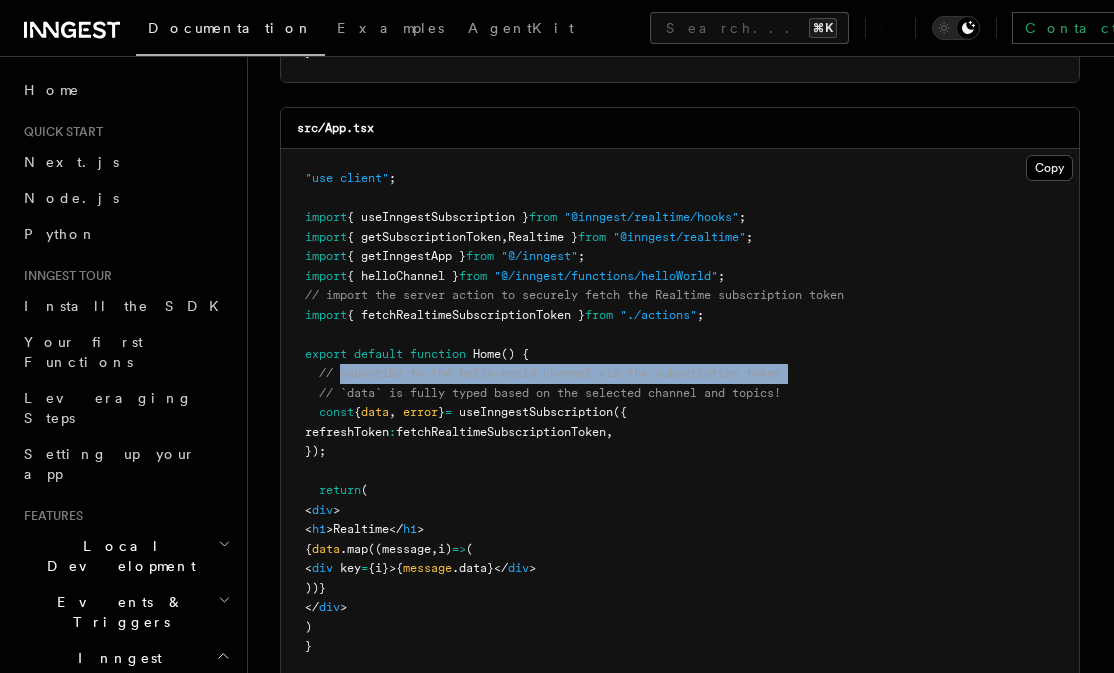 click on ""use client" ;
import  { useInngestSubscription }  from   "@inngest/realtime/hooks" ;
import  { getSubscriptionToken ,  Realtime }  from   "@inngest/realtime" ;
import  { getInngestApp }  from   "@/inngest" ;
import  { helloChannel }  from   "@/inngest/functions/helloWorld" ;
// import the server action to securely fetch the Realtime subscription token
import  { fetchRealtimeSubscriptionToken }  from   "./actions" ;
export   default   function   Home () {
// subscribe to the hello-world channel via the subscription token
// `data` is fully typed based on the selected channel and topics!
const  {  data ,   error  }  =   useInngestSubscription ({
refreshToken :  fetchRealtimeSubscriptionToken ,
});
return  (
< div >
< h1 >Realtime</ h1 >
{ data .map ((message ,  i)  =>  (
< div   key = {i}>{ message .data}</ div >
))}
</ div >
)
}" at bounding box center [680, 413] 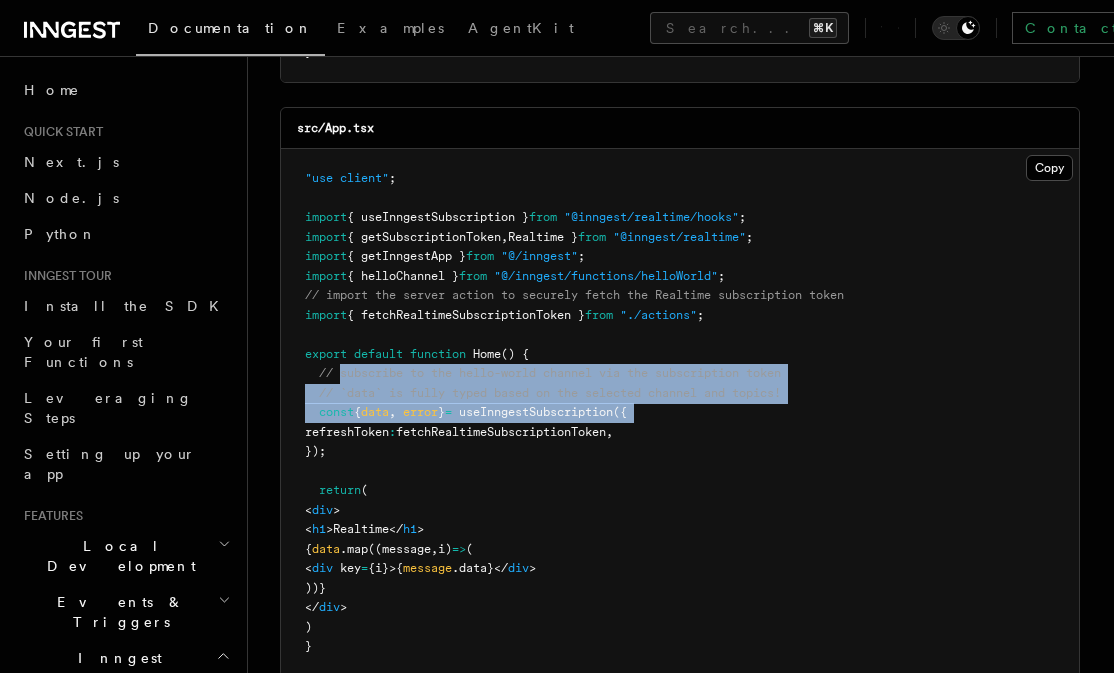 click on ""use client" ;
import  { useInngestSubscription }  from   "@inngest/realtime/hooks" ;
import  { getSubscriptionToken ,  Realtime }  from   "@inngest/realtime" ;
import  { getInngestApp }  from   "@/inngest" ;
import  { helloChannel }  from   "@/inngest/functions/helloWorld" ;
// import the server action to securely fetch the Realtime subscription token
import  { fetchRealtimeSubscriptionToken }  from   "./actions" ;
export   default   function   Home () {
// subscribe to the hello-world channel via the subscription token
// `data` is fully typed based on the selected channel and topics!
const  {  data ,   error  }  =   useInngestSubscription ({
refreshToken :  fetchRealtimeSubscriptionToken ,
});
return  (
< div >
< h1 >Realtime</ h1 >
{ data .map ((message ,  i)  =>  (
< div   key = {i}>{ message .data}</ div >
))}
</ div >
)
}" at bounding box center [574, 412] 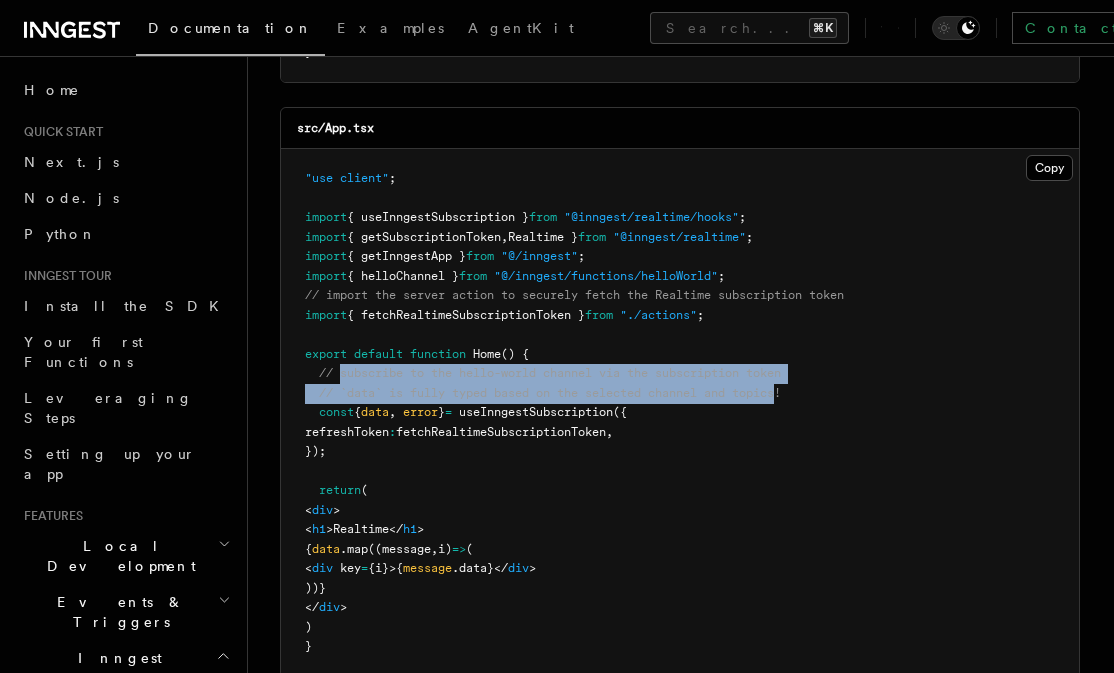 click on "// `data` is fully typed based on the selected channel and topics!" at bounding box center [550, 393] 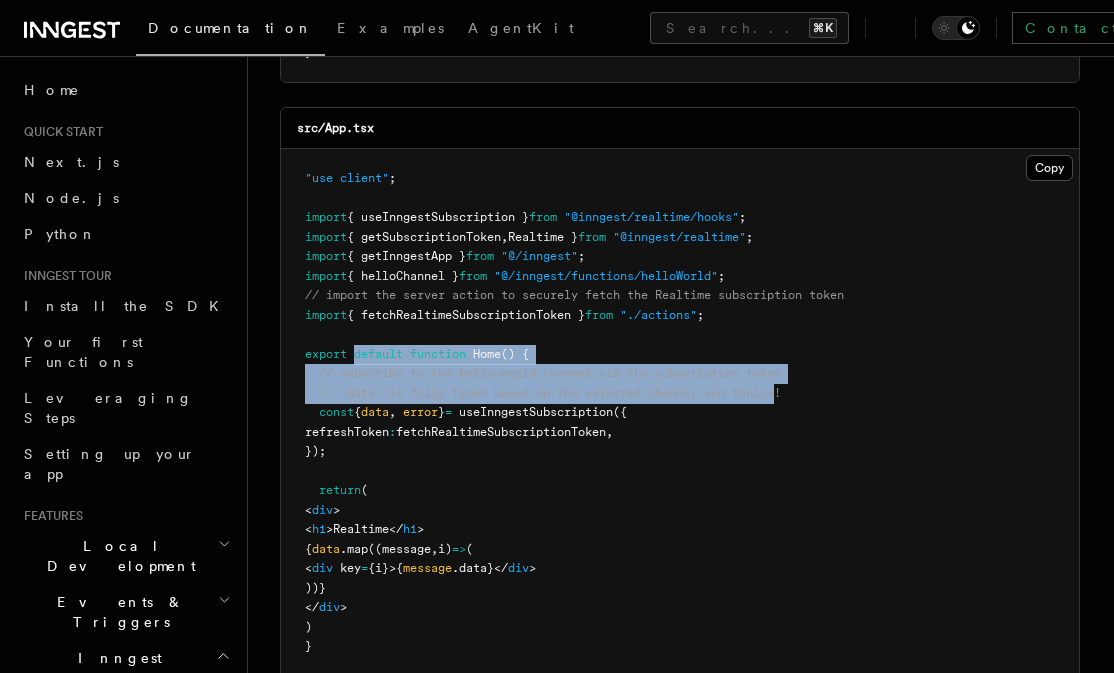 click on ""use client" ;
import  { useInngestSubscription }  from   "@inngest/realtime/hooks" ;
import  { getSubscriptionToken ,  Realtime }  from   "@inngest/realtime" ;
import  { getInngestApp }  from   "@/inngest" ;
import  { helloChannel }  from   "@/inngest/functions/helloWorld" ;
// import the server action to securely fetch the Realtime subscription token
import  { fetchRealtimeSubscriptionToken }  from   "./actions" ;
export   default   function   Home () {
// subscribe to the hello-world channel via the subscription token
// `data` is fully typed based on the selected channel and topics!
const  {  data ,   error  }  =   useInngestSubscription ({
refreshToken :  fetchRealtimeSubscriptionToken ,
});
return  (
< div >
< h1 >Realtime</ h1 >
{ data .map ((message ,  i)  =>  (
< div   key = {i}>{ message .data}</ div >
))}
</ div >
)
}" at bounding box center [574, 412] 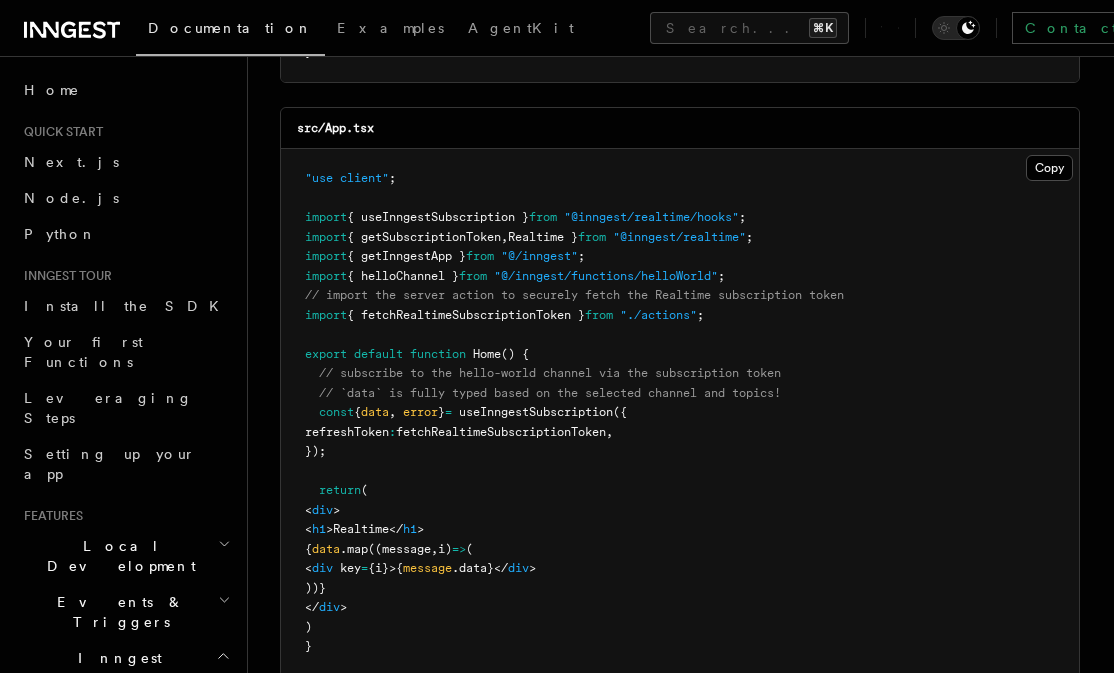 click at bounding box center [350, 354] 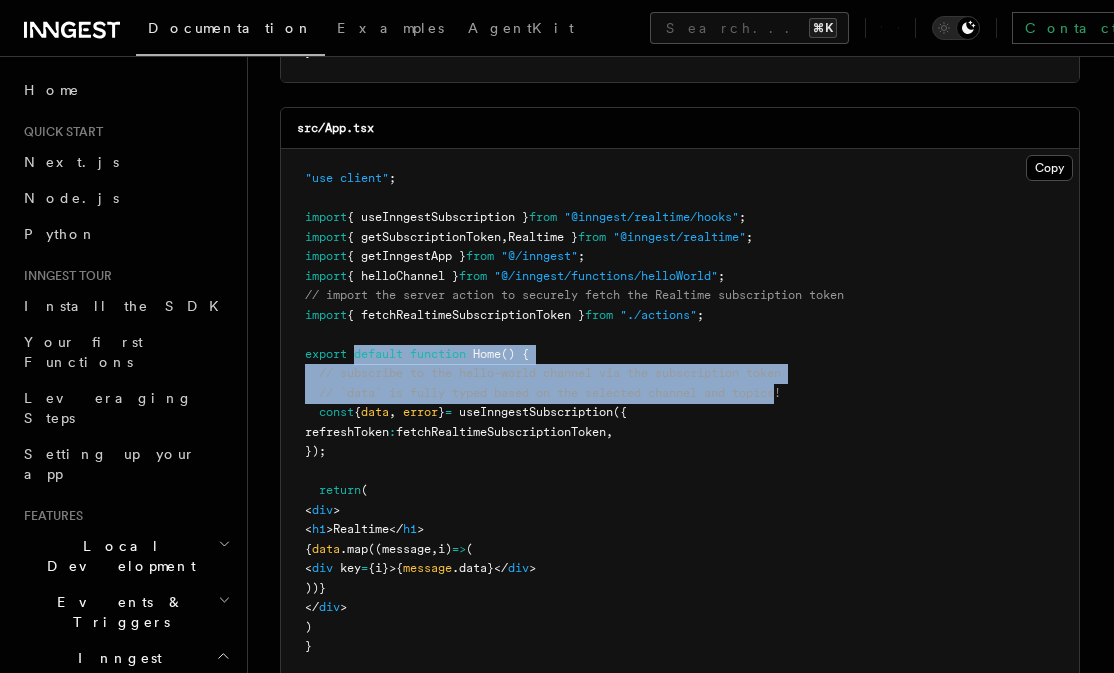 click on ""use client" ;
import  { useInngestSubscription }  from   "@inngest/realtime/hooks" ;
import  { getSubscriptionToken ,  Realtime }  from   "@inngest/realtime" ;
import  { getInngestApp }  from   "@/inngest" ;
import  { helloChannel }  from   "@/inngest/functions/helloWorld" ;
// import the server action to securely fetch the Realtime subscription token
import  { fetchRealtimeSubscriptionToken }  from   "./actions" ;
export   default   function   Home () {
// subscribe to the hello-world channel via the subscription token
// `data` is fully typed based on the selected channel and topics!
const  {  data ,   error  }  =   useInngestSubscription ({
refreshToken :  fetchRealtimeSubscriptionToken ,
});
return  (
< div >
< h1 >Realtime</ h1 >
{ data .map ((message ,  i)  =>  (
< div   key = {i}>{ message .data}</ div >
))}
</ div >
)
}" at bounding box center [574, 412] 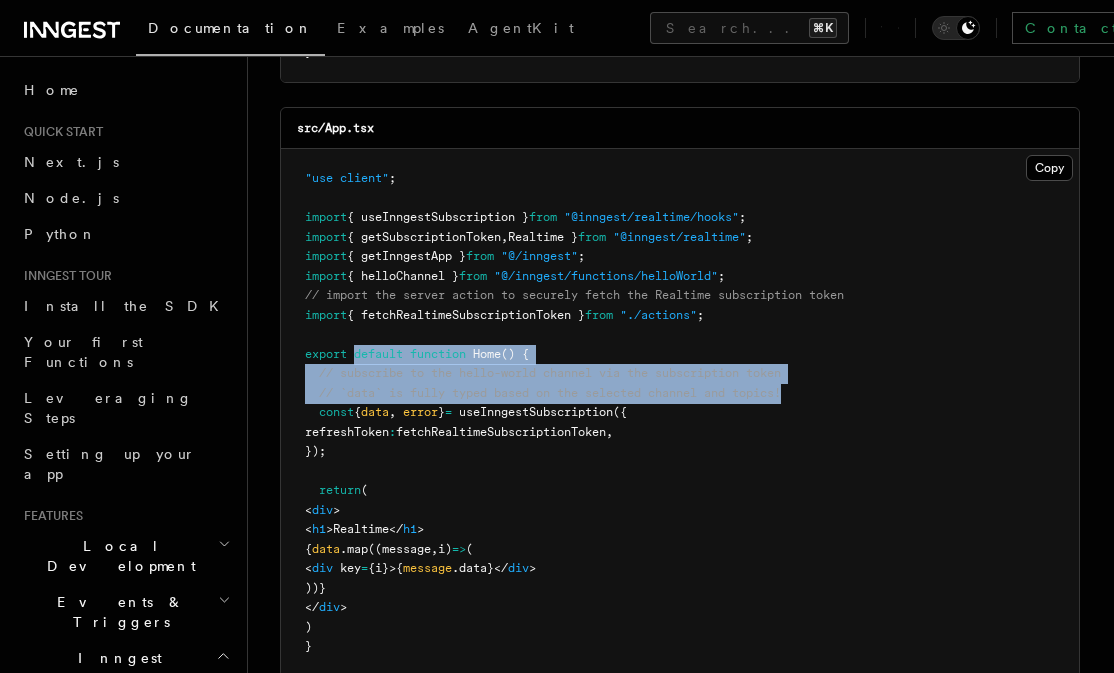 click on "// `data` is fully typed based on the selected channel and topics!" at bounding box center [550, 393] 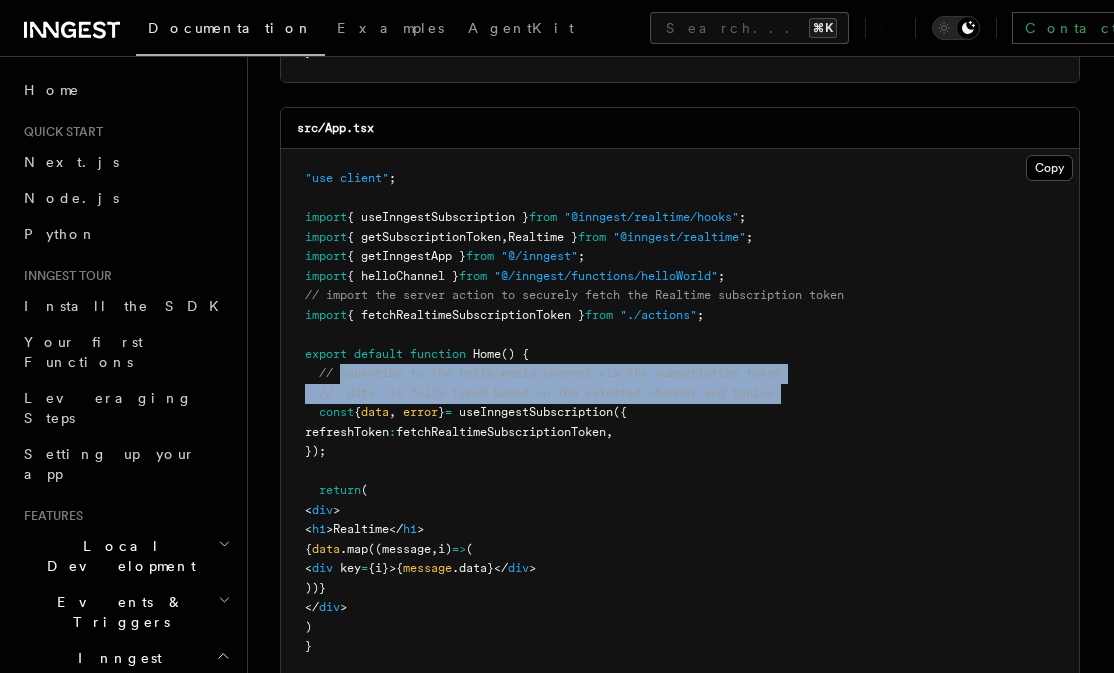 click on ""use client" ;
import  { useInngestSubscription }  from   "@inngest/realtime/hooks" ;
import  { getSubscriptionToken ,  Realtime }  from   "@inngest/realtime" ;
import  { getInngestApp }  from   "@/inngest" ;
import  { helloChannel }  from   "@/inngest/functions/helloWorld" ;
// import the server action to securely fetch the Realtime subscription token
import  { fetchRealtimeSubscriptionToken }  from   "./actions" ;
export   default   function   Home () {
// subscribe to the hello-world channel via the subscription token
// `data` is fully typed based on the selected channel and topics!
const  {  data ,   error  }  =   useInngestSubscription ({
refreshToken :  fetchRealtimeSubscriptionToken ,
});
return  (
< div >
< h1 >Realtime</ h1 >
{ data .map ((message ,  i)  =>  (
< div   key = {i}>{ message .data}</ div >
))}
</ div >
)
}" at bounding box center [574, 412] 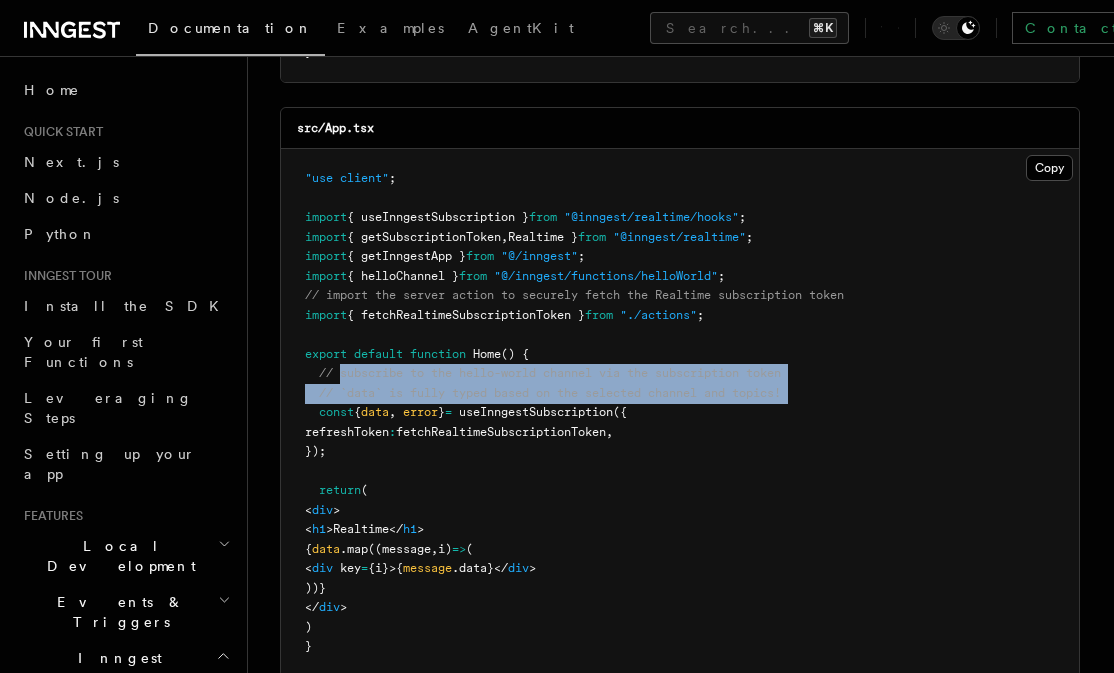click on ""use client" ;
import  { useInngestSubscription }  from   "@inngest/realtime/hooks" ;
import  { getSubscriptionToken ,  Realtime }  from   "@inngest/realtime" ;
import  { getInngestApp }  from   "@/inngest" ;
import  { helloChannel }  from   "@/inngest/functions/helloWorld" ;
// import the server action to securely fetch the Realtime subscription token
import  { fetchRealtimeSubscriptionToken }  from   "./actions" ;
export   default   function   Home () {
// subscribe to the hello-world channel via the subscription token
// `data` is fully typed based on the selected channel and topics!
const  {  data ,   error  }  =   useInngestSubscription ({
refreshToken :  fetchRealtimeSubscriptionToken ,
});
return  (
< div >
< h1 >Realtime</ h1 >
{ data .map ((message ,  i)  =>  (
< div   key = {i}>{ message .data}</ div >
))}
</ div >
)
}" at bounding box center [574, 412] 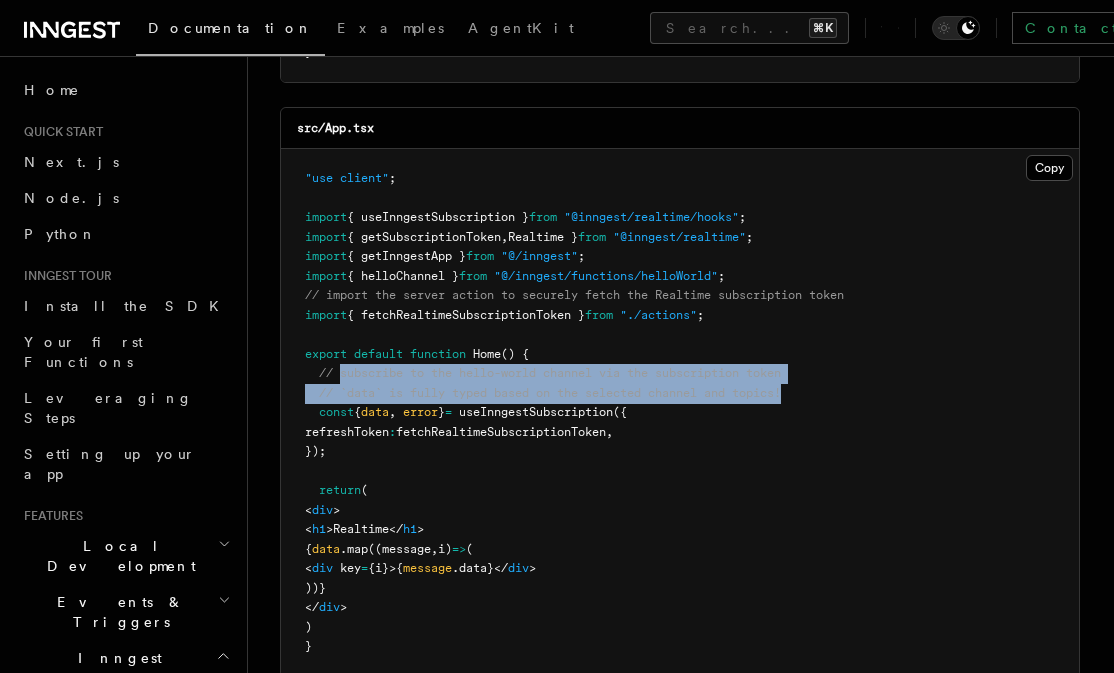 click on "// `data` is fully typed based on the selected channel and topics!" at bounding box center (550, 393) 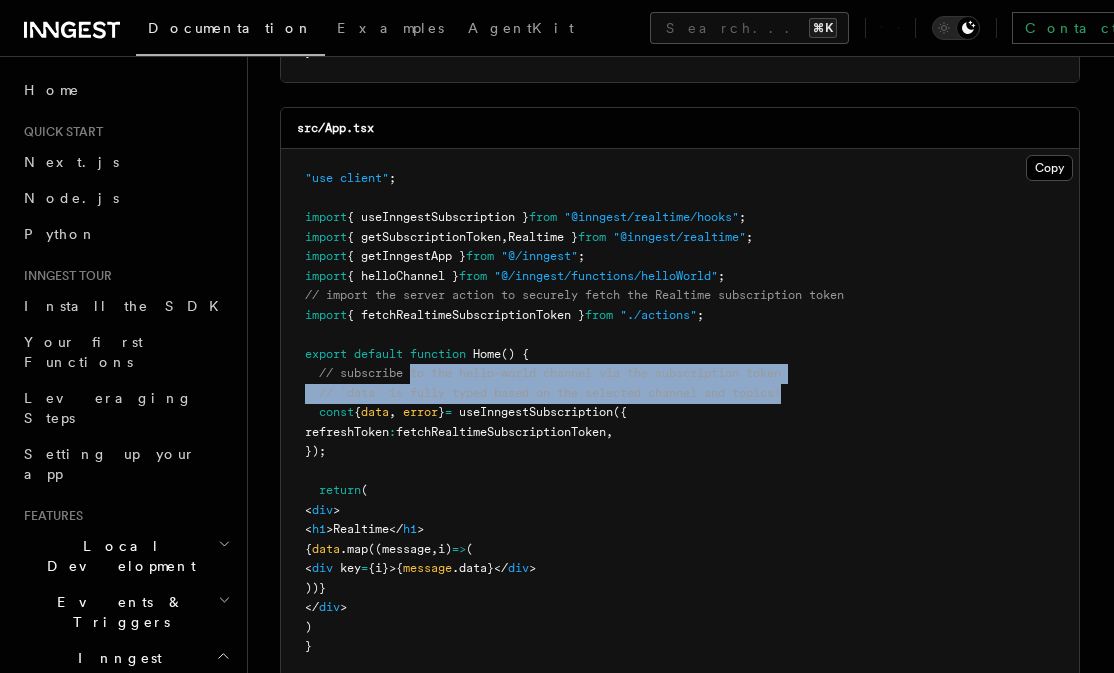 click on ""use client" ;
import  { useInngestSubscription }  from   "@inngest/realtime/hooks" ;
import  { getSubscriptionToken ,  Realtime }  from   "@inngest/realtime" ;
import  { getInngestApp }  from   "@/inngest" ;
import  { helloChannel }  from   "@/inngest/functions/helloWorld" ;
// import the server action to securely fetch the Realtime subscription token
import  { fetchRealtimeSubscriptionToken }  from   "./actions" ;
export   default   function   Home () {
// subscribe to the hello-world channel via the subscription token
// `data` is fully typed based on the selected channel and topics!
const  {  data ,   error  }  =   useInngestSubscription ({
refreshToken :  fetchRealtimeSubscriptionToken ,
});
return  (
< div >
< h1 >Realtime</ h1 >
{ data .map ((message ,  i)  =>  (
< div   key = {i}>{ message .data}</ div >
))}
</ div >
)
}" at bounding box center [574, 412] 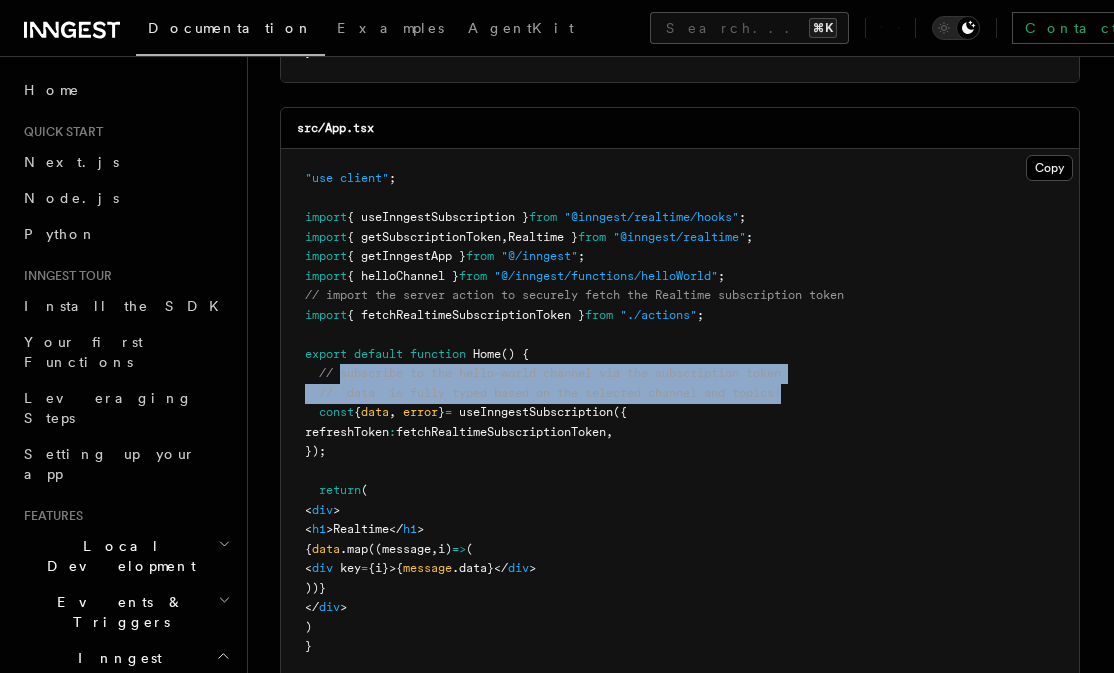 click on "// subscribe to the hello-world channel via the subscription token" at bounding box center [550, 373] 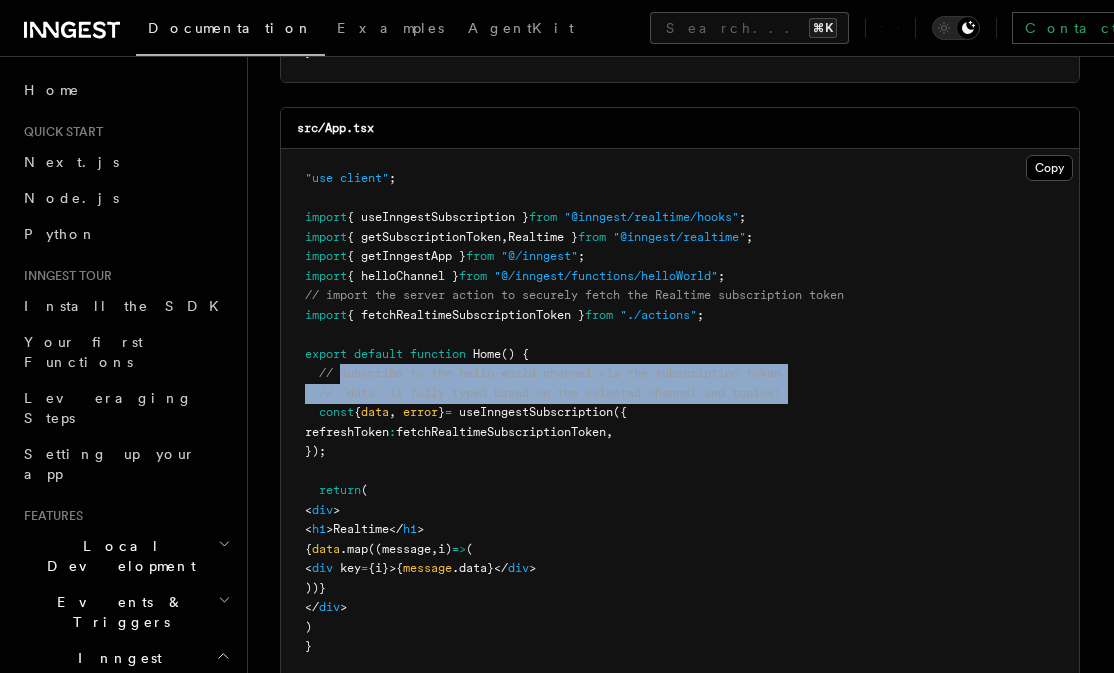 click on ""use client" ;
import  { useInngestSubscription }  from   "@inngest/realtime/hooks" ;
import  { getSubscriptionToken ,  Realtime }  from   "@inngest/realtime" ;
import  { getInngestApp }  from   "@/inngest" ;
import  { helloChannel }  from   "@/inngest/functions/helloWorld" ;
// import the server action to securely fetch the Realtime subscription token
import  { fetchRealtimeSubscriptionToken }  from   "./actions" ;
export   default   function   Home () {
// subscribe to the hello-world channel via the subscription token
// `data` is fully typed based on the selected channel and topics!
const  {  data ,   error  }  =   useInngestSubscription ({
refreshToken :  fetchRealtimeSubscriptionToken ,
});
return  (
< div >
< h1 >Realtime</ h1 >
{ data .map ((message ,  i)  =>  (
< div   key = {i}>{ message .data}</ div >
))}
</ div >
)
}" at bounding box center [574, 412] 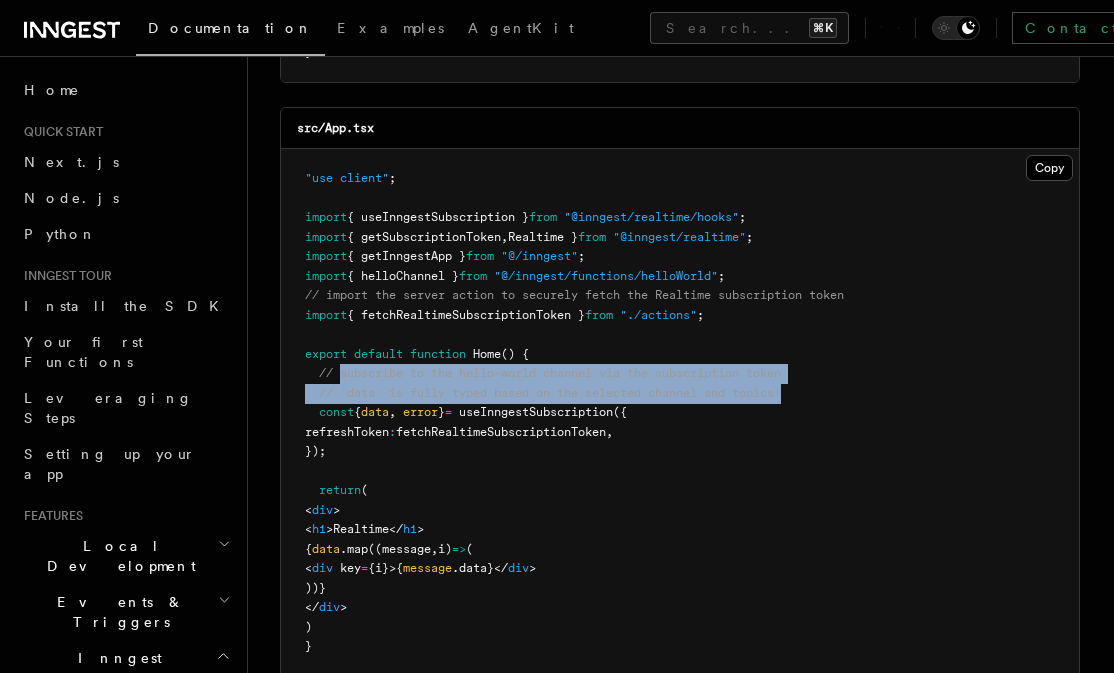 click on ""use client" ;
import  { useInngestSubscription }  from   "@inngest/realtime/hooks" ;
import  { getSubscriptionToken ,  Realtime }  from   "@inngest/realtime" ;
import  { getInngestApp }  from   "@/inngest" ;
import  { helloChannel }  from   "@/inngest/functions/helloWorld" ;
// import the server action to securely fetch the Realtime subscription token
import  { fetchRealtimeSubscriptionToken }  from   "./actions" ;
export   default   function   Home () {
// subscribe to the hello-world channel via the subscription token
// `data` is fully typed based on the selected channel and topics!
const  {  data ,   error  }  =   useInngestSubscription ({
refreshToken :  fetchRealtimeSubscriptionToken ,
});
return  (
< div >
< h1 >Realtime</ h1 >
{ data .map ((message ,  i)  =>  (
< div   key = {i}>{ message .data}</ div >
))}
</ div >
)
}" at bounding box center [574, 412] 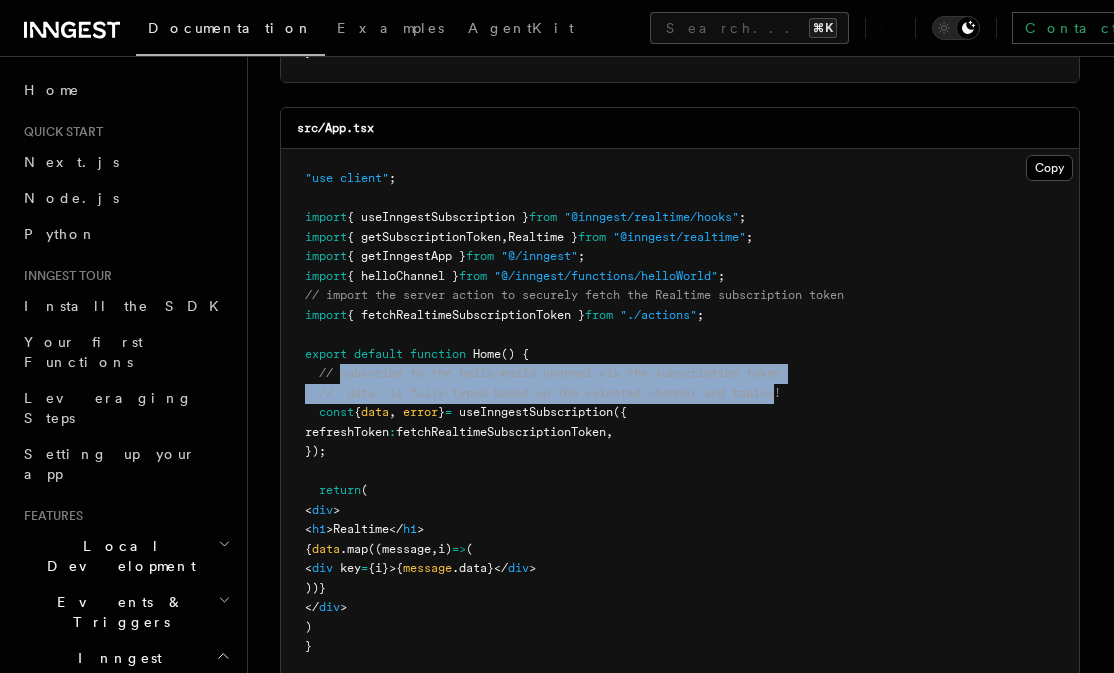 click on ""use client" ;
import  { useInngestSubscription }  from   "@inngest/realtime/hooks" ;
import  { getSubscriptionToken ,  Realtime }  from   "@inngest/realtime" ;
import  { getInngestApp }  from   "@/inngest" ;
import  { helloChannel }  from   "@/inngest/functions/helloWorld" ;
// import the server action to securely fetch the Realtime subscription token
import  { fetchRealtimeSubscriptionToken }  from   "./actions" ;
export   default   function   Home () {
// subscribe to the hello-world channel via the subscription token
// `data` is fully typed based on the selected channel and topics!
const  {  data ,   error  }  =   useInngestSubscription ({
refreshToken :  fetchRealtimeSubscriptionToken ,
});
return  (
< div >
< h1 >Realtime</ h1 >
{ data .map ((message ,  i)  =>  (
< div   key = {i}>{ message .data}</ div >
))}
</ div >
)
}" at bounding box center (574, 412) 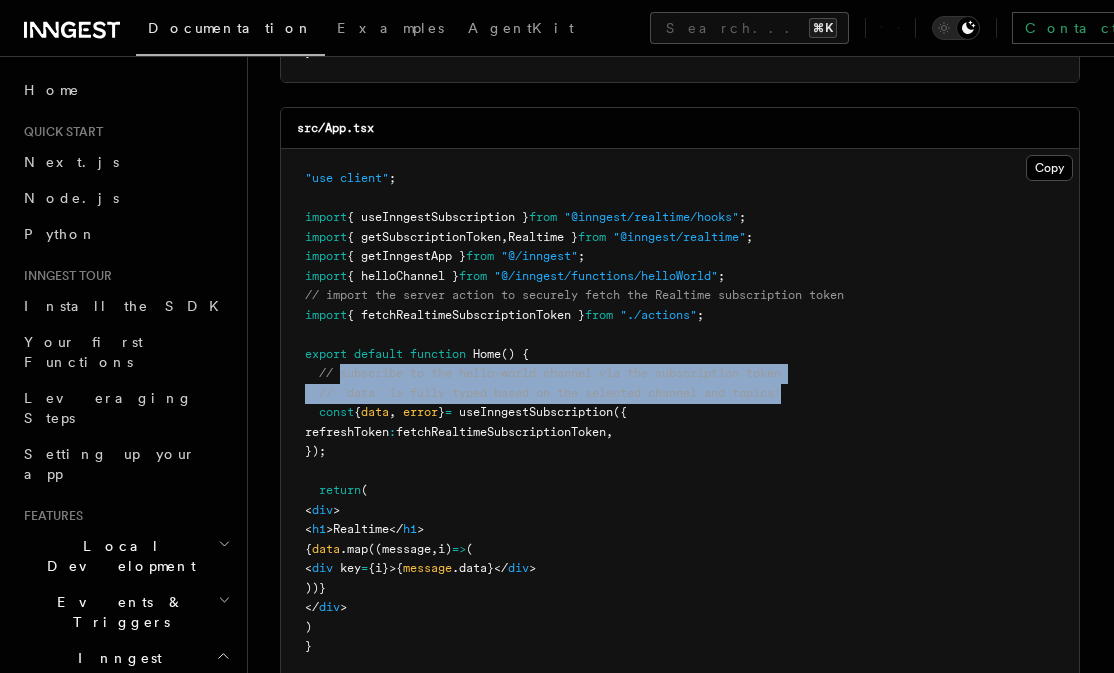 click on ""use client" ;
import  { useInngestSubscription }  from   "@inngest/realtime/hooks" ;
import  { getSubscriptionToken ,  Realtime }  from   "@inngest/realtime" ;
import  { getInngestApp }  from   "@/inngest" ;
import  { helloChannel }  from   "@/inngest/functions/helloWorld" ;
// import the server action to securely fetch the Realtime subscription token
import  { fetchRealtimeSubscriptionToken }  from   "./actions" ;
export   default   function   Home () {
// subscribe to the hello-world channel via the subscription token
// `data` is fully typed based on the selected channel and topics!
const  {  data ,   error  }  =   useInngestSubscription ({
refreshToken :  fetchRealtimeSubscriptionToken ,
});
return  (
< div >
< h1 >Realtime</ h1 >
{ data .map ((message ,  i)  =>  (
< div   key = {i}>{ message .data}</ div >
))}
</ div >
)
}" at bounding box center (574, 412) 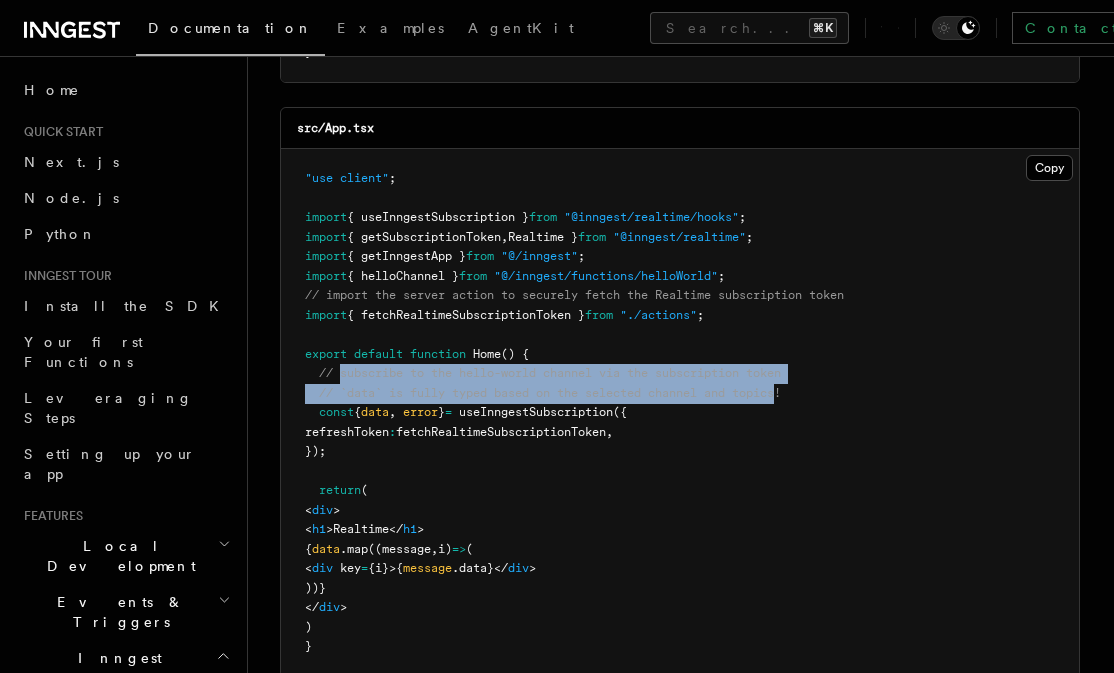 click on ""use client" ;
import  { useInngestSubscription }  from   "@inngest/realtime/hooks" ;
import  { getSubscriptionToken ,  Realtime }  from   "@inngest/realtime" ;
import  { getInngestApp }  from   "@/inngest" ;
import  { helloChannel }  from   "@/inngest/functions/helloWorld" ;
// import the server action to securely fetch the Realtime subscription token
import  { fetchRealtimeSubscriptionToken }  from   "./actions" ;
export   default   function   Home () {
// subscribe to the hello-world channel via the subscription token
// `data` is fully typed based on the selected channel and topics!
const  {  data ,   error  }  =   useInngestSubscription ({
refreshToken :  fetchRealtimeSubscriptionToken ,
});
return  (
< div >
< h1 >Realtime</ h1 >
{ data .map ((message ,  i)  =>  (
< div   key = {i}>{ message .data}</ div >
))}
</ div >
)
}" at bounding box center (574, 412) 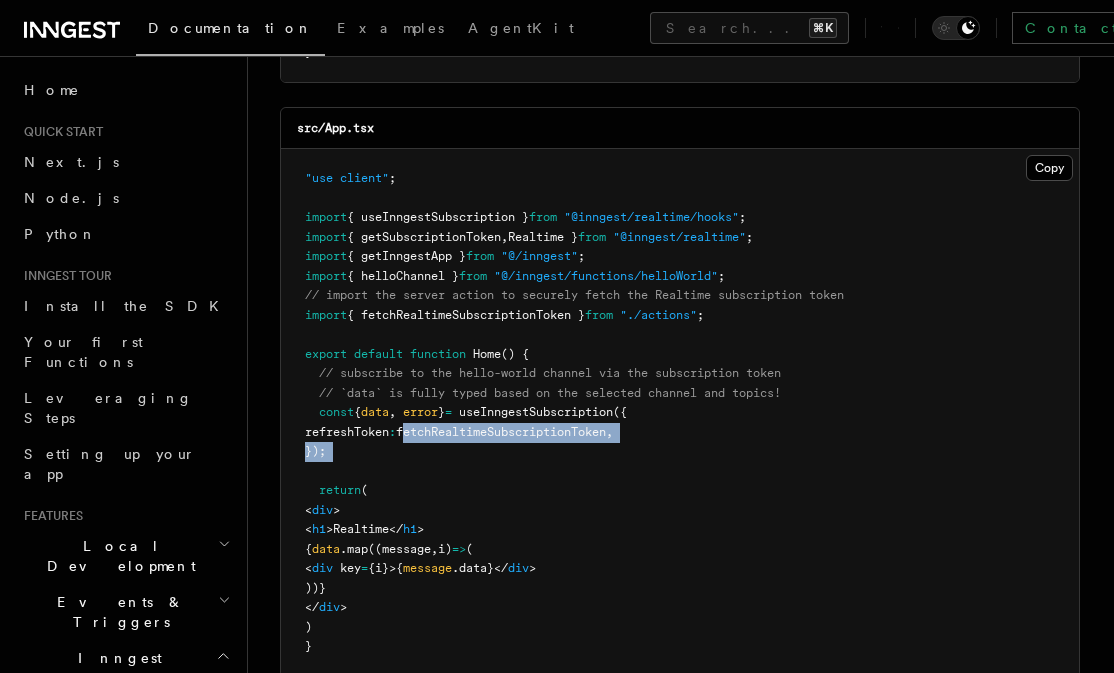 click on ""use client" ;
import  { useInngestSubscription }  from   "@inngest/realtime/hooks" ;
import  { getSubscriptionToken ,  Realtime }  from   "@inngest/realtime" ;
import  { getInngestApp }  from   "@/inngest" ;
import  { helloChannel }  from   "@/inngest/functions/helloWorld" ;
// import the server action to securely fetch the Realtime subscription token
import  { fetchRealtimeSubscriptionToken }  from   "./actions" ;
export   default   function   Home () {
// subscribe to the hello-world channel via the subscription token
// `data` is fully typed based on the selected channel and topics!
const  {  data ,   error  }  =   useInngestSubscription ({
refreshToken :  fetchRealtimeSubscriptionToken ,
});
return  (
< div >
< h1 >Realtime</ h1 >
{ data .map ((message ,  i)  =>  (
< div   key = {i}>{ message .data}</ div >
))}
</ div >
)
}" at bounding box center [680, 413] 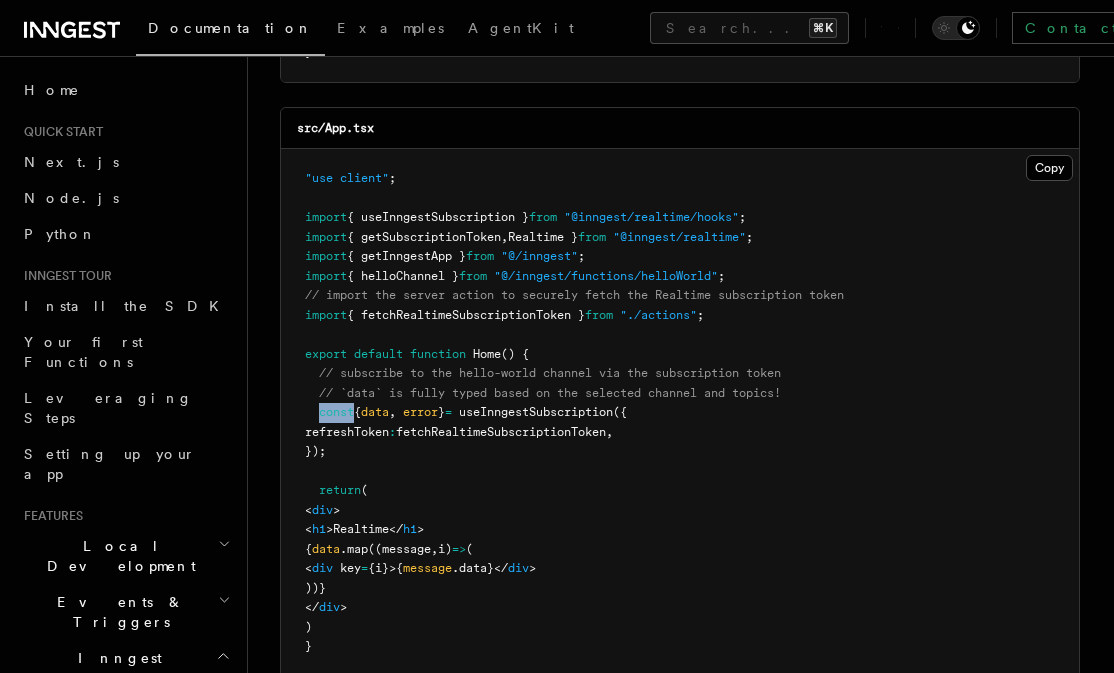 click on ""use client" ;
import  { useInngestSubscription }  from   "@inngest/realtime/hooks" ;
import  { getSubscriptionToken ,  Realtime }  from   "@inngest/realtime" ;
import  { getInngestApp }  from   "@/inngest" ;
import  { helloChannel }  from   "@/inngest/functions/helloWorld" ;
// import the server action to securely fetch the Realtime subscription token
import  { fetchRealtimeSubscriptionToken }  from   "./actions" ;
export   default   function   Home () {
// subscribe to the hello-world channel via the subscription token
// `data` is fully typed based on the selected channel and topics!
const  {  data ,   error  }  =   useInngestSubscription ({
refreshToken :  fetchRealtimeSubscriptionToken ,
});
return  (
< div >
< h1 >Realtime</ h1 >
{ data .map ((message ,  i)  =>  (
< div   key = {i}>{ message .data}</ div >
))}
</ div >
)
}" at bounding box center (680, 413) 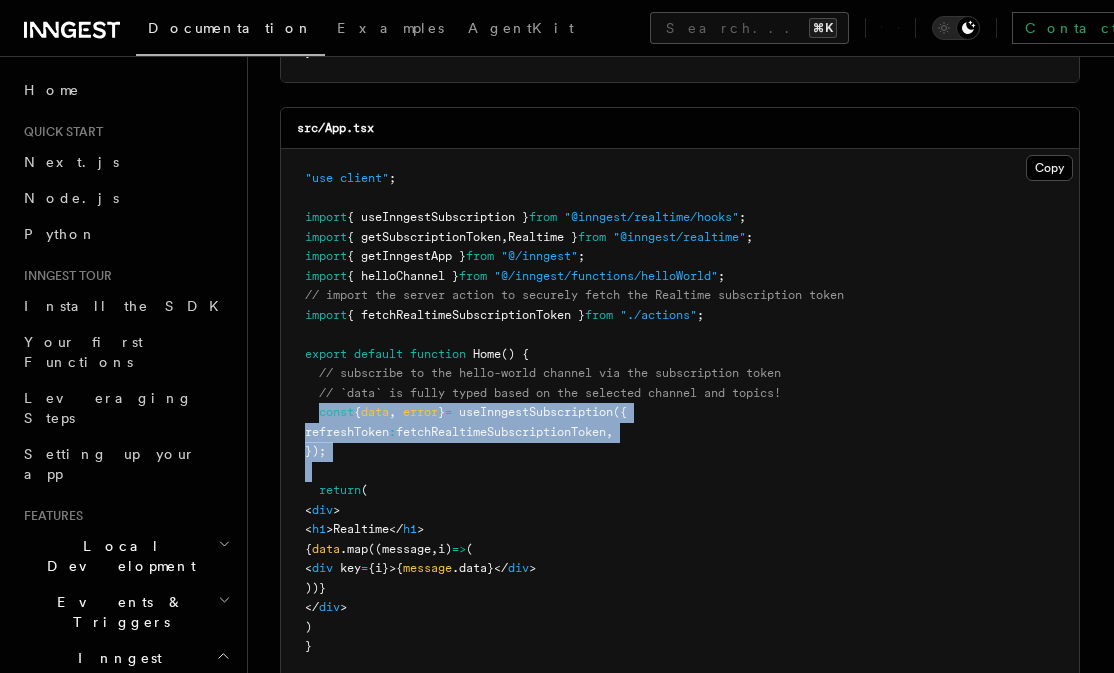 click on ""use client" ;
import  { useInngestSubscription }  from   "@inngest/realtime/hooks" ;
import  { getSubscriptionToken ,  Realtime }  from   "@inngest/realtime" ;
import  { getInngestApp }  from   "@/inngest" ;
import  { helloChannel }  from   "@/inngest/functions/helloWorld" ;
// import the server action to securely fetch the Realtime subscription token
import  { fetchRealtimeSubscriptionToken }  from   "./actions" ;
export   default   function   Home () {
// subscribe to the hello-world channel via the subscription token
// `data` is fully typed based on the selected channel and topics!
const  {  data ,   error  }  =   useInngestSubscription ({
refreshToken :  fetchRealtimeSubscriptionToken ,
});
return  (
< div >
< h1 >Realtime</ h1 >
{ data .map ((message ,  i)  =>  (
< div   key = {i}>{ message .data}</ div >
))}
</ div >
)
}" at bounding box center [680, 413] 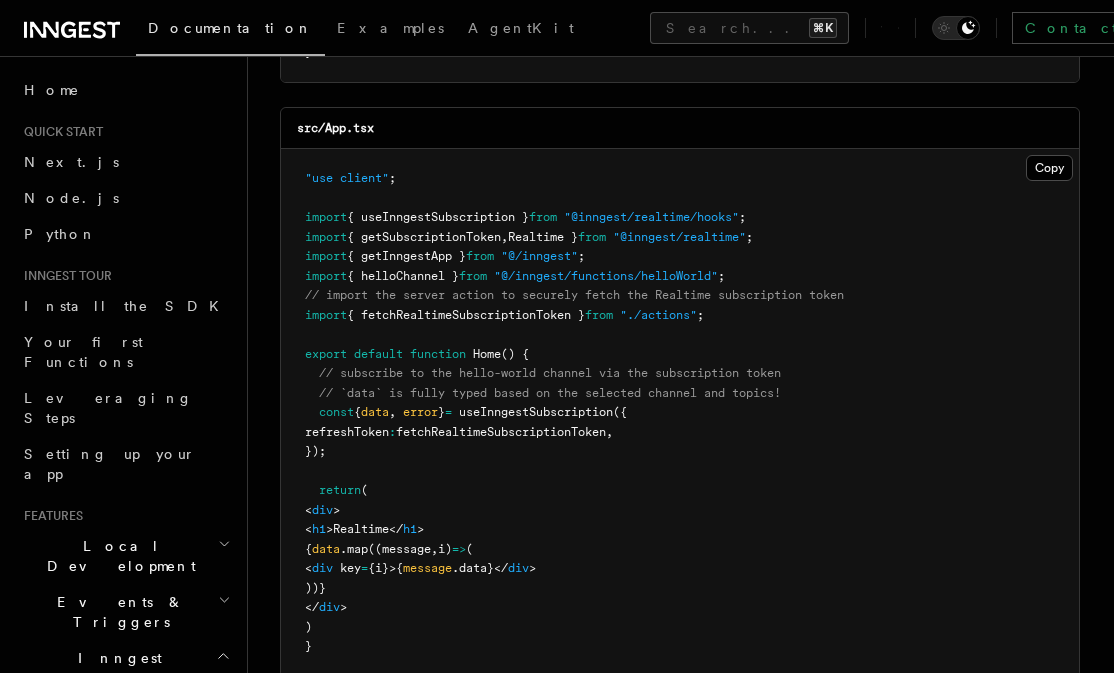 click on ""use client" ;
import  { useInngestSubscription }  from   "@inngest/realtime/hooks" ;
import  { getSubscriptionToken ,  Realtime }  from   "@inngest/realtime" ;
import  { getInngestApp }  from   "@/inngest" ;
import  { helloChannel }  from   "@/inngest/functions/helloWorld" ;
// import the server action to securely fetch the Realtime subscription token
import  { fetchRealtimeSubscriptionToken }  from   "./actions" ;
export   default   function   Home () {
// subscribe to the hello-world channel via the subscription token
// `data` is fully typed based on the selected channel and topics!
const  {  data ,   error  }  =   useInngestSubscription ({
refreshToken :  fetchRealtimeSubscriptionToken ,
});
return  (
< div >
< h1 >Realtime</ h1 >
{ data .map ((message ,  i)  =>  (
< div   key = {i}>{ message .data}</ div >
))}
</ div >
)
}" at bounding box center [680, 413] 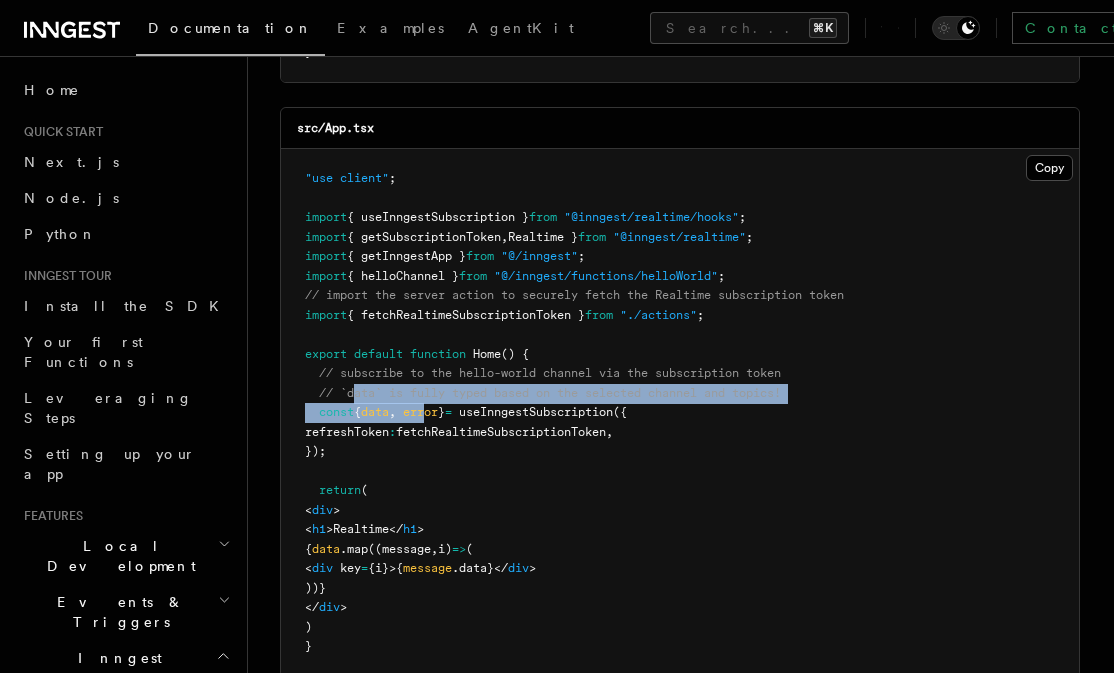 click on "error" at bounding box center [420, 412] 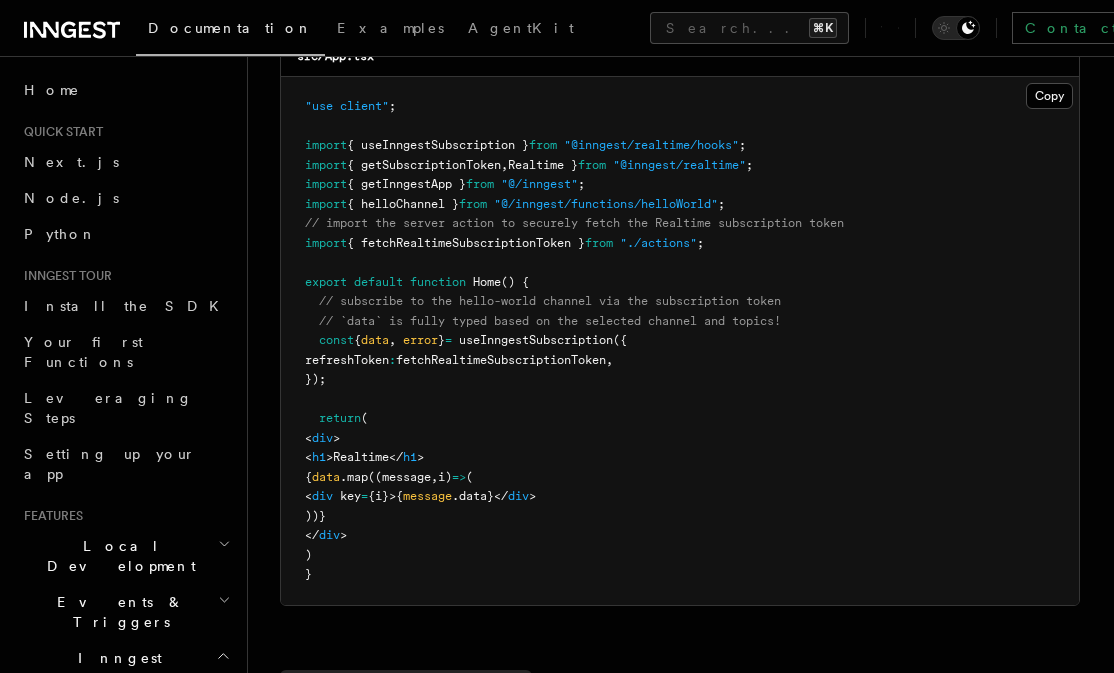 scroll, scrollTop: 664, scrollLeft: 0, axis: vertical 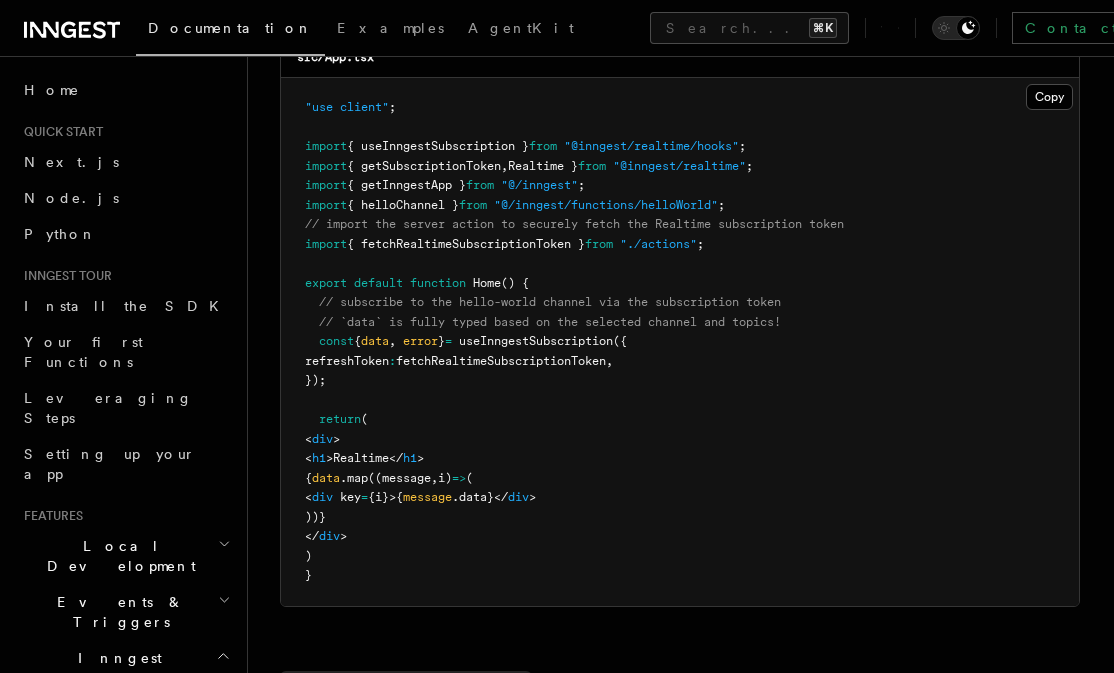 click on ""use client" ;
import  { useInngestSubscription }  from   "@inngest/realtime/hooks" ;
import  { getSubscriptionToken ,  Realtime }  from   "@inngest/realtime" ;
import  { getInngestApp }  from   "@/inngest" ;
import  { helloChannel }  from   "@/inngest/functions/helloWorld" ;
// import the server action to securely fetch the Realtime subscription token
import  { fetchRealtimeSubscriptionToken }  from   "./actions" ;
export   default   function   Home () {
// subscribe to the hello-world channel via the subscription token
// `data` is fully typed based on the selected channel and topics!
const  {  data ,   error  }  =   useInngestSubscription ({
refreshToken :  fetchRealtimeSubscriptionToken ,
});
return  (
< div >
< h1 >Realtime</ h1 >
{ data .map ((message ,  i)  =>  (
< div   key = {i}>{ message .data}</ div >
))}
</ div >
)
}" at bounding box center (680, 342) 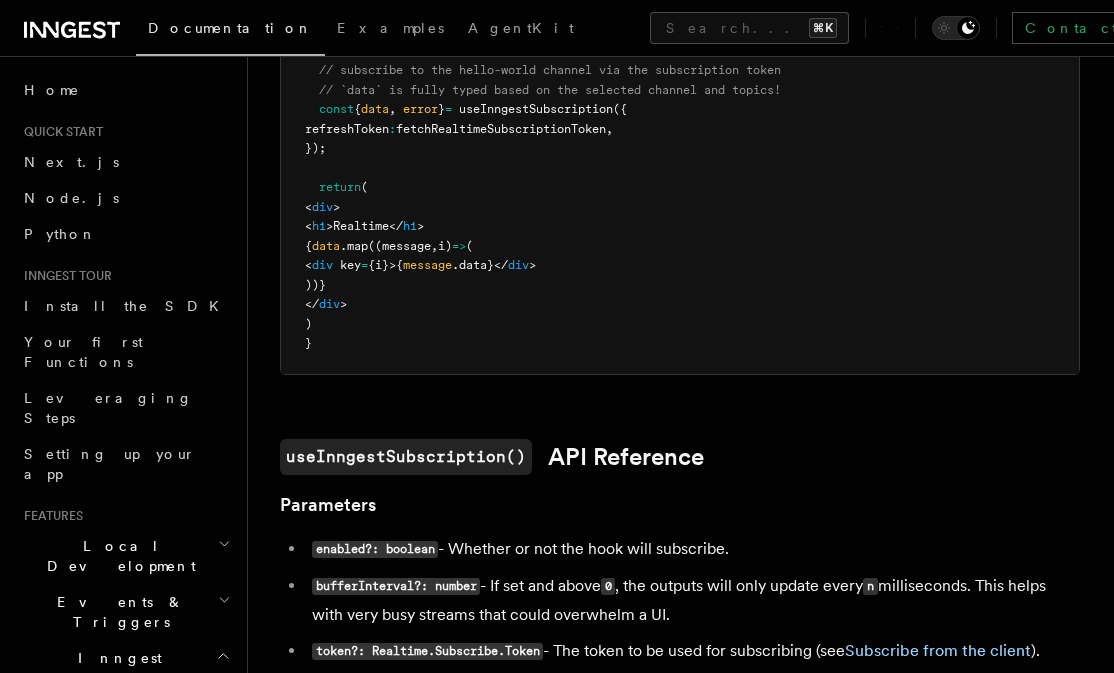 scroll, scrollTop: 984, scrollLeft: 0, axis: vertical 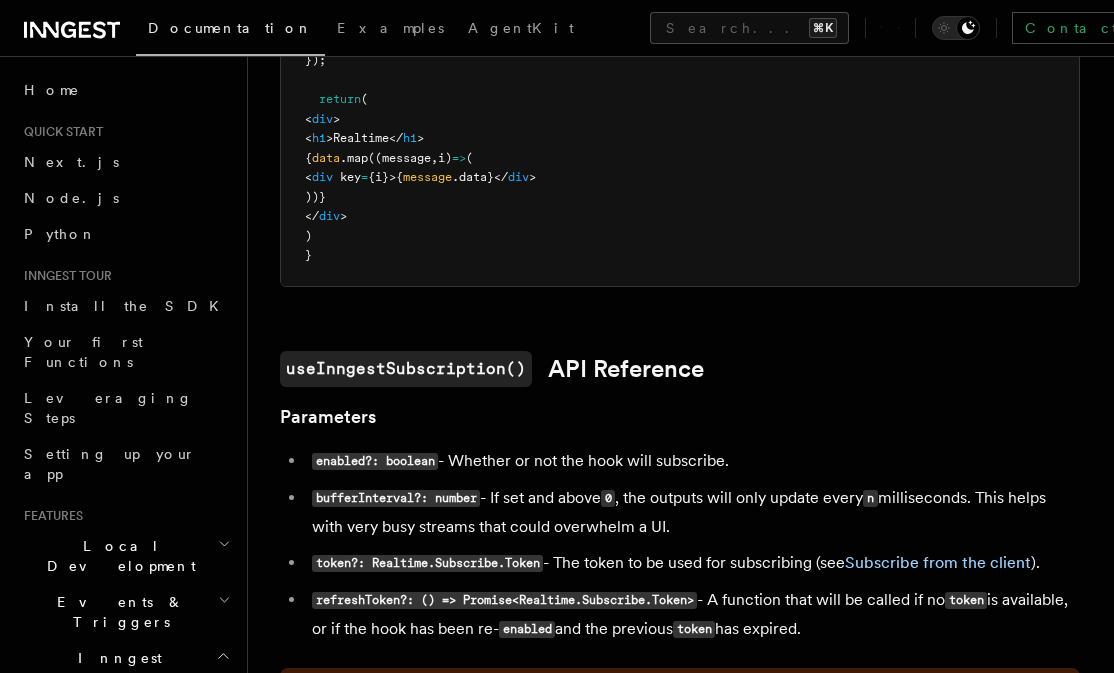 click on "enabled?: boolean  - Whether or not the hook will subscribe." at bounding box center [693, 461] 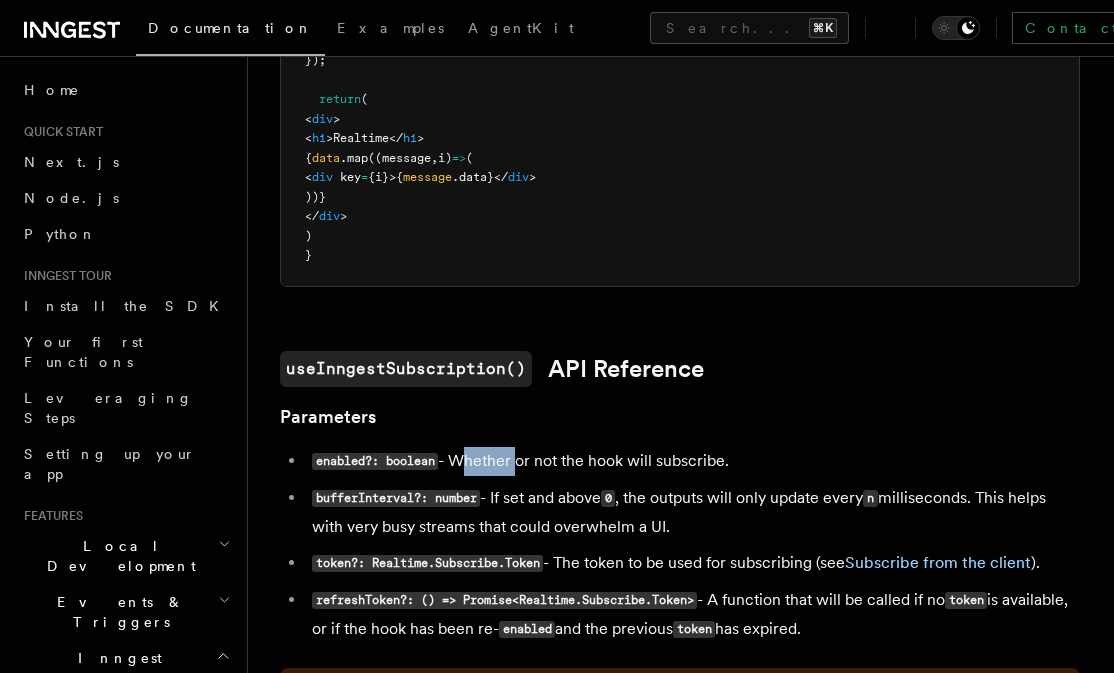 click on "enabled?: boolean  - Whether or not the hook will subscribe." at bounding box center (693, 461) 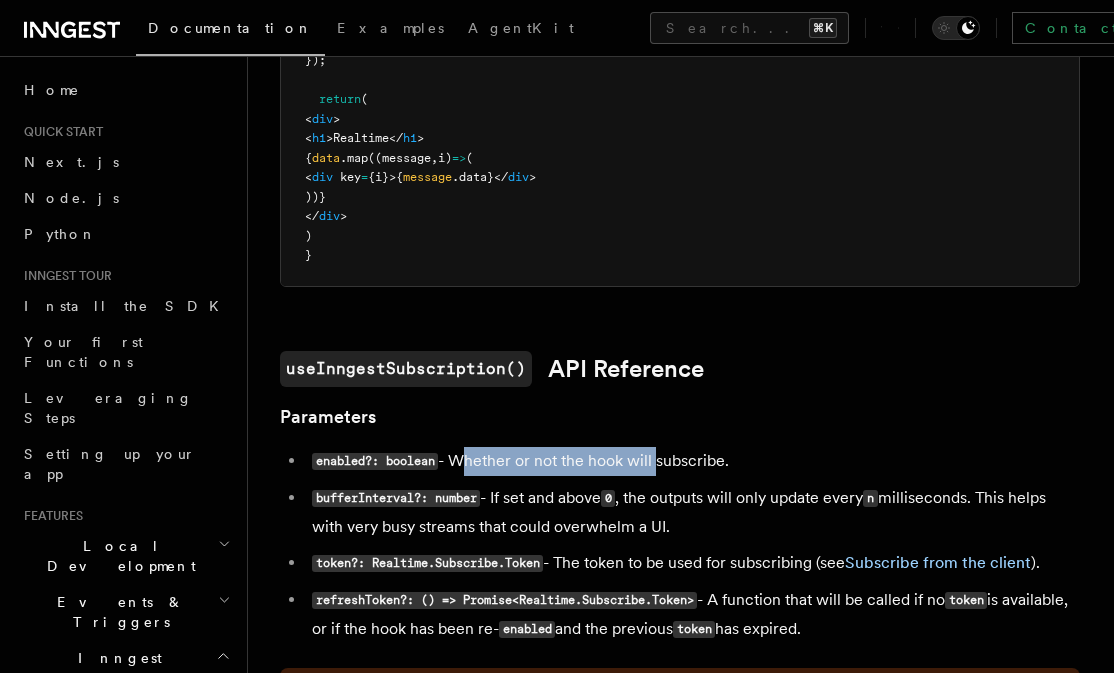 click on "enabled?: boolean  - Whether or not the hook will subscribe." at bounding box center (693, 461) 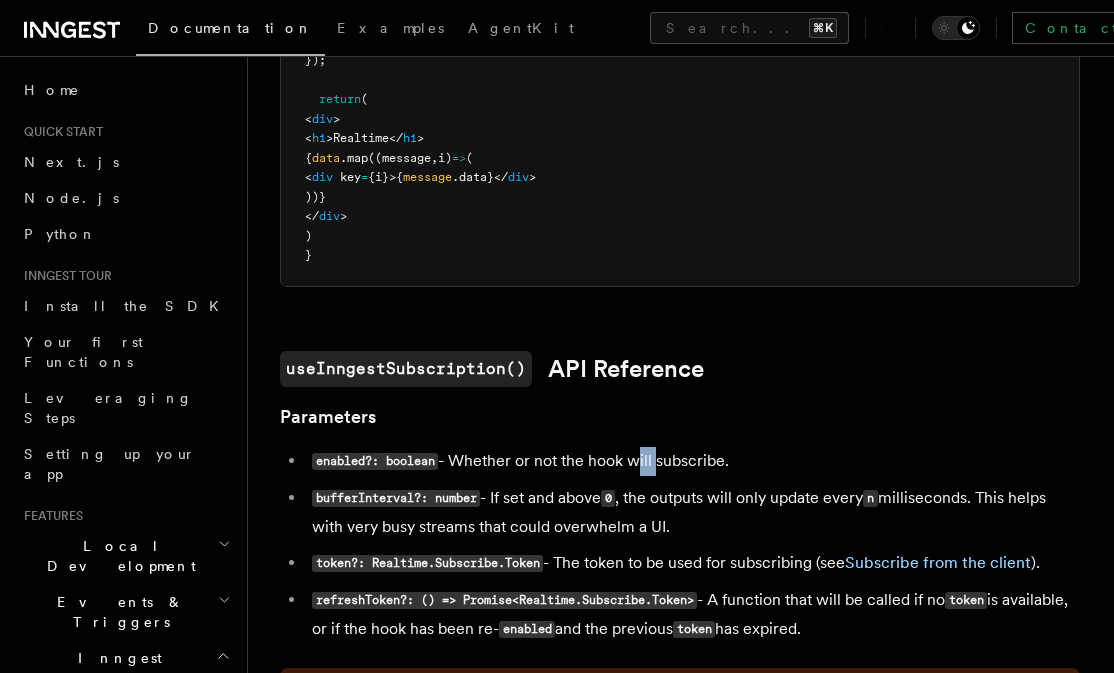 click on "enabled?: boolean  - Whether or not the hook will subscribe." at bounding box center [693, 461] 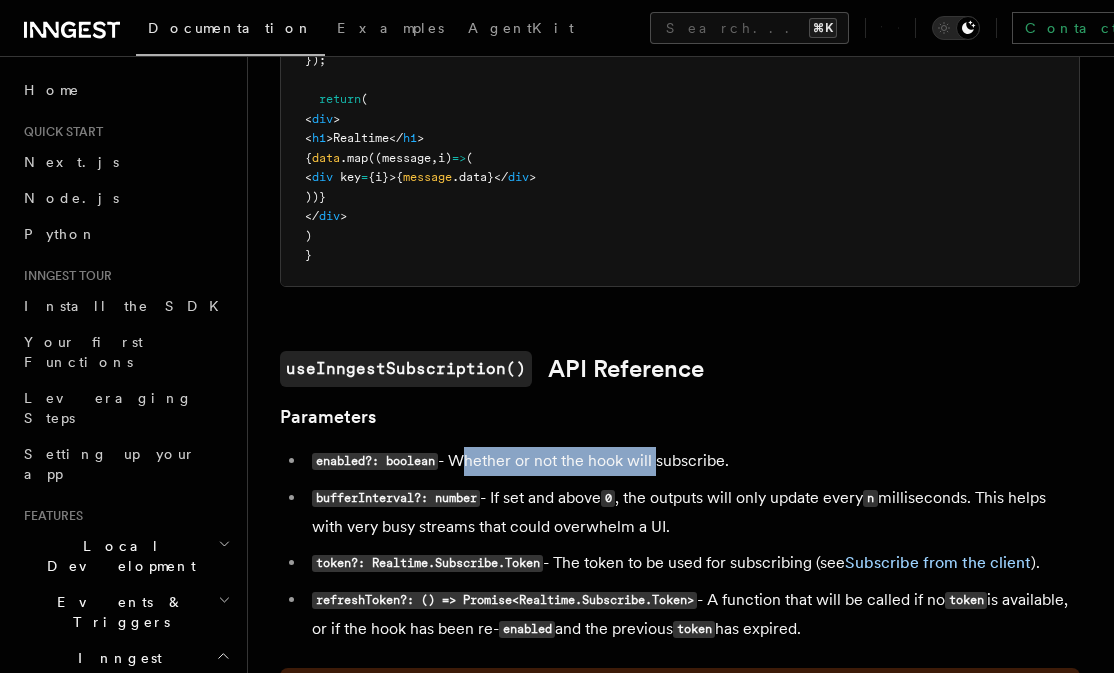click on "enabled?: boolean  - Whether or not the hook will subscribe." at bounding box center [693, 461] 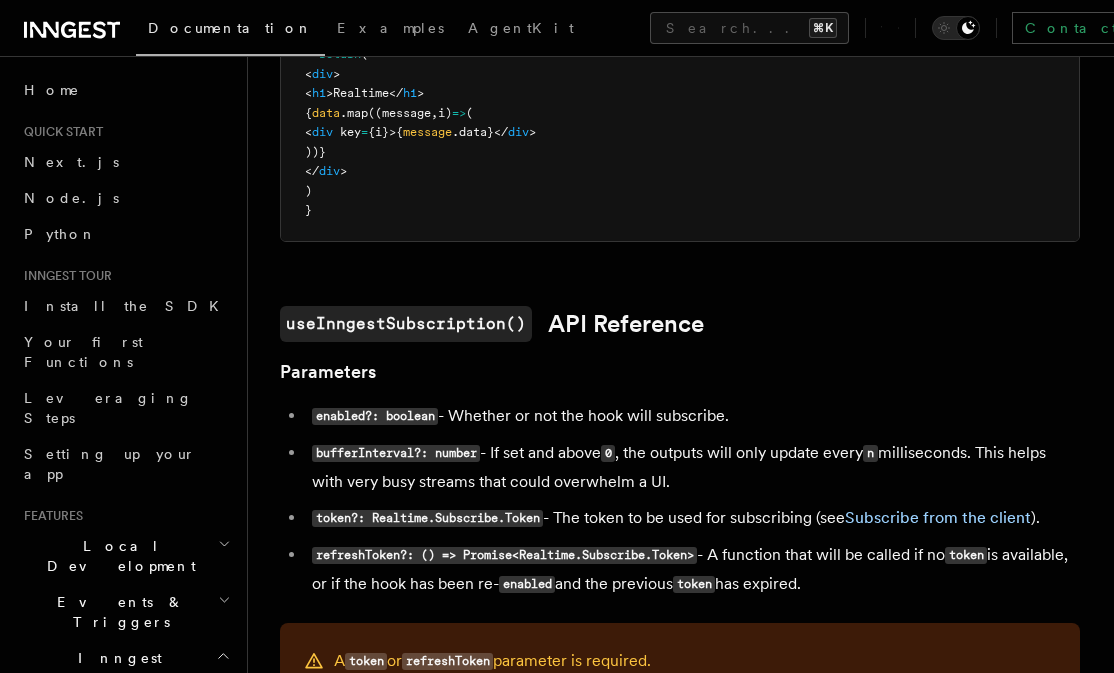 scroll, scrollTop: 1044, scrollLeft: 0, axis: vertical 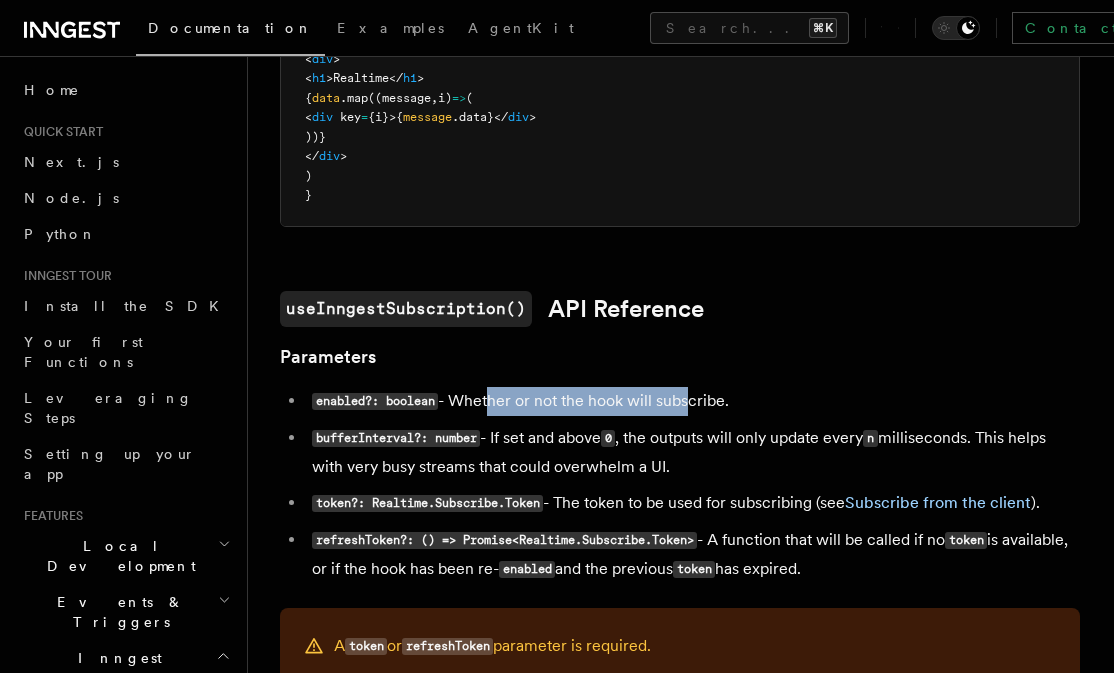 click on "enabled?: boolean  - Whether or not the hook will subscribe." at bounding box center (693, 401) 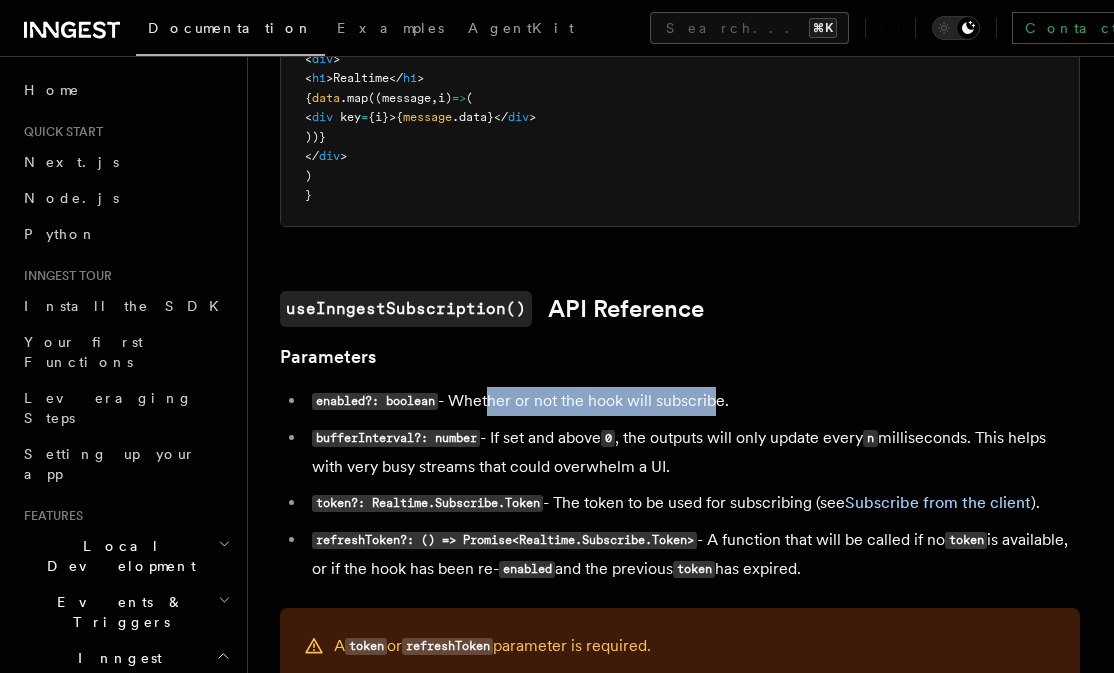 click on "enabled?: boolean  - Whether or not the hook will subscribe." at bounding box center [693, 401] 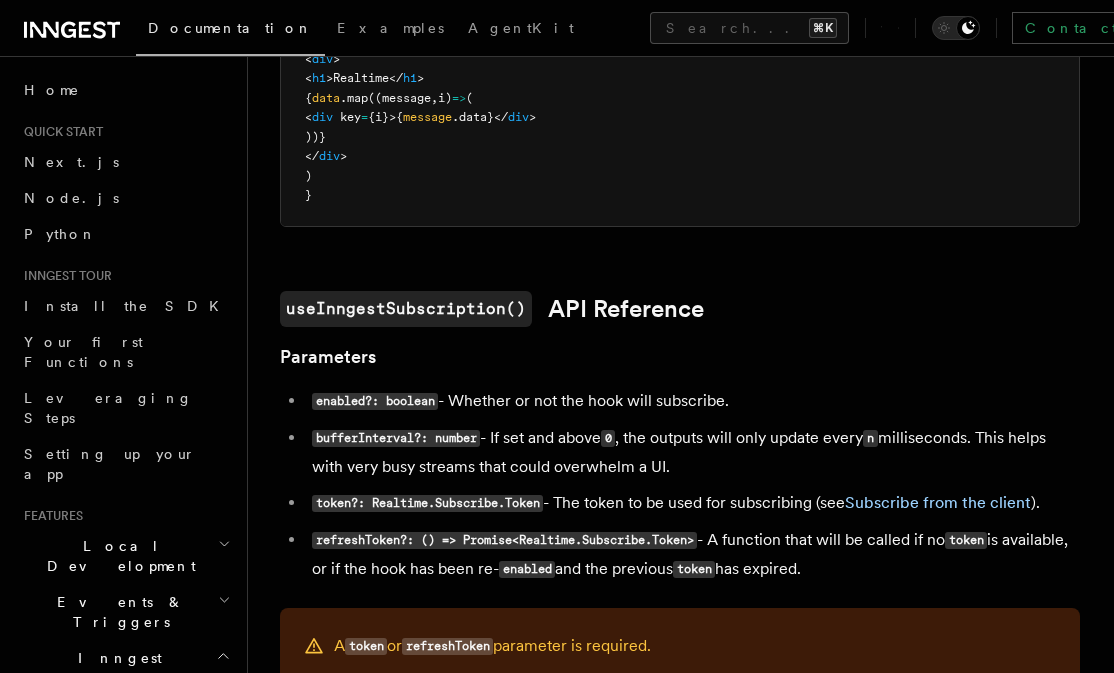 click on "bufferInterval?: number  - If set and above  0 , the outputs will only update every  n  milliseconds. This helps with very busy streams that could overwhelm a UI." at bounding box center [693, 452] 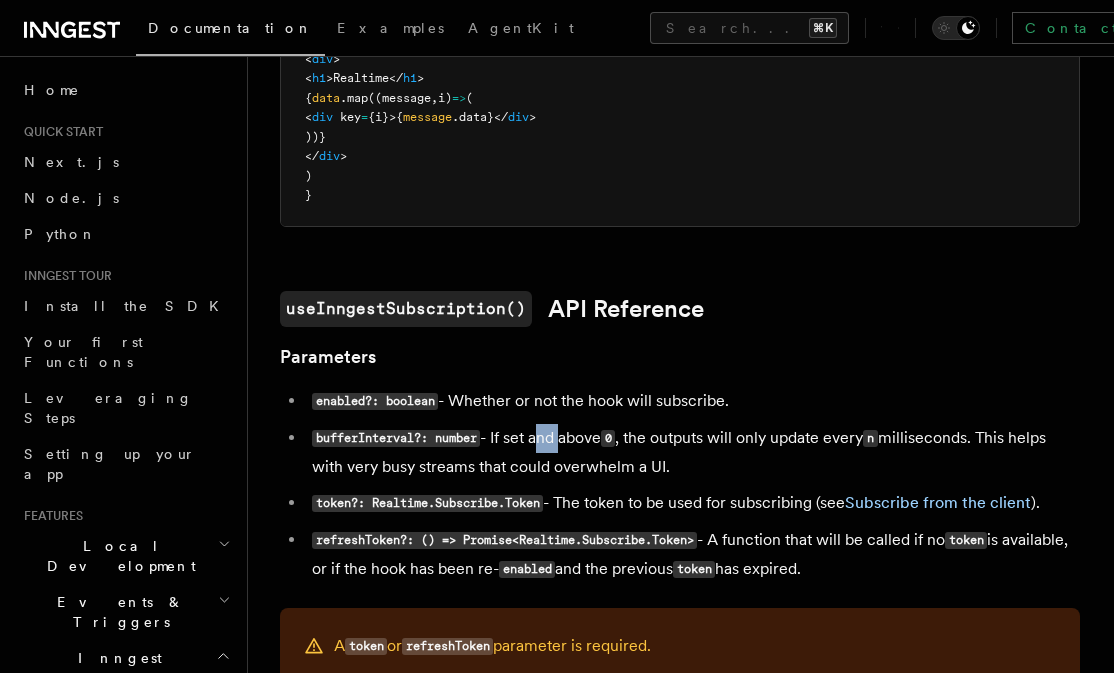 click on "bufferInterval?: number  - If set and above  0 , the outputs will only update every  n  milliseconds. This helps with very busy streams that could overwhelm a UI." at bounding box center (693, 452) 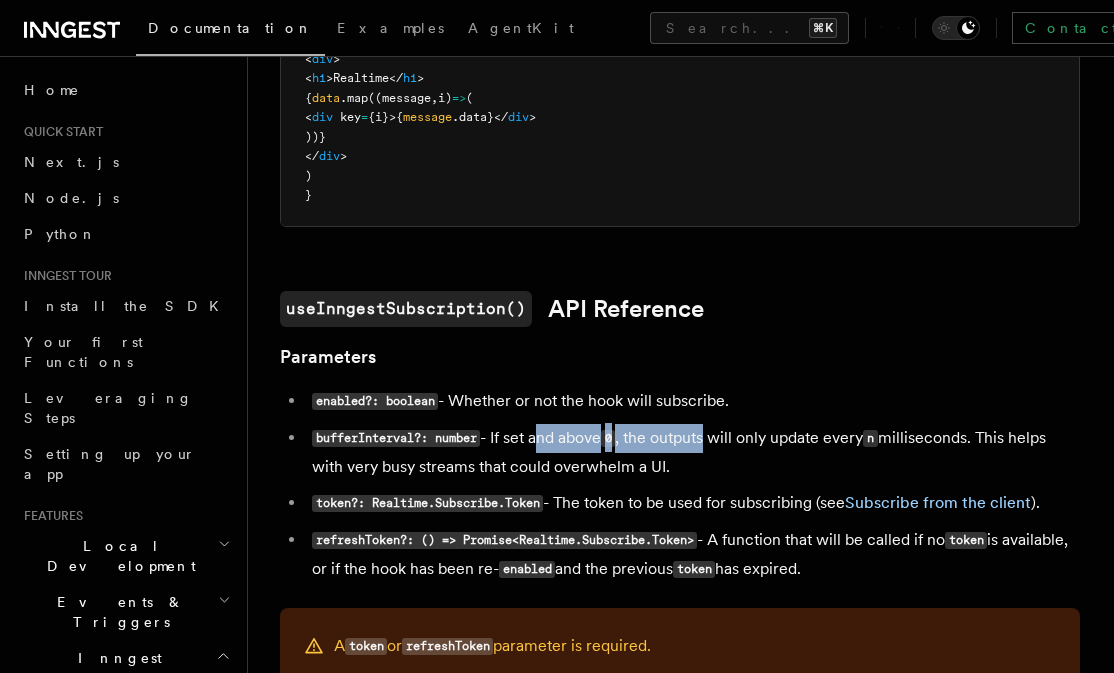 click on "bufferInterval?: number  - If set and above  0 , the outputs will only update every  n  milliseconds. This helps with very busy streams that could overwhelm a UI." at bounding box center [693, 452] 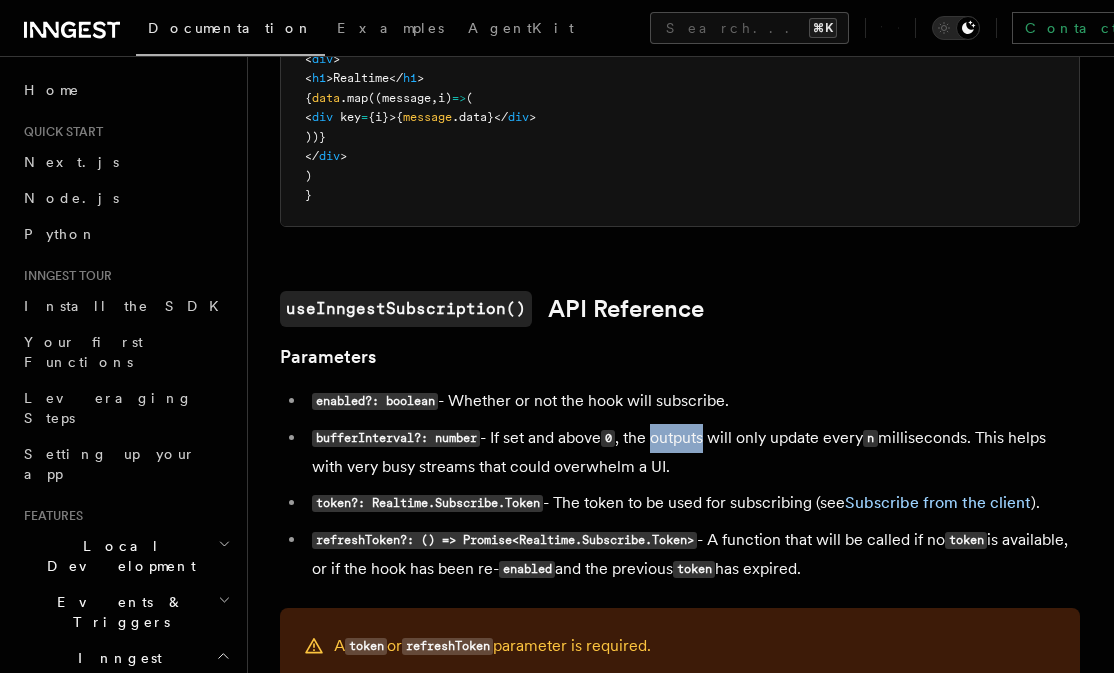 click on "bufferInterval?: number  - If set and above  0 , the outputs will only update every  n  milliseconds. This helps with very busy streams that could overwhelm a UI." at bounding box center [693, 452] 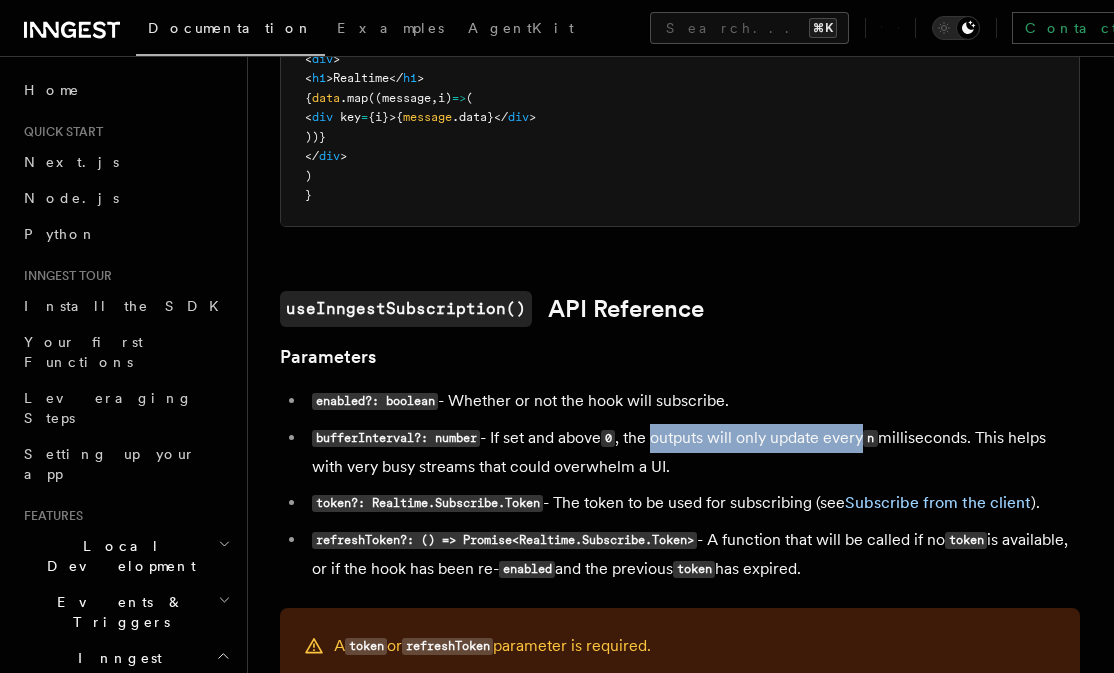 click on "bufferInterval?: number  - If set and above  0 , the outputs will only update every  n  milliseconds. This helps with very busy streams that could overwhelm a UI." at bounding box center [693, 452] 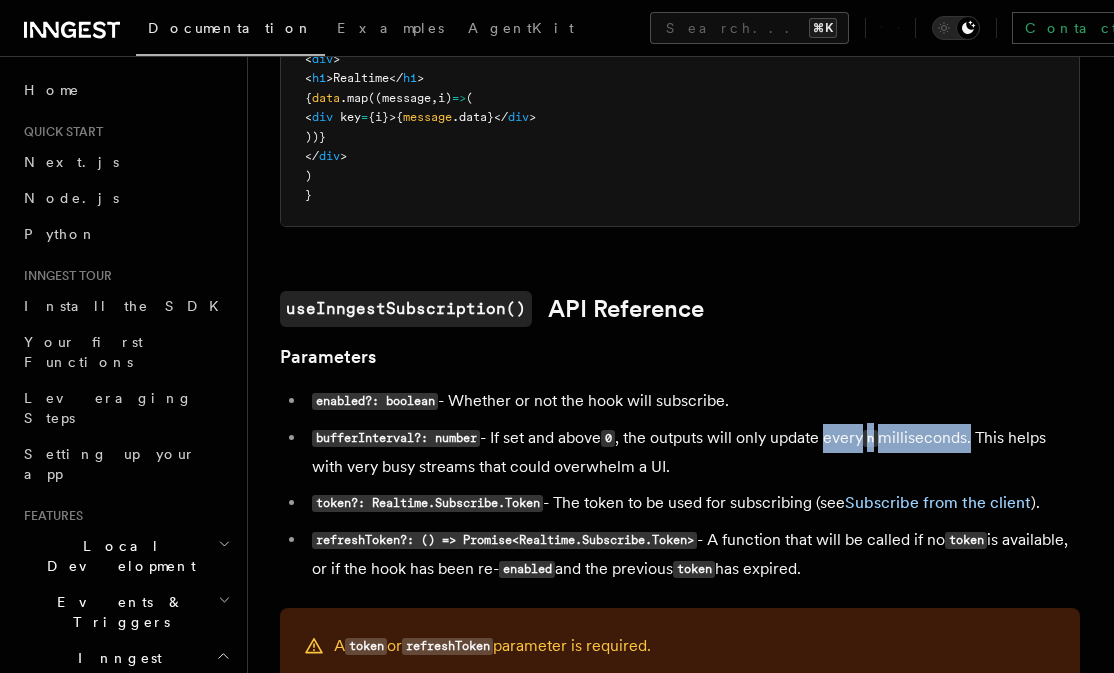 click on "bufferInterval?: number  - If set and above  0 , the outputs will only update every  n  milliseconds. This helps with very busy streams that could overwhelm a UI." at bounding box center [693, 452] 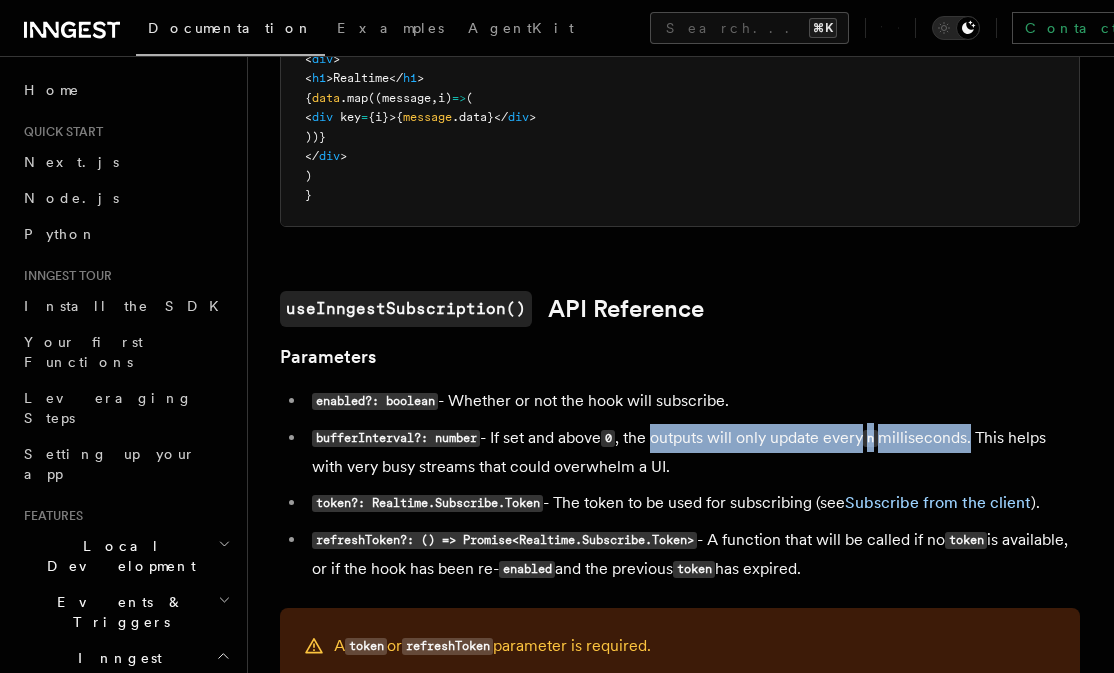 click on "bufferInterval?: number  - If set and above  0 , the outputs will only update every  n  milliseconds. This helps with very busy streams that could overwhelm a UI." at bounding box center (693, 452) 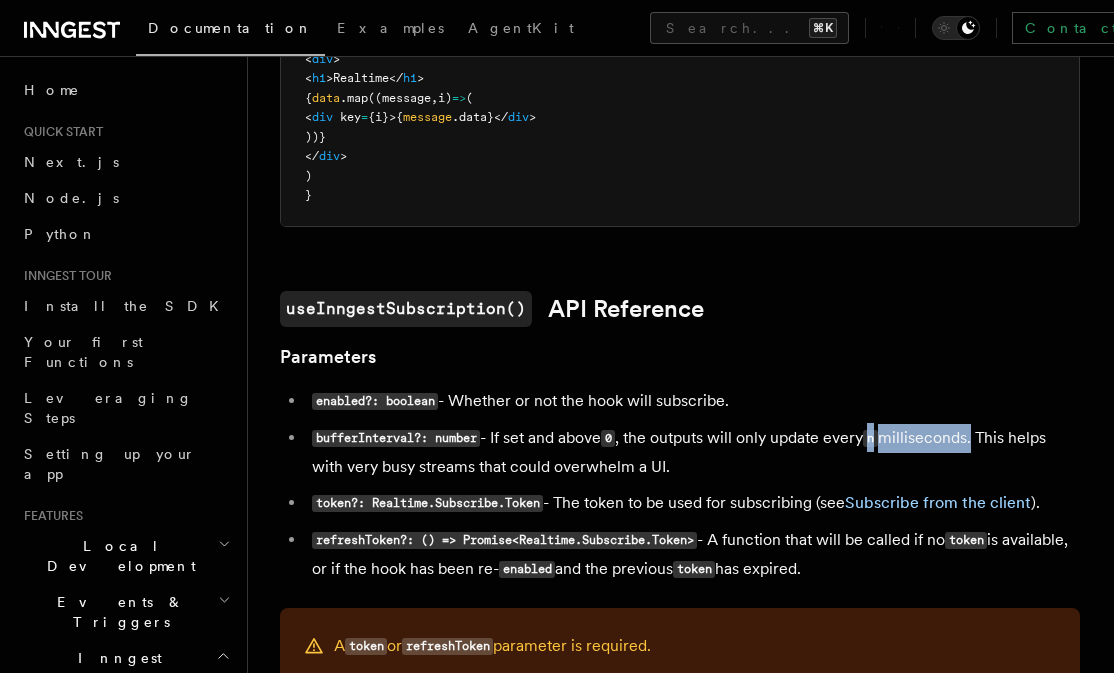 click on "bufferInterval?: number  - If set and above  0 , the outputs will only update every  n  milliseconds. This helps with very busy streams that could overwhelm a UI." at bounding box center [693, 452] 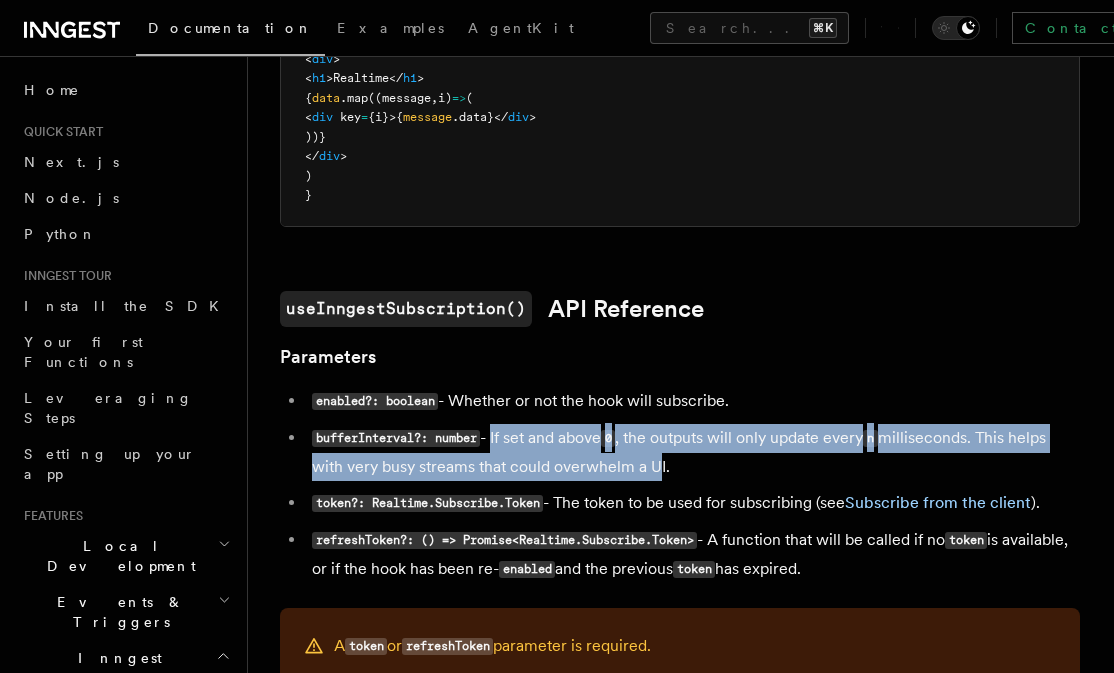 click on "bufferInterval?: number  - If set and above  0 , the outputs will only update every  n  milliseconds. This helps with very busy streams that could overwhelm a UI." at bounding box center [693, 452] 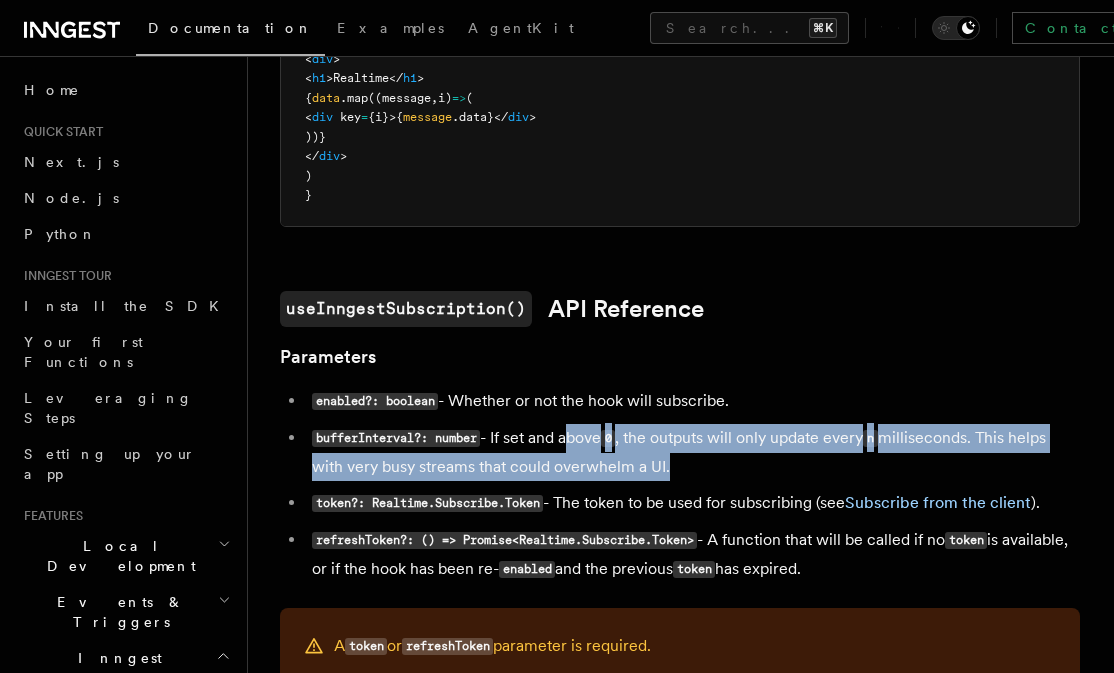 click on "bufferInterval?: number  - If set and above  0 , the outputs will only update every  n  milliseconds. This helps with very busy streams that could overwhelm a UI." at bounding box center (693, 452) 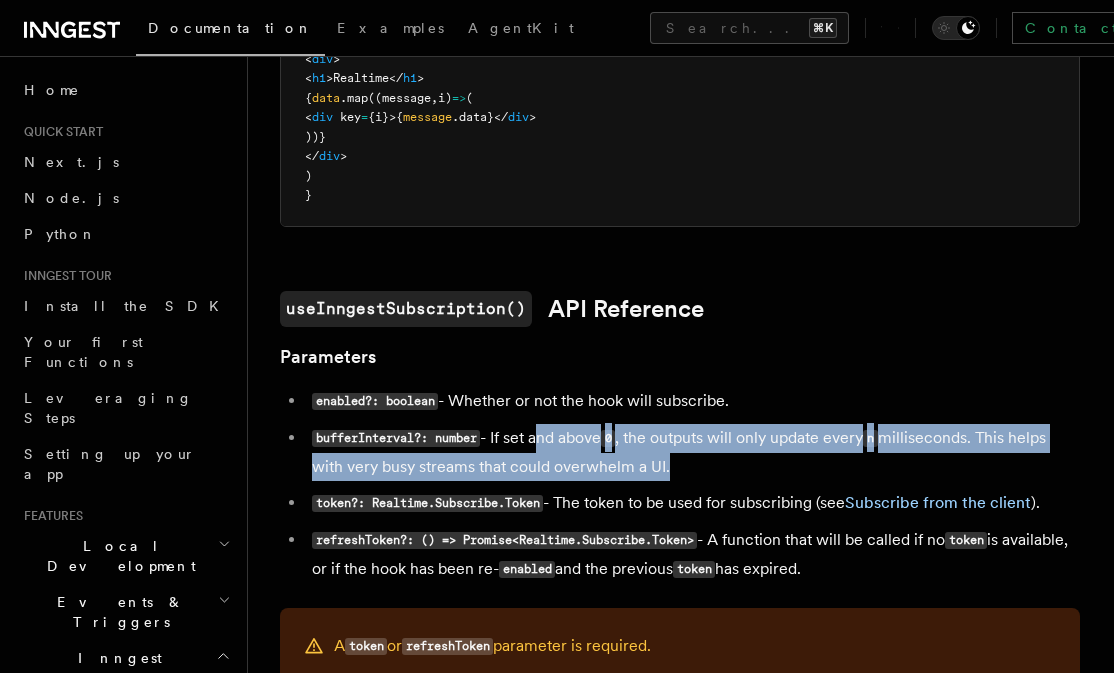 click on "bufferInterval?: number  - If set and above  0 , the outputs will only update every  n  milliseconds. This helps with very busy streams that could overwhelm a UI." at bounding box center (693, 452) 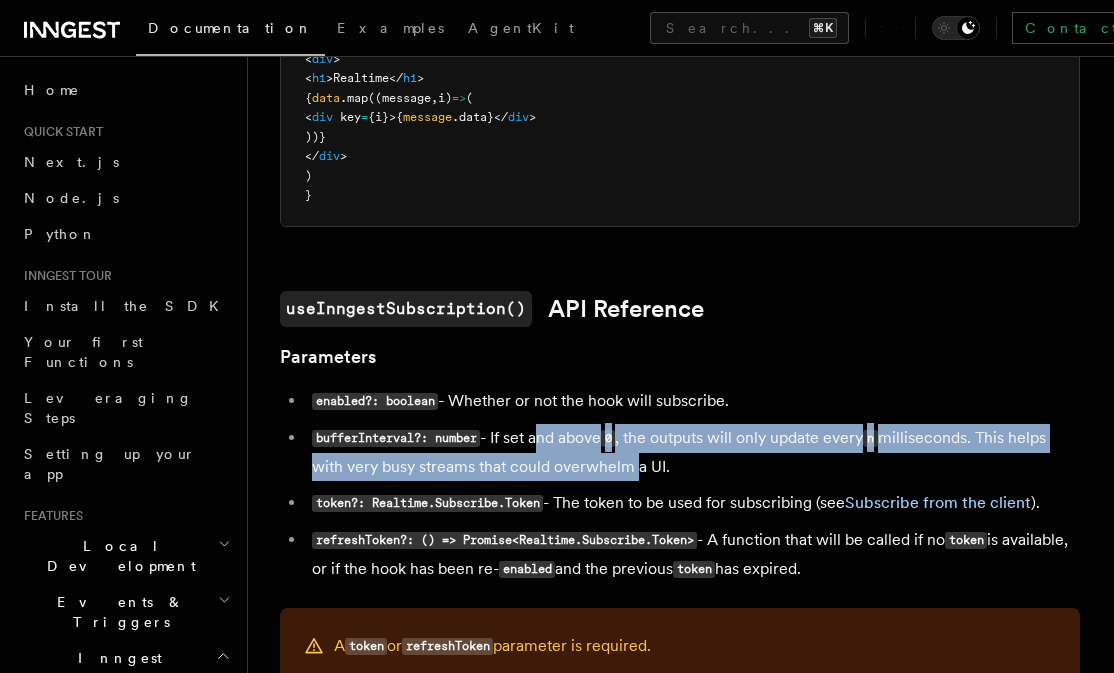 click on "bufferInterval?: number  - If set and above  0 , the outputs will only update every  n  milliseconds. This helps with very busy streams that could overwhelm a UI." at bounding box center (693, 452) 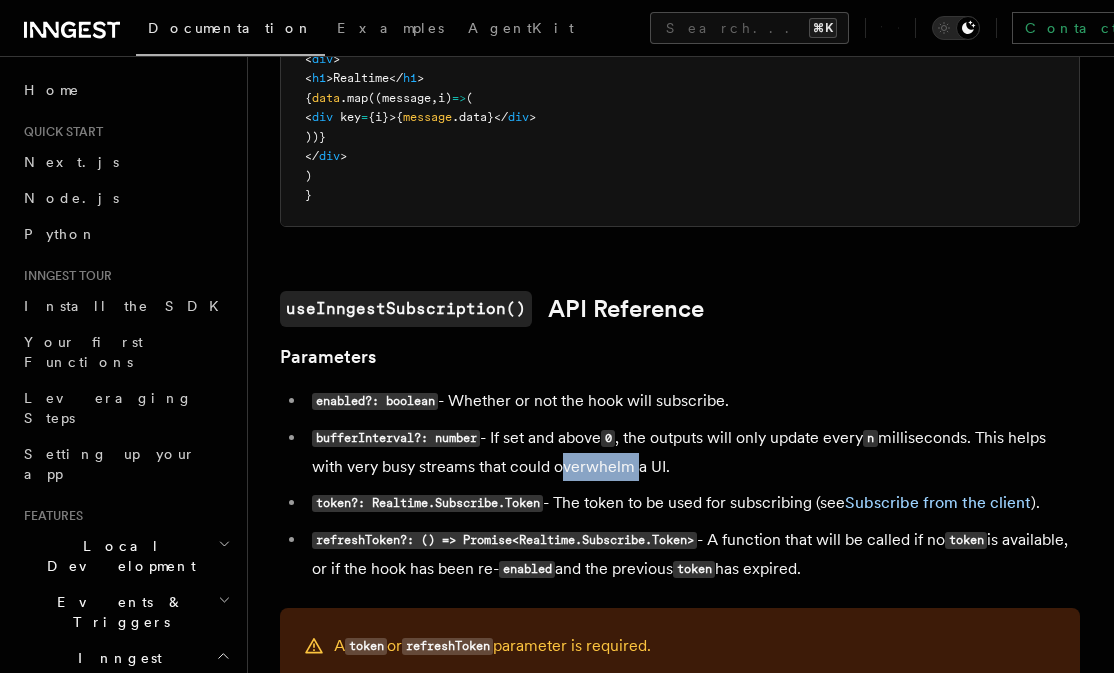 click on "bufferInterval?: number  - If set and above  0 , the outputs will only update every  n  milliseconds. This helps with very busy streams that could overwhelm a UI." at bounding box center (693, 452) 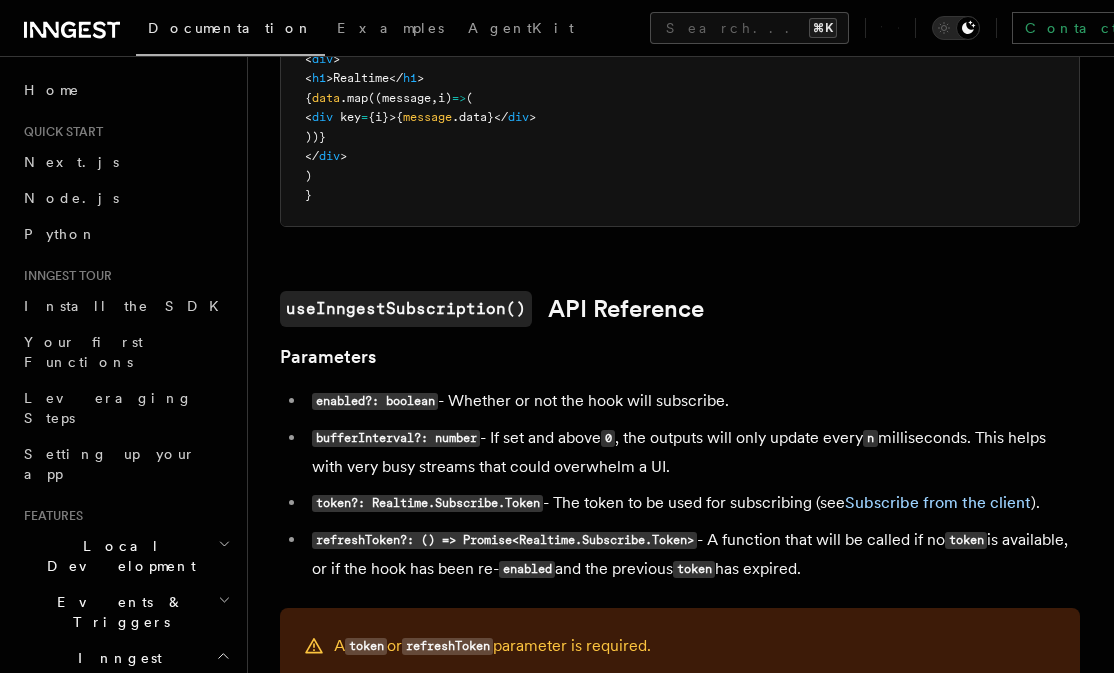 click on "enabled?: boolean  - Whether or not the hook will subscribe.
bufferInterval?: number  - If set and above  0 , the outputs will only update every  n  milliseconds. This helps with very busy streams that could overwhelm a UI.
token?: Realtime.Subscribe.Token  - The token to be used for subscribing (see  Subscribe from the client ).
refreshToken?: () => Promise<Realtime.Subscribe.Token>  - A function that will be called if no  token  is available, or if the hook has been re- enabled  and the previous  token  has expired." at bounding box center [680, 485] 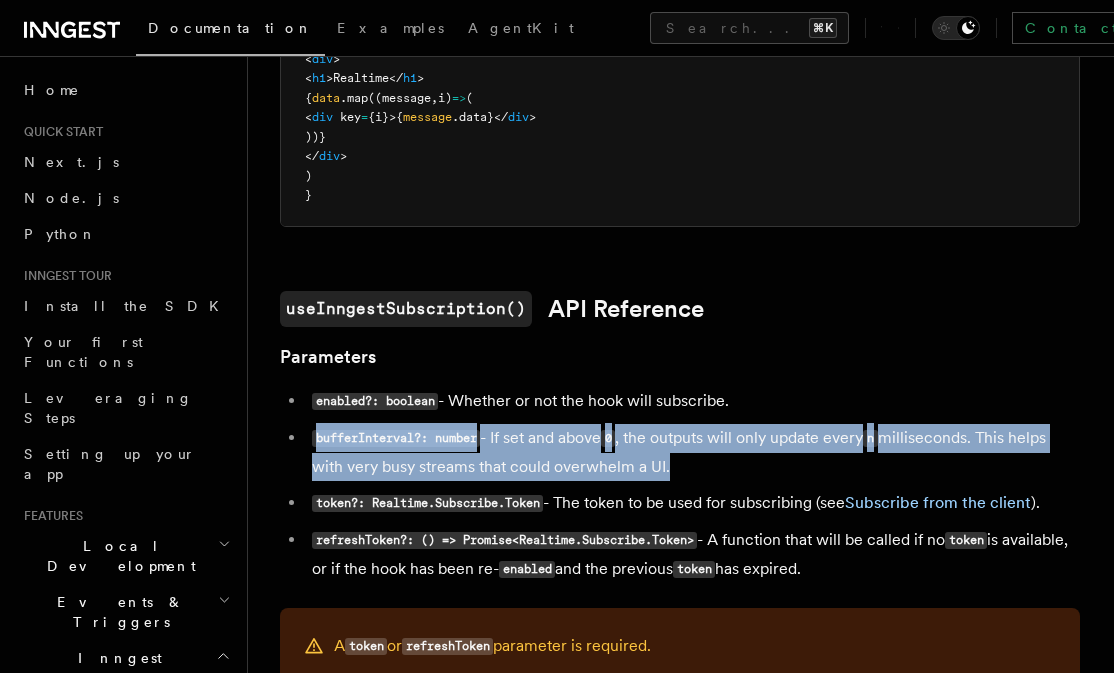 click on "enabled?: boolean  - Whether or not the hook will subscribe.
bufferInterval?: number  - If set and above  0 , the outputs will only update every  n  milliseconds. This helps with very busy streams that could overwhelm a UI.
token?: Realtime.Subscribe.Token  - The token to be used for subscribing (see  Subscribe from the client ).
refreshToken?: () => Promise<Realtime.Subscribe.Token>  - A function that will be called if no  token  is available, or if the hook has been re- enabled  and the previous  token  has expired." at bounding box center [680, 485] 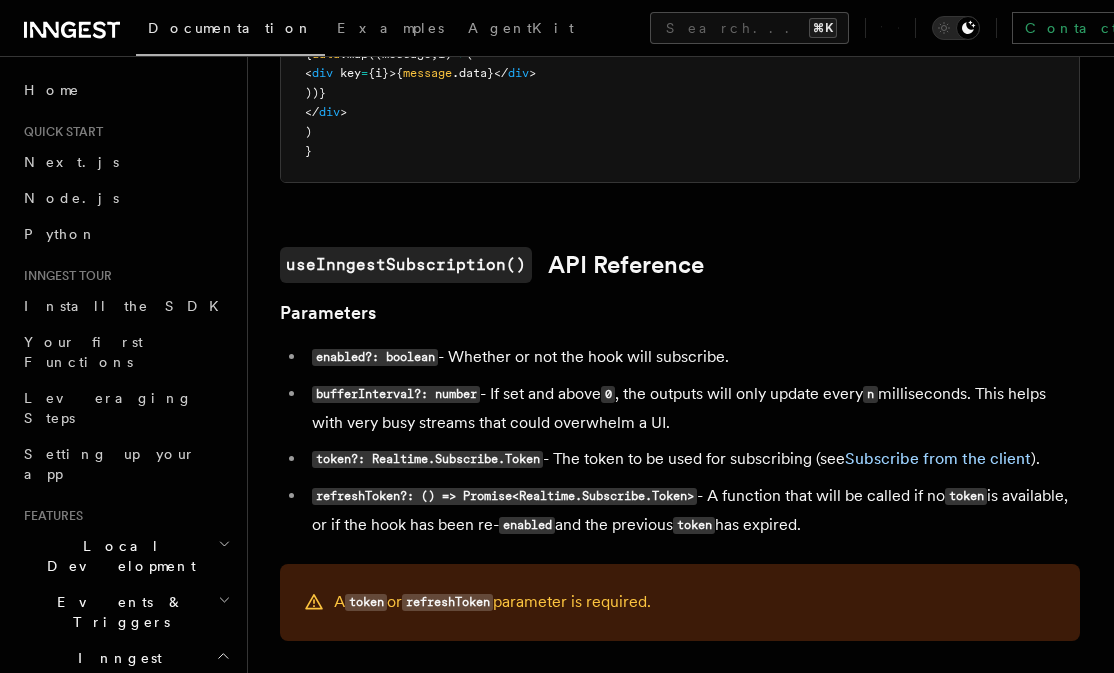 scroll, scrollTop: 1089, scrollLeft: 0, axis: vertical 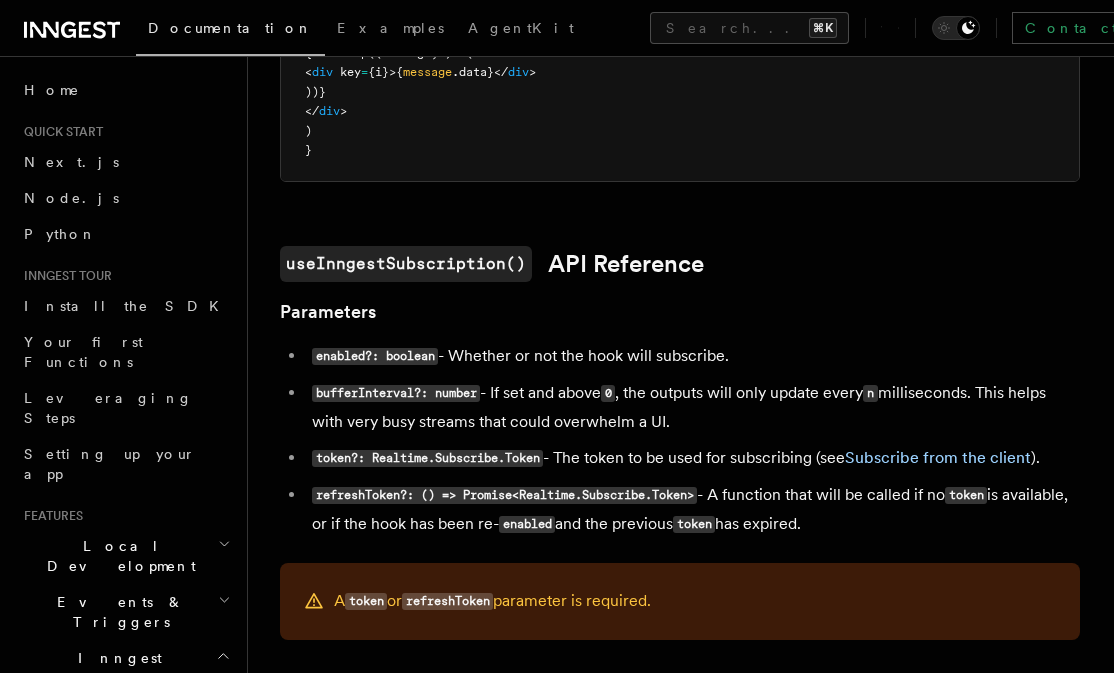 click on "bufferInterval?: number  - If set and above  0 , the outputs will only update every  n  milliseconds. This helps with very busy streams that could overwhelm a UI." at bounding box center [693, 407] 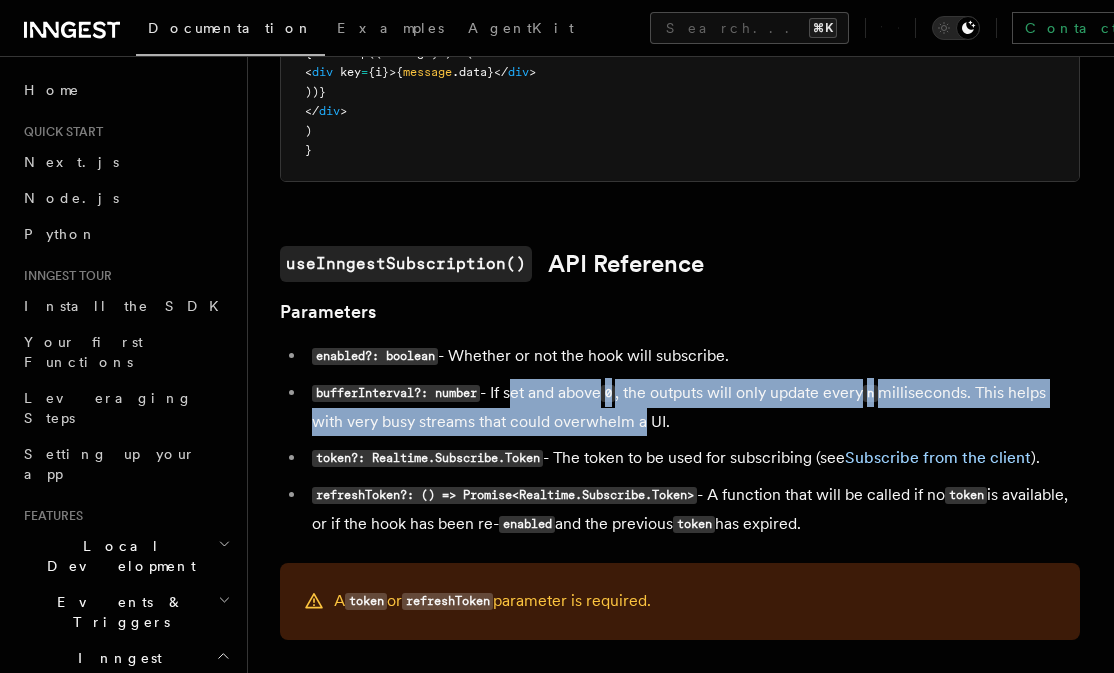 click on "bufferInterval?: number  - If set and above  0 , the outputs will only update every  n  milliseconds. This helps with very busy streams that could overwhelm a UI." at bounding box center (693, 407) 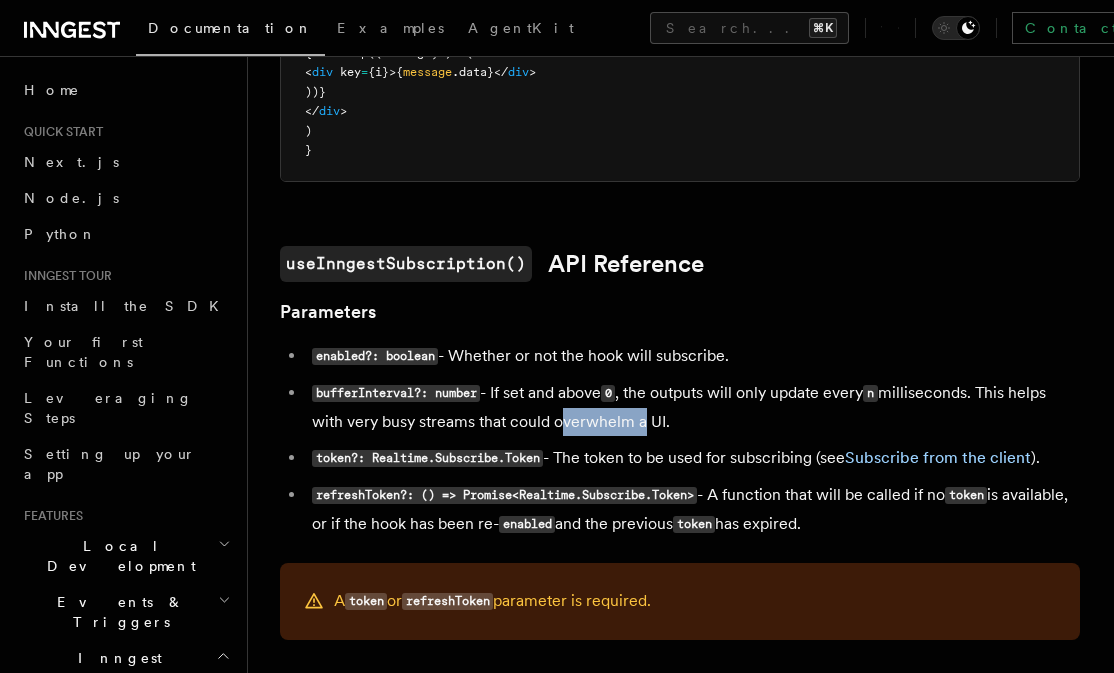 click on "bufferInterval?: number  - If set and above  0 , the outputs will only update every  n  milliseconds. This helps with very busy streams that could overwhelm a UI." at bounding box center [693, 407] 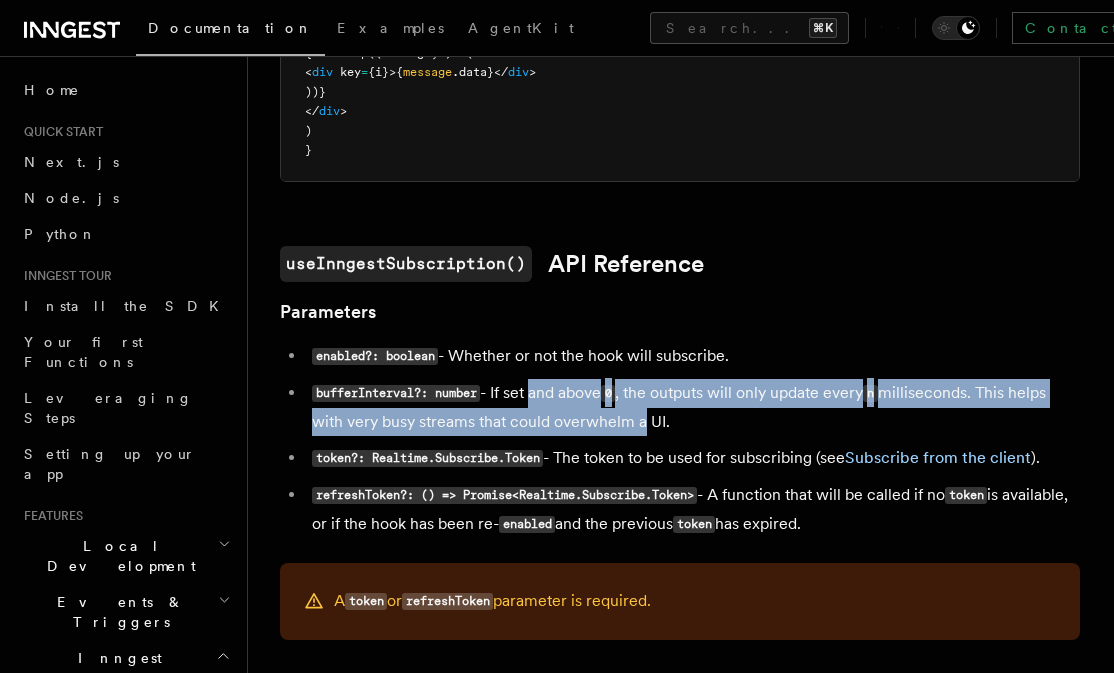 click on "bufferInterval?: number  - If set and above  0 , the outputs will only update every  n  milliseconds. This helps with very busy streams that could overwhelm a UI." at bounding box center [693, 407] 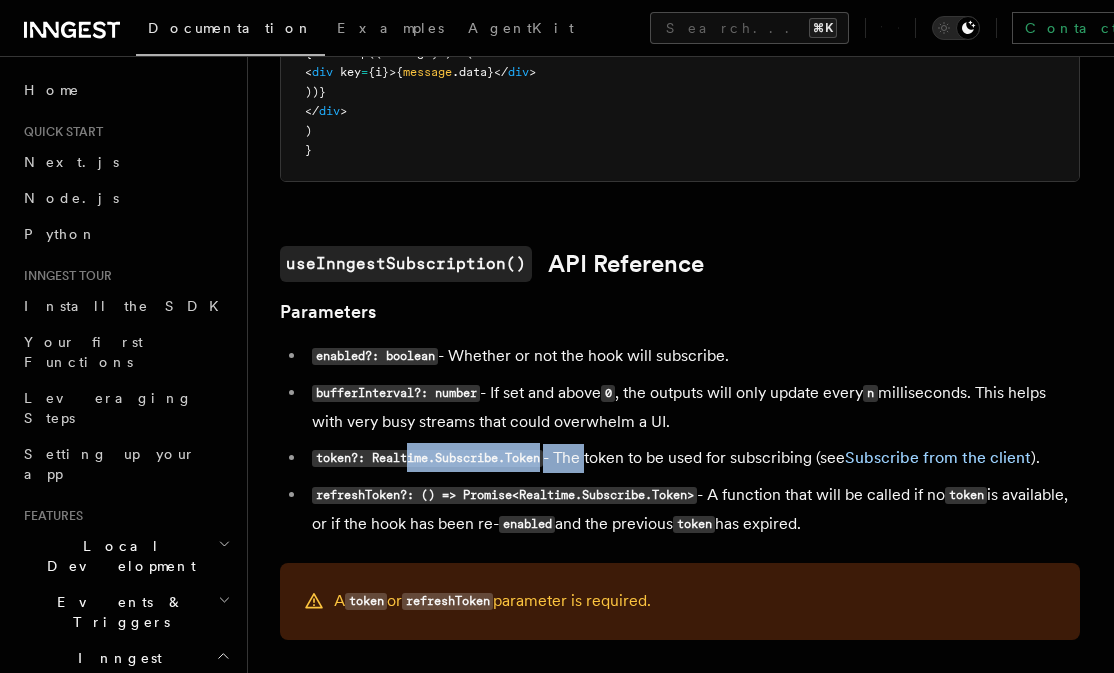 click on "token?: Realtime.Subscribe.Token  - The token to be used for subscribing (see  Subscribe from the client )." at bounding box center [693, 458] 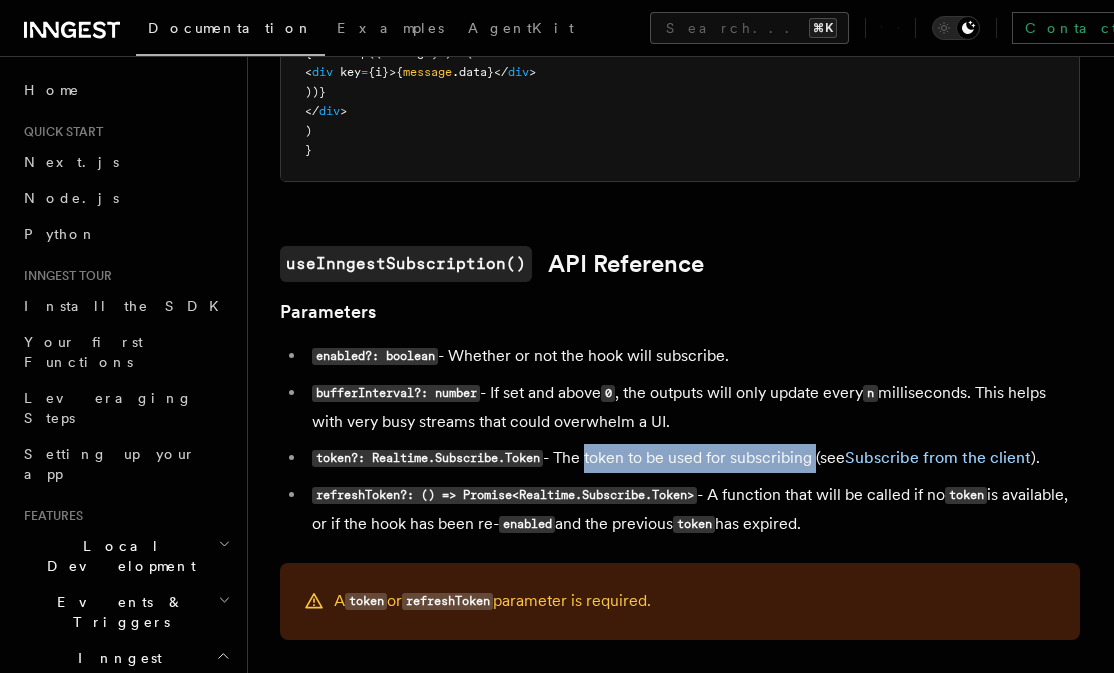 click on "token?: Realtime.Subscribe.Token  - The token to be used for subscribing (see  Subscribe from the client )." at bounding box center [693, 458] 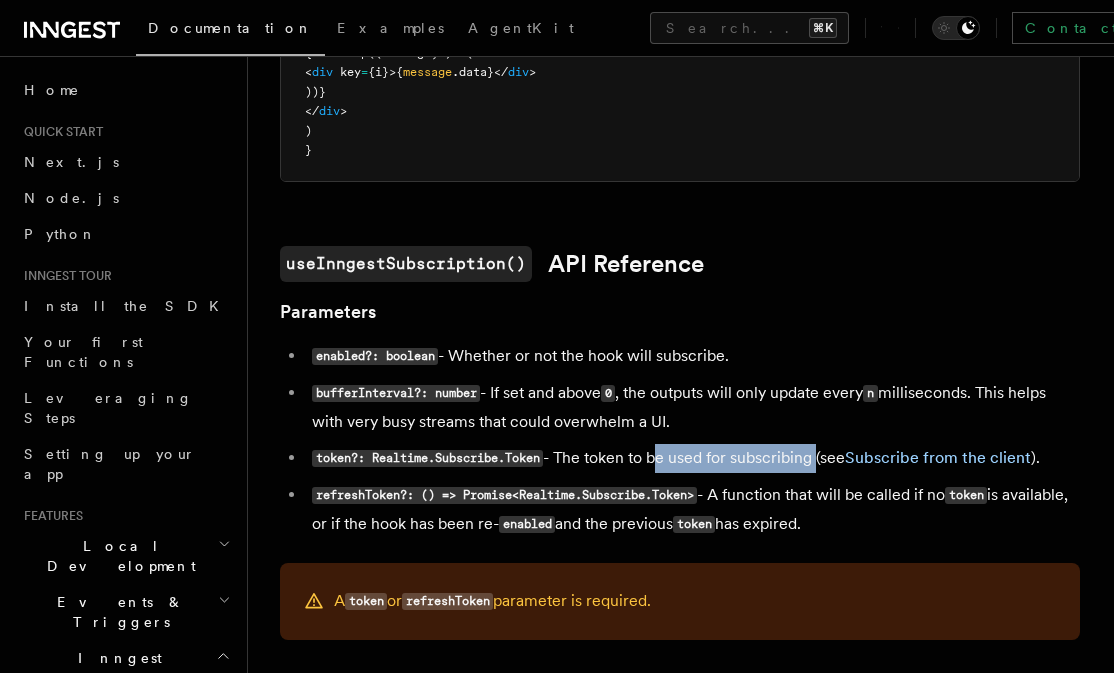 click on "token?: Realtime.Subscribe.Token  - The token to be used for subscribing (see  Subscribe from the client )." at bounding box center [693, 458] 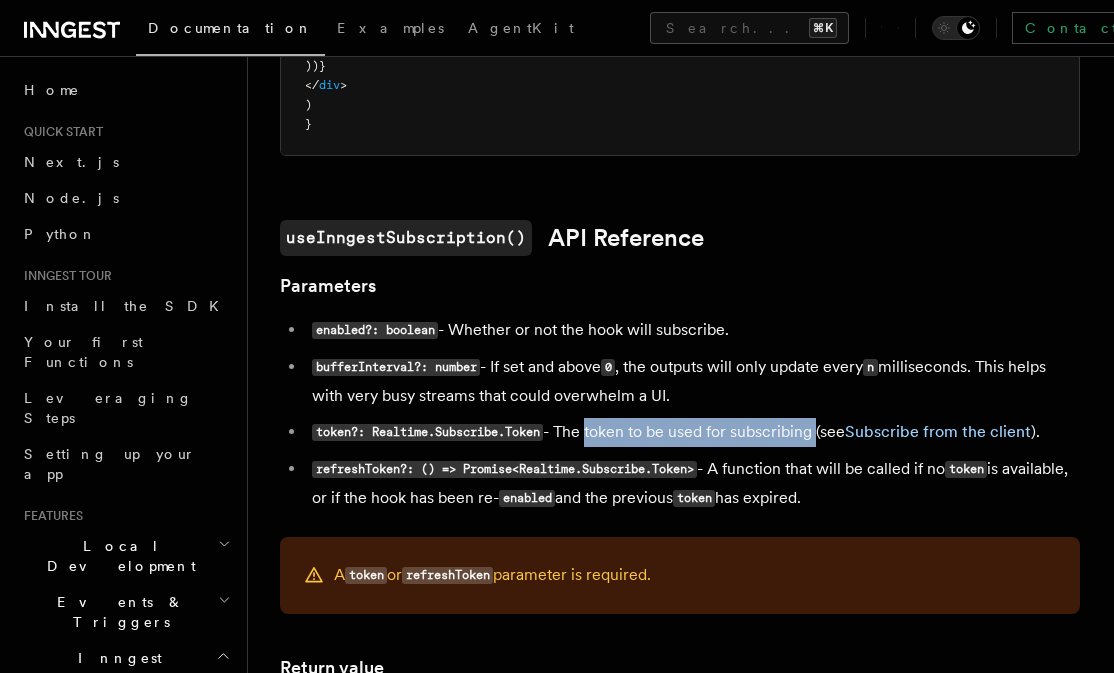 scroll, scrollTop: 1119, scrollLeft: 0, axis: vertical 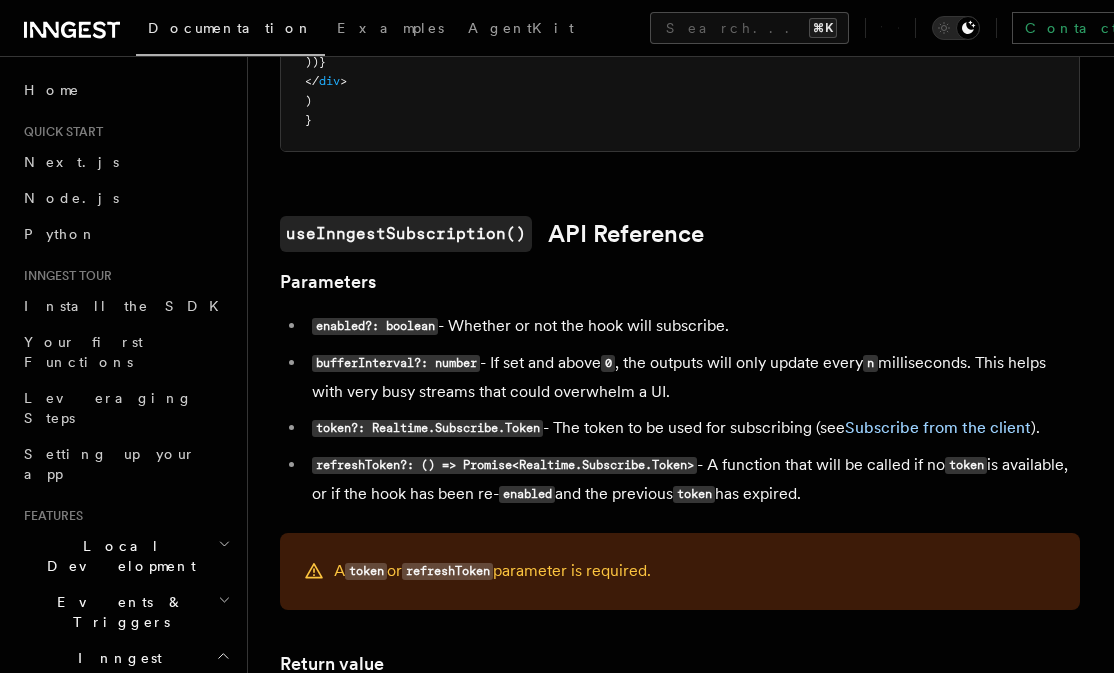 click on "refreshToken?: () => Promise<Realtime.Subscribe.Token>" at bounding box center (504, 465) 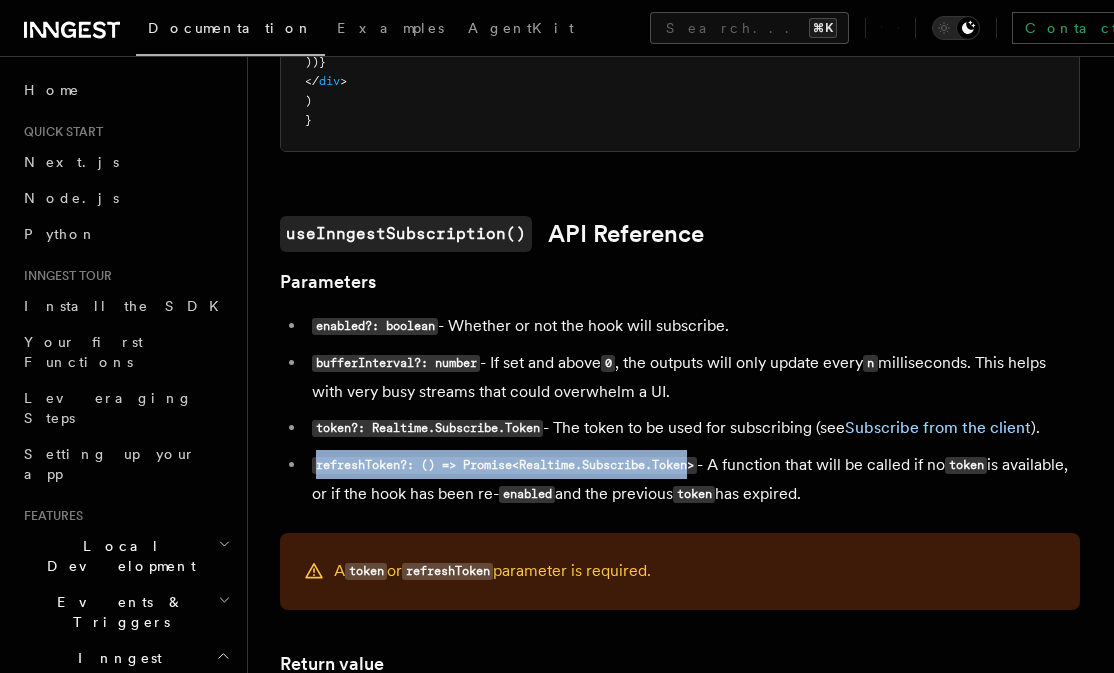 click on "refreshToken?: () => Promise<Realtime.Subscribe.Token>  - A function that will be called if no  token  is available, or if the hook has been re- enabled  and the previous  token  has expired." at bounding box center (693, 480) 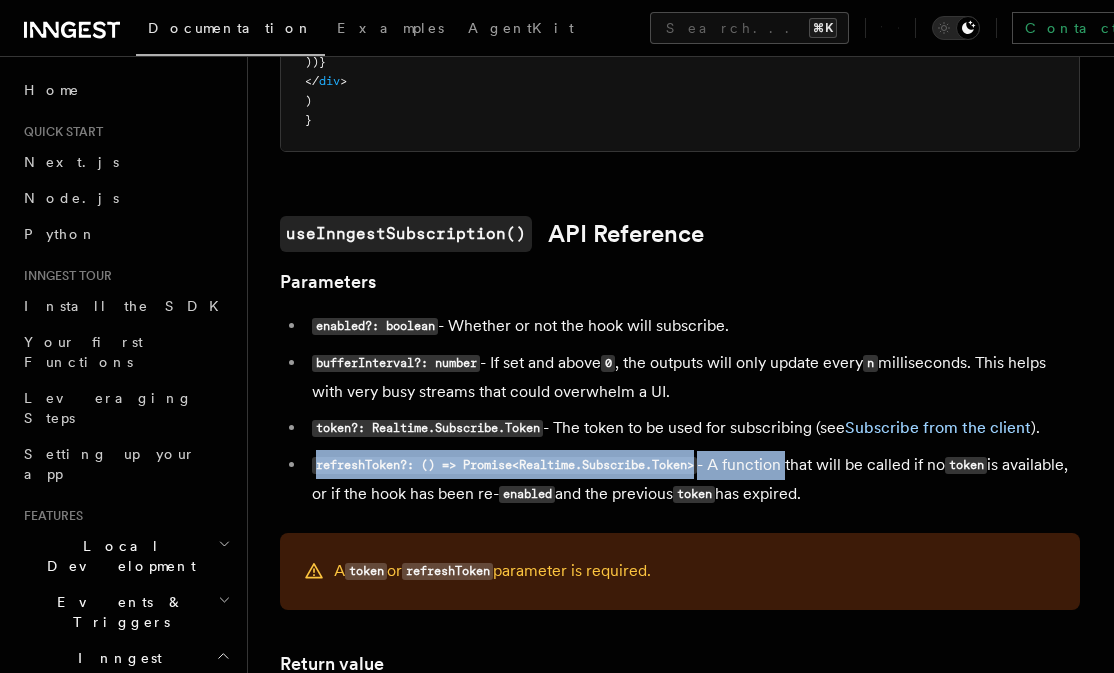 click on "refreshToken?: () => Promise<Realtime.Subscribe.Token>  - A function that will be called if no  token  is available, or if the hook has been re- enabled  and the previous  token  has expired." at bounding box center [693, 480] 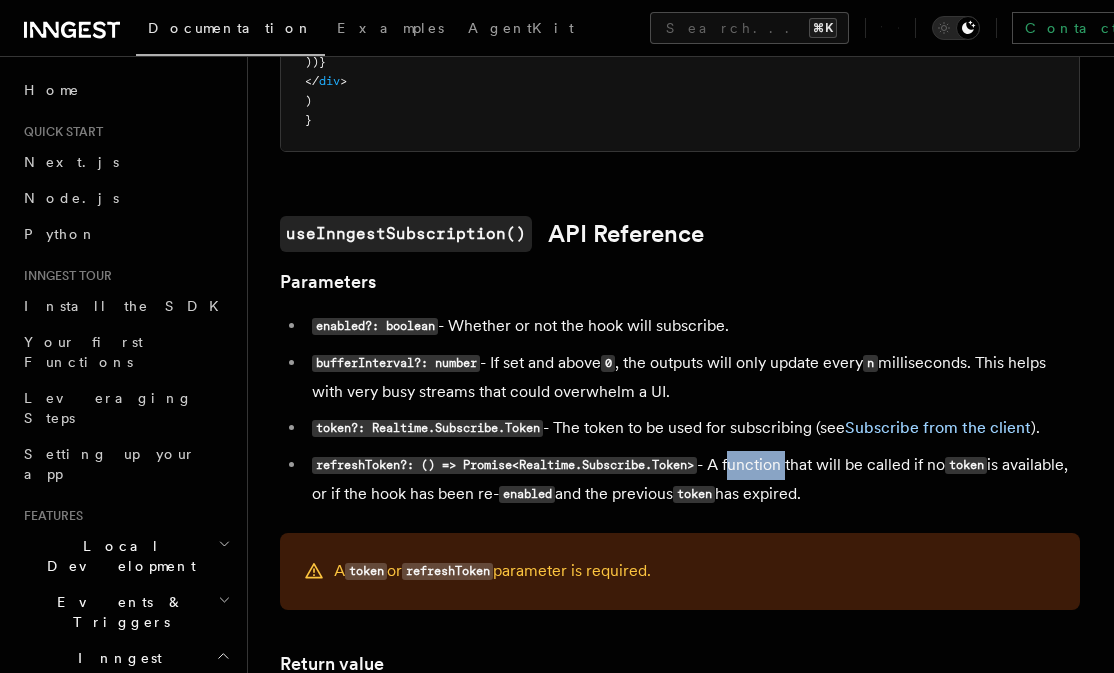 click on "refreshToken?: () => Promise<Realtime.Subscribe.Token>  - A function that will be called if no  token  is available, or if the hook has been re- enabled  and the previous  token  has expired." at bounding box center (693, 480) 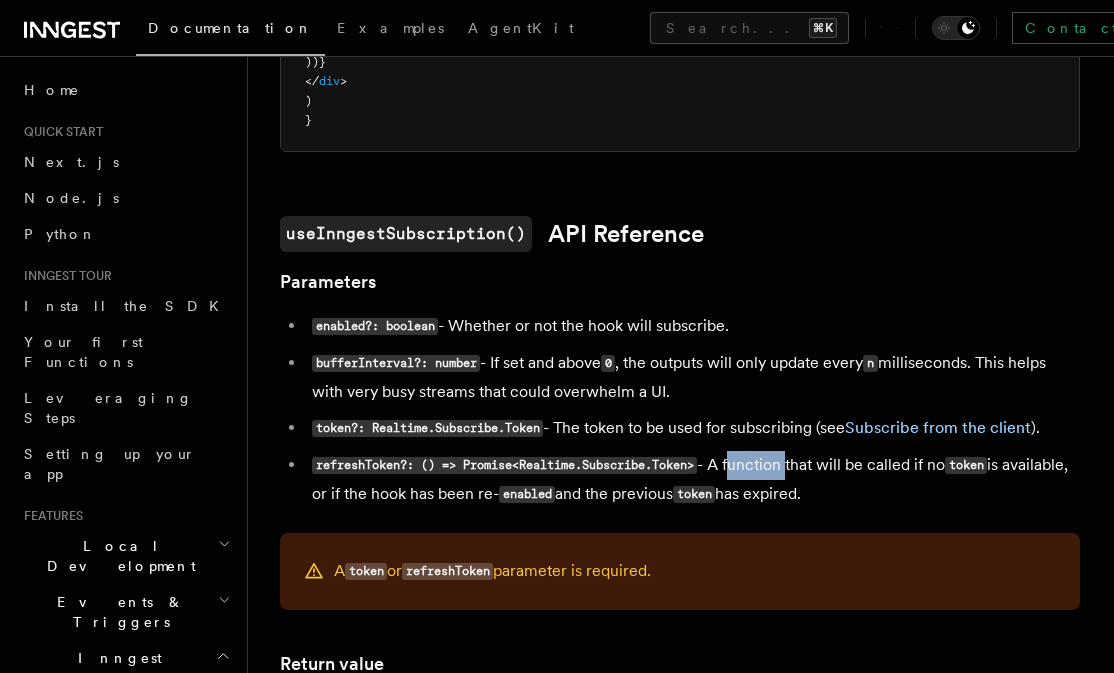 click on "refreshToken?: () => Promise<Realtime.Subscribe.Token>  - A function that will be called if no  token  is available, or if the hook has been re- enabled  and the previous  token  has expired." at bounding box center [693, 480] 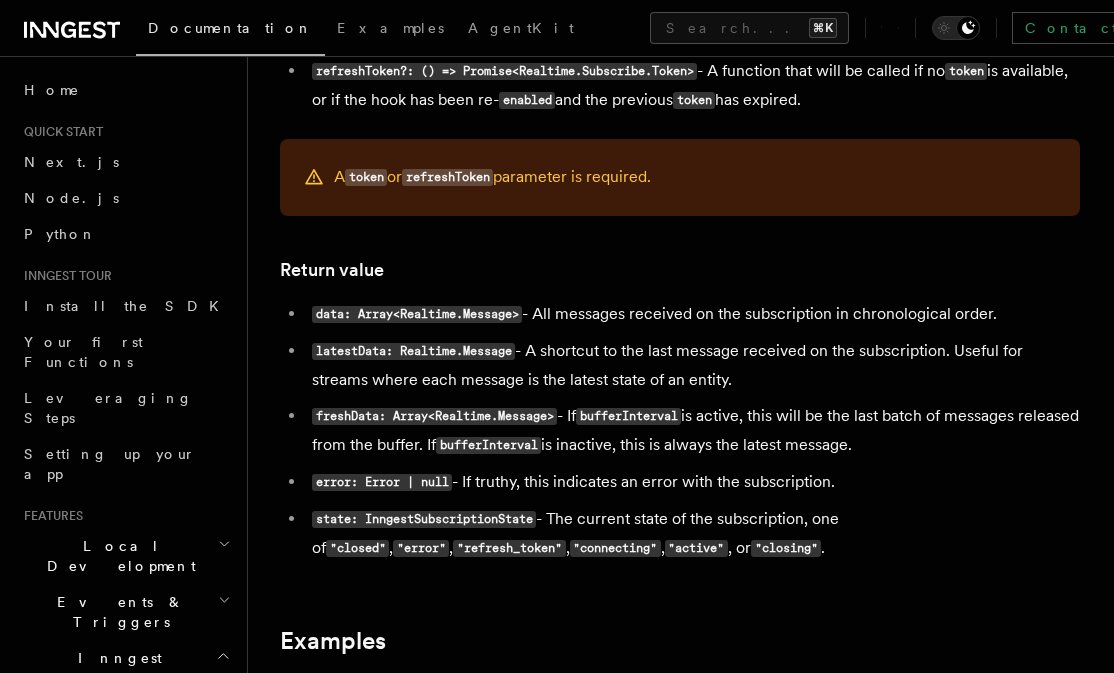 scroll, scrollTop: 1521, scrollLeft: 0, axis: vertical 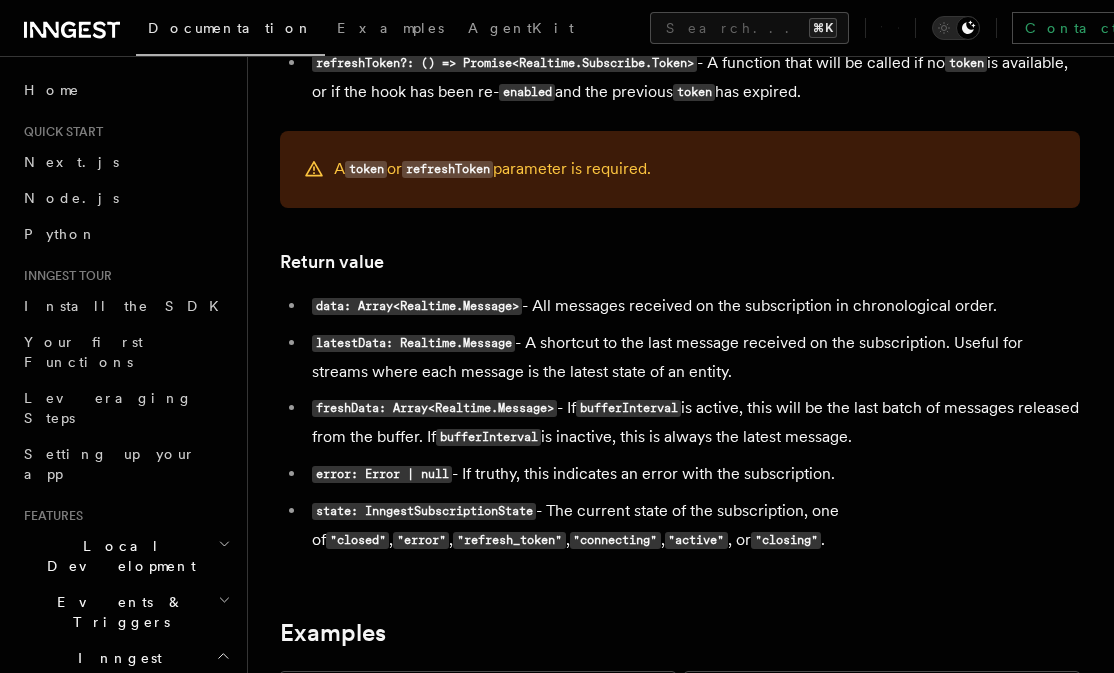 click on "data: Array<Realtime.Message>" at bounding box center (417, 306) 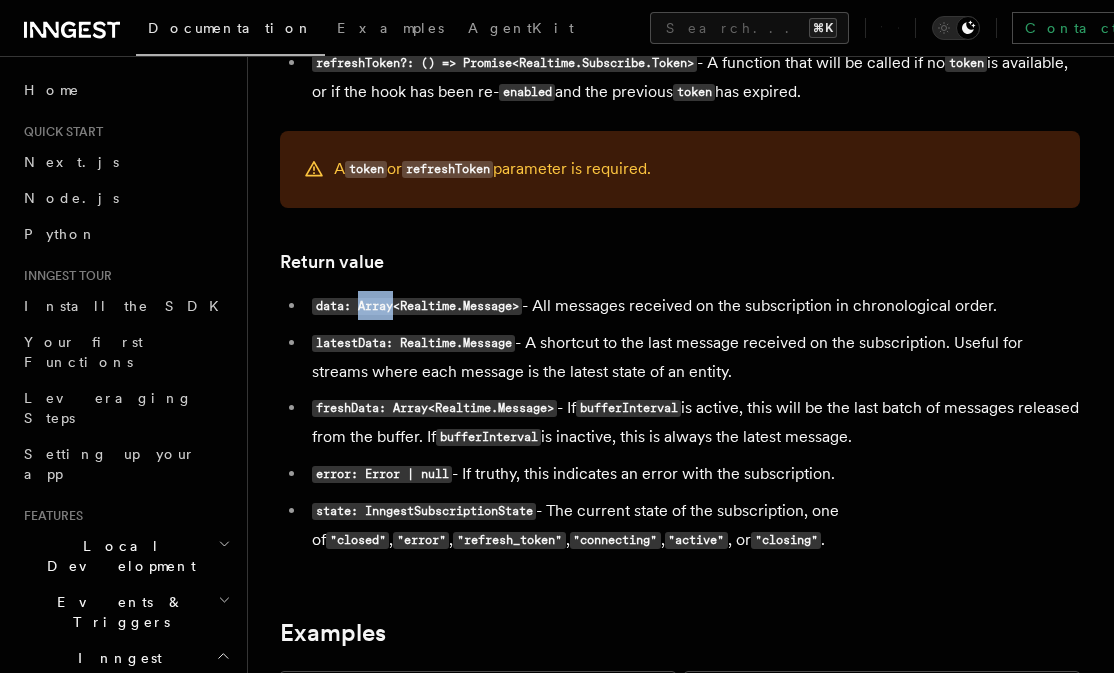 click on "data: Array<Realtime.Message>" at bounding box center (417, 306) 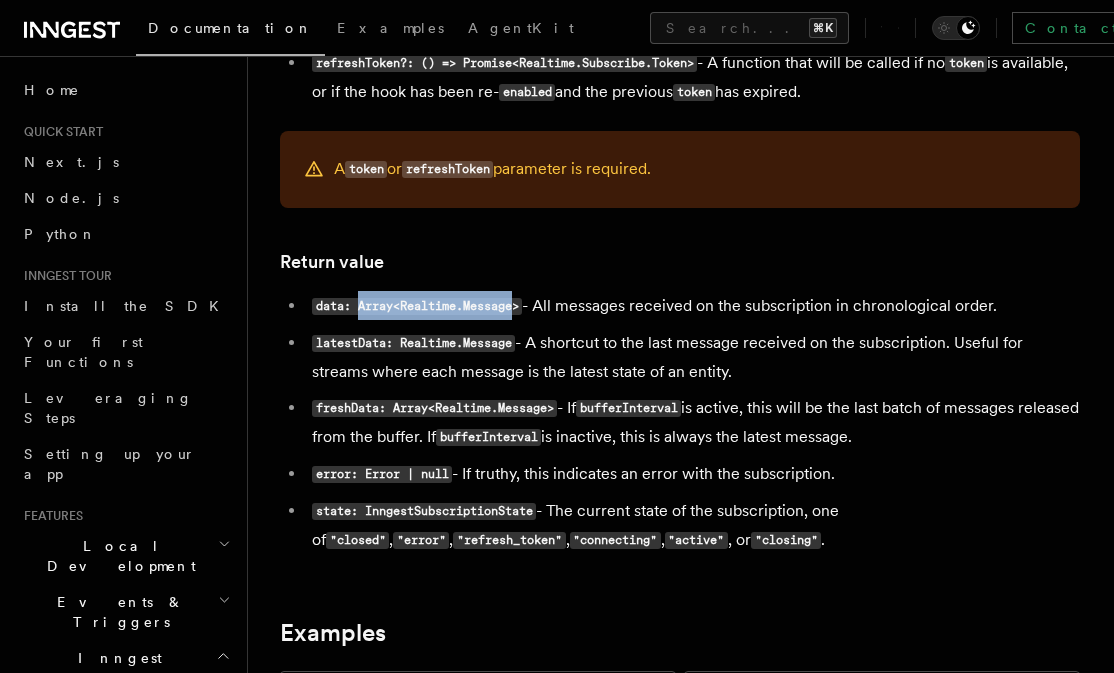 click on "data: Array<Realtime.Message>" at bounding box center [417, 306] 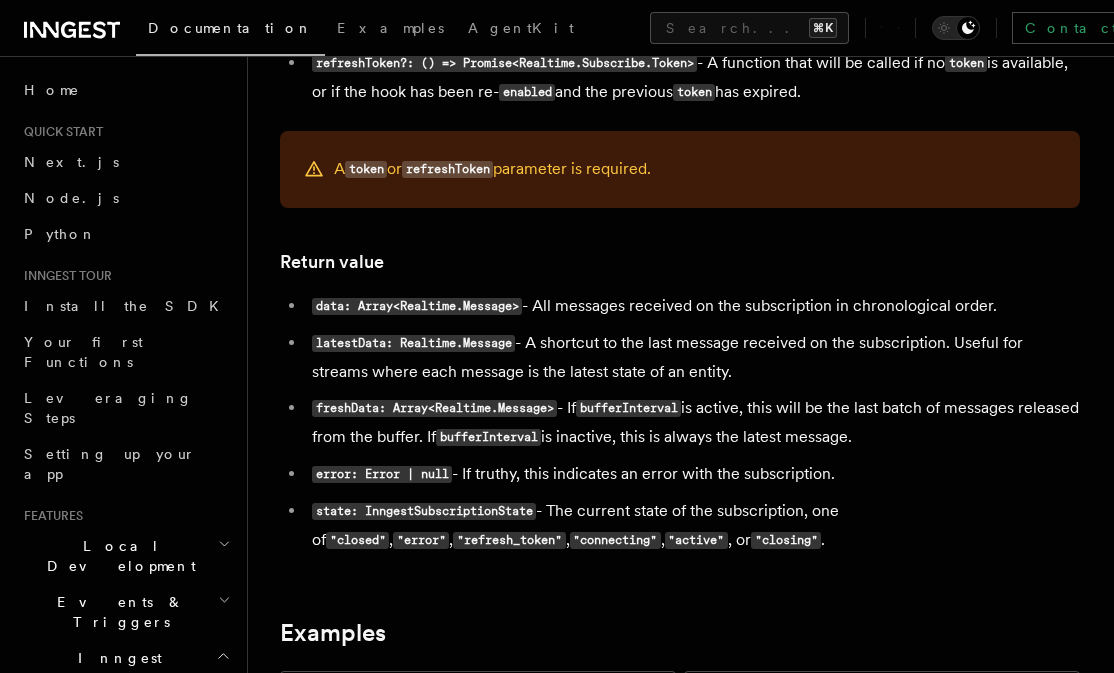 click on "data: Array<Realtime.Message>  - All messages received on the subscription in chronological order." at bounding box center [693, 306] 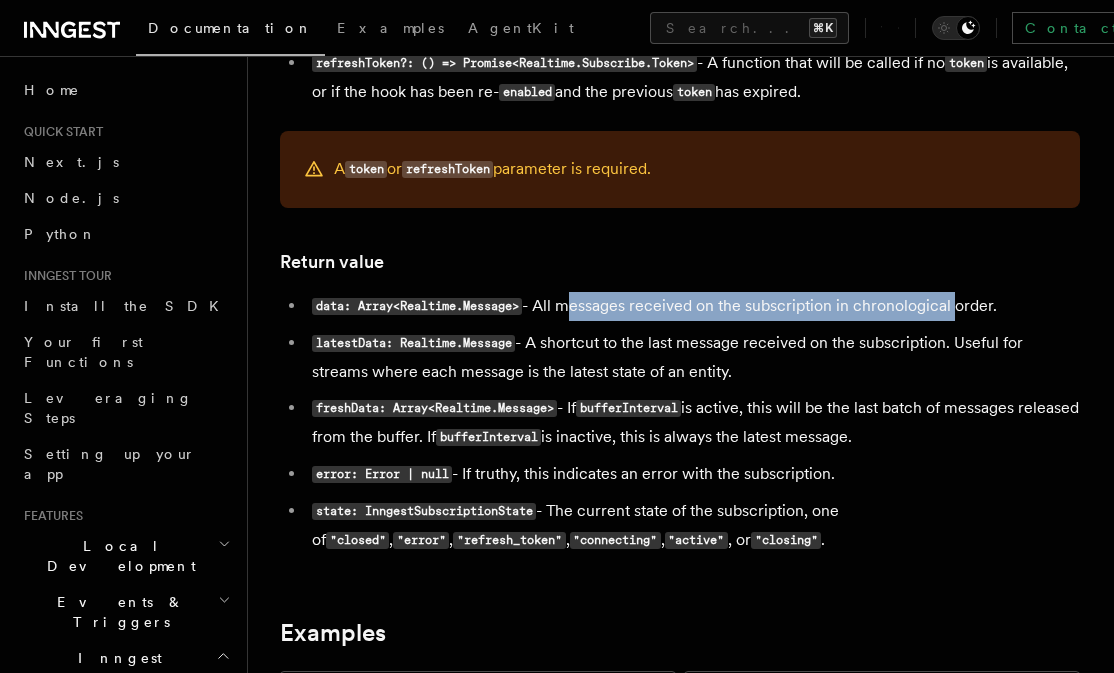 click on "data: Array<Realtime.Message>  - All messages received on the subscription in chronological order." at bounding box center (693, 306) 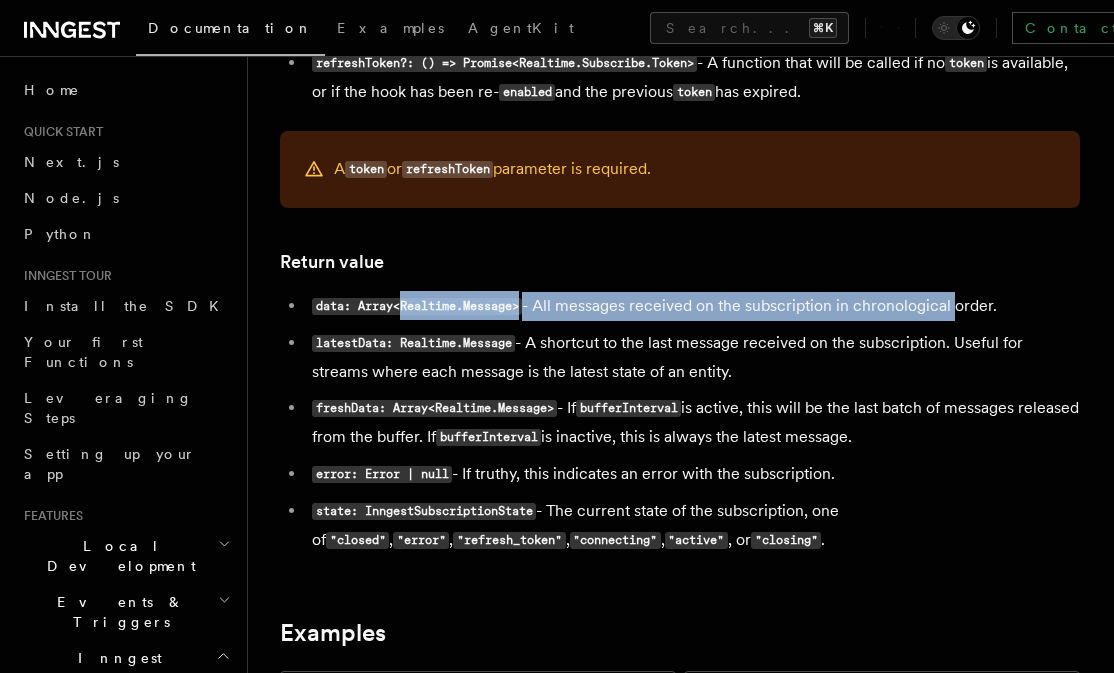 click on "data: Array<Realtime.Message>  - All messages received on the subscription in chronological order." at bounding box center [693, 306] 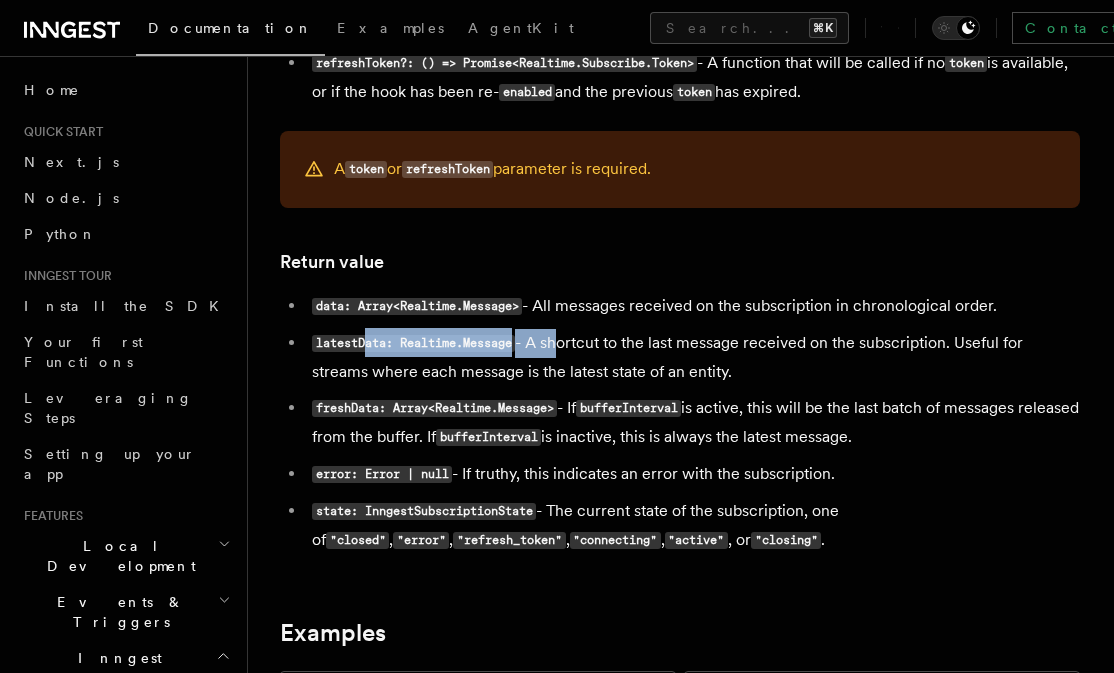 click on "latestData: Realtime.Message  - A shortcut to the last message received on the subscription. Useful for streams where each message is the latest state of an entity." at bounding box center [693, 357] 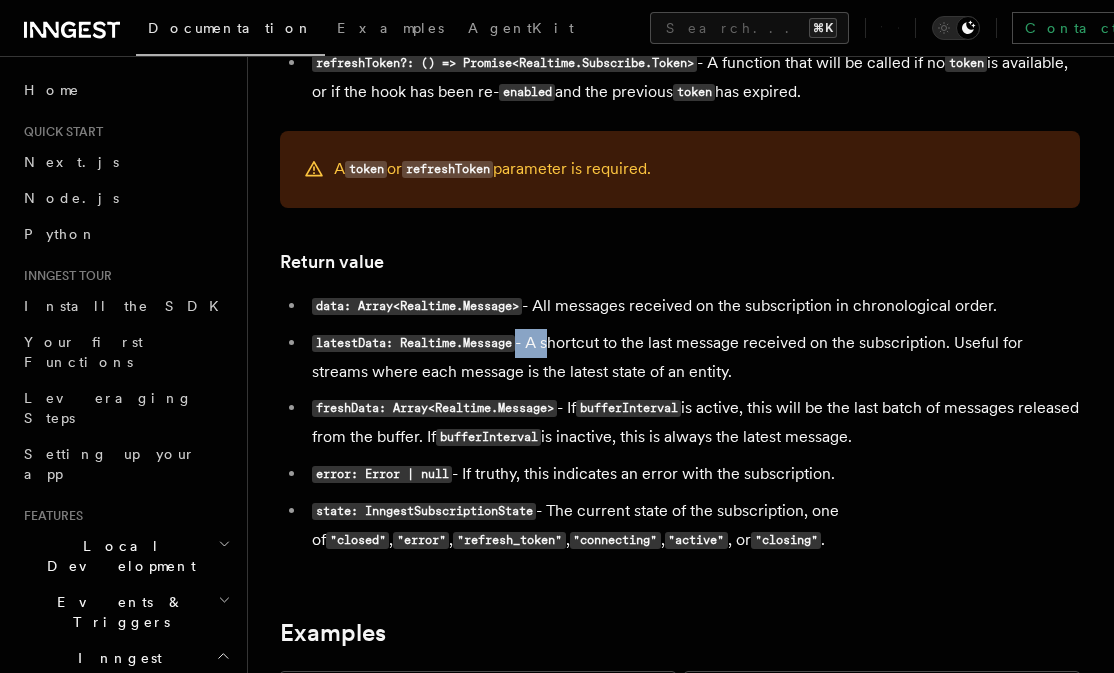 click on "latestData: Realtime.Message  - A shortcut to the last message received on the subscription. Useful for streams where each message is the latest state of an entity." at bounding box center (693, 357) 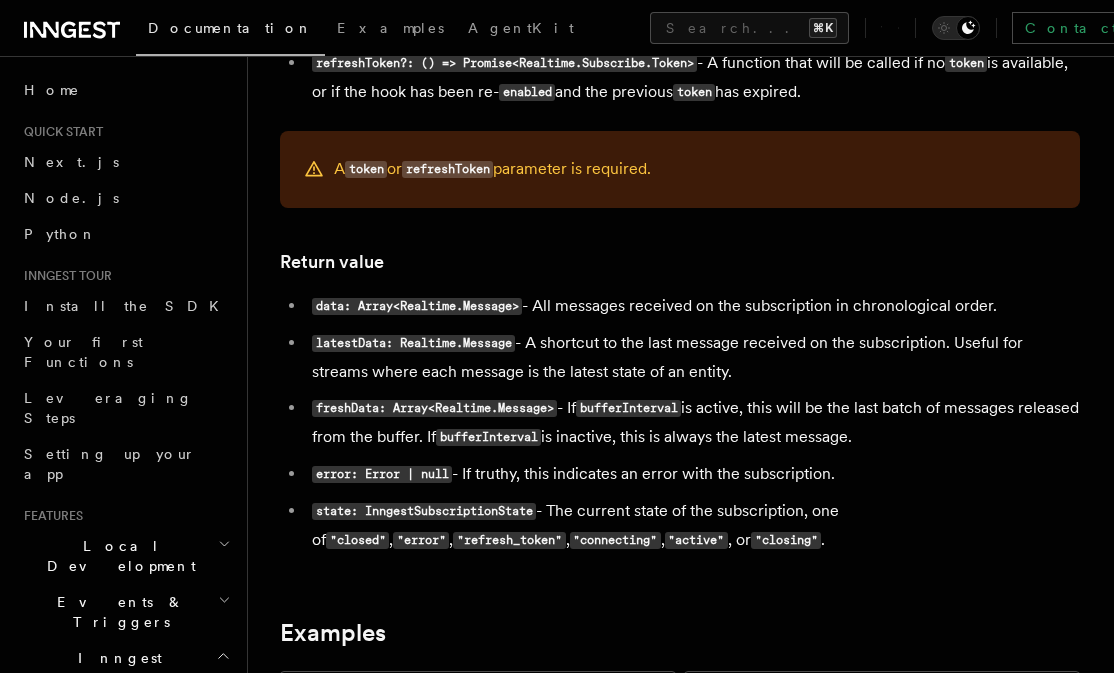 click on "latestData: Realtime.Message  - A shortcut to the last message received on the subscription. Useful for streams where each message is the latest state of an entity." at bounding box center [693, 357] 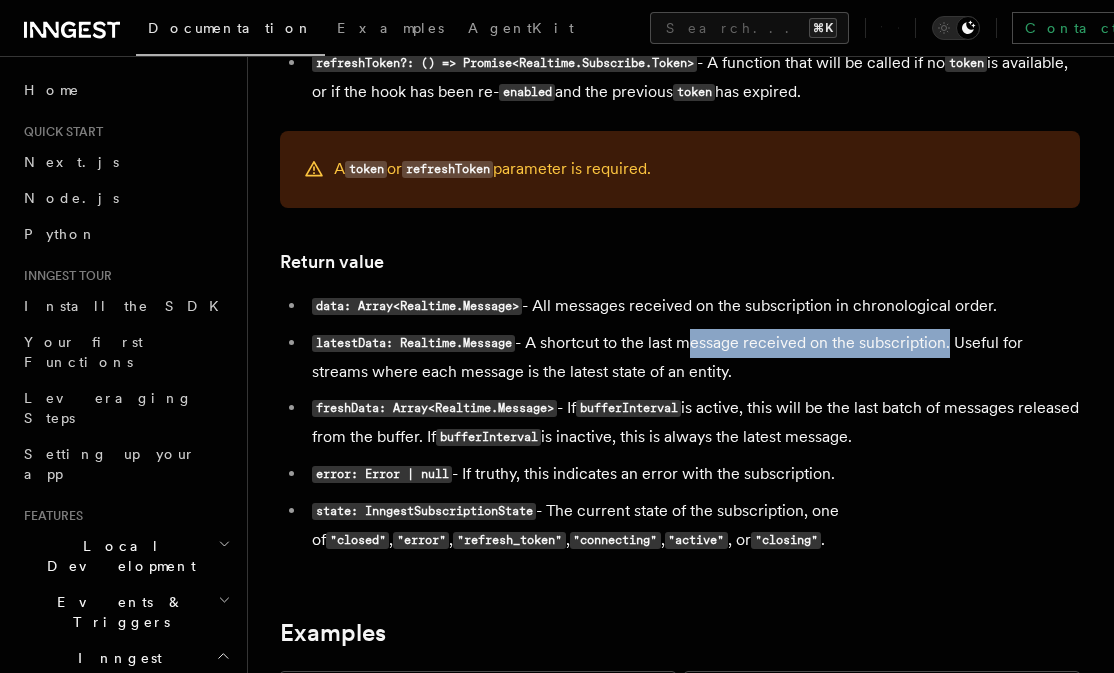 click on "latestData: Realtime.Message  - A shortcut to the last message received on the subscription. Useful for streams where each message is the latest state of an entity." at bounding box center (693, 357) 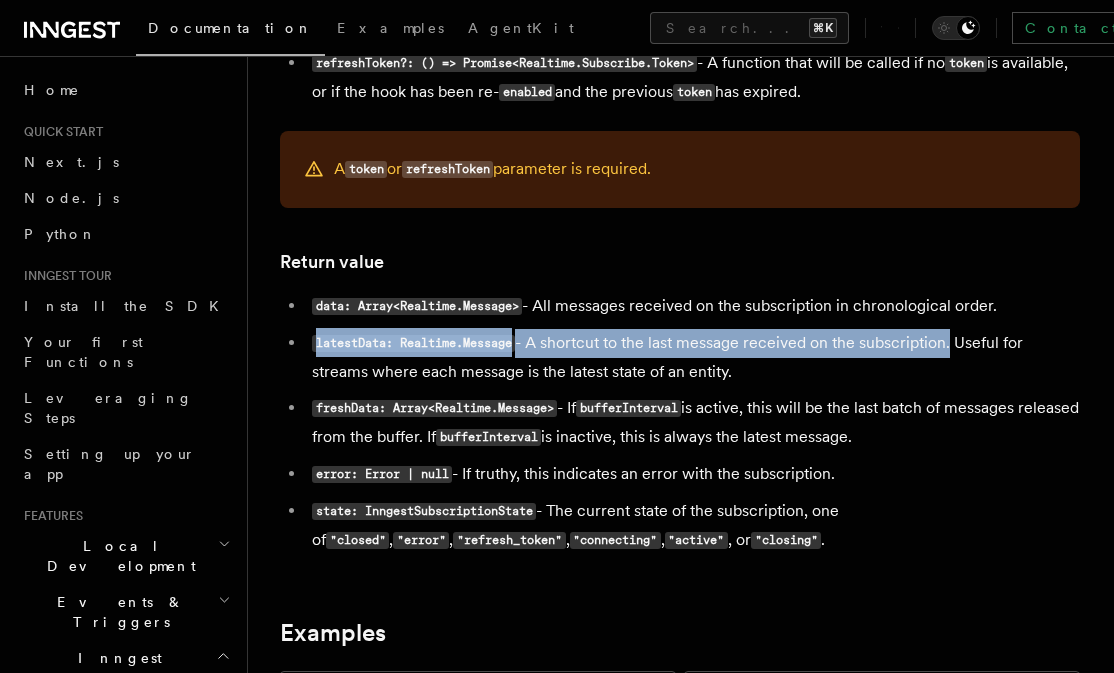 click on "data: Array<Realtime.Message>  - All messages received on the subscription in chronological order.
latestData: Realtime.Message  - A shortcut to the last message received on the subscription. Useful for streams where each message is the latest state of an entity.
freshData: Array<Realtime.Message>  - If  bufferInterval  is active, this will be the last batch of messages released from the buffer. If  bufferInterval  is inactive, this is always the latest message.
error: Error | null  - If truthy, this indicates an error with the subscription.
state: InngestSubscriptionState  - The current state of the subscription, one of  "closed" ,  "error" ,  "refresh_token" ,  "connecting" ,  "active" , or  "closing" ." at bounding box center [680, 423] 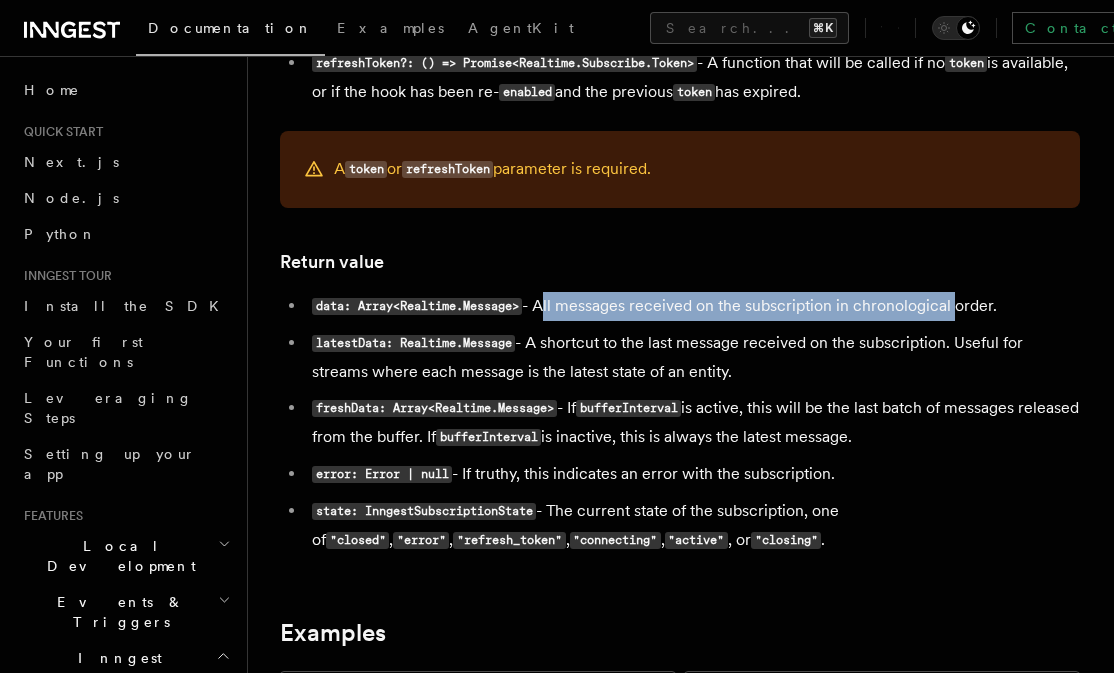 click on "data: Array<Realtime.Message>  - All messages received on the subscription in chronological order." at bounding box center (693, 306) 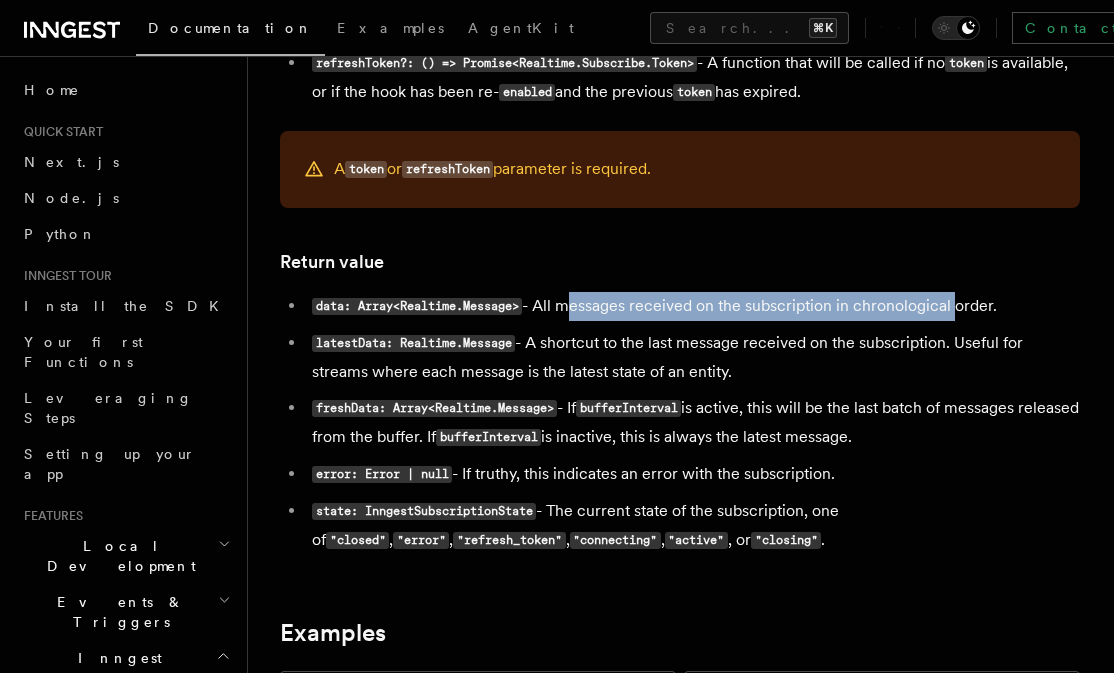 click on "data: Array<Realtime.Message>  - All messages received on the subscription in chronological order." at bounding box center [693, 306] 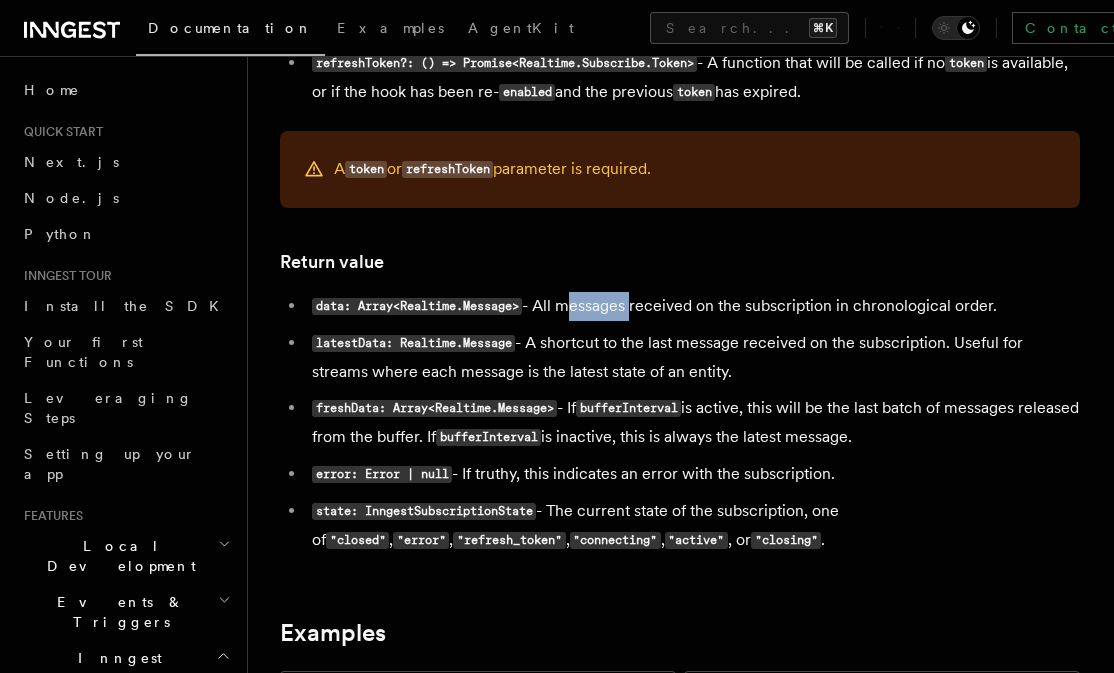 click on "data: Array<Realtime.Message>  - All messages received on the subscription in chronological order." at bounding box center (693, 306) 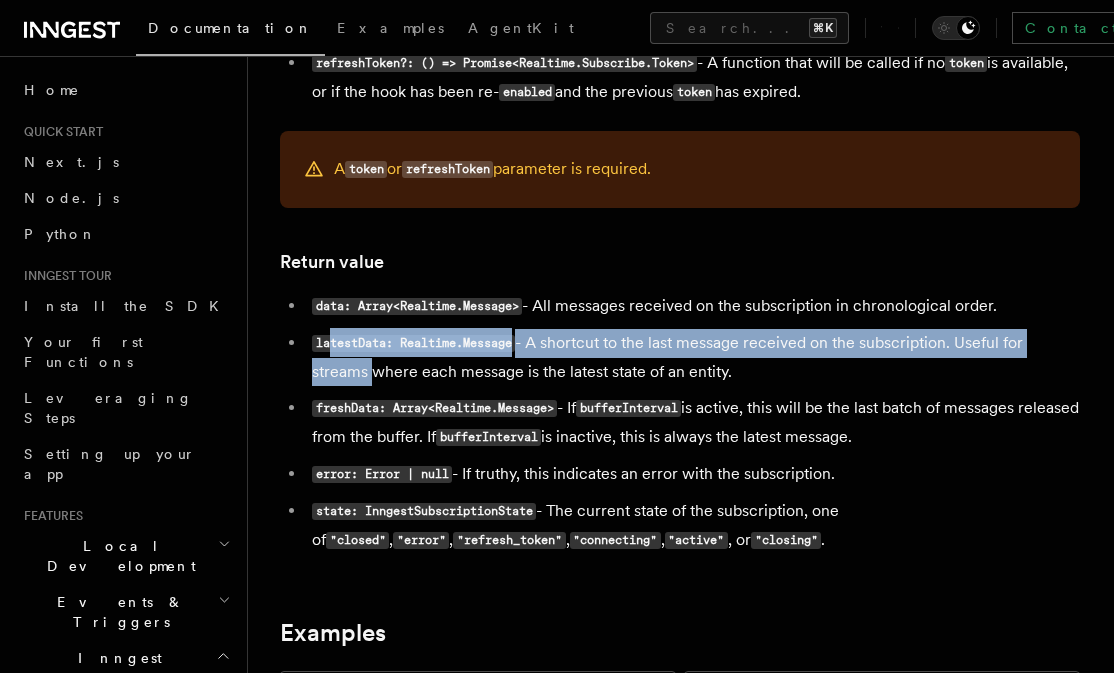 click on "data: Array<Realtime.Message>  - All messages received on the subscription in chronological order.
latestData: Realtime.Message  - A shortcut to the last message received on the subscription. Useful for streams where each message is the latest state of an entity.
freshData: Array<Realtime.Message>  - If  bufferInterval  is active, this will be the last batch of messages released from the buffer. If  bufferInterval  is inactive, this is always the latest message.
error: Error | null  - If truthy, this indicates an error with the subscription.
state: InngestSubscriptionState  - The current state of the subscription, one of  "closed" ,  "error" ,  "refresh_token" ,  "connecting" ,  "active" , or  "closing" ." at bounding box center [680, 423] 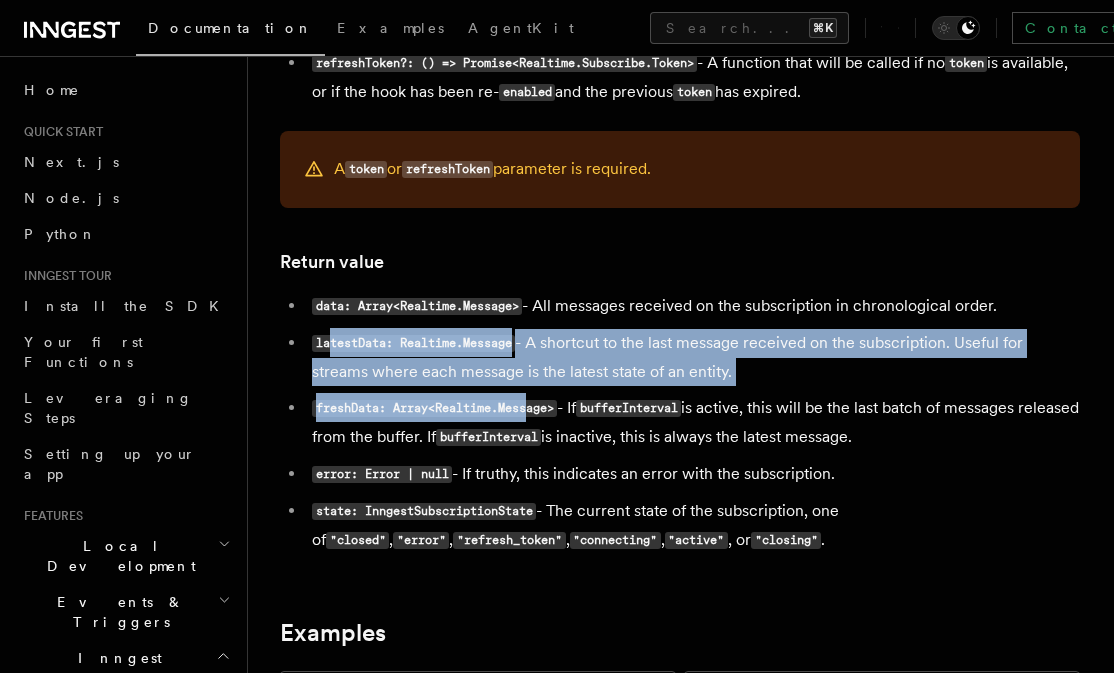 click on "freshData: Array<Realtime.Message>  - If  bufferInterval  is active, this will be the last batch of messages released from the buffer. If  bufferInterval  is inactive, this is always the latest message." at bounding box center [693, 423] 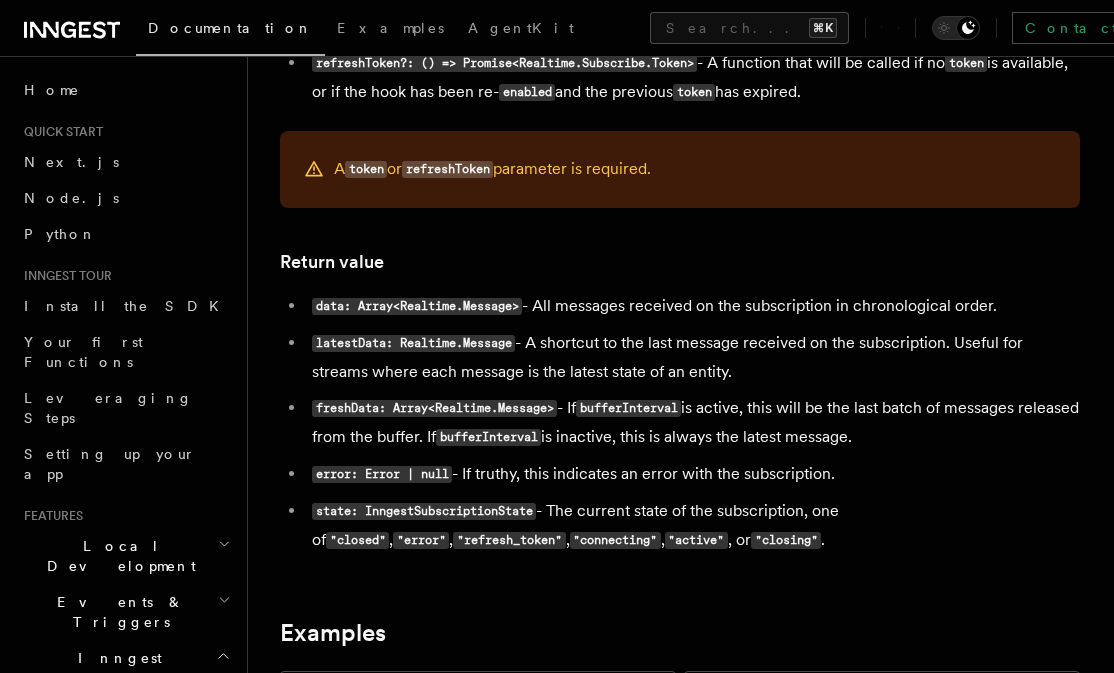 click on "bufferInterval" at bounding box center (628, 408) 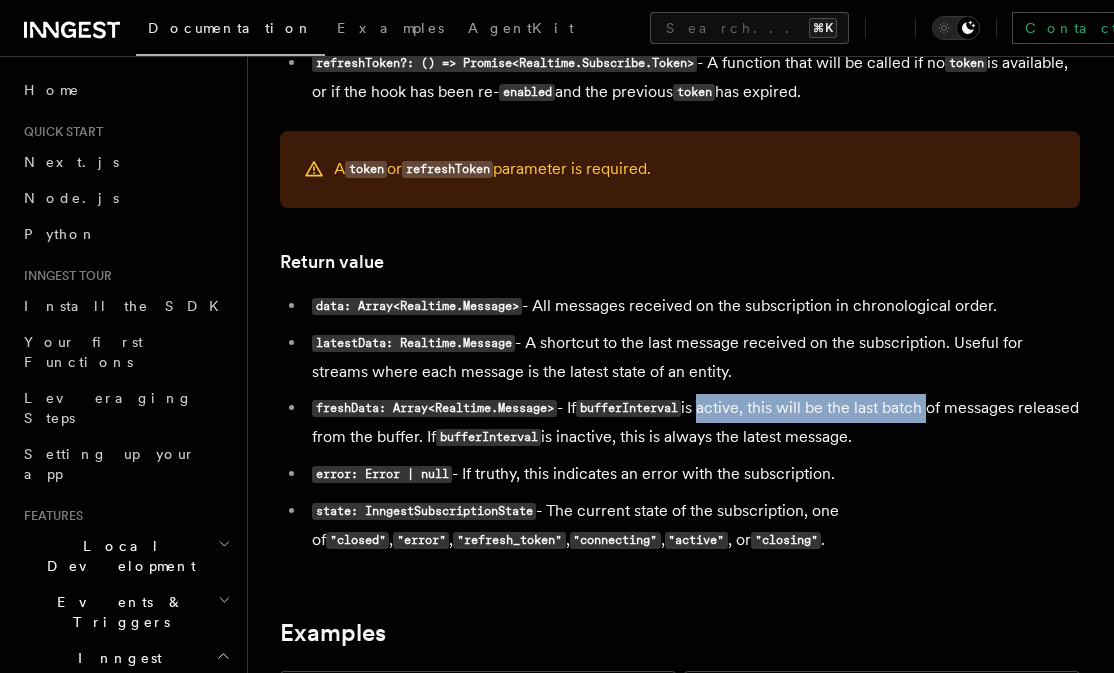 click on "freshData: Array<Realtime.Message>  - If  bufferInterval  is active, this will be the last batch of messages released from the buffer. If  bufferInterval  is inactive, this is always the latest message." at bounding box center (693, 423) 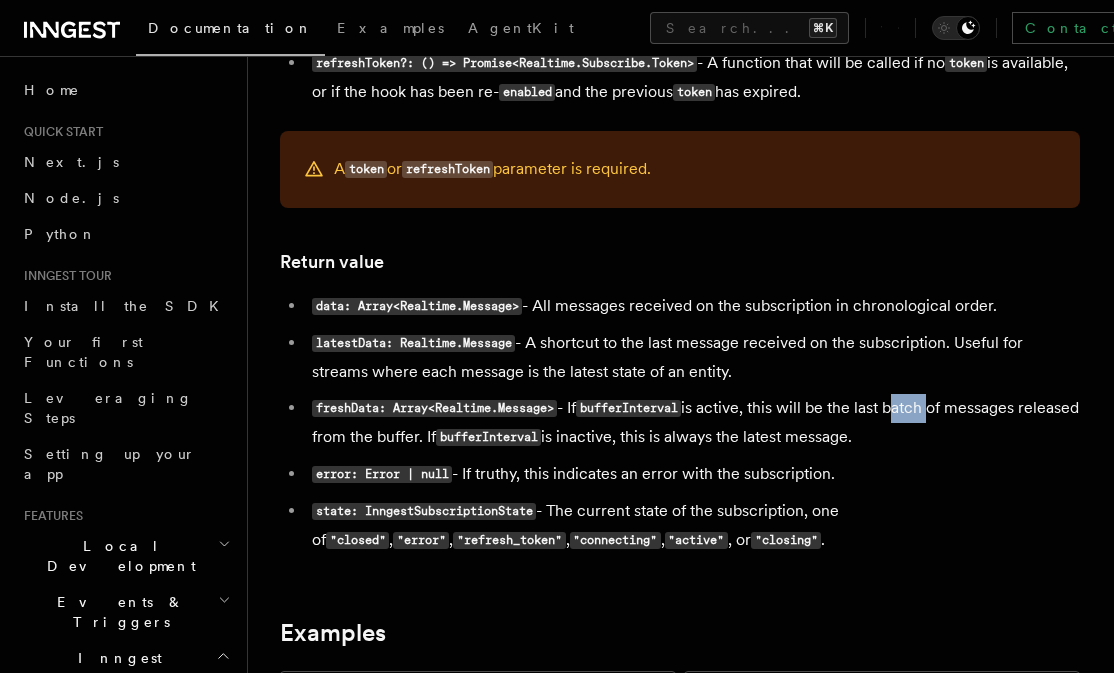 click on "freshData: Array<Realtime.Message>  - If  bufferInterval  is active, this will be the last batch of messages released from the buffer. If  bufferInterval  is inactive, this is always the latest message." at bounding box center (693, 423) 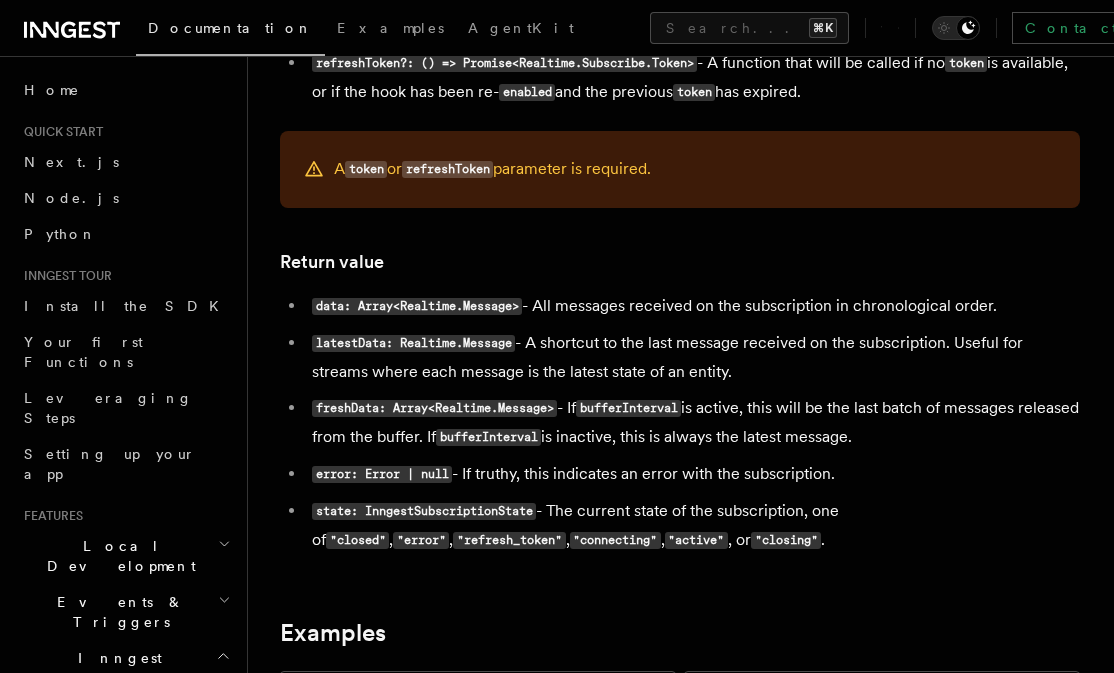 click on "freshData: Array<Realtime.Message>" at bounding box center [434, 408] 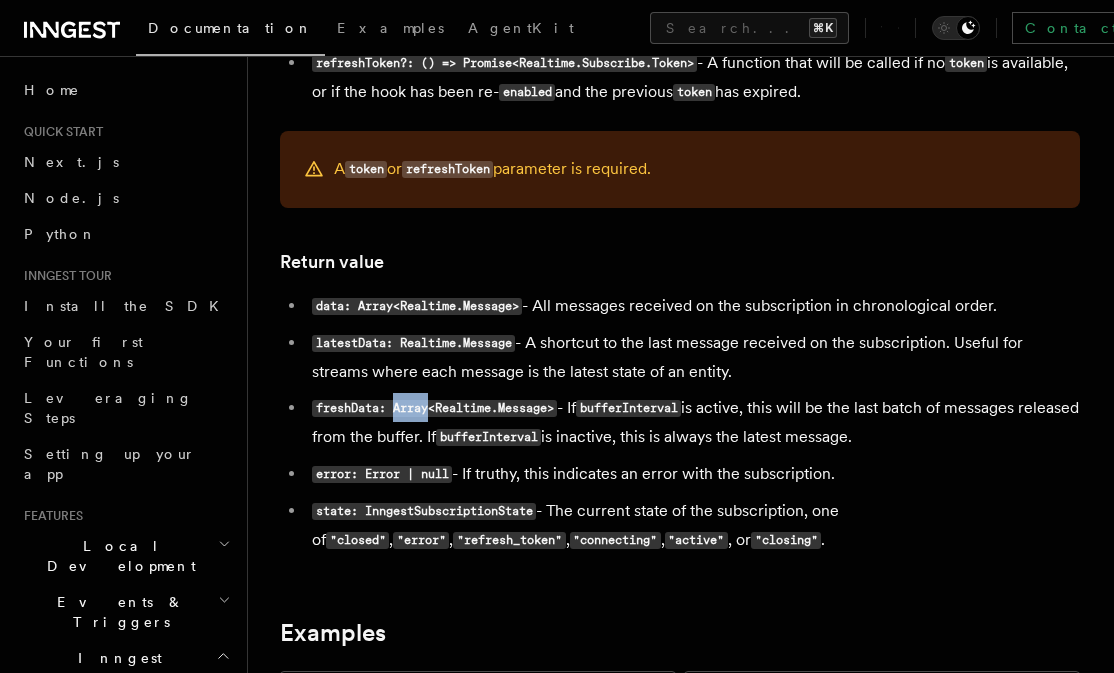 click on "freshData: Array<Realtime.Message>  - If  bufferInterval  is active, this will be the last batch of messages released from the buffer. If  bufferInterval  is inactive, this is always the latest message." at bounding box center (693, 423) 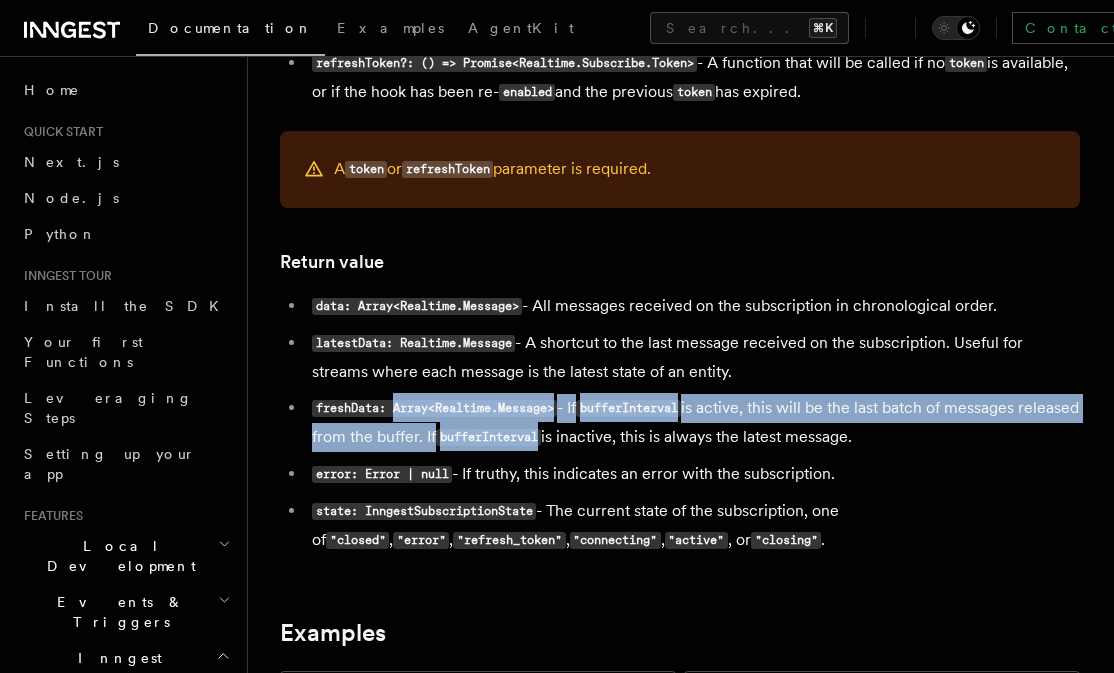 click on "bufferInterval" at bounding box center [488, 437] 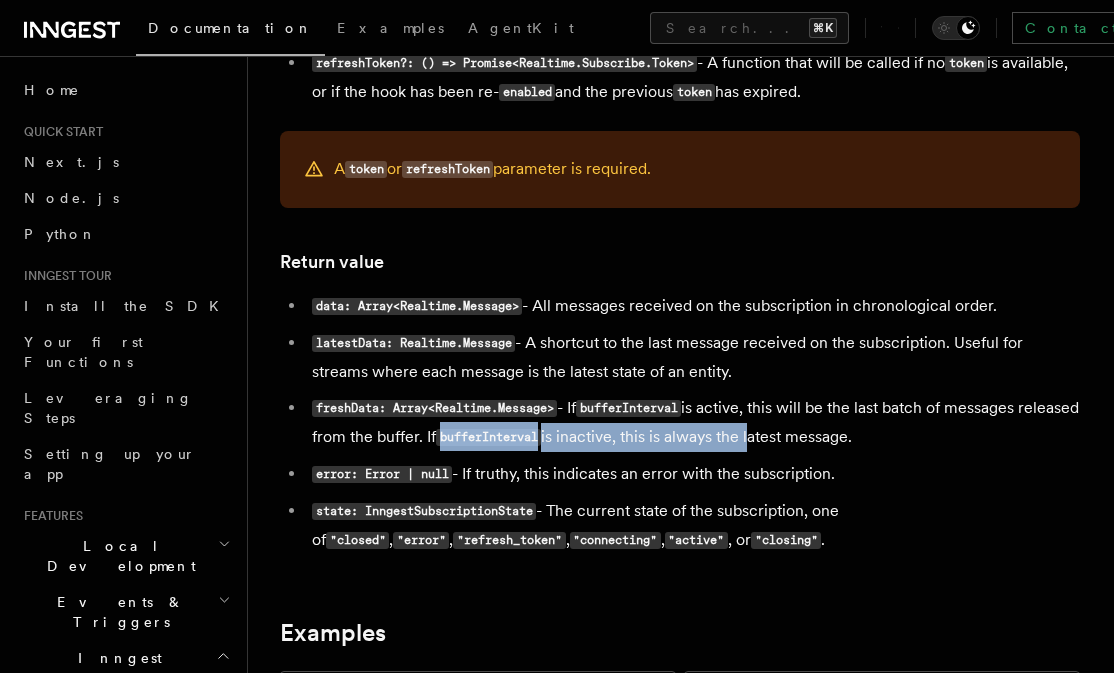 click on "freshData: Array<Realtime.Message>  - If  bufferInterval  is active, this will be the last batch of messages released from the buffer. If  bufferInterval  is inactive, this is always the latest message." at bounding box center (693, 423) 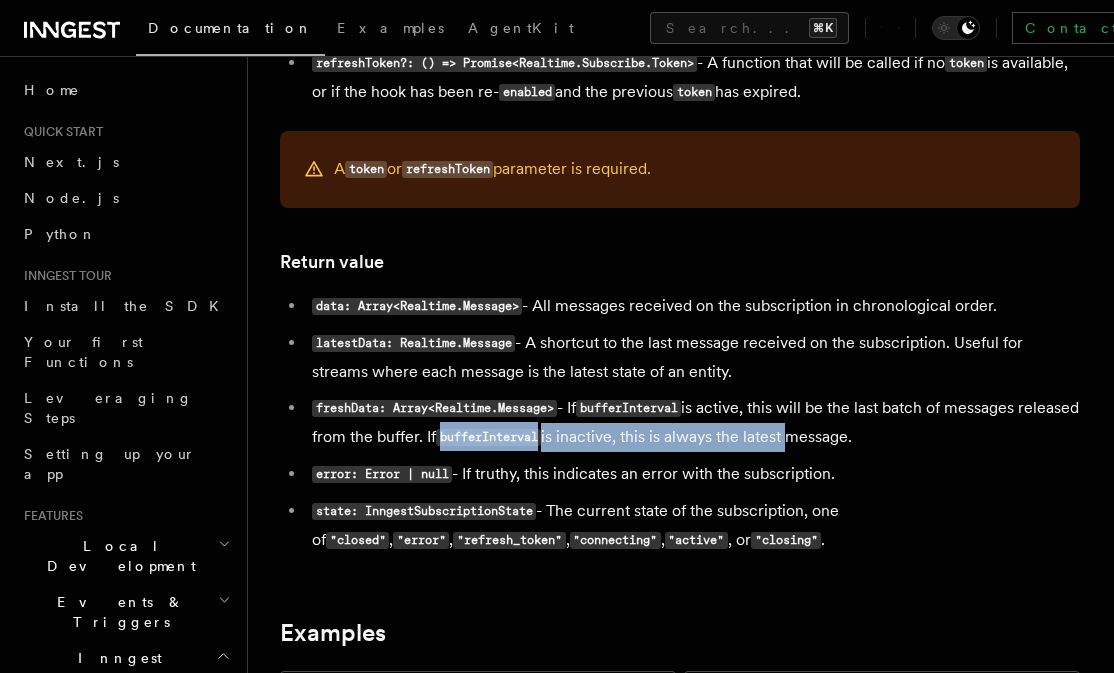 click on "freshData: Array<Realtime.Message>  - If  bufferInterval  is active, this will be the last batch of messages released from the buffer. If  bufferInterval  is inactive, this is always the latest message." at bounding box center (693, 423) 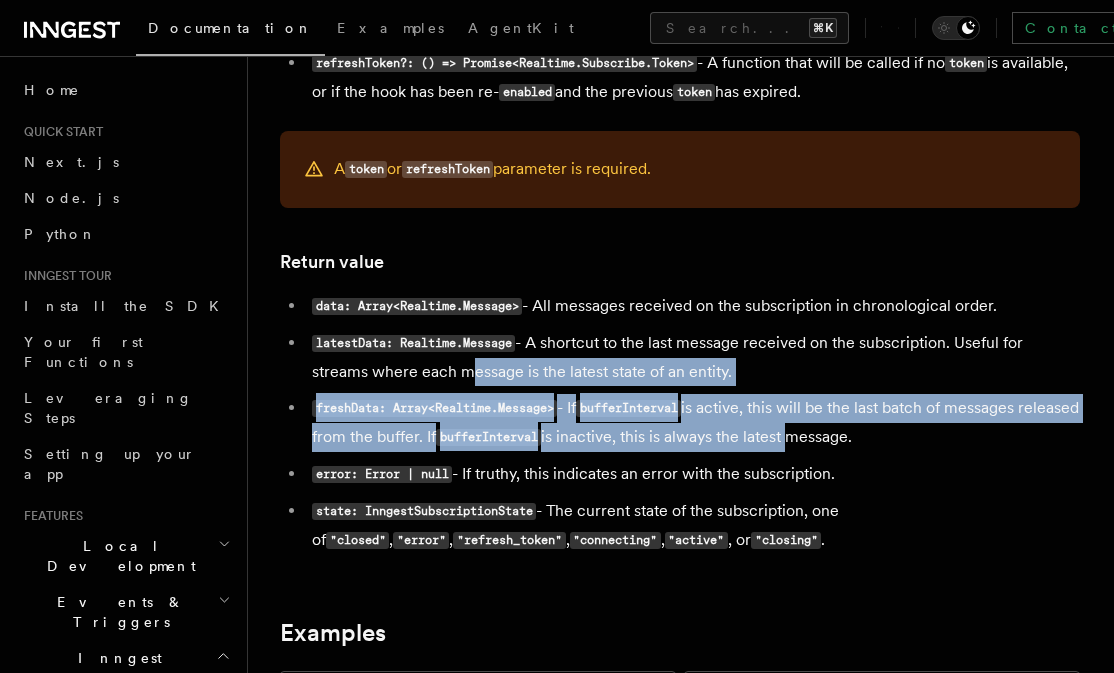 click on "data: Array<Realtime.Message>  - All messages received on the subscription in chronological order.
latestData: Realtime.Message  - A shortcut to the last message received on the subscription. Useful for streams where each message is the latest state of an entity.
freshData: Array<Realtime.Message>  - If  bufferInterval  is active, this will be the last batch of messages released from the buffer. If  bufferInterval  is inactive, this is always the latest message.
error: Error | null  - If truthy, this indicates an error with the subscription.
state: InngestSubscriptionState  - The current state of the subscription, one of  "closed" ,  "error" ,  "refresh_token" ,  "connecting" ,  "active" , or  "closing" ." at bounding box center [680, 423] 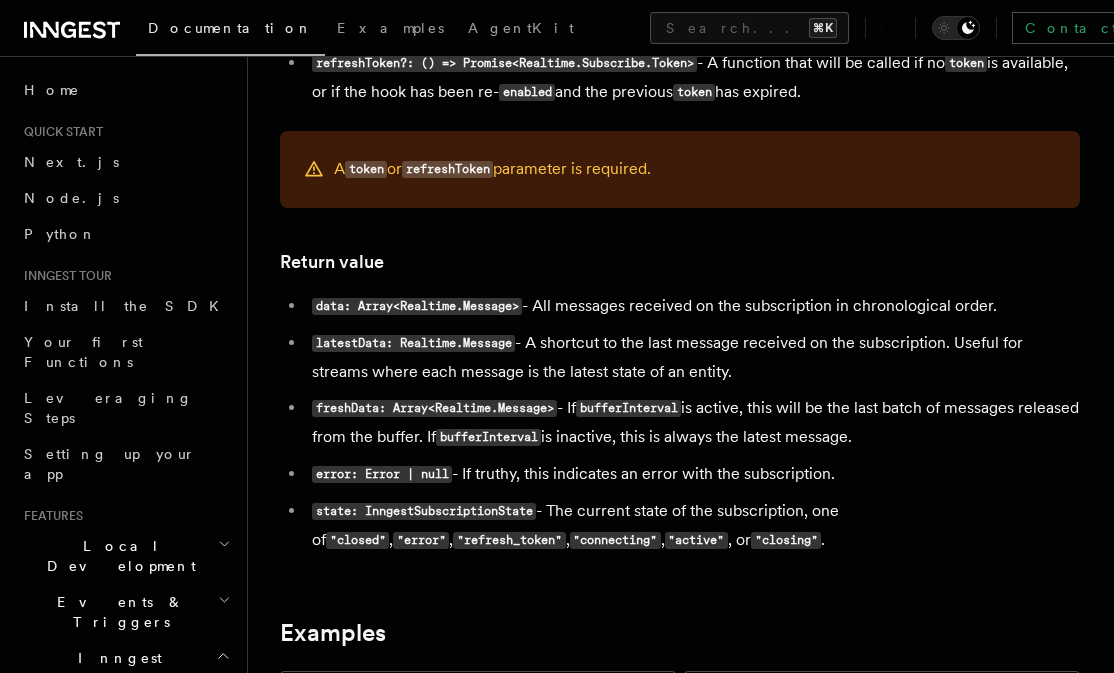 click on "freshData: Array<Realtime.Message>  - If  bufferInterval  is active, this will be the last batch of messages released from the buffer. If  bufferInterval  is inactive, this is always the latest message." at bounding box center (693, 423) 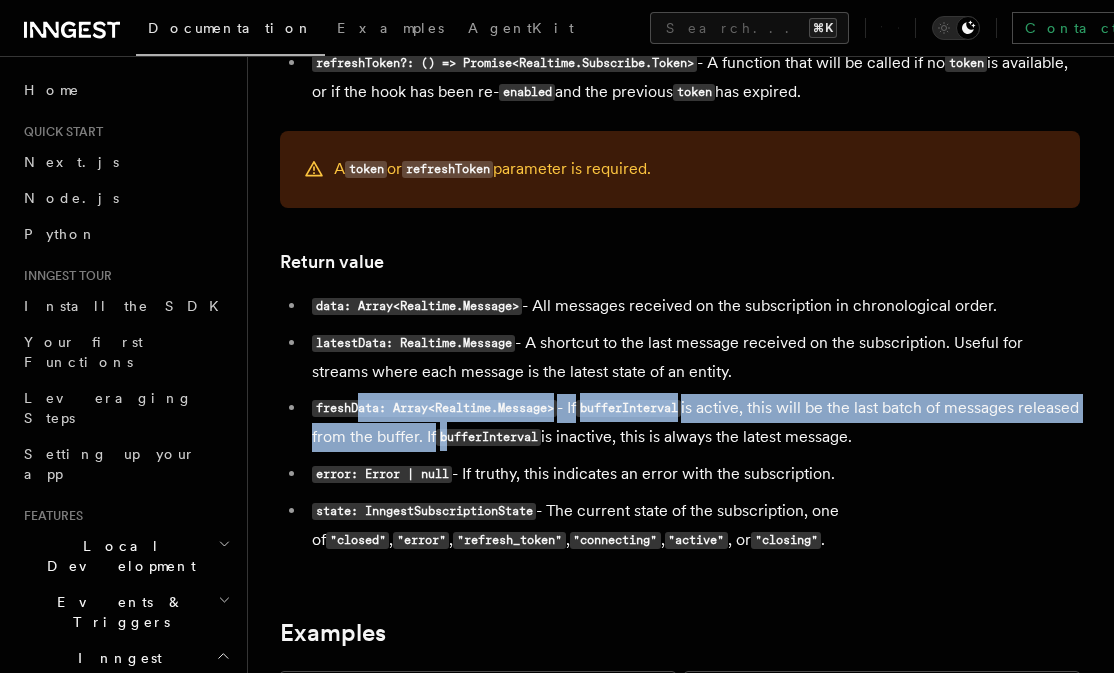 click on "bufferInterval" at bounding box center (488, 437) 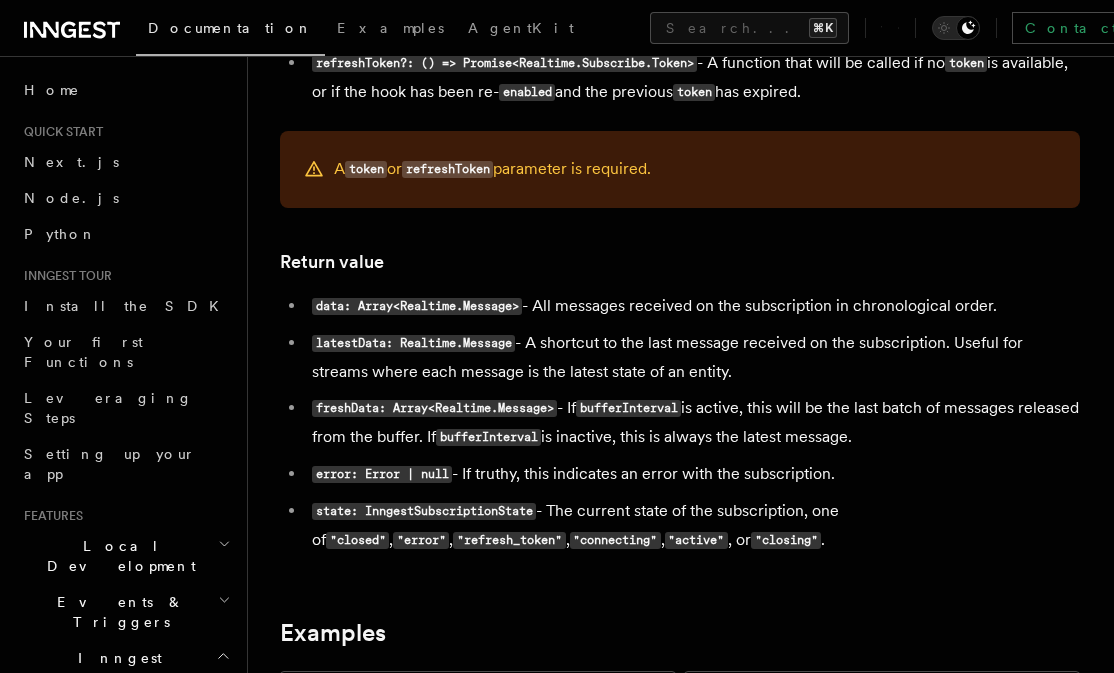 click on "error: Error | null  - If truthy, this indicates an error with the subscription." at bounding box center [693, 474] 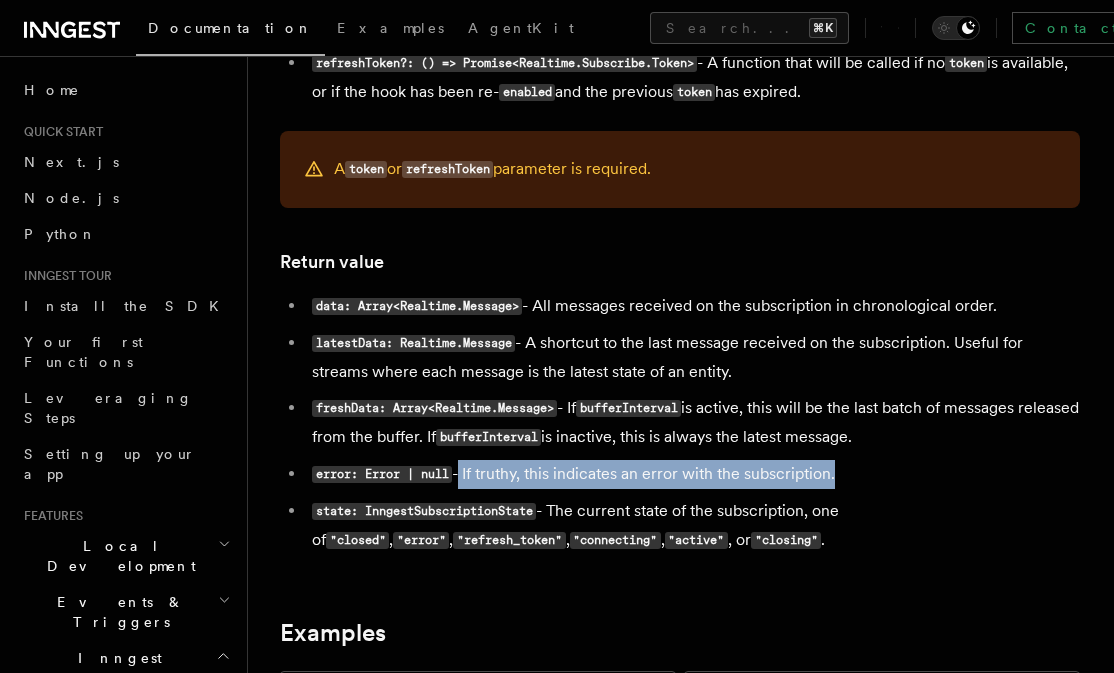 click on "error: Error | null  - If truthy, this indicates an error with the subscription." at bounding box center [693, 474] 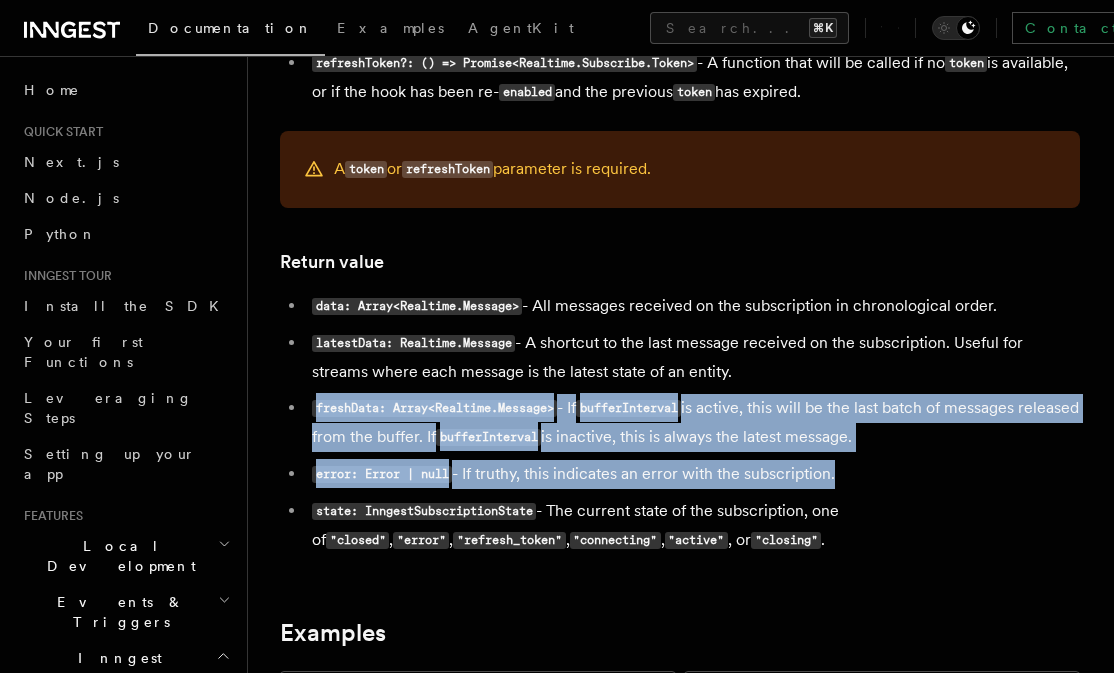 click on "data: Array<Realtime.Message>  - All messages received on the subscription in chronological order.
latestData: Realtime.Message  - A shortcut to the last message received on the subscription. Useful for streams where each message is the latest state of an entity.
freshData: Array<Realtime.Message>  - If  bufferInterval  is active, this will be the last batch of messages released from the buffer. If  bufferInterval  is inactive, this is always the latest message.
error: Error | null  - If truthy, this indicates an error with the subscription.
state: InngestSubscriptionState  - The current state of the subscription, one of  "closed" ,  "error" ,  "refresh_token" ,  "connecting" ,  "active" , or  "closing" ." at bounding box center (680, 423) 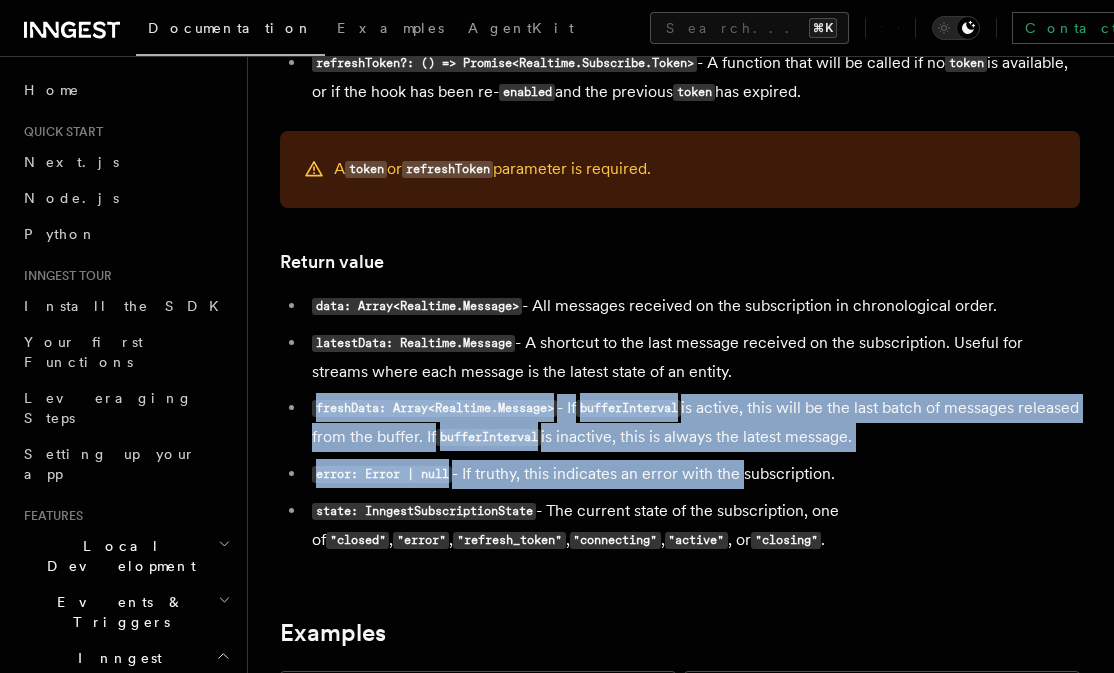 click on "data: Array<Realtime.Message>  - All messages received on the subscription in chronological order.
latestData: Realtime.Message  - A shortcut to the last message received on the subscription. Useful for streams where each message is the latest state of an entity.
freshData: Array<Realtime.Message>  - If  bufferInterval  is active, this will be the last batch of messages released from the buffer. If  bufferInterval  is inactive, this is always the latest message.
error: Error | null  - If truthy, this indicates an error with the subscription.
state: InngestSubscriptionState  - The current state of the subscription, one of  "closed" ,  "error" ,  "refresh_token" ,  "connecting" ,  "active" , or  "closing" ." at bounding box center (680, 423) 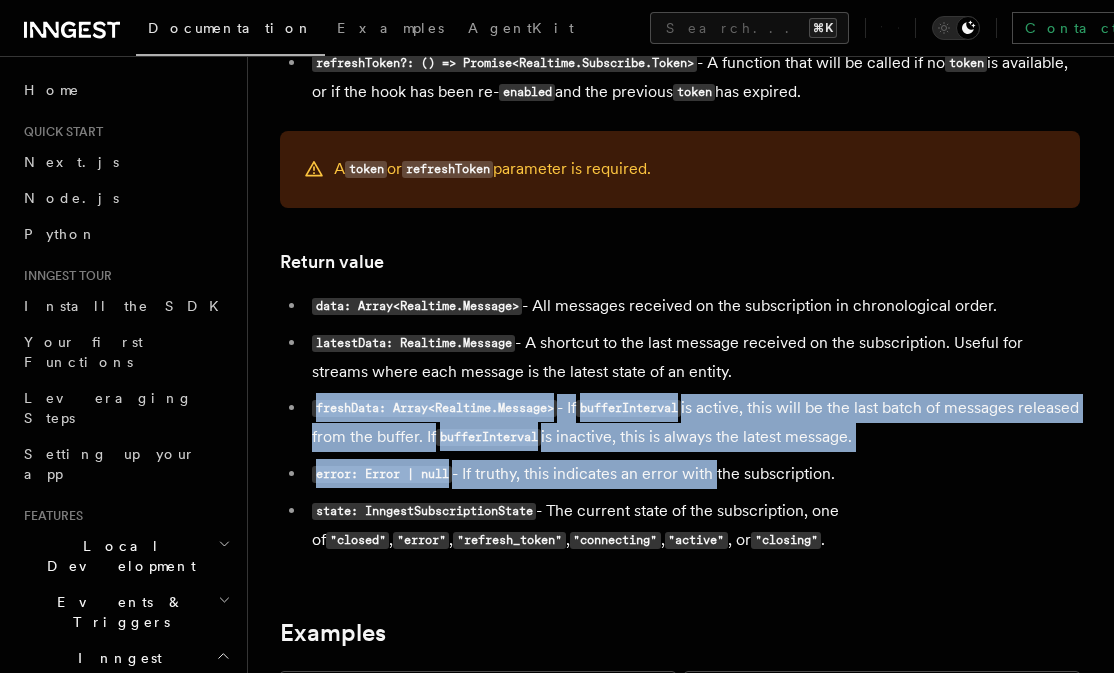click on "data: Array<Realtime.Message>  - All messages received on the subscription in chronological order.
latestData: Realtime.Message  - A shortcut to the last message received on the subscription. Useful for streams where each message is the latest state of an entity.
freshData: Array<Realtime.Message>  - If  bufferInterval  is active, this will be the last batch of messages released from the buffer. If  bufferInterval  is inactive, this is always the latest message.
error: Error | null  - If truthy, this indicates an error with the subscription.
state: InngestSubscriptionState  - The current state of the subscription, one of  "closed" ,  "error" ,  "refresh_token" ,  "connecting" ,  "active" , or  "closing" ." at bounding box center [680, 423] 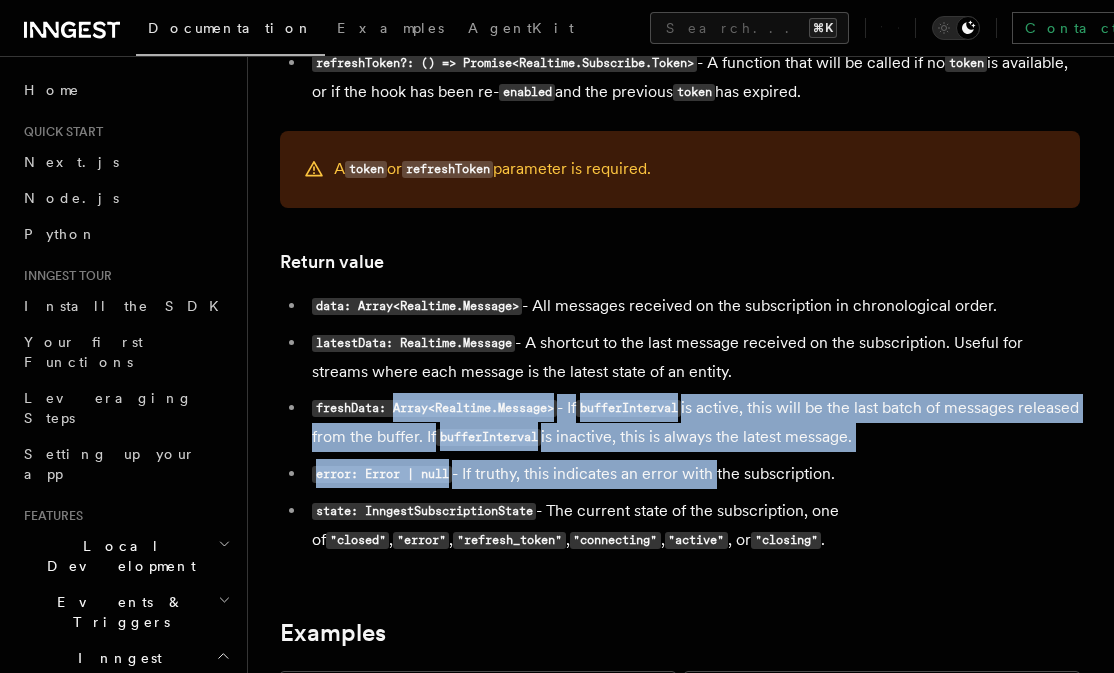 click on "data: Array<Realtime.Message>  - All messages received on the subscription in chronological order.
latestData: Realtime.Message  - A shortcut to the last message received on the subscription. Useful for streams where each message is the latest state of an entity.
freshData: Array<Realtime.Message>  - If  bufferInterval  is active, this will be the last batch of messages released from the buffer. If  bufferInterval  is inactive, this is always the latest message.
error: Error | null  - If truthy, this indicates an error with the subscription.
state: InngestSubscriptionState  - The current state of the subscription, one of  "closed" ,  "error" ,  "refresh_token" ,  "connecting" ,  "active" , or  "closing" ." at bounding box center [680, 423] 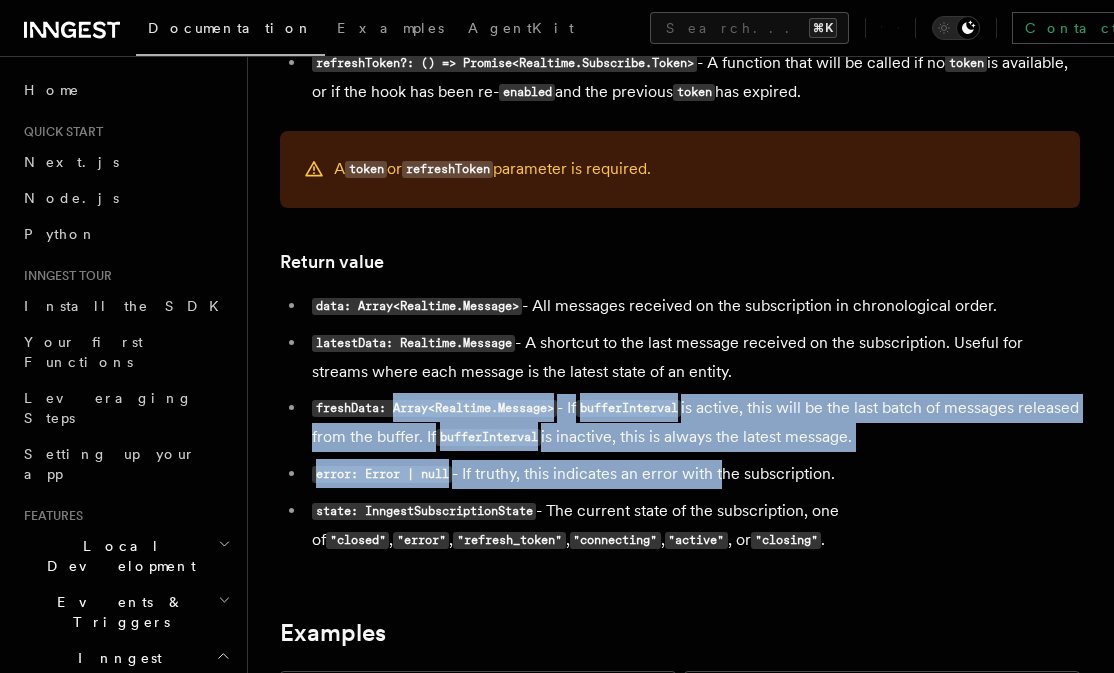 click on "data: Array<Realtime.Message>  - All messages received on the subscription in chronological order.
latestData: Realtime.Message  - A shortcut to the last message received on the subscription. Useful for streams where each message is the latest state of an entity.
freshData: Array<Realtime.Message>  - If  bufferInterval  is active, this will be the last batch of messages released from the buffer. If  bufferInterval  is inactive, this is always the latest message.
error: Error | null  - If truthy, this indicates an error with the subscription.
state: InngestSubscriptionState  - The current state of the subscription, one of  "closed" ,  "error" ,  "refresh_token" ,  "connecting" ,  "active" , or  "closing" ." at bounding box center [680, 423] 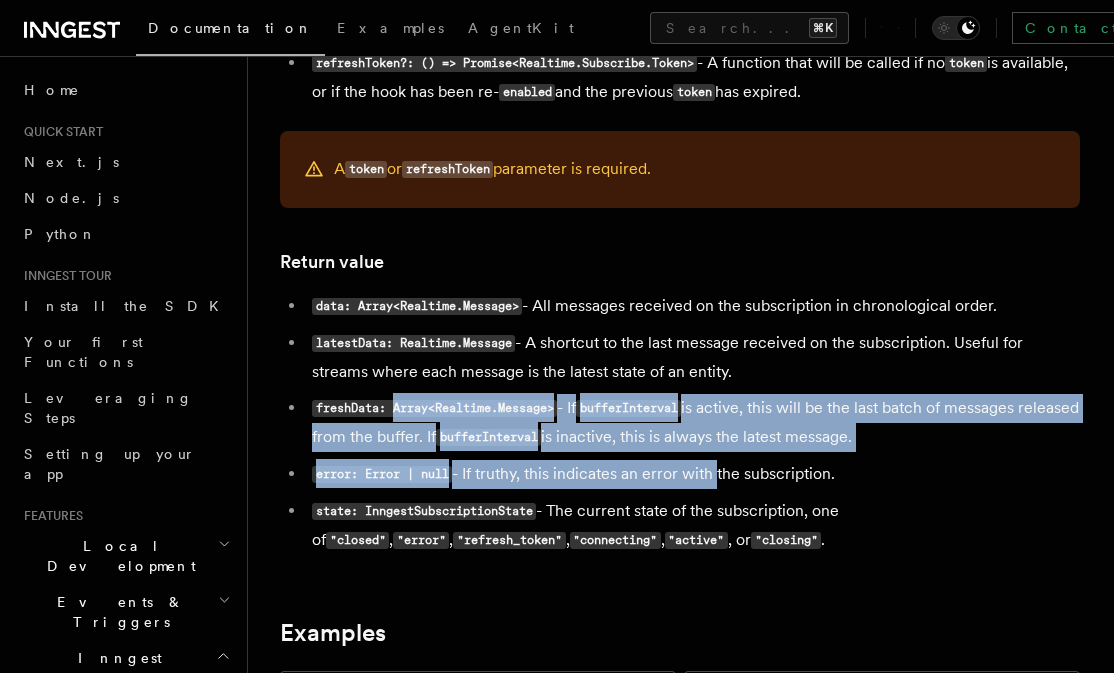 click on "error: Error | null  - If truthy, this indicates an error with the subscription." at bounding box center [693, 474] 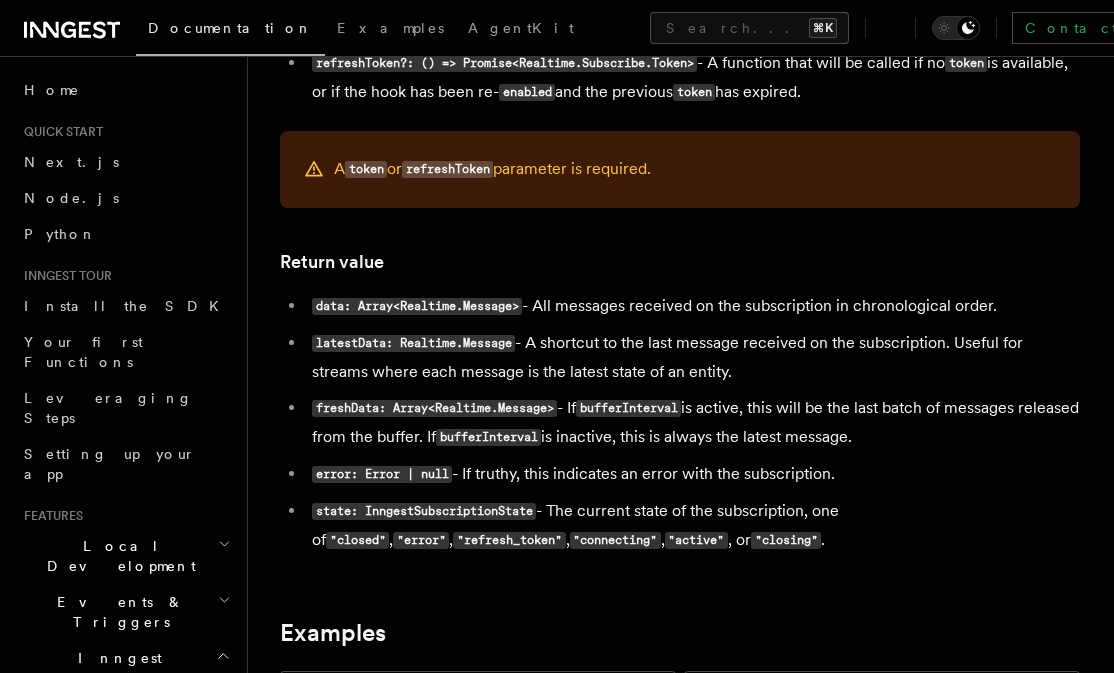 click on "state: InngestSubscriptionState" at bounding box center (424, 511) 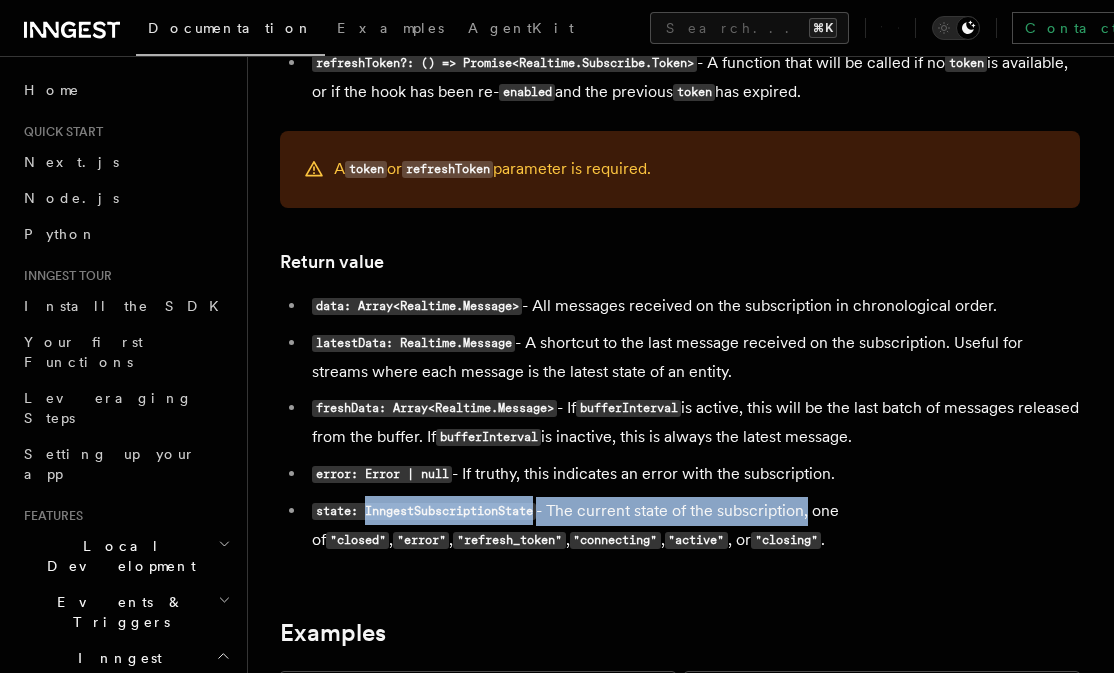 click on "state: InngestSubscriptionState  - The current state of the subscription, one of  "closed" ,  "error" ,  "refresh_token" ,  "connecting" ,  "active" , or  "closing" ." at bounding box center (693, 526) 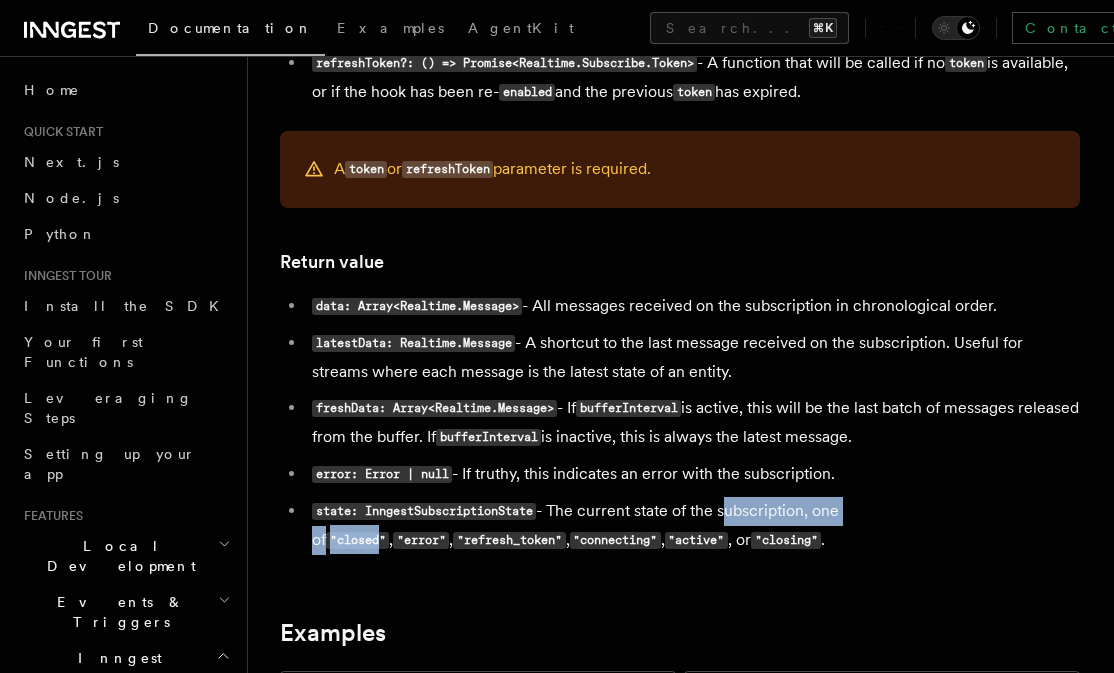 click on "state: InngestSubscriptionState  - The current state of the subscription, one of  "closed" ,  "error" ,  "refresh_token" ,  "connecting" ,  "active" , or  "closing" ." at bounding box center (693, 526) 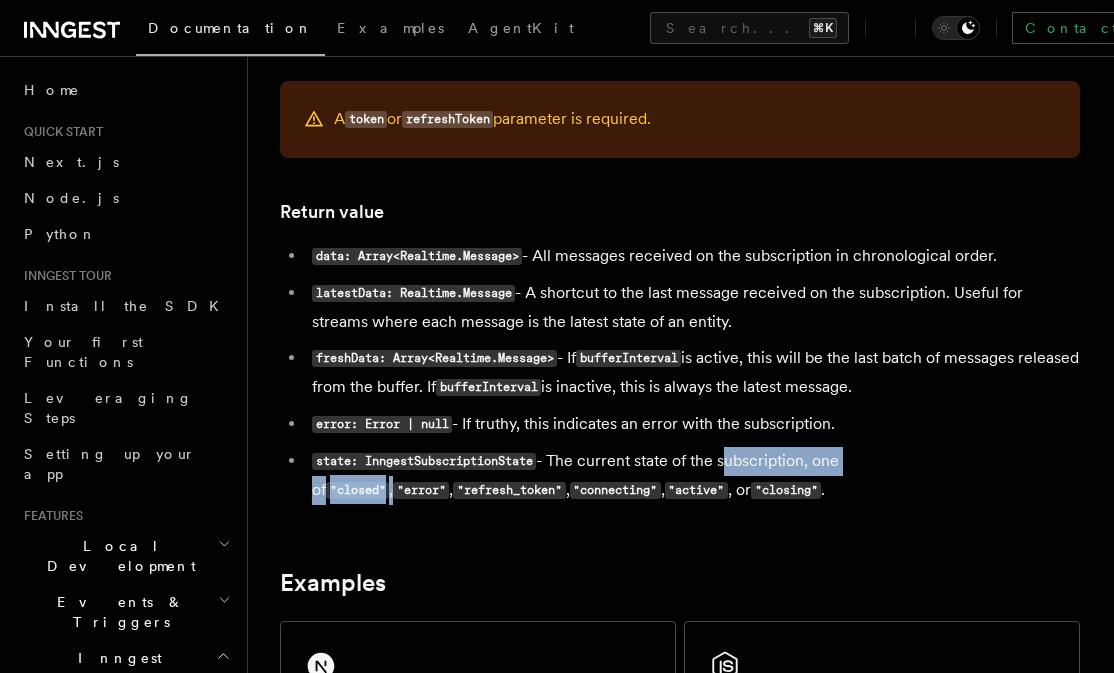 scroll, scrollTop: 1574, scrollLeft: 0, axis: vertical 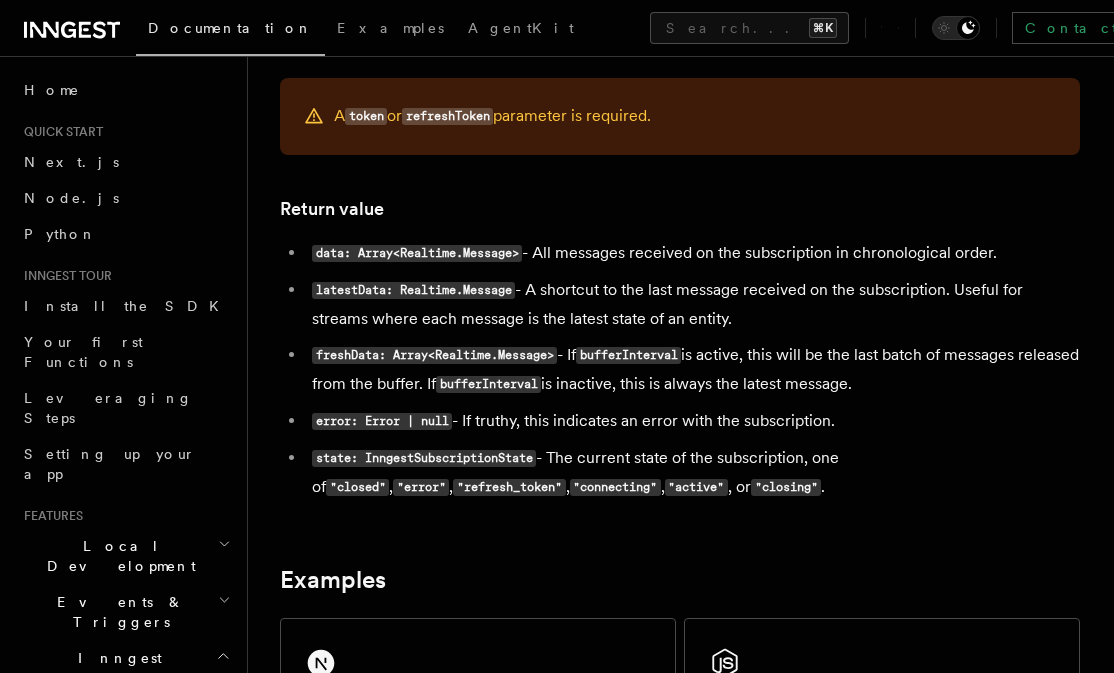 click on "state: InngestSubscriptionState" at bounding box center (424, 458) 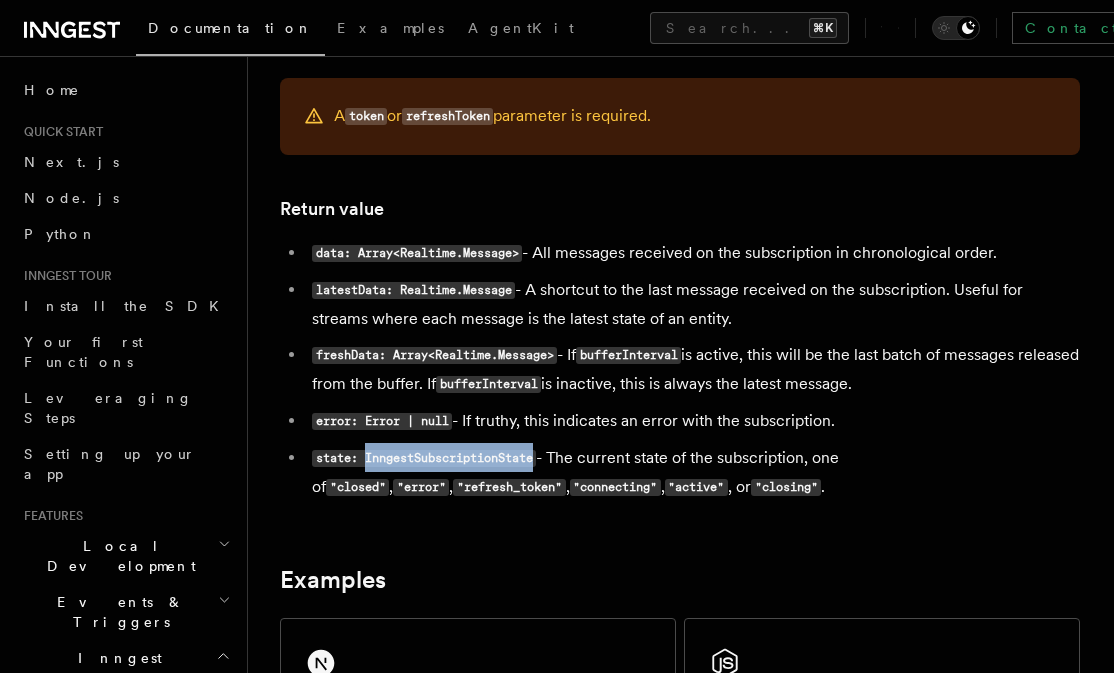 click on "state: InngestSubscriptionState  - The current state of the subscription, one of  "closed" ,  "error" ,  "refresh_token" ,  "connecting" ,  "active" , or  "closing" ." at bounding box center [693, 473] 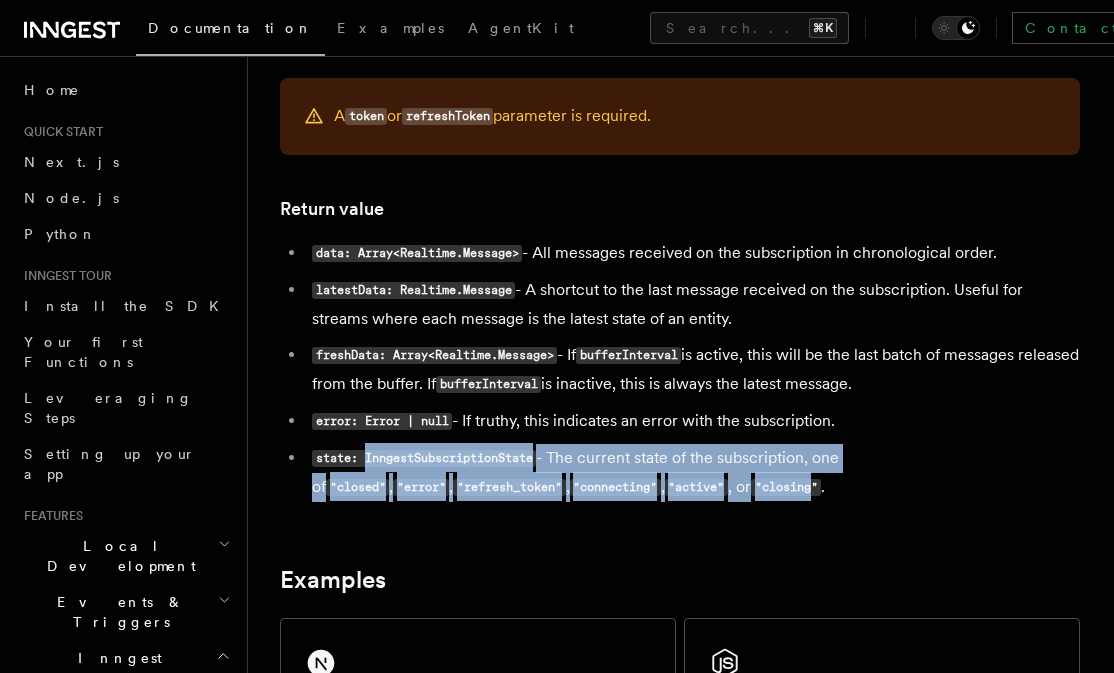 click on "state: InngestSubscriptionState  - The current state of the subscription, one of  "closed" ,  "error" ,  "refresh_token" ,  "connecting" ,  "active" , or  "closing" ." at bounding box center [693, 473] 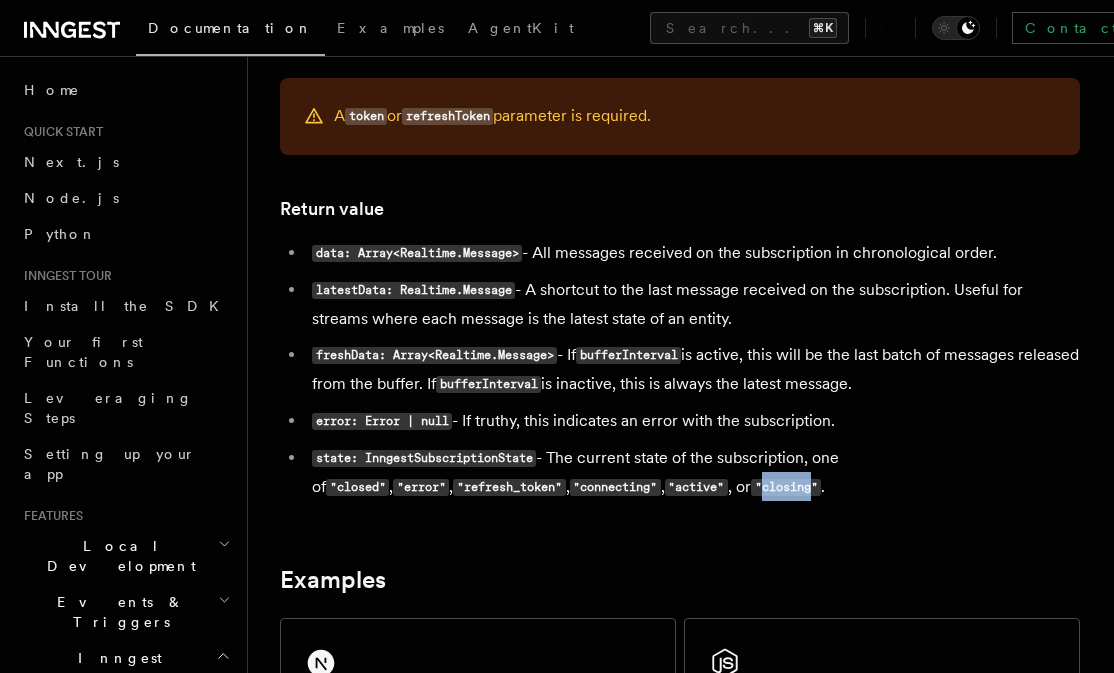 click on "state: InngestSubscriptionState  - The current state of the subscription, one of  "closed" ,  "error" ,  "refresh_token" ,  "connecting" ,  "active" , or  "closing" ." at bounding box center (693, 473) 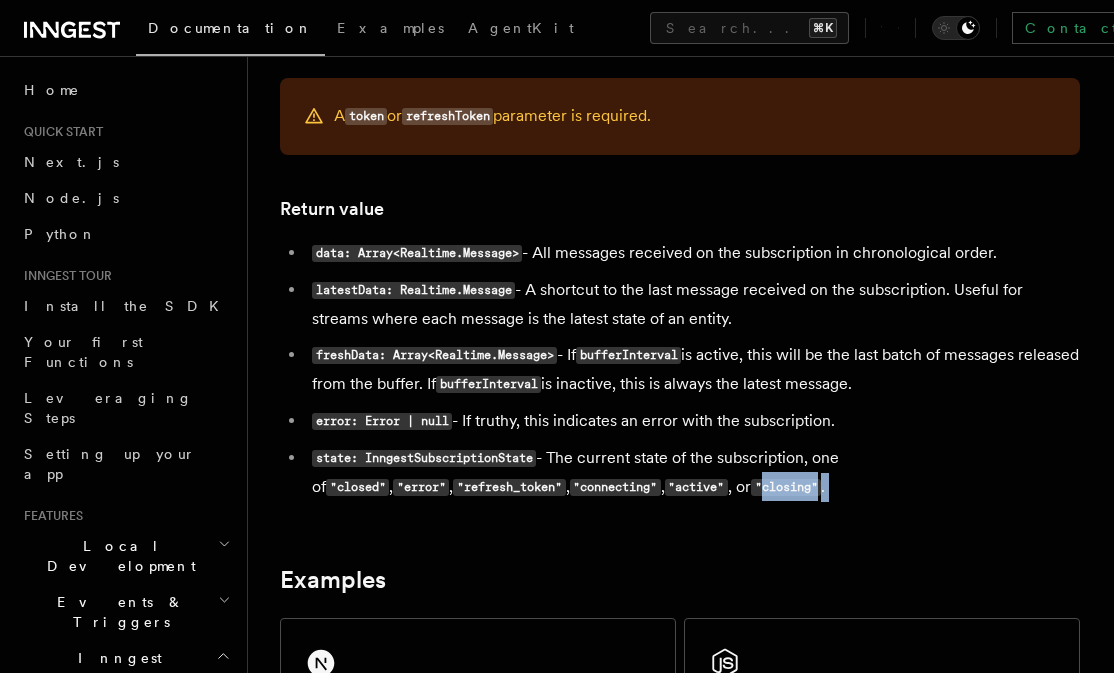 click on "state: InngestSubscriptionState  - The current state of the subscription, one of  "closed" ,  "error" ,  "refresh_token" ,  "connecting" ,  "active" , or  "closing" ." at bounding box center (693, 473) 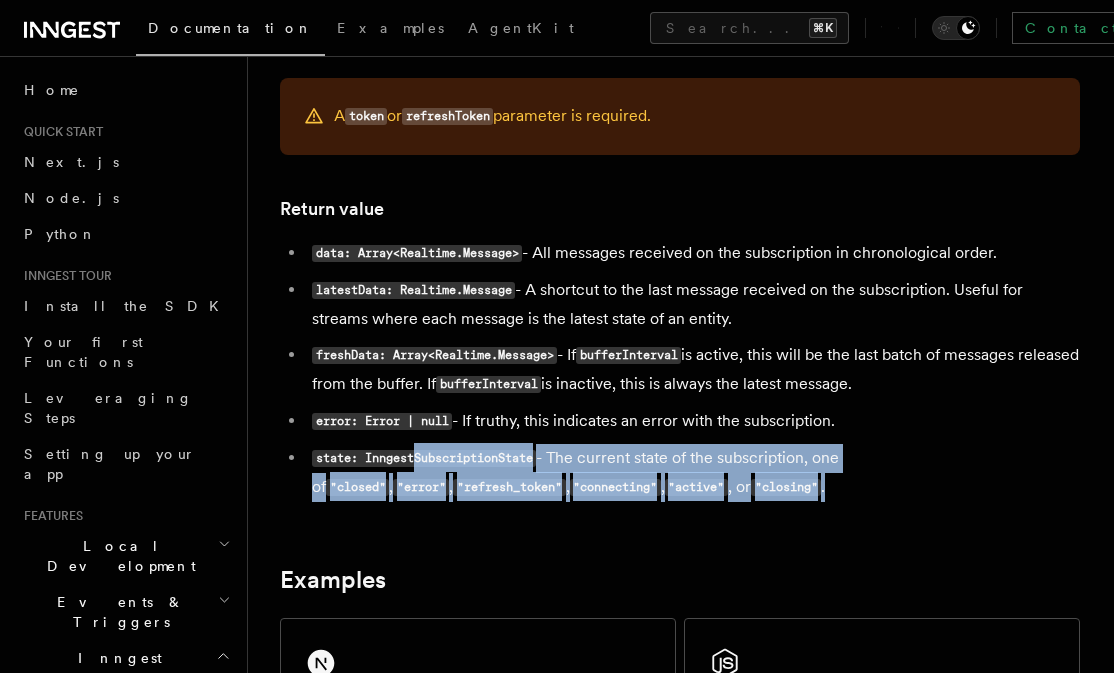 click on "state: InngestSubscriptionState  - The current state of the subscription, one of  "closed" ,  "error" ,  "refresh_token" ,  "connecting" ,  "active" , or  "closing" ." at bounding box center (693, 473) 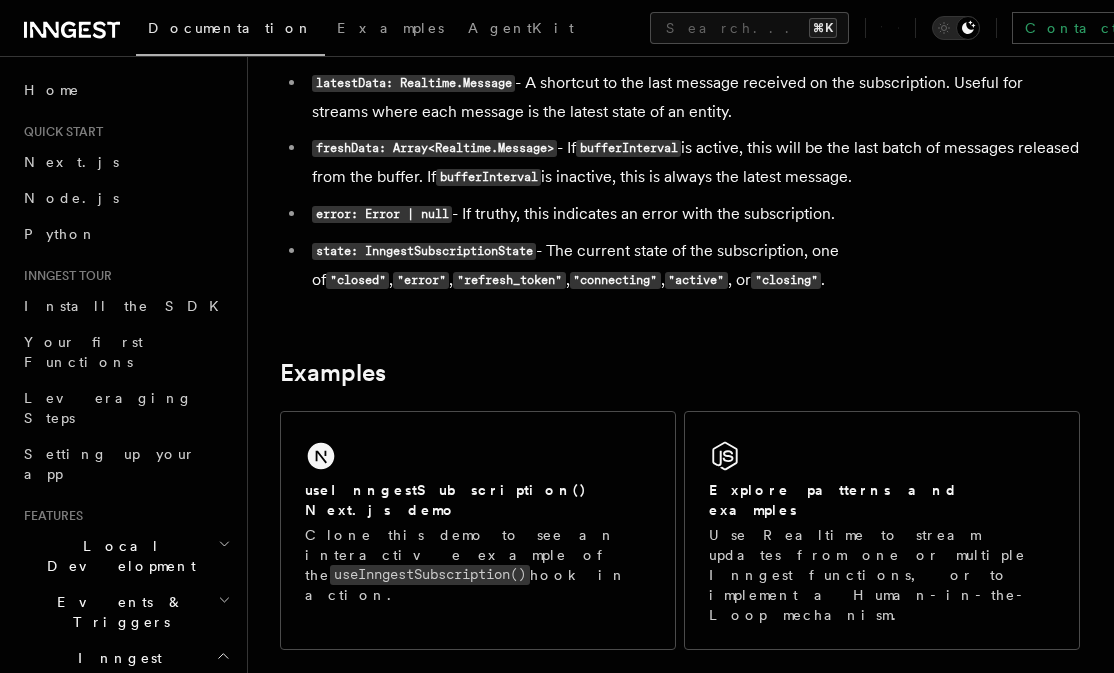 scroll, scrollTop: 1703, scrollLeft: 0, axis: vertical 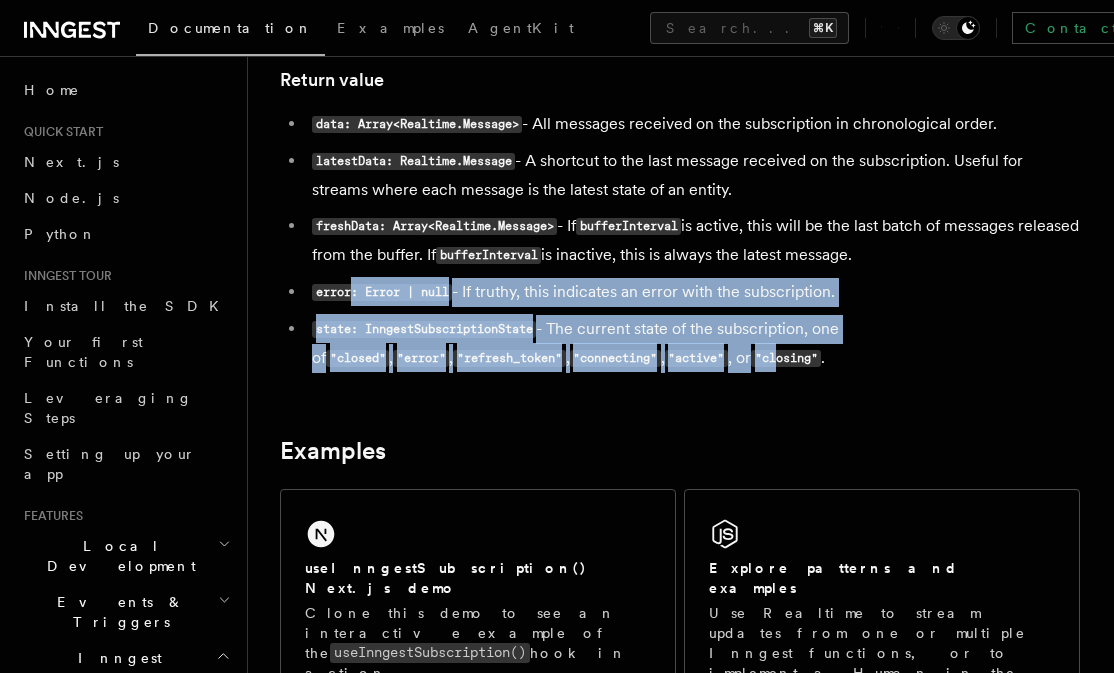 click on "data: Array<Realtime.Message>  - All messages received on the subscription in chronological order.
latestData: Realtime.Message  - A shortcut to the last message received on the subscription. Useful for streams where each message is the latest state of an entity.
freshData: Array<Realtime.Message>  - If  bufferInterval  is active, this will be the last batch of messages released from the buffer. If  bufferInterval  is inactive, this is always the latest message.
error: Error | null  - If truthy, this indicates an error with the subscription.
state: InngestSubscriptionState  - The current state of the subscription, one of  "closed" ,  "error" ,  "refresh_token" ,  "connecting" ,  "active" , or  "closing" ." at bounding box center (680, 241) 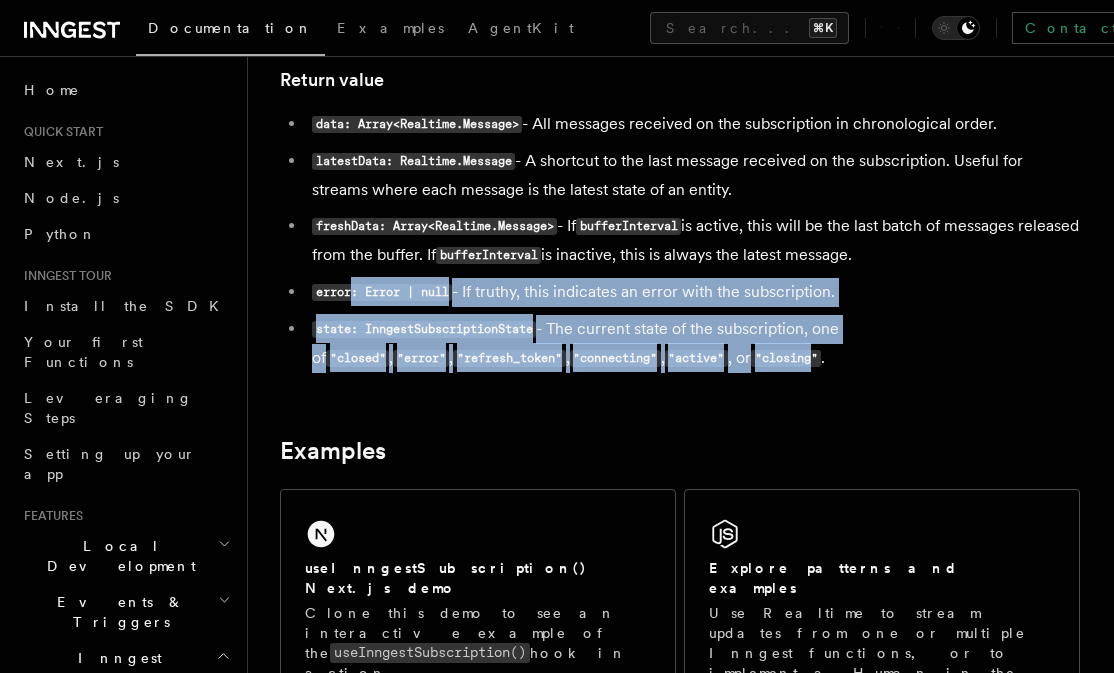 click on ""closing"" at bounding box center (786, 358) 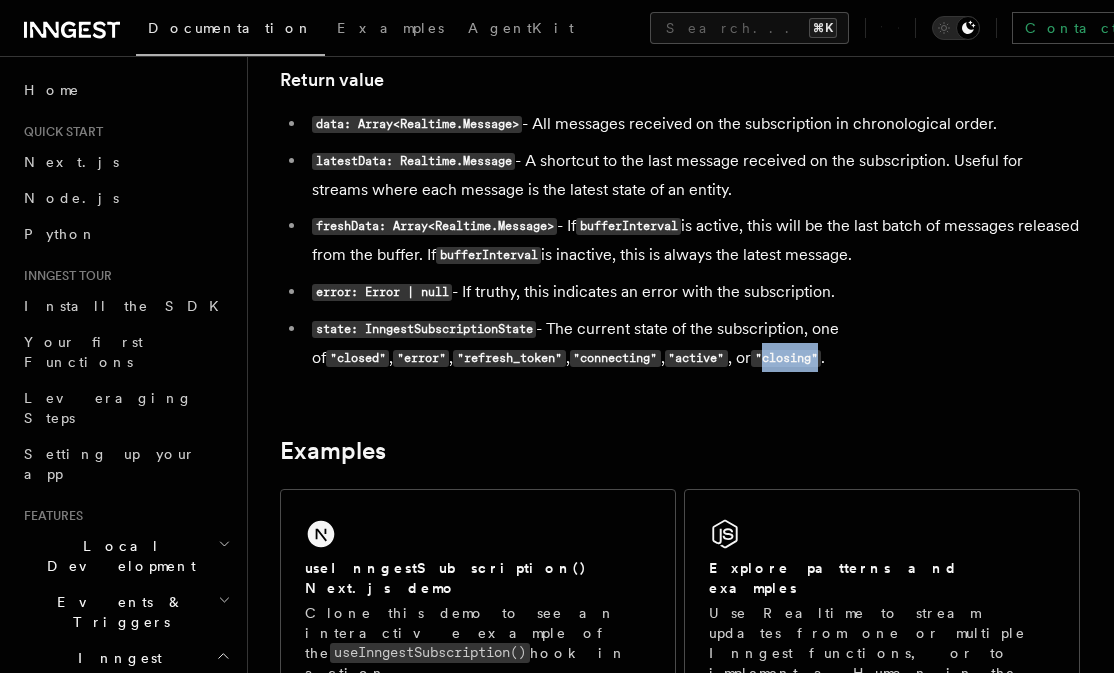 click on "data: Array<Realtime.Message>  - All messages received on the subscription in chronological order.
latestData: Realtime.Message  - A shortcut to the last message received on the subscription. Useful for streams where each message is the latest state of an entity.
freshData: Array<Realtime.Message>  - If  bufferInterval  is active, this will be the last batch of messages released from the buffer. If  bufferInterval  is inactive, this is always the latest message.
error: Error | null  - If truthy, this indicates an error with the subscription.
state: InngestSubscriptionState  - The current state of the subscription, one of  "closed" ,  "error" ,  "refresh_token" ,  "connecting" ,  "active" , or  "closing" ." at bounding box center [680, 241] 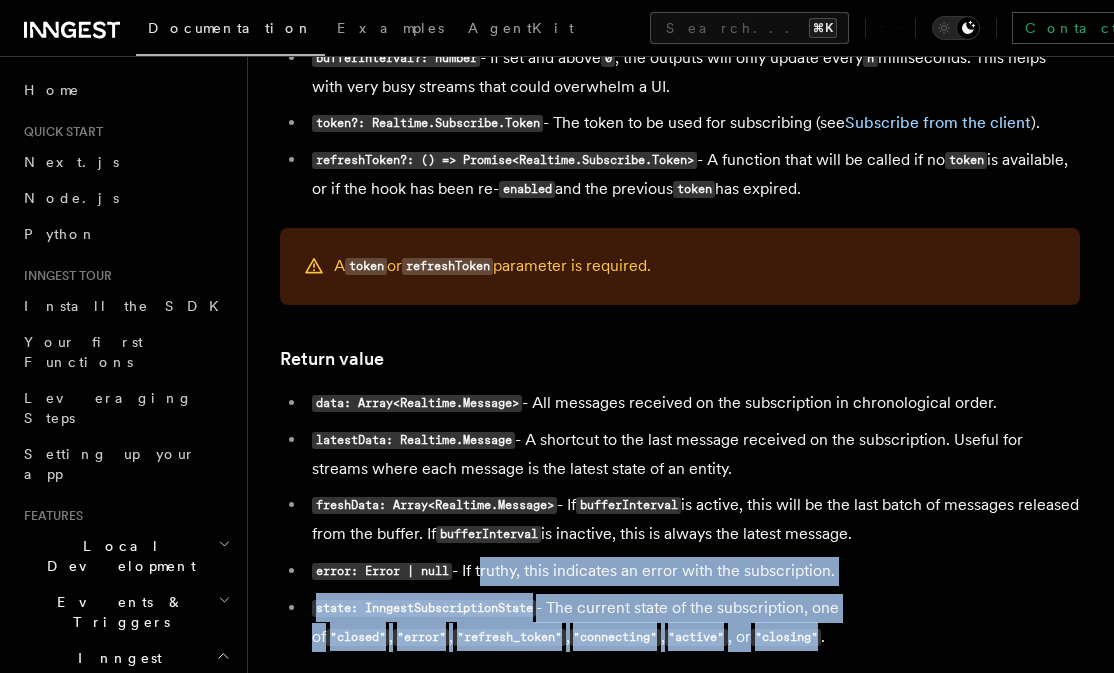 scroll, scrollTop: 1428, scrollLeft: 0, axis: vertical 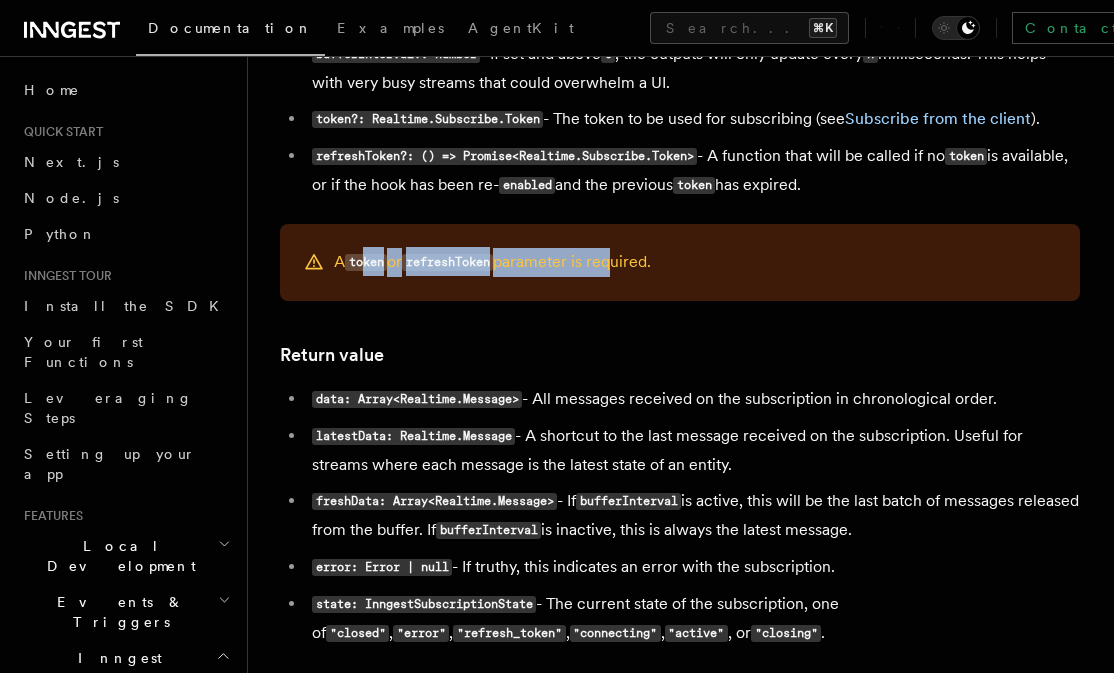 click on "A  token  or  refreshToken  parameter is required." at bounding box center (492, 262) 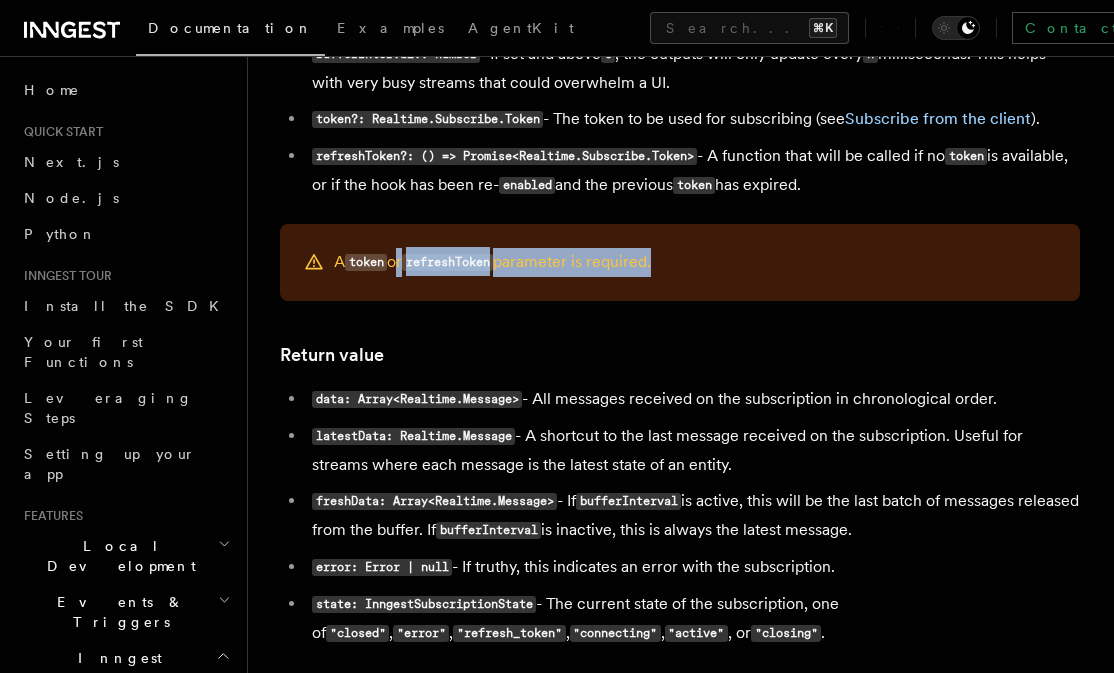click on "A  token  or  refreshToken  parameter is required." at bounding box center [492, 262] 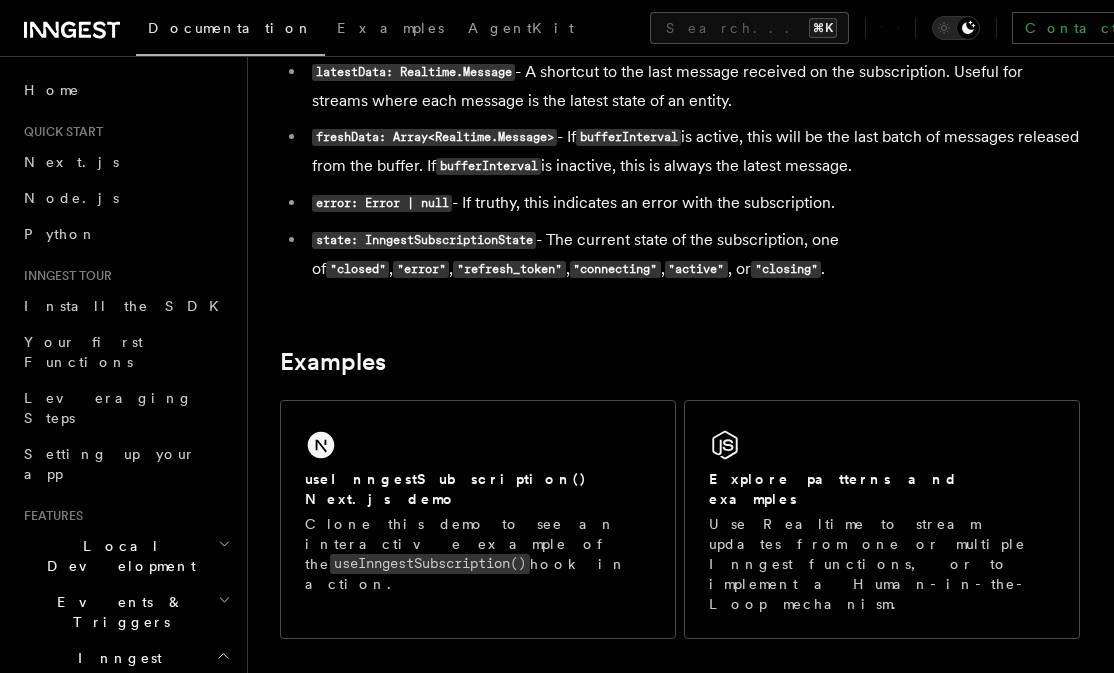 scroll, scrollTop: 1874, scrollLeft: 0, axis: vertical 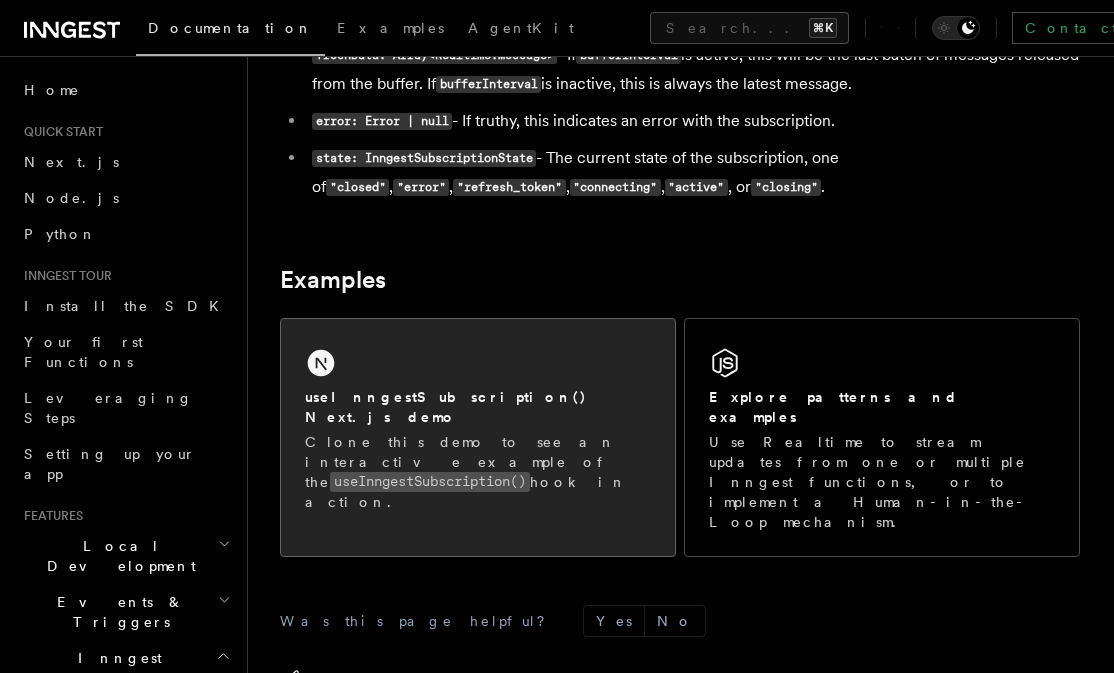 click on "useInngestSubscription() Next.js demo" at bounding box center (478, 407) 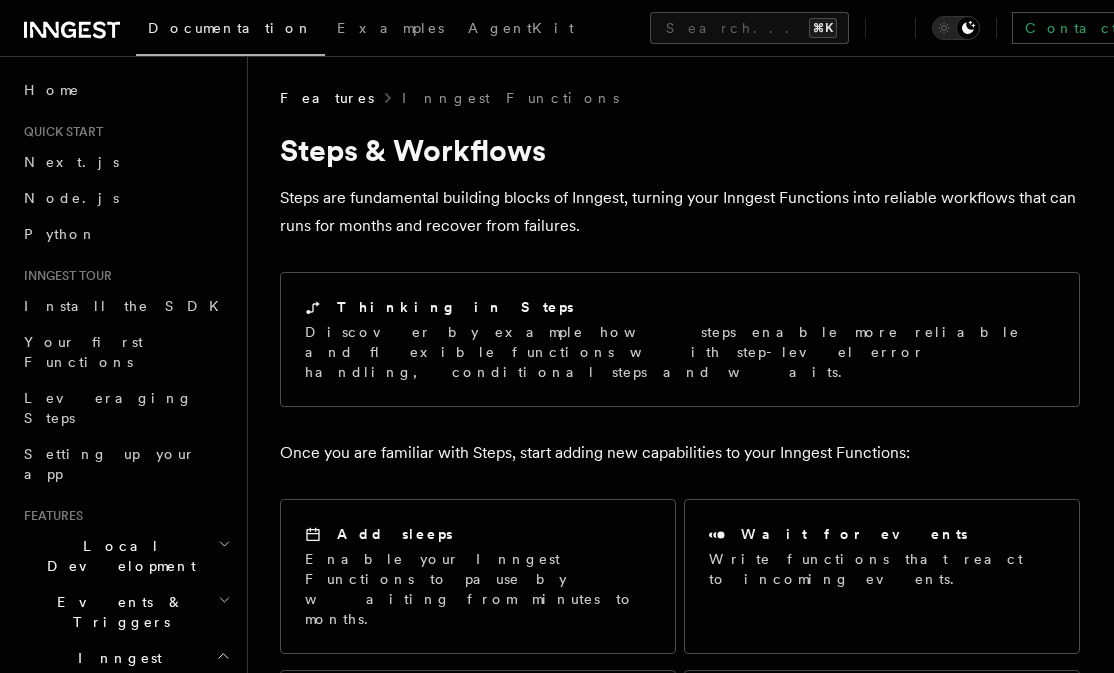 scroll, scrollTop: 0, scrollLeft: 0, axis: both 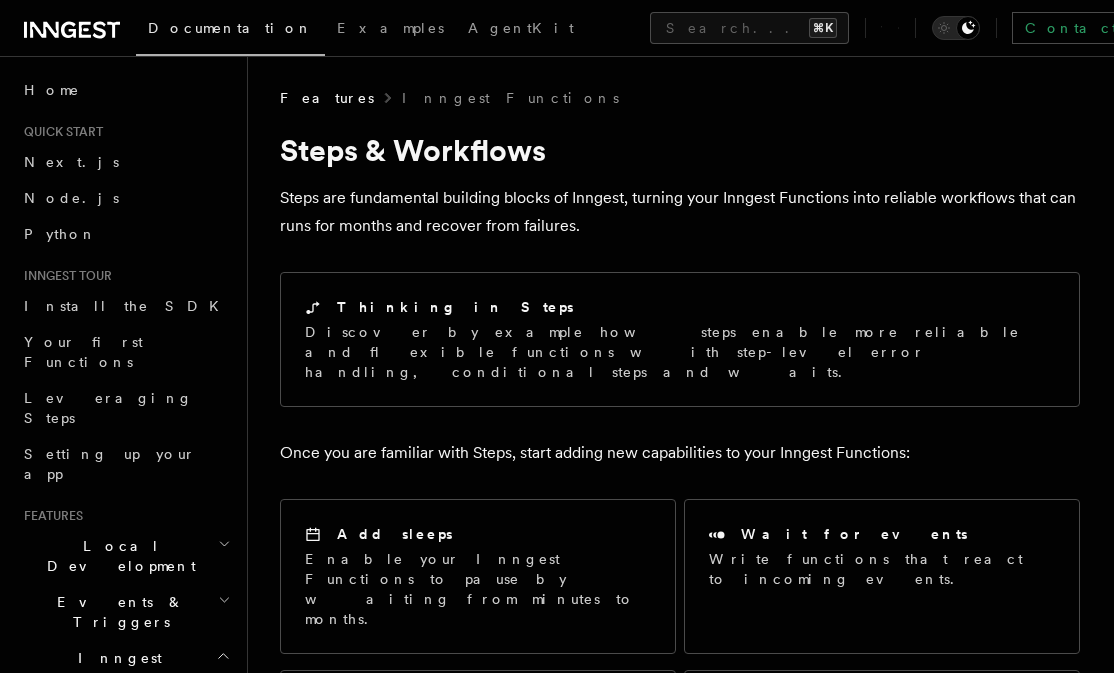 click on "Steps are fundamental building blocks of Inngest, turning your Inngest Functions into reliable workflows that can runs for months and recover from failures." at bounding box center [680, 212] 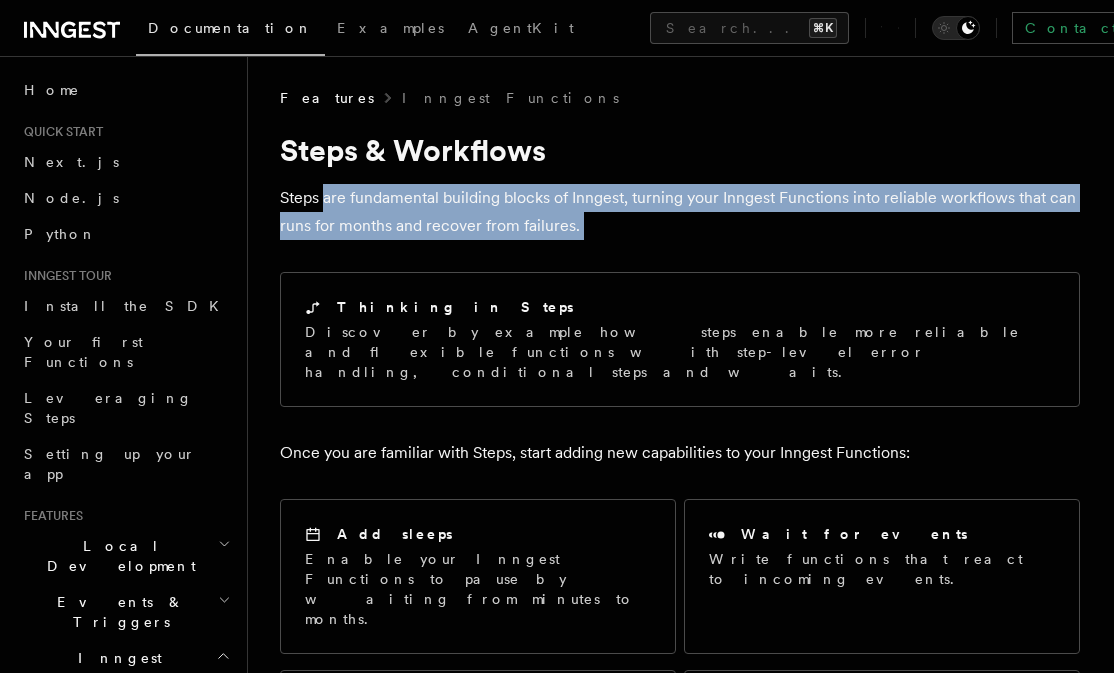 drag, startPoint x: 331, startPoint y: 202, endPoint x: 636, endPoint y: 216, distance: 305.32114 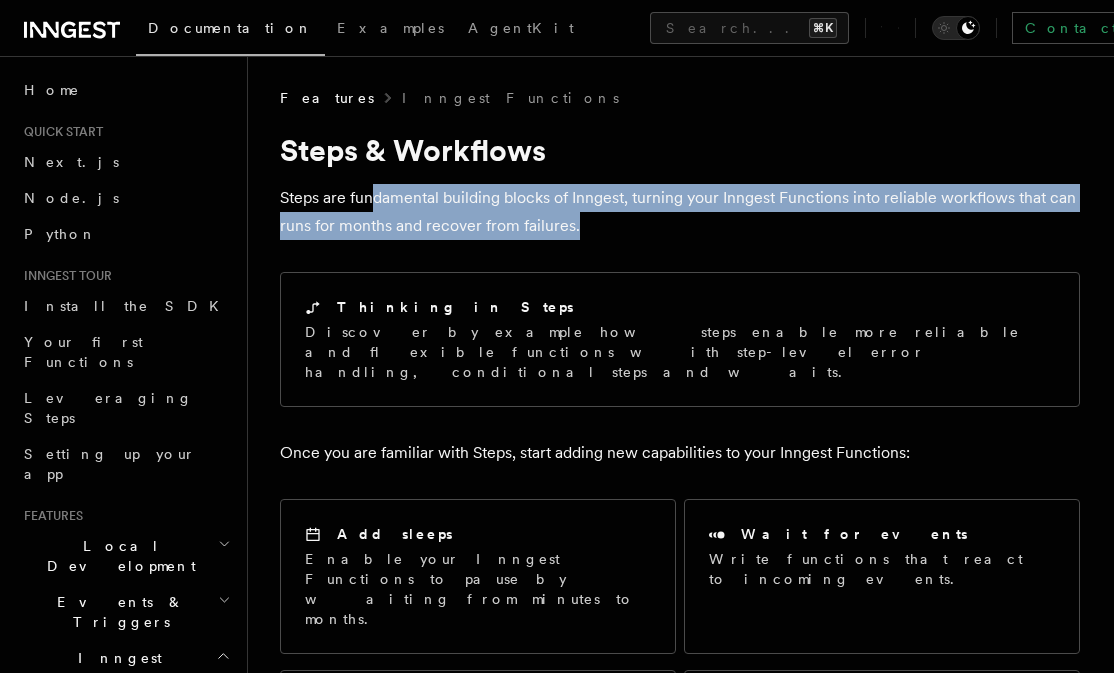 drag, startPoint x: 636, startPoint y: 216, endPoint x: 362, endPoint y: 189, distance: 275.3271 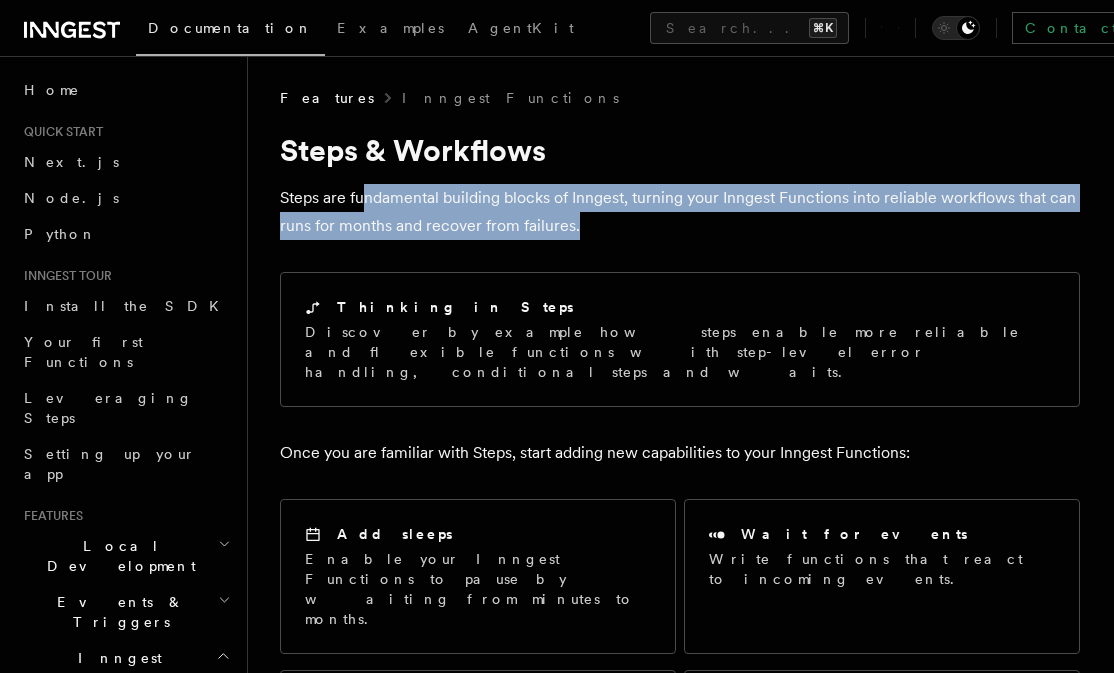 click on "Steps are fundamental building blocks of Inngest, turning your Inngest Functions into reliable workflows that can runs for months and recover from failures." at bounding box center [680, 212] 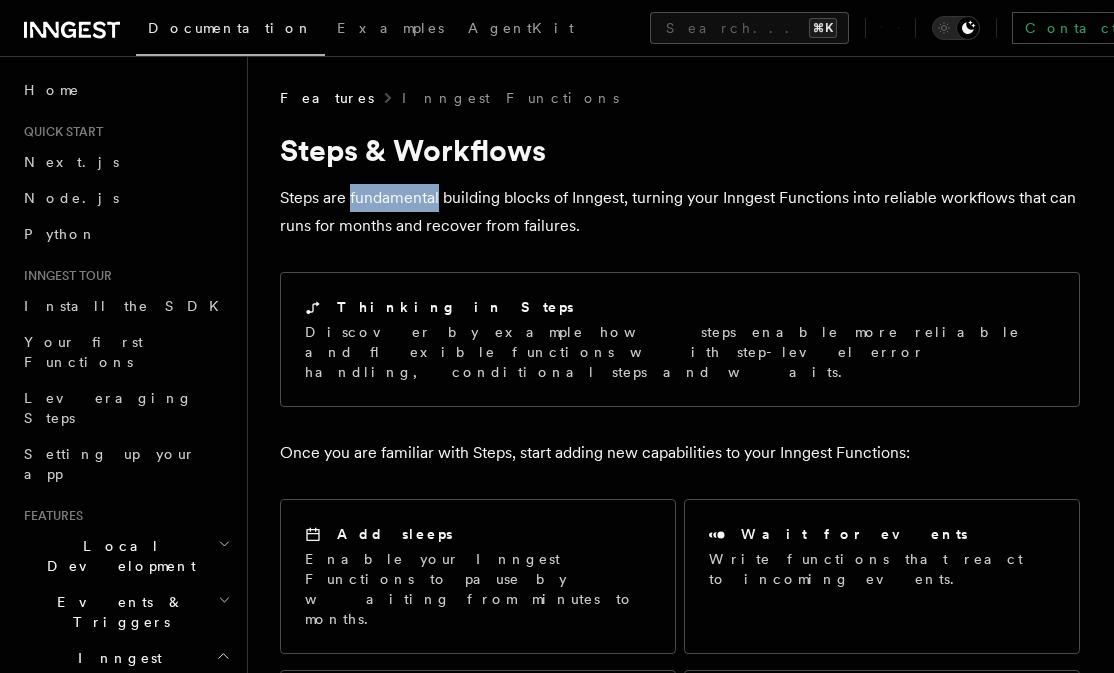 drag, startPoint x: 362, startPoint y: 189, endPoint x: 646, endPoint y: 194, distance: 284.044 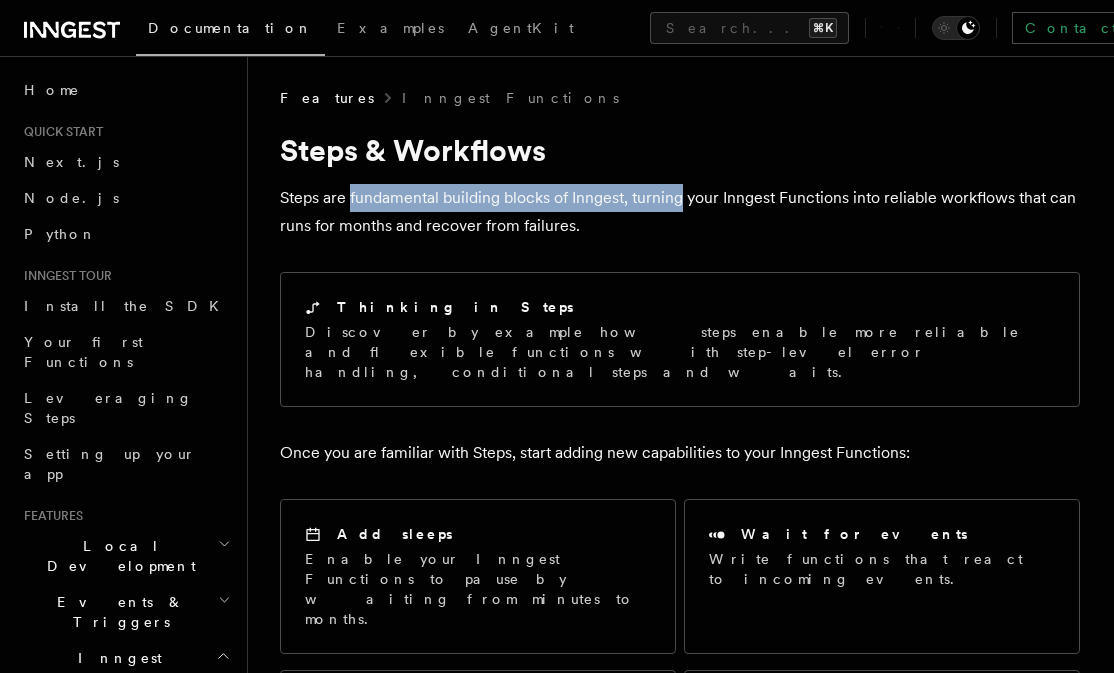 click on "Steps are fundamental building blocks of Inngest, turning your Inngest Functions into reliable workflows that can runs for months and recover from failures." at bounding box center [680, 212] 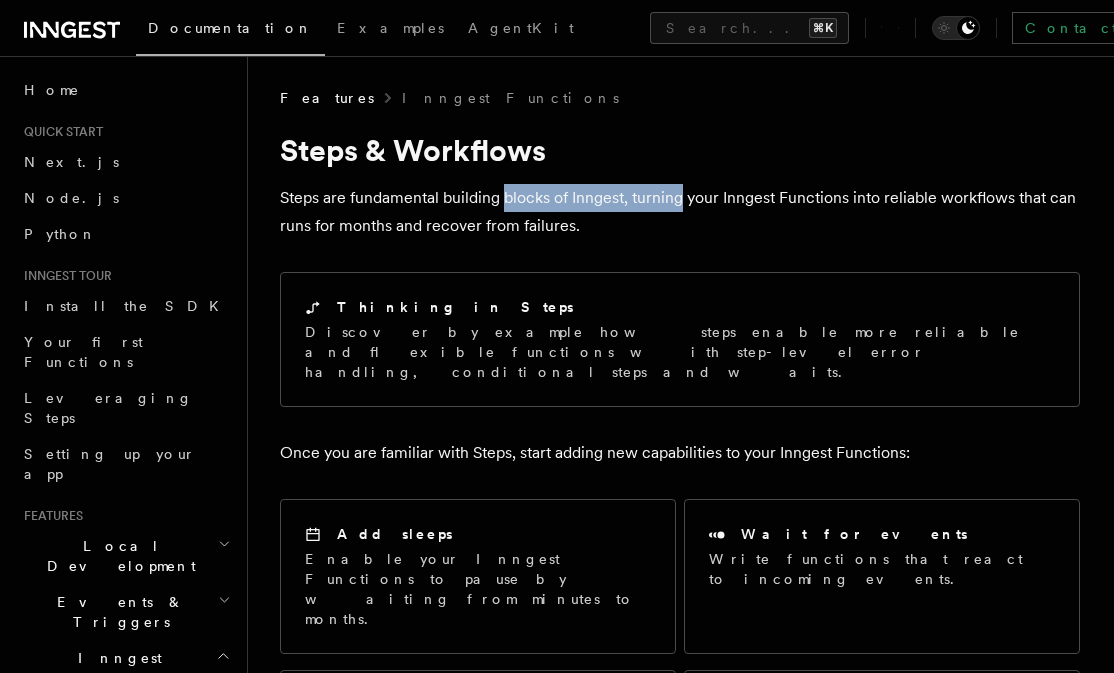 drag, startPoint x: 646, startPoint y: 194, endPoint x: 449, endPoint y: 201, distance: 197.12433 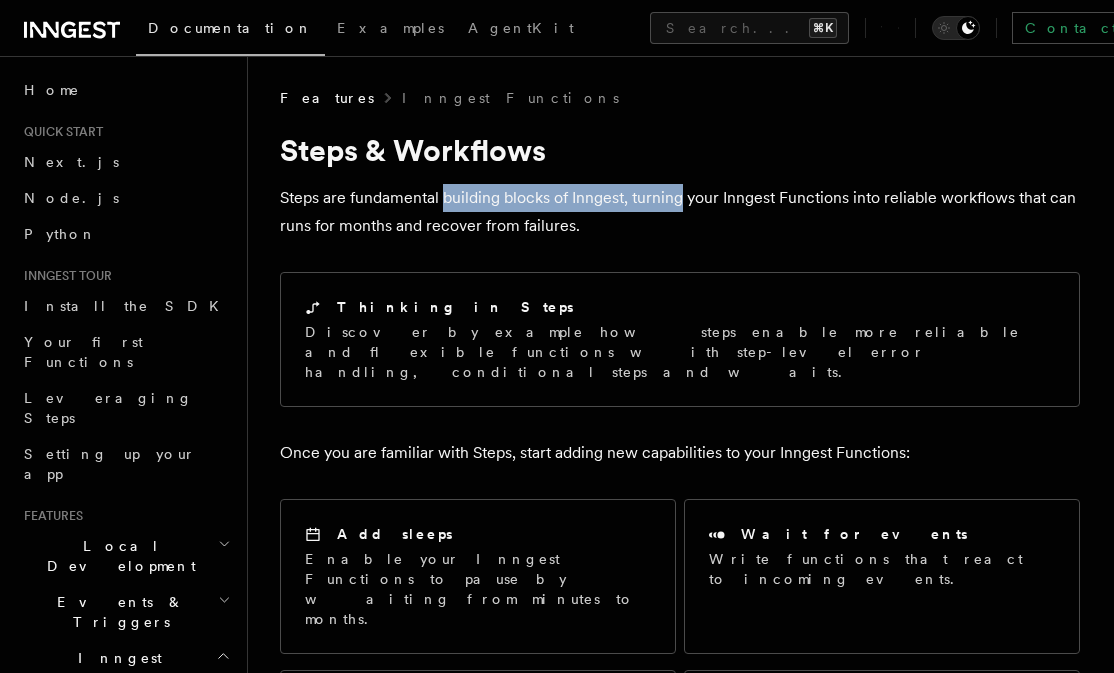 click on "Steps are fundamental building blocks of Inngest, turning your Inngest Functions into reliable workflows that can runs for months and recover from failures." at bounding box center (680, 212) 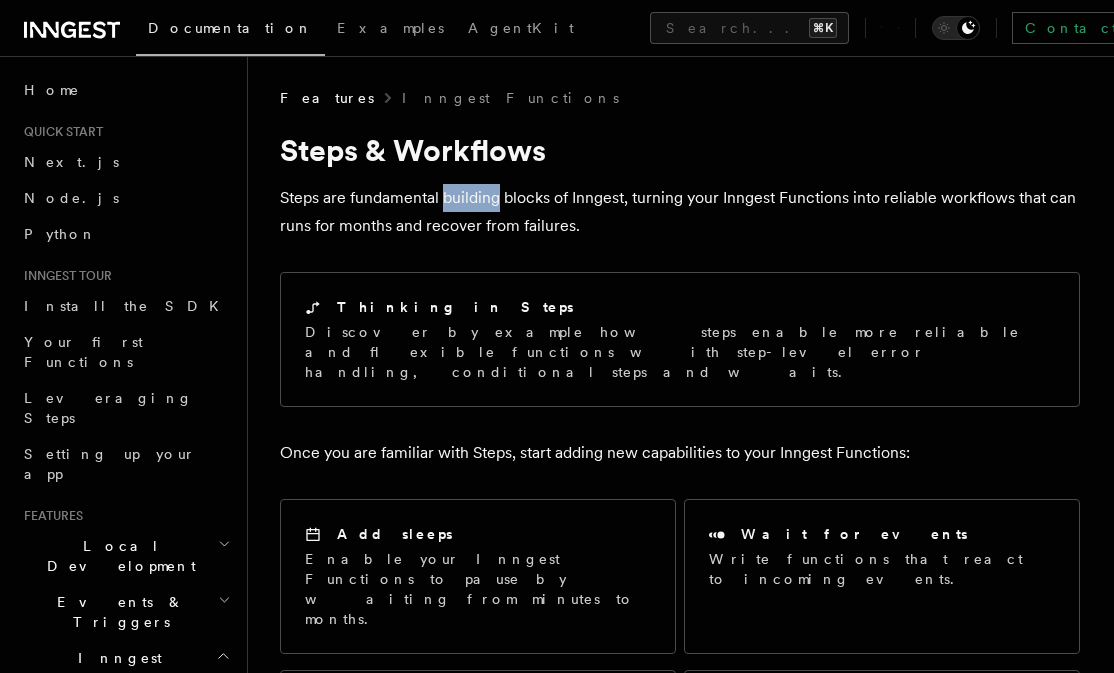 drag, startPoint x: 449, startPoint y: 201, endPoint x: 749, endPoint y: 198, distance: 300.015 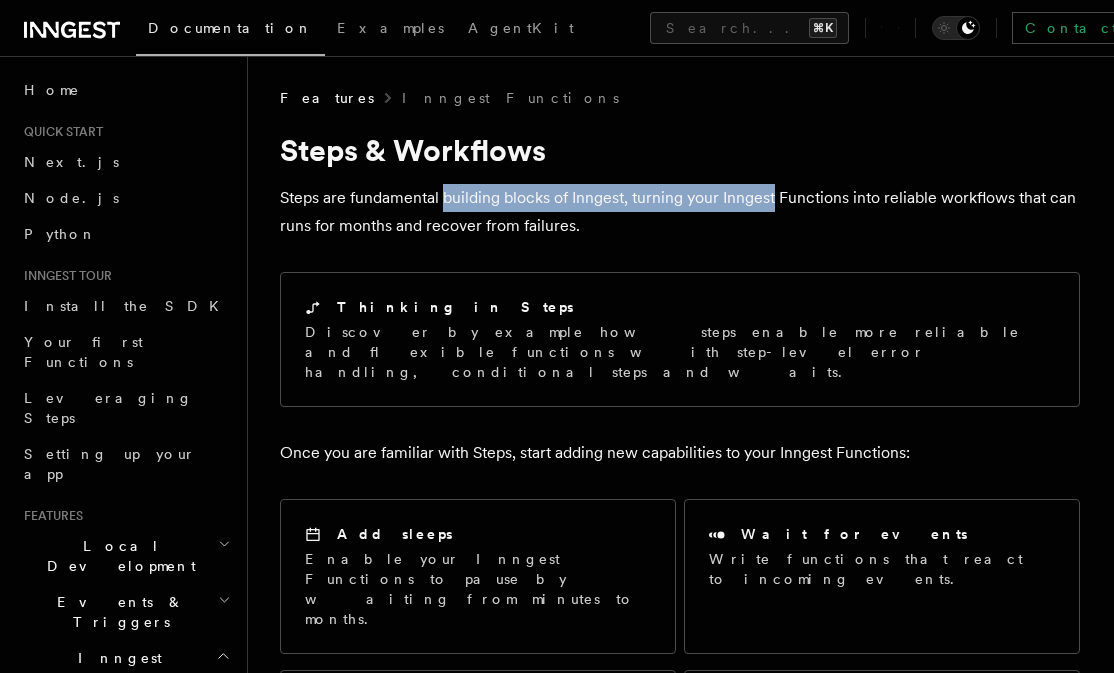 click on "Steps are fundamental building blocks of Inngest, turning your Inngest Functions into reliable workflows that can runs for months and recover from failures." at bounding box center (680, 212) 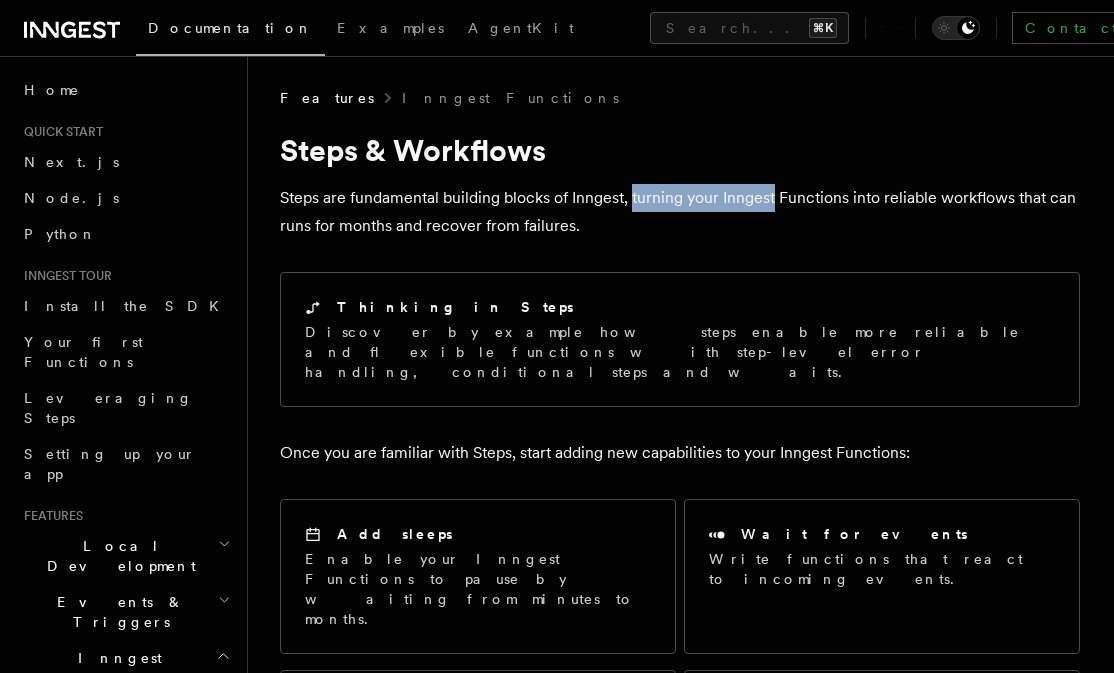 drag, startPoint x: 749, startPoint y: 198, endPoint x: 625, endPoint y: 195, distance: 124.036285 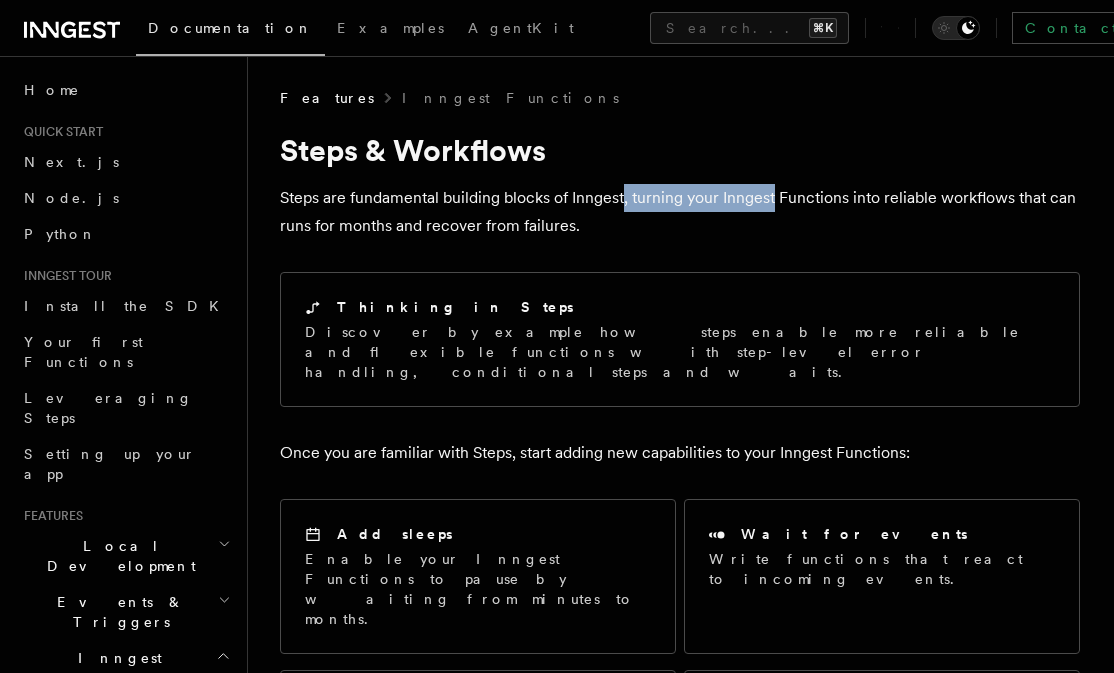 click on "Steps are fundamental building blocks of Inngest, turning your Inngest Functions into reliable workflows that can runs for months and recover from failures." at bounding box center (680, 212) 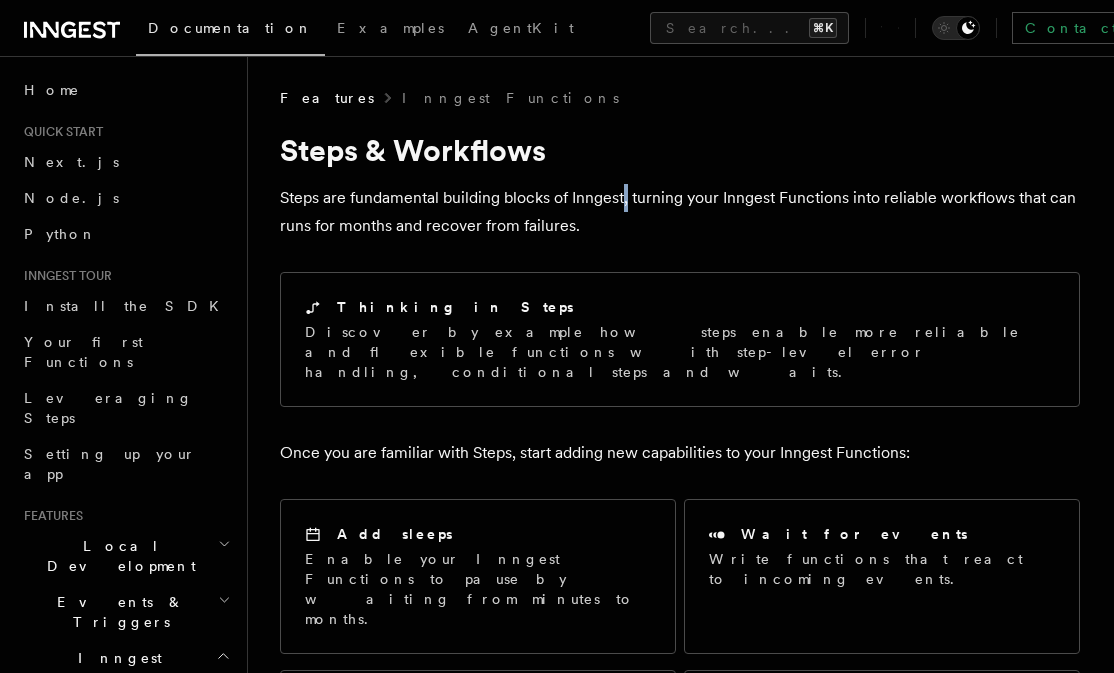 drag, startPoint x: 625, startPoint y: 195, endPoint x: 881, endPoint y: 201, distance: 256.0703 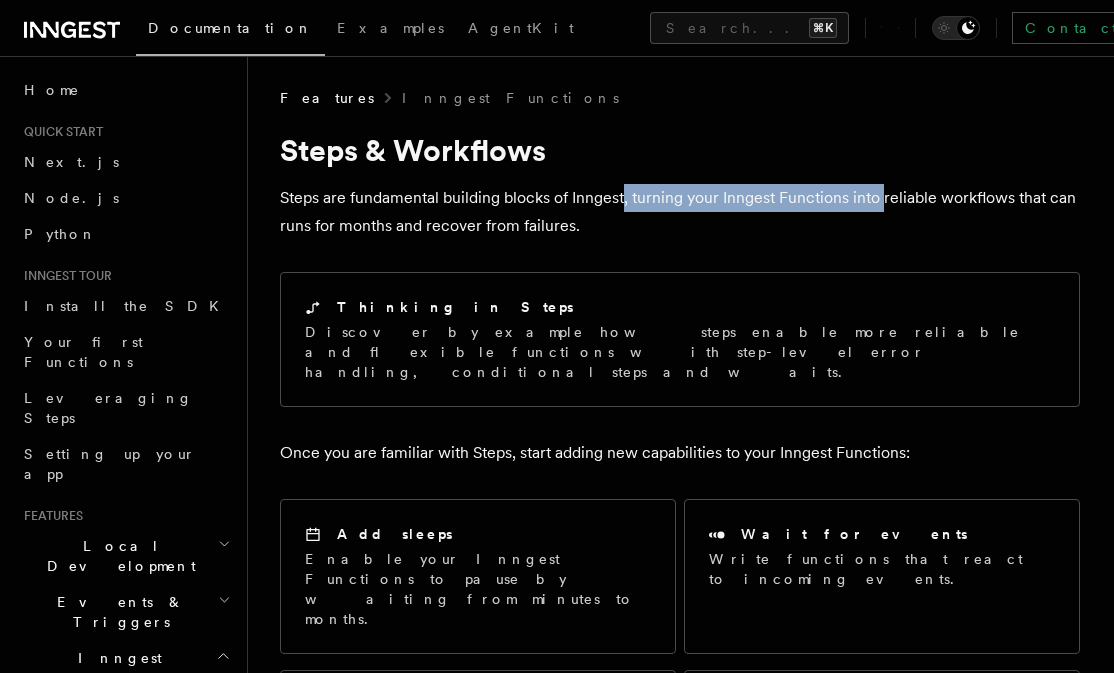 click on "Steps are fundamental building blocks of Inngest, turning your Inngest Functions into reliable workflows that can runs for months and recover from failures." at bounding box center [680, 212] 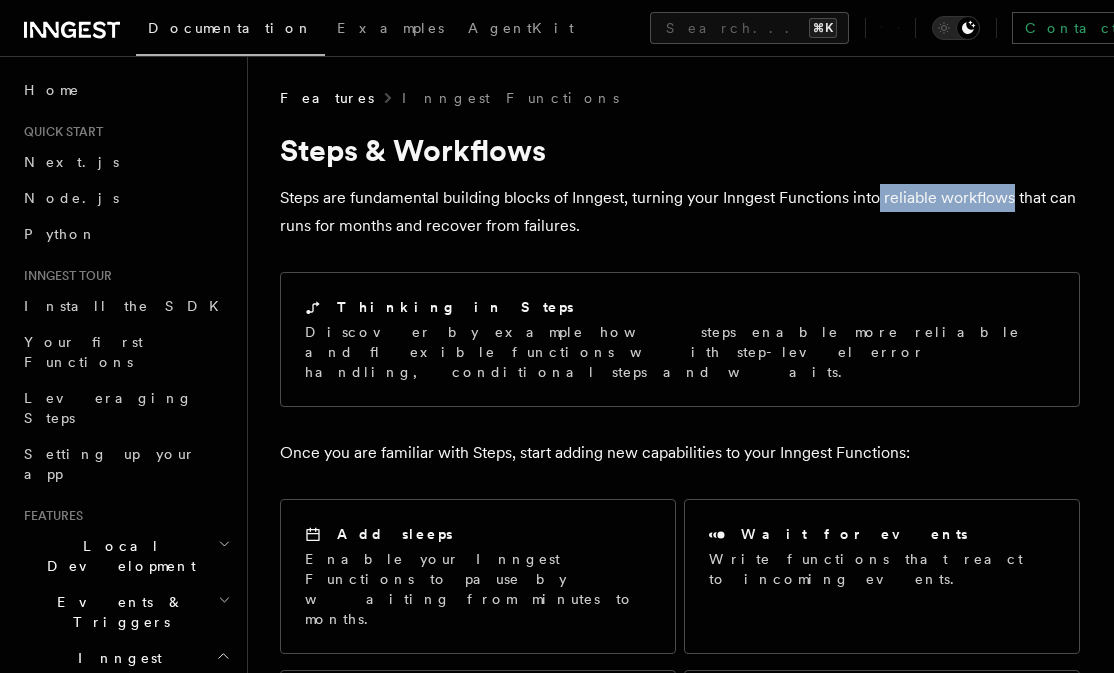 drag, startPoint x: 881, startPoint y: 201, endPoint x: 997, endPoint y: 195, distance: 116.15507 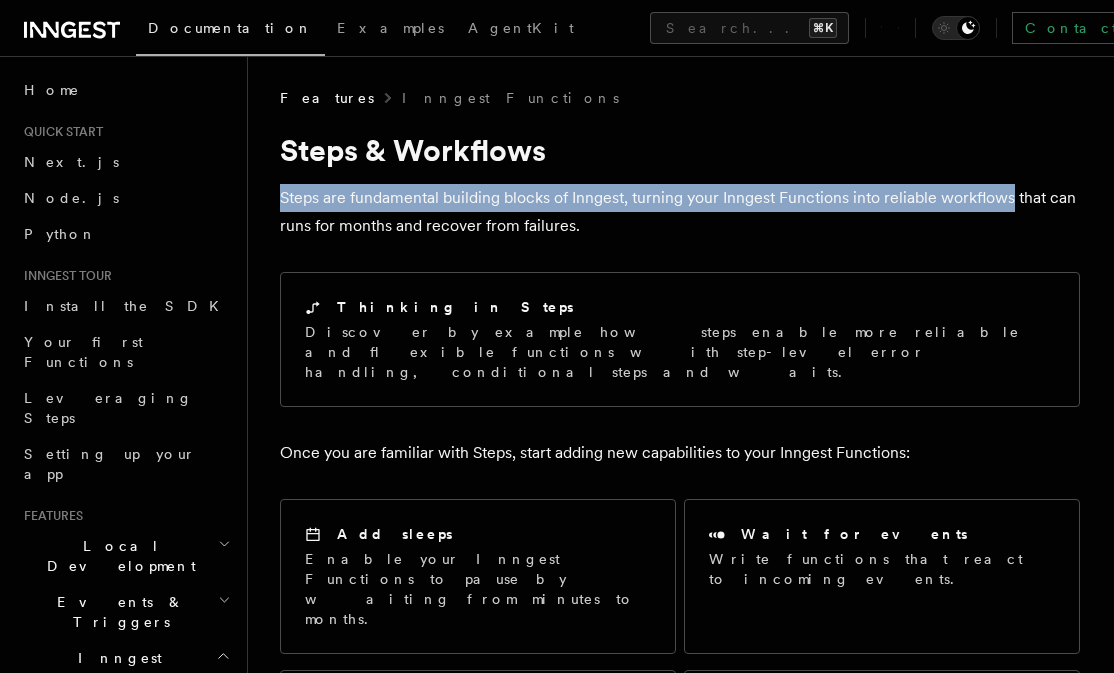 drag, startPoint x: 997, startPoint y: 195, endPoint x: 379, endPoint y: 180, distance: 618.182 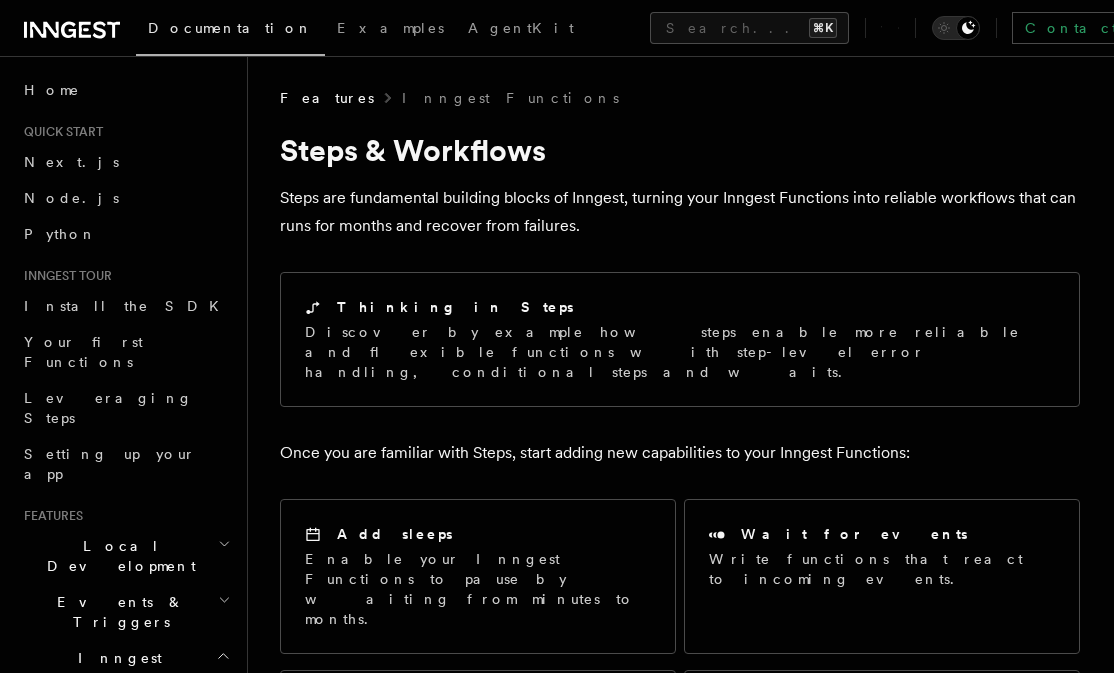 click on "Steps are fundamental building blocks of Inngest, turning your Inngest Functions into reliable workflows that can runs for months and recover from failures." at bounding box center (680, 212) 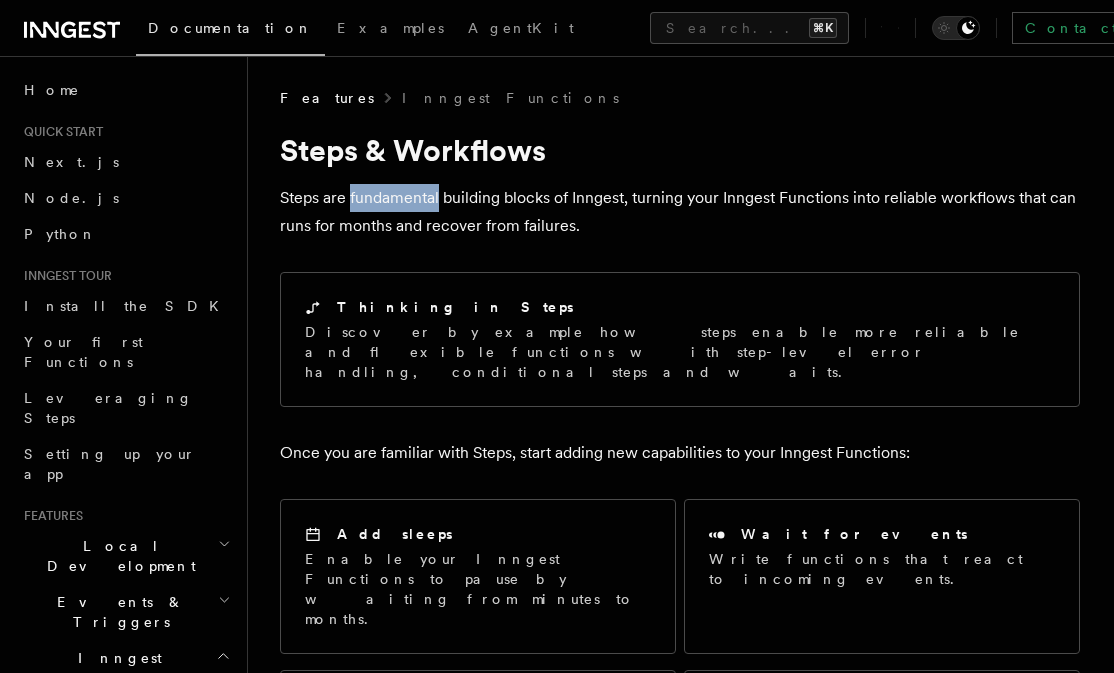 drag, startPoint x: 359, startPoint y: 190, endPoint x: 557, endPoint y: 250, distance: 206.89128 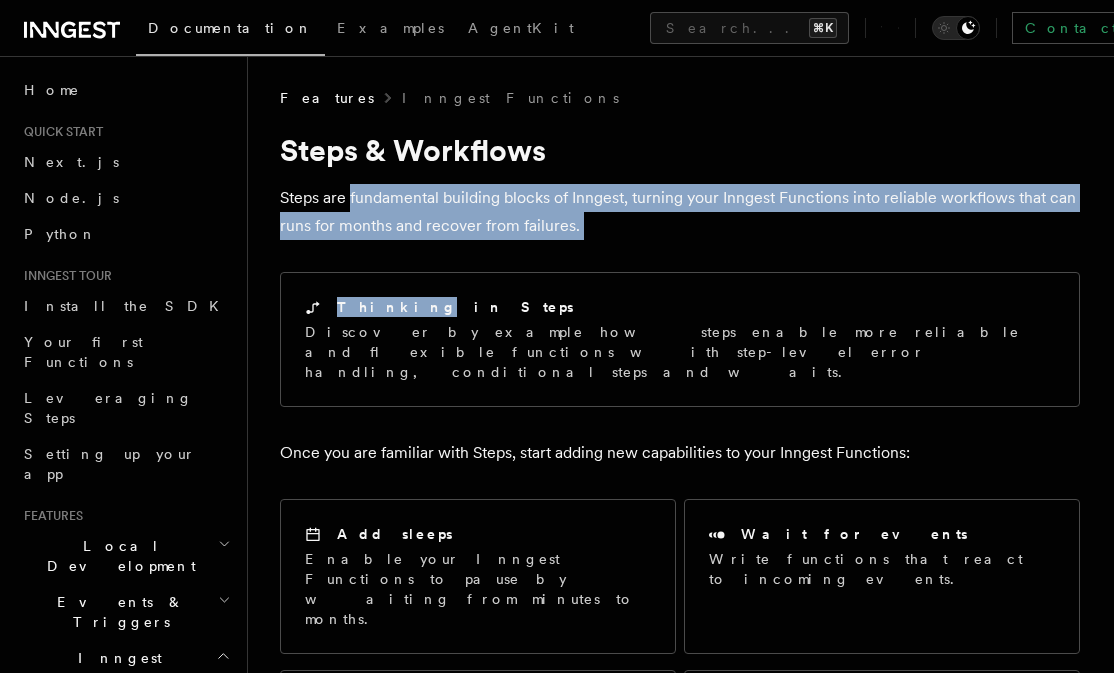 click on "Features Inngest Functions Steps & Workflows
Steps are fundamental building blocks of Inngest, turning your Inngest Functions into reliable workflows that can runs for months and recover from failures.
Thinking in Steps Discover by example how steps enable more reliable and flexible functions with step-level error handling, conditional steps and waits.
Once you are familiar with Steps, start adding new capabilities to your Inngest Functions:
Add sleeps Enable your Inngest Functions to pause by waiting from minutes to months. Wait for events Write functions that react to incoming events. Loop over steps Iterate over large datasets by looping with steps. Parallelize steps Discover how to apply the map-reduce pattern with Steps.
How steps work
You might wonder: how do Steps work? Why doesn't an Inngest Function get timed out when running on a Serverless environment?
TypeScript Python Go Copy Copied inngest .createFunction (
{ id :   "sync-systems"  } ,
{ event :   "auto/sync.request"  } ," at bounding box center [681, 1572] 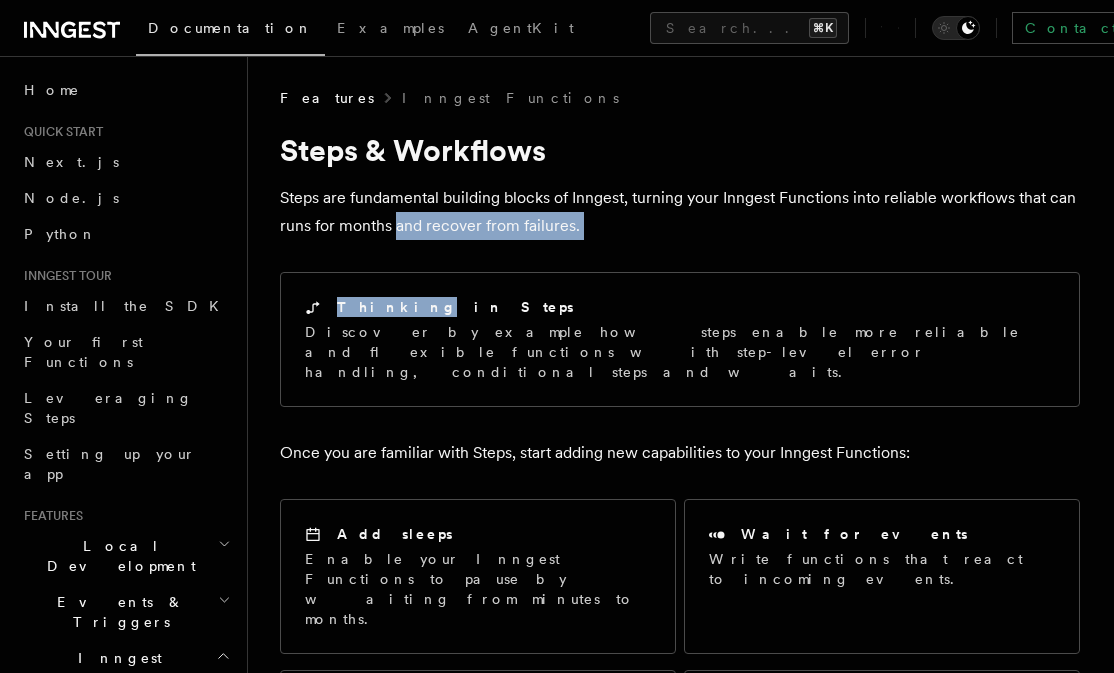 drag, startPoint x: 557, startPoint y: 250, endPoint x: 380, endPoint y: 206, distance: 182.38695 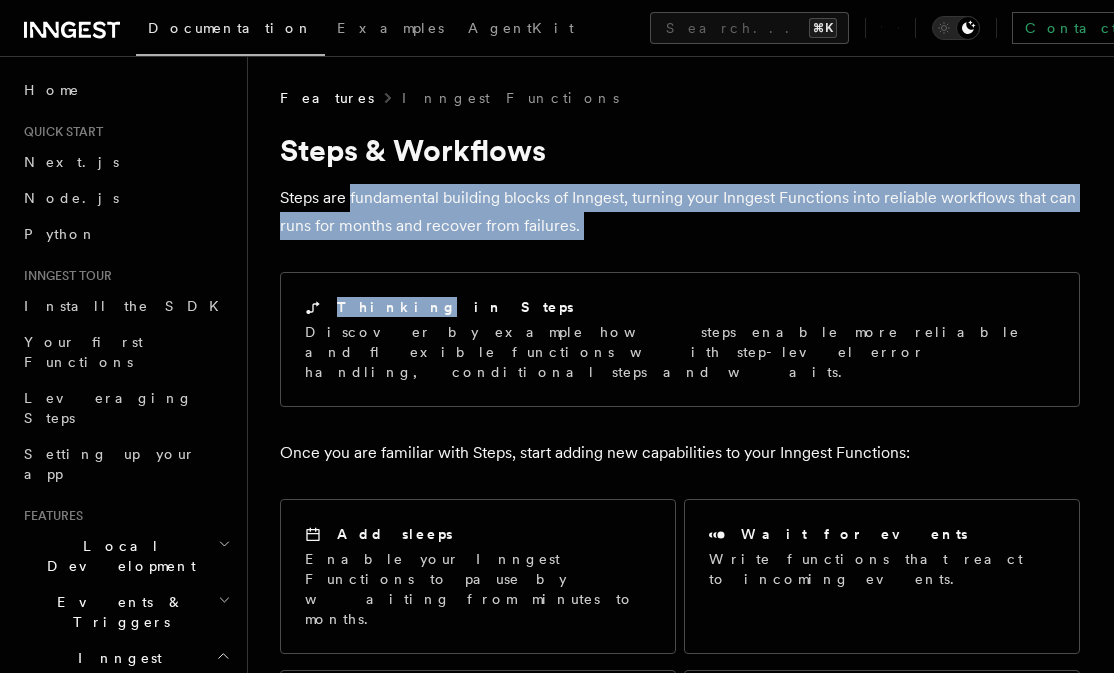 click on "Steps are fundamental building blocks of Inngest, turning your Inngest Functions into reliable workflows that can runs for months and recover from failures." at bounding box center [680, 212] 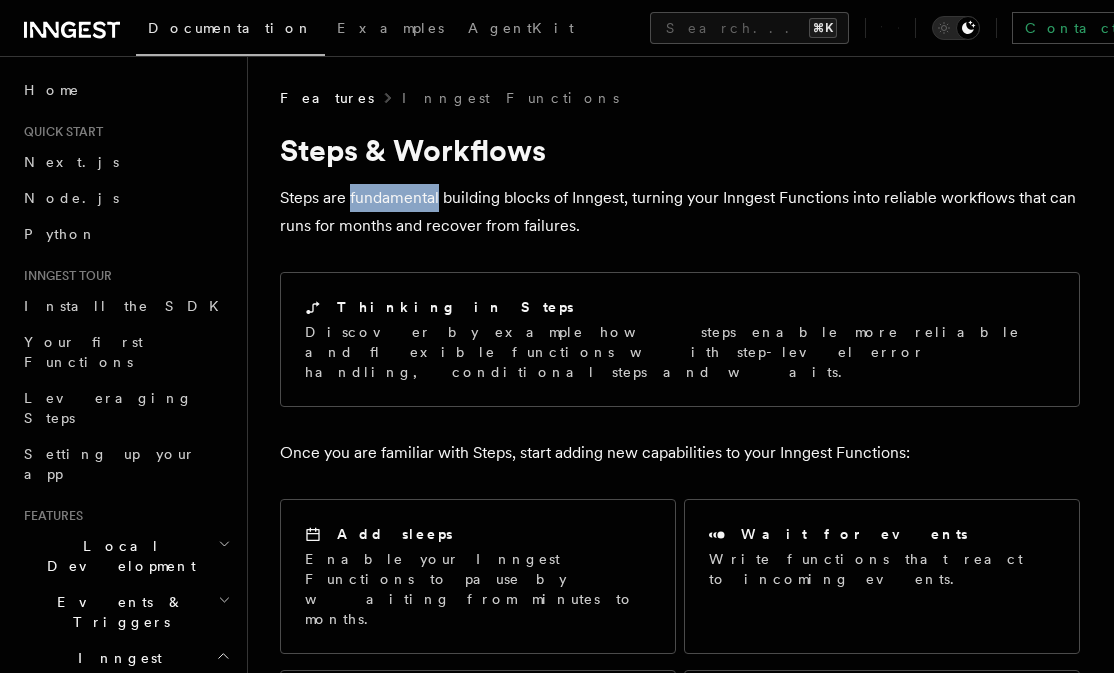 drag, startPoint x: 380, startPoint y: 206, endPoint x: 517, endPoint y: 220, distance: 137.71347 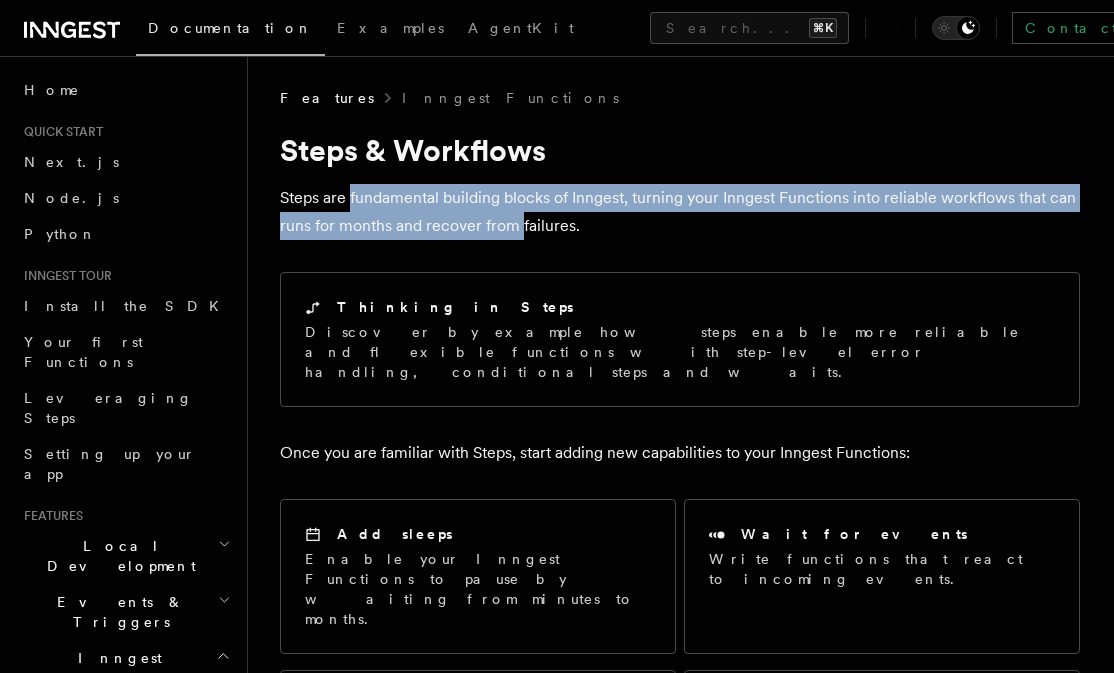 click on "Steps are fundamental building blocks of Inngest, turning your Inngest Functions into reliable workflows that can runs for months and recover from failures." at bounding box center [680, 212] 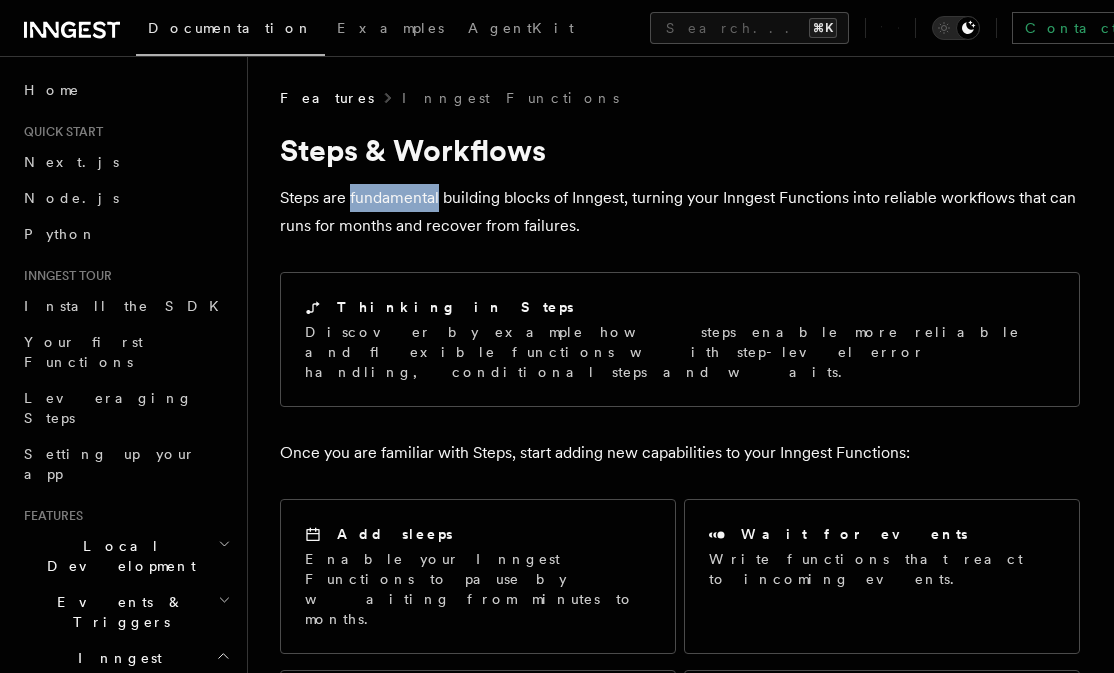 drag, startPoint x: 378, startPoint y: 199, endPoint x: 515, endPoint y: 217, distance: 138.17743 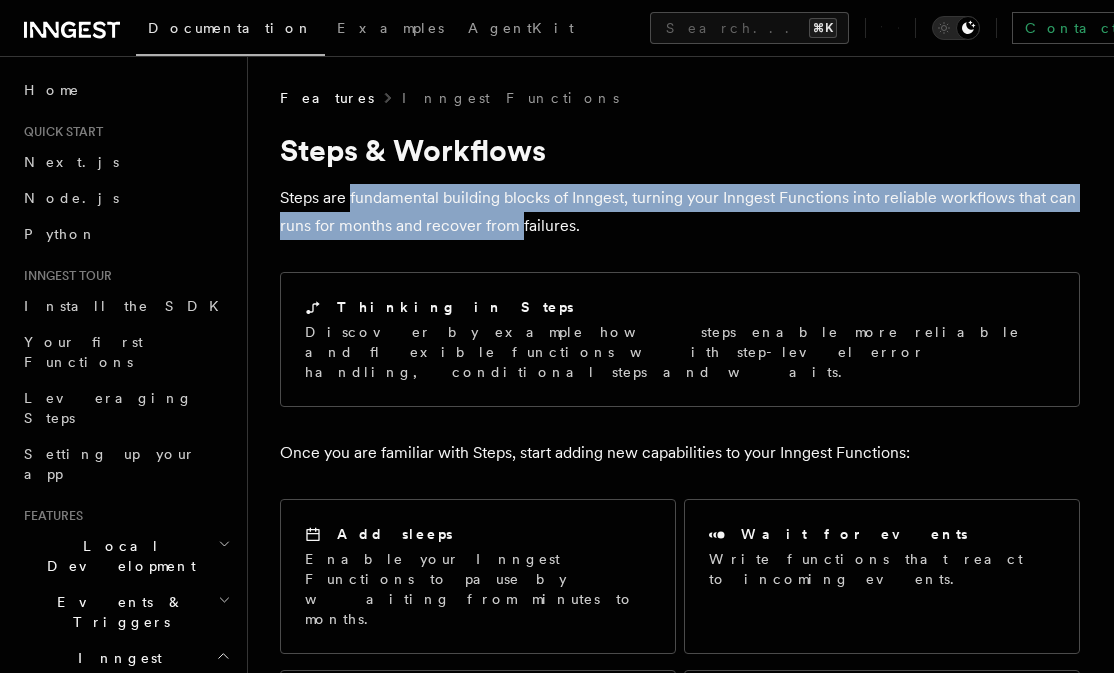 click on "Steps are fundamental building blocks of Inngest, turning your Inngest Functions into reliable workflows that can runs for months and recover from failures." at bounding box center (680, 212) 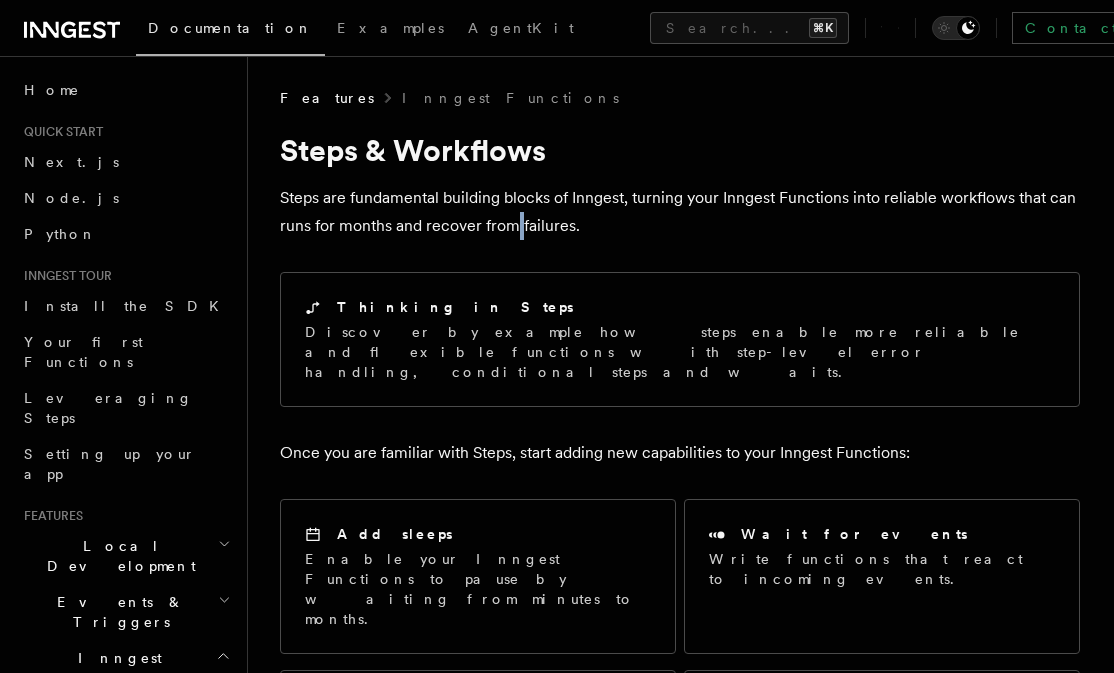 drag, startPoint x: 515, startPoint y: 217, endPoint x: 581, endPoint y: 224, distance: 66.37017 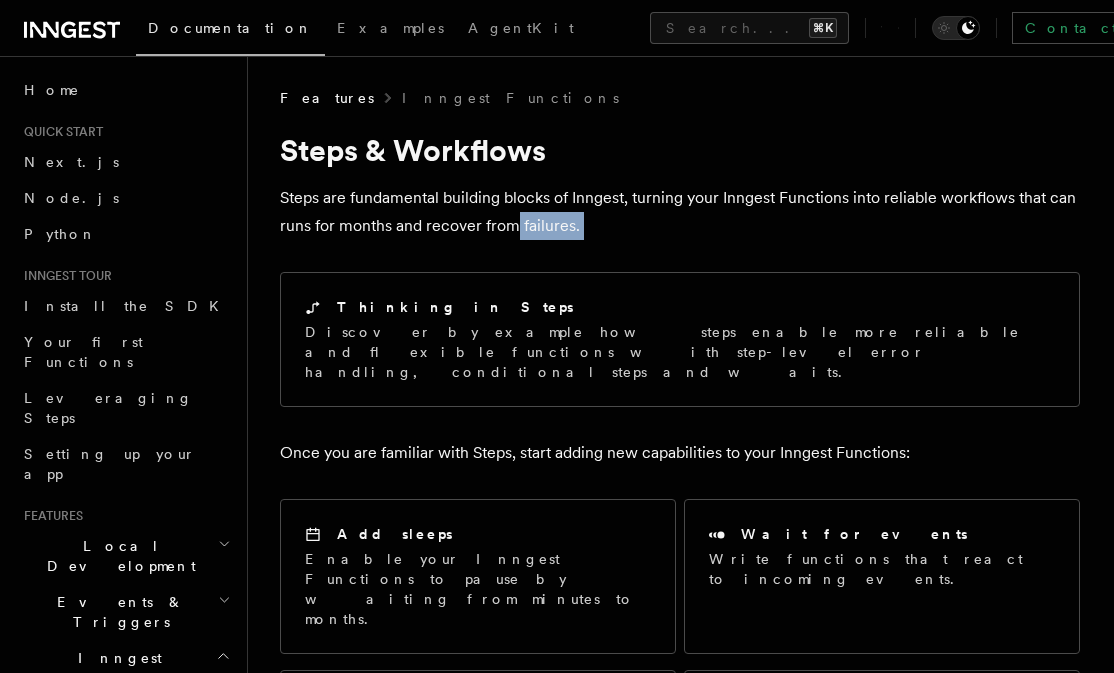 click on "Steps are fundamental building blocks of Inngest, turning your Inngest Functions into reliable workflows that can runs for months and recover from failures." at bounding box center [680, 212] 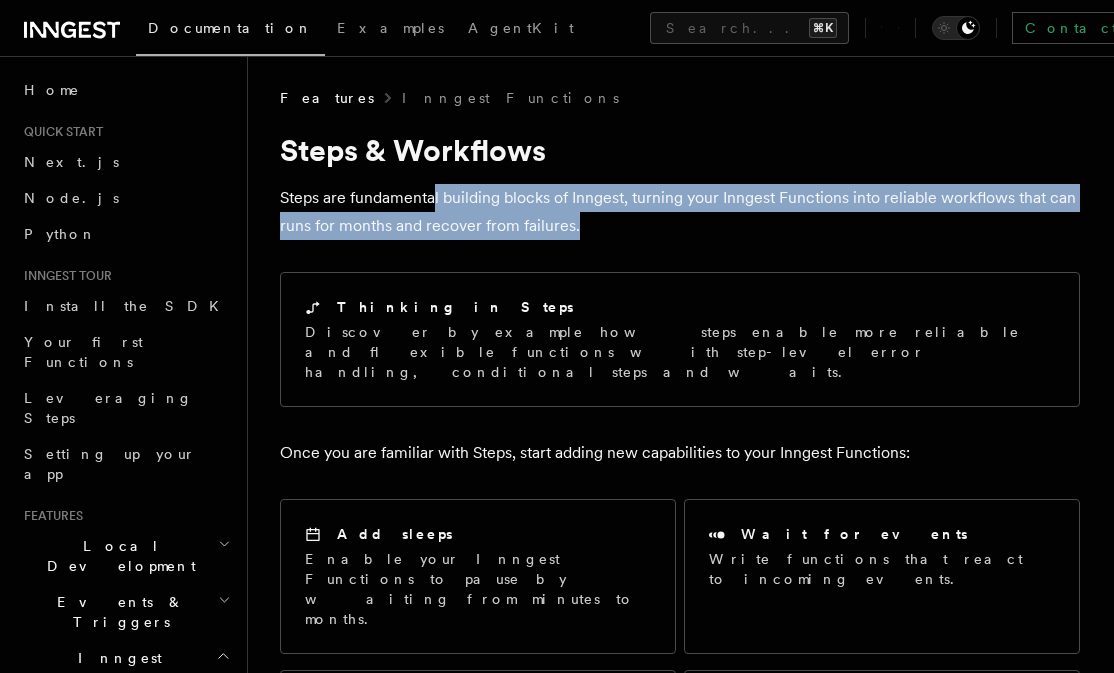 drag, startPoint x: 581, startPoint y: 224, endPoint x: 392, endPoint y: 203, distance: 190.16309 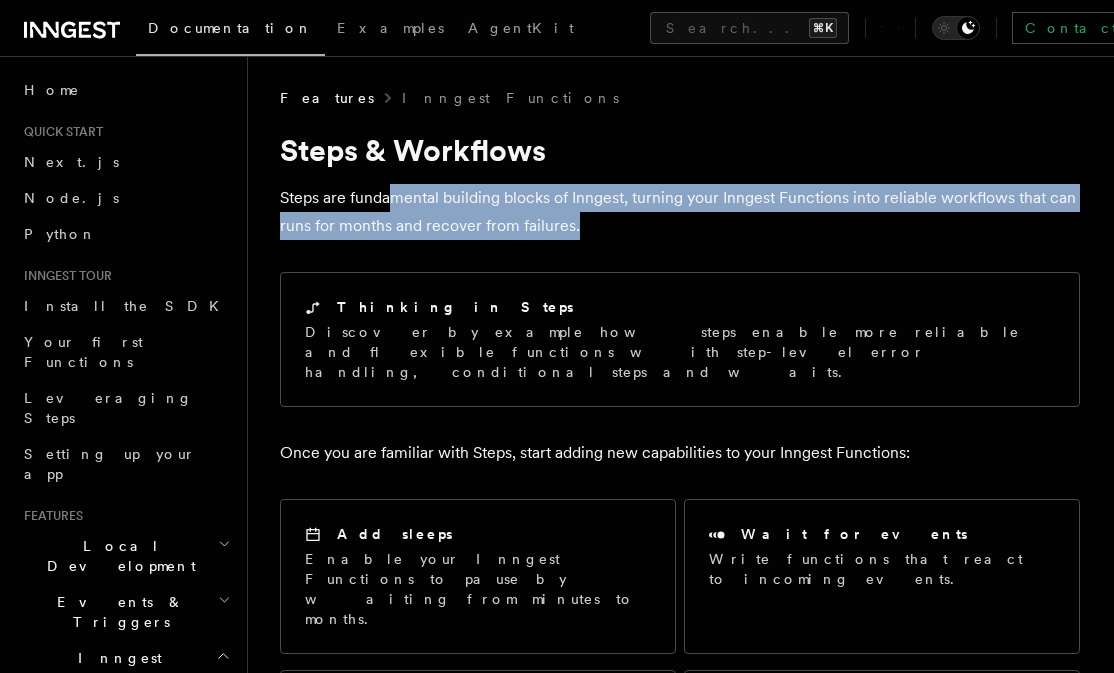 click on "Steps are fundamental building blocks of Inngest, turning your Inngest Functions into reliable workflows that can runs for months and recover from failures." at bounding box center (680, 212) 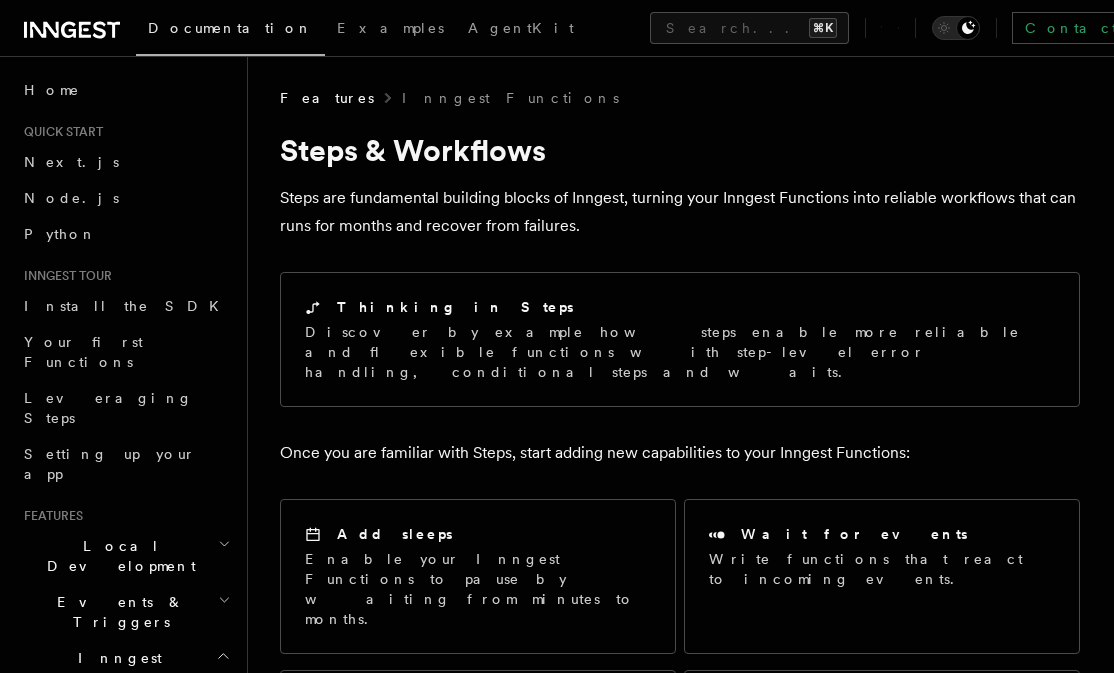click on "Steps are fundamental building blocks of Inngest, turning your Inngest Functions into reliable workflows that can runs for months and recover from failures." at bounding box center [680, 212] 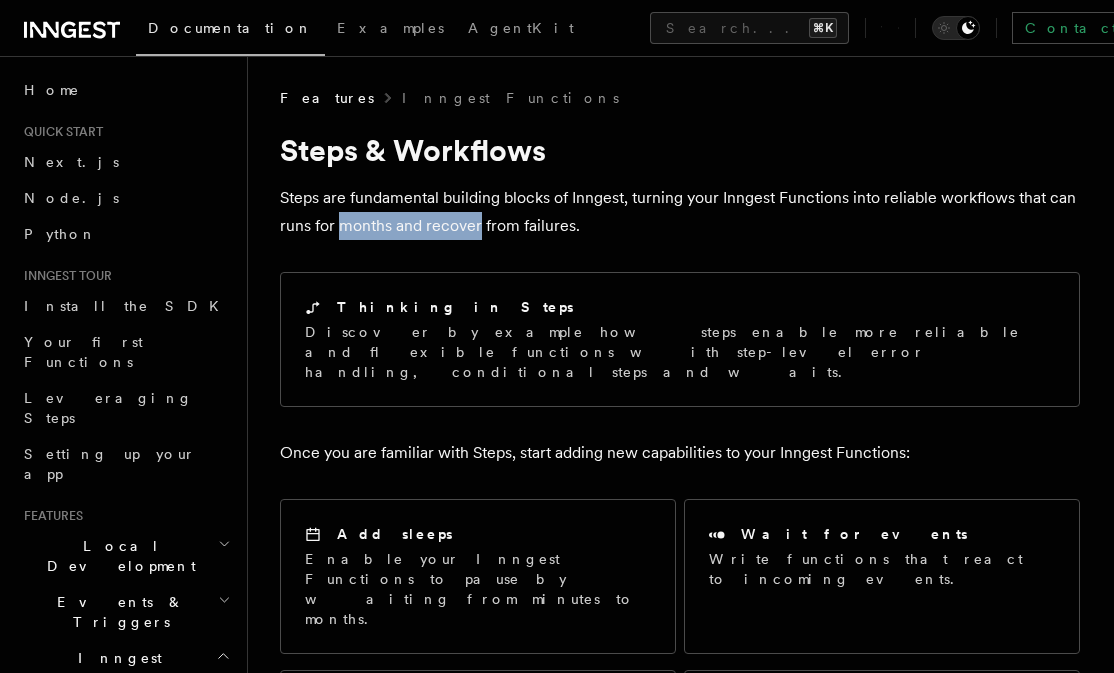 drag, startPoint x: 384, startPoint y: 220, endPoint x: 457, endPoint y: 221, distance: 73.00685 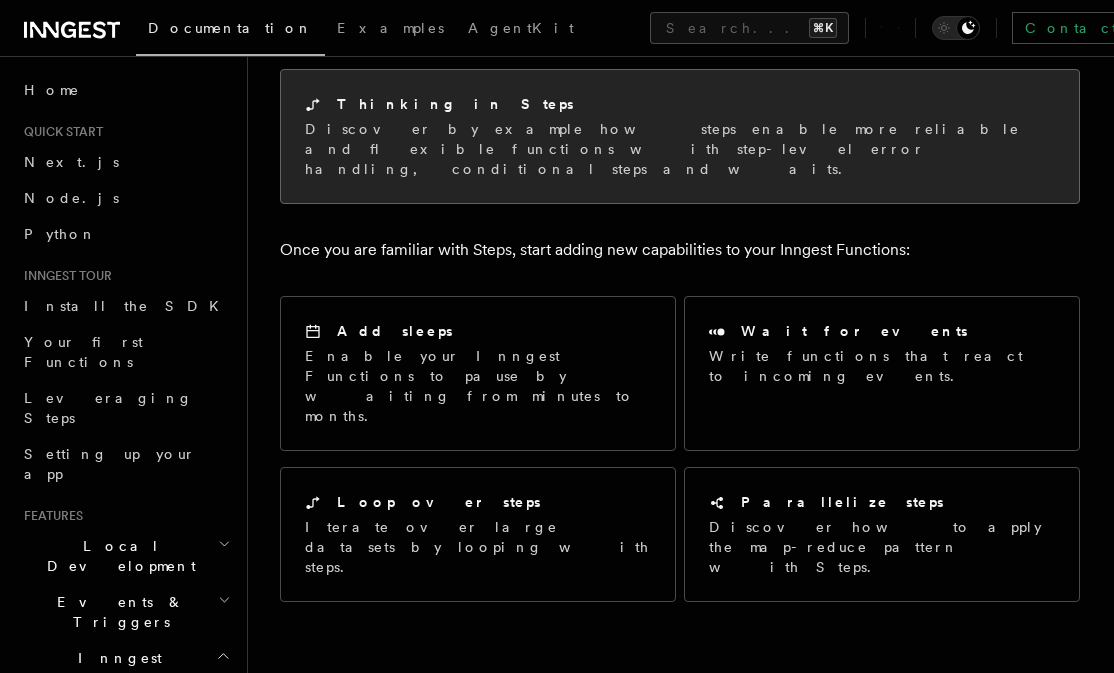 scroll, scrollTop: 274, scrollLeft: 0, axis: vertical 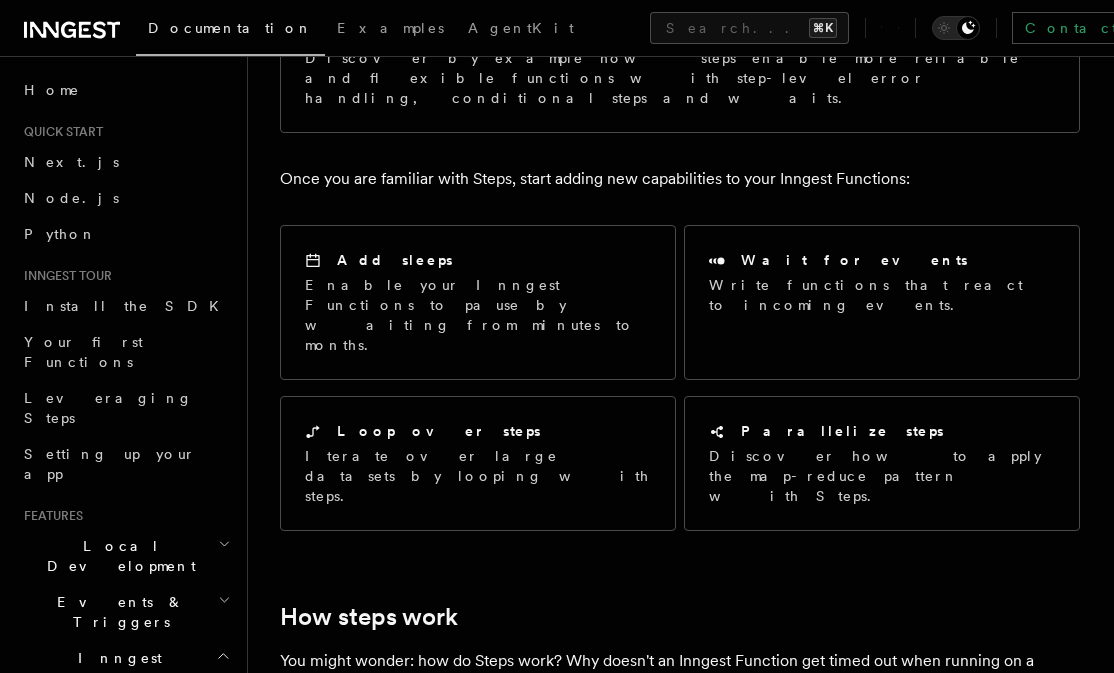 click on "Once you are familiar with Steps, start adding new capabilities to your Inngest Functions:" at bounding box center [680, 179] 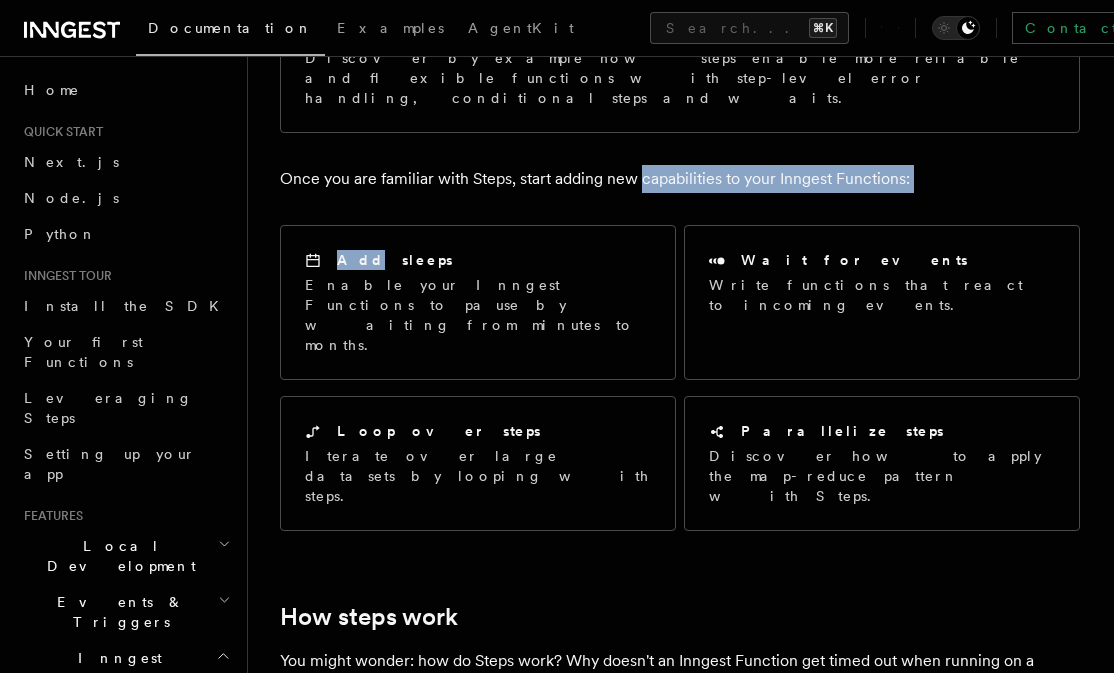 drag, startPoint x: 456, startPoint y: 176, endPoint x: 689, endPoint y: 162, distance: 233.42023 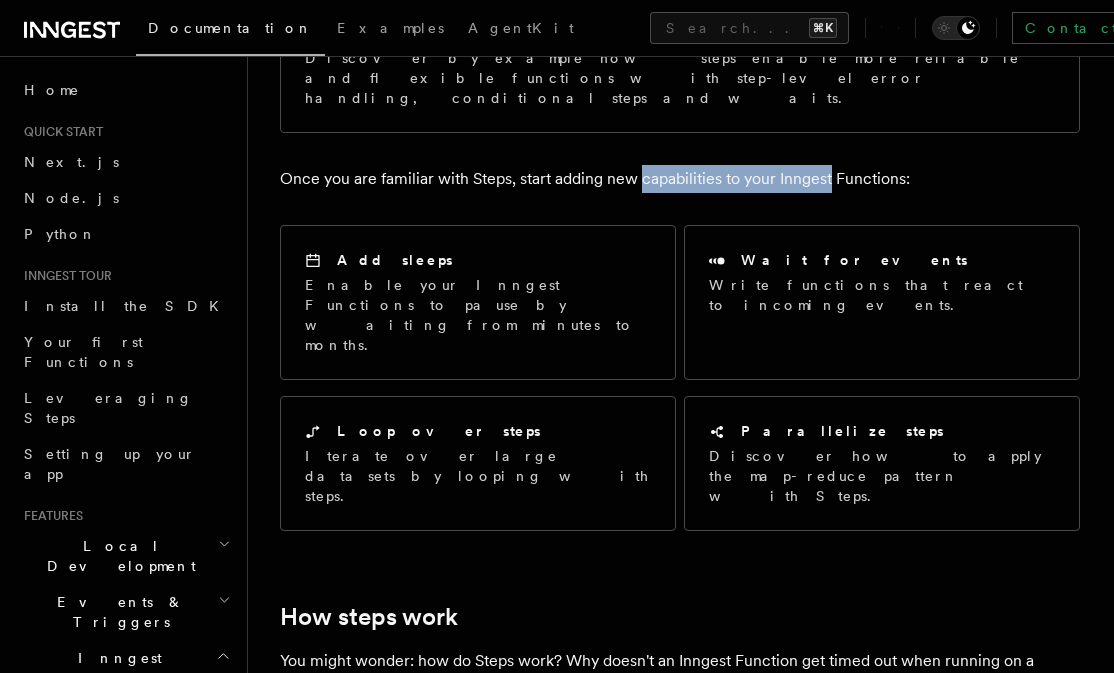 drag, startPoint x: 689, startPoint y: 162, endPoint x: 807, endPoint y: 154, distance: 118.270874 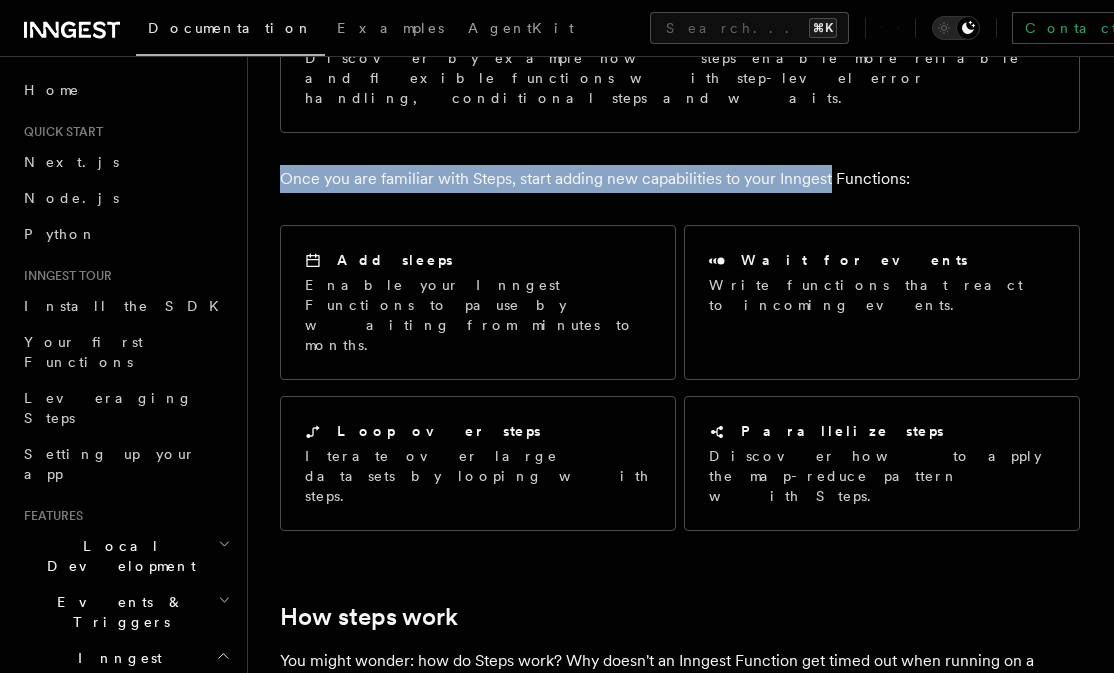 drag, startPoint x: 807, startPoint y: 154, endPoint x: 469, endPoint y: 142, distance: 338.21295 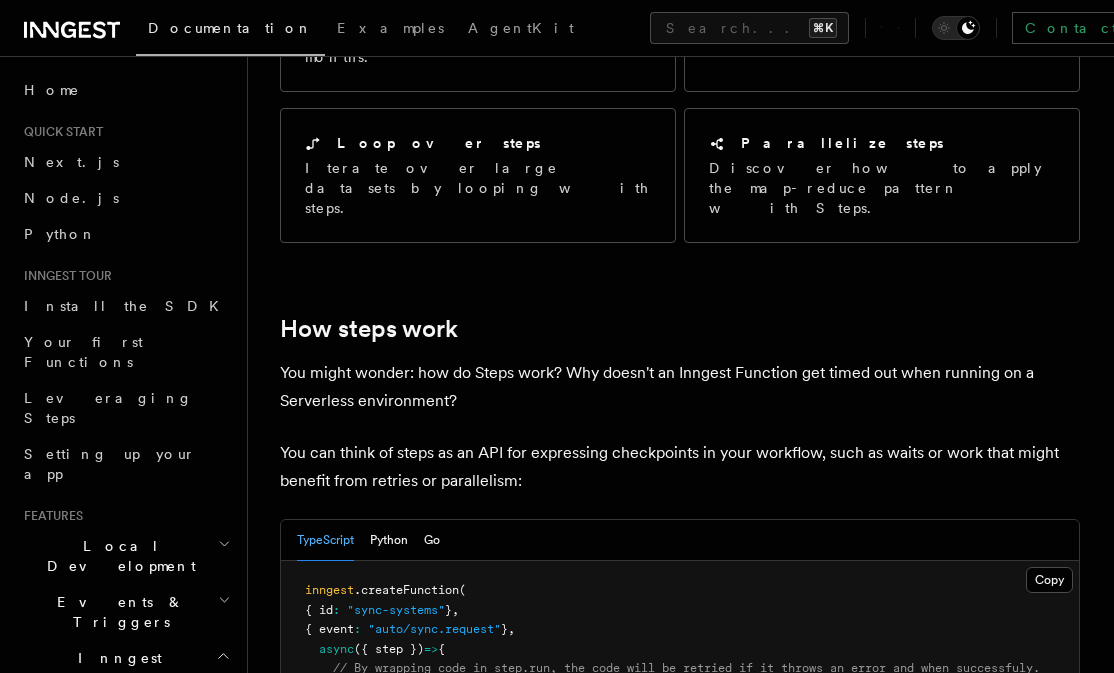 scroll, scrollTop: 546, scrollLeft: 0, axis: vertical 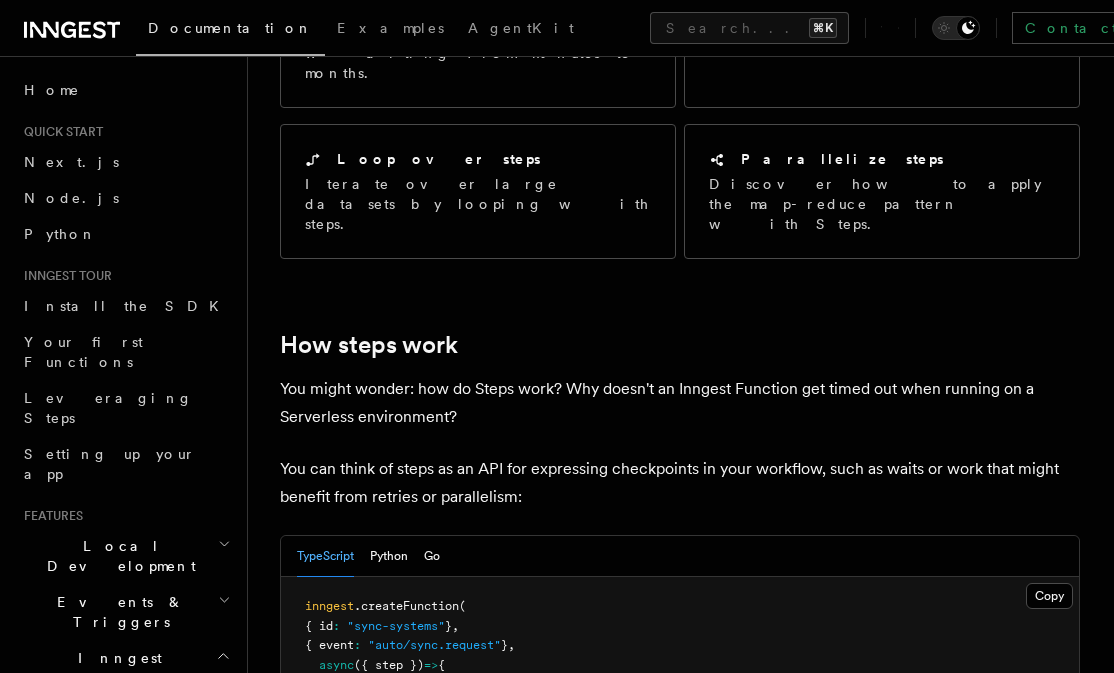 drag, startPoint x: 337, startPoint y: 298, endPoint x: 395, endPoint y: 329, distance: 65.76473 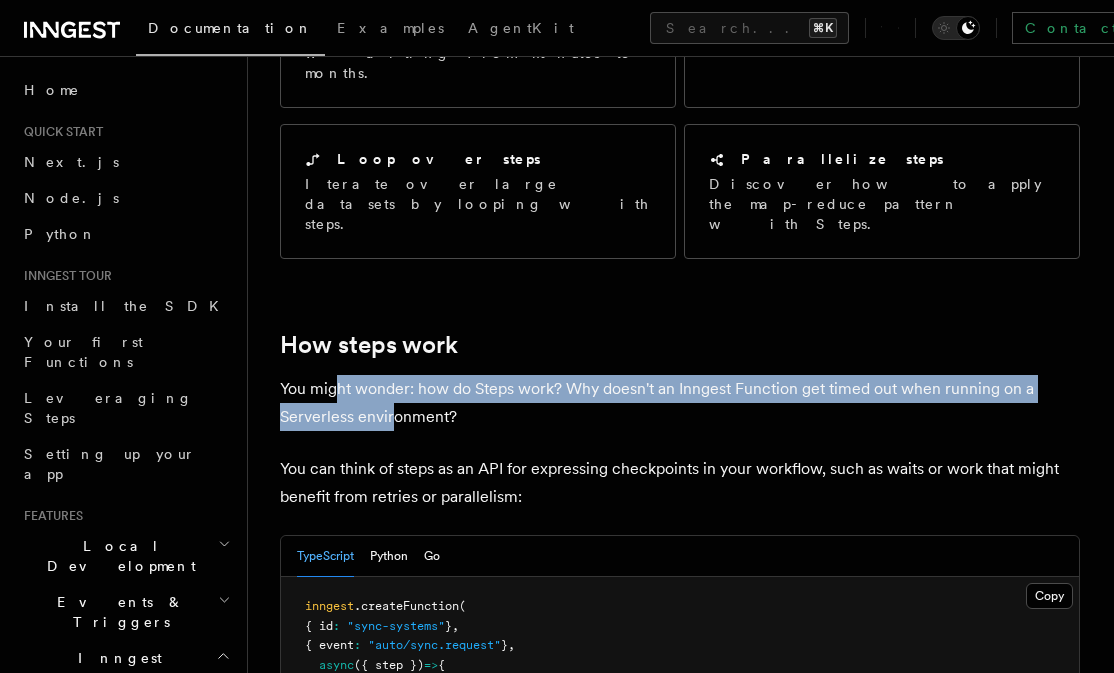 click on "You might wonder: how do Steps work? Why doesn't an Inngest Function get timed out when running on a Serverless environment?" at bounding box center (680, 403) 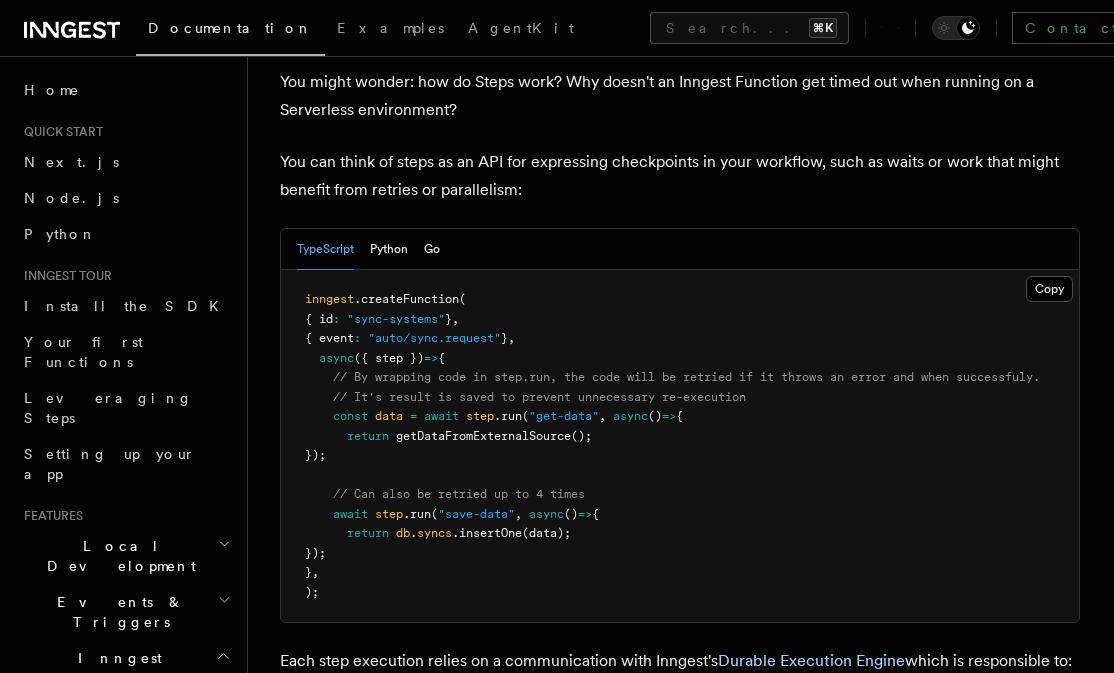 scroll, scrollTop: 895, scrollLeft: 0, axis: vertical 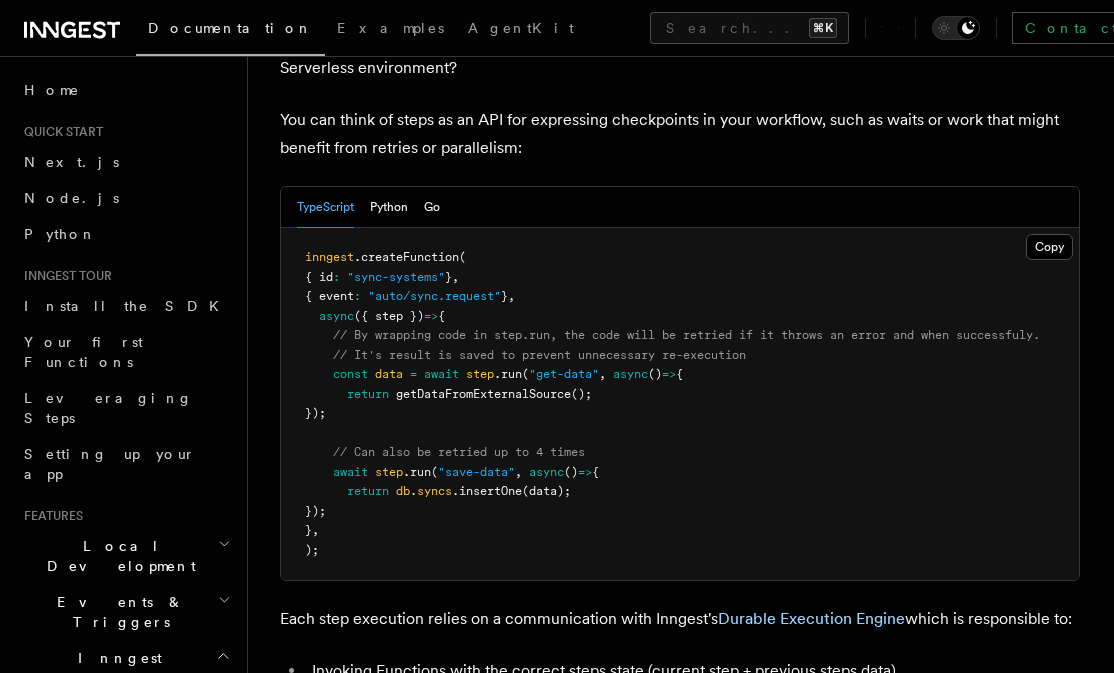 click on "inngest" at bounding box center (329, 257) 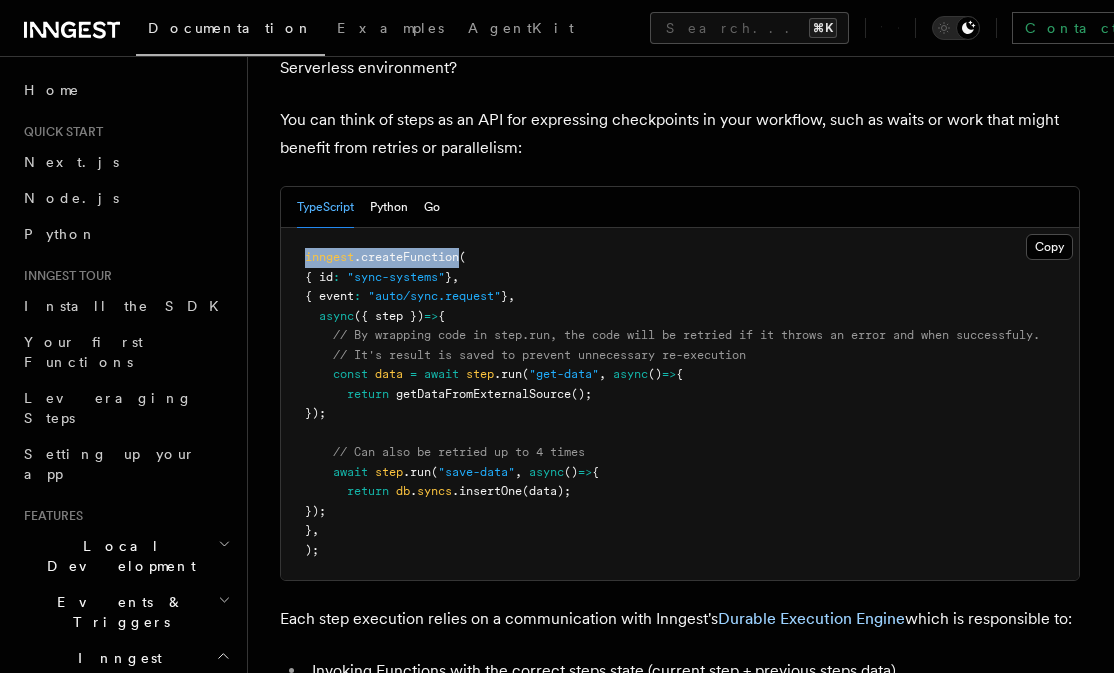 drag, startPoint x: 310, startPoint y: 182, endPoint x: 440, endPoint y: 180, distance: 130.01538 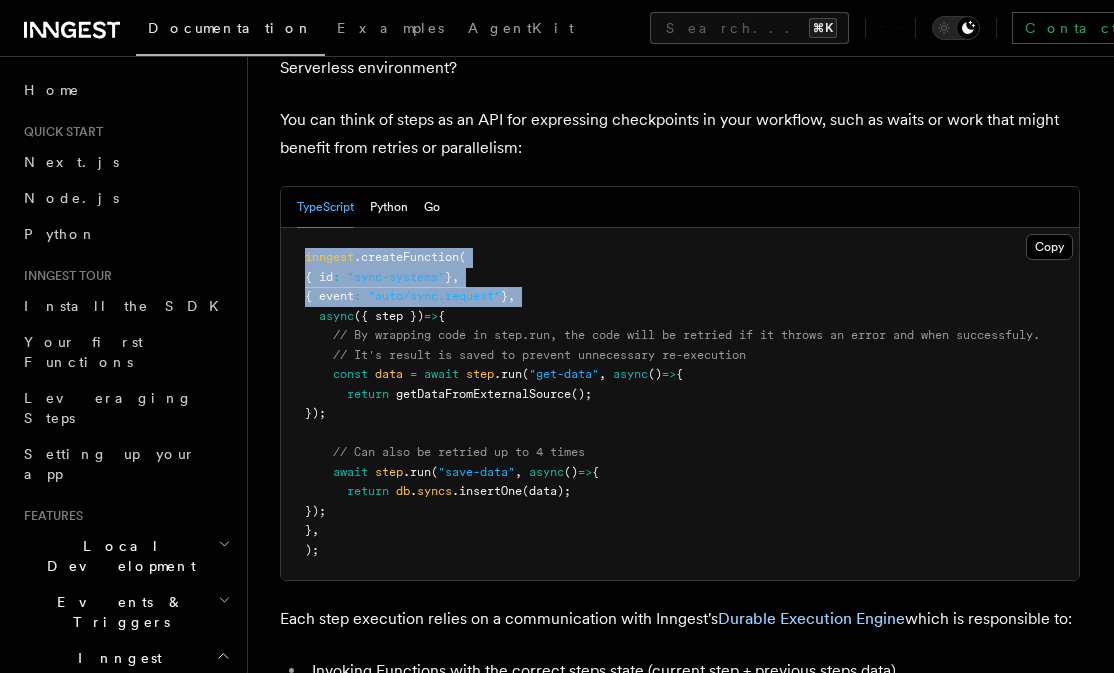 drag, startPoint x: 302, startPoint y: 180, endPoint x: 573, endPoint y: 210, distance: 272.65546 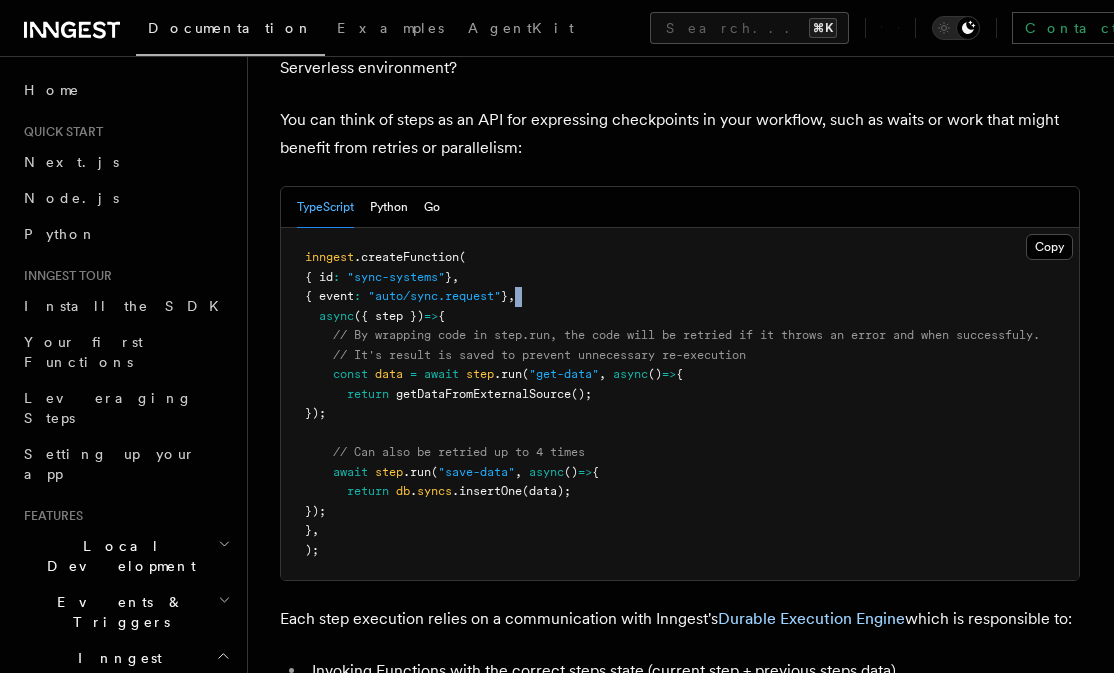 drag, startPoint x: 573, startPoint y: 210, endPoint x: 296, endPoint y: 170, distance: 279.8732 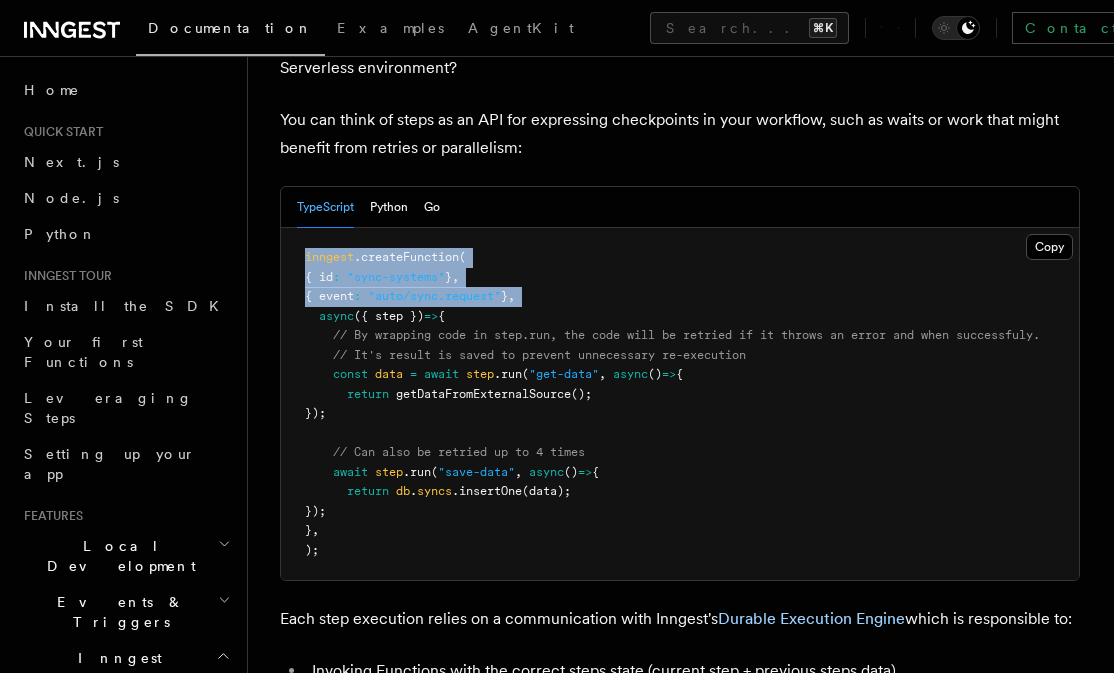 click on "inngest .createFunction (
{ id :   "sync-systems"  } ,
{ event :   "auto/sync.request"  } ,
async  ({ step })  =>  {
// By wrapping code in step.run, the code will be retried if it throws an error and when successfuly.
// It's result is saved to prevent unnecessary re-execution
const   data   =   await   step .run ( "get-data" ,   async  ()  =>  {
return   getDataFromExternalSource ();
});
// Can also be retried up to 4 times
await   step .run ( "save-data" ,   async  ()  =>  {
return   db . syncs .insertOne (data);
});
} ,
);" at bounding box center (680, 404) 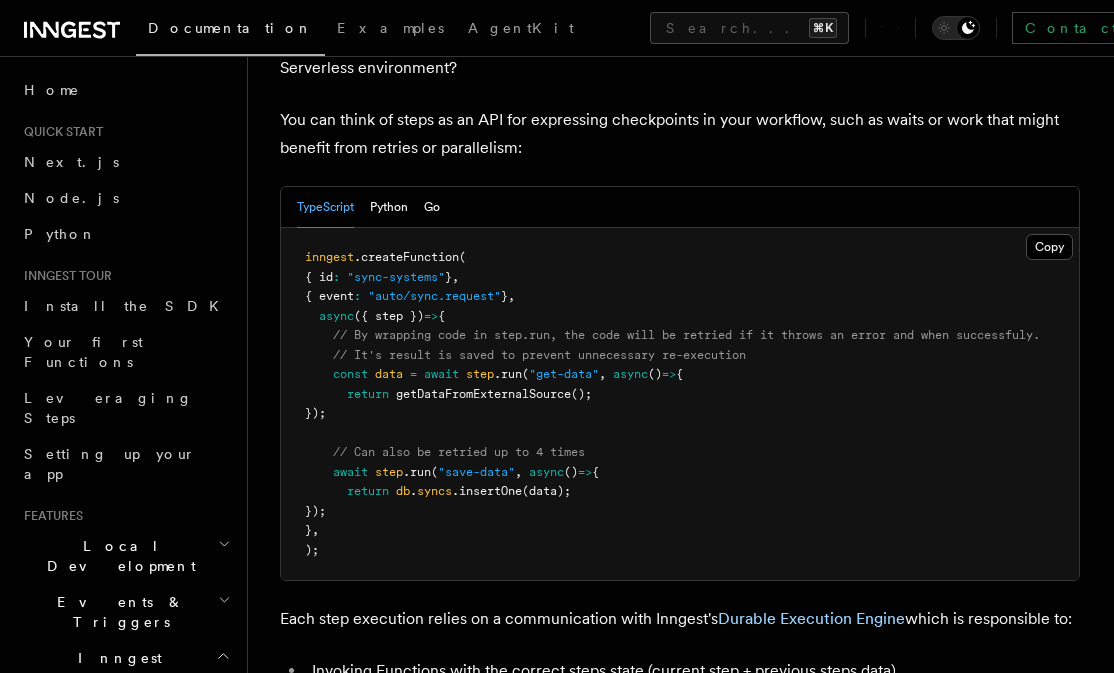 click on "// By wrapping code in step.run, the code will be retried if it throws an error and when successfuly." at bounding box center (686, 335) 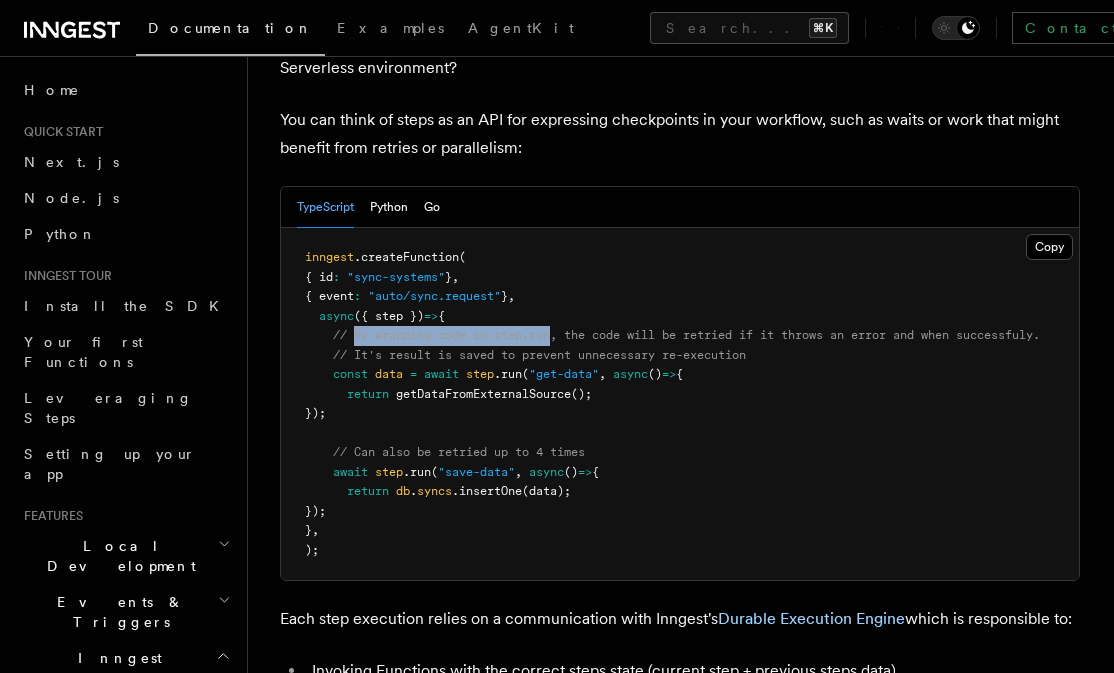 drag, startPoint x: 355, startPoint y: 252, endPoint x: 634, endPoint y: 264, distance: 279.25793 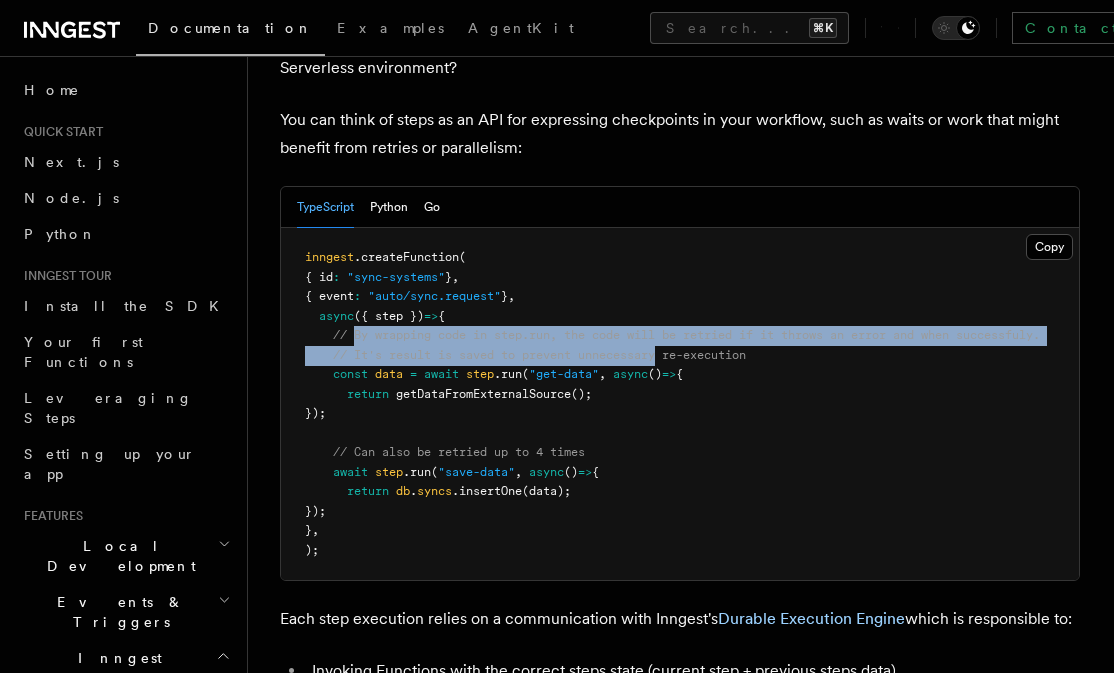click on "inngest .createFunction (
{ id :   "sync-systems"  } ,
{ event :   "auto/sync.request"  } ,
async  ({ step })  =>  {
// By wrapping code in step.run, the code will be retried if it throws an error and when successfuly.
// It's result is saved to prevent unnecessary re-execution
const   data   =   await   step .run ( "get-data" ,   async  ()  =>  {
return   getDataFromExternalSource ();
});
// Can also be retried up to 4 times
await   step .run ( "save-data" ,   async  ()  =>  {
return   db . syncs .insertOne (data);
});
} ,
);" at bounding box center (680, 404) 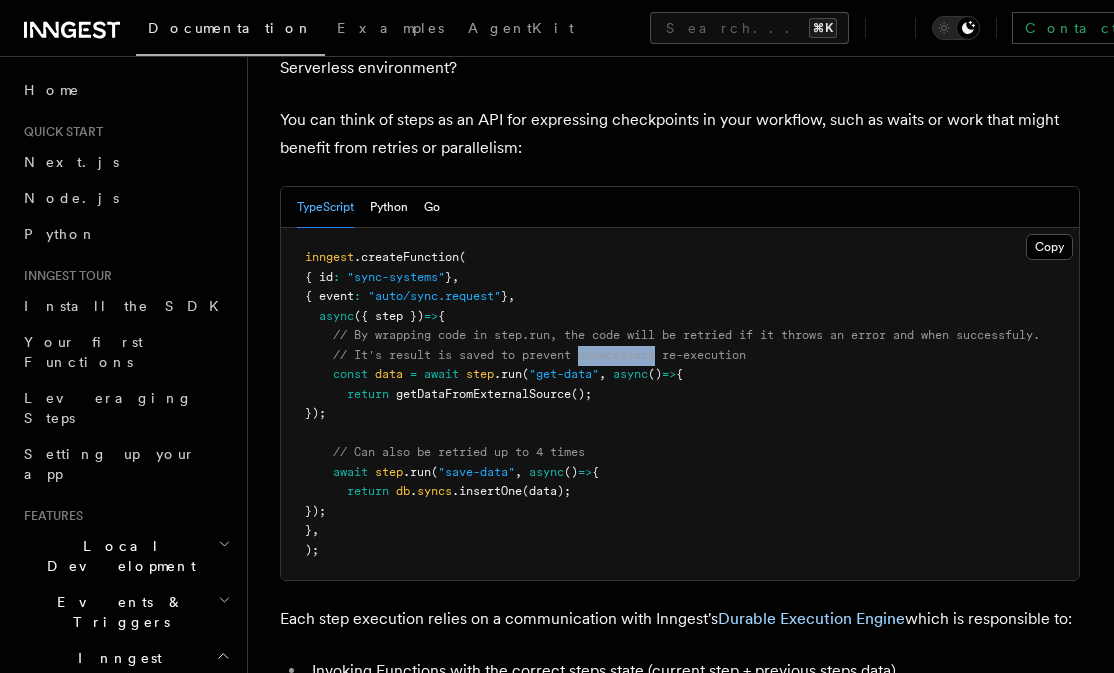 drag, startPoint x: 634, startPoint y: 264, endPoint x: 548, endPoint y: 248, distance: 87.47571 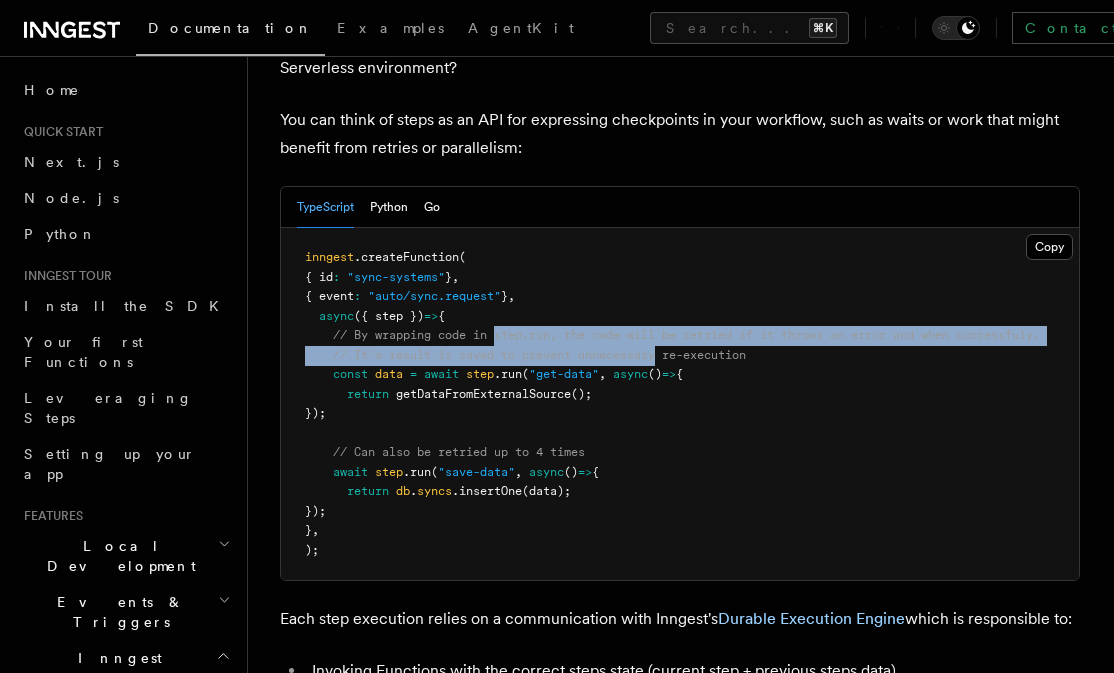 click on "// By wrapping code in step.run, the code will be retried if it throws an error and when successfuly." at bounding box center (686, 335) 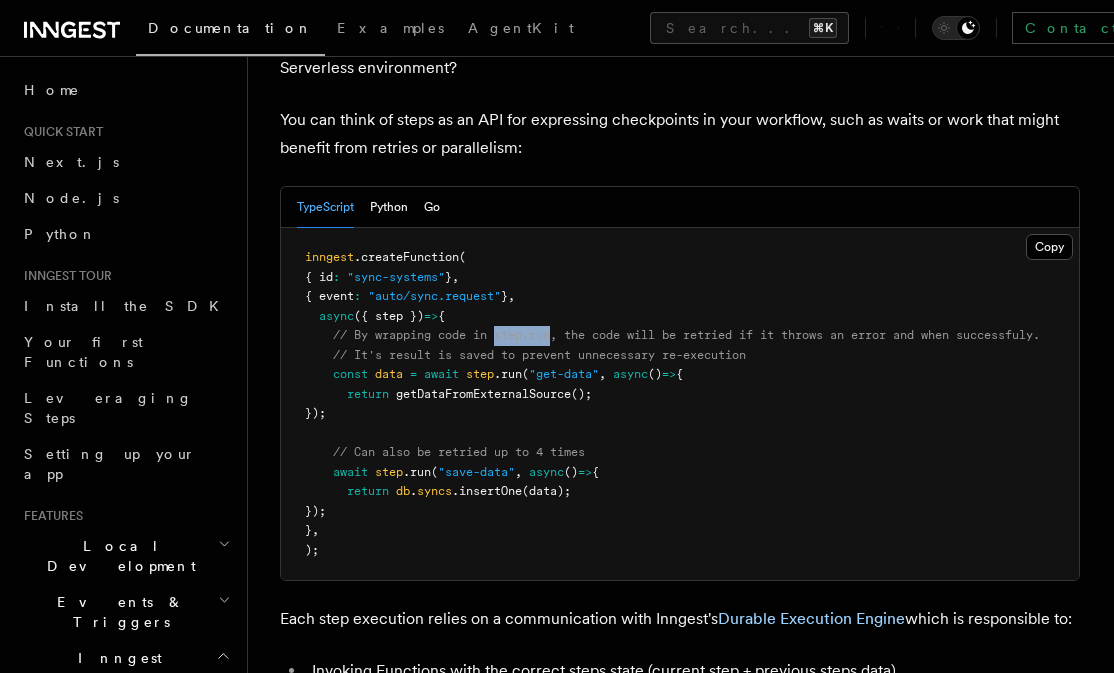 drag, startPoint x: 548, startPoint y: 248, endPoint x: 803, endPoint y: 271, distance: 256.03516 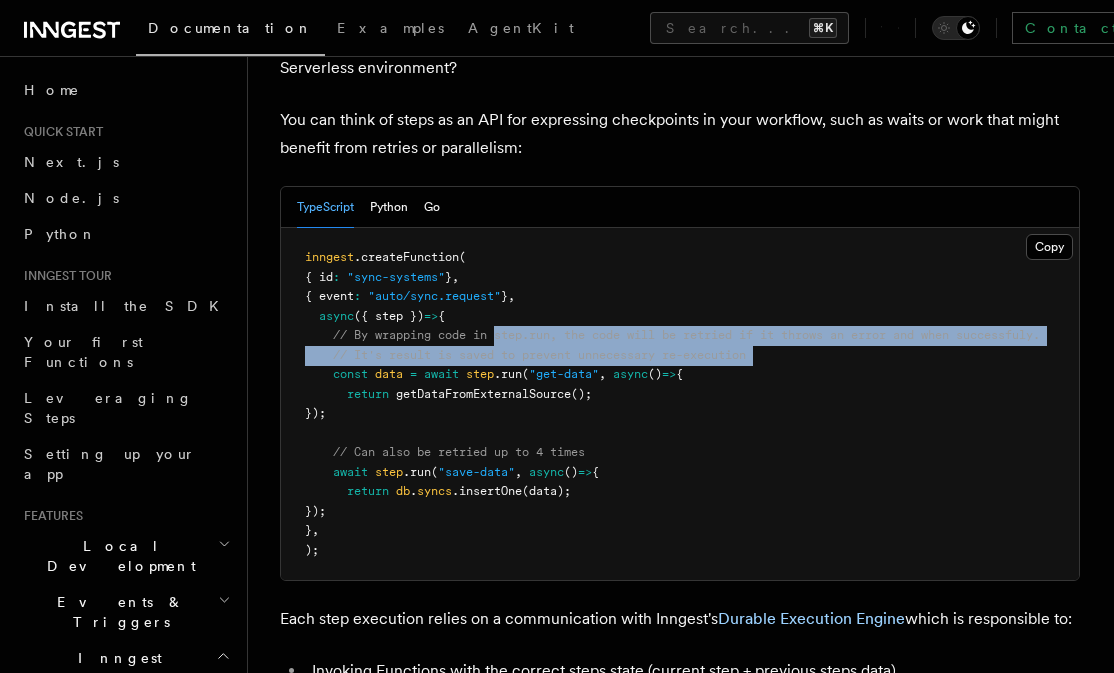 click on "inngest .createFunction (
{ id :   "sync-systems"  } ,
{ event :   "auto/sync.request"  } ,
async  ({ step })  =>  {
// By wrapping code in step.run, the code will be retried if it throws an error and when successfuly.
// It's result is saved to prevent unnecessary re-execution
const   data   =   await   step .run ( "get-data" ,   async  ()  =>  {
return   getDataFromExternalSource ();
});
// Can also be retried up to 4 times
await   step .run ( "save-data" ,   async  ()  =>  {
return   db . syncs .insertOne (data);
});
} ,
);" at bounding box center [680, 404] 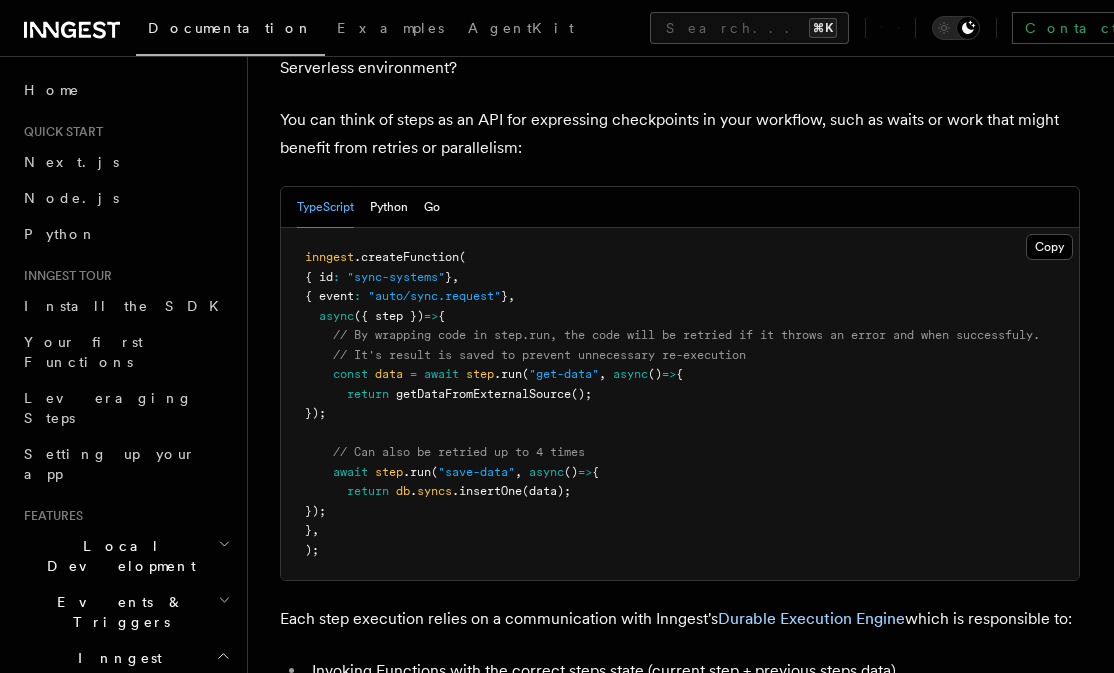 click on "// By wrapping code in step.run, the code will be retried if it throws an error and when successfuly." at bounding box center (686, 335) 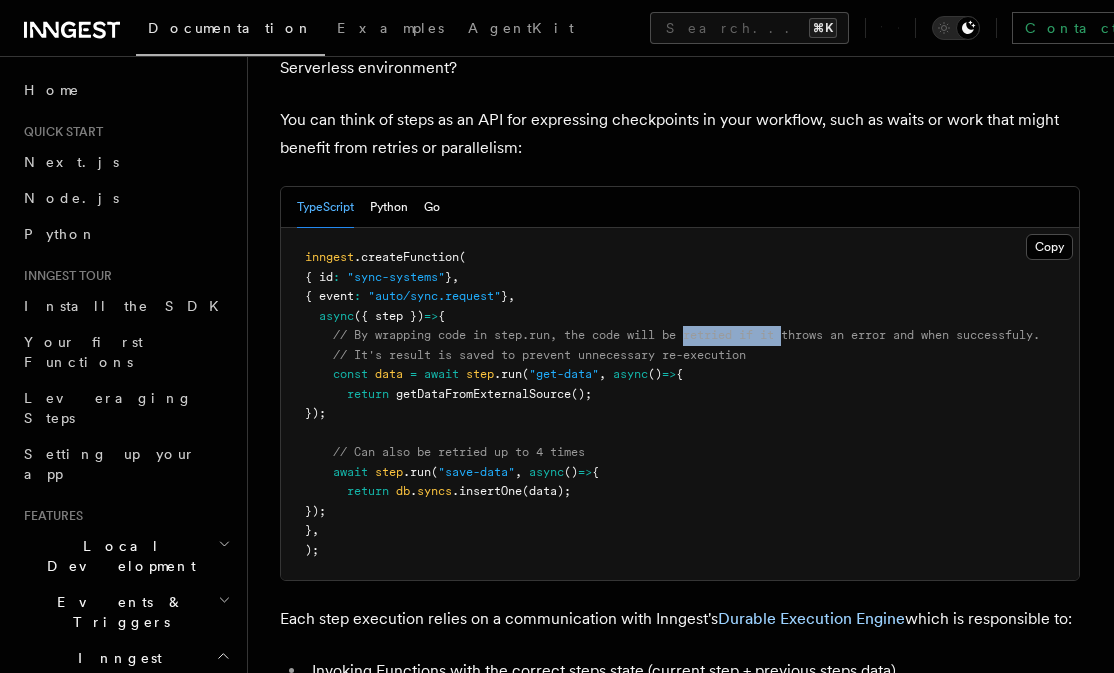 drag, startPoint x: 738, startPoint y: 249, endPoint x: 968, endPoint y: 265, distance: 230.55585 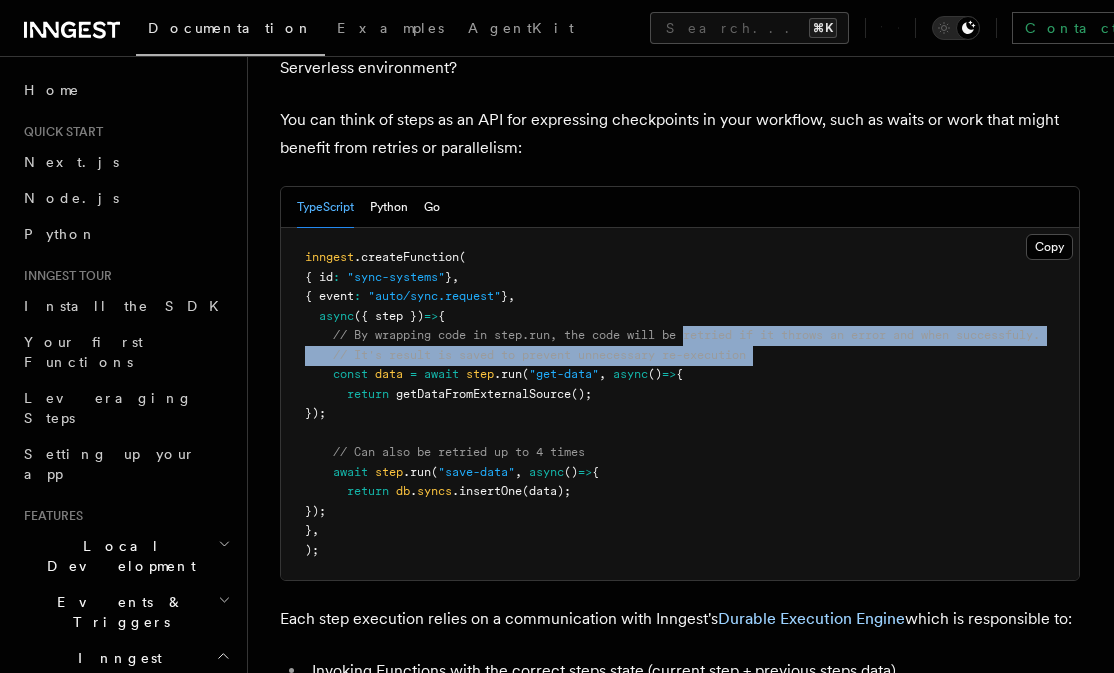 click on "inngest .createFunction (
{ id :   "sync-systems"  } ,
{ event :   "auto/sync.request"  } ,
async  ({ step })  =>  {
// By wrapping code in step.run, the code will be retried if it throws an error and when successfuly.
// It's result is saved to prevent unnecessary re-execution
const   data   =   await   step .run ( "get-data" ,   async  ()  =>  {
return   getDataFromExternalSource ();
});
// Can also be retried up to 4 times
await   step .run ( "save-data" ,   async  ()  =>  {
return   db . syncs .insertOne (data);
});
} ,
);" at bounding box center (680, 404) 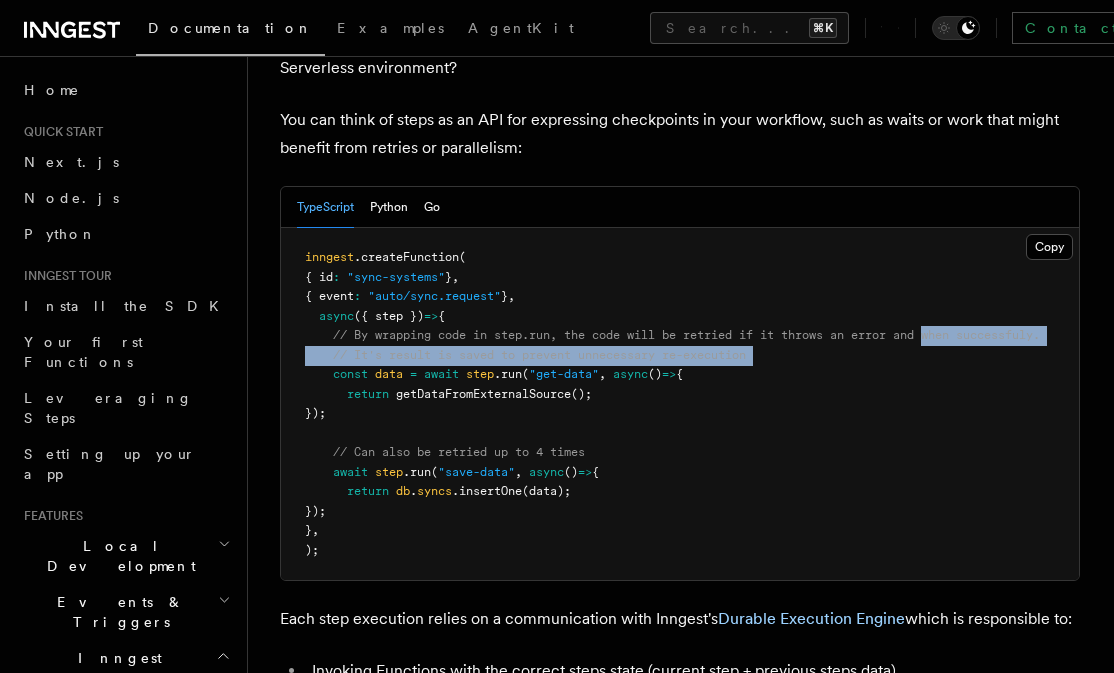 drag 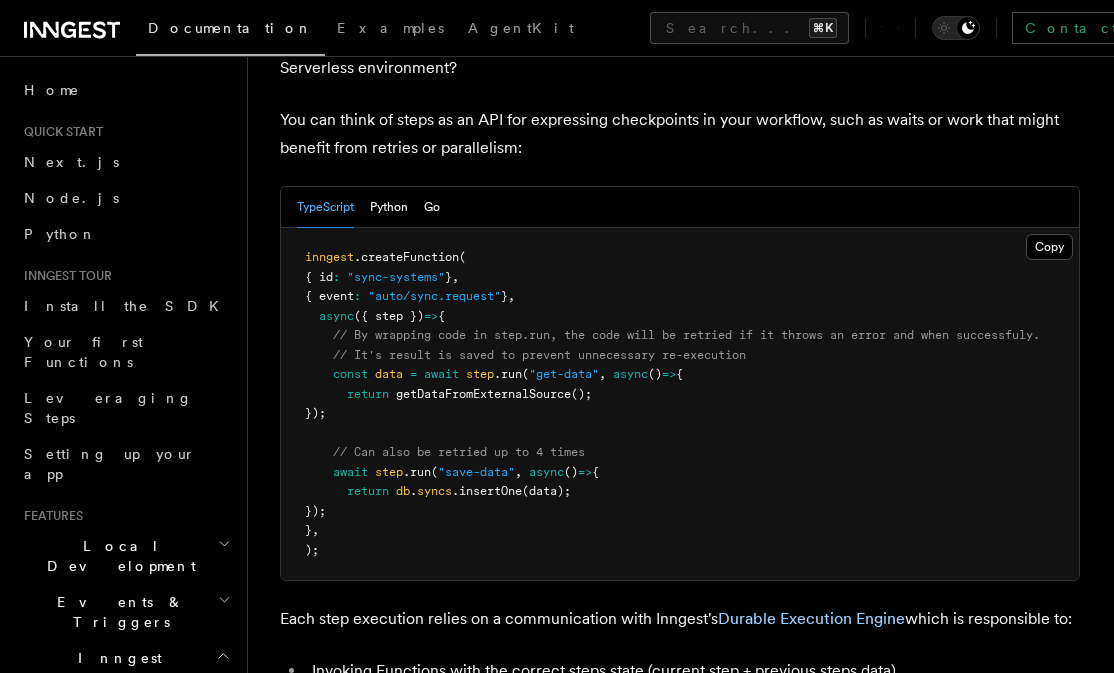 click on "// By wrapping code in step.run, the code will be retried if it throws an error and when successfuly." at bounding box center [686, 335] 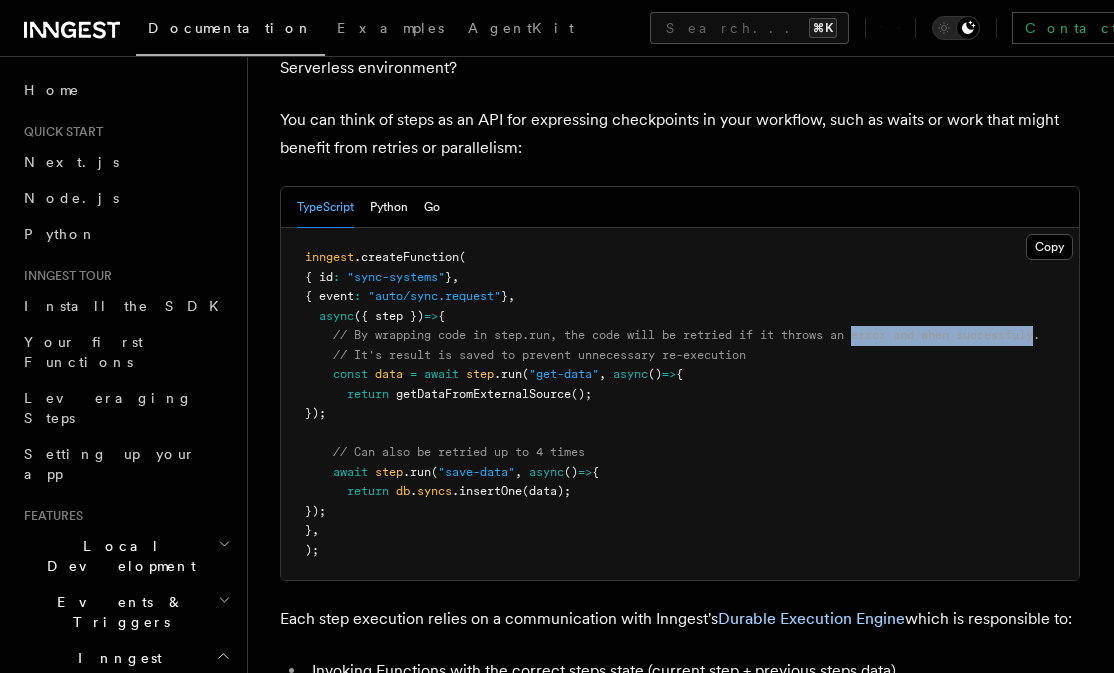 click on "// By wrapping code in step.run, the code will be retried if it throws an error and when successfuly." at bounding box center (686, 335) 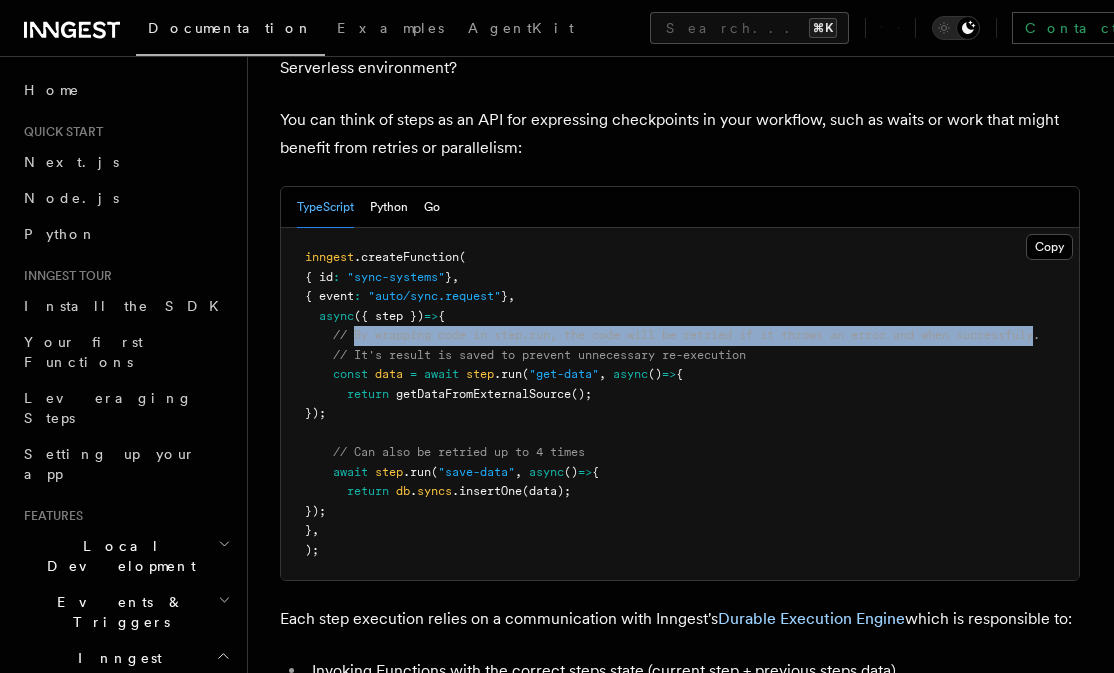 click on "// By wrapping code in step.run, the code will be retried if it throws an error and when successfuly." at bounding box center [686, 335] 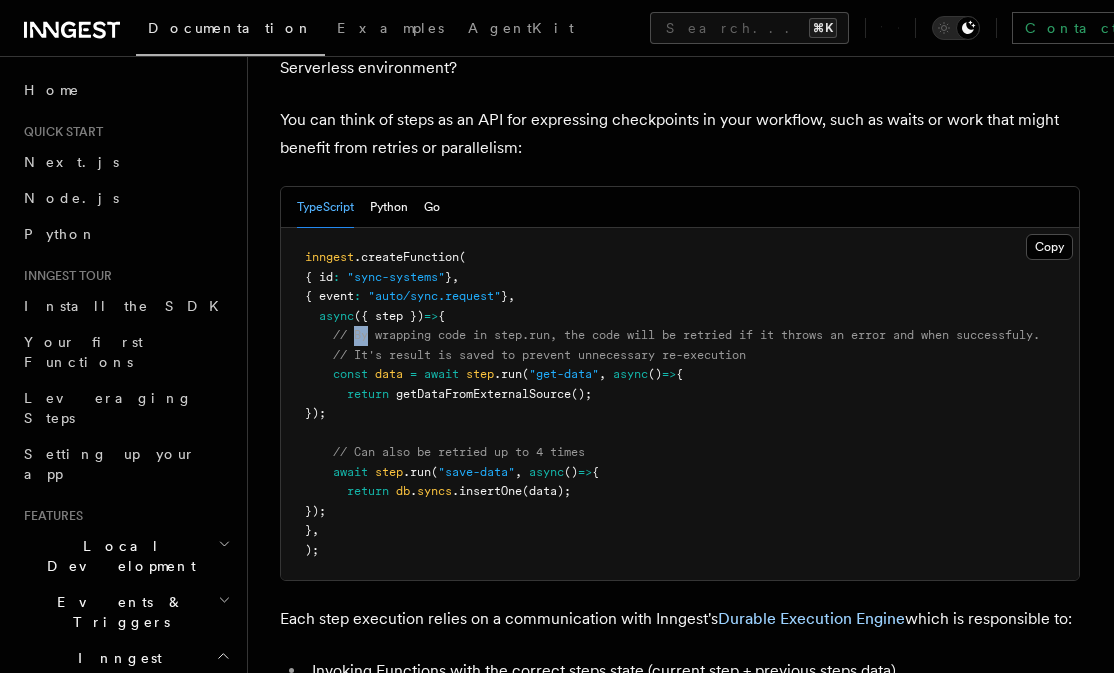 click on "// By wrapping code in step.run, the code will be retried if it throws an error and when successfuly." at bounding box center [686, 335] 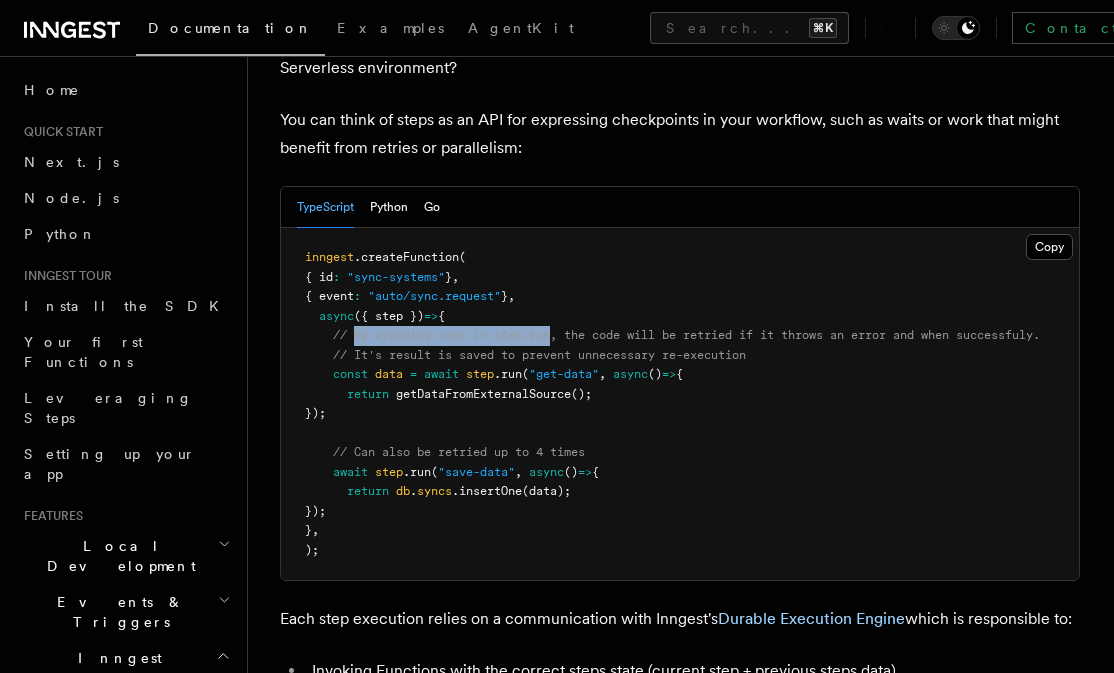 click on "// By wrapping code in step.run, the code will be retried if it throws an error and when successfuly." at bounding box center (686, 335) 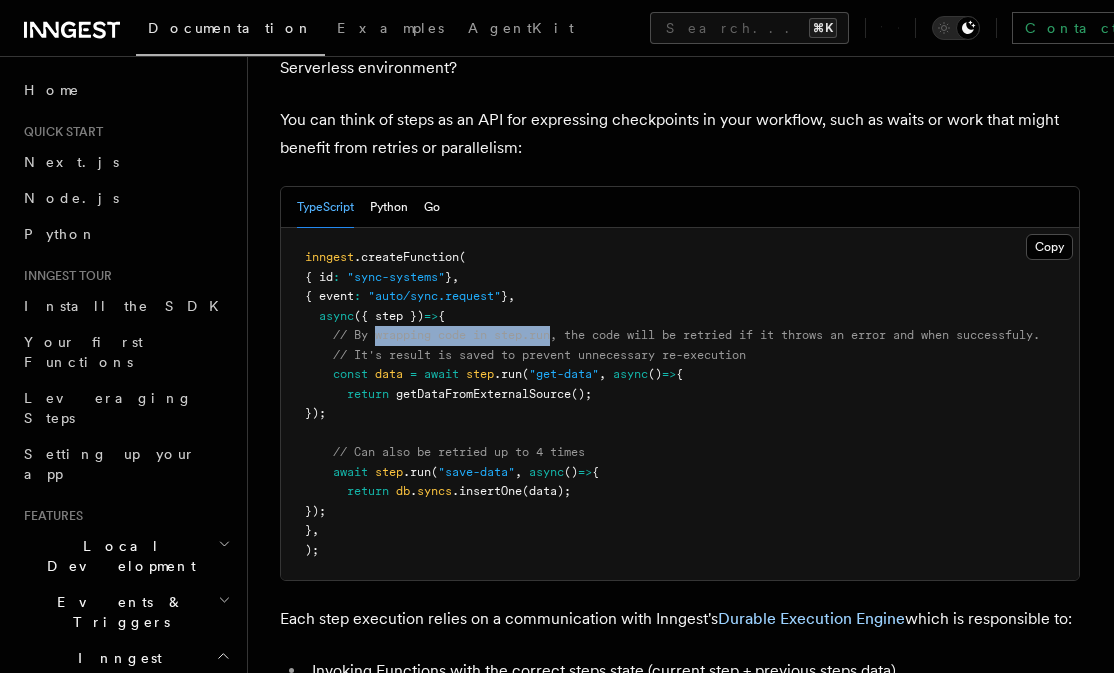 click on "// By wrapping code in step.run, the code will be retried if it throws an error and when successfuly." at bounding box center (686, 335) 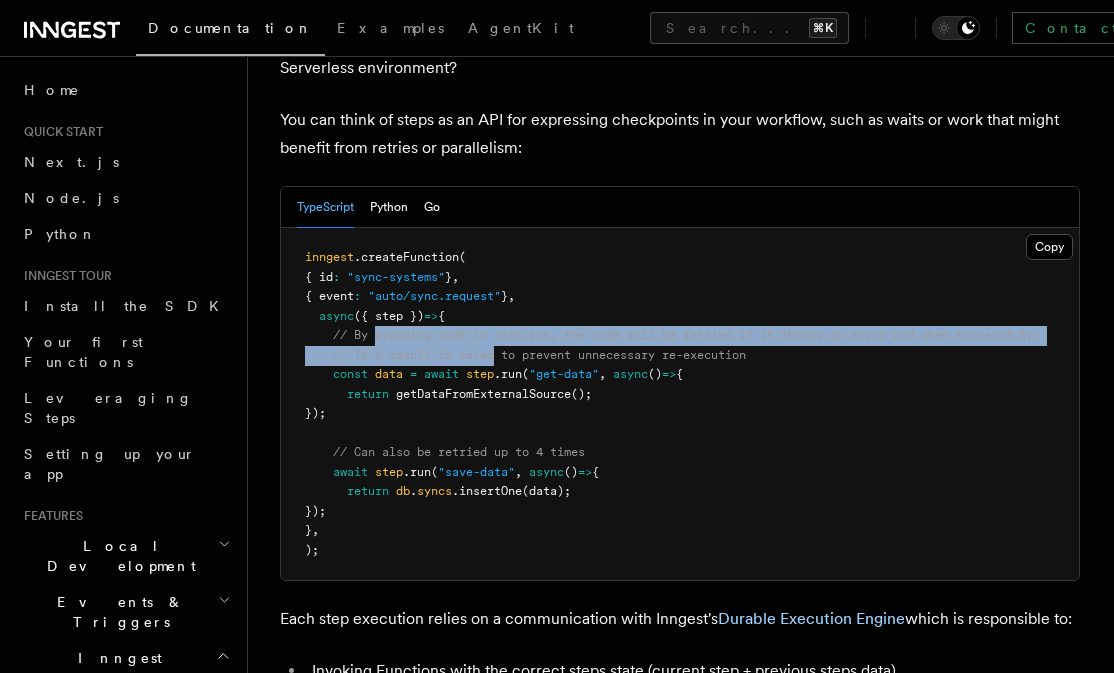 click on "inngest .createFunction (
{ id :   "sync-systems"  } ,
{ event :   "auto/sync.request"  } ,
async  ({ step })  =>  {
// By wrapping code in step.run, the code will be retried if it throws an error and when successfuly.
// It's result is saved to prevent unnecessary re-execution
const   data   =   await   step .run ( "get-data" ,   async  ()  =>  {
return   getDataFromExternalSource ();
});
// Can also be retried up to 4 times
await   step .run ( "save-data" ,   async  ()  =>  {
return   db . syncs .insertOne (data);
});
} ,
);" at bounding box center (680, 404) 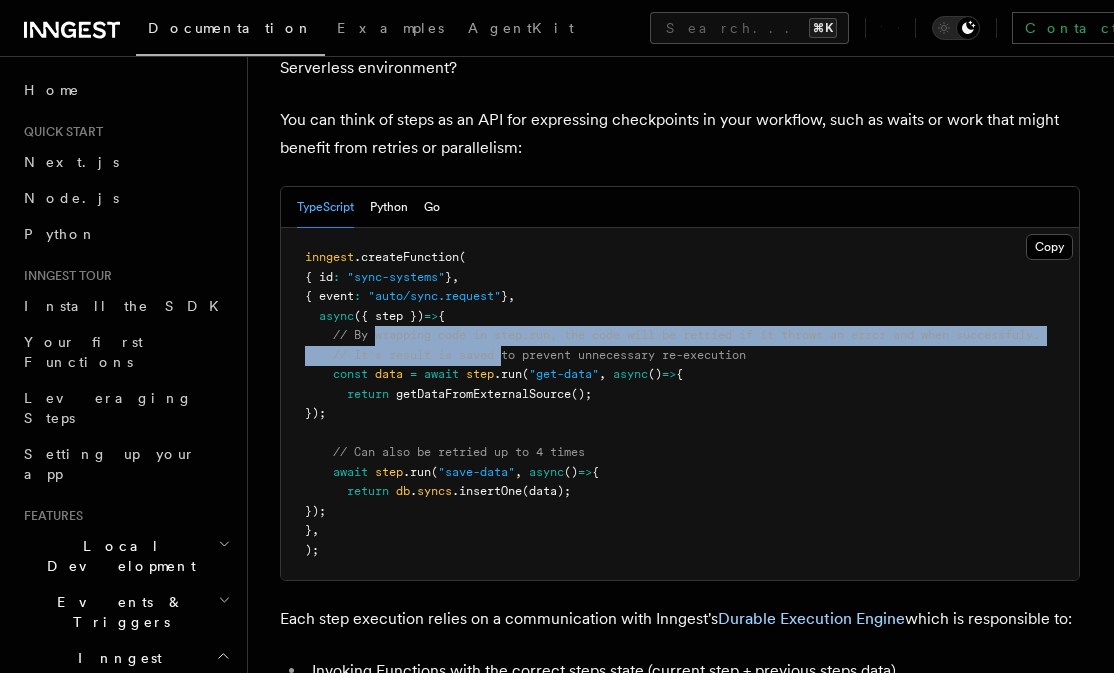 click on "inngest .createFunction (
{ id :   "sync-systems"  } ,
{ event :   "auto/sync.request"  } ,
async  ({ step })  =>  {
// By wrapping code in step.run, the code will be retried if it throws an error and when successfuly.
// It's result is saved to prevent unnecessary re-execution
const   data   =   await   step .run ( "get-data" ,   async  ()  =>  {
return   getDataFromExternalSource ();
});
// Can also be retried up to 4 times
await   step .run ( "save-data" ,   async  ()  =>  {
return   db . syncs .insertOne (data);
});
} ,
);" at bounding box center (680, 404) 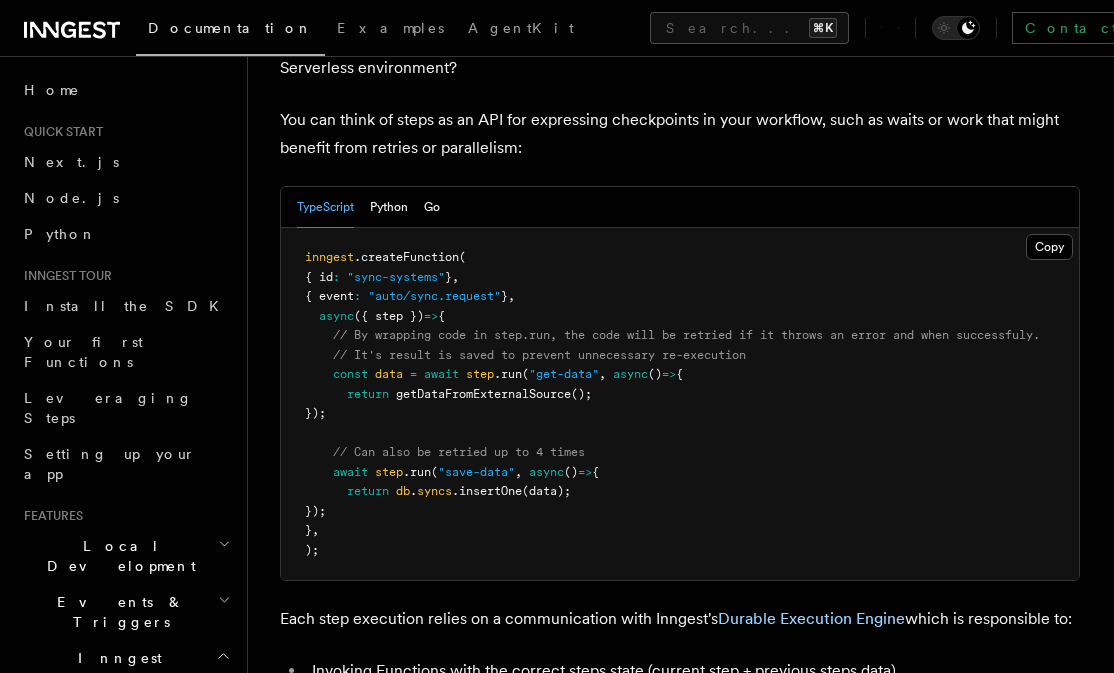 click on "inngest .createFunction (
{ id :   "sync-systems"  } ,
{ event :   "auto/sync.request"  } ,
async  ({ step })  =>  {
// By wrapping code in step.run, the code will be retried if it throws an error and when successfuly.
// It's result is saved to prevent unnecessary re-execution
const   data   =   await   step .run ( "get-data" ,   async  ()  =>  {
return   getDataFromExternalSource ();
});
// Can also be retried up to 4 times
await   step .run ( "save-data" ,   async  ()  =>  {
return   db . syncs .insertOne (data);
});
} ,
);" at bounding box center (680, 404) 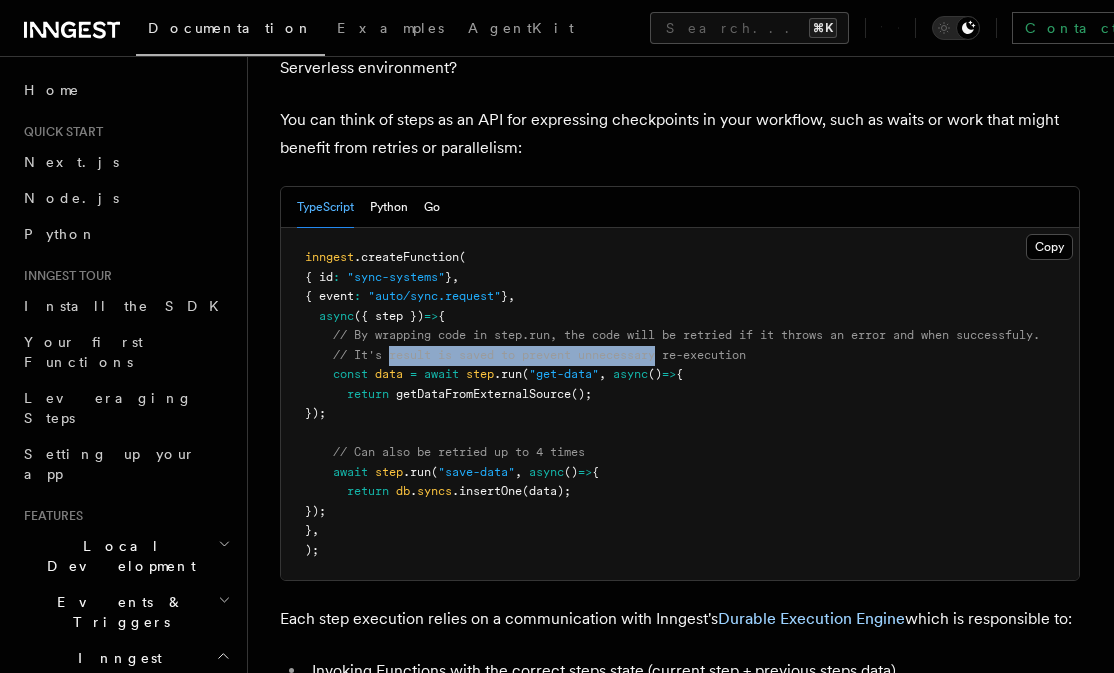 click on "inngest .createFunction (
{ id :   "sync-systems"  } ,
{ event :   "auto/sync.request"  } ,
async  ({ step })  =>  {
// By wrapping code in step.run, the code will be retried if it throws an error and when successfuly.
// It's result is saved to prevent unnecessary re-execution
const   data   =   await   step .run ( "get-data" ,   async  ()  =>  {
return   getDataFromExternalSource ();
});
// Can also be retried up to 4 times
await   step .run ( "save-data" ,   async  ()  =>  {
return   db . syncs .insertOne (data);
});
} ,
);" at bounding box center [680, 404] 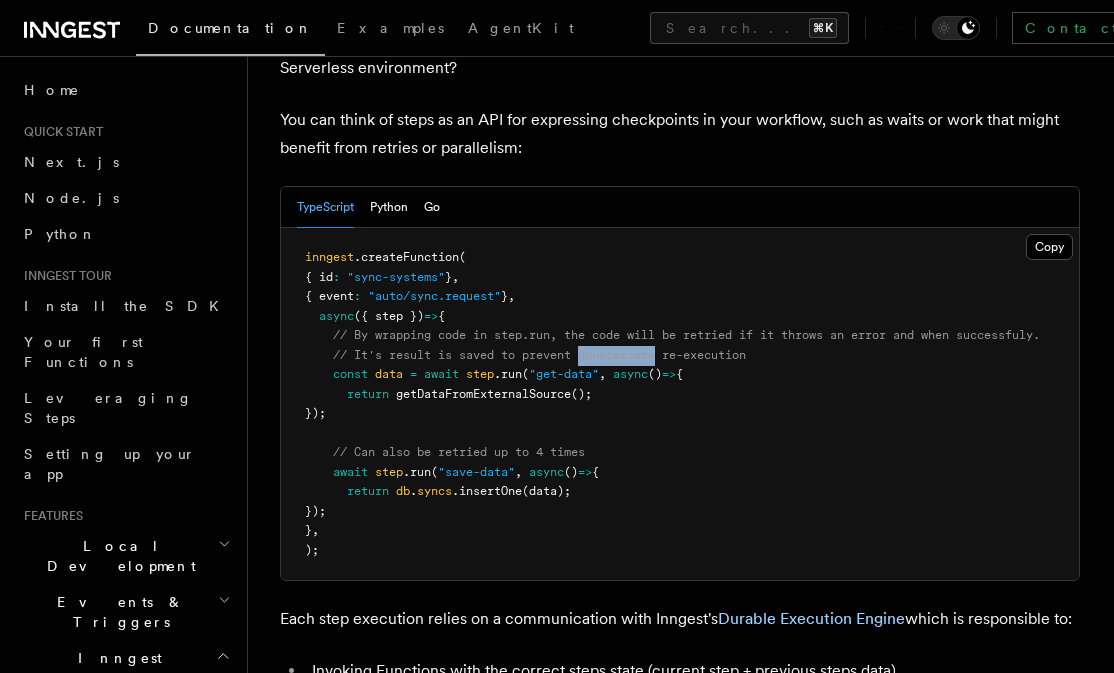 click on "inngest .createFunction (
{ id :   "sync-systems"  } ,
{ event :   "auto/sync.request"  } ,
async  ({ step })  =>  {
// By wrapping code in step.run, the code will be retried if it throws an error and when successfuly.
// It's result is saved to prevent unnecessary re-execution
const   data   =   await   step .run ( "get-data" ,   async  ()  =>  {
return   getDataFromExternalSource ();
});
// Can also be retried up to 4 times
await   step .run ( "save-data" ,   async  ()  =>  {
return   db . syncs .insertOne (data);
});
} ,
);" at bounding box center [680, 404] 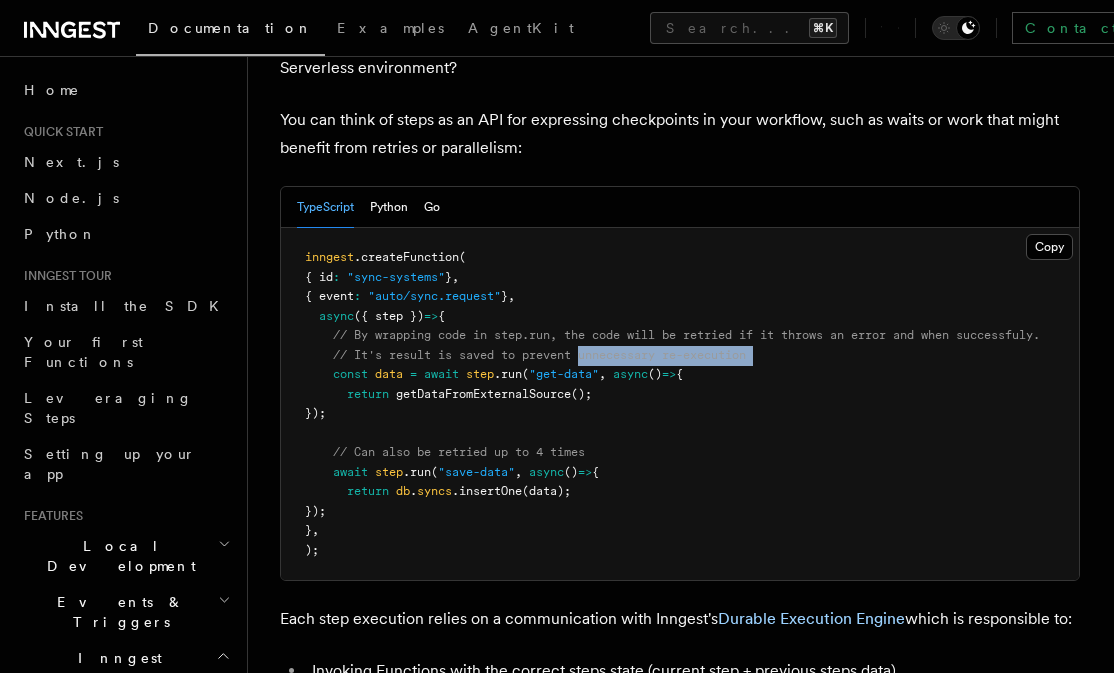 click on "inngest .createFunction (
{ id :   "sync-systems"  } ,
{ event :   "auto/sync.request"  } ,
async  ({ step })  =>  {
// By wrapping code in step.run, the code will be retried if it throws an error and when successfuly.
// It's result is saved to prevent unnecessary re-execution
const   data   =   await   step .run ( "get-data" ,   async  ()  =>  {
return   getDataFromExternalSource ();
});
// Can also be retried up to 4 times
await   step .run ( "save-data" ,   async  ()  =>  {
return   db . syncs .insertOne (data);
});
} ,
);" at bounding box center [680, 404] 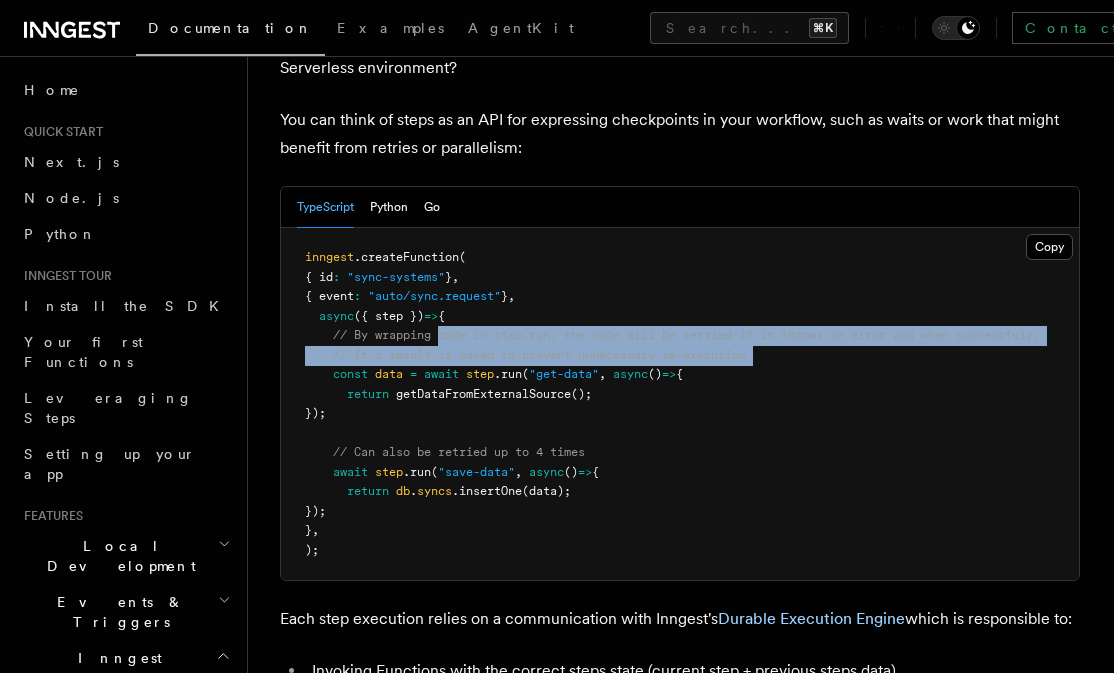 click on "inngest .createFunction (
{ id :   "sync-systems"  } ,
{ event :   "auto/sync.request"  } ,
async  ({ step })  =>  {
// By wrapping code in step.run, the code will be retried if it throws an error and when successfuly.
// It's result is saved to prevent unnecessary re-execution
const   data   =   await   step .run ( "get-data" ,   async  ()  =>  {
return   getDataFromExternalSource ();
});
// Can also be retried up to 4 times
await   step .run ( "save-data" ,   async  ()  =>  {
return   db . syncs .insertOne (data);
});
} ,
);" at bounding box center (680, 404) 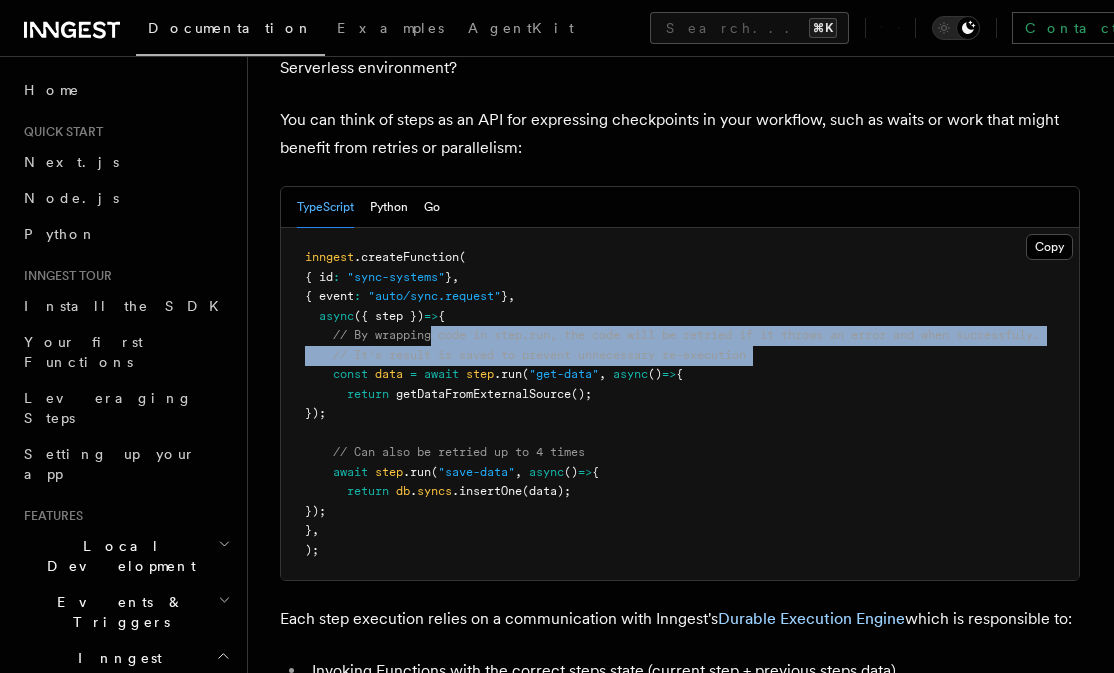 click on "// By wrapping code in step.run, the code will be retried if it throws an error and when successfuly." at bounding box center [686, 335] 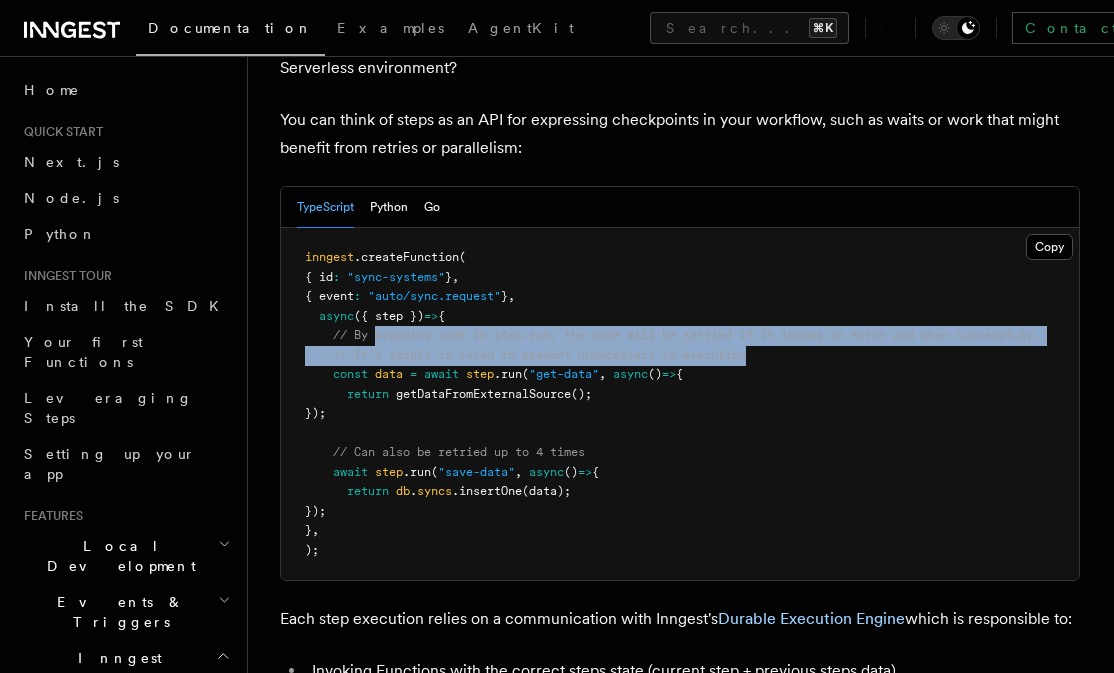 click on "inngest .createFunction (
{ id :   "sync-systems"  } ,
{ event :   "auto/sync.request"  } ,
async  ({ step })  =>  {
// By wrapping code in step.run, the code will be retried if it throws an error and when successfuly.
// It's result is saved to prevent unnecessary re-execution
const   data   =   await   step .run ( "get-data" ,   async  ()  =>  {
return   getDataFromExternalSource ();
});
// Can also be retried up to 4 times
await   step .run ( "save-data" ,   async  ()  =>  {
return   db . syncs .insertOne (data);
});
} ,
);" at bounding box center (672, 403) 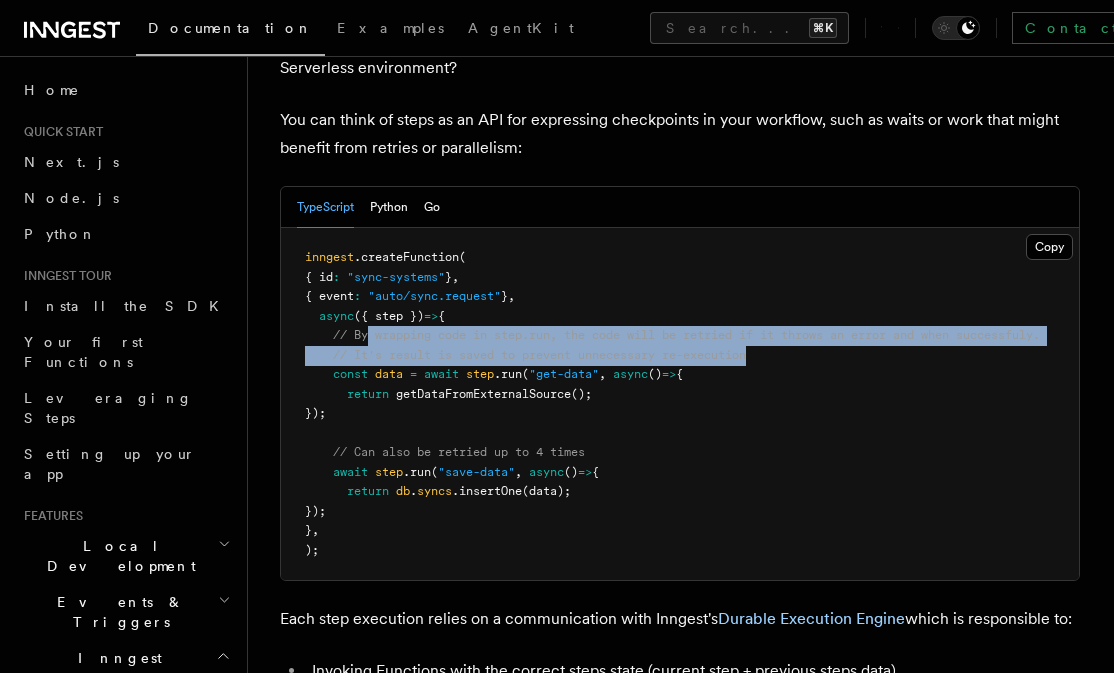 click on "inngest .createFunction (
{ id :   "sync-systems"  } ,
{ event :   "auto/sync.request"  } ,
async  ({ step })  =>  {
// By wrapping code in step.run, the code will be retried if it throws an error and when successfuly.
// It's result is saved to prevent unnecessary re-execution
const   data   =   await   step .run ( "get-data" ,   async  ()  =>  {
return   getDataFromExternalSource ();
});
// Can also be retried up to 4 times
await   step .run ( "save-data" ,   async  ()  =>  {
return   db . syncs .insertOne (data);
});
} ,
);" at bounding box center (672, 403) 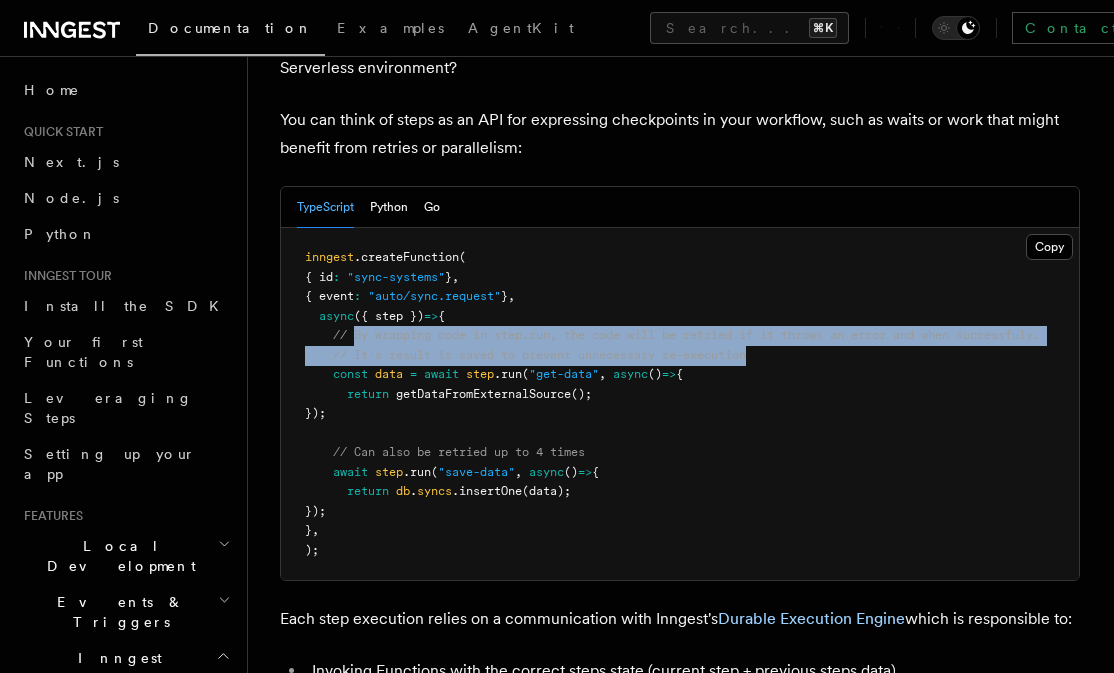 click on "// By wrapping code in step.run, the code will be retried if it throws an error and when successfuly." at bounding box center [686, 335] 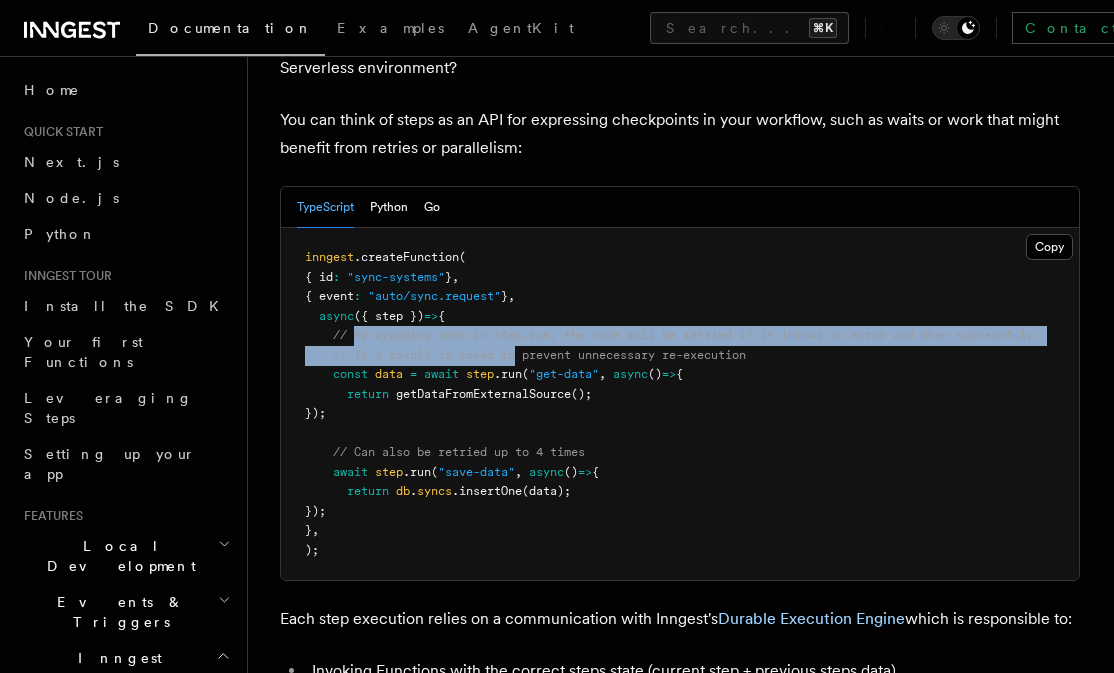 click on "inngest .createFunction (
{ id :   "sync-systems"  } ,
{ event :   "auto/sync.request"  } ,
async  ({ step })  =>  {
// By wrapping code in step.run, the code will be retried if it throws an error and when successfuly.
// It's result is saved to prevent unnecessary re-execution
const   data   =   await   step .run ( "get-data" ,   async  ()  =>  {
return   getDataFromExternalSource ();
});
// Can also be retried up to 4 times
await   step .run ( "save-data" ,   async  ()  =>  {
return   db . syncs .insertOne (data);
});
} ,
);" at bounding box center [680, 404] 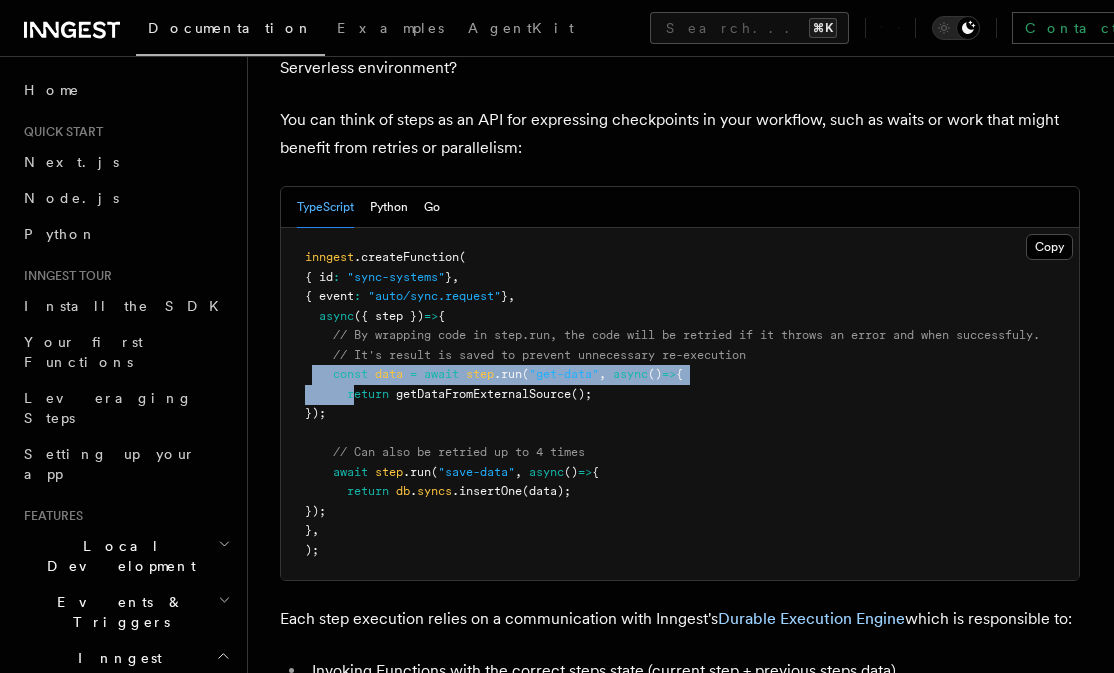 click on "inngest .createFunction (
{ id :   "sync-systems"  } ,
{ event :   "auto/sync.request"  } ,
async  ({ step })  =>  {
// By wrapping code in step.run, the code will be retried if it throws an error and when successfuly.
// It's result is saved to prevent unnecessary re-execution
const   data   =   await   step .run ( "get-data" ,   async  ()  =>  {
return   getDataFromExternalSource ();
});
// Can also be retried up to 4 times
await   step .run ( "save-data" ,   async  ()  =>  {
return   db . syncs .insertOne (data);
});
} ,
);" at bounding box center (680, 404) 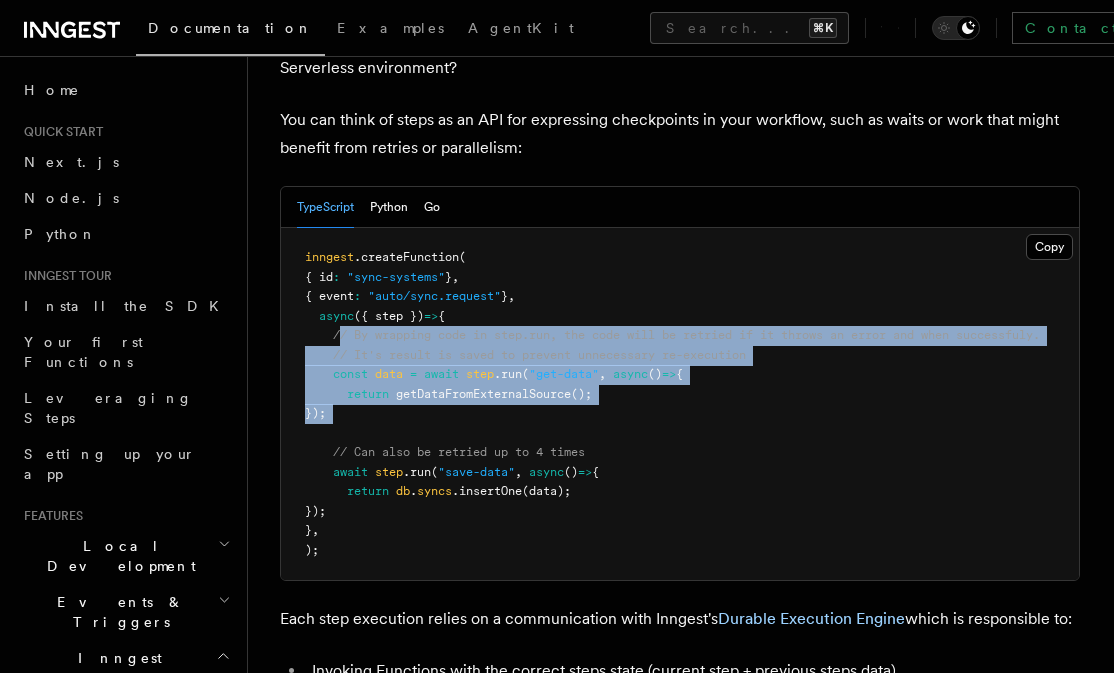 click on "inngest .createFunction (
{ id :   "sync-systems"  } ,
{ event :   "auto/sync.request"  } ,
async  ({ step })  =>  {
// By wrapping code in step.run, the code will be retried if it throws an error and when successfuly.
// It's result is saved to prevent unnecessary re-execution
const   data   =   await   step .run ( "get-data" ,   async  ()  =>  {
return   getDataFromExternalSource ();
});
// Can also be retried up to 4 times
await   step .run ( "save-data" ,   async  ()  =>  {
return   db . syncs .insertOne (data);
});
} ,
);" at bounding box center [680, 404] 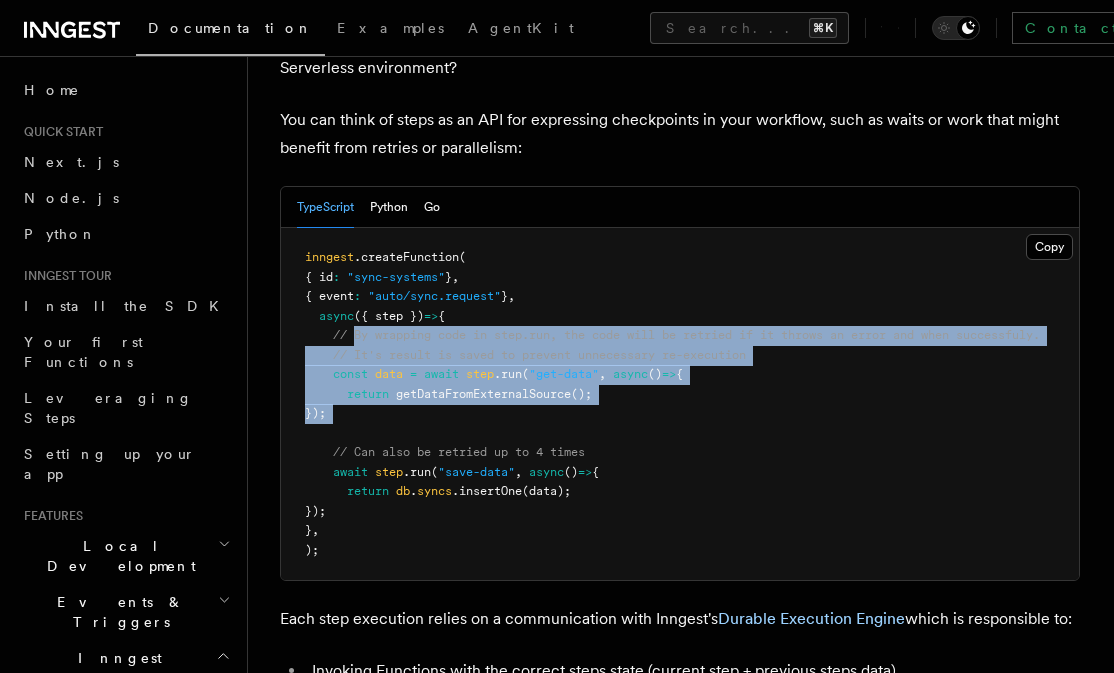 click on "// By wrapping code in step.run, the code will be retried if it throws an error and when successfuly." at bounding box center [686, 335] 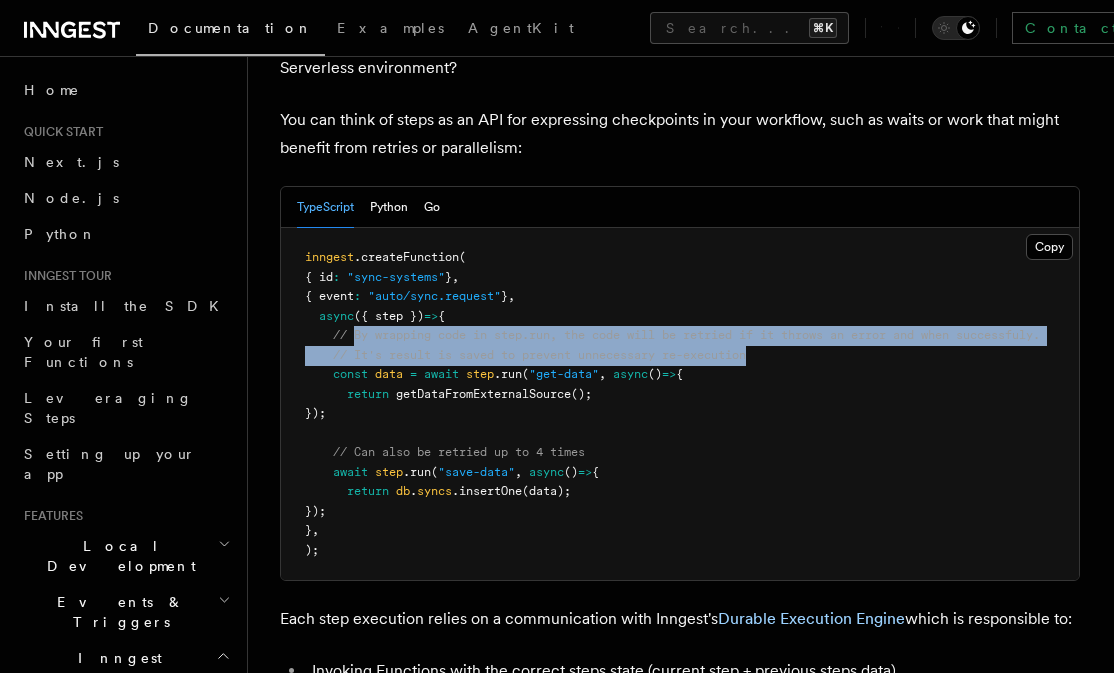 click on "inngest .createFunction (
{ id :   "sync-systems"  } ,
{ event :   "auto/sync.request"  } ,
async  ({ step })  =>  {
// By wrapping code in step.run, the code will be retried if it throws an error and when successfuly.
// It's result is saved to prevent unnecessary re-execution
const   data   =   await   step .run ( "get-data" ,   async  ()  =>  {
return   getDataFromExternalSource ();
});
// Can also be retried up to 4 times
await   step .run ( "save-data" ,   async  ()  =>  {
return   db . syncs .insertOne (data);
});
} ,
);" at bounding box center (672, 403) 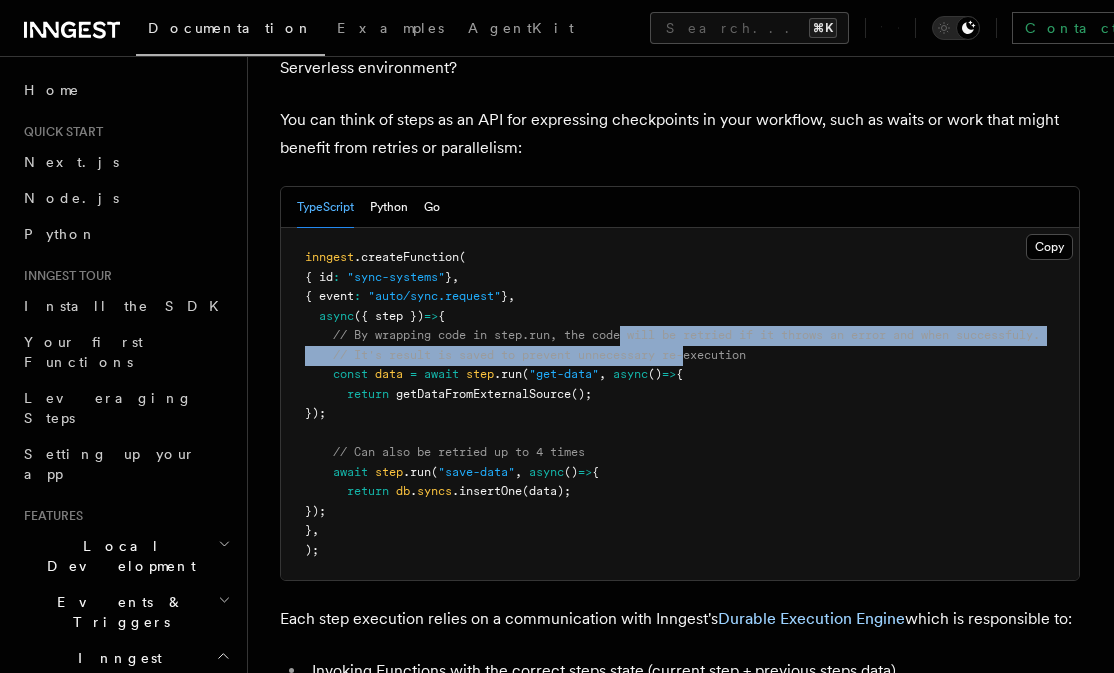 click on "inngest .createFunction (
{ id :   "sync-systems"  } ,
{ event :   "auto/sync.request"  } ,
async  ({ step })  =>  {
// By wrapping code in step.run, the code will be retried if it throws an error and when successfuly.
// It's result is saved to prevent unnecessary re-execution
const   data   =   await   step .run ( "get-data" ,   async  ()  =>  {
return   getDataFromExternalSource ();
});
// Can also be retried up to 4 times
await   step .run ( "save-data" ,   async  ()  =>  {
return   db . syncs .insertOne (data);
});
} ,
);" at bounding box center [680, 404] 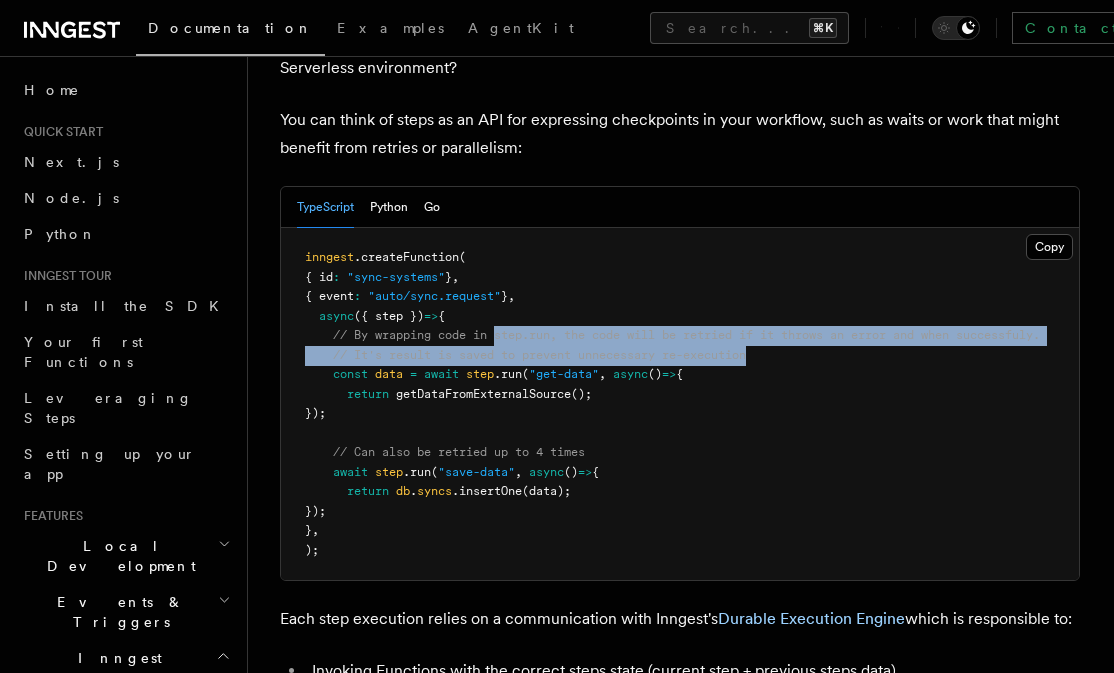 click on "inngest .createFunction (
{ id :   "sync-systems"  } ,
{ event :   "auto/sync.request"  } ,
async  ({ step })  =>  {
// By wrapping code in step.run, the code will be retried if it throws an error and when successfuly.
// It's result is saved to prevent unnecessary re-execution
const   data   =   await   step .run ( "get-data" ,   async  ()  =>  {
return   getDataFromExternalSource ();
});
// Can also be retried up to 4 times
await   step .run ( "save-data" ,   async  ()  =>  {
return   db . syncs .insertOne (data);
});
} ,
);" at bounding box center [680, 404] 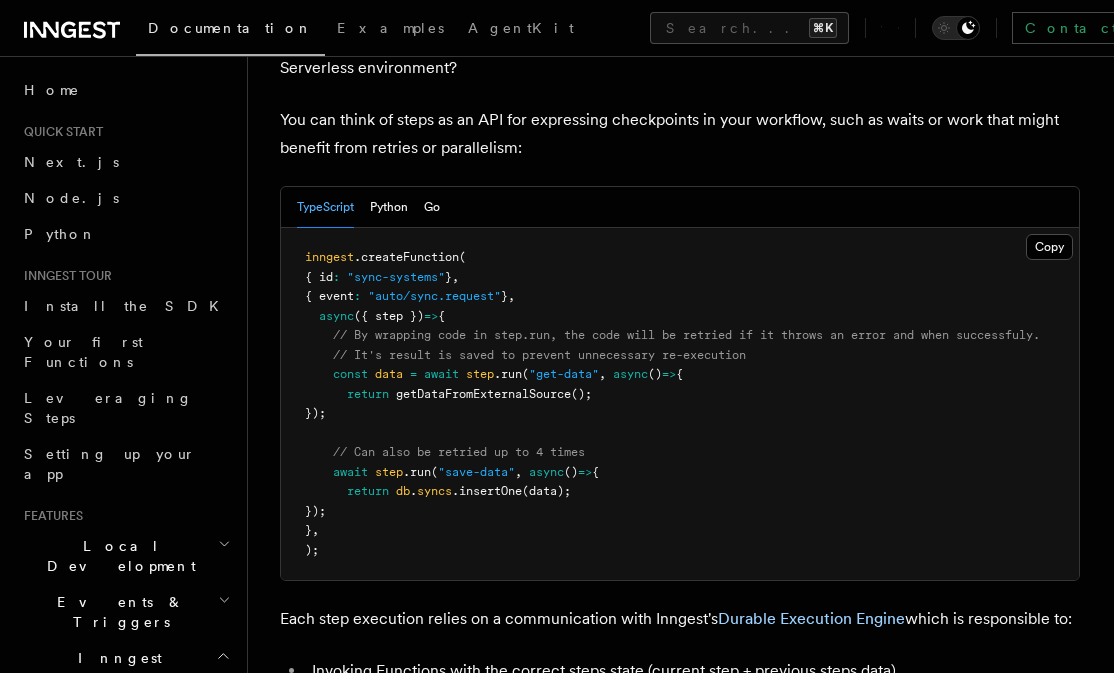 click on "inngest .createFunction (
{ id :   "sync-systems"  } ,
{ event :   "auto/sync.request"  } ,
async  ({ step })  =>  {
// By wrapping code in step.run, the code will be retried if it throws an error and when successfuly.
// It's result is saved to prevent unnecessary re-execution
const   data   =   await   step .run ( "get-data" ,   async  ()  =>  {
return   getDataFromExternalSource ();
});
// Can also be retried up to 4 times
await   step .run ( "save-data" ,   async  ()  =>  {
return   db . syncs .insertOne (data);
});
} ,
);" at bounding box center [680, 404] 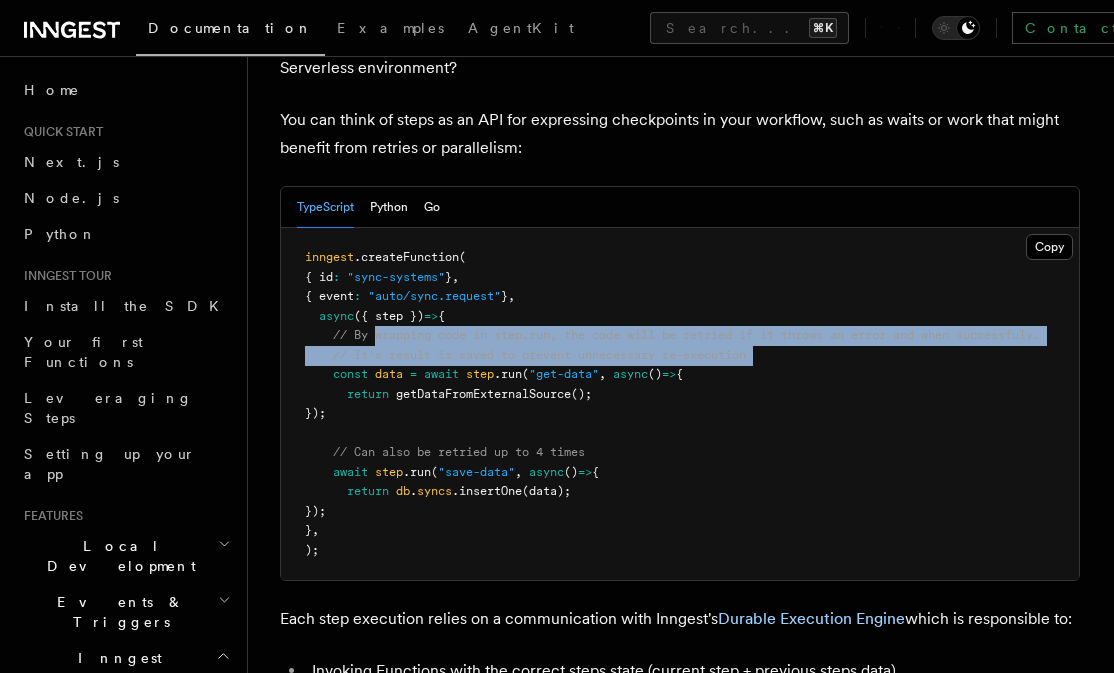 click on "inngest .createFunction (
{ id :   "sync-systems"  } ,
{ event :   "auto/sync.request"  } ,
async  ({ step })  =>  {
// By wrapping code in step.run, the code will be retried if it throws an error and when successfuly.
// It's result is saved to prevent unnecessary re-execution
const   data   =   await   step .run ( "get-data" ,   async  ()  =>  {
return   getDataFromExternalSource ();
});
// Can also be retried up to 4 times
await   step .run ( "save-data" ,   async  ()  =>  {
return   db . syncs .insertOne (data);
});
} ,
);" at bounding box center (672, 403) 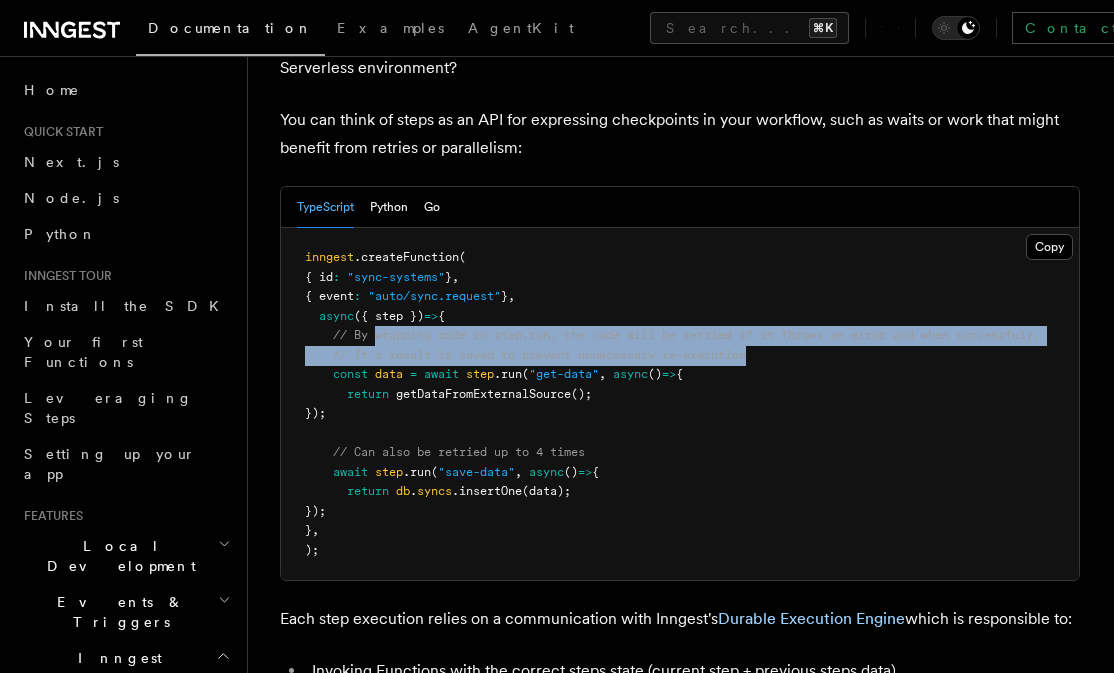 click on "// It's result is saved to prevent unnecessary re-execution" at bounding box center [539, 355] 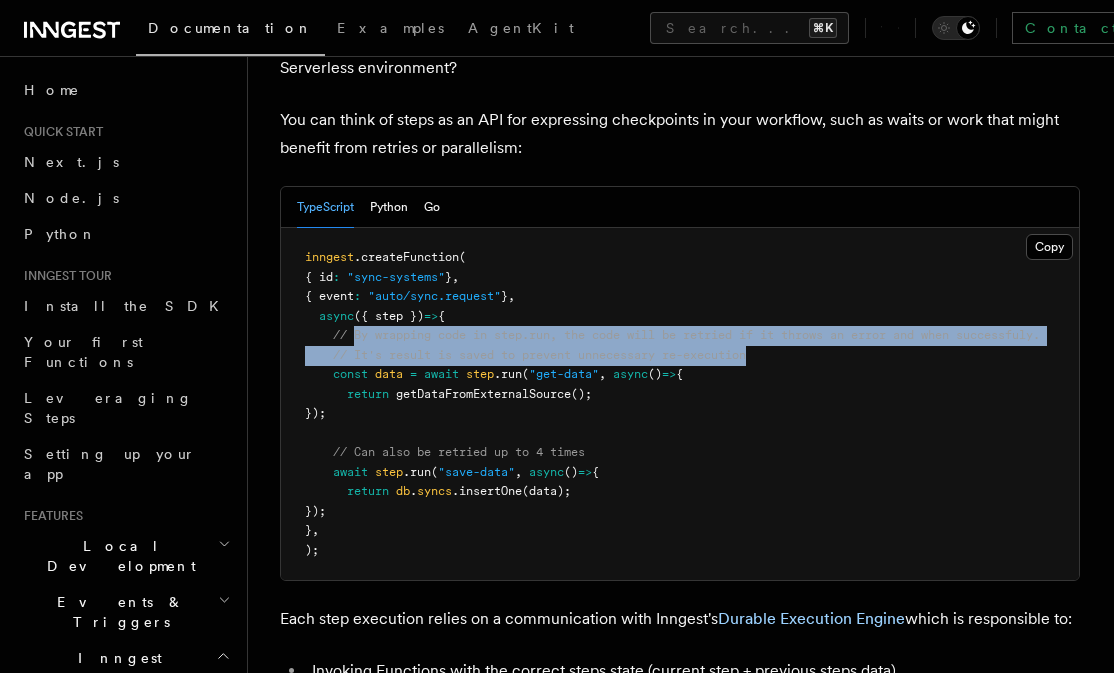 click on "inngest .createFunction (
{ id :   "sync-systems"  } ,
{ event :   "auto/sync.request"  } ,
async  ({ step })  =>  {
// By wrapping code in step.run, the code will be retried if it throws an error and when successfuly.
// It's result is saved to prevent unnecessary re-execution
const   data   =   await   step .run ( "get-data" ,   async  ()  =>  {
return   getDataFromExternalSource ();
});
// Can also be retried up to 4 times
await   step .run ( "save-data" ,   async  ()  =>  {
return   db . syncs .insertOne (data);
});
} ,
);" at bounding box center (672, 403) 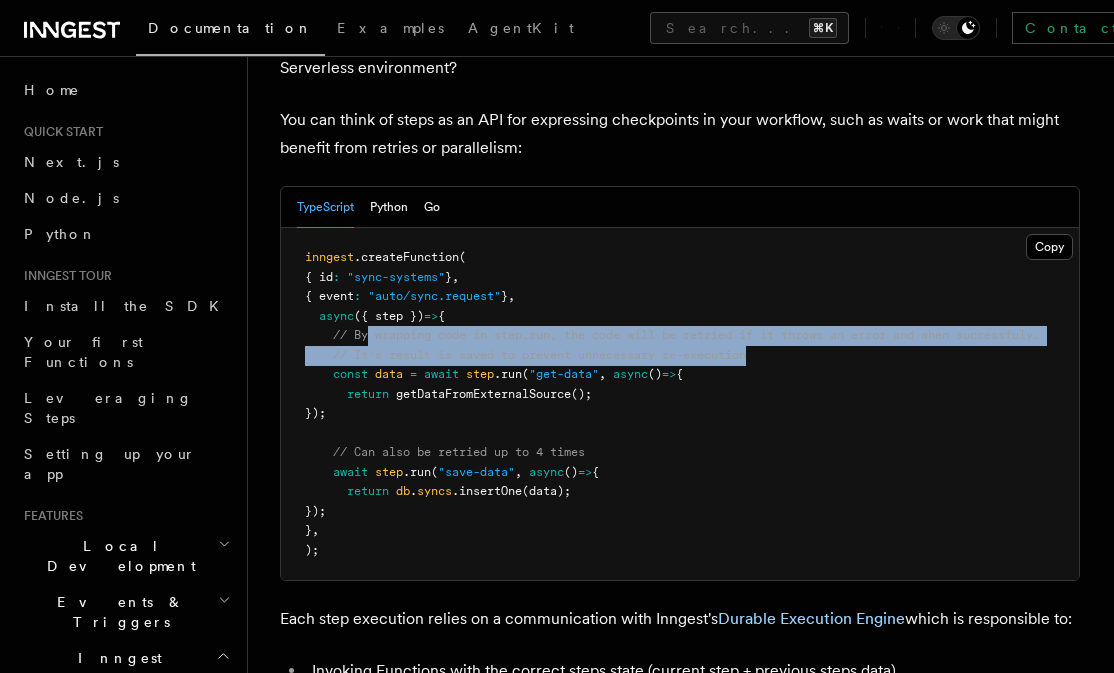 click on "inngest .createFunction (
{ id :   "sync-systems"  } ,
{ event :   "auto/sync.request"  } ,
async  ({ step })  =>  {
// By wrapping code in step.run, the code will be retried if it throws an error and when successfuly.
// It's result is saved to prevent unnecessary re-execution
const   data   =   await   step .run ( "get-data" ,   async  ()  =>  {
return   getDataFromExternalSource ();
});
// Can also be retried up to 4 times
await   step .run ( "save-data" ,   async  ()  =>  {
return   db . syncs .insertOne (data);
});
} ,
);" at bounding box center (672, 403) 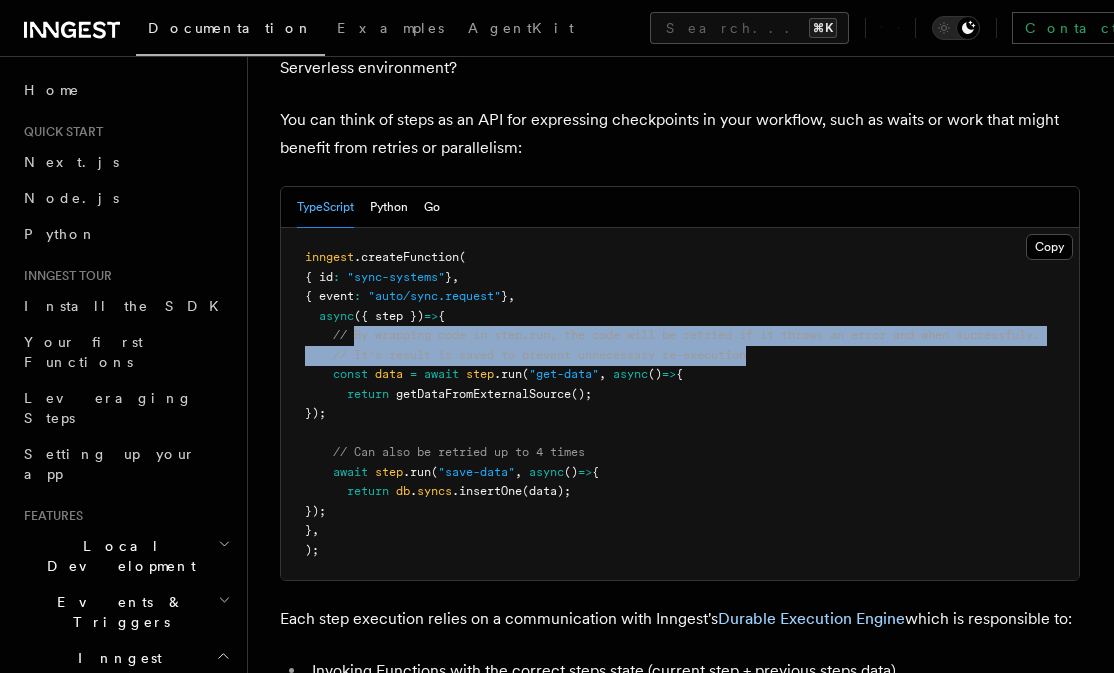 click on "// By wrapping code in step.run, the code will be retried if it throws an error and when successfuly." at bounding box center [686, 335] 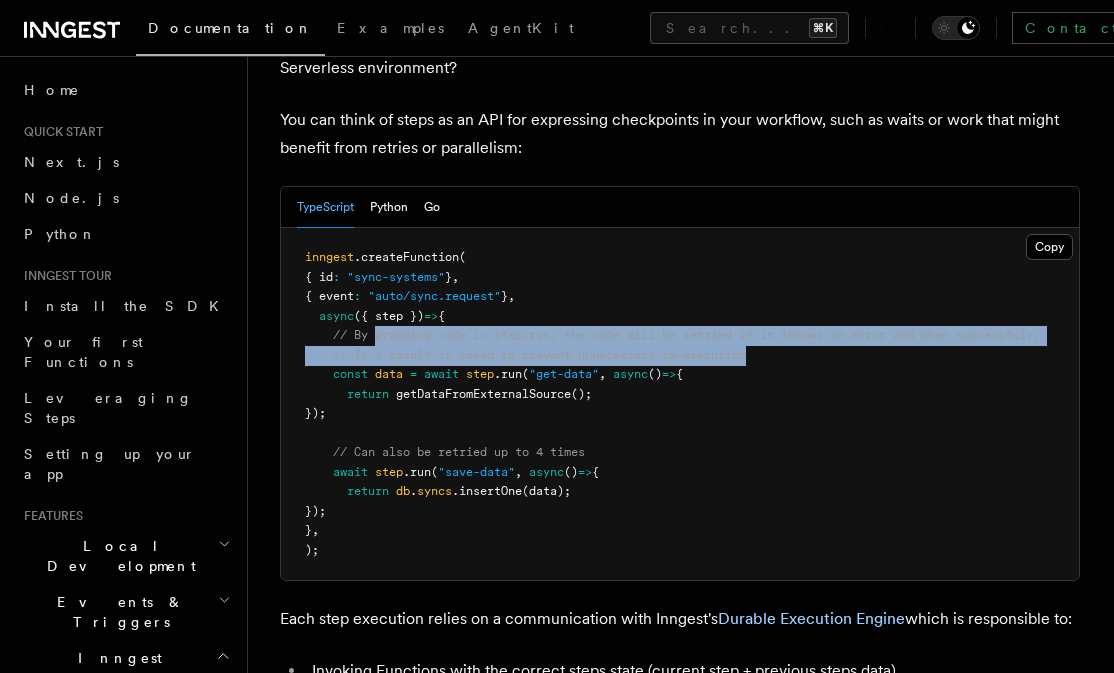 click on "inngest .createFunction (
{ id :   "sync-systems"  } ,
{ event :   "auto/sync.request"  } ,
async  ({ step })  =>  {
// By wrapping code in step.run, the code will be retried if it throws an error and when successfuly.
// It's result is saved to prevent unnecessary re-execution
const   data   =   await   step .run ( "get-data" ,   async  ()  =>  {
return   getDataFromExternalSource ();
});
// Can also be retried up to 4 times
await   step .run ( "save-data" ,   async  ()  =>  {
return   db . syncs .insertOne (data);
});
} ,
);" at bounding box center [672, 403] 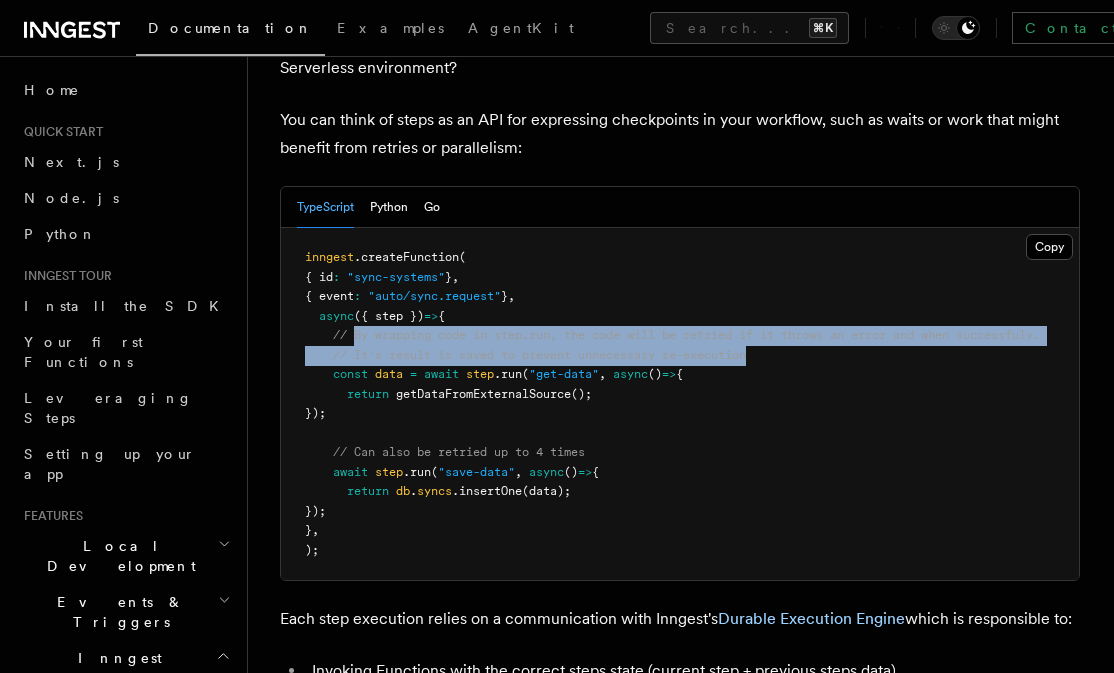 click on "// By wrapping code in step.run, the code will be retried if it throws an error and when successfuly." at bounding box center [686, 335] 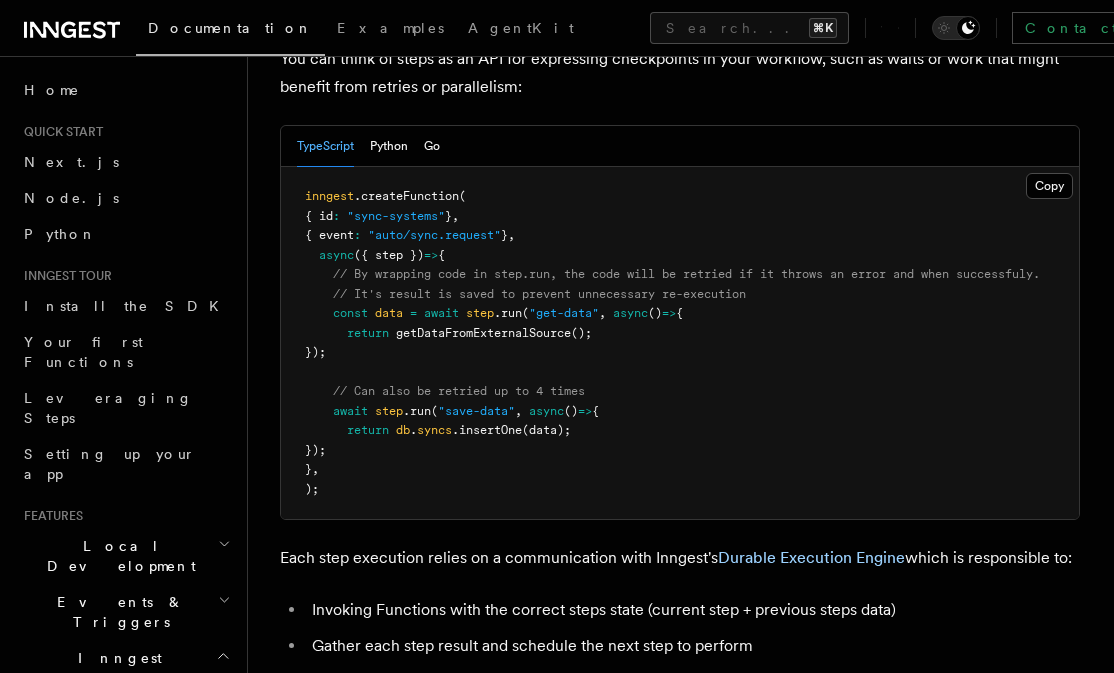 scroll, scrollTop: 960, scrollLeft: 0, axis: vertical 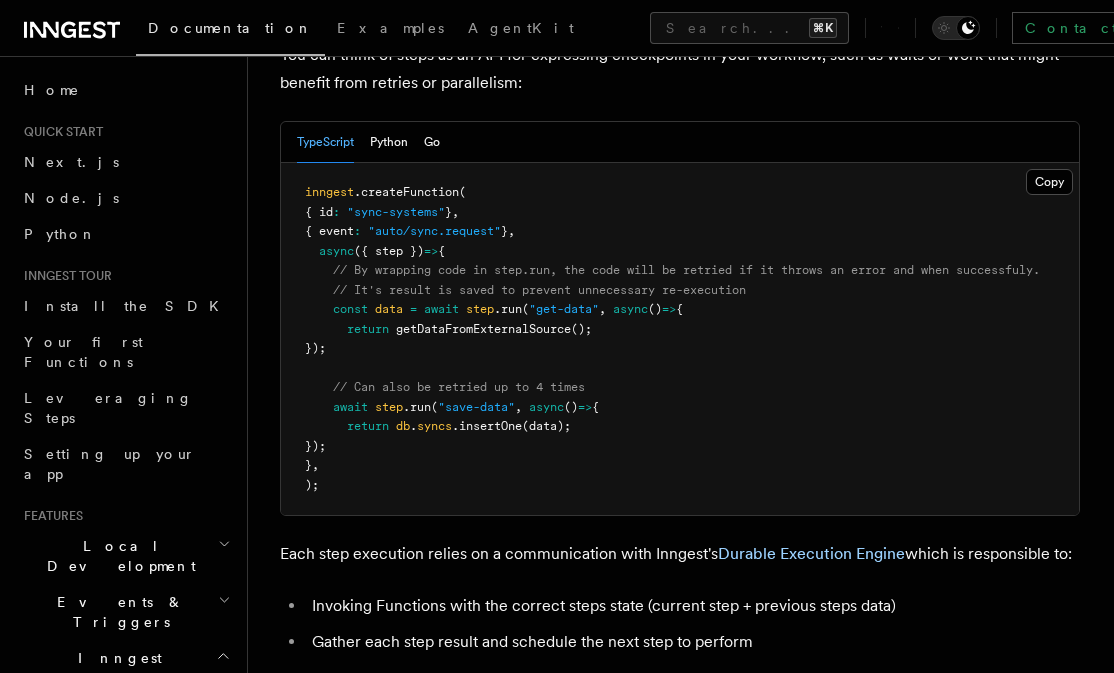 click on "// Can also be retried up to 4 times" at bounding box center [459, 387] 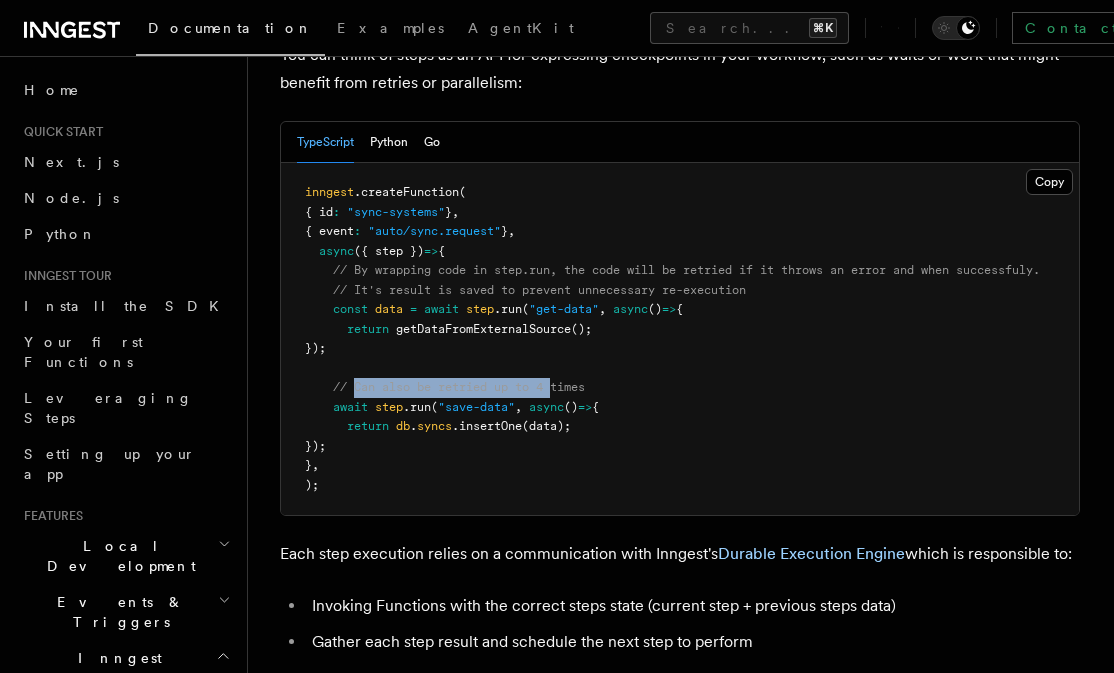 click on "// Can also be retried up to 4 times" at bounding box center [459, 387] 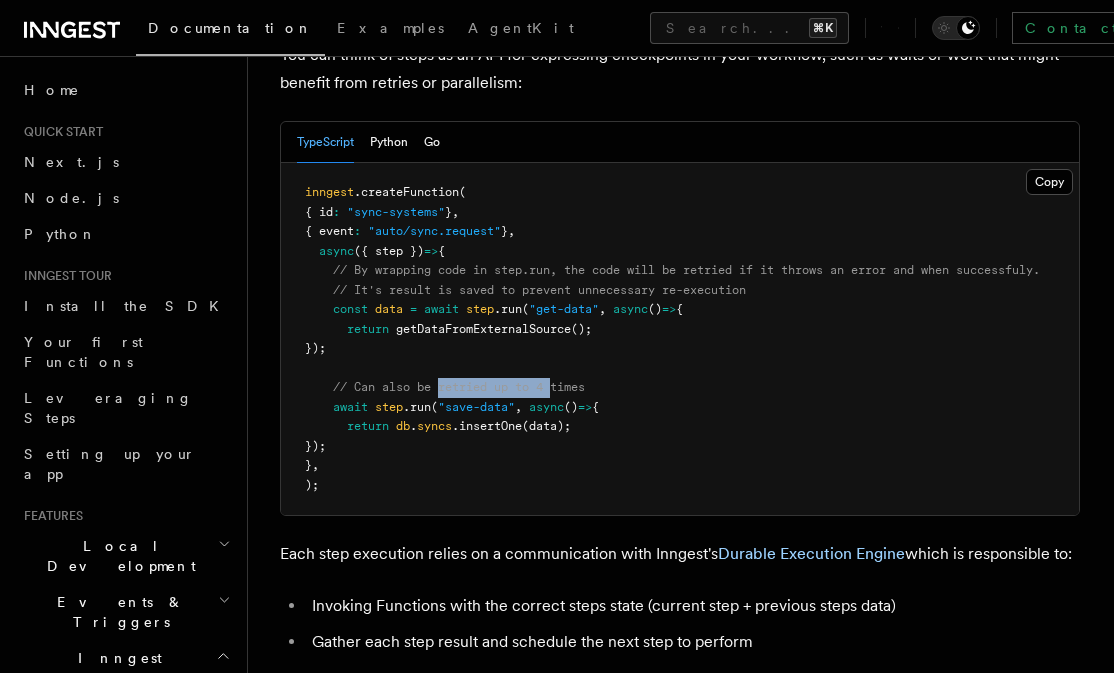 click on "// Can also be retried up to 4 times" at bounding box center [459, 387] 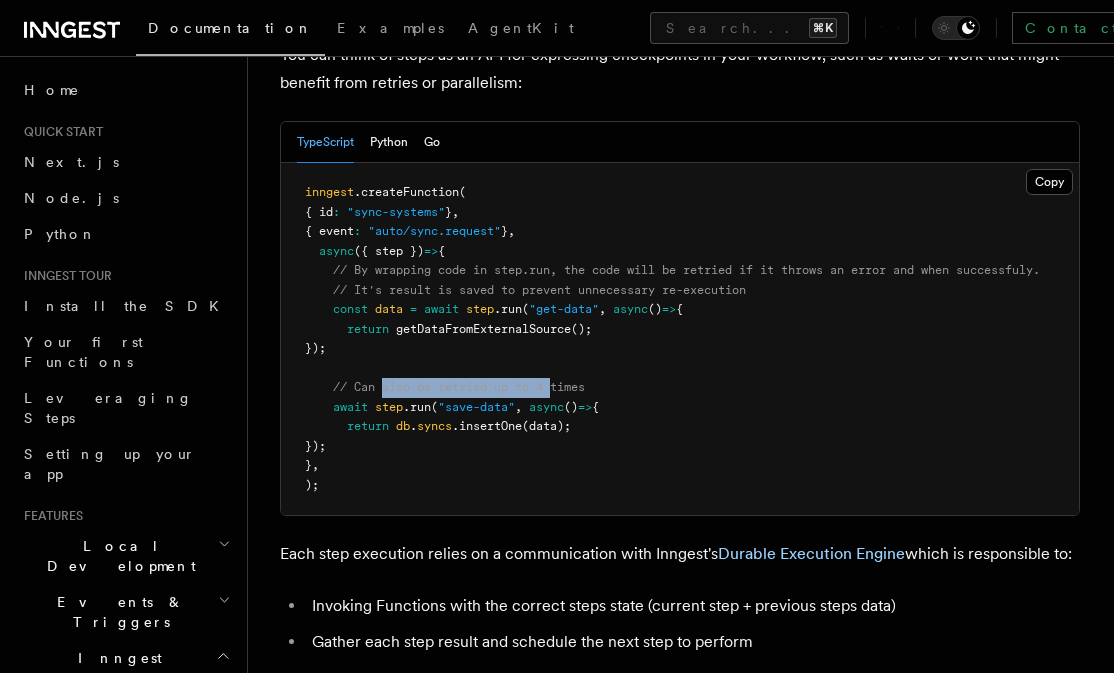 click on "// Can also be retried up to 4 times" at bounding box center (459, 387) 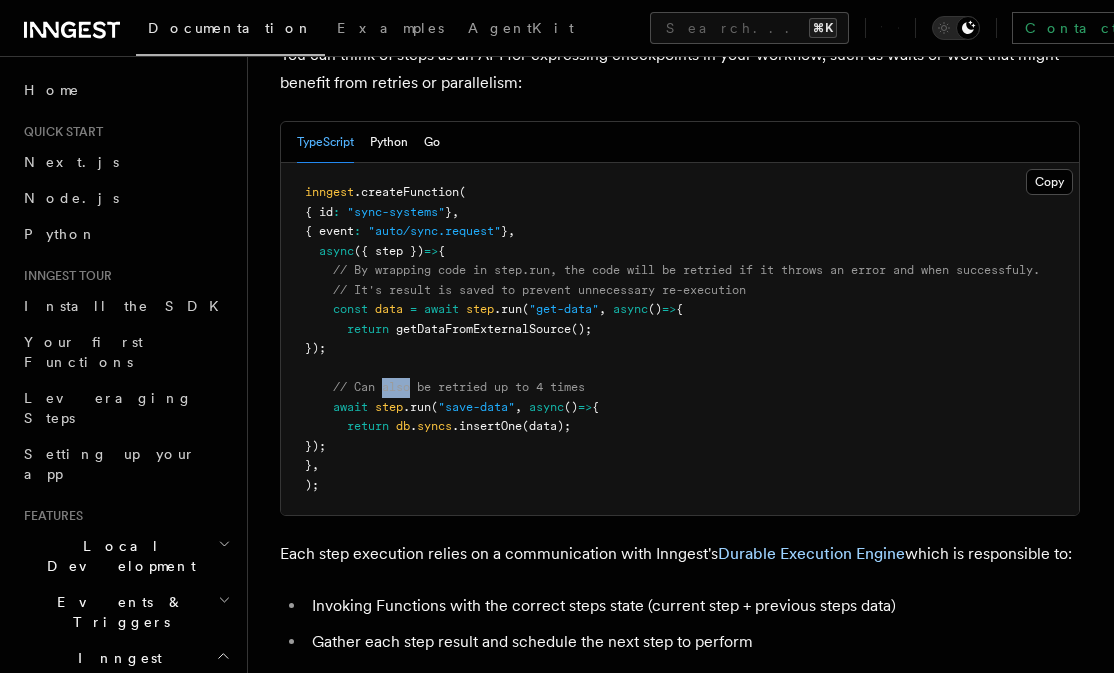 click on "// Can also be retried up to 4 times" at bounding box center [459, 387] 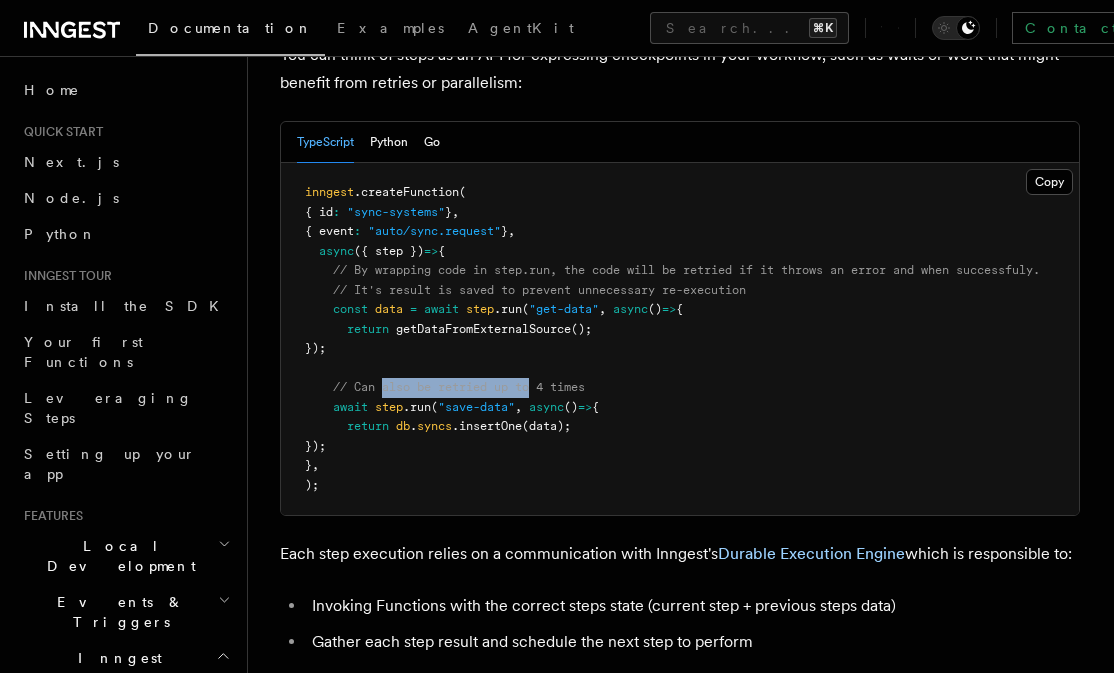 click on "// Can also be retried up to 4 times" at bounding box center [459, 387] 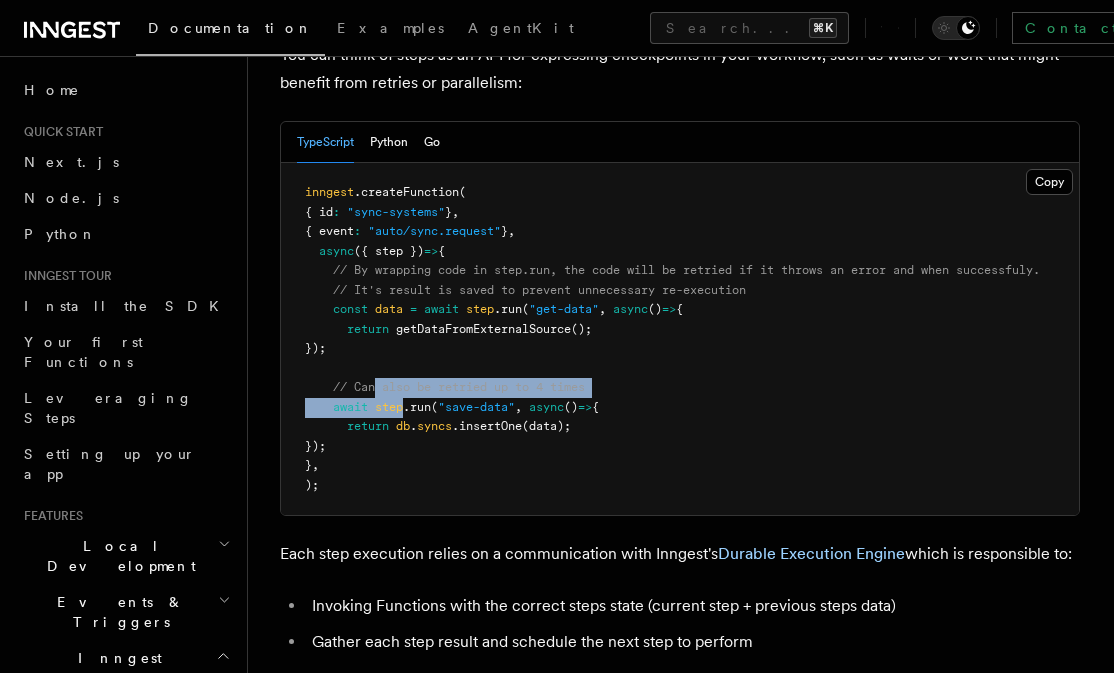 click on "inngest .createFunction (
{ id :   "sync-systems"  } ,
{ event :   "auto/sync.request"  } ,
async  ({ step })  =>  {
// By wrapping code in step.run, the code will be retried if it throws an error and when successfuly.
// It's result is saved to prevent unnecessary re-execution
const   data   =   await   step .run ( "get-data" ,   async  ()  =>  {
return   getDataFromExternalSource ();
});
// Can also be retried up to 4 times
await   step .run ( "save-data" ,   async  ()  =>  {
return   db . syncs .insertOne (data);
});
} ,
);" at bounding box center (680, 339) 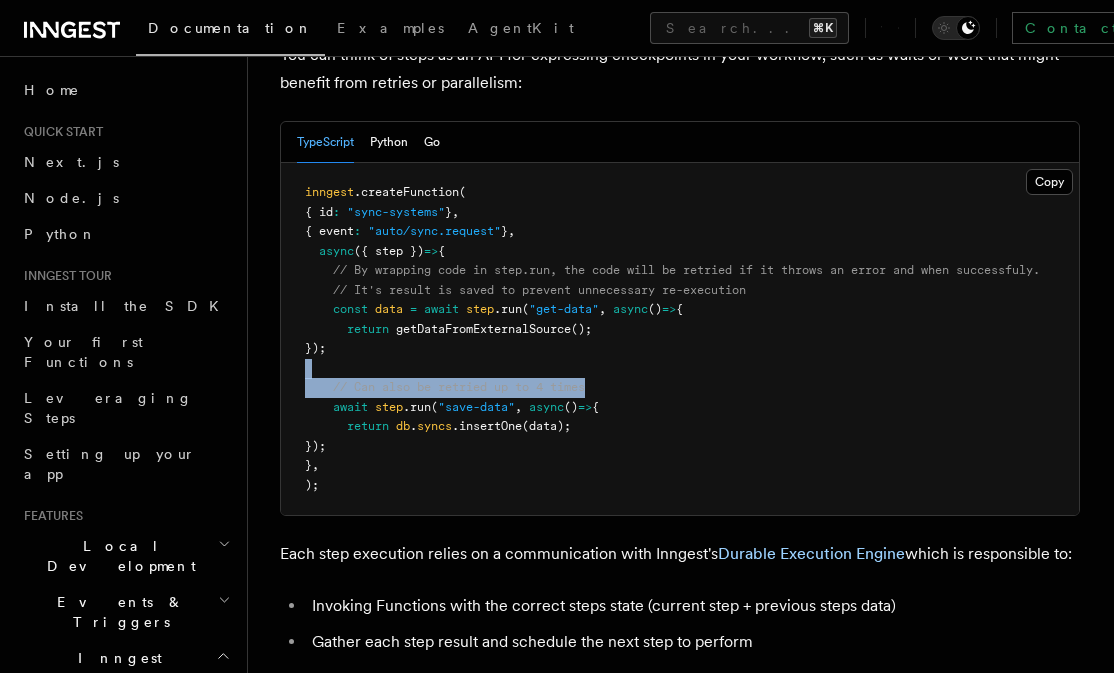 click on "inngest .createFunction (
{ id :   "sync-systems"  } ,
{ event :   "auto/sync.request"  } ,
async  ({ step })  =>  {
// By wrapping code in step.run, the code will be retried if it throws an error and when successfuly.
// It's result is saved to prevent unnecessary re-execution
const   data   =   await   step .run ( "get-data" ,   async  ()  =>  {
return   getDataFromExternalSource ();
});
// Can also be retried up to 4 times
await   step .run ( "save-data" ,   async  ()  =>  {
return   db . syncs .insertOne (data);
});
} ,
);" at bounding box center [680, 339] 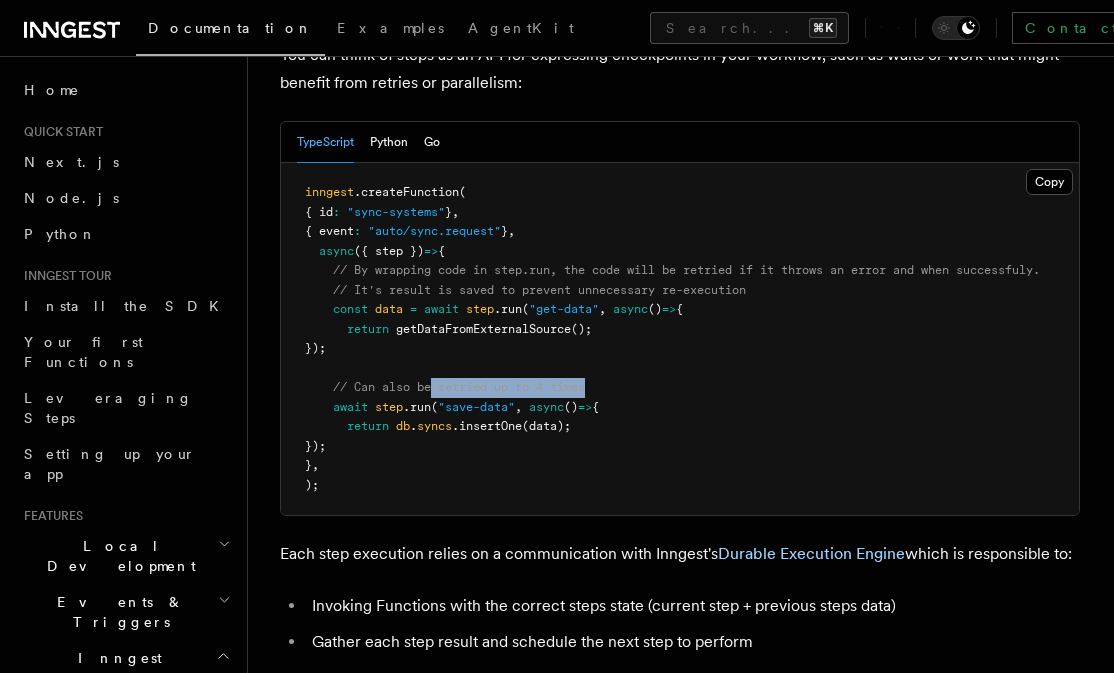 click on "// Can also be retried up to 4 times" at bounding box center [459, 387] 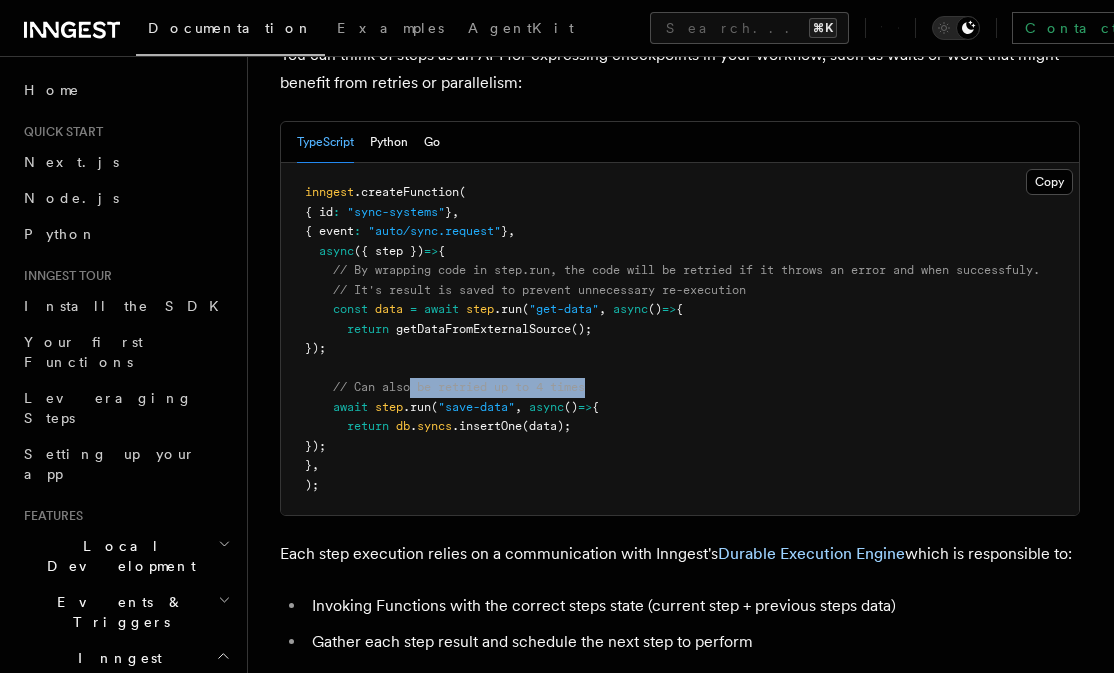 click on "// Can also be retried up to 4 times" at bounding box center (459, 387) 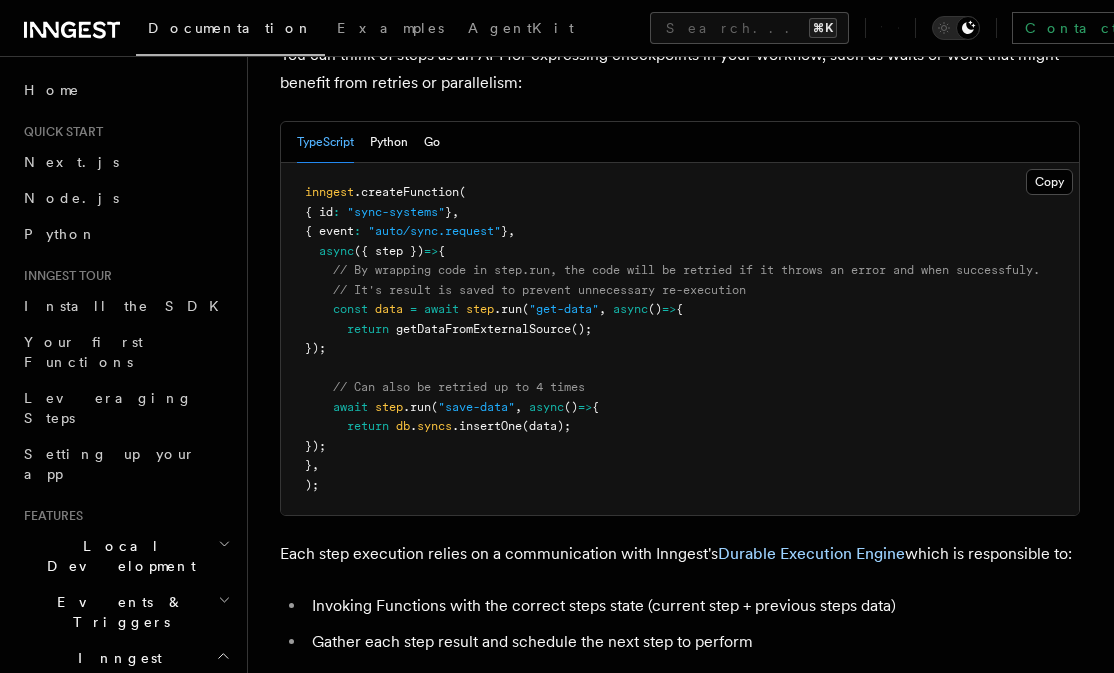click on "inngest .createFunction (
{ id :   "sync-systems"  } ,
{ event :   "auto/sync.request"  } ,
async  ({ step })  =>  {
// By wrapping code in step.run, the code will be retried if it throws an error and when successfuly.
// It's result is saved to prevent unnecessary re-execution
const   data   =   await   step .run ( "get-data" ,   async  ()  =>  {
return   getDataFromExternalSource ();
});
// Can also be retried up to 4 times
await   step .run ( "save-data" ,   async  ()  =>  {
return   db . syncs .insertOne (data);
});
} ,
);" at bounding box center [680, 339] 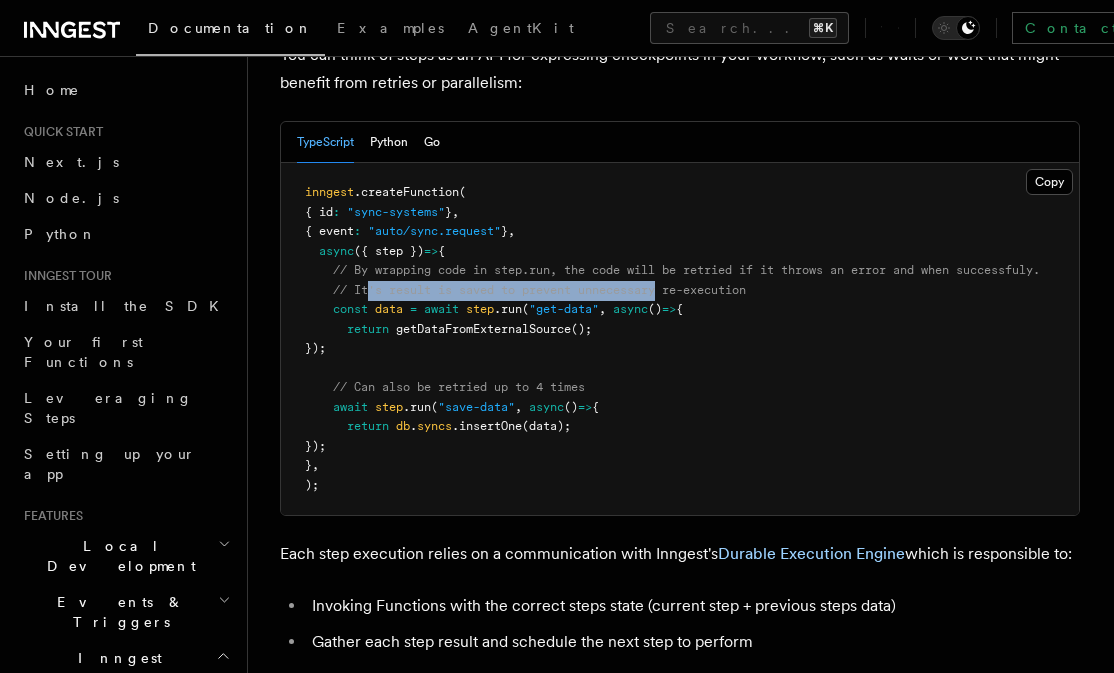 click on "inngest .createFunction (
{ id :   "sync-systems"  } ,
{ event :   "auto/sync.request"  } ,
async  ({ step })  =>  {
// By wrapping code in step.run, the code will be retried if it throws an error and when successfuly.
// It's result is saved to prevent unnecessary re-execution
const   data   =   await   step .run ( "get-data" ,   async  ()  =>  {
return   getDataFromExternalSource ();
});
// Can also be retried up to 4 times
await   step .run ( "save-data" ,   async  ()  =>  {
return   db . syncs .insertOne (data);
});
} ,
);" at bounding box center (680, 339) 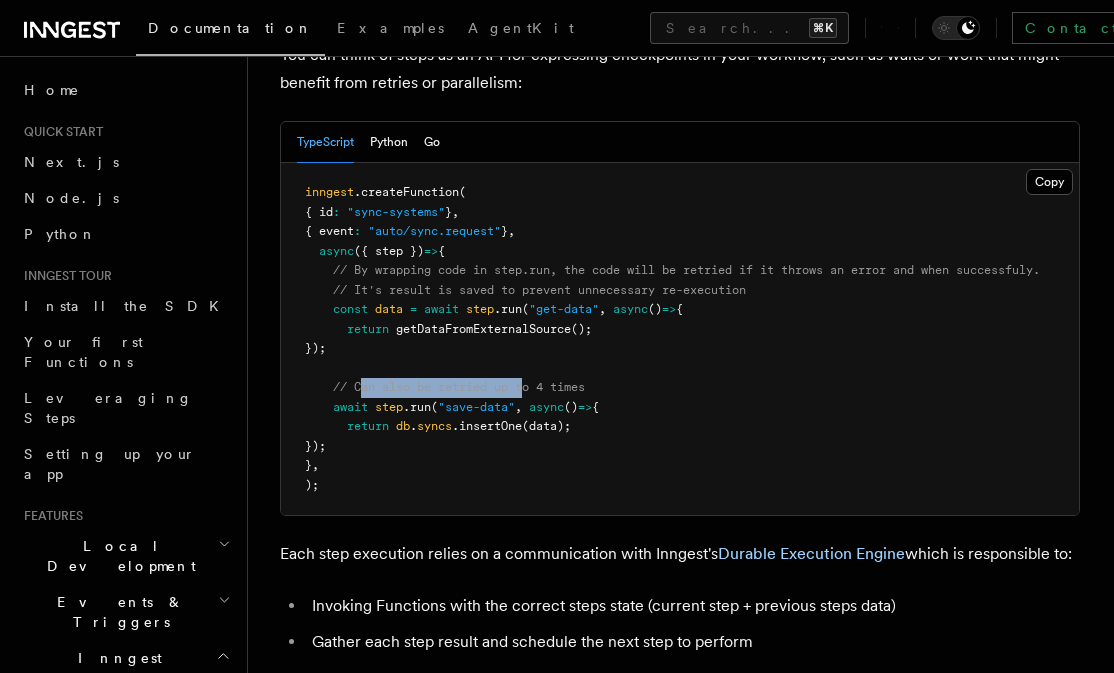 click on "// Can also be retried up to 4 times" at bounding box center (459, 387) 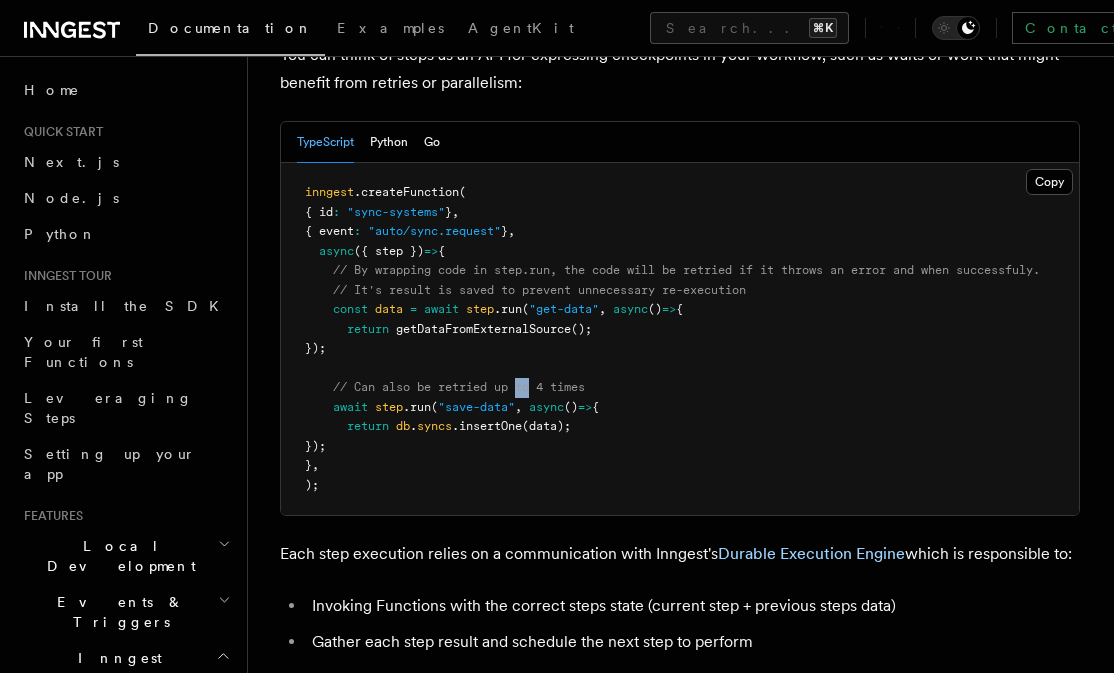 click on "// Can also be retried up to 4 times" at bounding box center (459, 387) 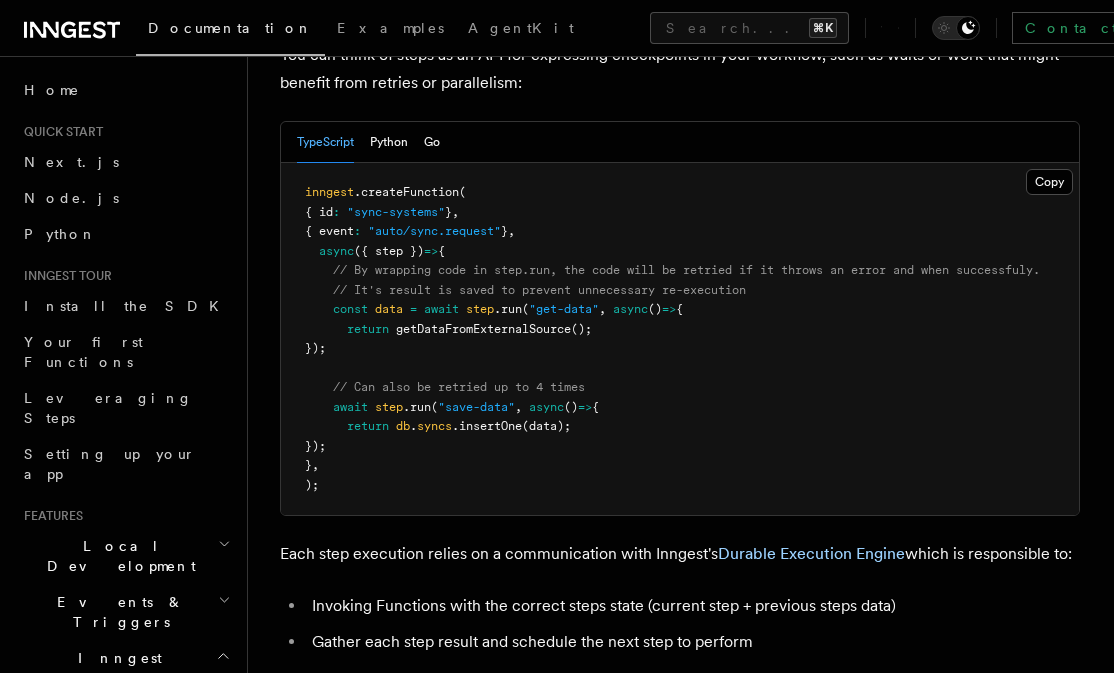 click on "inngest .createFunction (
{ id :   "sync-systems"  } ,
{ event :   "auto/sync.request"  } ,
async  ({ step })  =>  {
// By wrapping code in step.run, the code will be retried if it throws an error and when successfuly.
// It's result is saved to prevent unnecessary re-execution
const   data   =   await   step .run ( "get-data" ,   async  ()  =>  {
return   getDataFromExternalSource ();
});
// Can also be retried up to 4 times
await   step .run ( "save-data" ,   async  ()  =>  {
return   db . syncs .insertOne (data);
});
} ,
);" at bounding box center [680, 339] 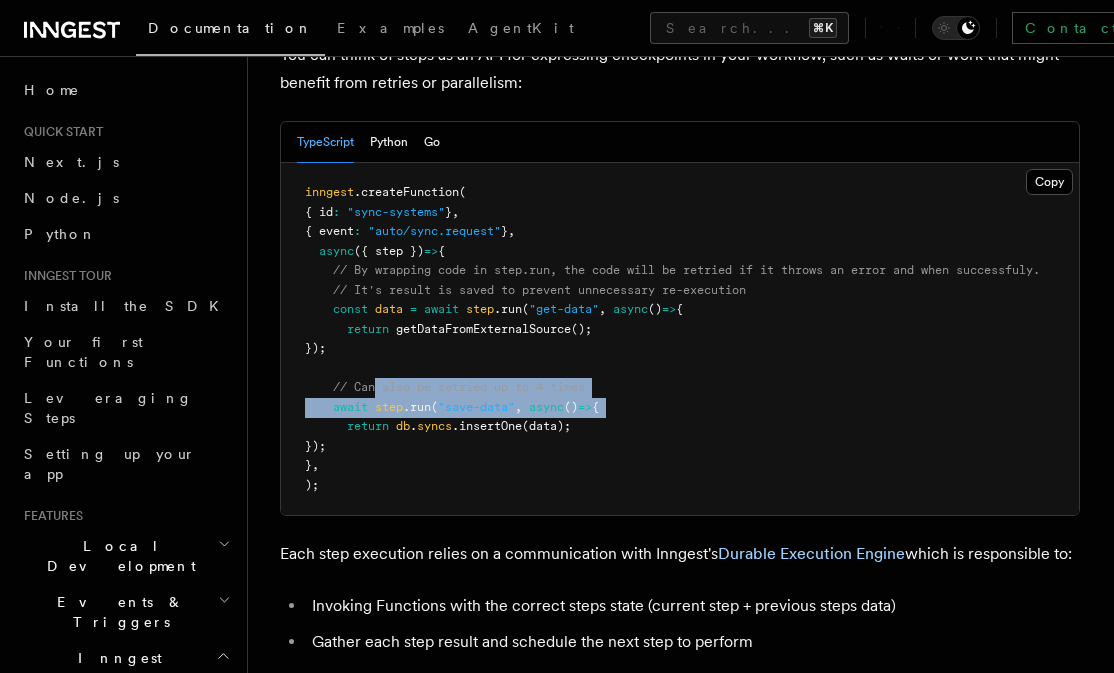 click on "inngest .createFunction (
{ id :   "sync-systems"  } ,
{ event :   "auto/sync.request"  } ,
async  ({ step })  =>  {
// By wrapping code in step.run, the code will be retried if it throws an error and when successfuly.
// It's result is saved to prevent unnecessary re-execution
const   data   =   await   step .run ( "get-data" ,   async  ()  =>  {
return   getDataFromExternalSource ();
});
// Can also be retried up to 4 times
await   step .run ( "save-data" ,   async  ()  =>  {
return   db . syncs .insertOne (data);
});
} ,
);" at bounding box center (680, 339) 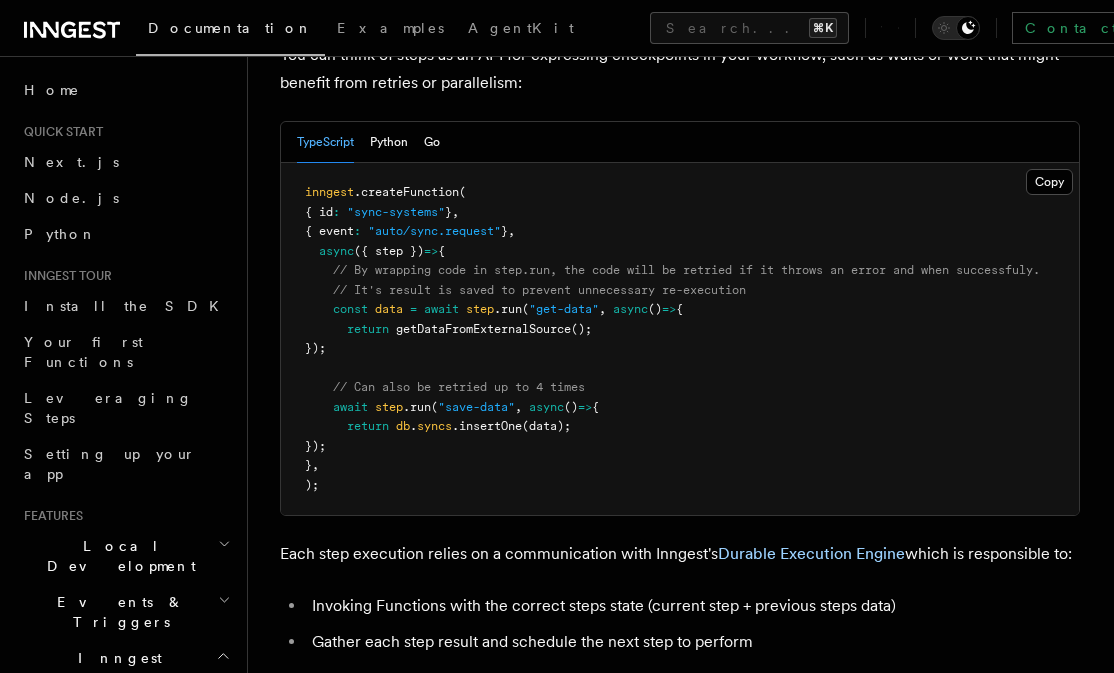 click on "Each step execution relies on a communication with Inngest's  Durable Execution Engine  which is responsible to:" at bounding box center (680, 554) 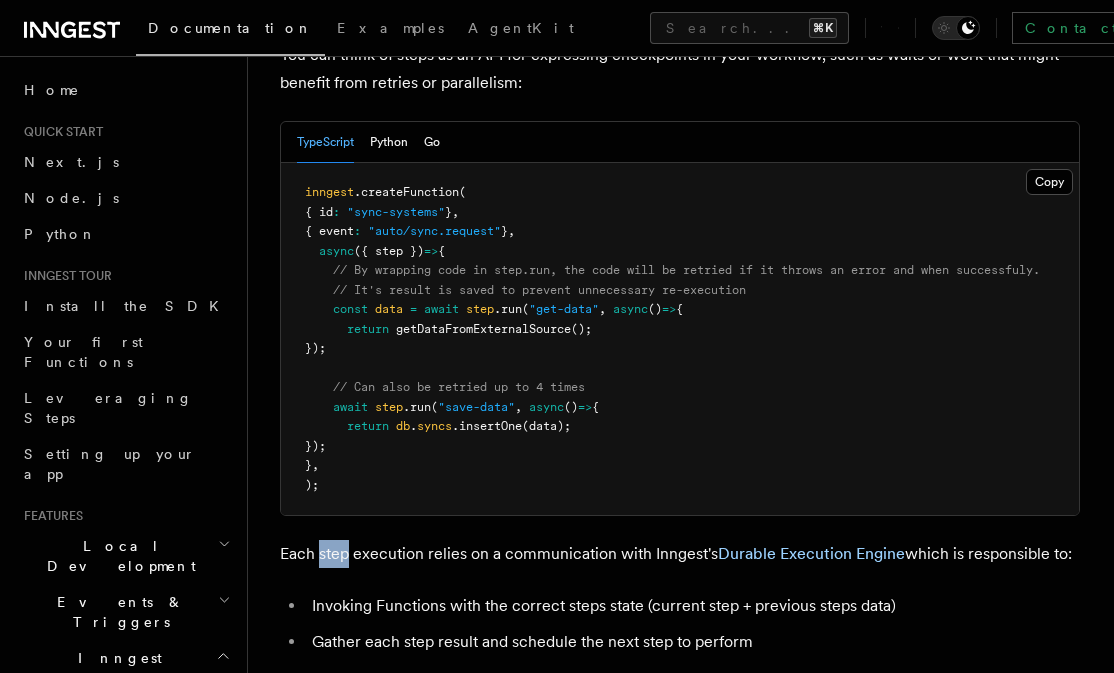 click on "Each step execution relies on a communication with Inngest's  Durable Execution Engine  which is responsible to:" at bounding box center (680, 554) 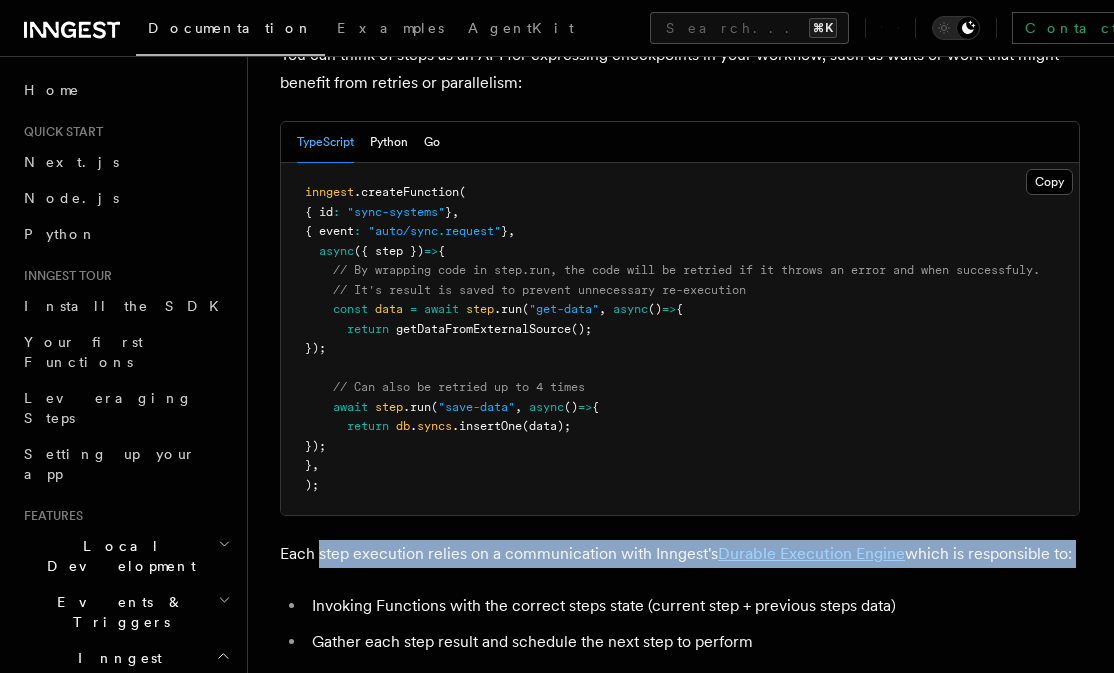 click on "Each step execution relies on a communication with Inngest's  Durable Execution Engine  which is responsible to:" at bounding box center (680, 554) 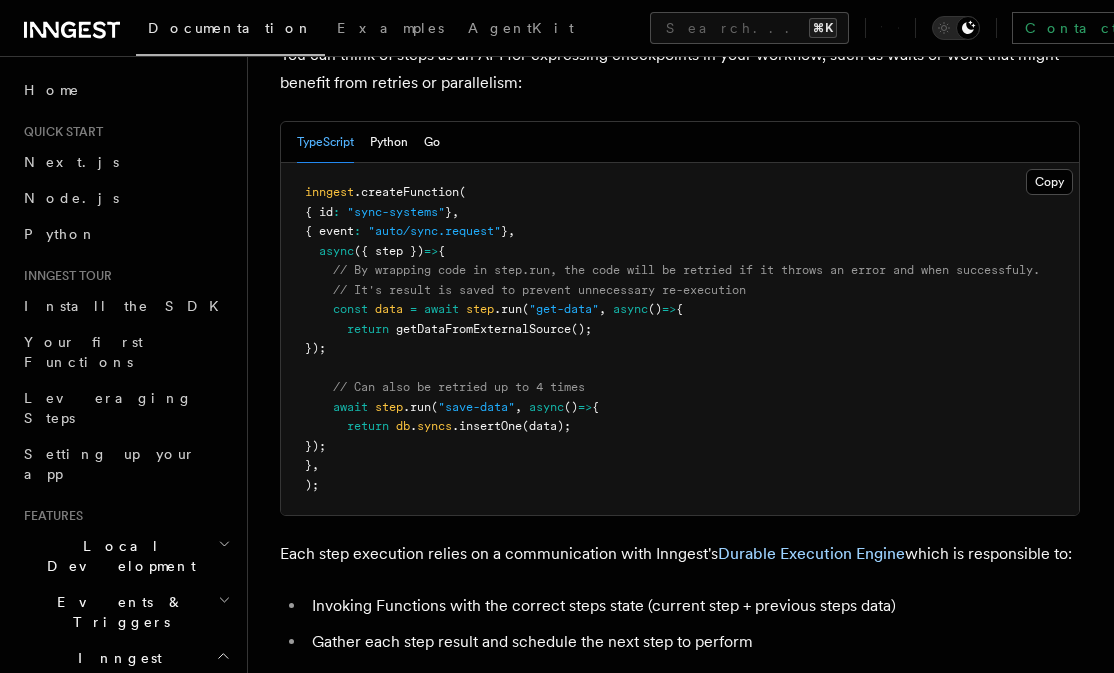 click on "Each step execution relies on a communication with Inngest's  Durable Execution Engine  which is responsible to:" at bounding box center (680, 554) 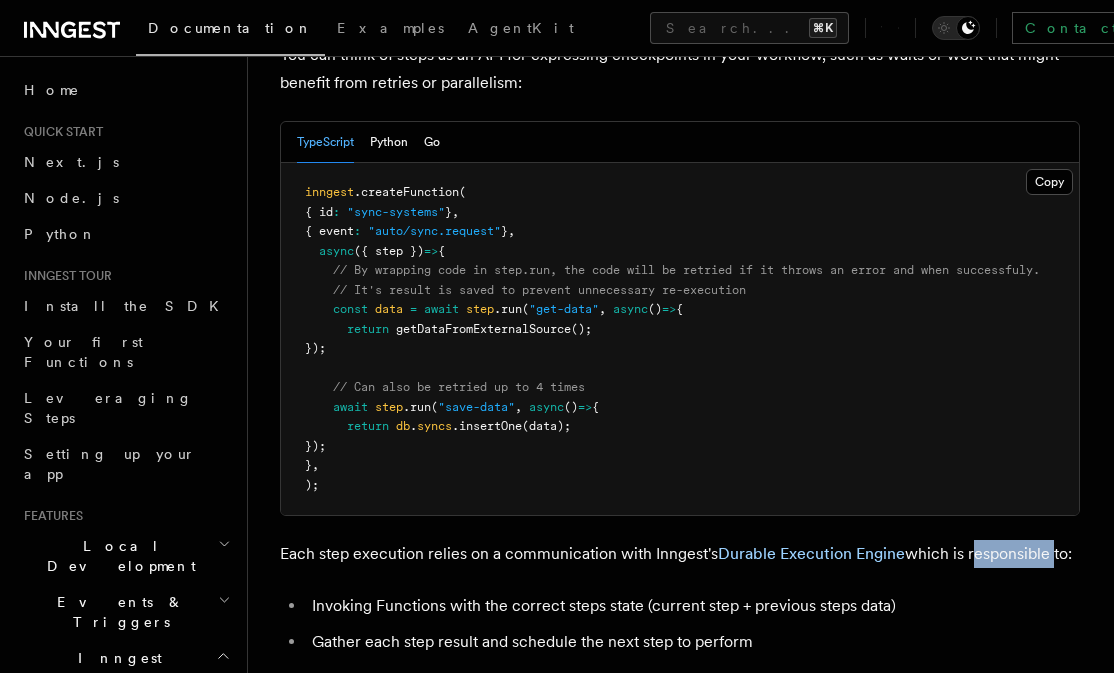 click on "Each step execution relies on a communication with Inngest's  Durable Execution Engine  which is responsible to:" at bounding box center (680, 554) 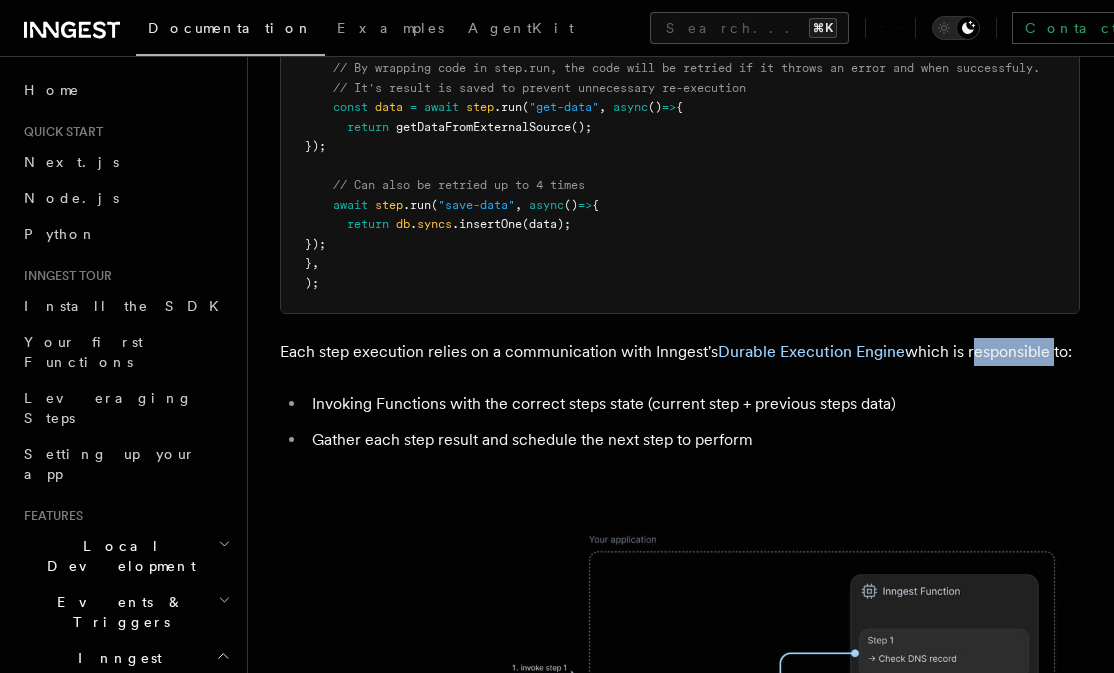 scroll, scrollTop: 1200, scrollLeft: 0, axis: vertical 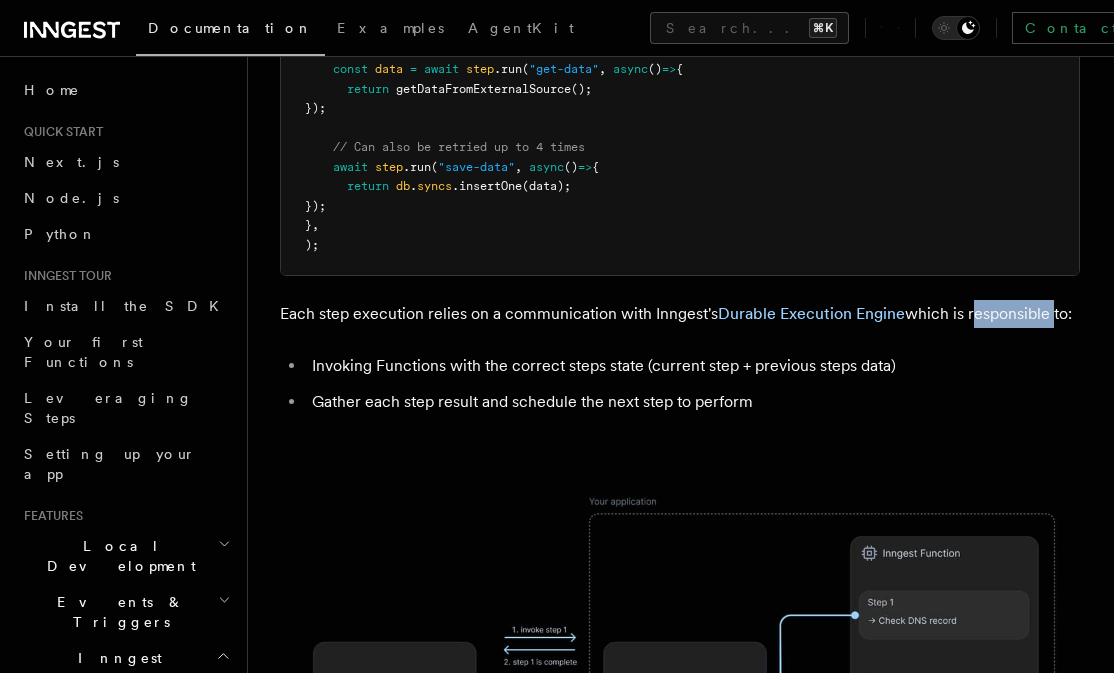 click on "Invoking Functions with the correct steps state (current step + previous steps data)" at bounding box center [693, 366] 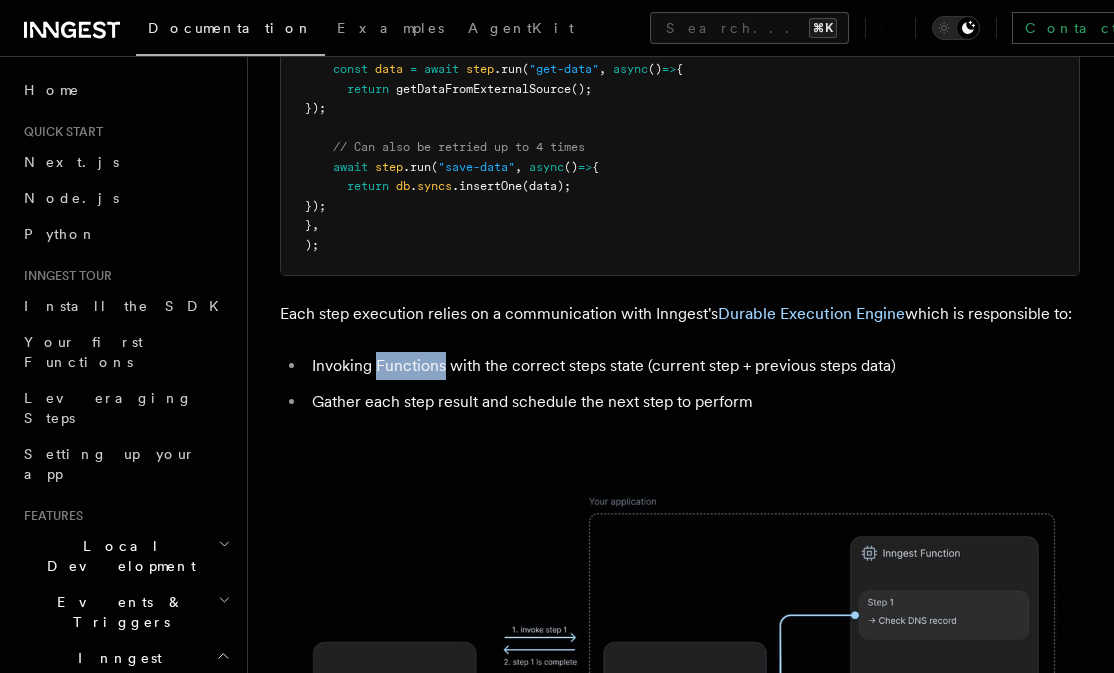 click on "Invoking Functions with the correct steps state (current step + previous steps data)" at bounding box center [693, 366] 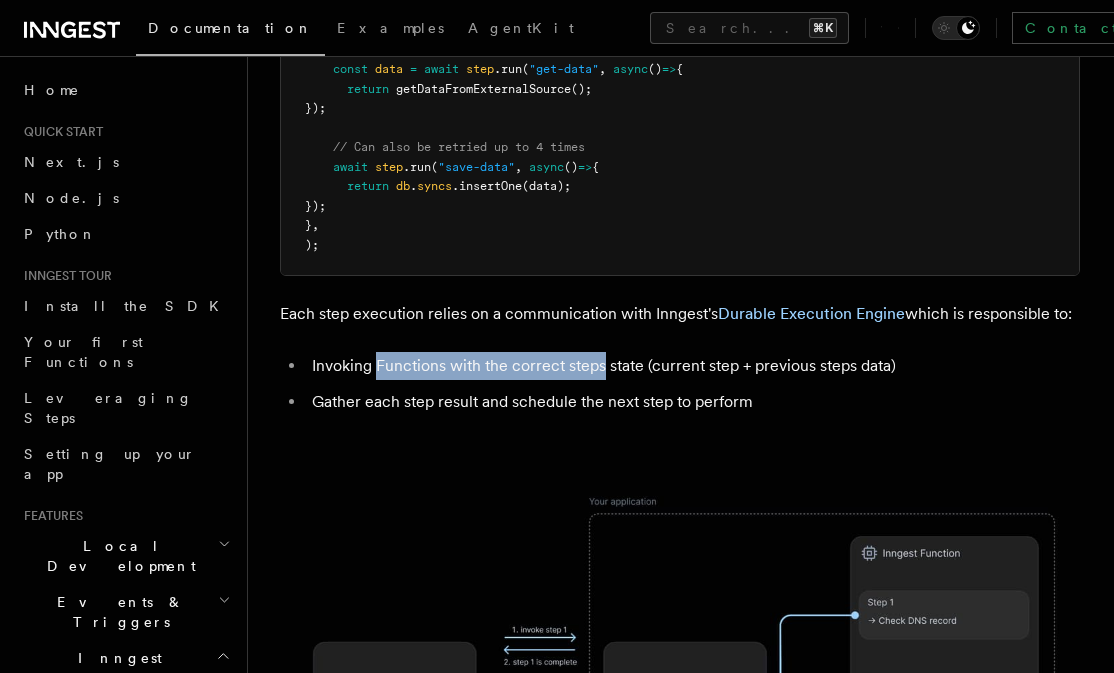 click on "Invoking Functions with the correct steps state (current step + previous steps data)" at bounding box center (693, 366) 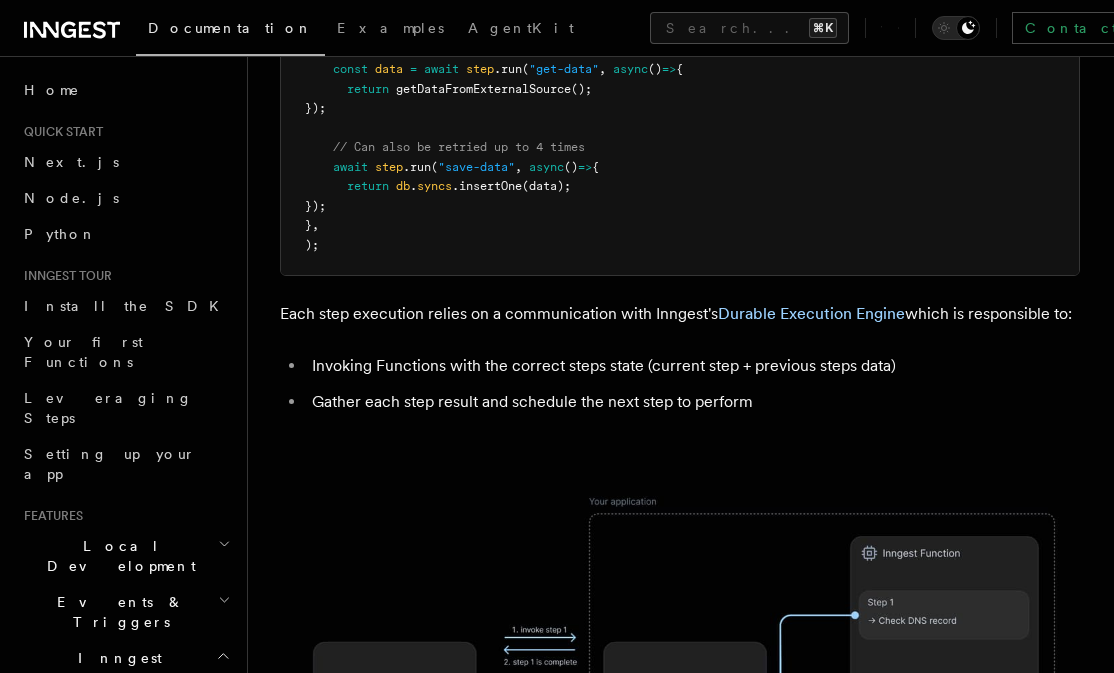 click on "Invoking Functions with the correct steps state (current step + previous steps data)" at bounding box center [693, 366] 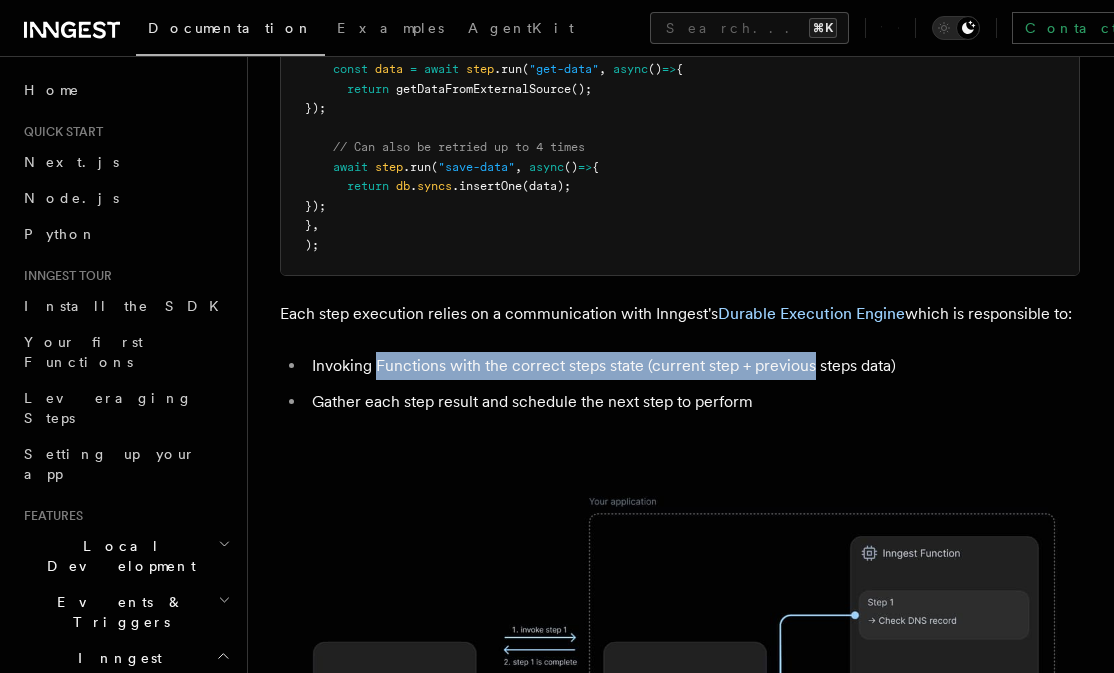 click on "Invoking Functions with the correct steps state (current step + previous steps data)" at bounding box center (693, 366) 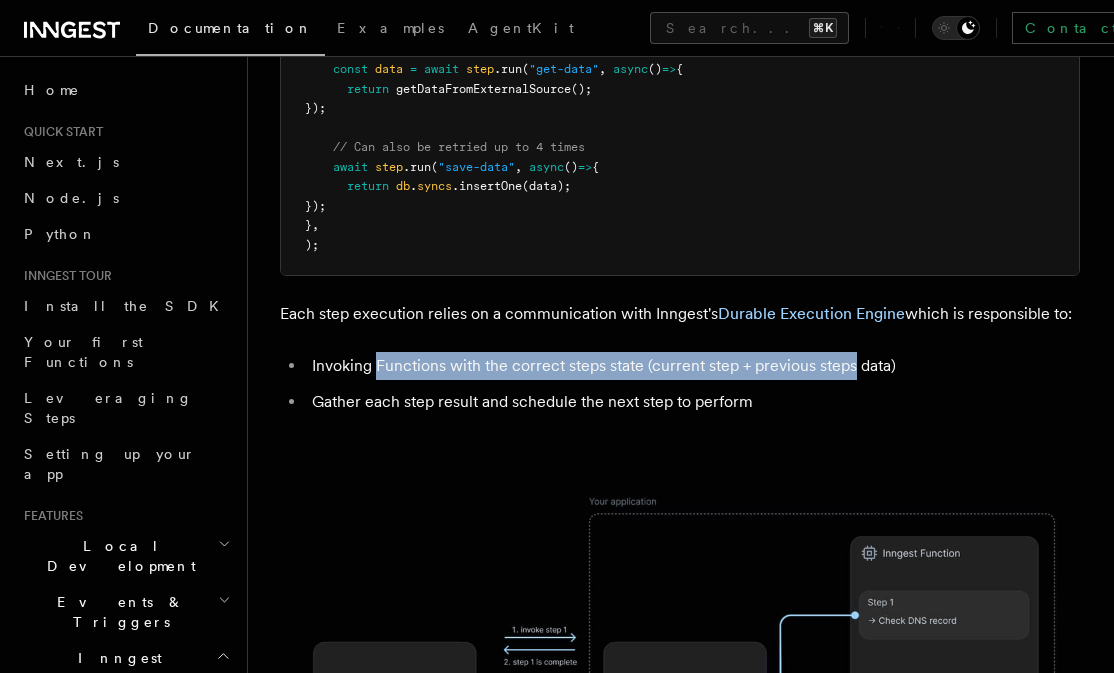 click on "Invoking Functions with the correct steps state (current step + previous steps data)" at bounding box center (693, 366) 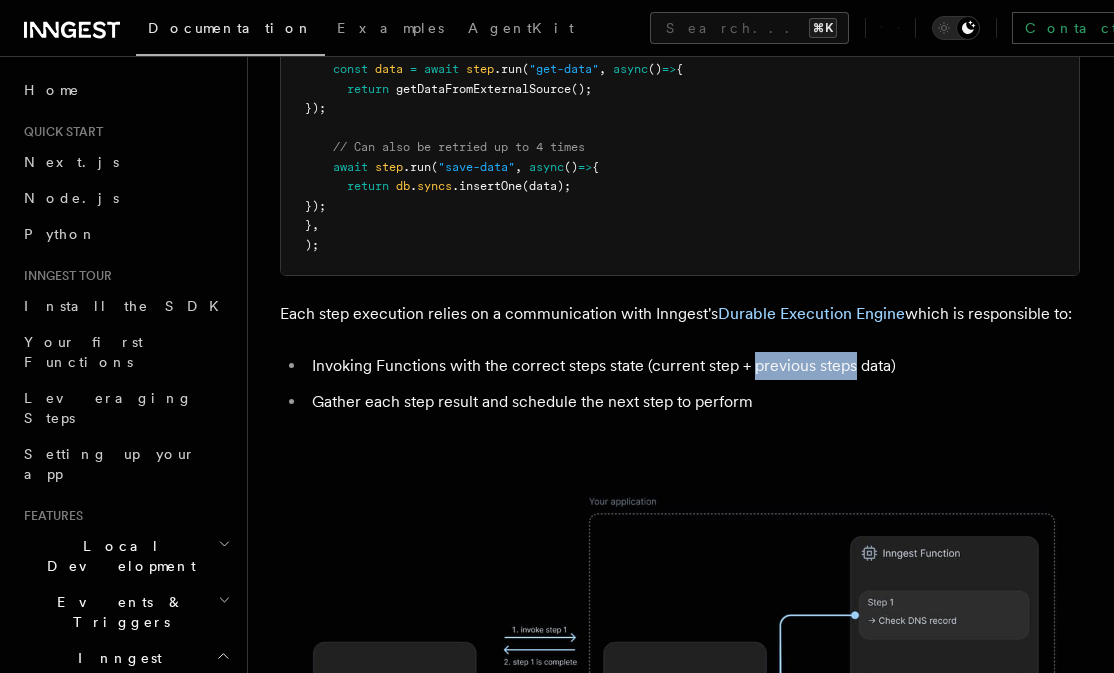 click on "Invoking Functions with the correct steps state (current step + previous steps data)" at bounding box center [693, 366] 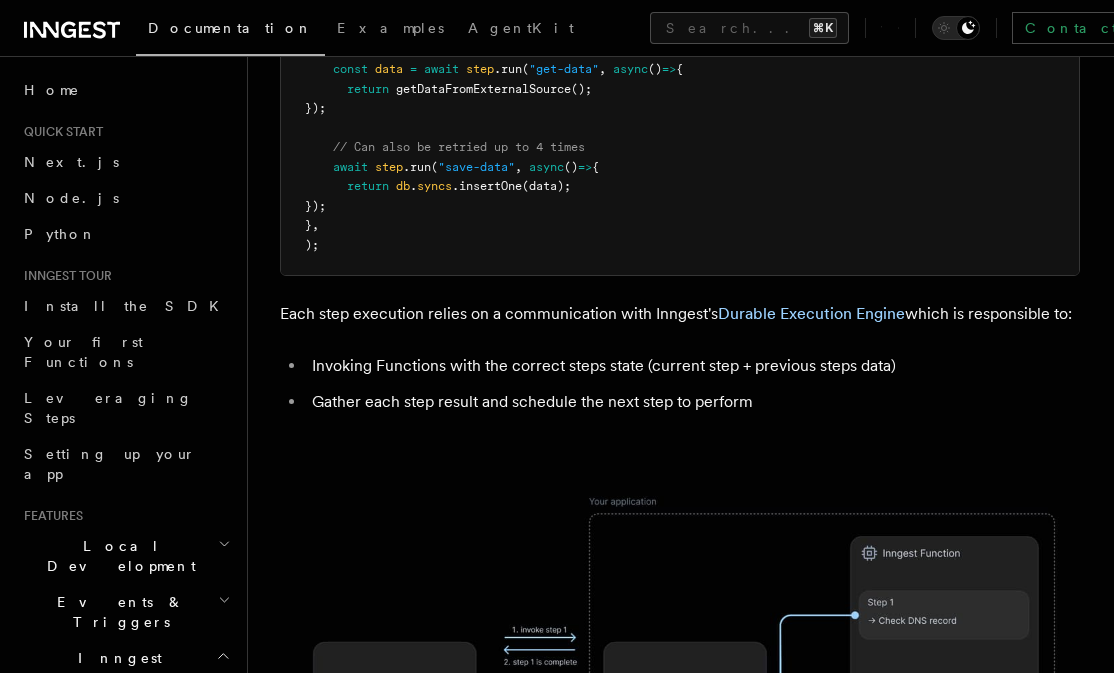 click on "Invoking Functions with the correct steps state (current step + previous steps data)" at bounding box center (693, 366) 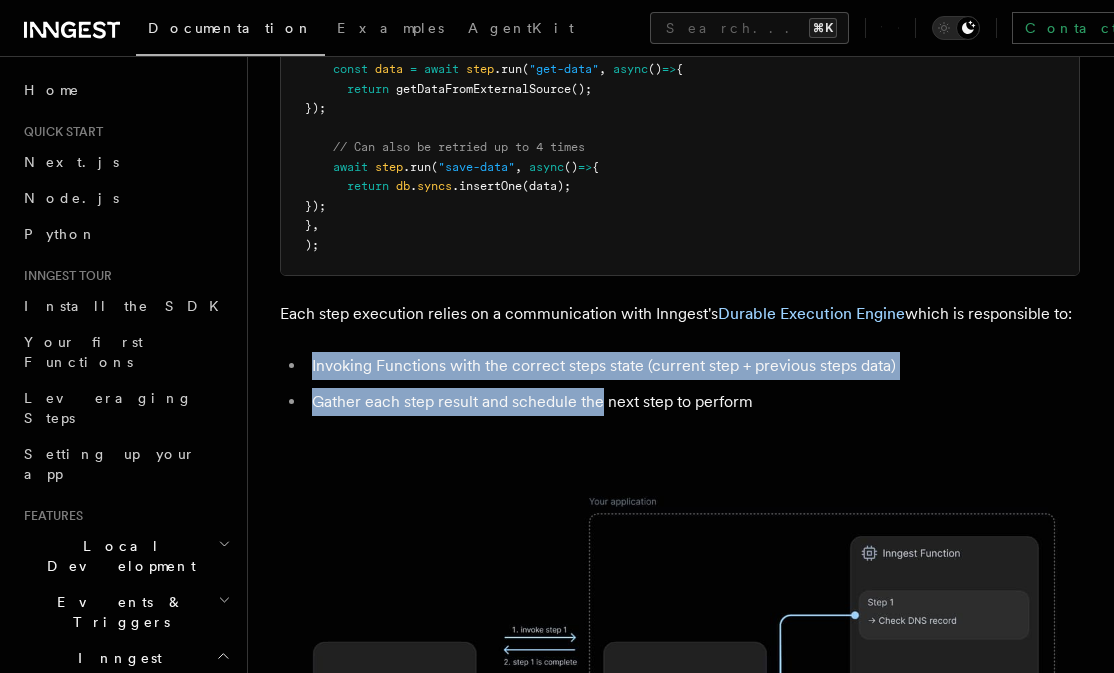 click on "Invoking Functions with the correct steps state (current step + previous steps data)
Gather each step result and schedule the next step to perform" at bounding box center (680, 384) 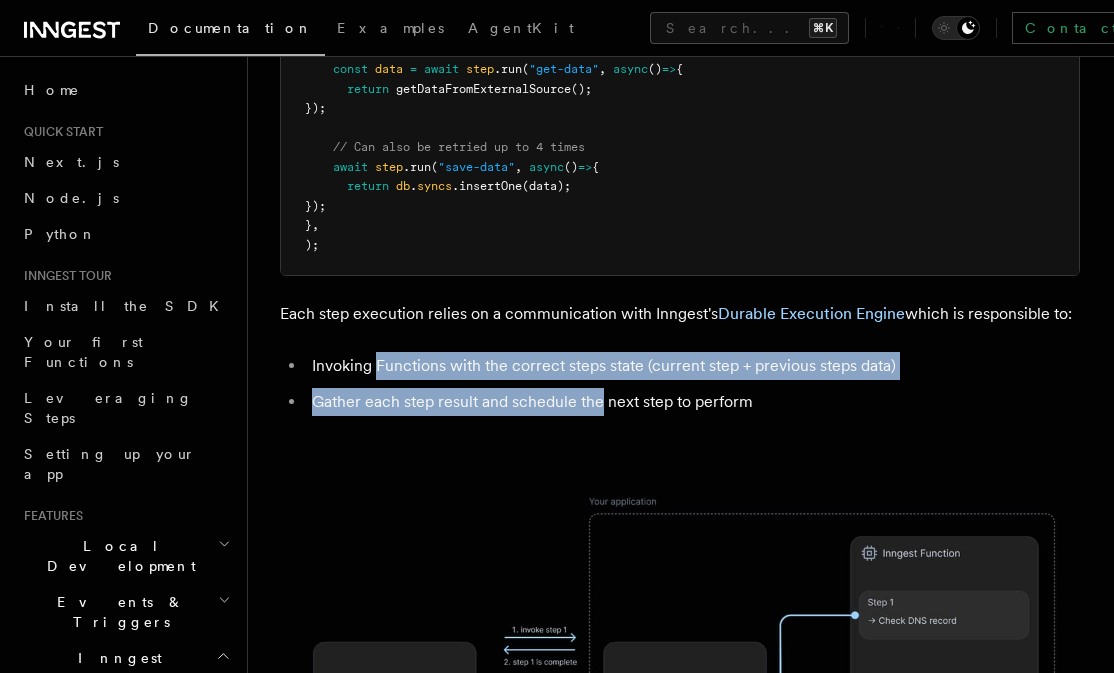 click on "Invoking Functions with the correct steps state (current step + previous steps data)
Gather each step result and schedule the next step to perform" at bounding box center (680, 384) 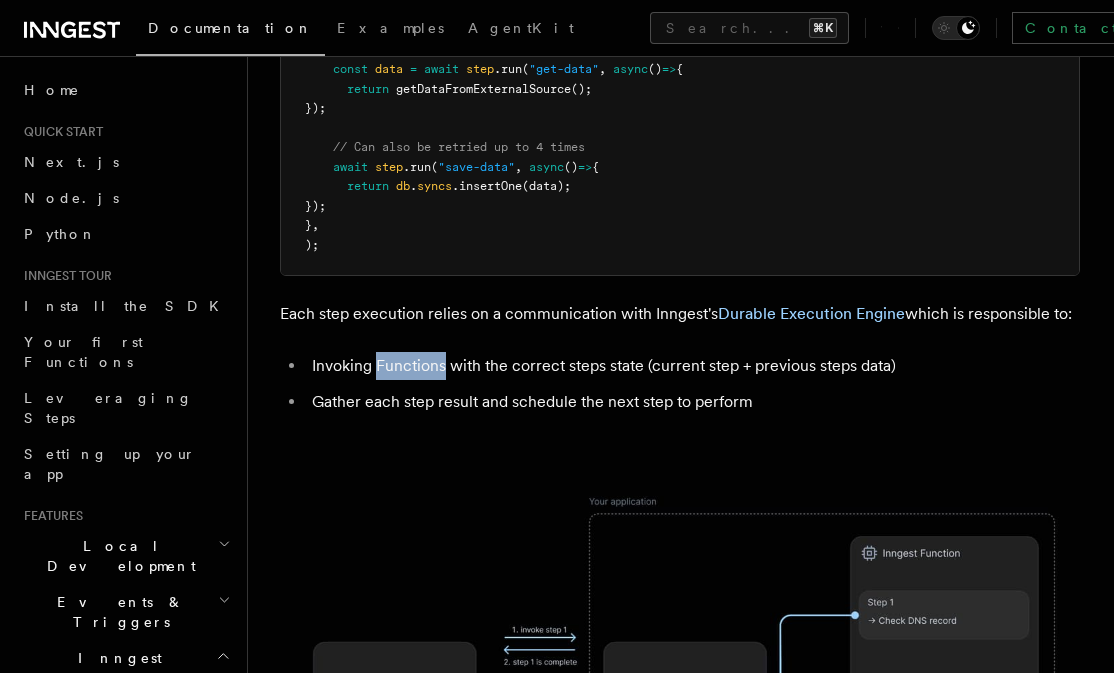 click on "Invoking Functions with the correct steps state (current step + previous steps data)
Gather each step result and schedule the next step to perform" at bounding box center [680, 384] 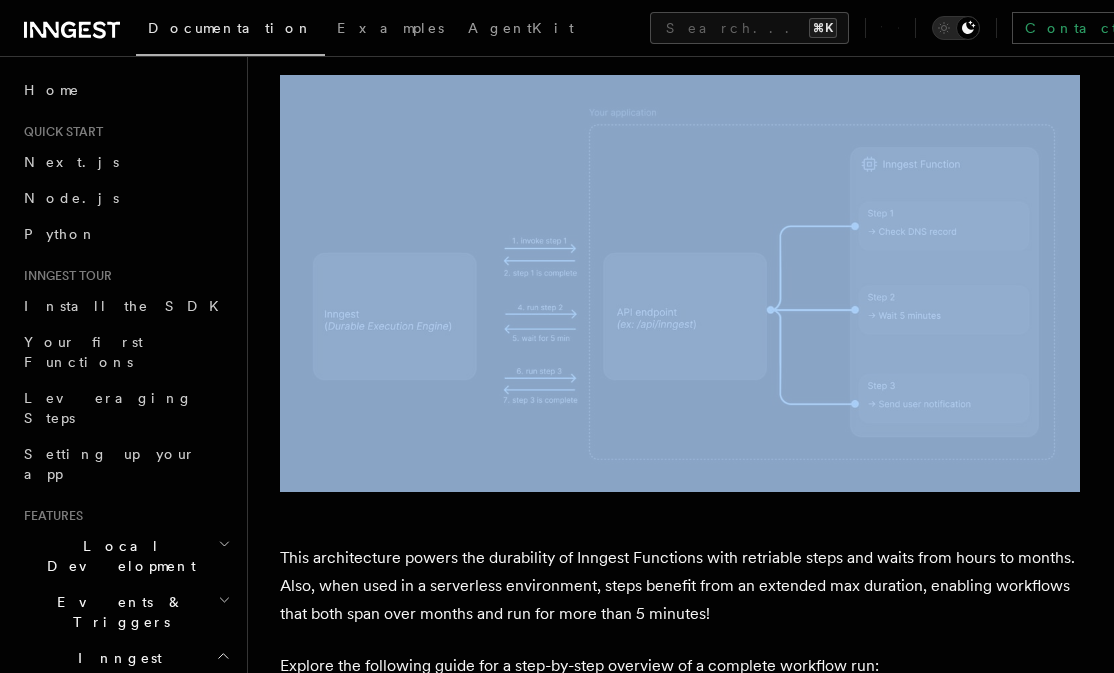 scroll, scrollTop: 1593, scrollLeft: 0, axis: vertical 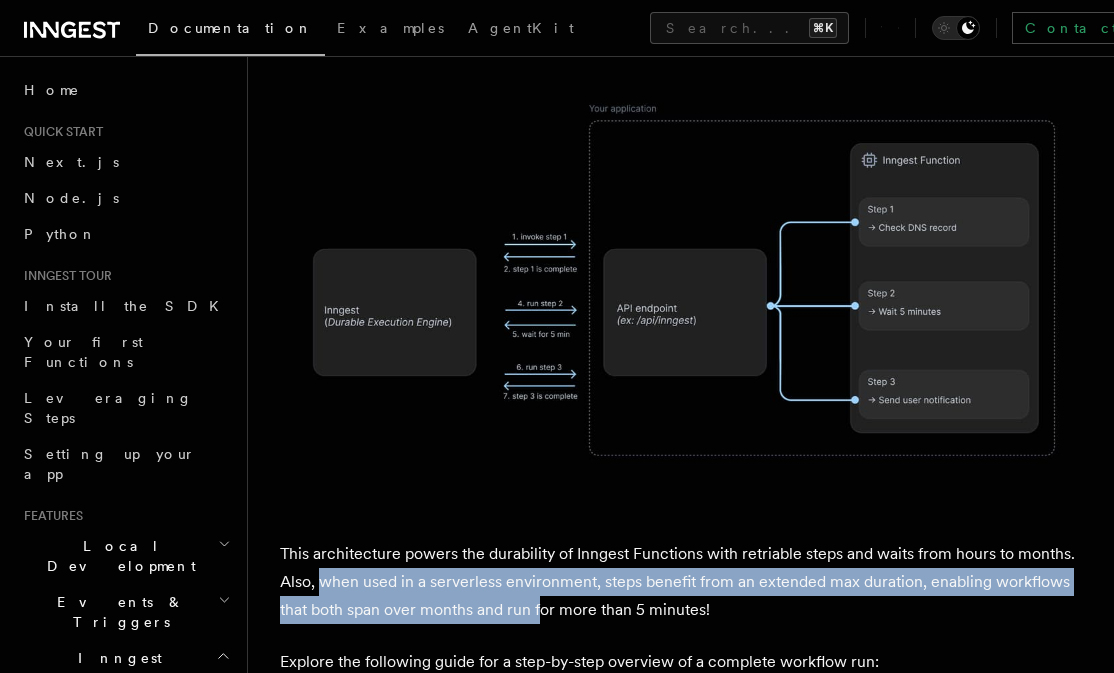 click on "Features Inngest Functions Steps & Workflows
Steps are fundamental building blocks of Inngest, turning your Inngest Functions into reliable workflows that can runs for months and recover from failures.
Thinking in Steps Discover by example how steps enable more reliable and flexible functions with step-level error handling, conditional steps and waits.
Once you are familiar with Steps, start adding new capabilities to your Inngest Functions:
Add sleeps Enable your Inngest Functions to pause by waiting from minutes to months. Wait for events Write functions that react to incoming events. Loop over steps Iterate over large datasets by looping with steps. Parallelize steps Discover how to apply the map-reduce pattern with Steps.
How steps work
You might wonder: how do Steps work? Why doesn't an Inngest Function get timed out when running on a Serverless environment?
TypeScript Python Go Copy Copied inngest .createFunction (
{ id :   "sync-systems"  } ,
{ event :   "auto/sync.request"  } ," at bounding box center [681, -21] 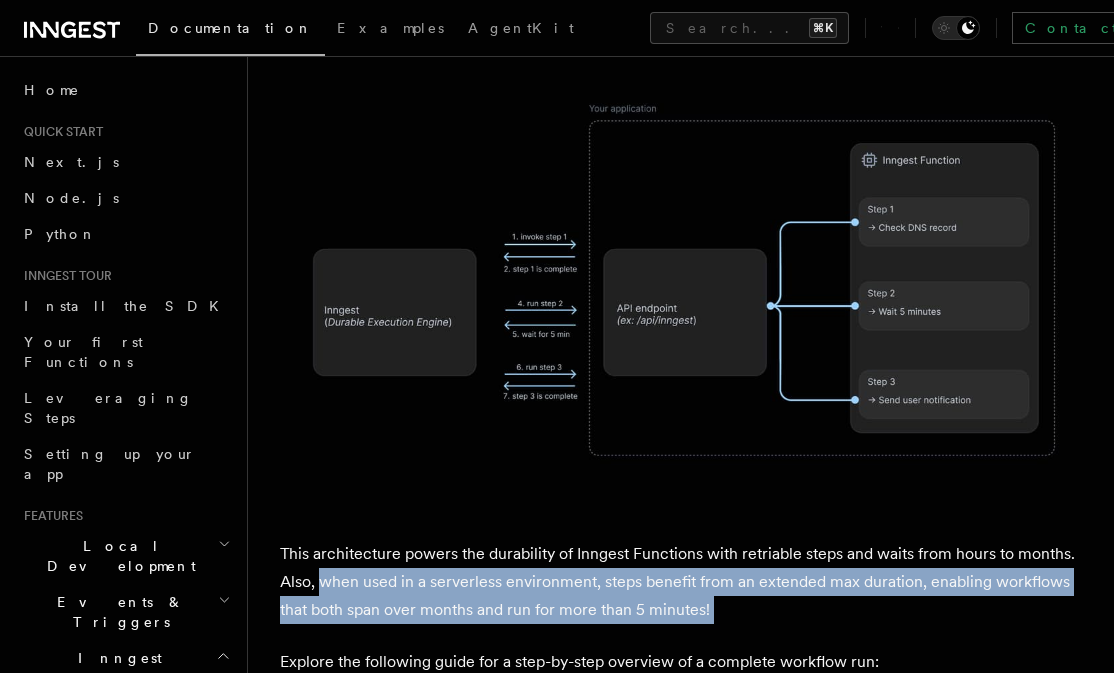 click on "Features Inngest Functions Steps & Workflows
Steps are fundamental building blocks of Inngest, turning your Inngest Functions into reliable workflows that can runs for months and recover from failures.
Thinking in Steps Discover by example how steps enable more reliable and flexible functions with step-level error handling, conditional steps and waits.
Once you are familiar with Steps, start adding new capabilities to your Inngest Functions:
Add sleeps Enable your Inngest Functions to pause by waiting from minutes to months. Wait for events Write functions that react to incoming events. Loop over steps Iterate over large datasets by looping with steps. Parallelize steps Discover how to apply the map-reduce pattern with Steps.
How steps work
You might wonder: how do Steps work? Why doesn't an Inngest Function get timed out when running on a Serverless environment?
TypeScript Python Go Copy Copied inngest .createFunction (
{ id :   "sync-systems"  } ,
{ event :   "auto/sync.request"  } ," at bounding box center (681, -21) 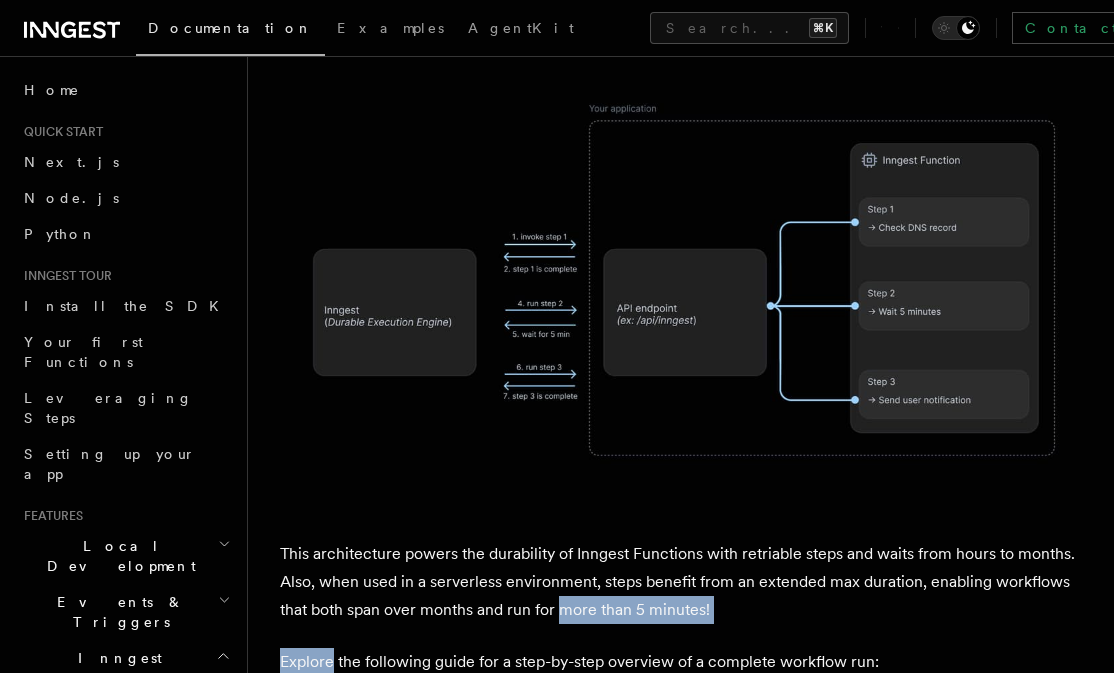 click on "Features Inngest Functions Steps & Workflows
Steps are fundamental building blocks of Inngest, turning your Inngest Functions into reliable workflows that can runs for months and recover from failures.
Thinking in Steps Discover by example how steps enable more reliable and flexible functions with step-level error handling, conditional steps and waits.
Once you are familiar with Steps, start adding new capabilities to your Inngest Functions:
Add sleeps Enable your Inngest Functions to pause by waiting from minutes to months. Wait for events Write functions that react to incoming events. Loop over steps Iterate over large datasets by looping with steps. Parallelize steps Discover how to apply the map-reduce pattern with Steps.
How steps work
You might wonder: how do Steps work? Why doesn't an Inngest Function get timed out when running on a Serverless environment?
TypeScript Python Go Copy Copied inngest .createFunction (
{ id :   "sync-systems"  } ,
{ event :   "auto/sync.request"  } ," at bounding box center (681, -21) 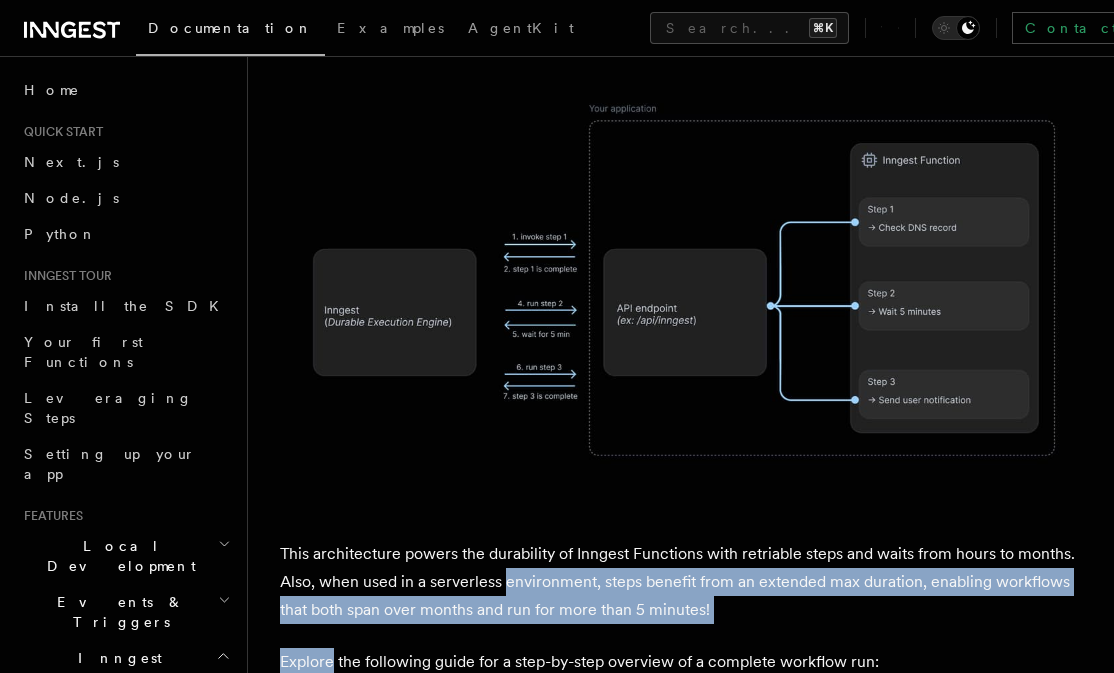 click on "This architecture powers the durability of Inngest Functions with retriable steps and waits from hours to months. Also, when used in a serverless environment, steps benefit from an extended max duration, enabling workflows that both span over months and run for more than 5 minutes!" at bounding box center [680, 582] 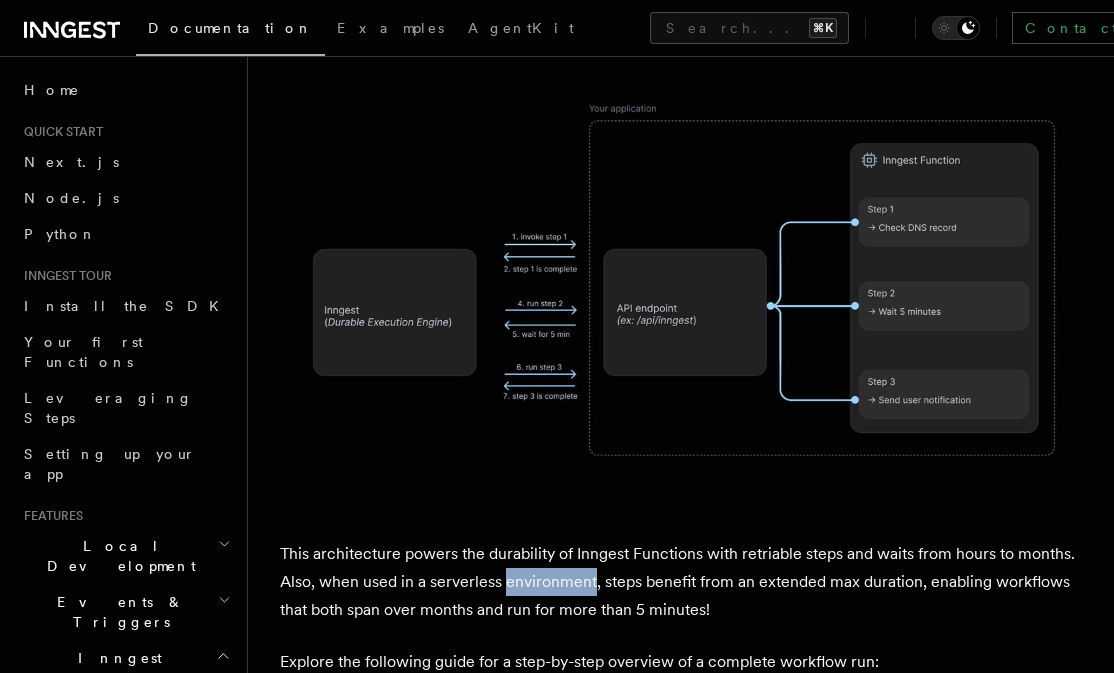 click on "This architecture powers the durability of Inngest Functions with retriable steps and waits from hours to months. Also, when used in a serverless environment, steps benefit from an extended max duration, enabling workflows that both span over months and run for more than 5 minutes!" at bounding box center (680, 582) 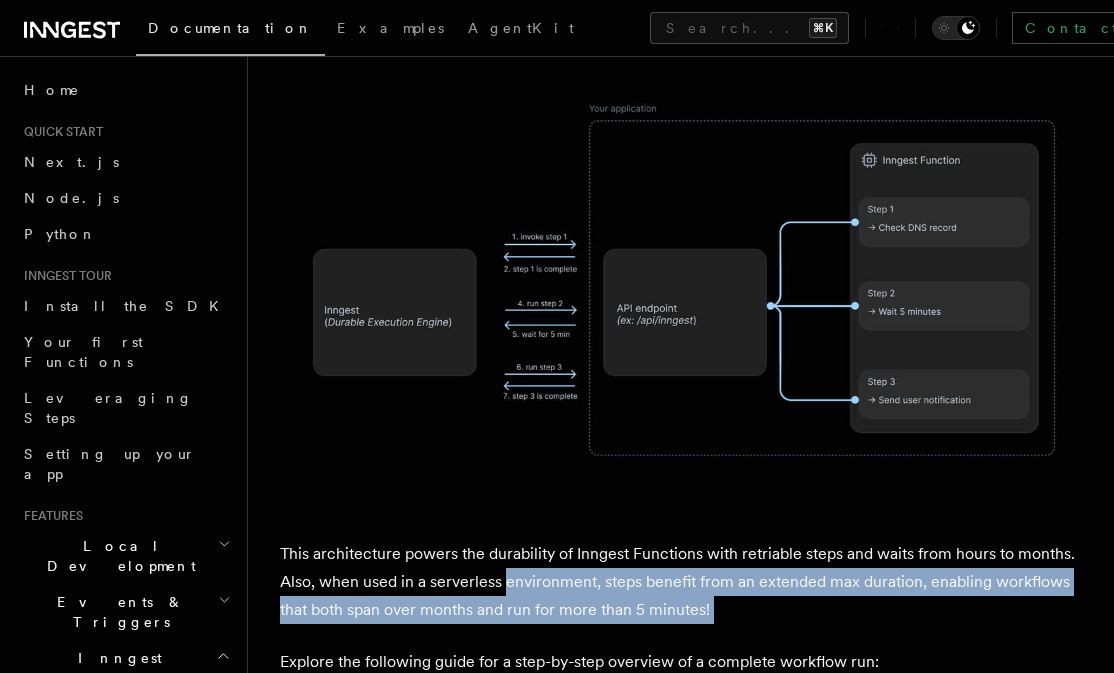 click on "This architecture powers the durability of Inngest Functions with retriable steps and waits from hours to months. Also, when used in a serverless environment, steps benefit from an extended max duration, enabling workflows that both span over months and run for more than 5 minutes!" at bounding box center [680, 582] 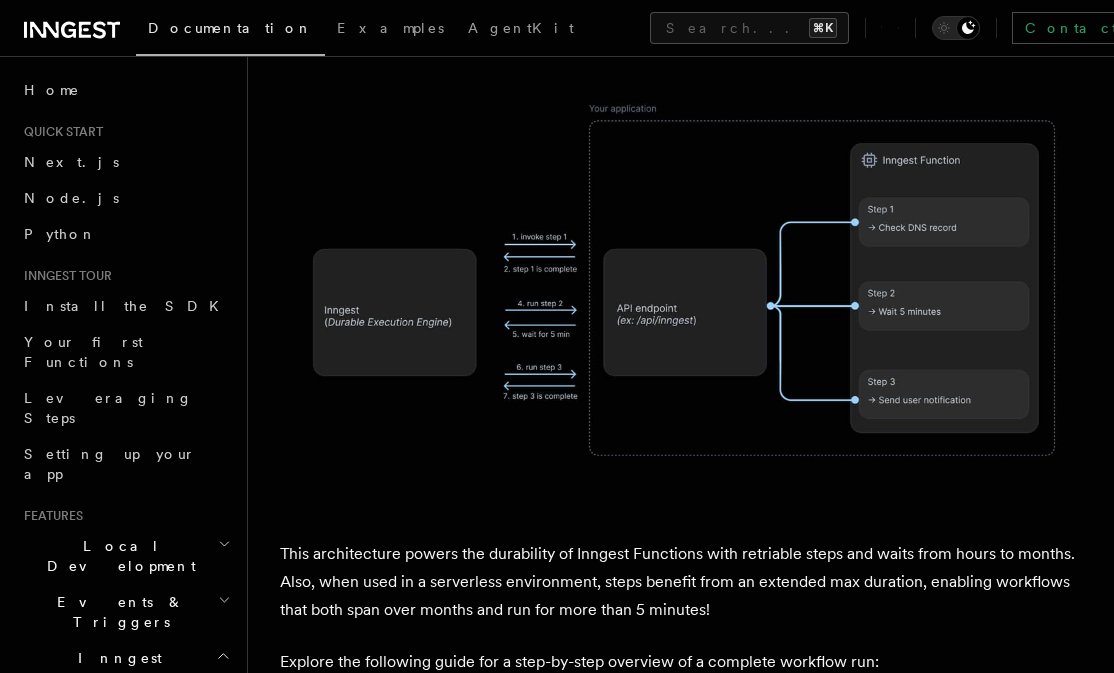 click on "Features Inngest Functions Steps & Workflows
Steps are fundamental building blocks of Inngest, turning your Inngest Functions into reliable workflows that can runs for months and recover from failures.
Thinking in Steps Discover by example how steps enable more reliable and flexible functions with step-level error handling, conditional steps and waits.
Once you are familiar with Steps, start adding new capabilities to your Inngest Functions:
Add sleeps Enable your Inngest Functions to pause by waiting from minutes to months. Wait for events Write functions that react to incoming events. Loop over steps Iterate over large datasets by looping with steps. Parallelize steps Discover how to apply the map-reduce pattern with Steps.
How steps work
You might wonder: how do Steps work? Why doesn't an Inngest Function get timed out when running on a Serverless environment?
TypeScript Python Go Copy Copied inngest .createFunction (
{ id :   "sync-systems"  } ,
{ event :   "auto/sync.request"  } ," at bounding box center (681, -21) 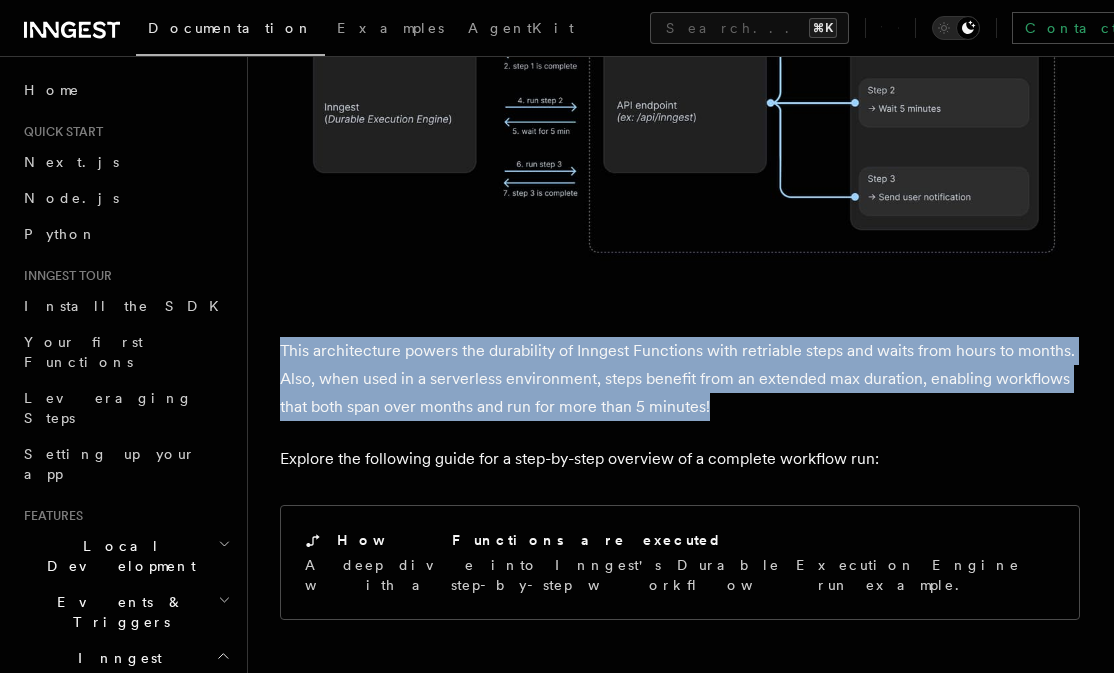 scroll, scrollTop: 1788, scrollLeft: 0, axis: vertical 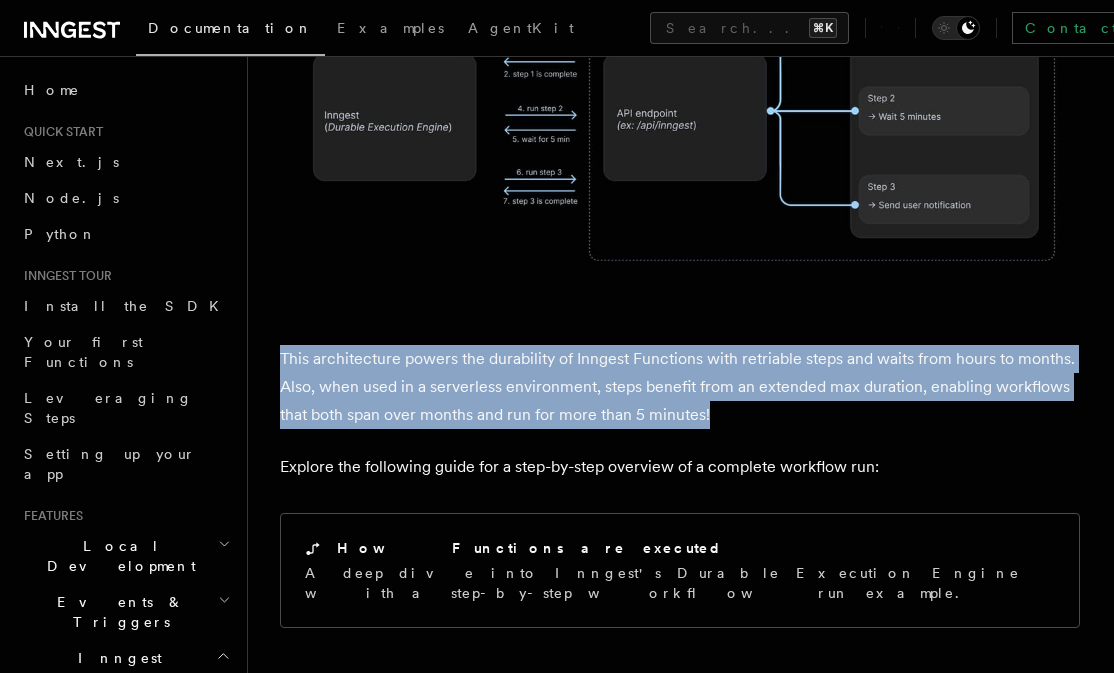 click on "This architecture powers the durability of Inngest Functions with retriable steps and waits from hours to months. Also, when used in a serverless environment, steps benefit from an extended max duration, enabling workflows that both span over months and run for more than 5 minutes!" at bounding box center [680, 387] 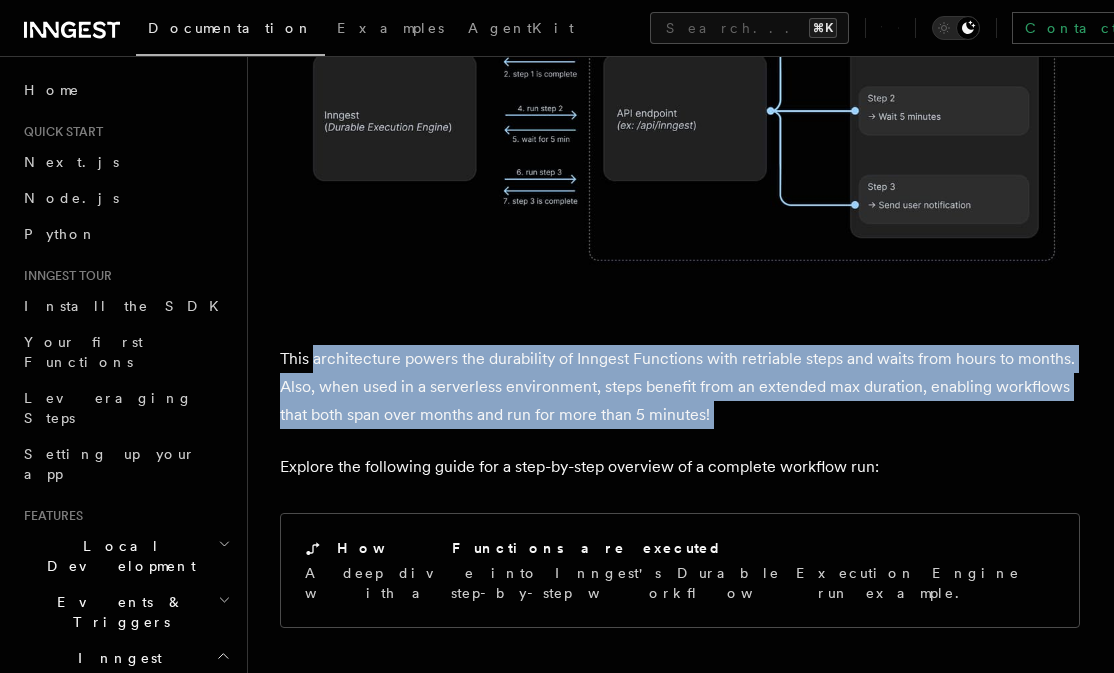 click on "This architecture powers the durability of Inngest Functions with retriable steps and waits from hours to months. Also, when used in a serverless environment, steps benefit from an extended max duration, enabling workflows that both span over months and run for more than 5 minutes!" at bounding box center [680, 387] 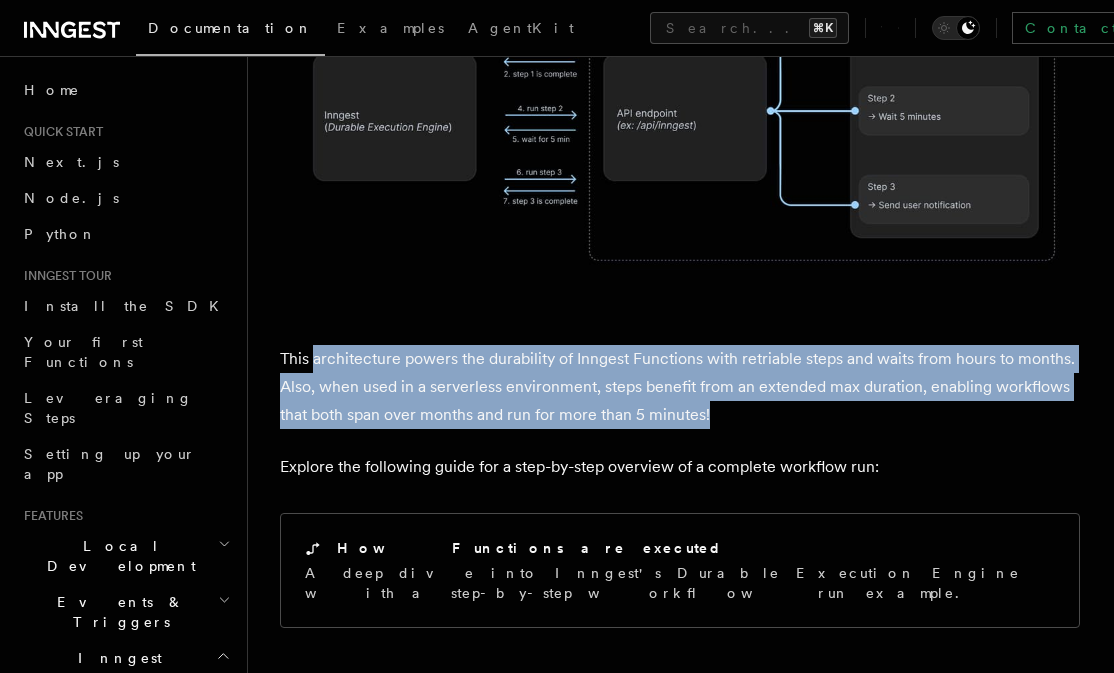 click on "This architecture powers the durability of Inngest Functions with retriable steps and waits from hours to months. Also, when used in a serverless environment, steps benefit from an extended max duration, enabling workflows that both span over months and run for more than 5 minutes!" at bounding box center [680, 387] 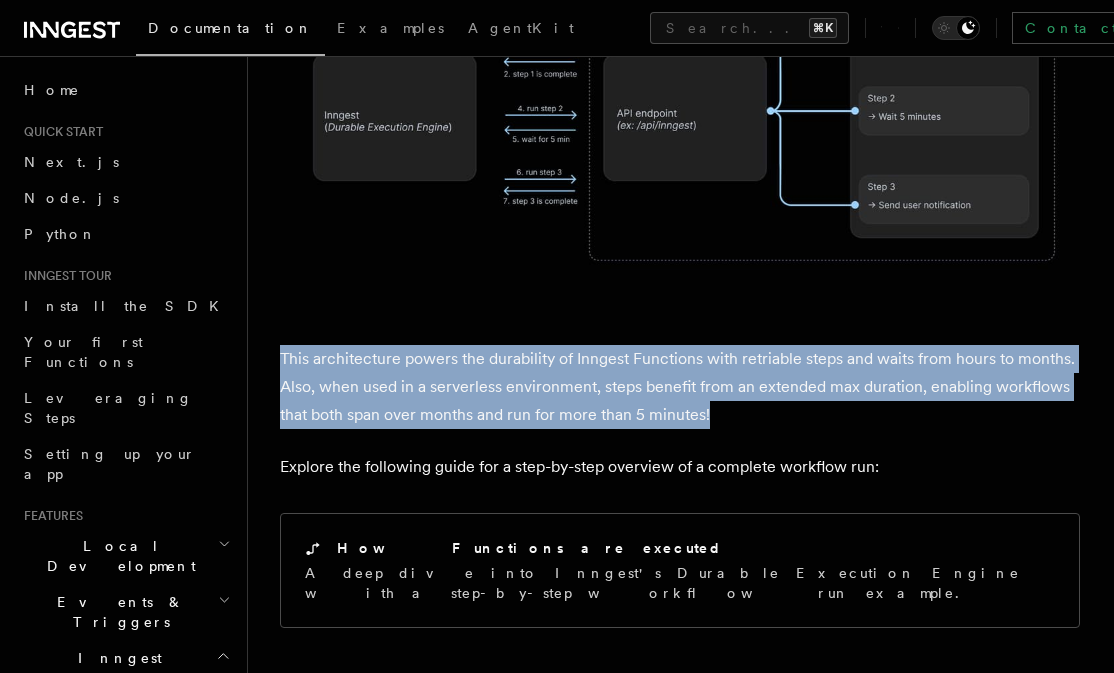 click on "This architecture powers the durability of Inngest Functions with retriable steps and waits from hours to months. Also, when used in a serverless environment, steps benefit from an extended max duration, enabling workflows that both span over months and run for more than 5 minutes!" at bounding box center (680, 387) 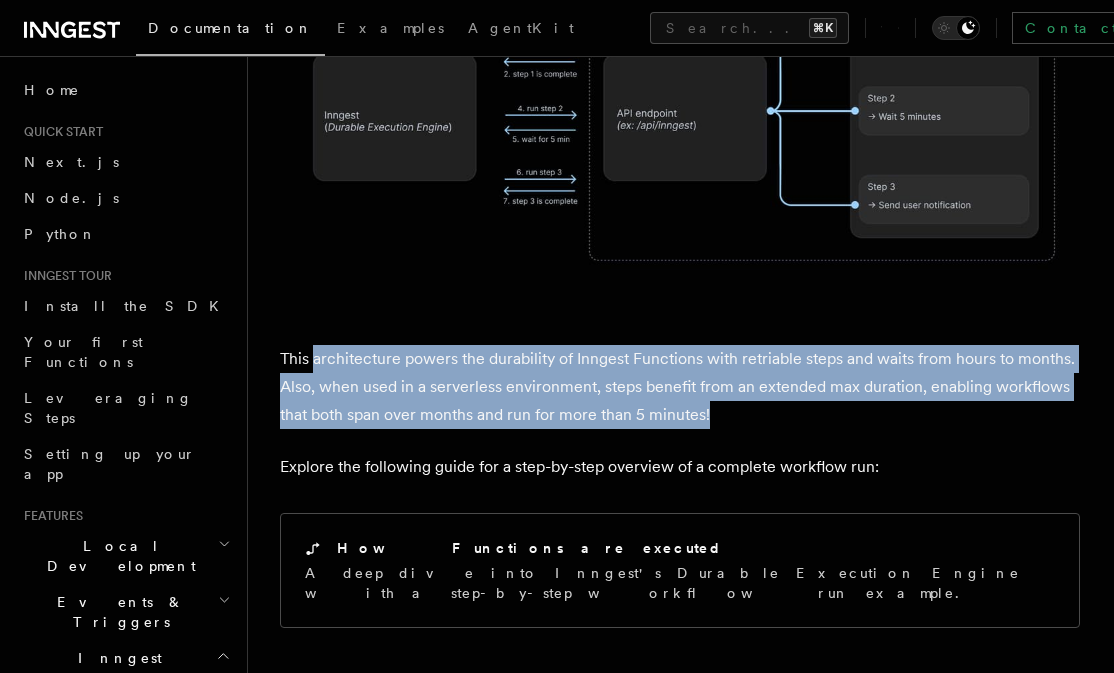 click on "This architecture powers the durability of Inngest Functions with retriable steps and waits from hours to months. Also, when used in a serverless environment, steps benefit from an extended max duration, enabling workflows that both span over months and run for more than 5 minutes!" at bounding box center (680, 387) 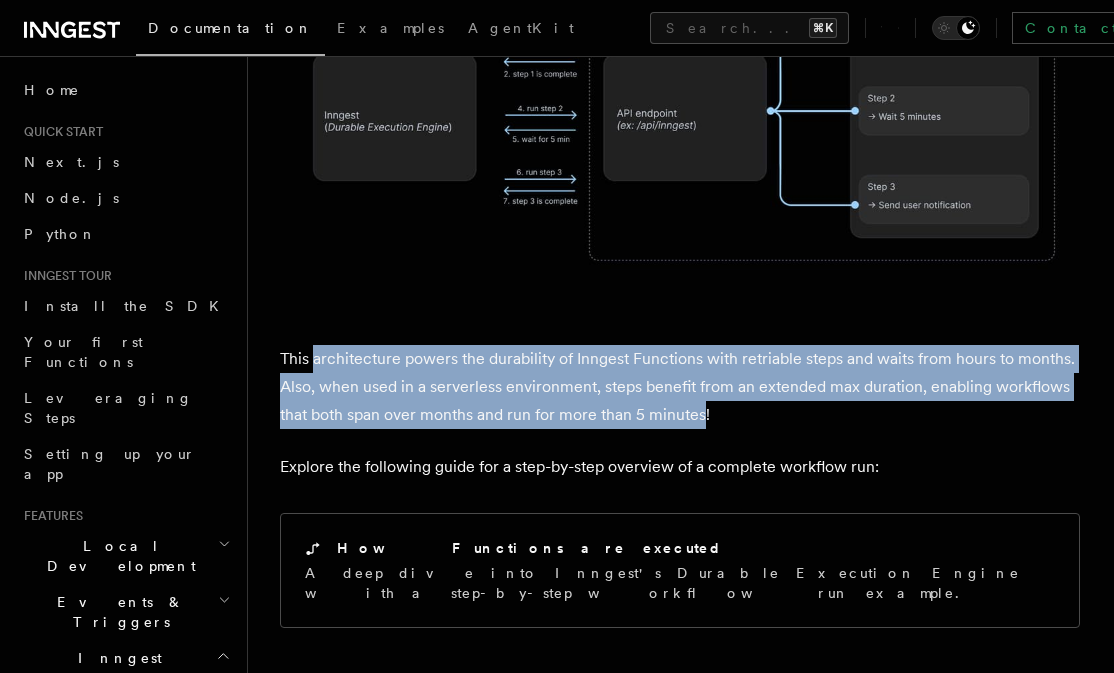 click on "This architecture powers the durability of Inngest Functions with retriable steps and waits from hours to months. Also, when used in a serverless environment, steps benefit from an extended max duration, enabling workflows that both span over months and run for more than 5 minutes!" at bounding box center [680, 387] 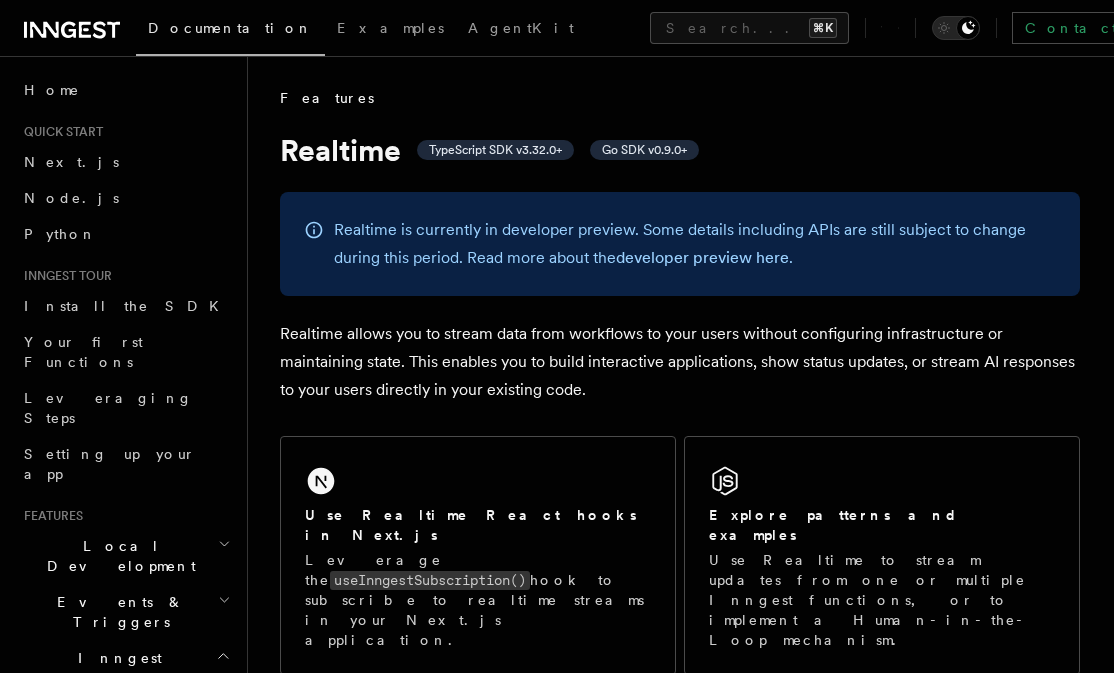 scroll, scrollTop: 0, scrollLeft: 0, axis: both 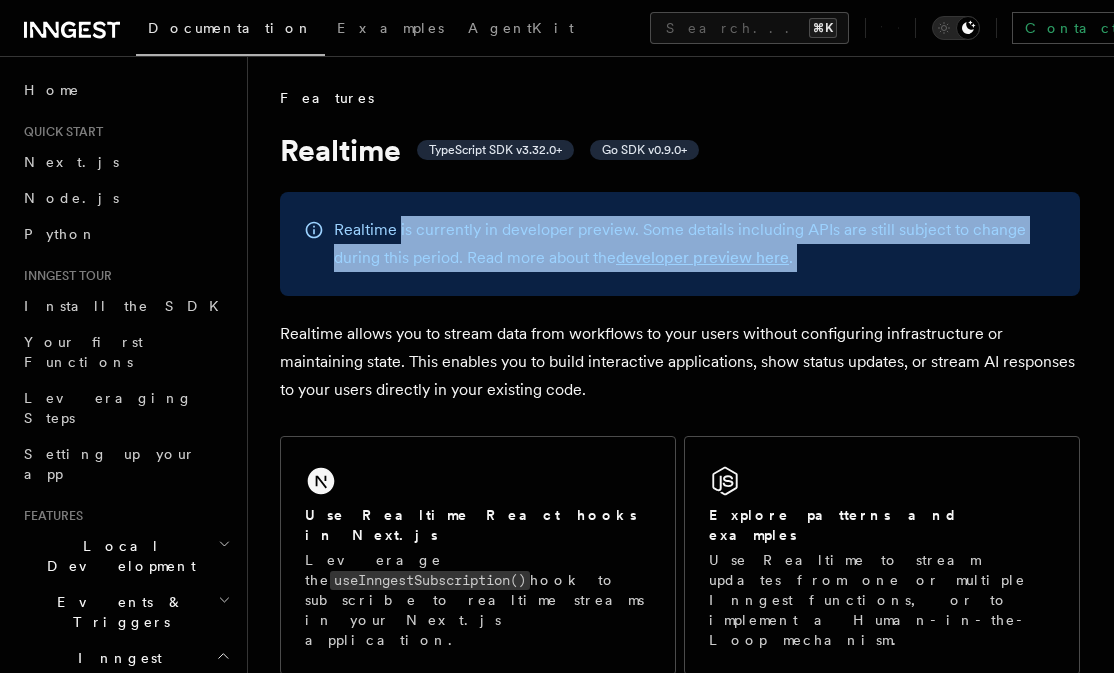click on "Realtime is currently in developer preview. Some details including APIs are still subject to change during this period. Read more about the  developer preview here ." at bounding box center (695, 244) 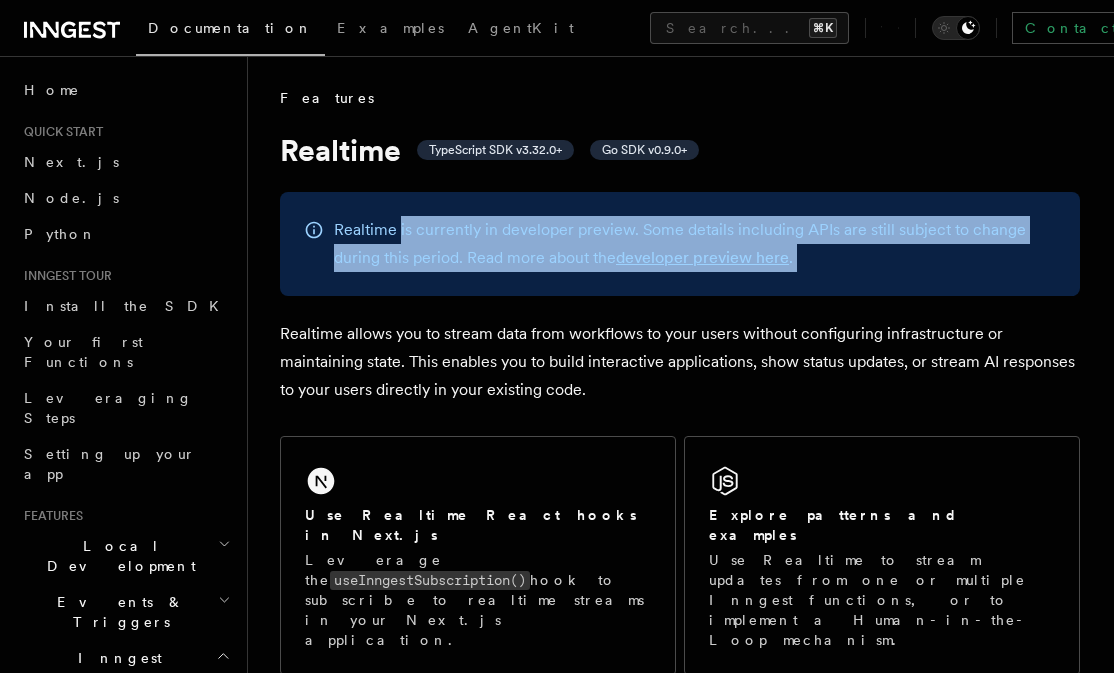 drag, startPoint x: 399, startPoint y: 221, endPoint x: 802, endPoint y: 253, distance: 404.26846 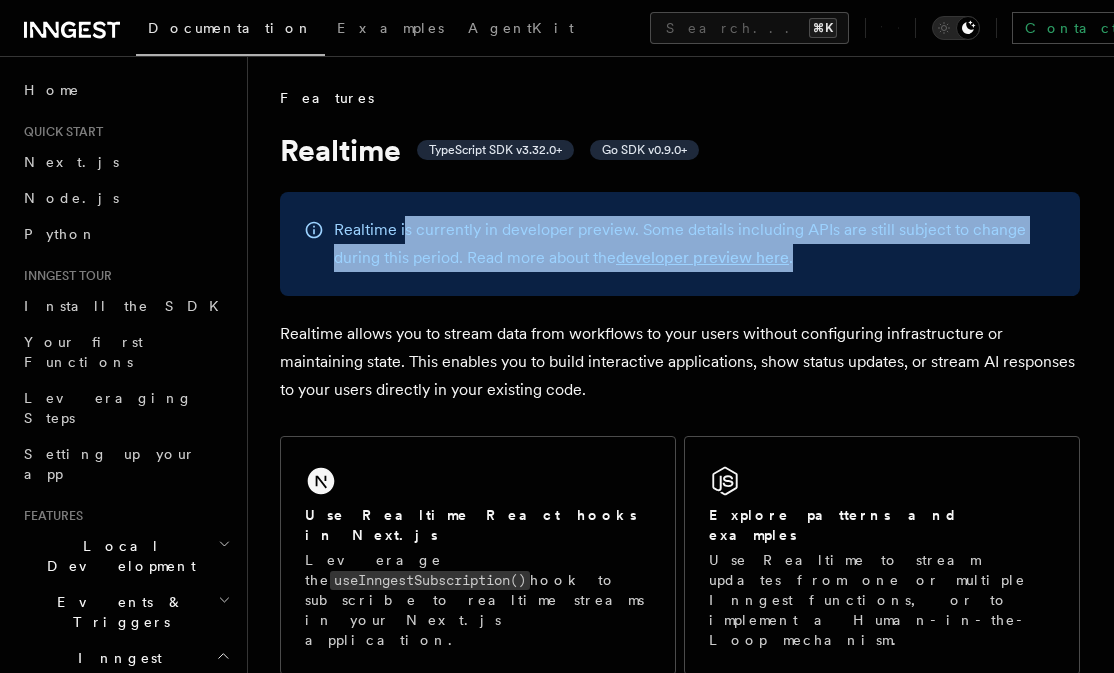 drag, startPoint x: 802, startPoint y: 253, endPoint x: 405, endPoint y: 226, distance: 397.91708 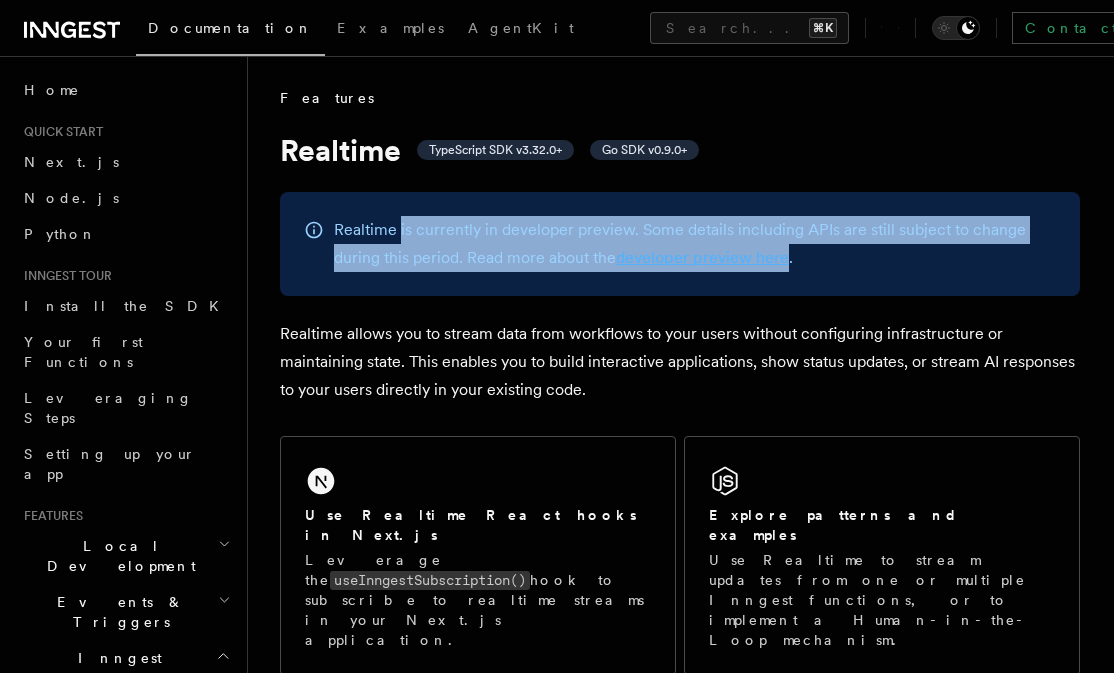 drag, startPoint x: 405, startPoint y: 226, endPoint x: 770, endPoint y: 265, distance: 367.07764 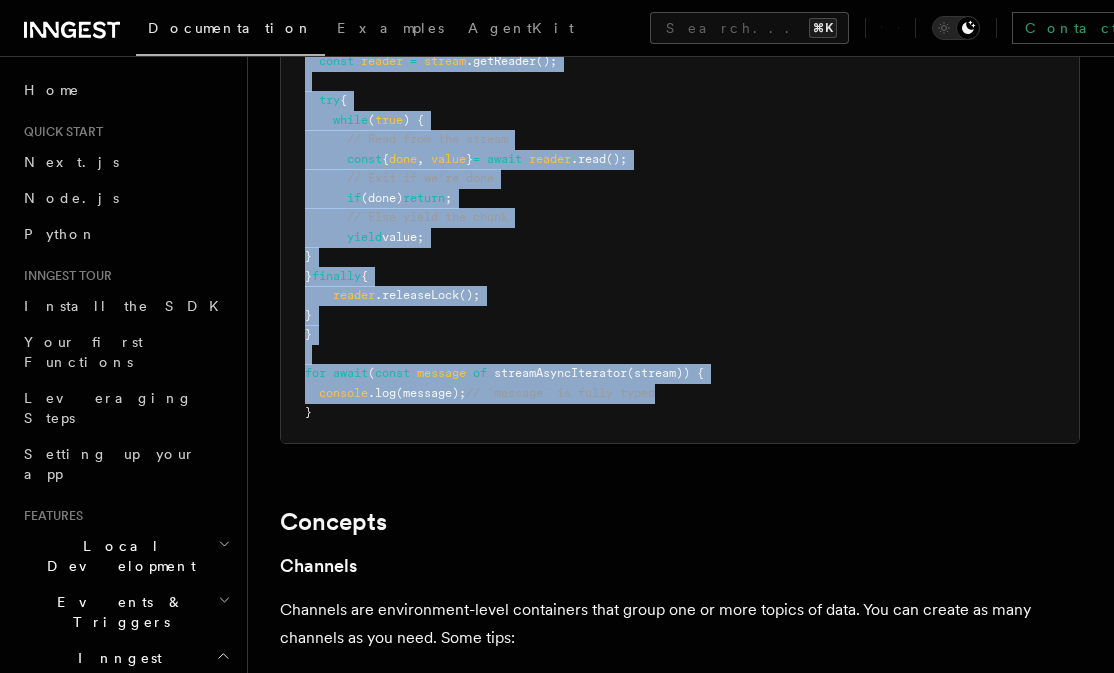 scroll, scrollTop: 6377, scrollLeft: 0, axis: vertical 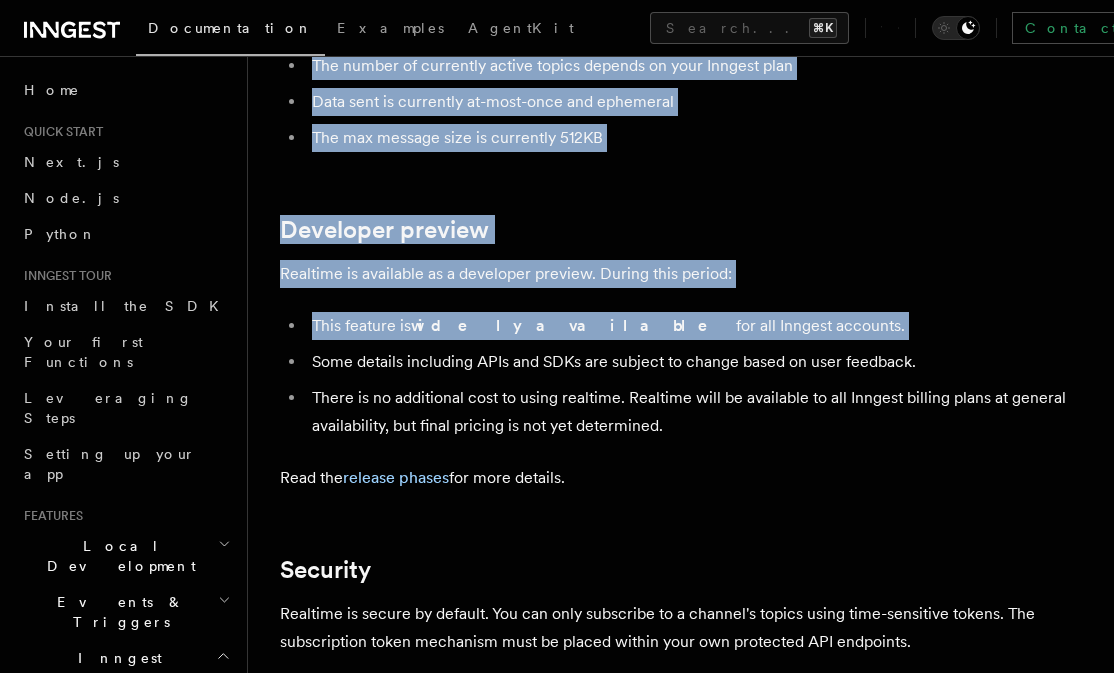 drag, startPoint x: 770, startPoint y: 265, endPoint x: 434, endPoint y: 226, distance: 338.25583 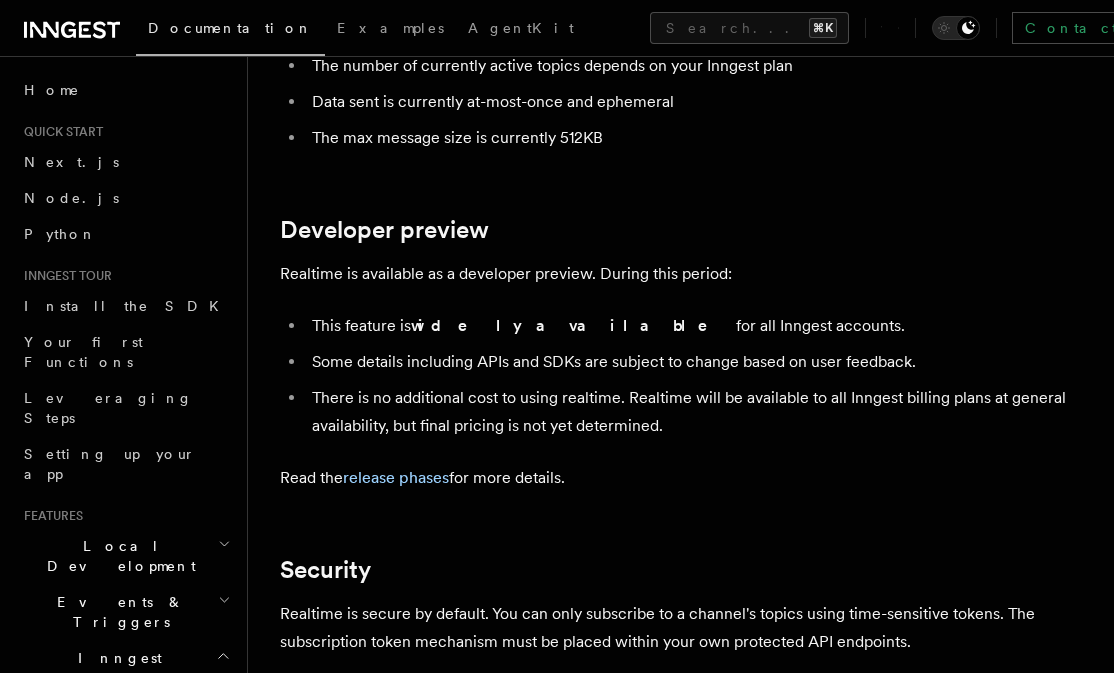click on "Realtime is available as a developer preview. During this period:" at bounding box center (680, 274) 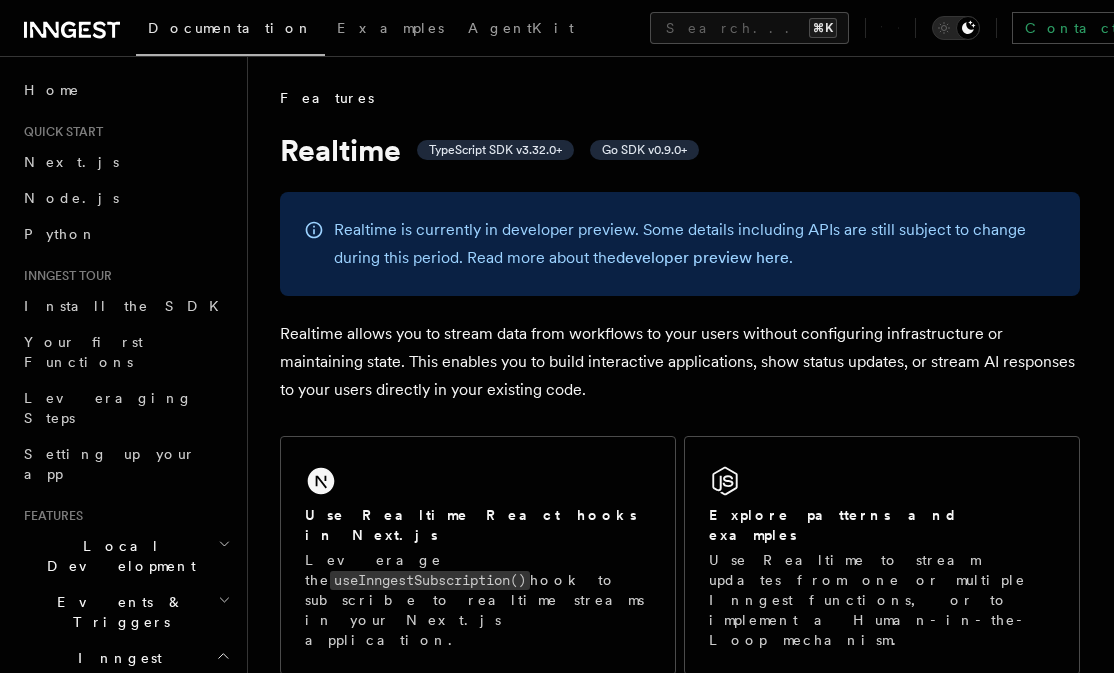 scroll, scrollTop: 0, scrollLeft: 0, axis: both 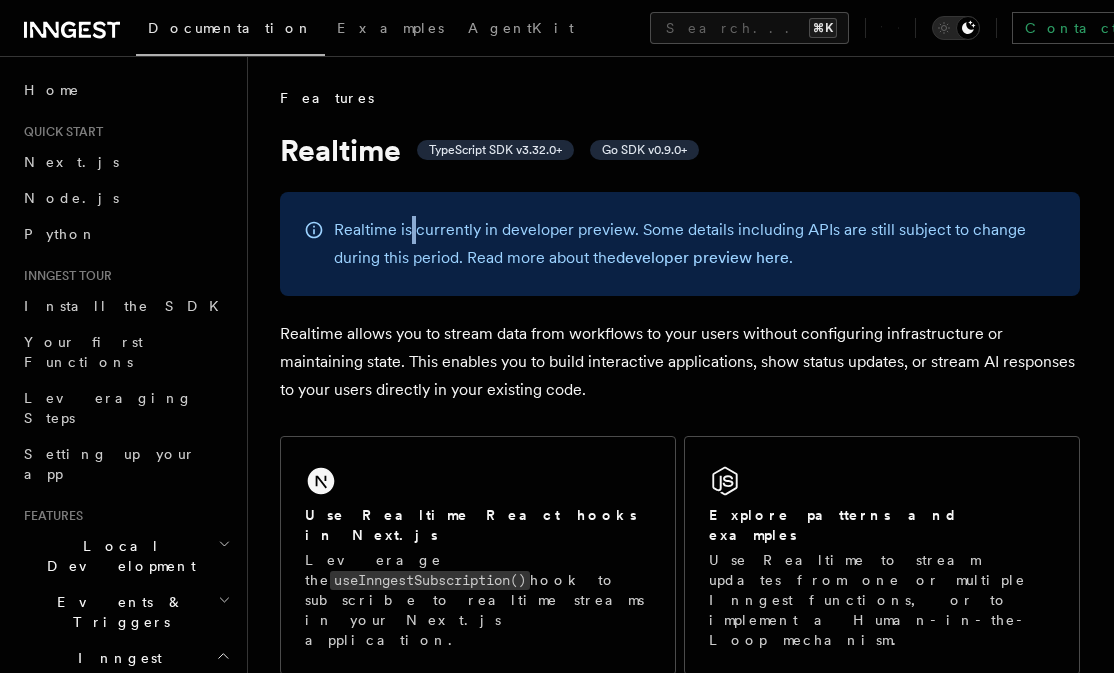click on "Realtime is currently in developer preview. Some details including APIs are still subject to change during this period. Read more about the  developer preview here ." at bounding box center (695, 244) 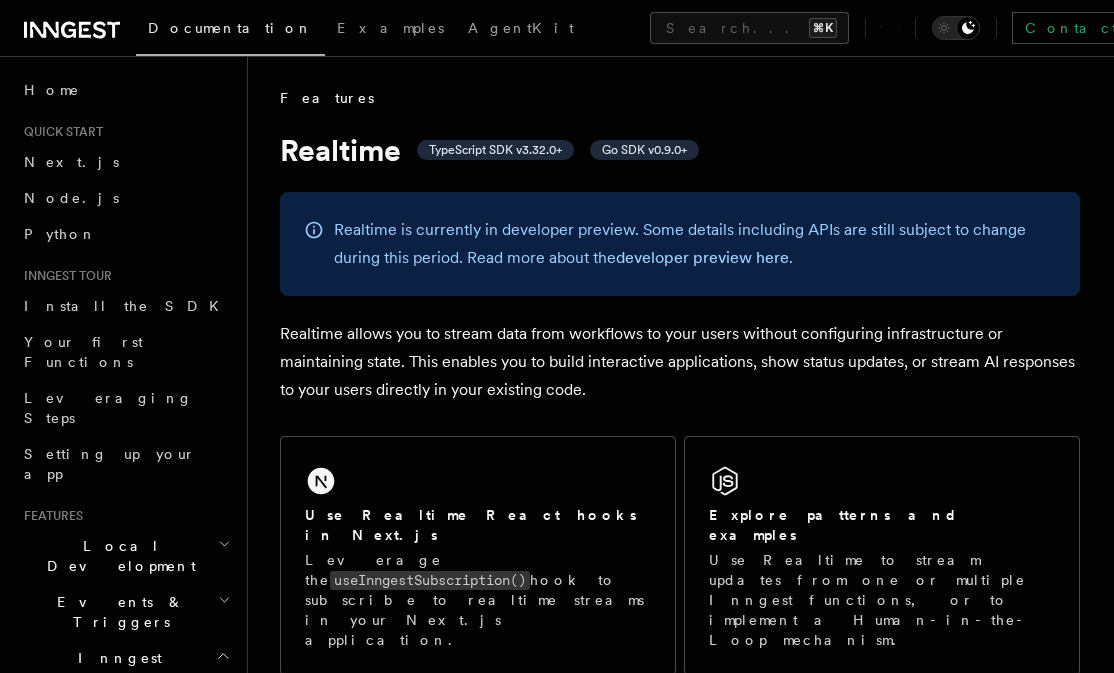 click on "Realtime is currently in developer preview. Some details including APIs are still subject to change during this period. Read more about the  developer preview here ." at bounding box center [695, 244] 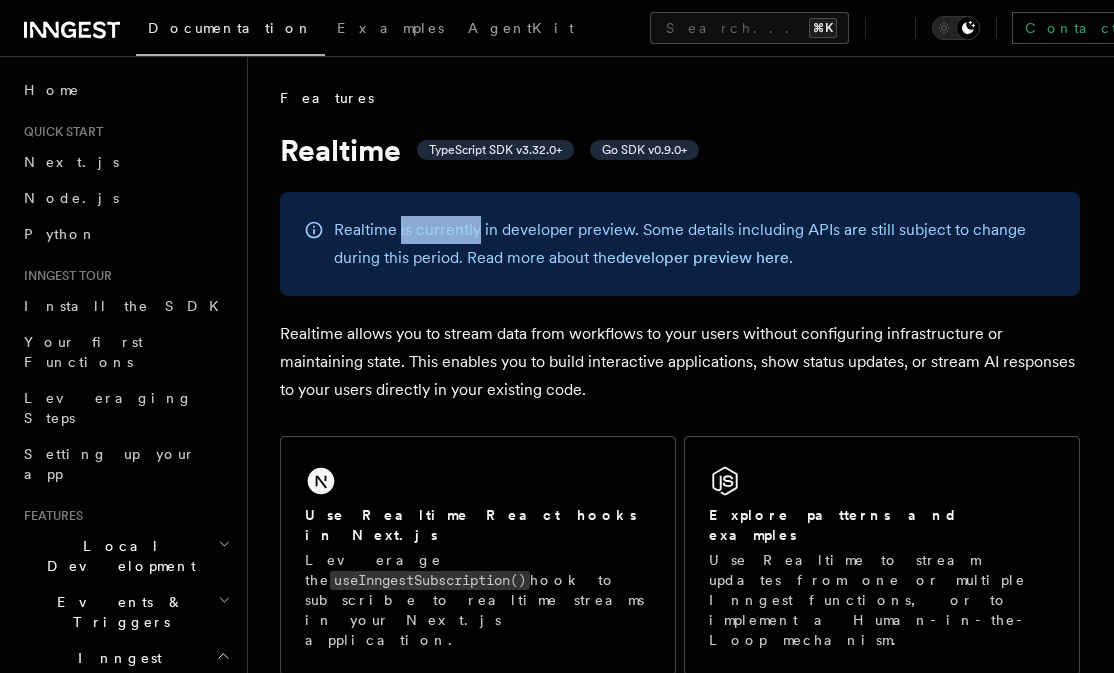 drag, startPoint x: 402, startPoint y: 226, endPoint x: 429, endPoint y: 226, distance: 27 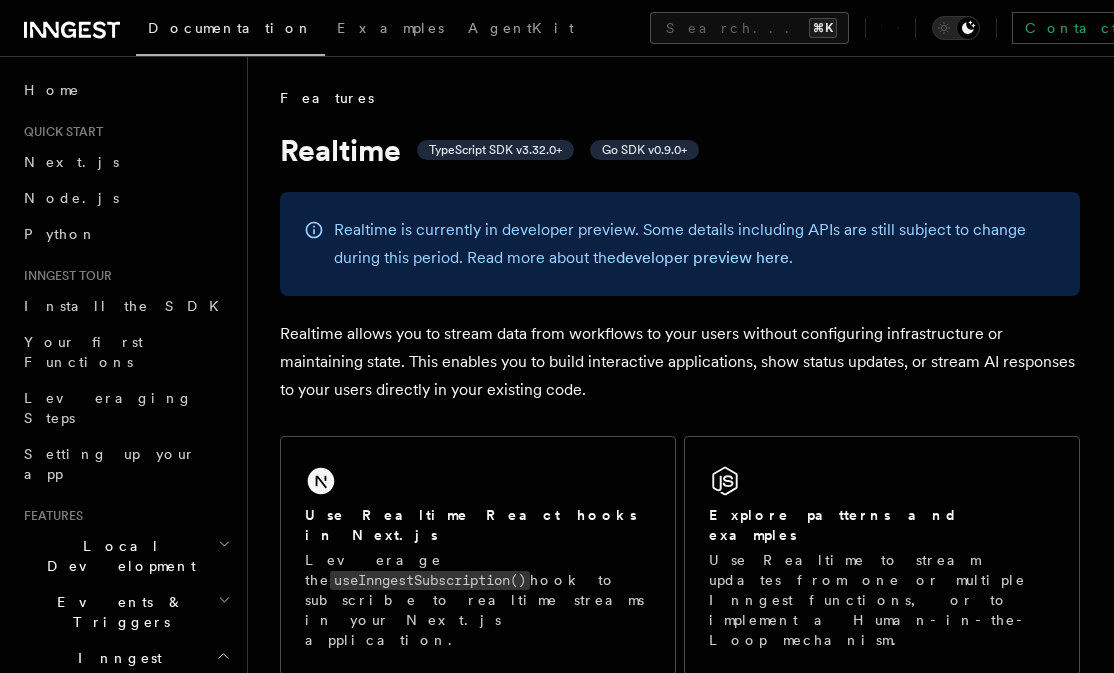 click on "Realtime is currently in developer preview. Some details including APIs are still subject to change during this period. Read more about the  developer preview here ." at bounding box center (695, 244) 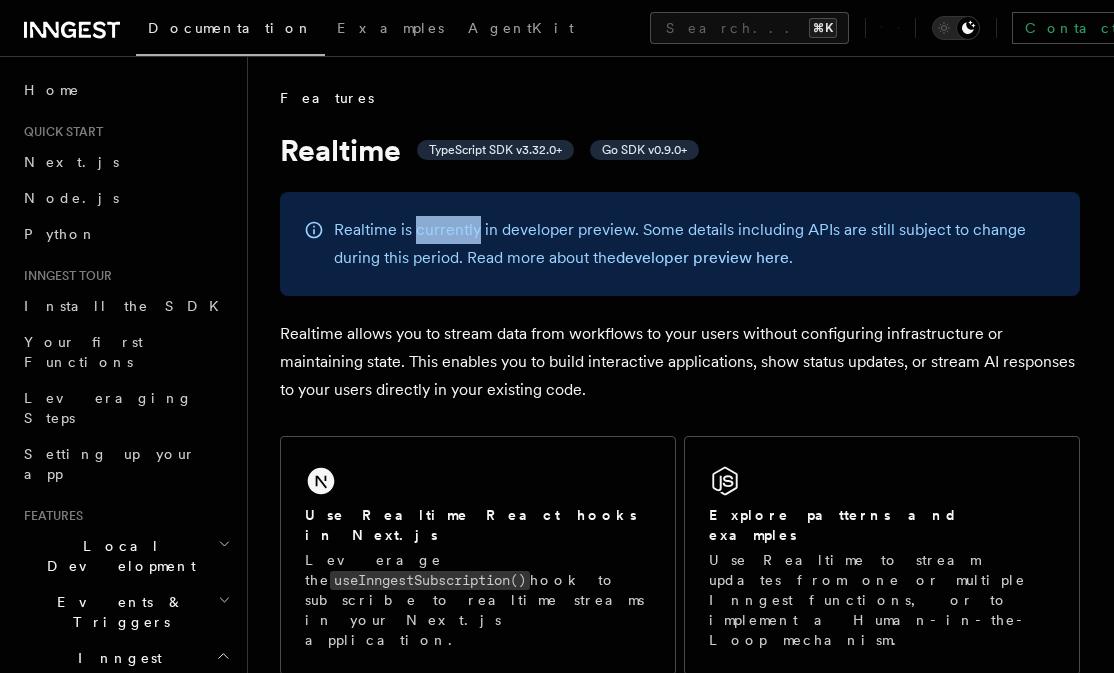 click on "Realtime is currently in developer preview. Some details including APIs are still subject to change during this period. Read more about the  developer preview here ." at bounding box center [695, 244] 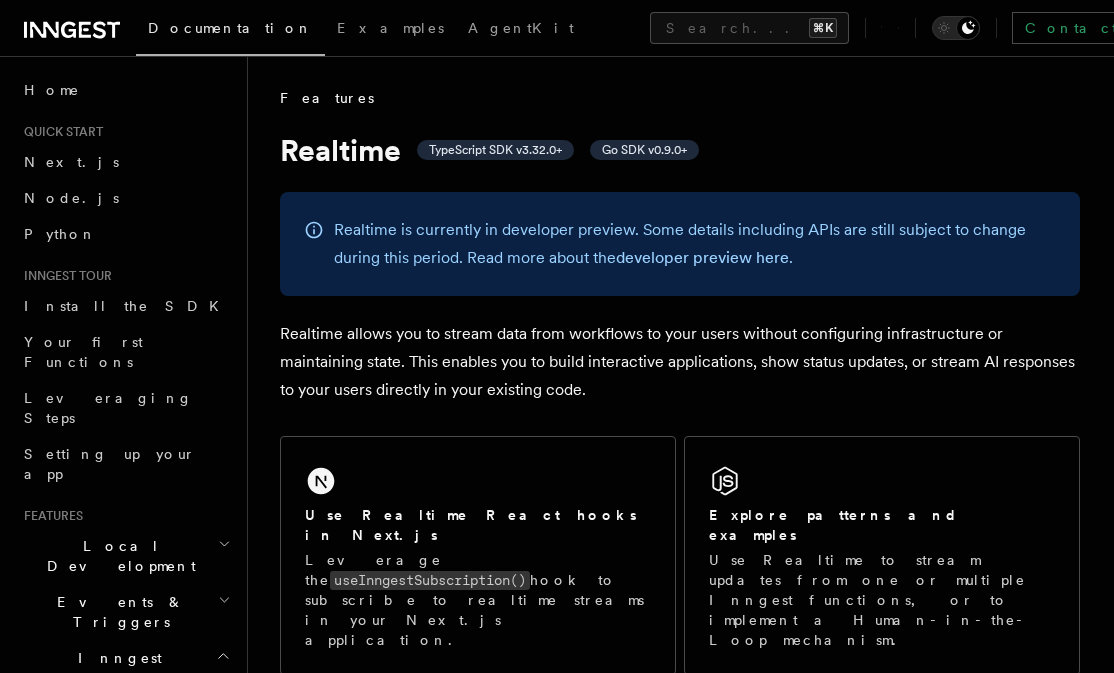 click on "Realtime is currently in developer preview. Some details including APIs are still subject to change during this period. Read more about the  developer preview here ." at bounding box center [695, 244] 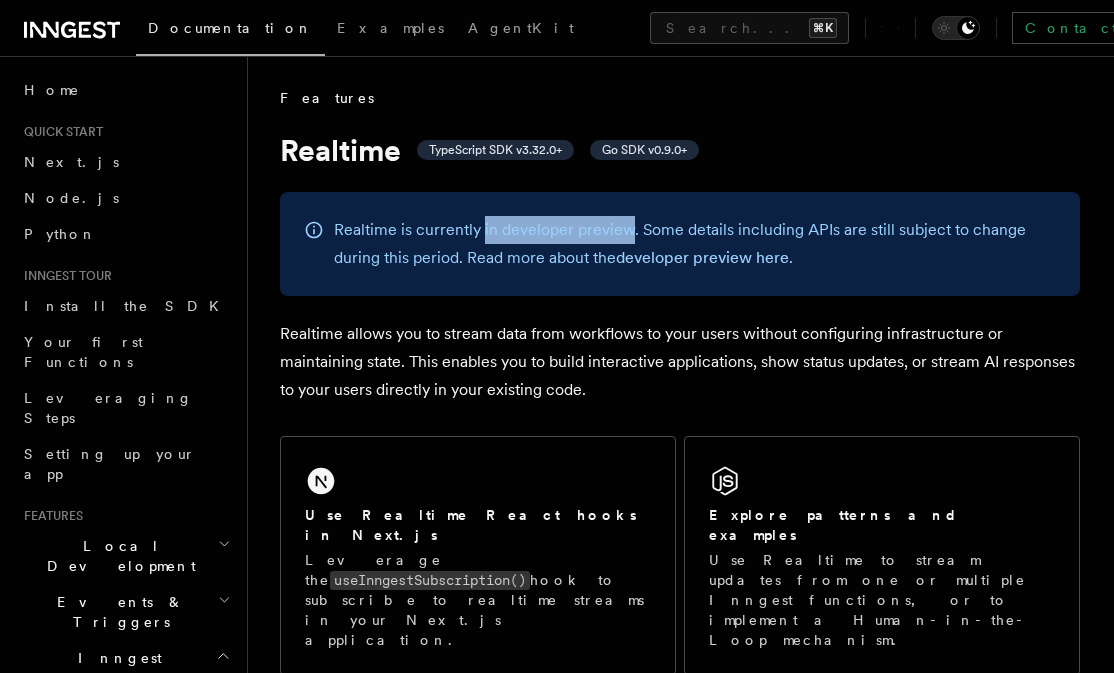 drag, startPoint x: 602, startPoint y: 228, endPoint x: 451, endPoint y: 228, distance: 151 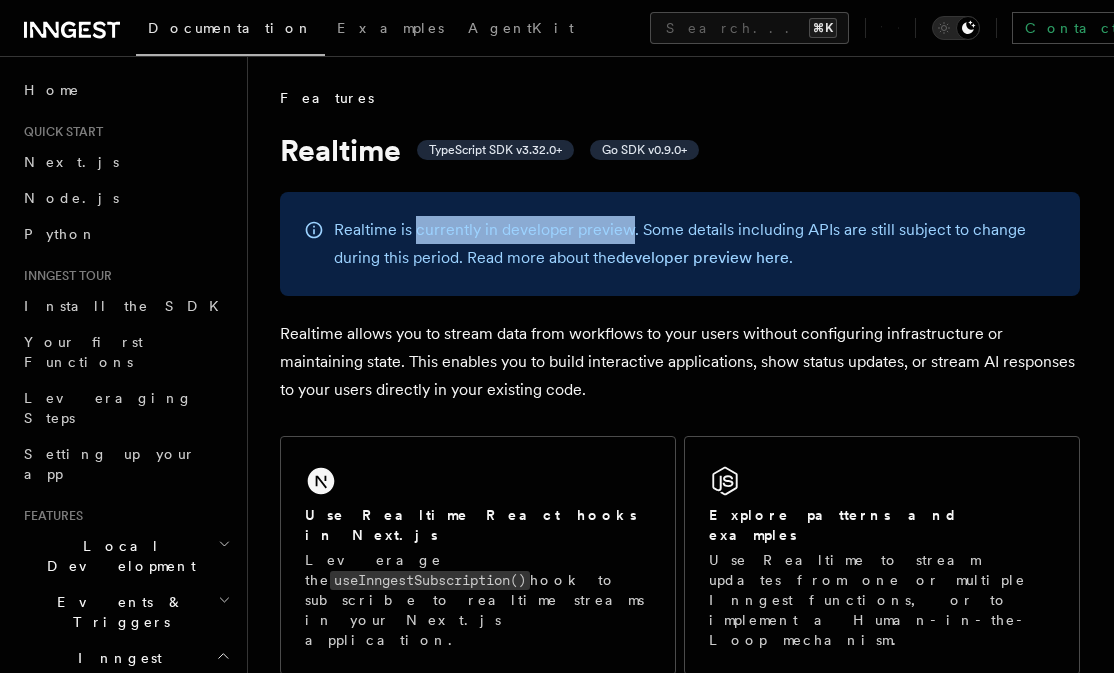 click on "Realtime is currently in developer preview. Some details including APIs are still subject to change during this period. Read more about the  developer preview here ." at bounding box center (695, 244) 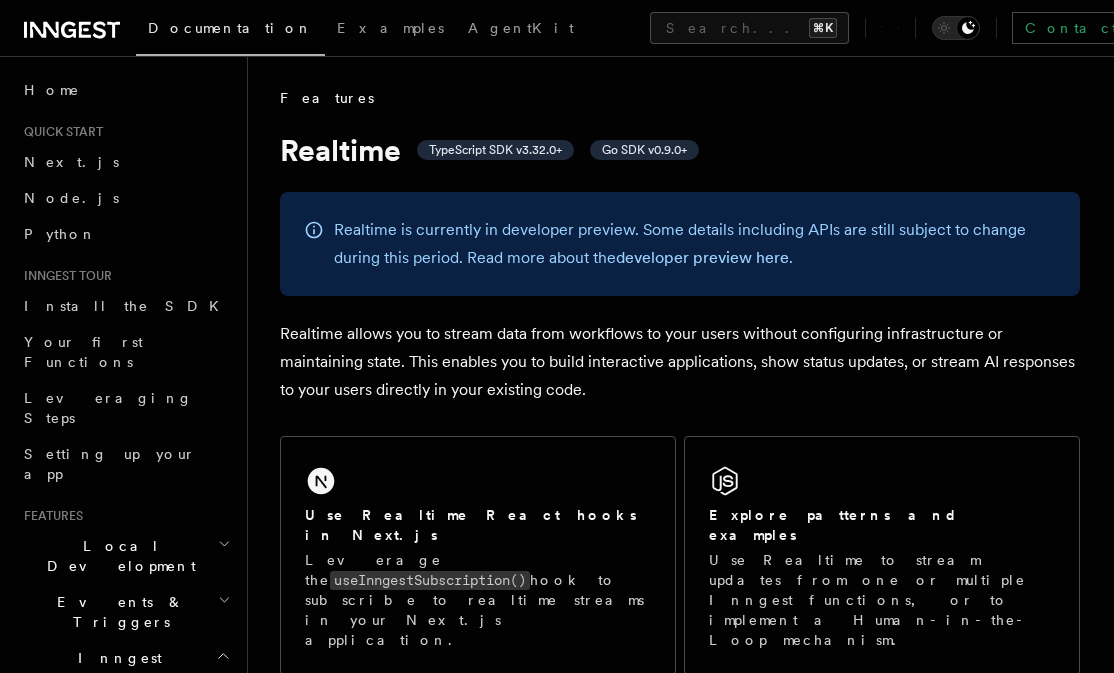 click on "Realtime is currently in developer preview. Some details including APIs are still subject to change during this period. Read more about the  developer preview here ." at bounding box center [695, 244] 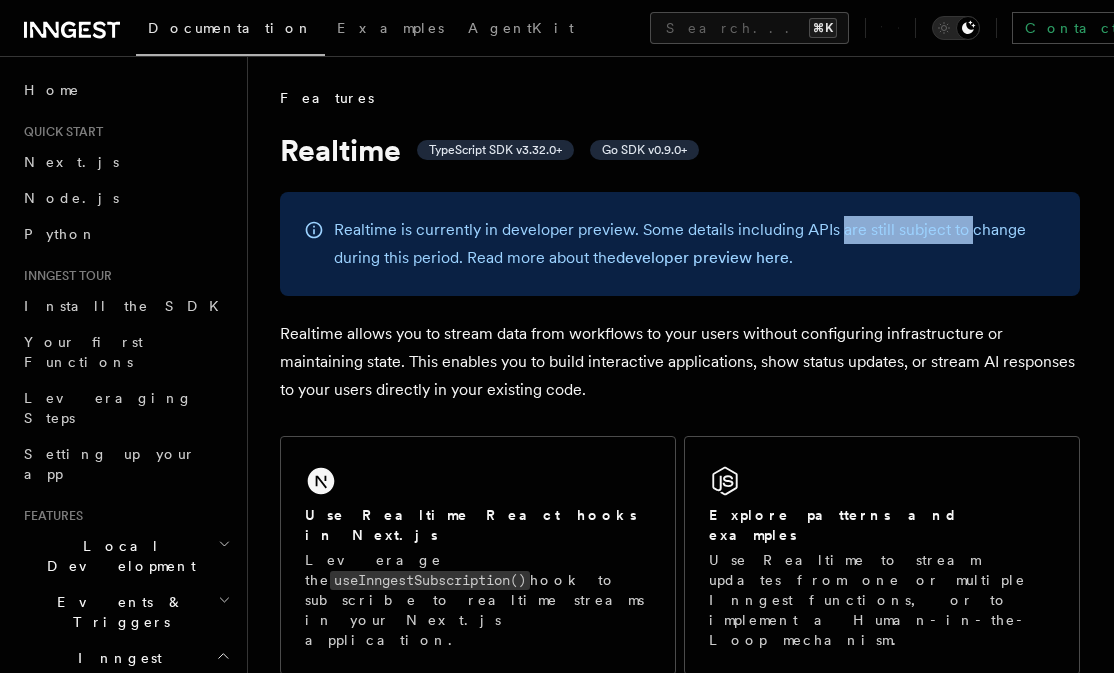 drag, startPoint x: 840, startPoint y: 232, endPoint x: 959, endPoint y: 224, distance: 119.26861 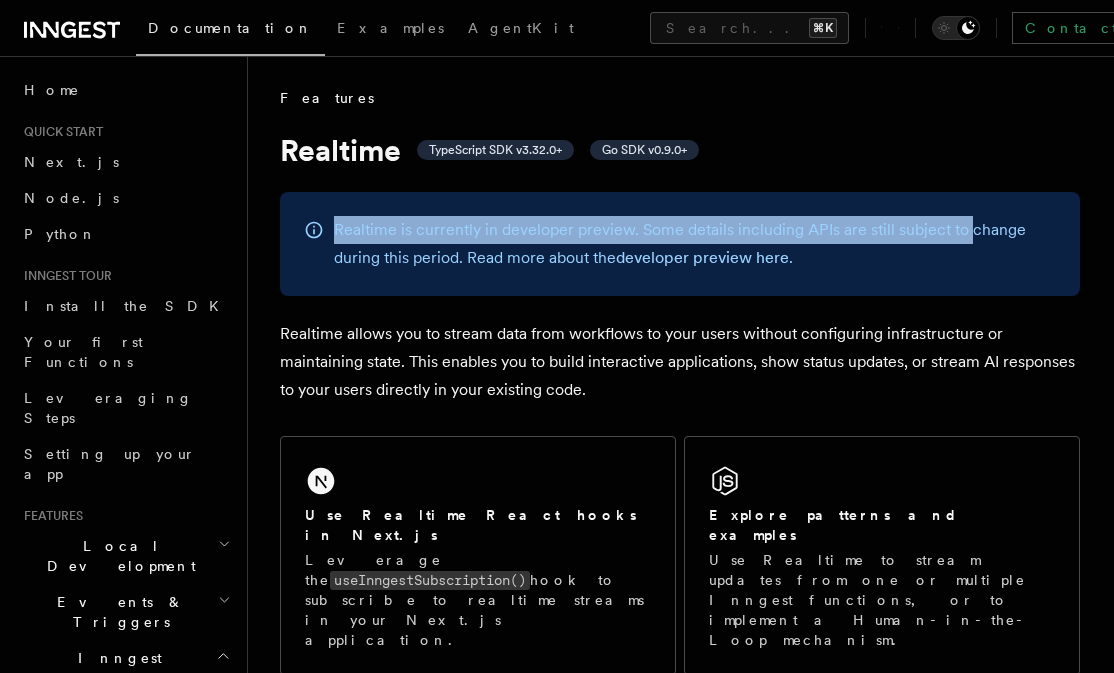 drag, startPoint x: 959, startPoint y: 224, endPoint x: 622, endPoint y: 229, distance: 337.03708 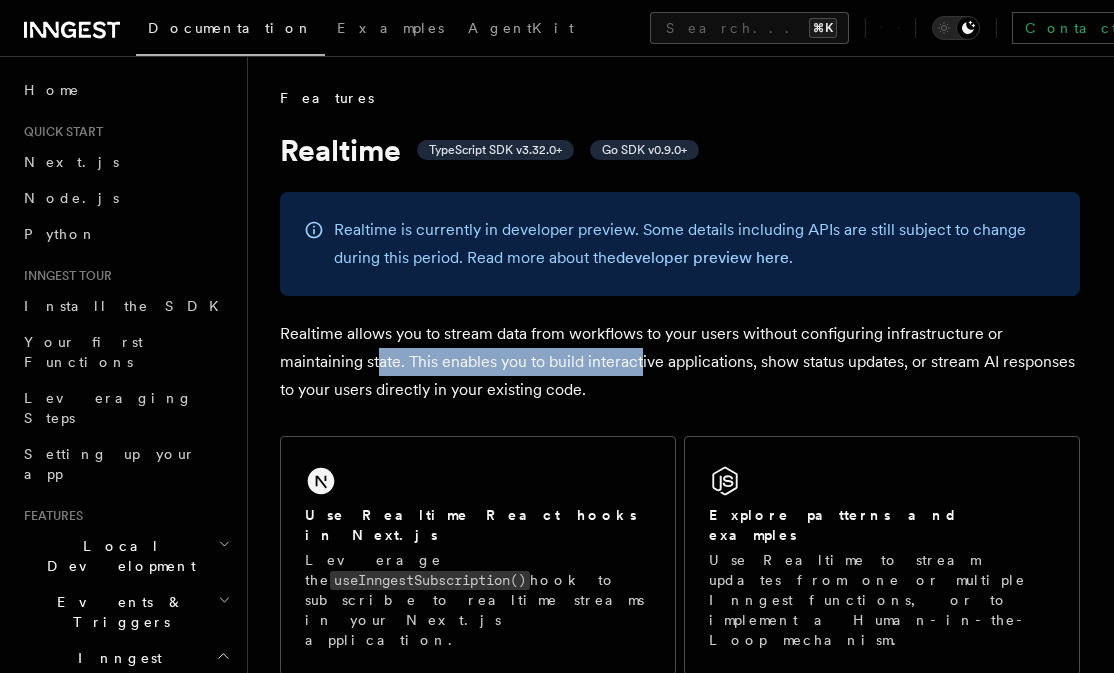 drag, startPoint x: 377, startPoint y: 344, endPoint x: 655, endPoint y: 369, distance: 279.12183 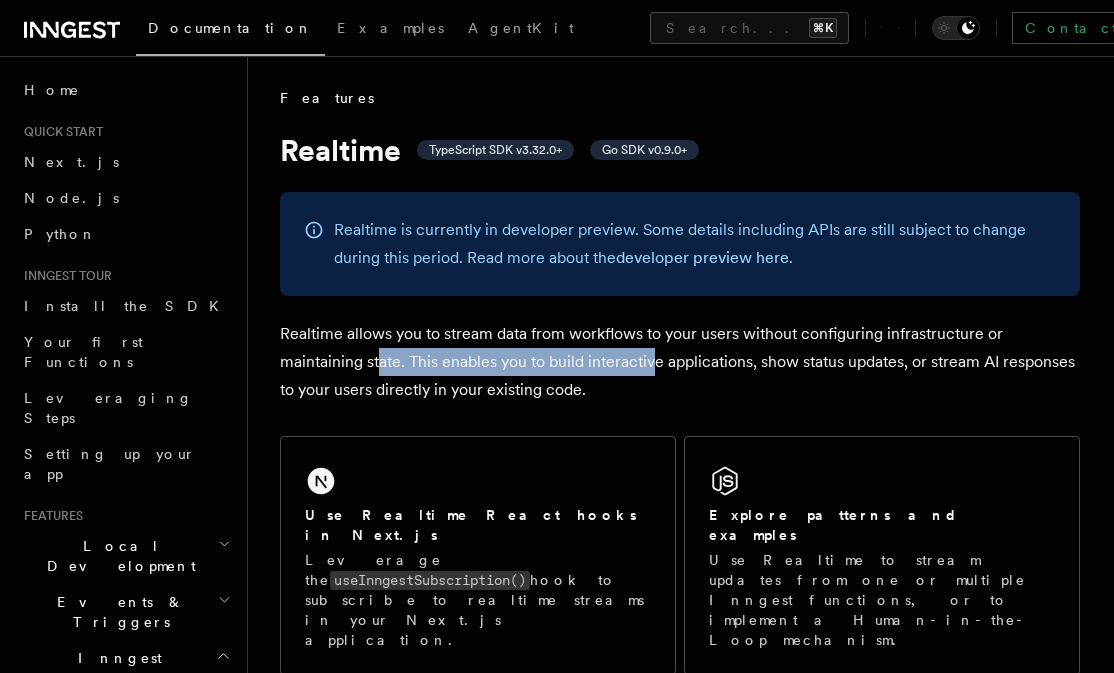 click on "Realtime allows you to stream data from workflows to your users without configuring infrastructure or maintaining state. This enables you to build interactive applications, show status updates, or stream AI responses to your users directly in your existing code." at bounding box center [680, 362] 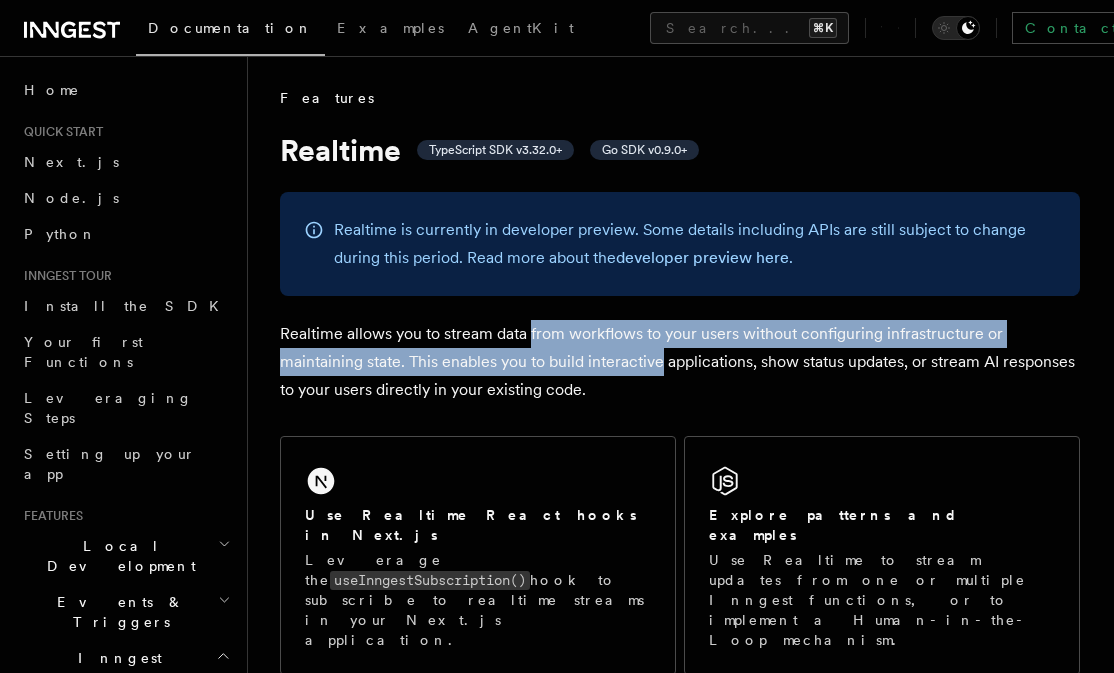 drag, startPoint x: 655, startPoint y: 369, endPoint x: 550, endPoint y: 320, distance: 115.87062 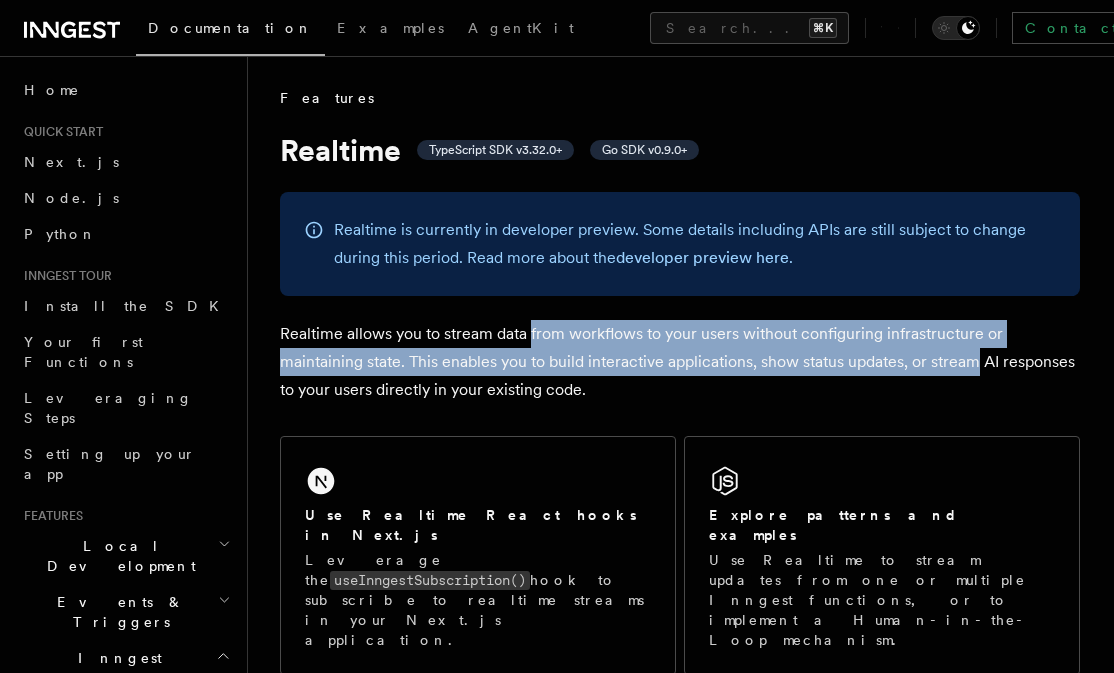 drag, startPoint x: 550, startPoint y: 320, endPoint x: 949, endPoint y: 368, distance: 401.87686 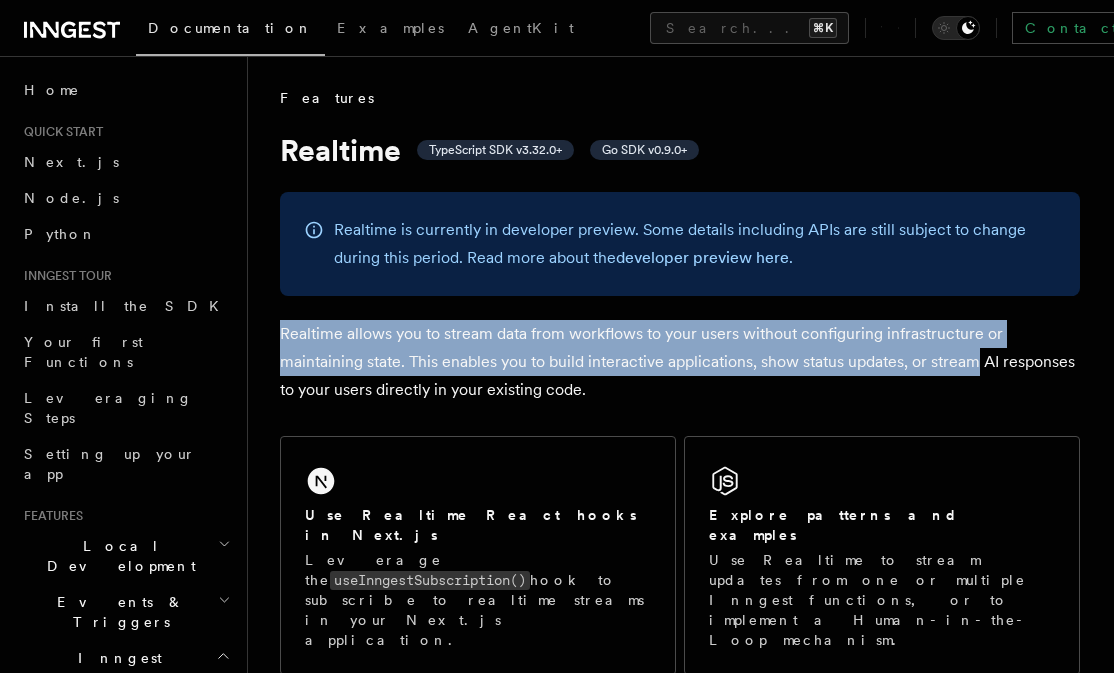 drag, startPoint x: 949, startPoint y: 368, endPoint x: 534, endPoint y: 310, distance: 419.03342 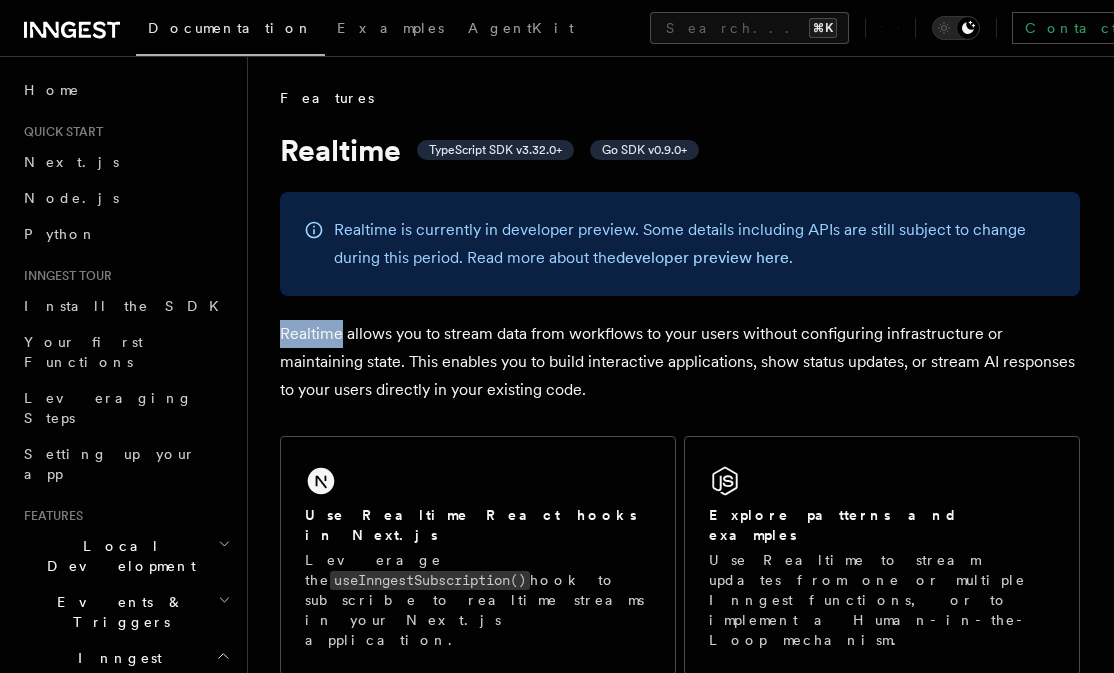 drag, startPoint x: 534, startPoint y: 310, endPoint x: 386, endPoint y: 310, distance: 148 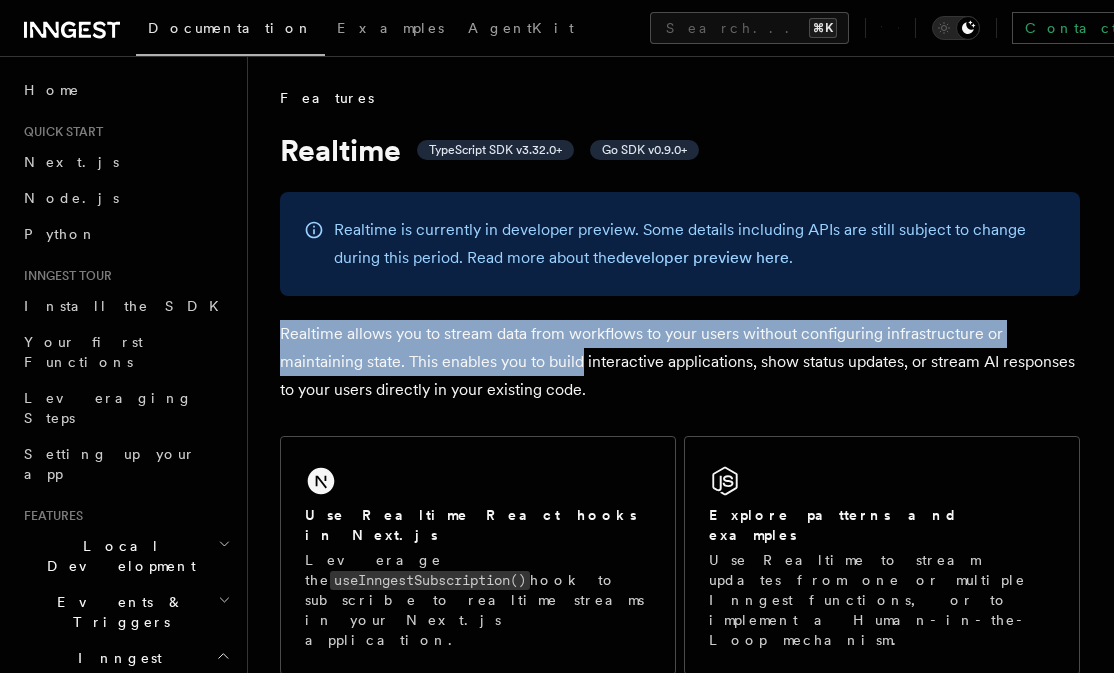 drag, startPoint x: 386, startPoint y: 310, endPoint x: 587, endPoint y: 351, distance: 205.13898 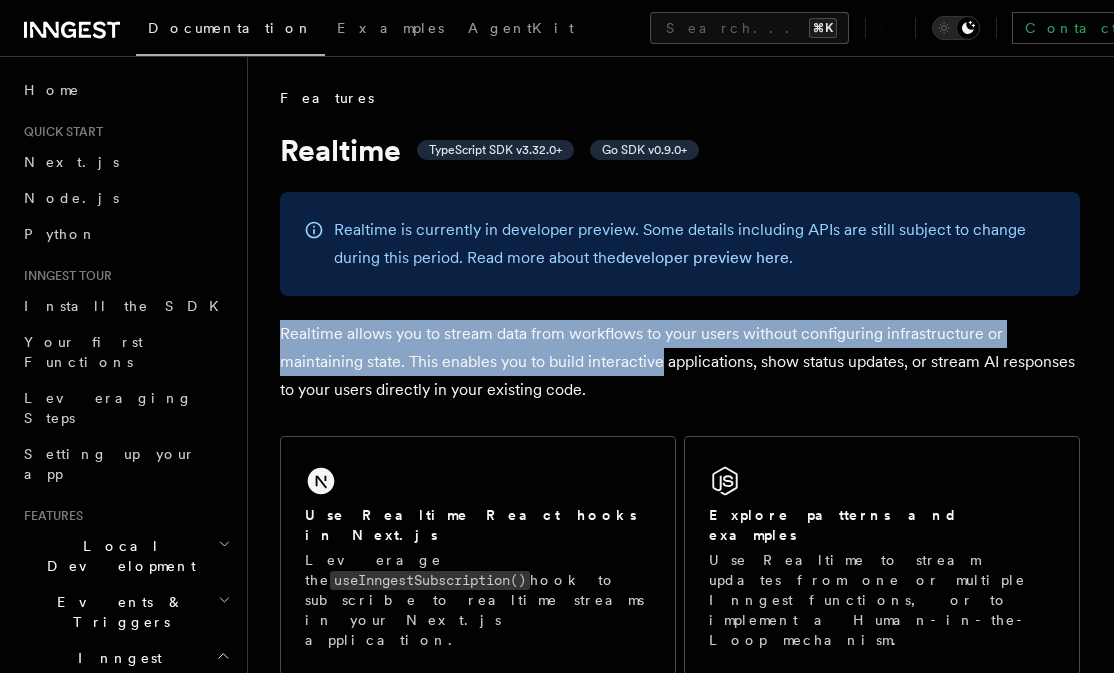 click on "Realtime allows you to stream data from workflows to your users without configuring infrastructure or maintaining state. This enables you to build interactive applications, show status updates, or stream AI responses to your users directly in your existing code." at bounding box center (680, 362) 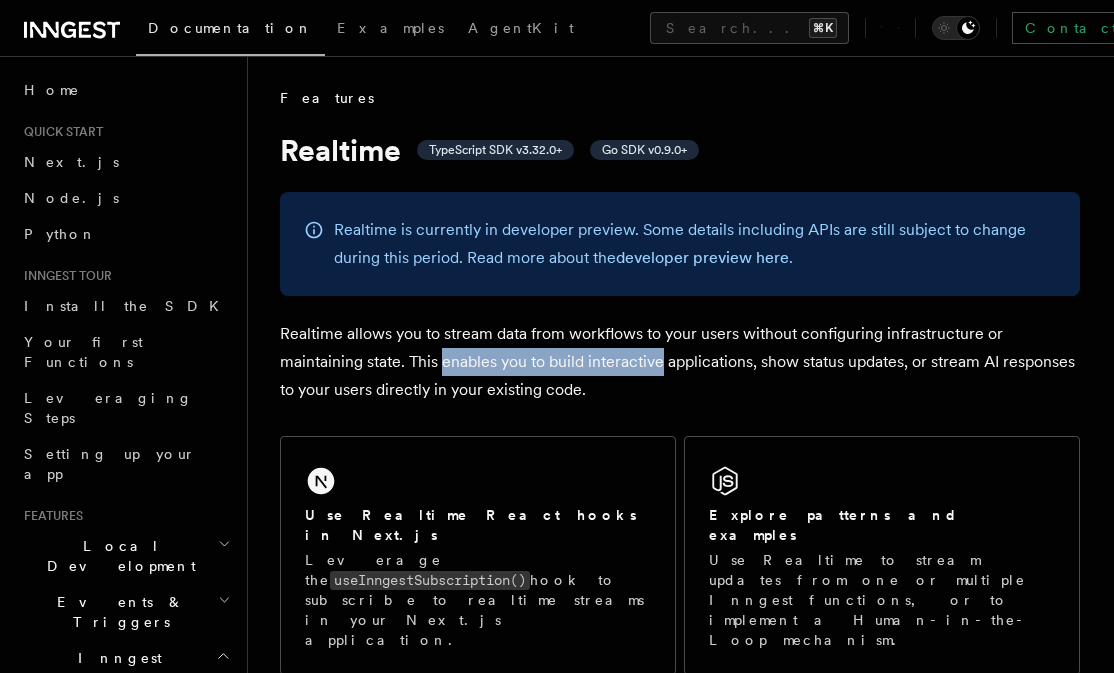 drag, startPoint x: 587, startPoint y: 351, endPoint x: 434, endPoint y: 346, distance: 153.08168 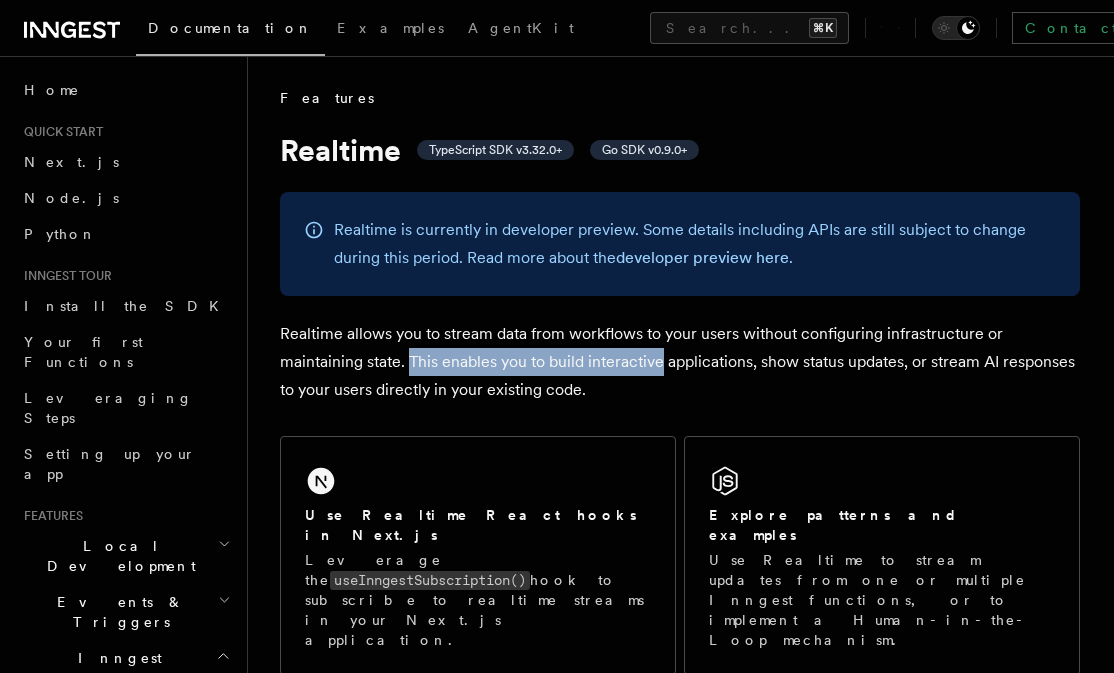 click on "Realtime allows you to stream data from workflows to your users without configuring infrastructure or maintaining state. This enables you to build interactive applications, show status updates, or stream AI responses to your users directly in your existing code." at bounding box center (680, 362) 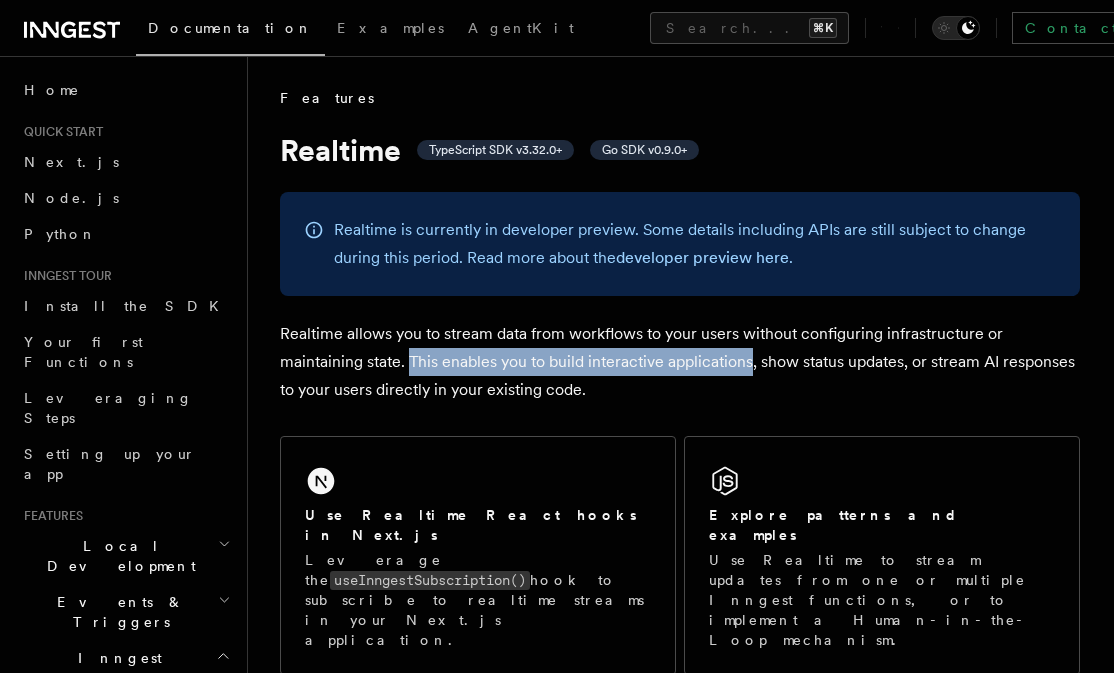 drag, startPoint x: 434, startPoint y: 346, endPoint x: 679, endPoint y: 357, distance: 245.24681 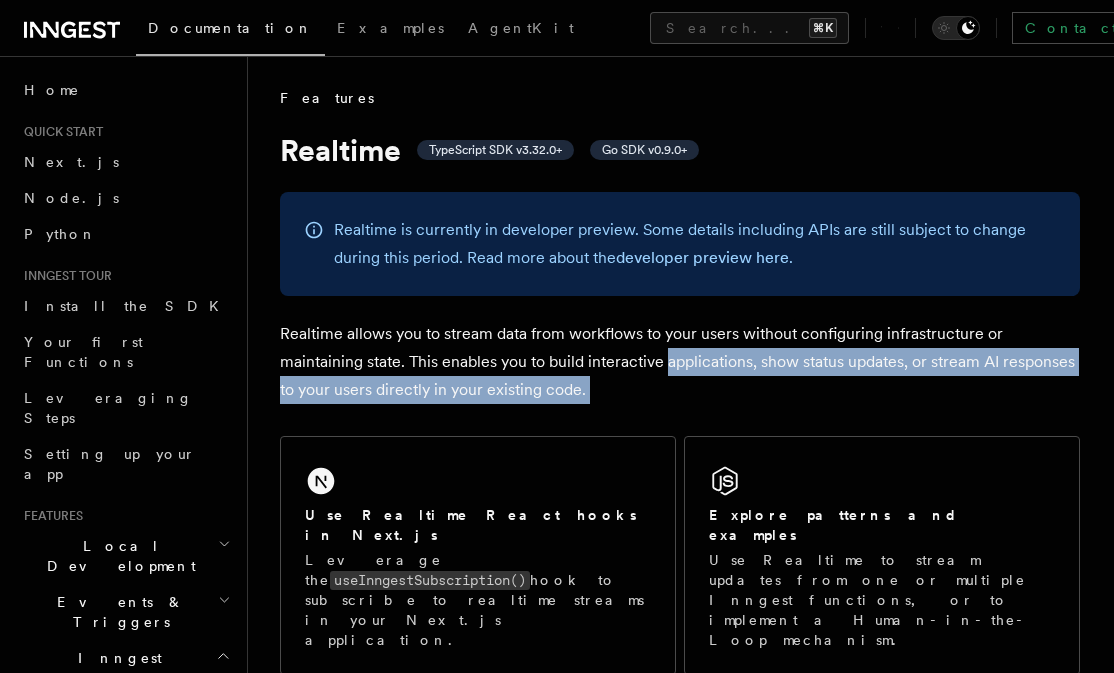 drag, startPoint x: 679, startPoint y: 357, endPoint x: 985, endPoint y: 374, distance: 306.47186 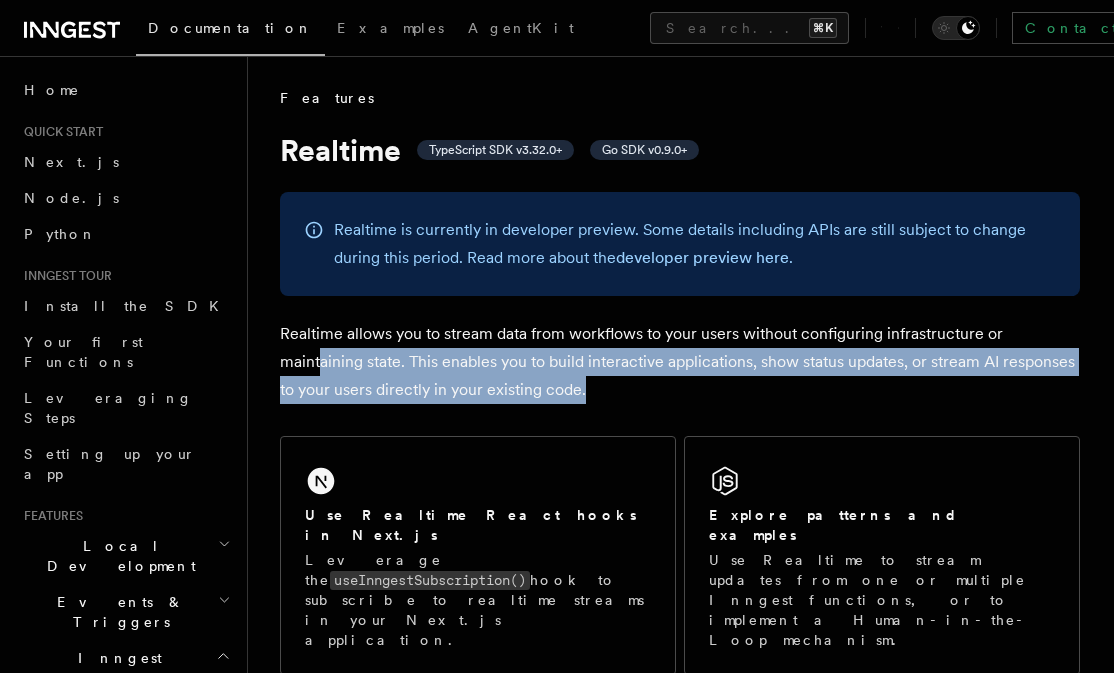 drag, startPoint x: 985, startPoint y: 374, endPoint x: 323, endPoint y: 345, distance: 662.6349 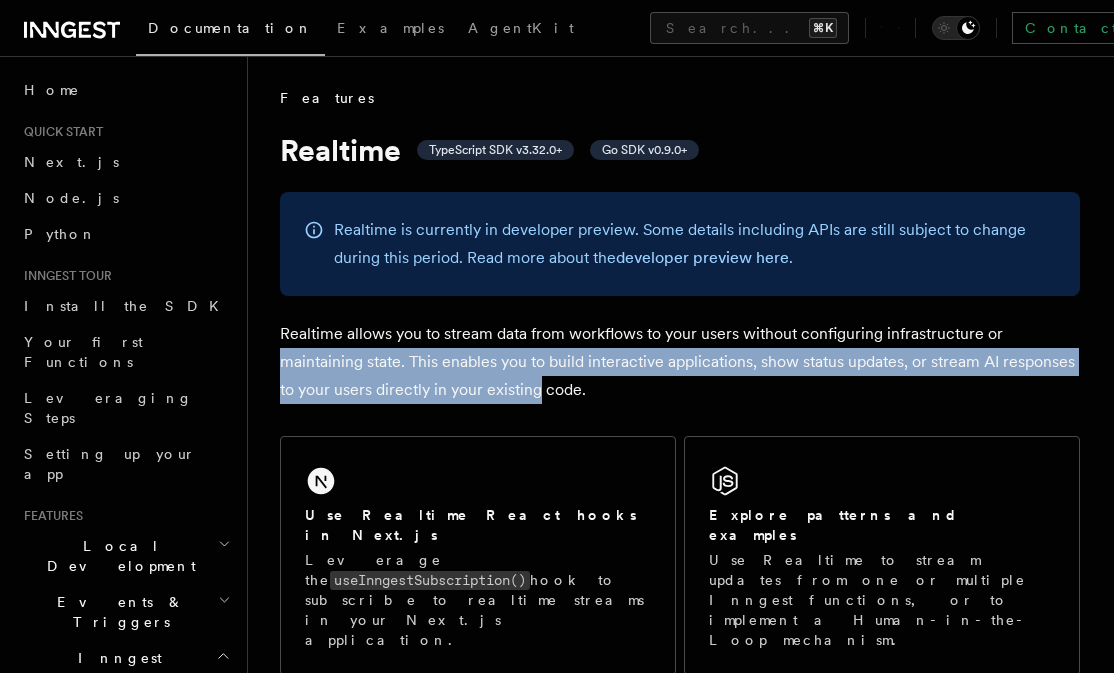 drag, startPoint x: 323, startPoint y: 345, endPoint x: 492, endPoint y: 381, distance: 172.79178 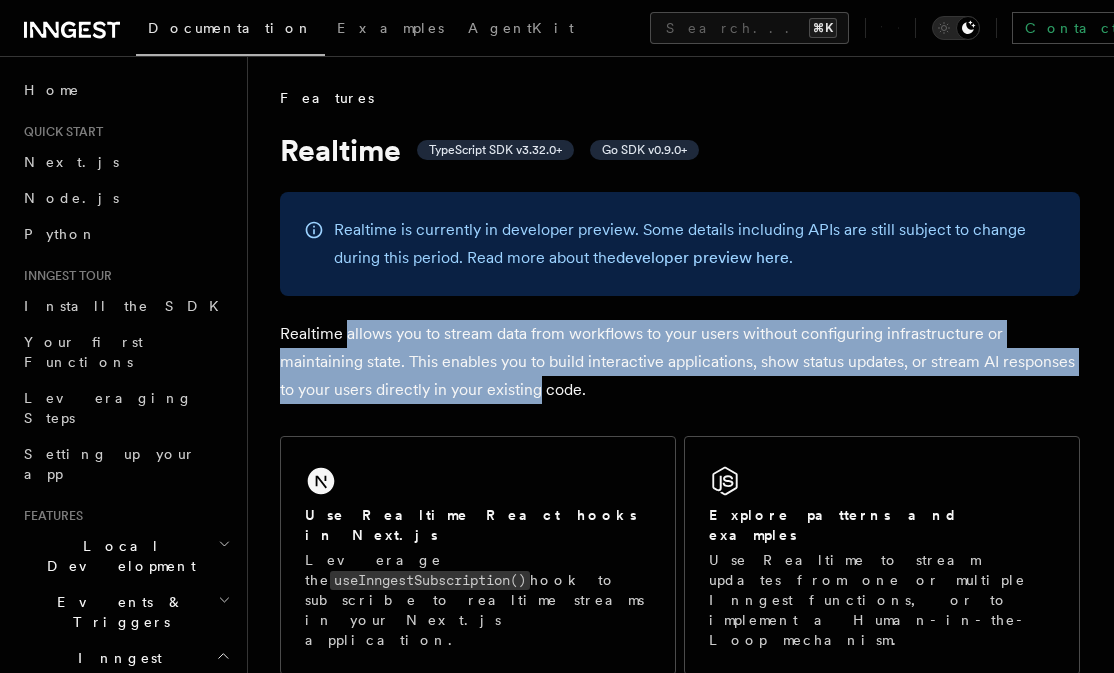 drag, startPoint x: 492, startPoint y: 381, endPoint x: 363, endPoint y: 334, distance: 137.2953 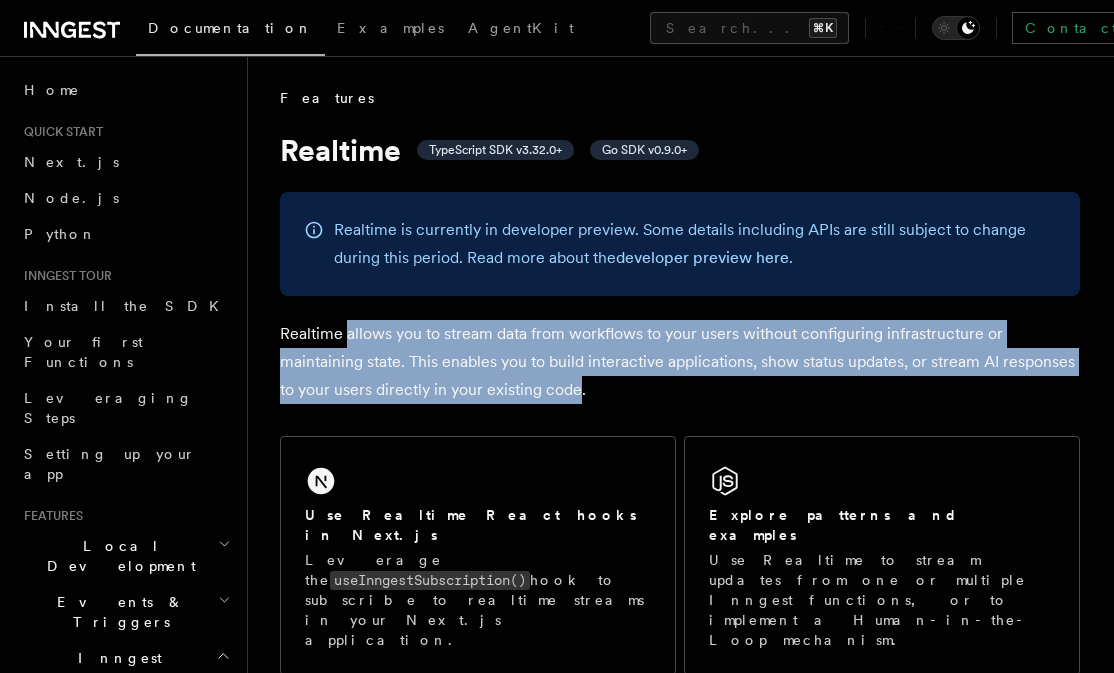 drag, startPoint x: 363, startPoint y: 334, endPoint x: 563, endPoint y: 387, distance: 206.90337 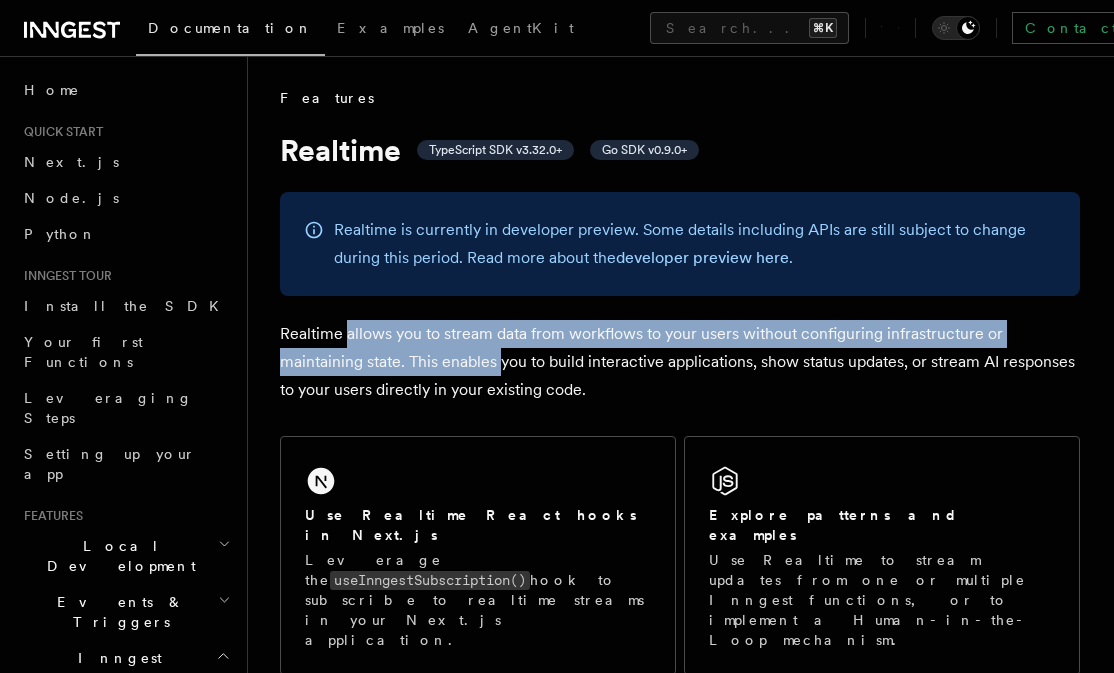 drag, startPoint x: 374, startPoint y: 340, endPoint x: 546, endPoint y: 377, distance: 175.93465 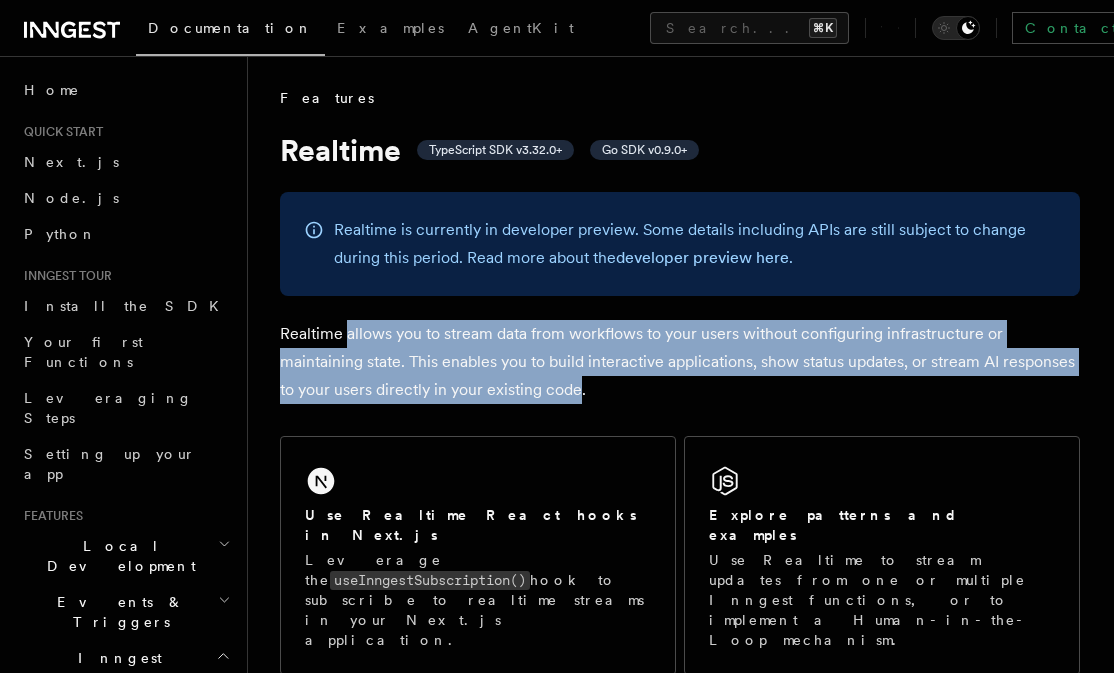 click on "Realtime allows you to stream data from workflows to your users without configuring infrastructure or maintaining state. This enables you to build interactive applications, show status updates, or stream AI responses to your users directly in your existing code." at bounding box center [680, 362] 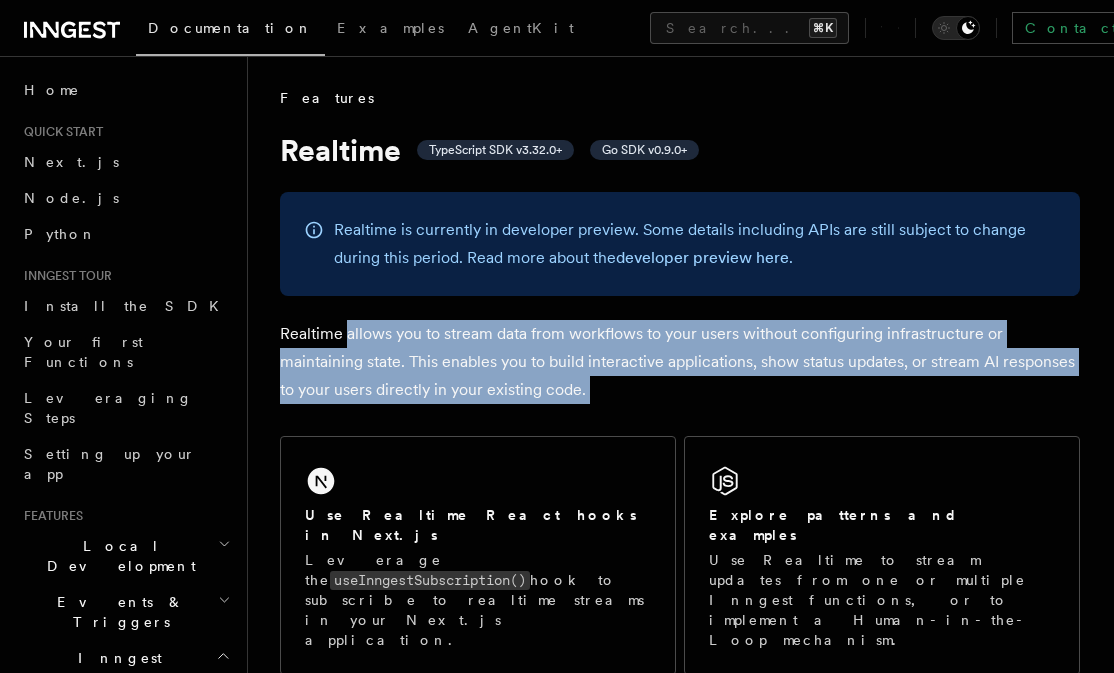 drag, startPoint x: 372, startPoint y: 323, endPoint x: 592, endPoint y: 385, distance: 228.56946 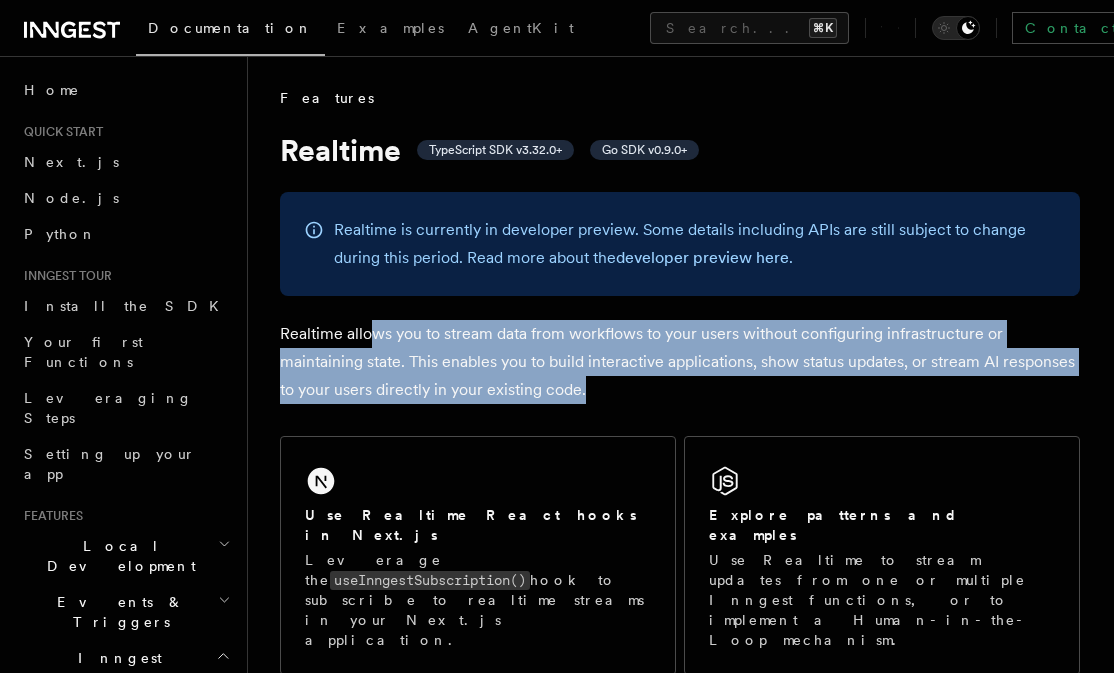drag, startPoint x: 592, startPoint y: 385, endPoint x: 372, endPoint y: 321, distance: 229.12006 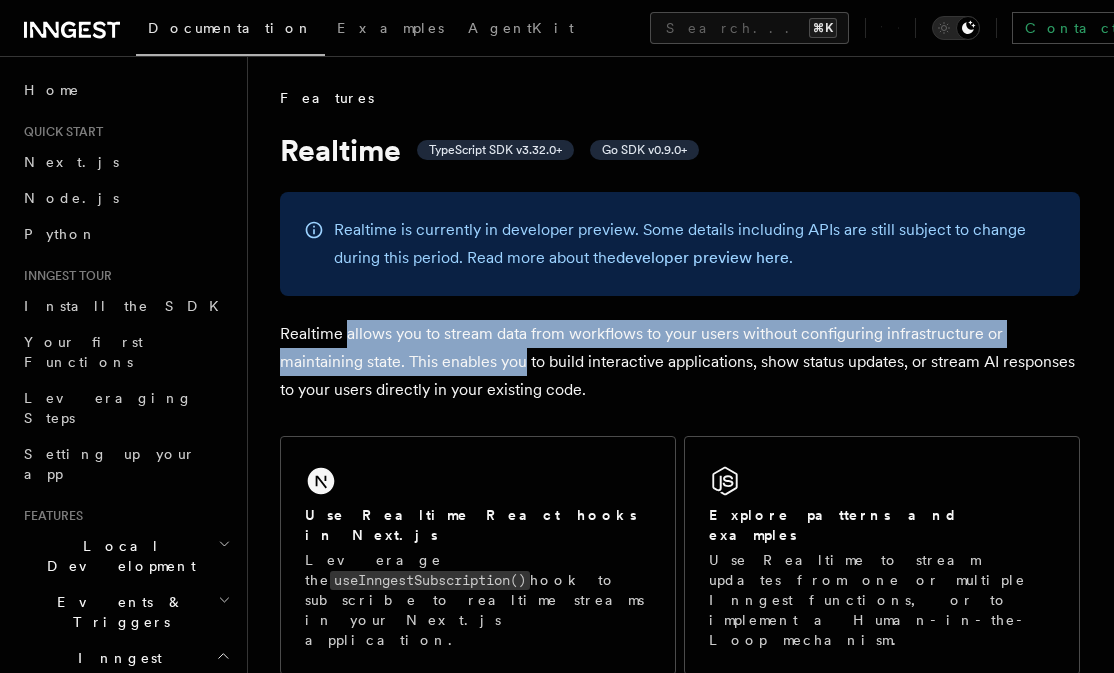 drag, startPoint x: 372, startPoint y: 321, endPoint x: 581, endPoint y: 391, distance: 220.41098 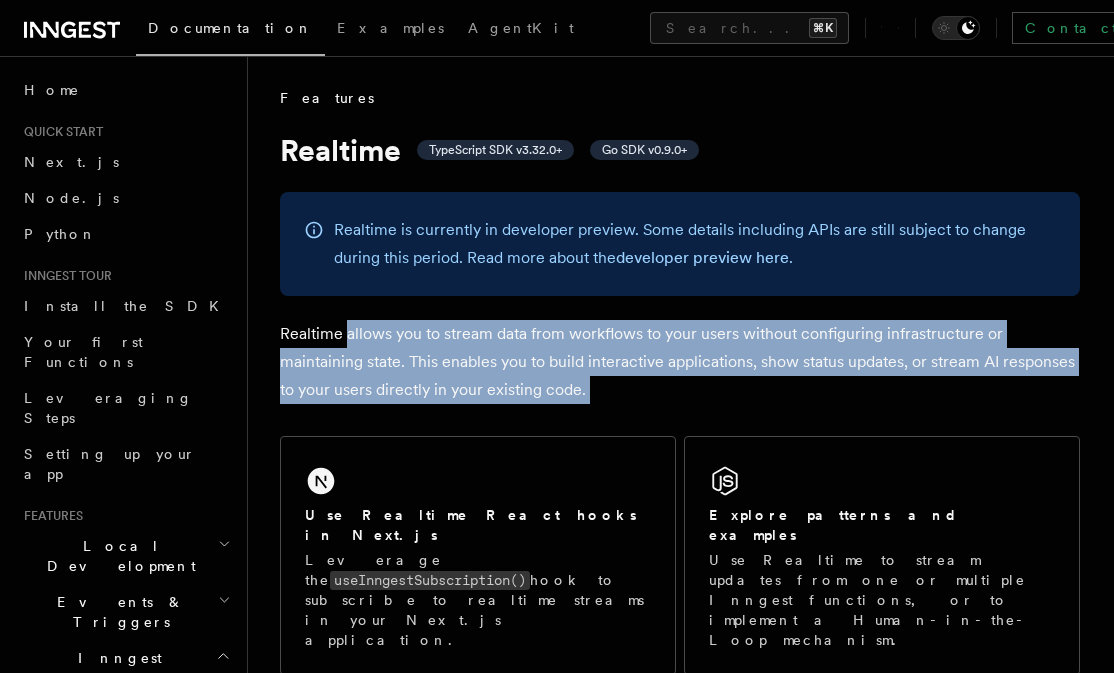 click on "Realtime allows you to stream data from workflows to your users without configuring infrastructure or maintaining state. This enables you to build interactive applications, show status updates, or stream AI responses to your users directly in your existing code." at bounding box center (680, 362) 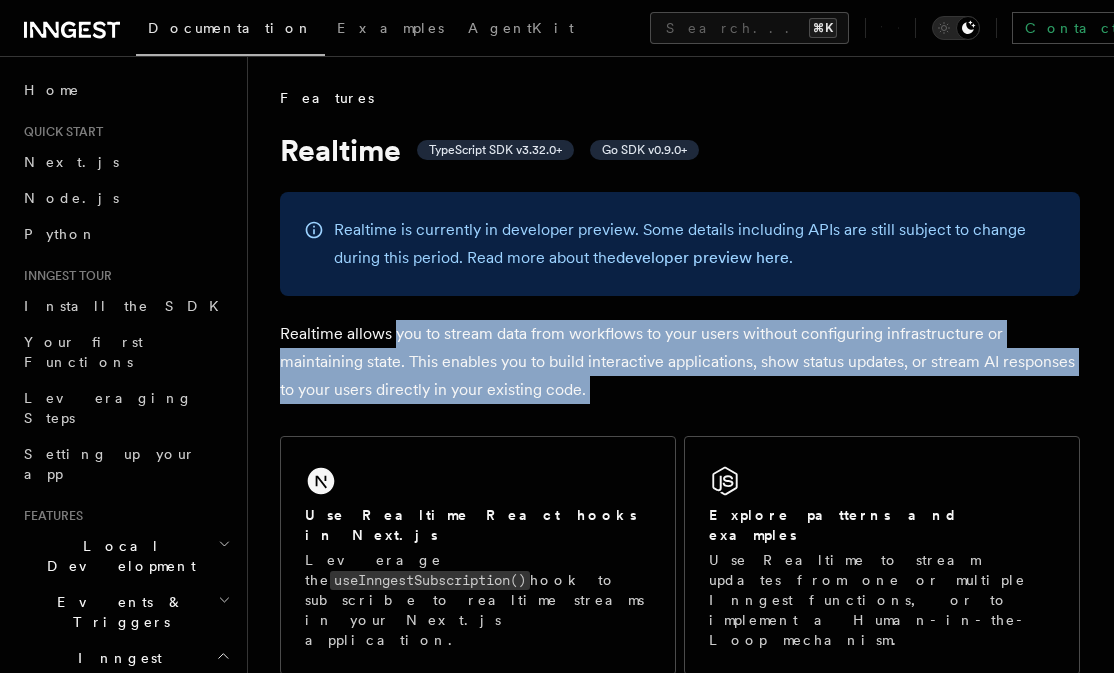 drag, startPoint x: 581, startPoint y: 391, endPoint x: 393, endPoint y: 337, distance: 195.60164 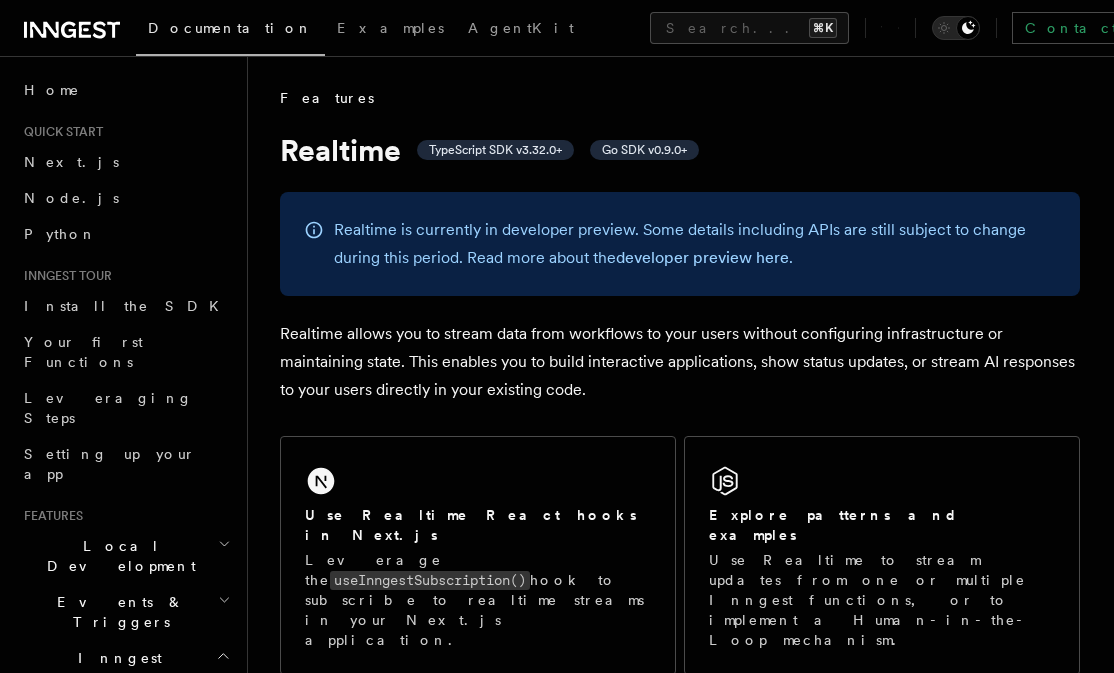 click on "Realtime is currently in developer preview. Some details including APIs are still subject to change during this period. Read more about the  developer preview here ." at bounding box center [695, 244] 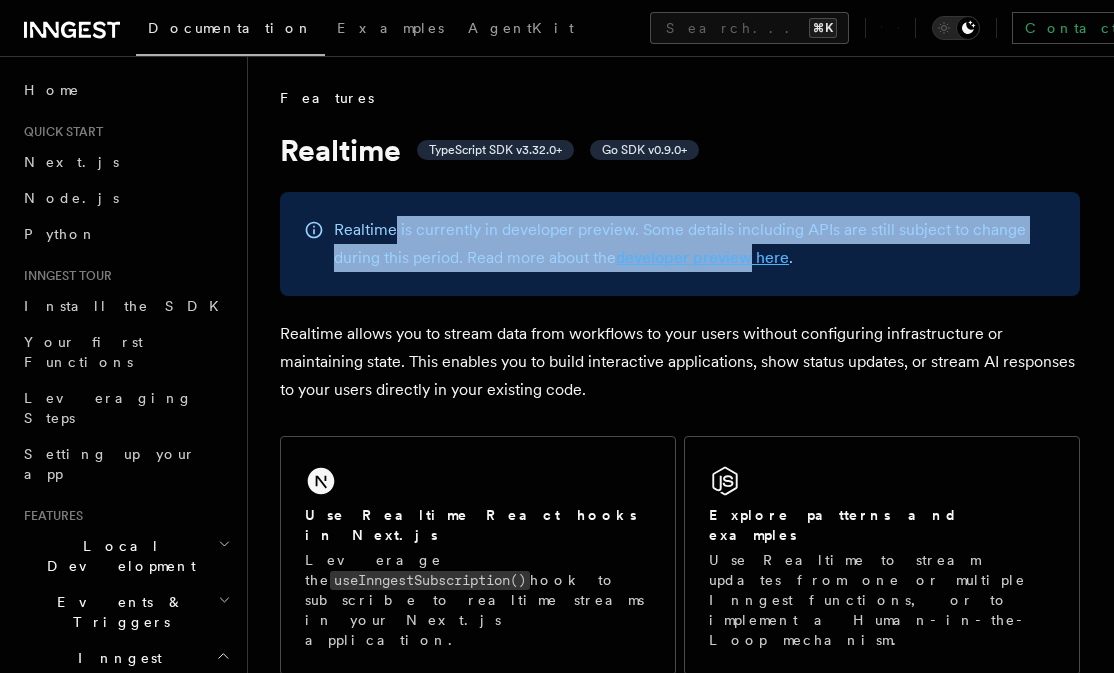 drag, startPoint x: 392, startPoint y: 230, endPoint x: 695, endPoint y: 259, distance: 304.3846 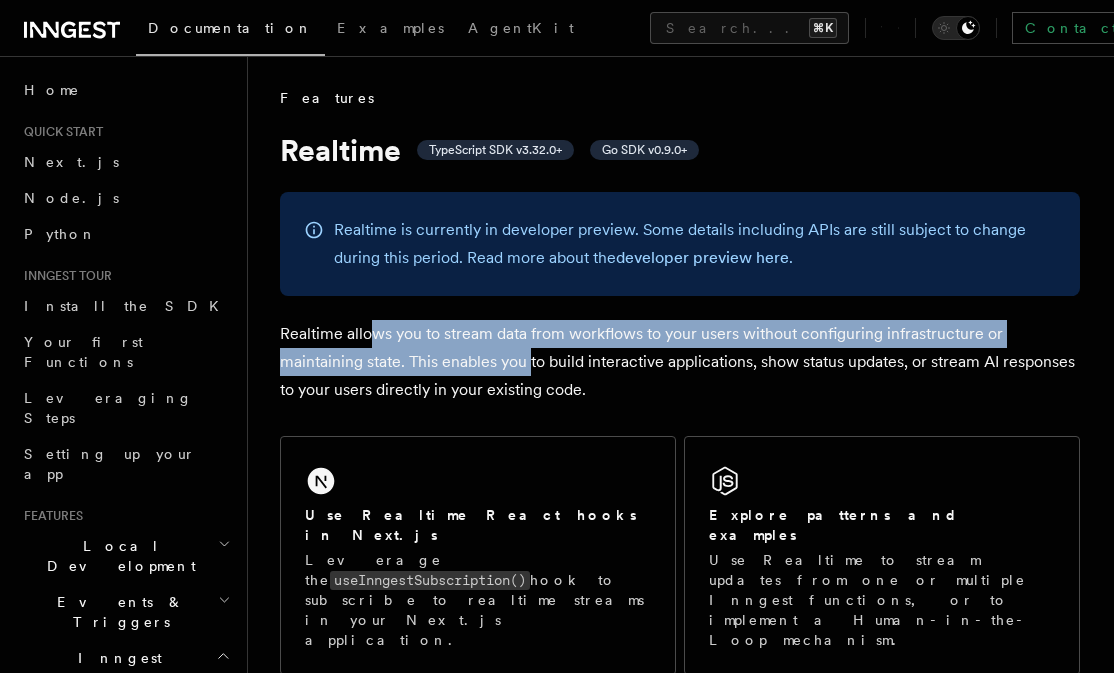 drag, startPoint x: 375, startPoint y: 336, endPoint x: 529, endPoint y: 361, distance: 156.01602 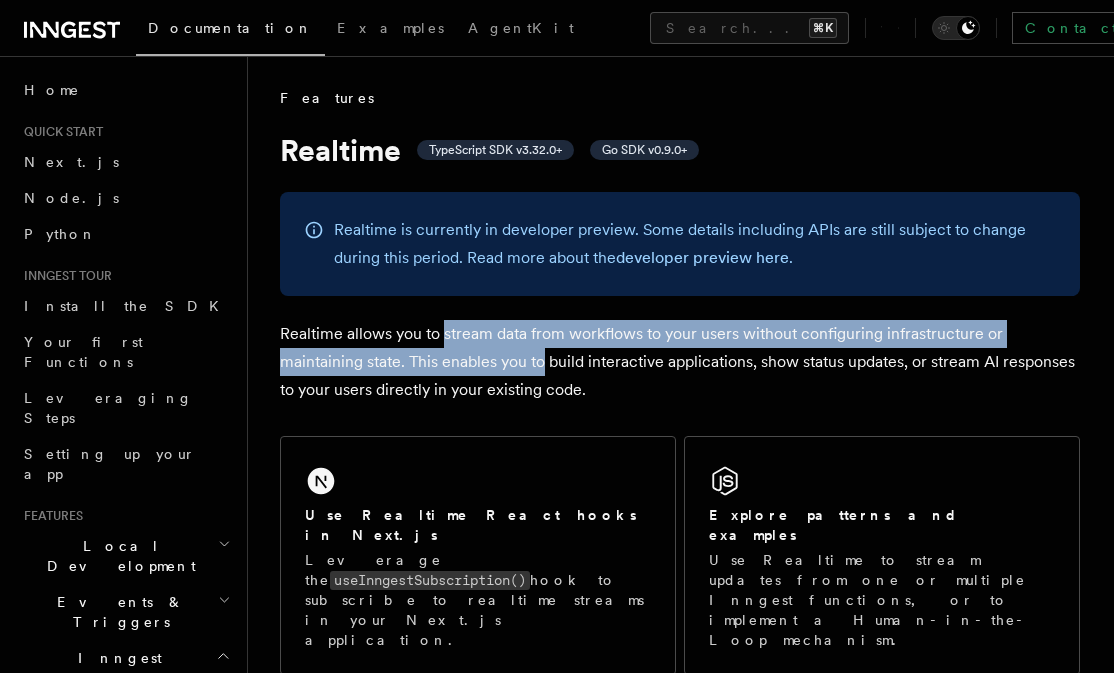 drag 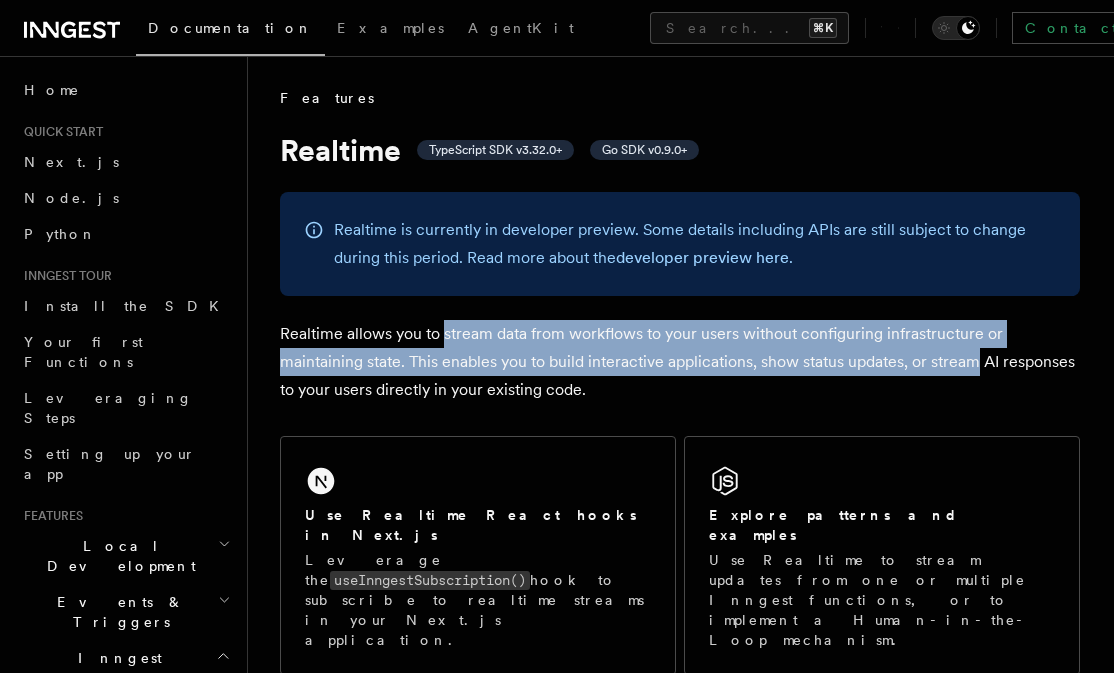 click on "Realtime allows you to stream data from workflows to your users without configuring infrastructure or maintaining state. This enables you to build interactive applications, show status updates, or stream AI responses to your users directly in your existing code." at bounding box center [680, 362] 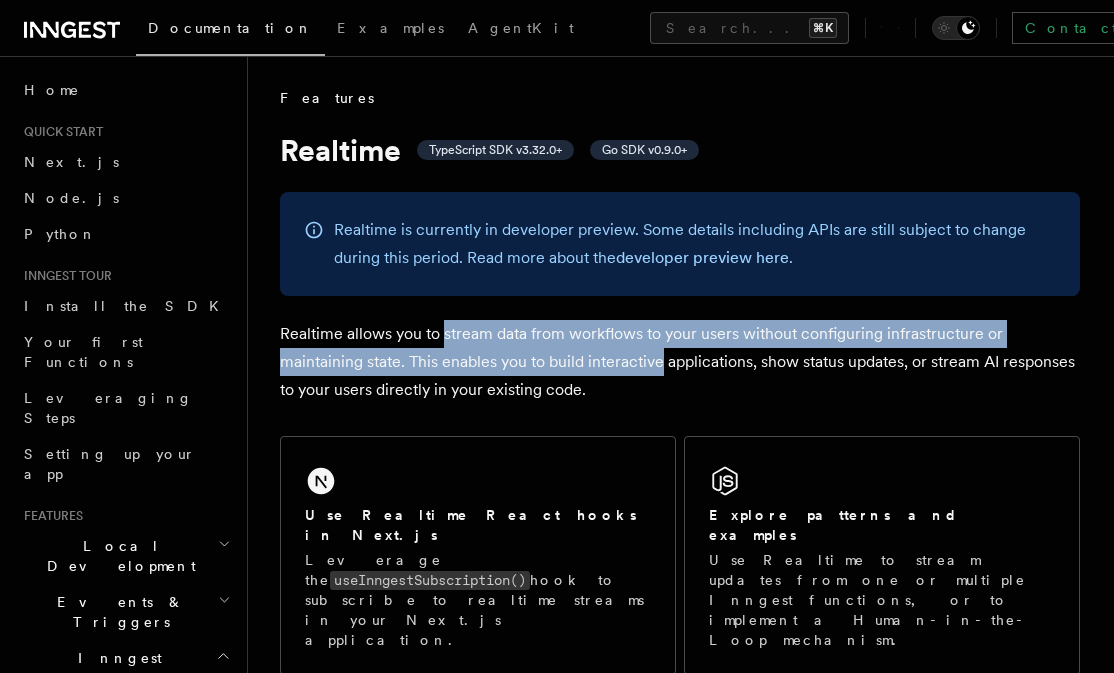 click on "Realtime allows you to stream data from workflows to your users without configuring infrastructure or maintaining state. This enables you to build interactive applications, show status updates, or stream AI responses to your users directly in your existing code." at bounding box center [680, 362] 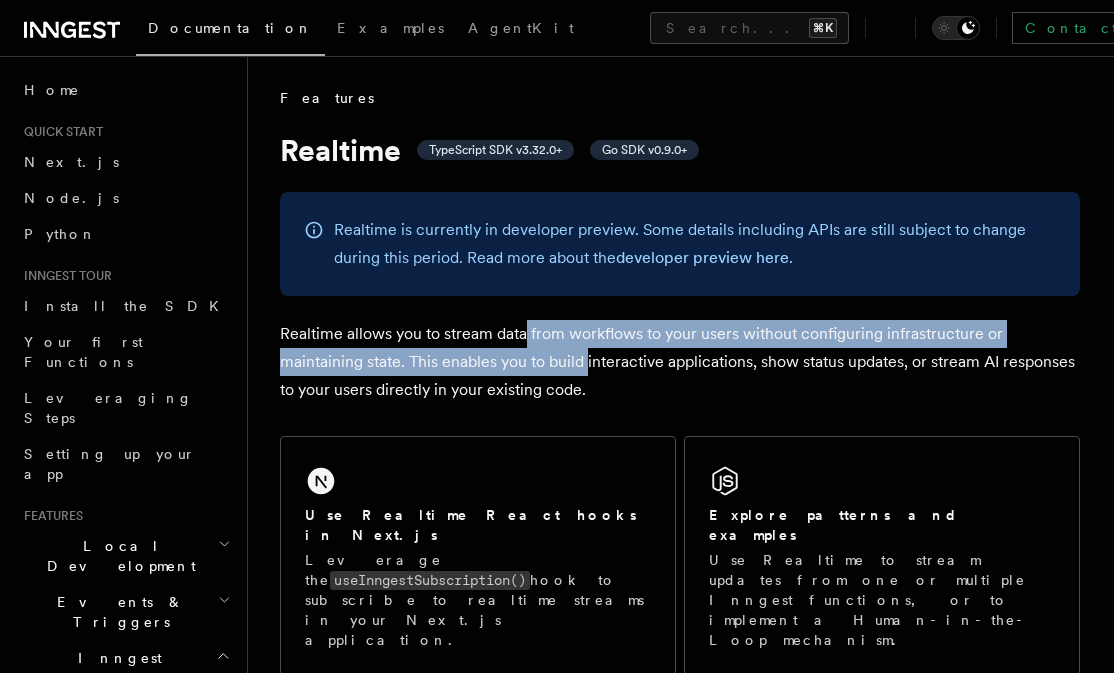 click on "Realtime allows you to stream data from workflows to your users without configuring infrastructure or maintaining state. This enables you to build interactive applications, show status updates, or stream AI responses to your users directly in your existing code." at bounding box center (680, 362) 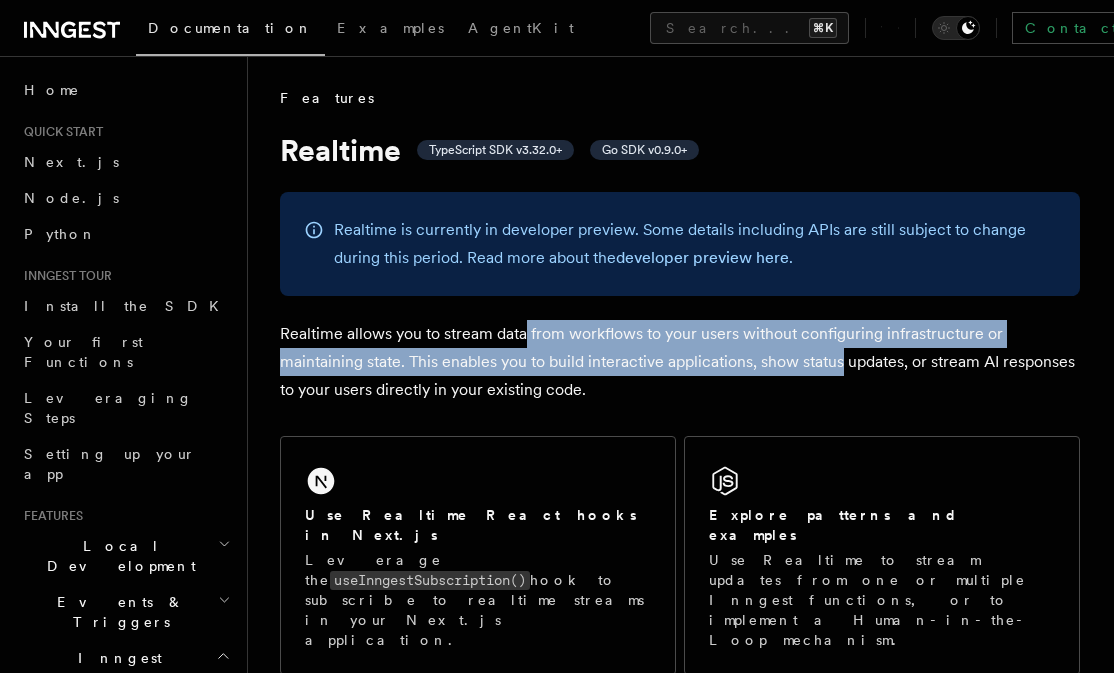 click on "Realtime allows you to stream data from workflows to your users without configuring infrastructure or maintaining state. This enables you to build interactive applications, show status updates, or stream AI responses to your users directly in your existing code." at bounding box center (680, 362) 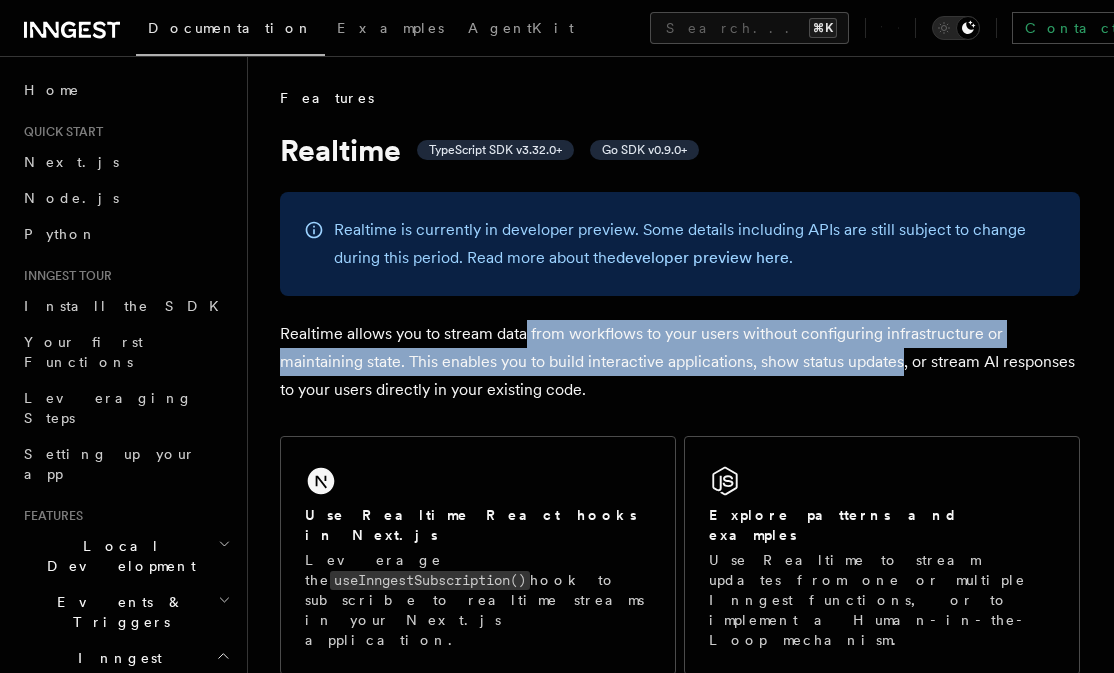 click on "Realtime allows you to stream data from workflows to your users without configuring infrastructure or maintaining state. This enables you to build interactive applications, show status updates, or stream AI responses to your users directly in your existing code." at bounding box center [680, 362] 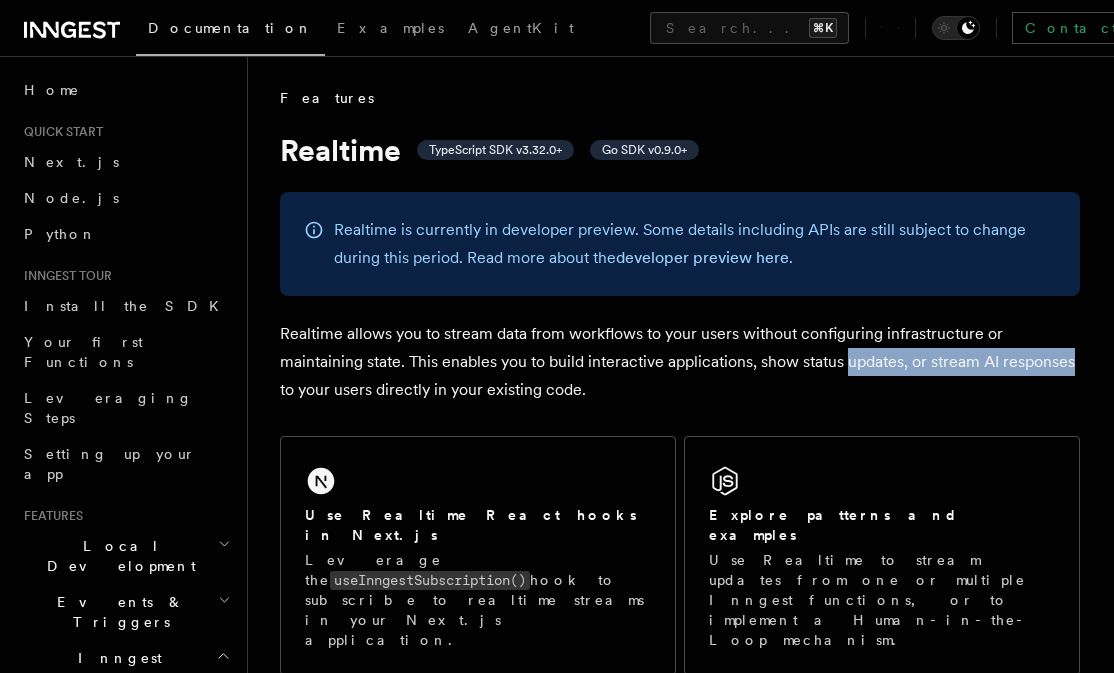 click on "Realtime allows you to stream data from workflows to your users without configuring infrastructure or maintaining state. This enables you to build interactive applications, show status updates, or stream AI responses to your users directly in your existing code." at bounding box center (680, 362) 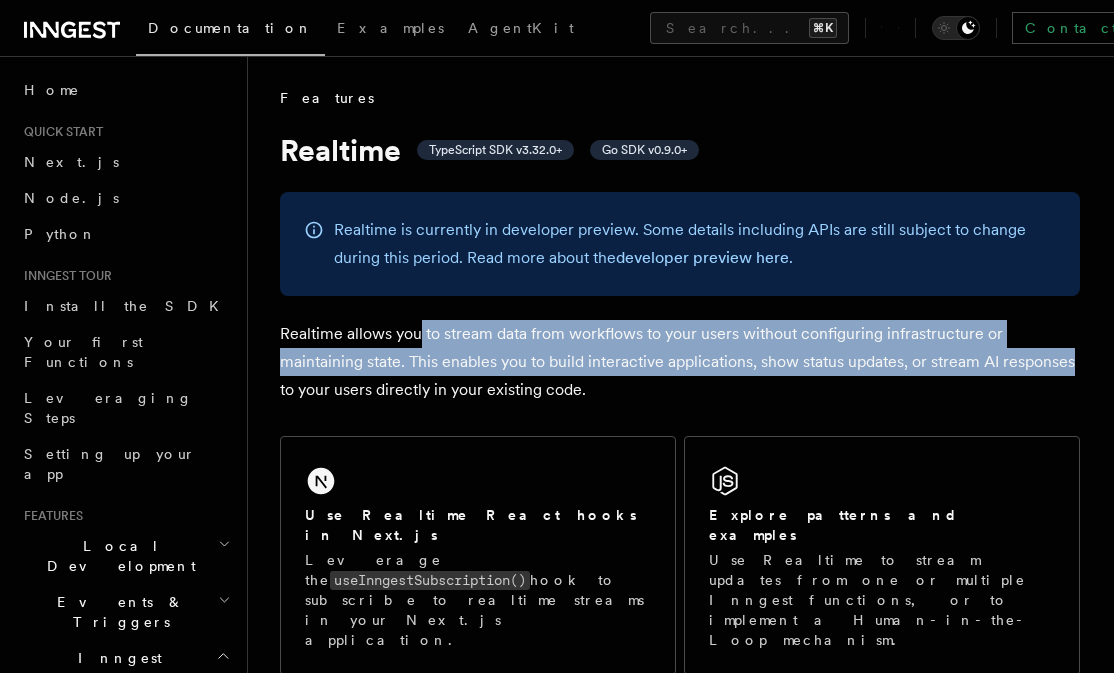 click on "Realtime allows you to stream data from workflows to your users without configuring infrastructure or maintaining state. This enables you to build interactive applications, show status updates, or stream AI responses to your users directly in your existing code." at bounding box center (680, 362) 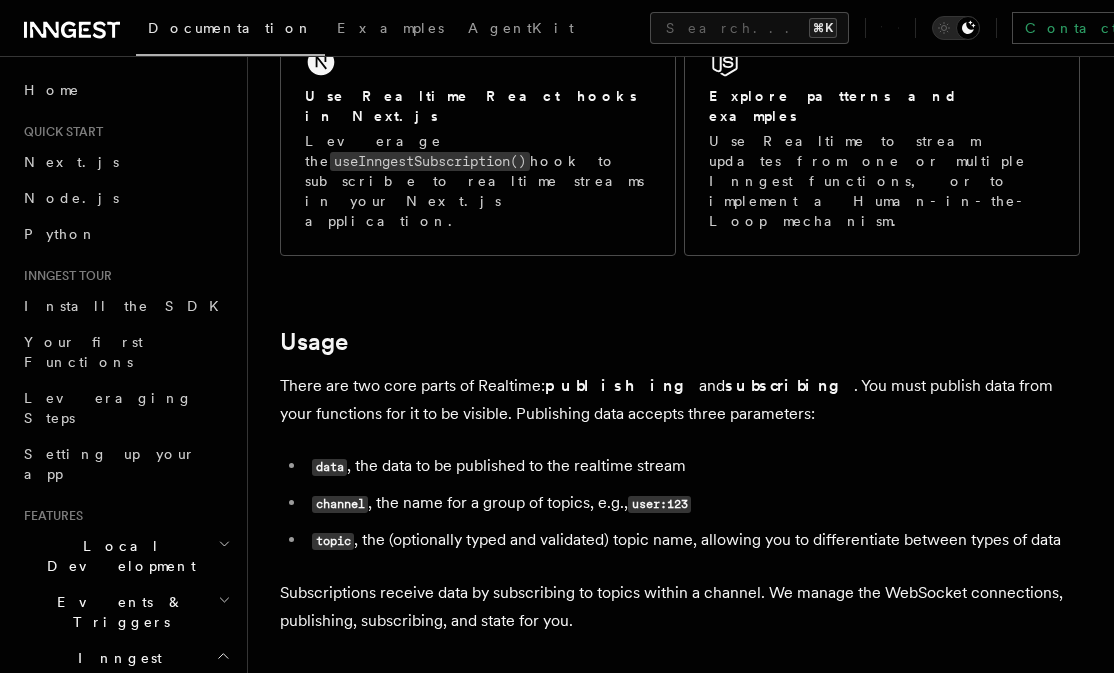 scroll, scrollTop: 437, scrollLeft: 0, axis: vertical 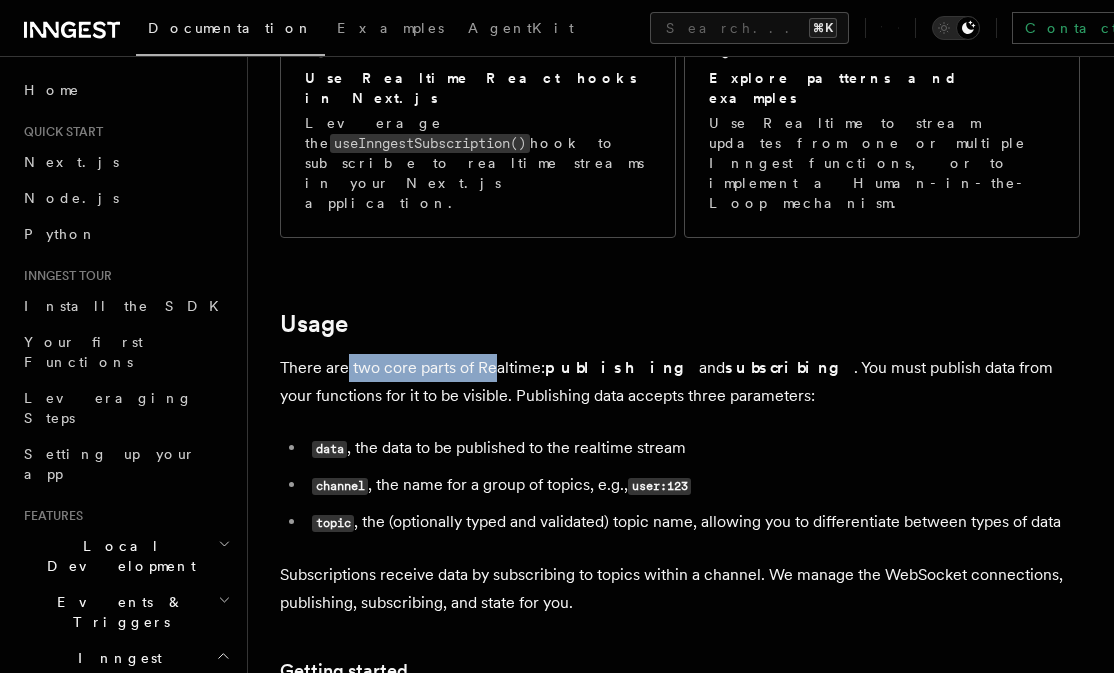 click on "There are two core parts of Realtime:  publishing  and  subscribing . You must publish data from your functions for it to be visible. Publishing data accepts three parameters:" at bounding box center [680, 382] 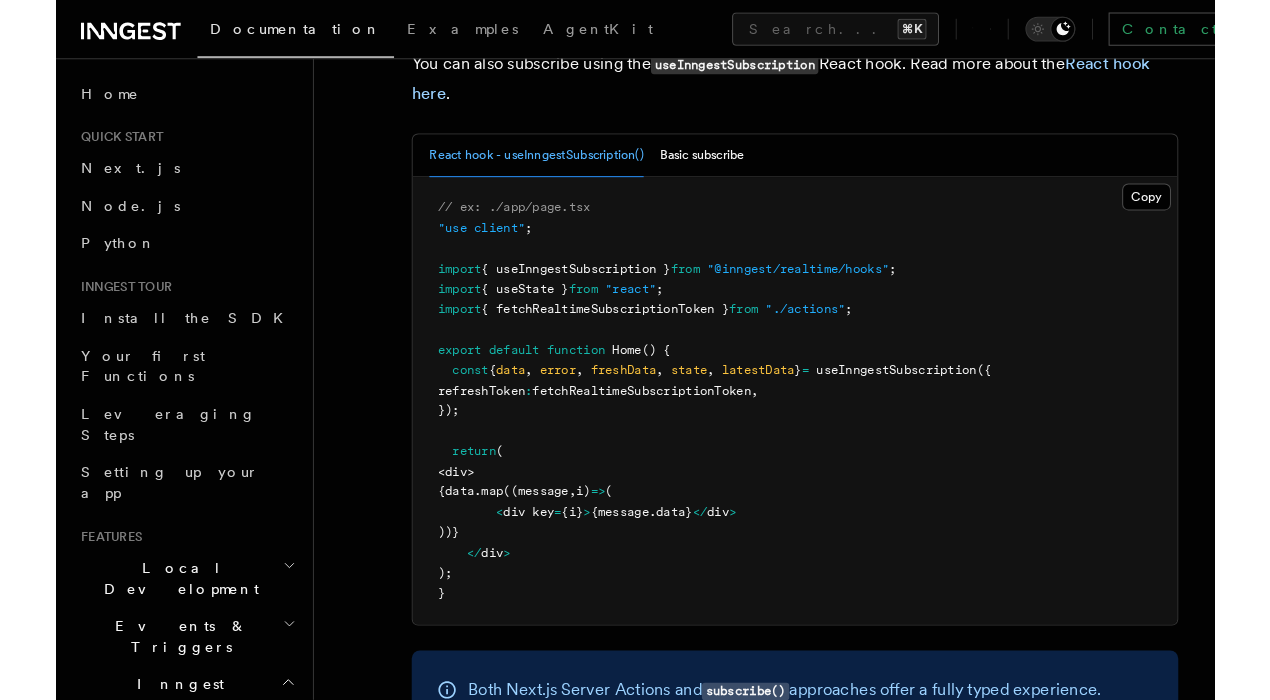 scroll, scrollTop: 3237, scrollLeft: 0, axis: vertical 